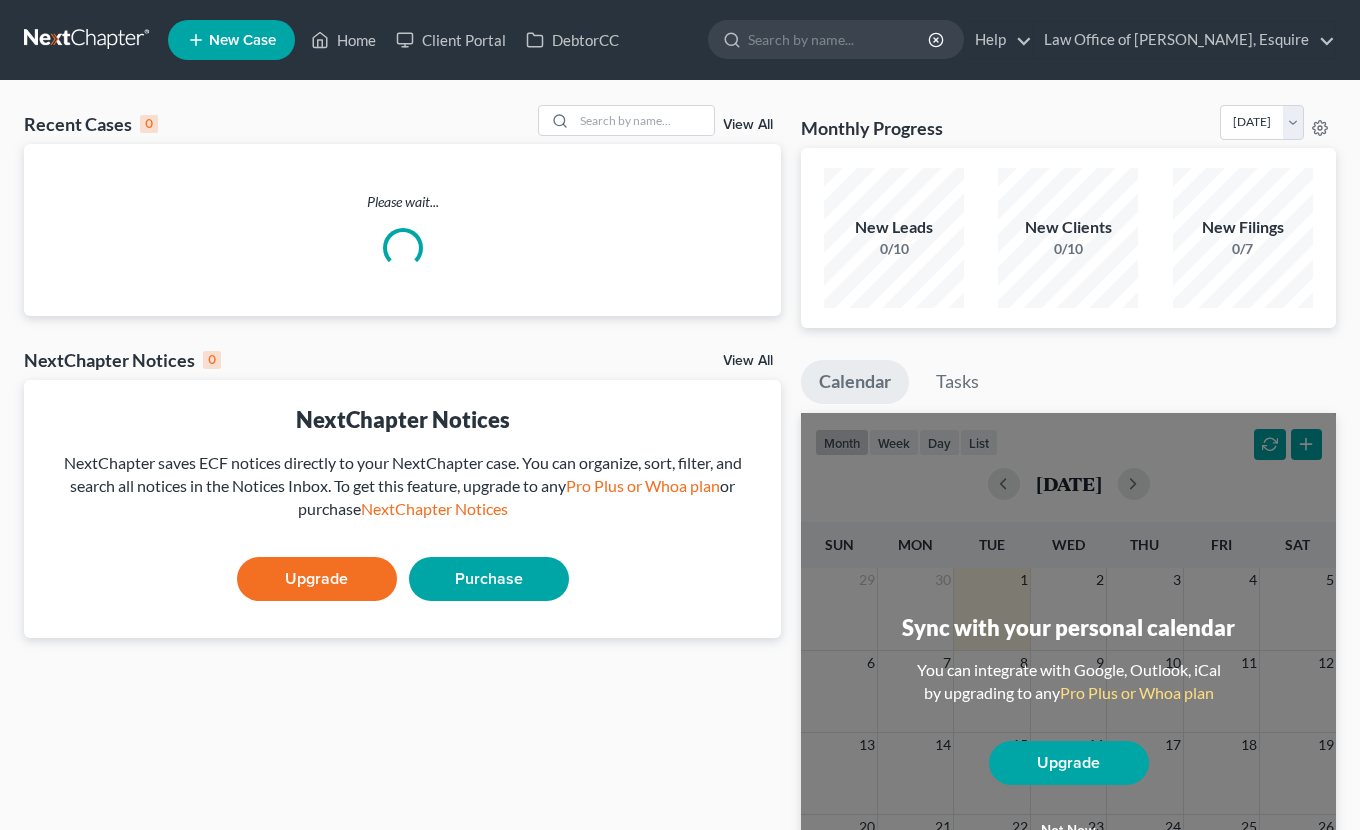 scroll, scrollTop: 0, scrollLeft: 0, axis: both 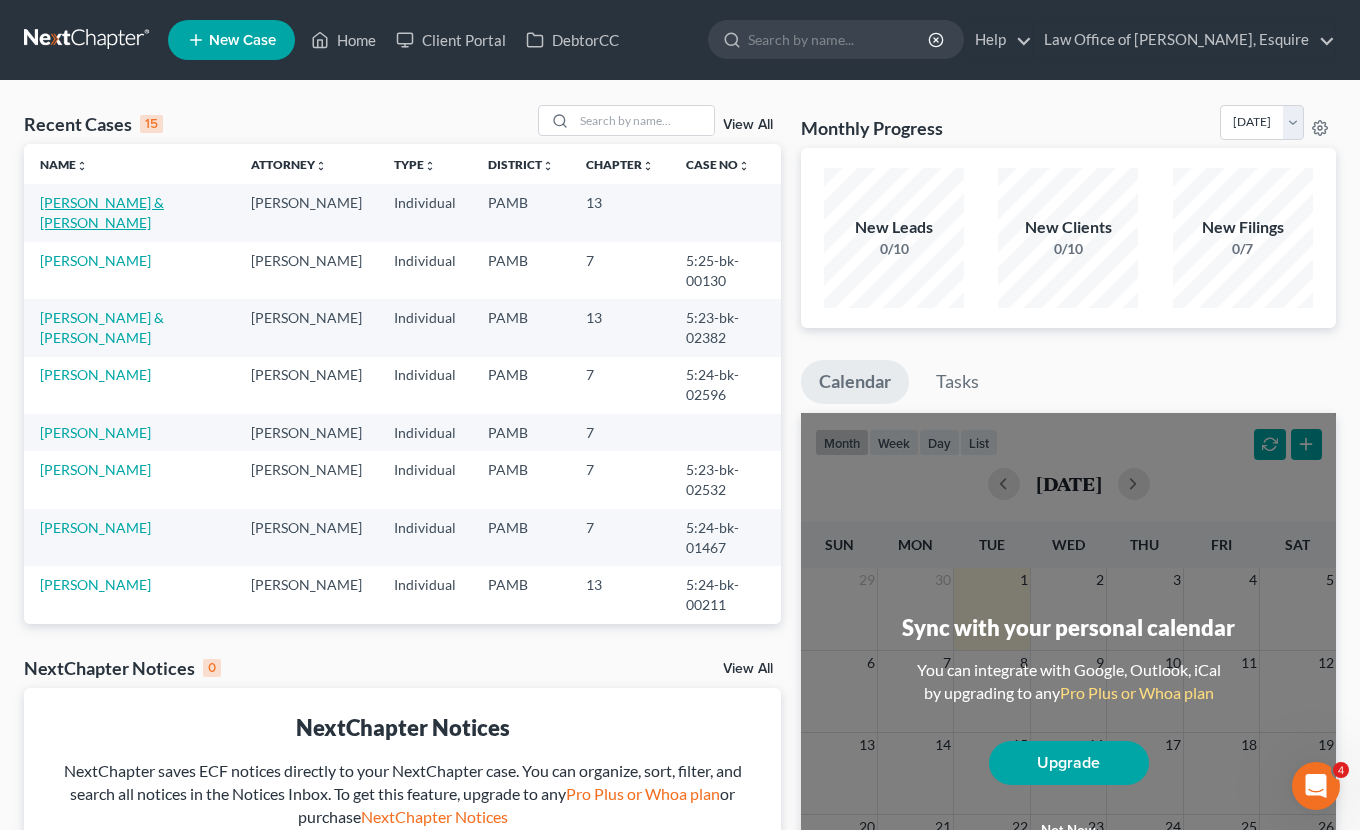 click on "[PERSON_NAME] & [PERSON_NAME]" at bounding box center (102, 212) 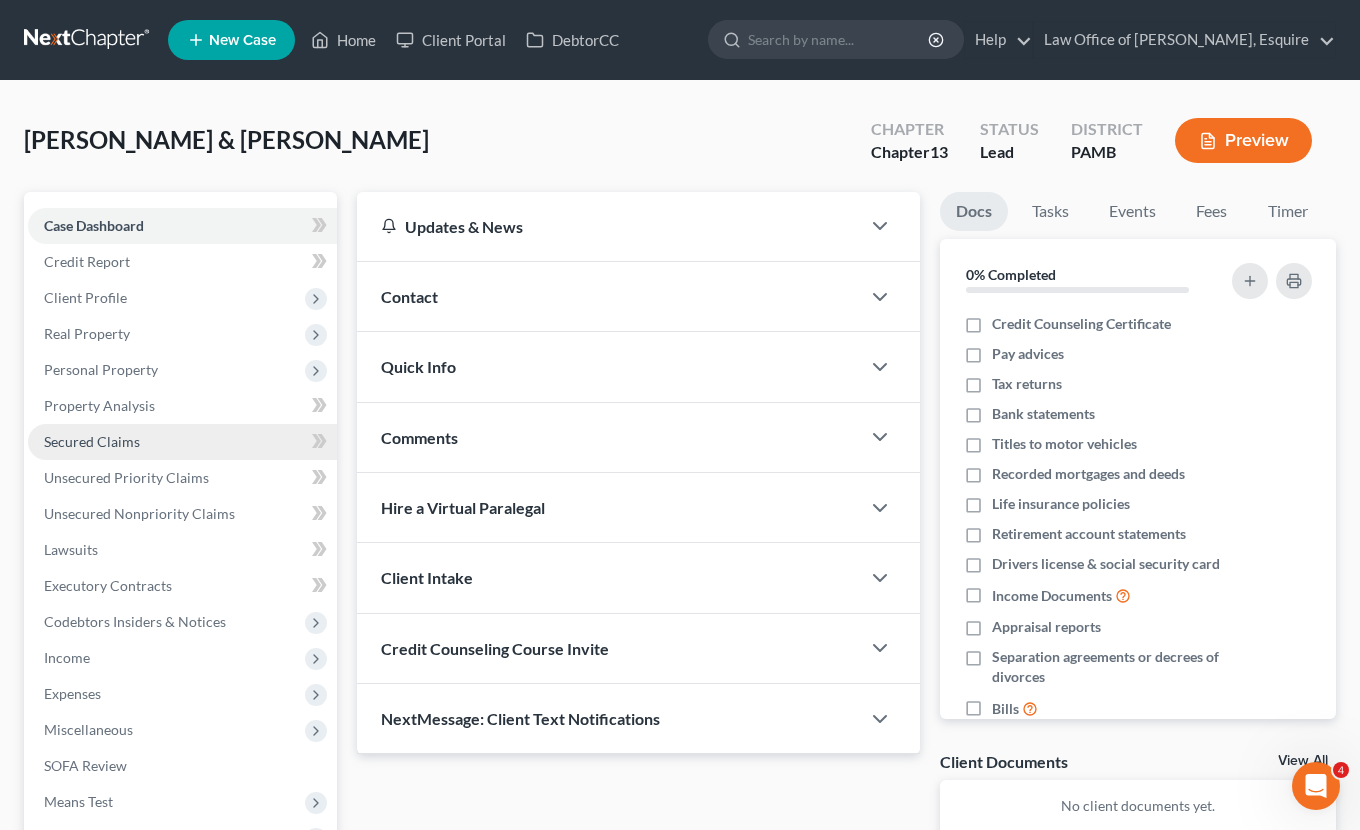 click on "Secured Claims" at bounding box center [92, 441] 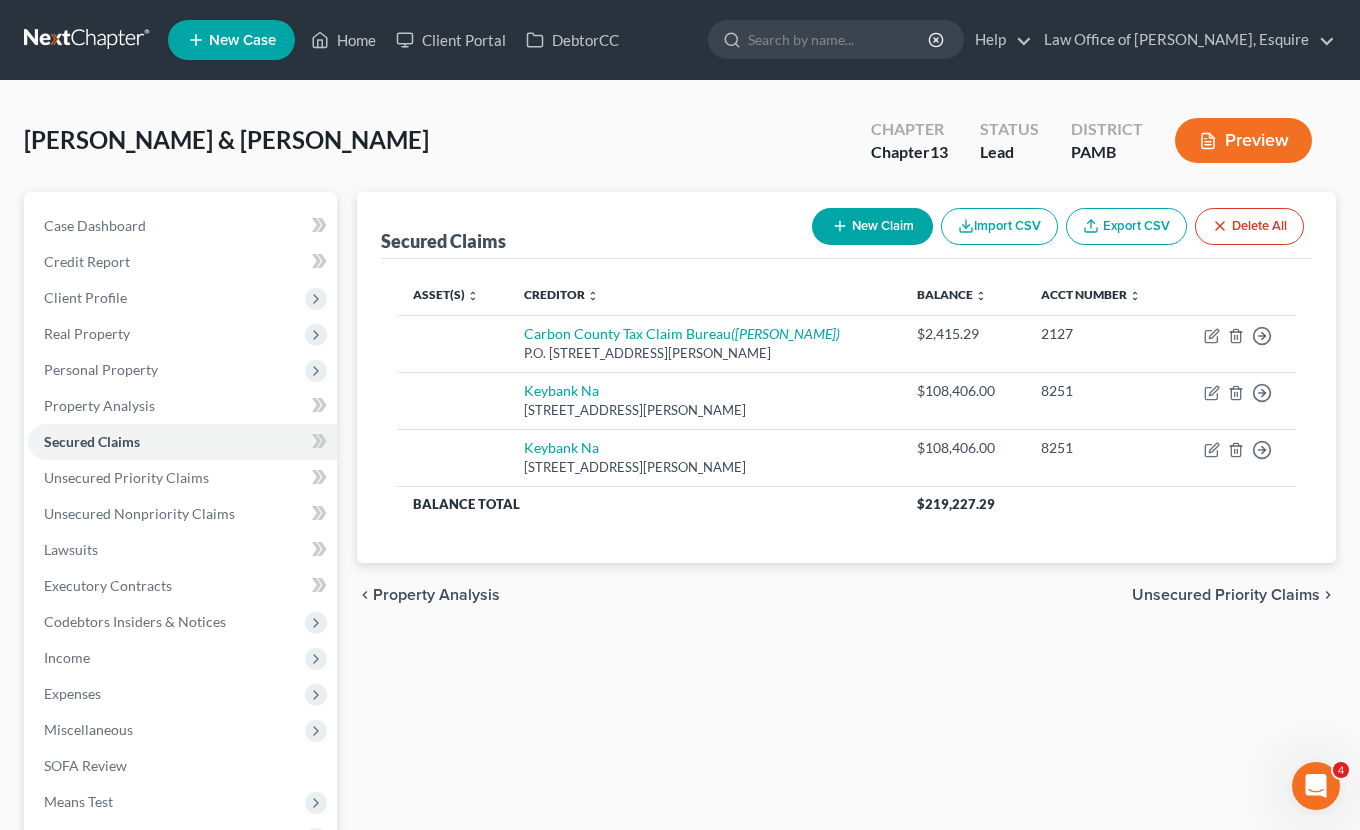 click on "New Claim" at bounding box center [872, 226] 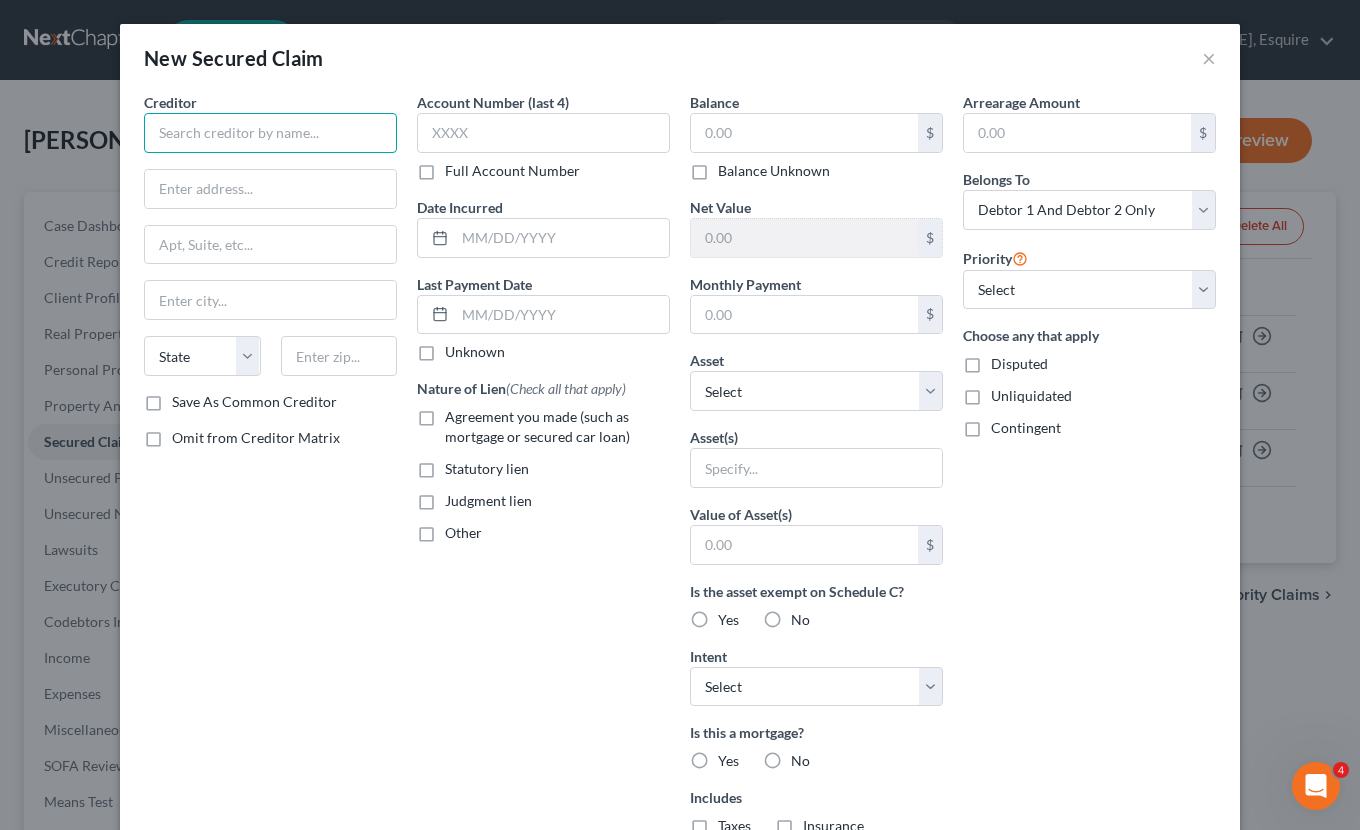 click at bounding box center [270, 133] 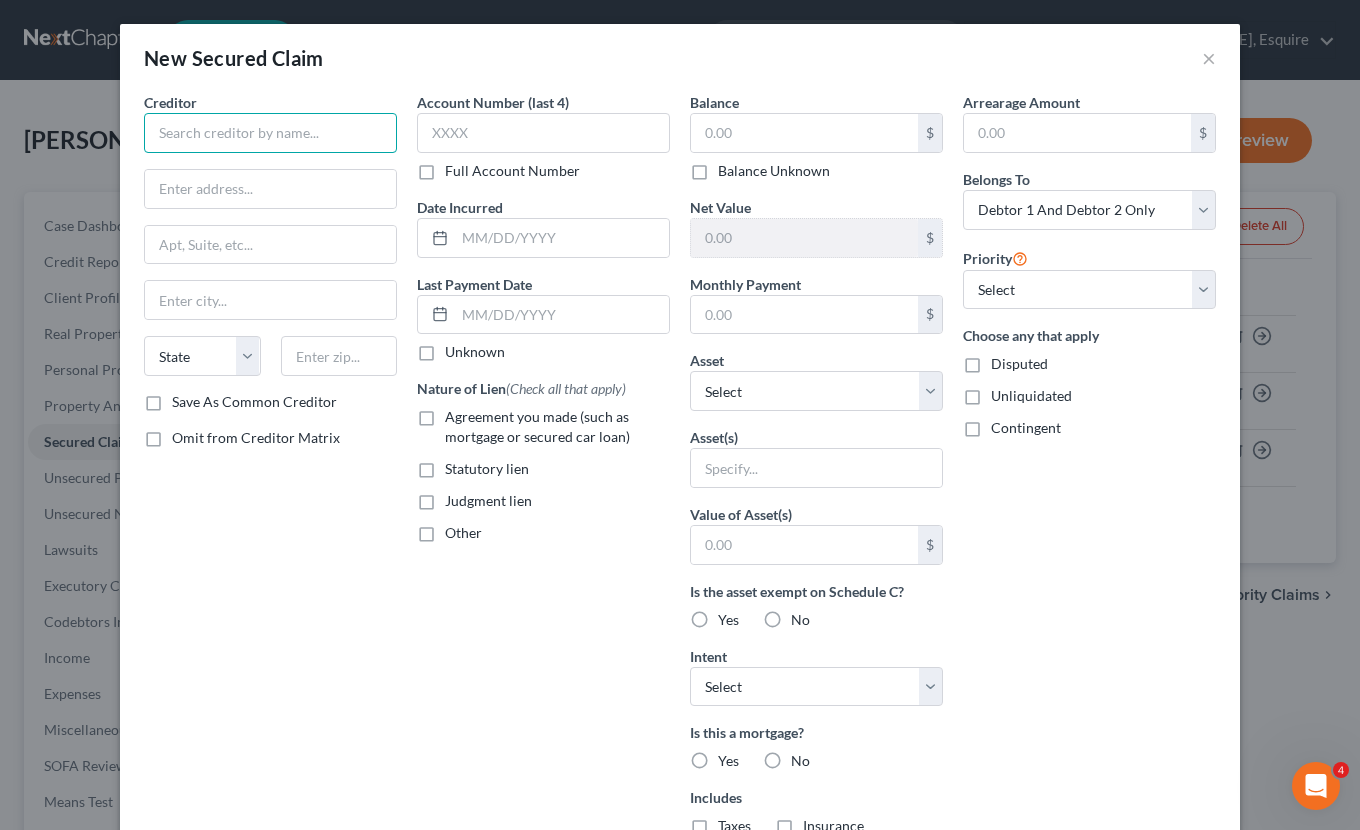 click at bounding box center [270, 133] 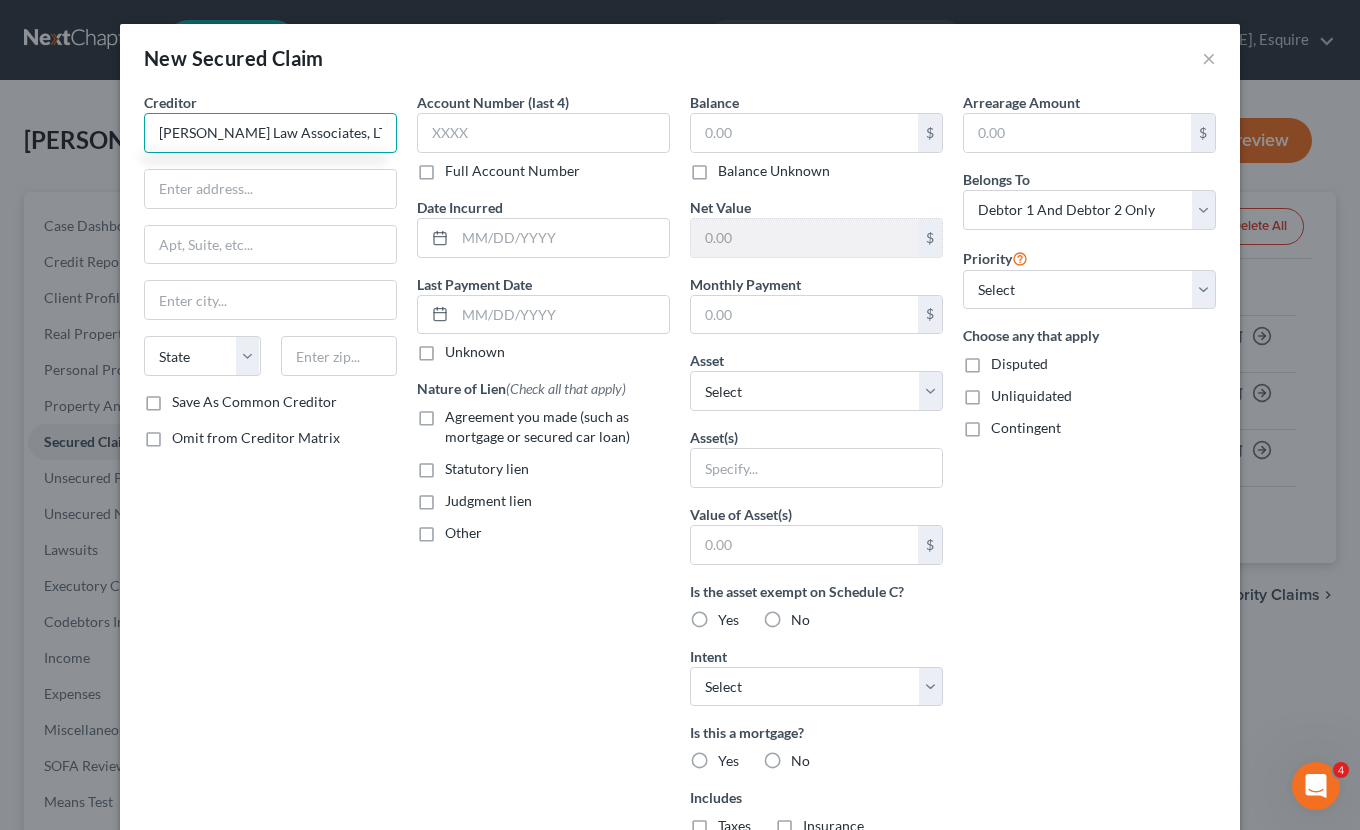 type on "[PERSON_NAME] Law Associates, LTD" 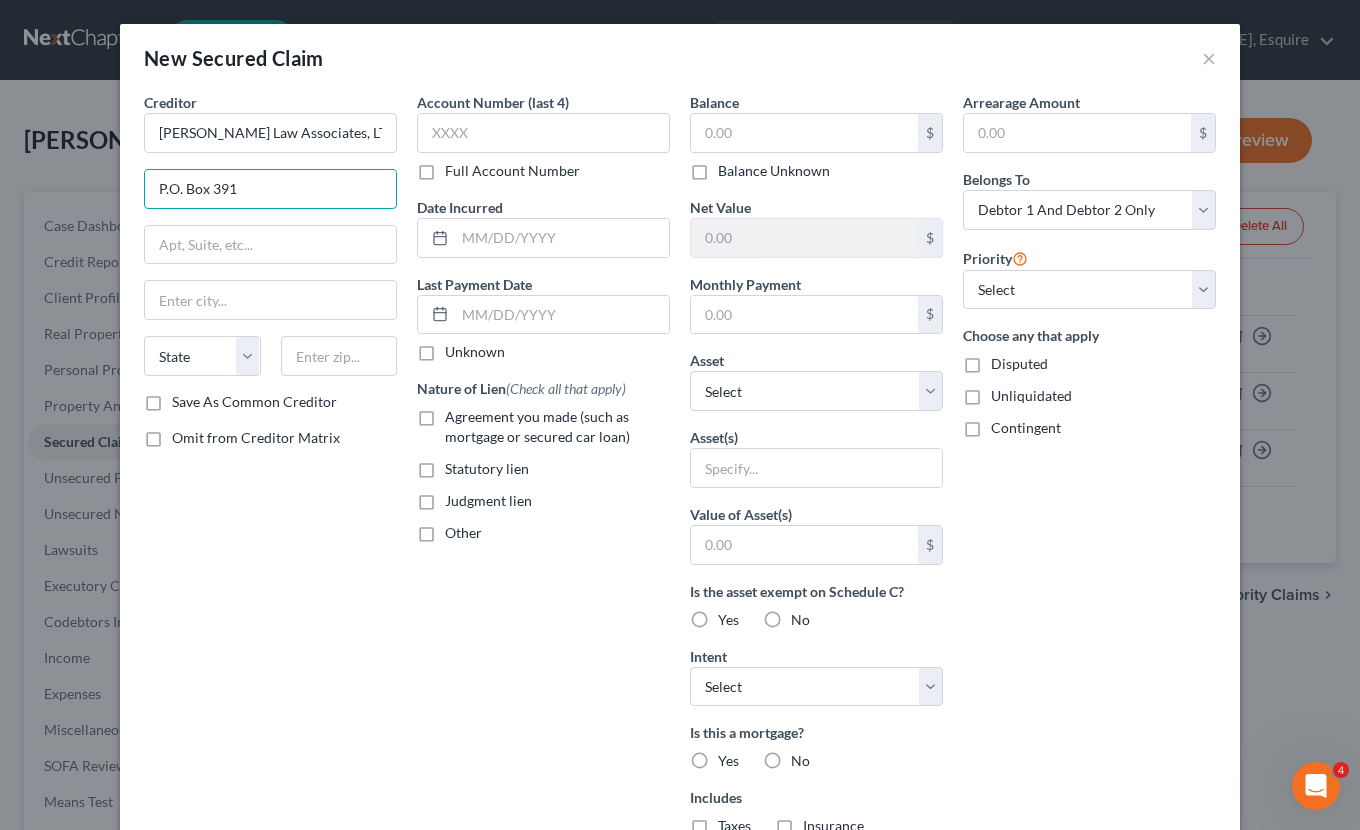 type on "P.O. Box 391" 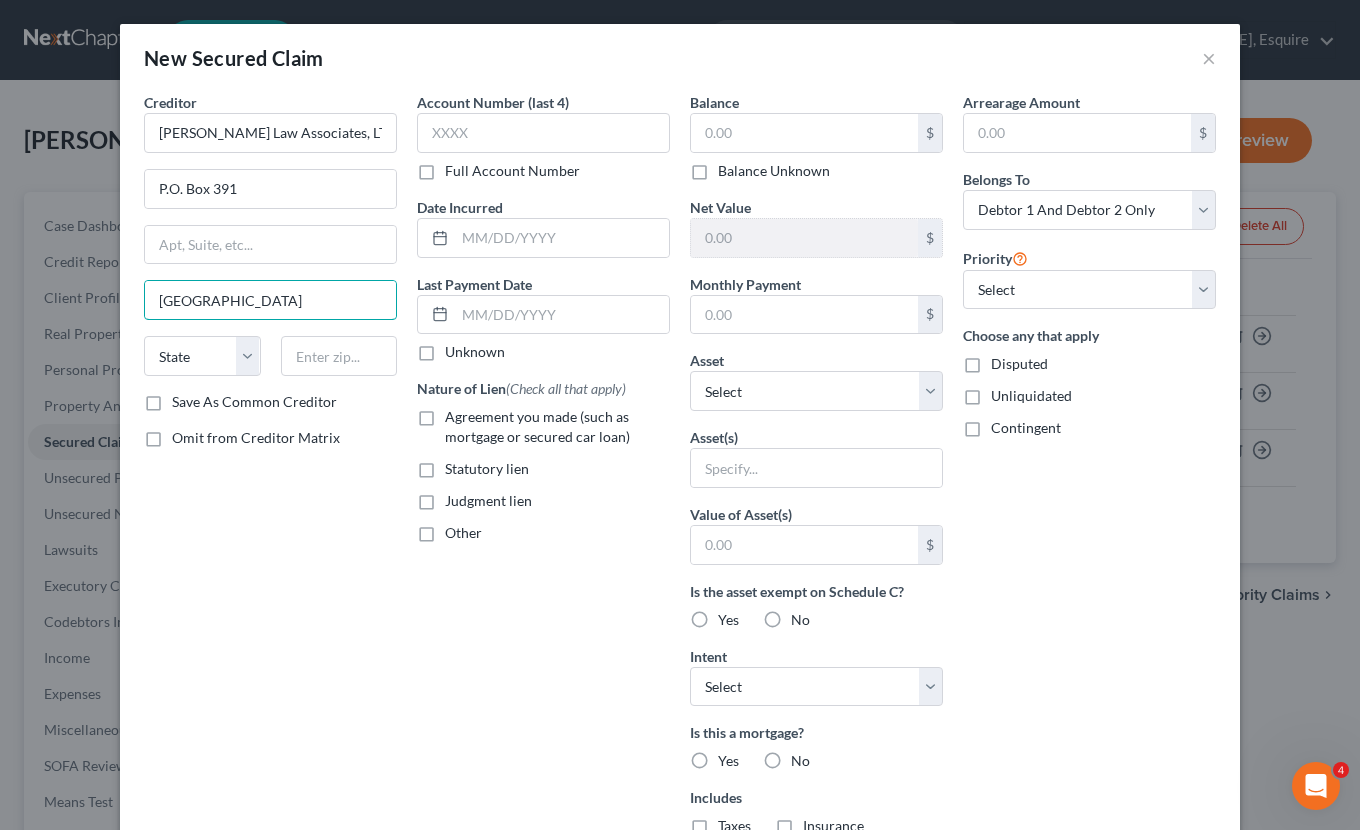 type on "[GEOGRAPHIC_DATA]" 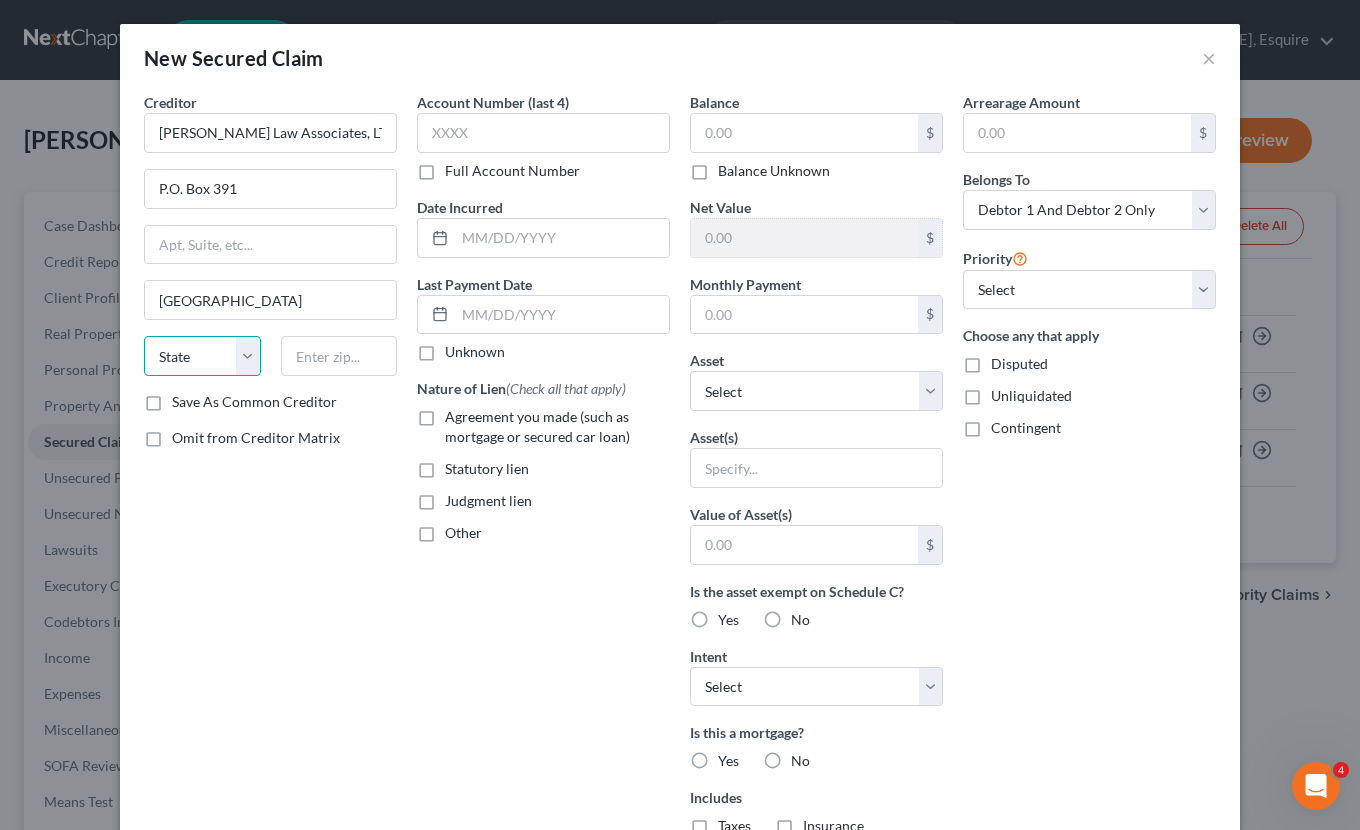select on "39" 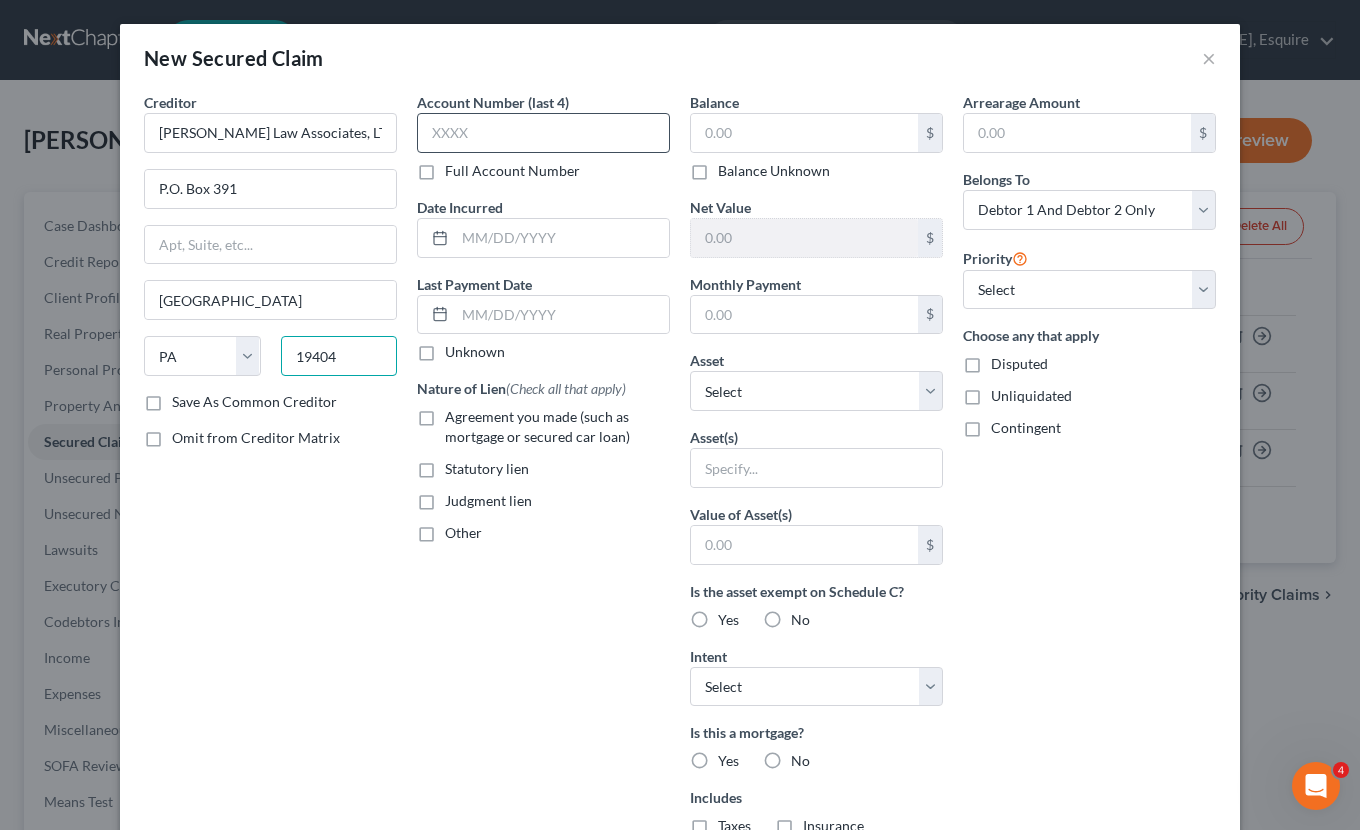 type on "19404" 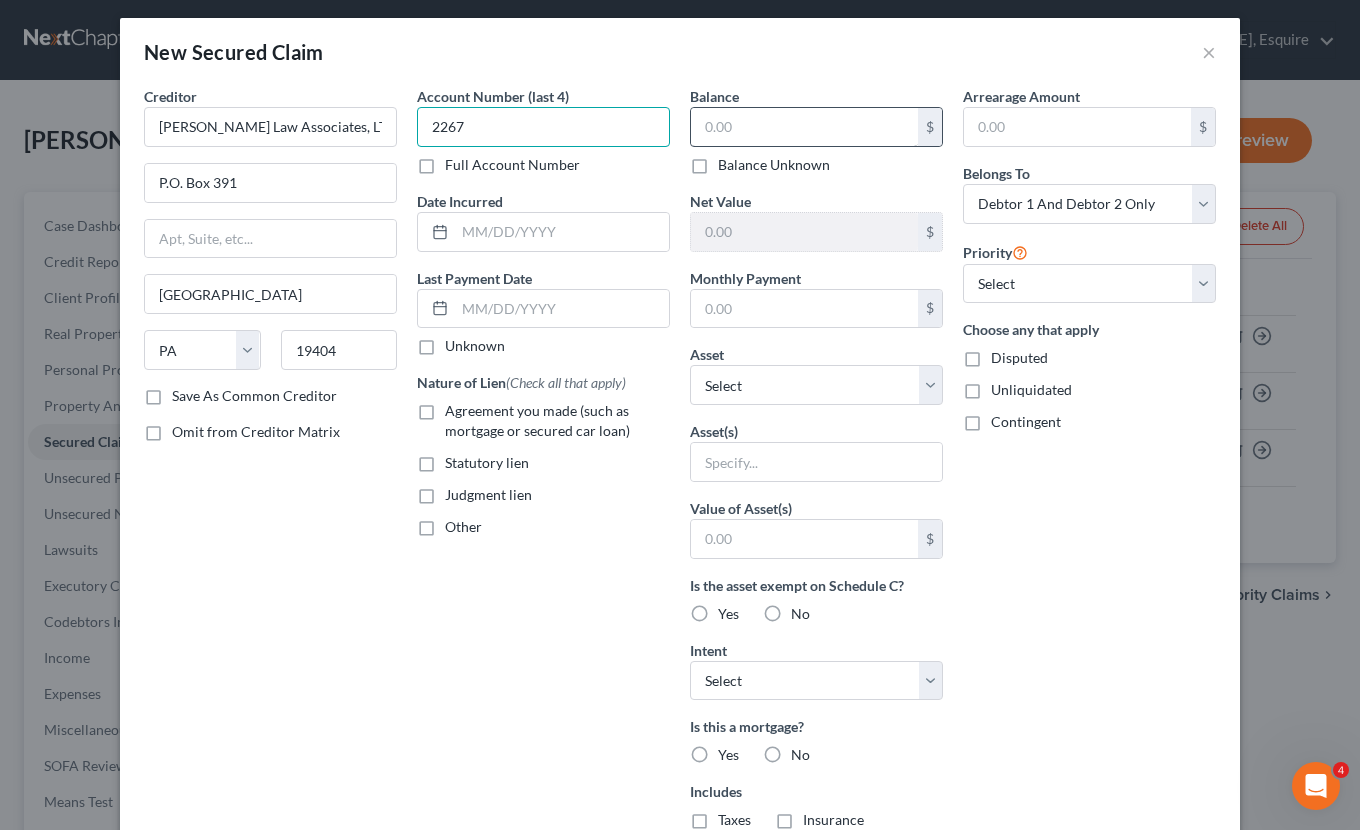 type on "2267" 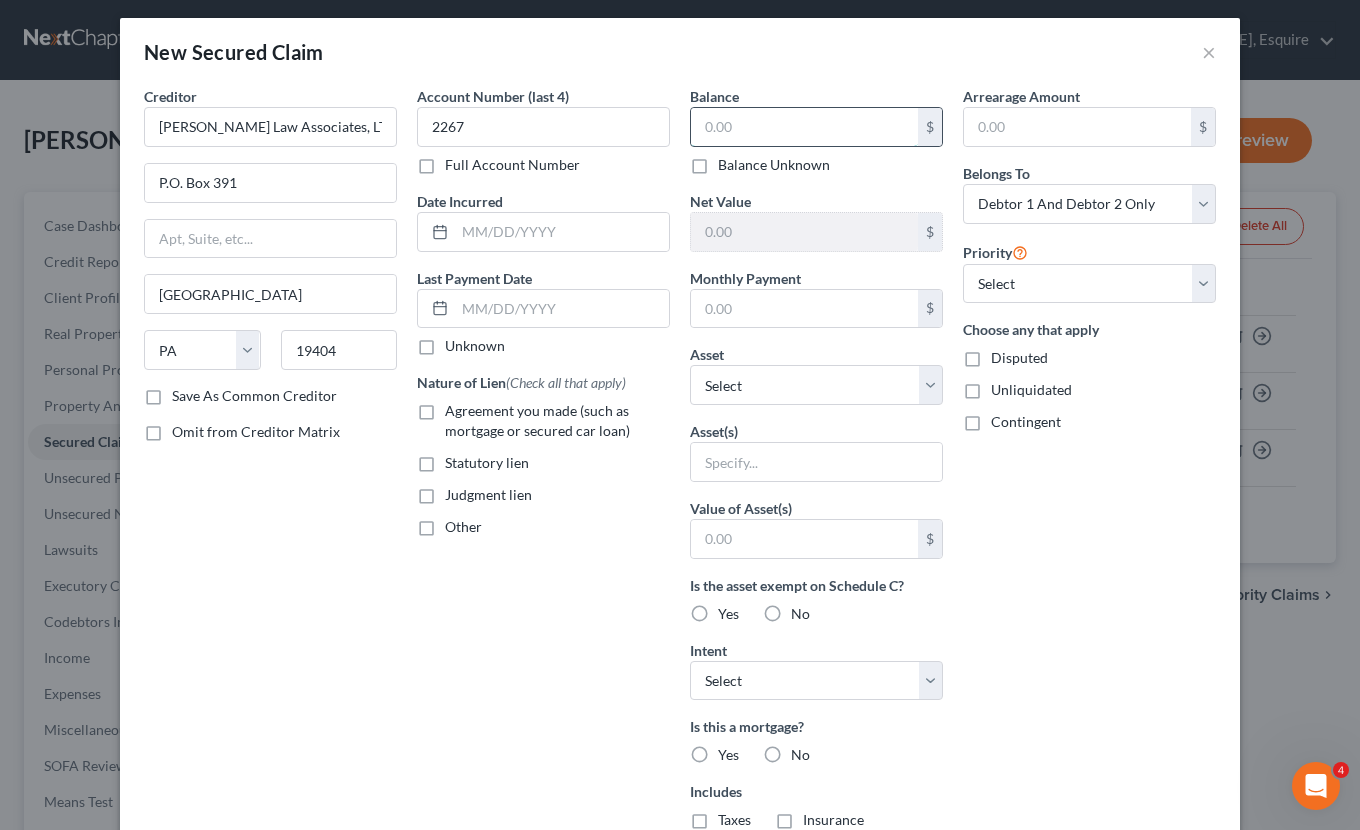 click at bounding box center [804, 127] 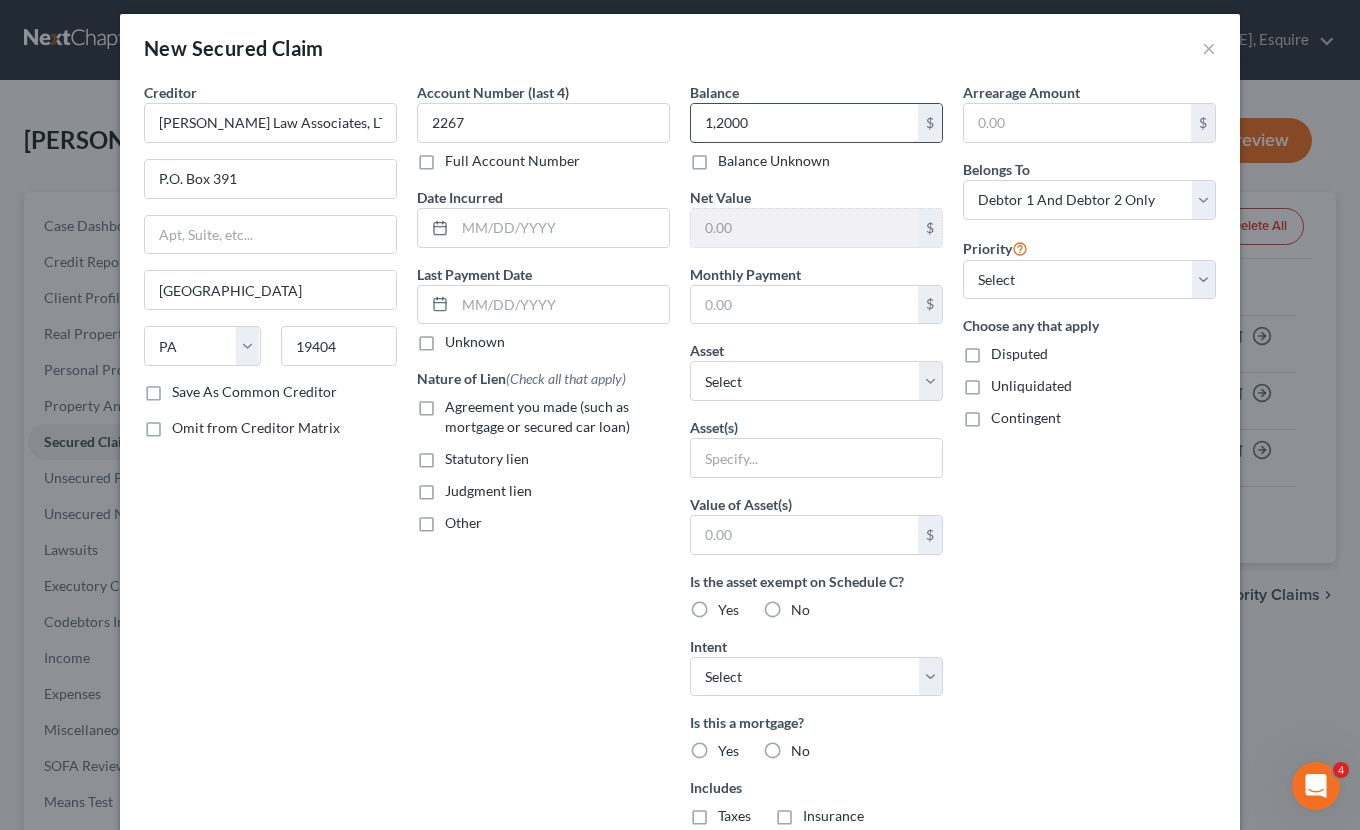 type on "12,000" 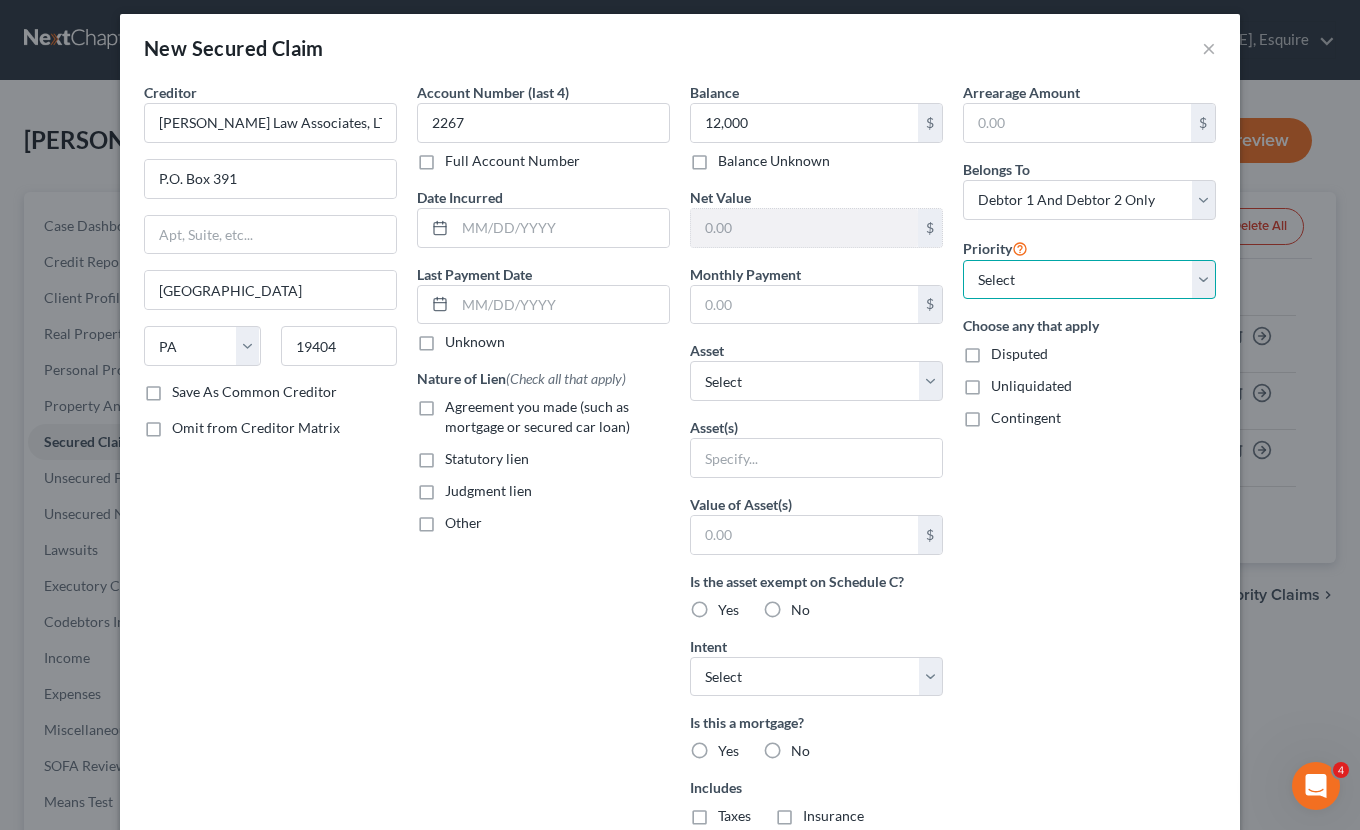 select on "0" 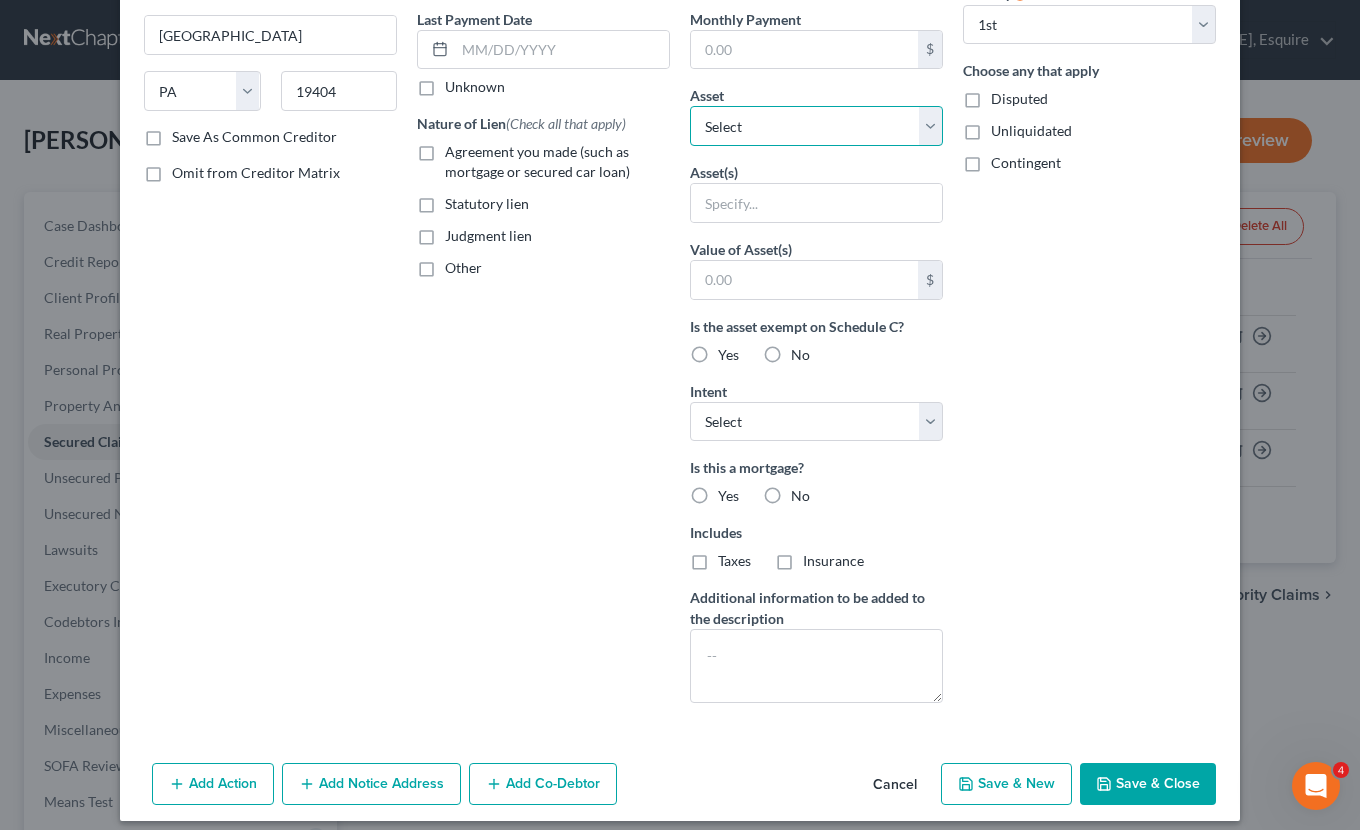 scroll, scrollTop: 269, scrollLeft: 0, axis: vertical 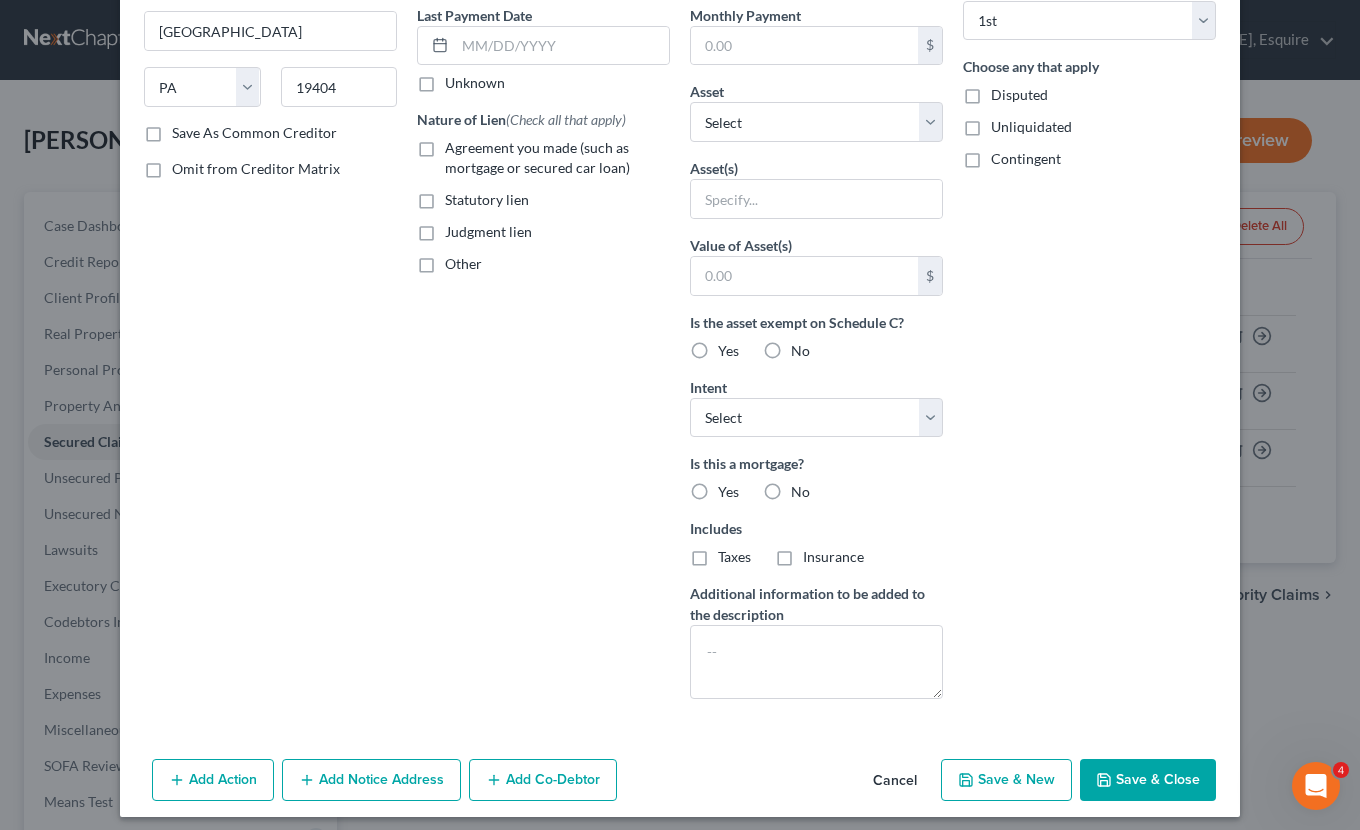 click on "No" at bounding box center (800, 351) 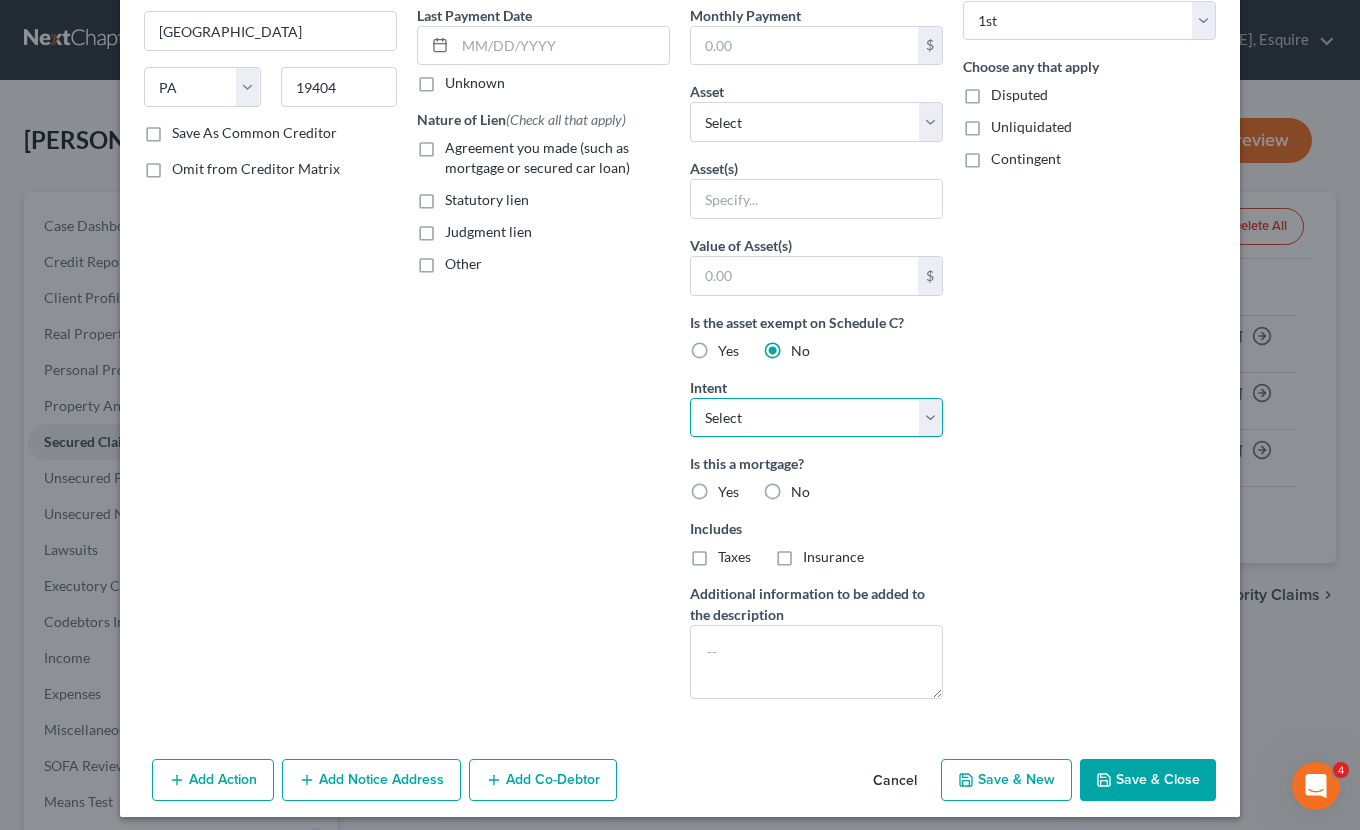 select on "1" 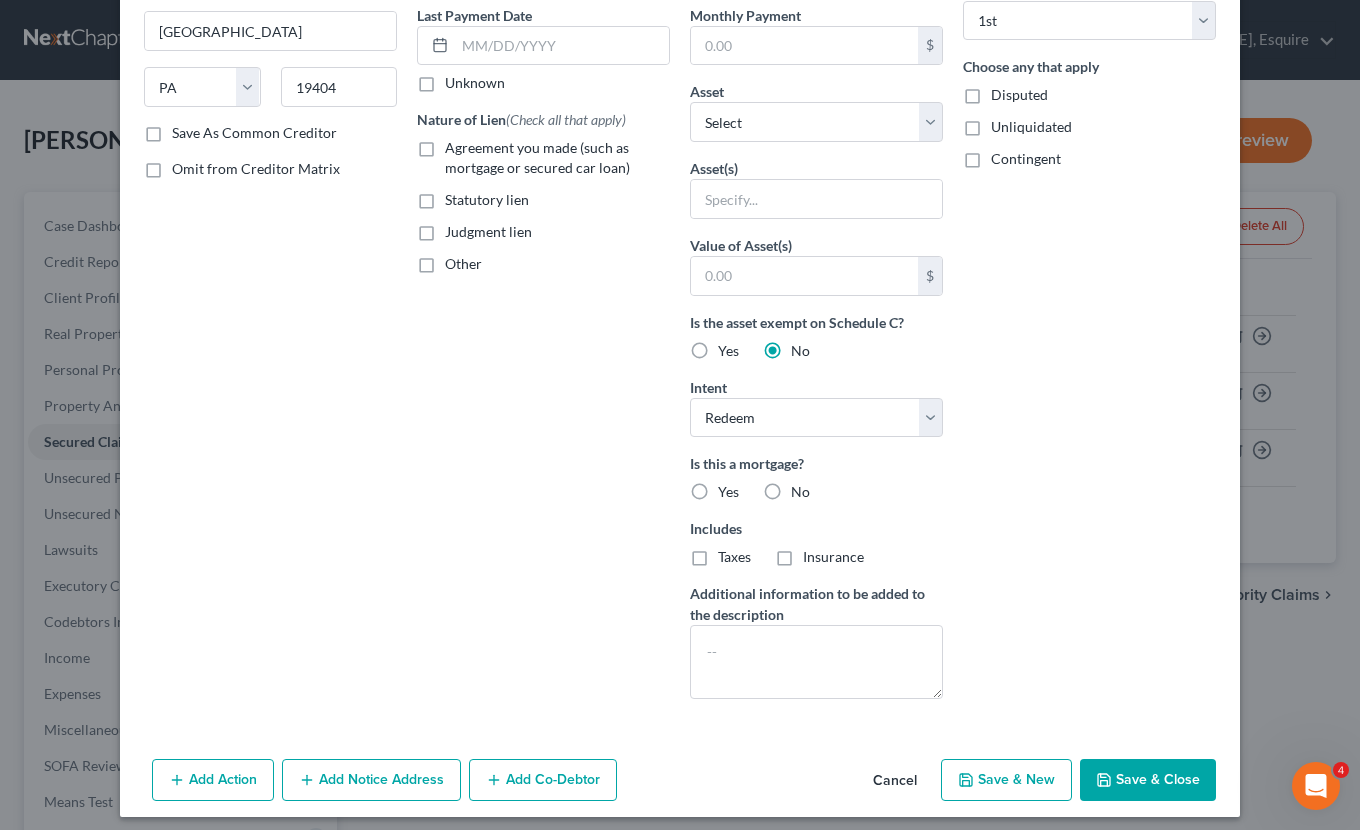 click on "No" at bounding box center [800, 492] 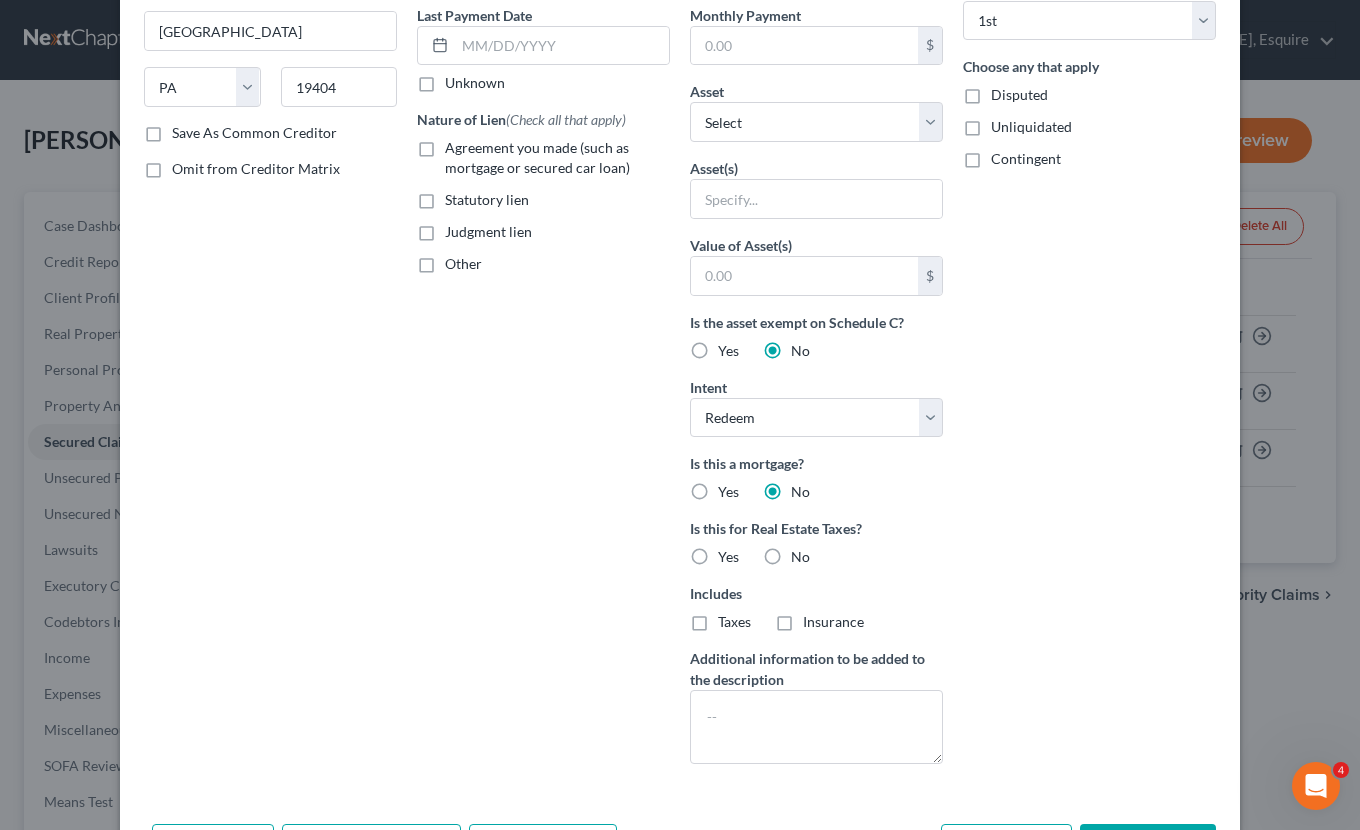 click on "No" at bounding box center (800, 557) 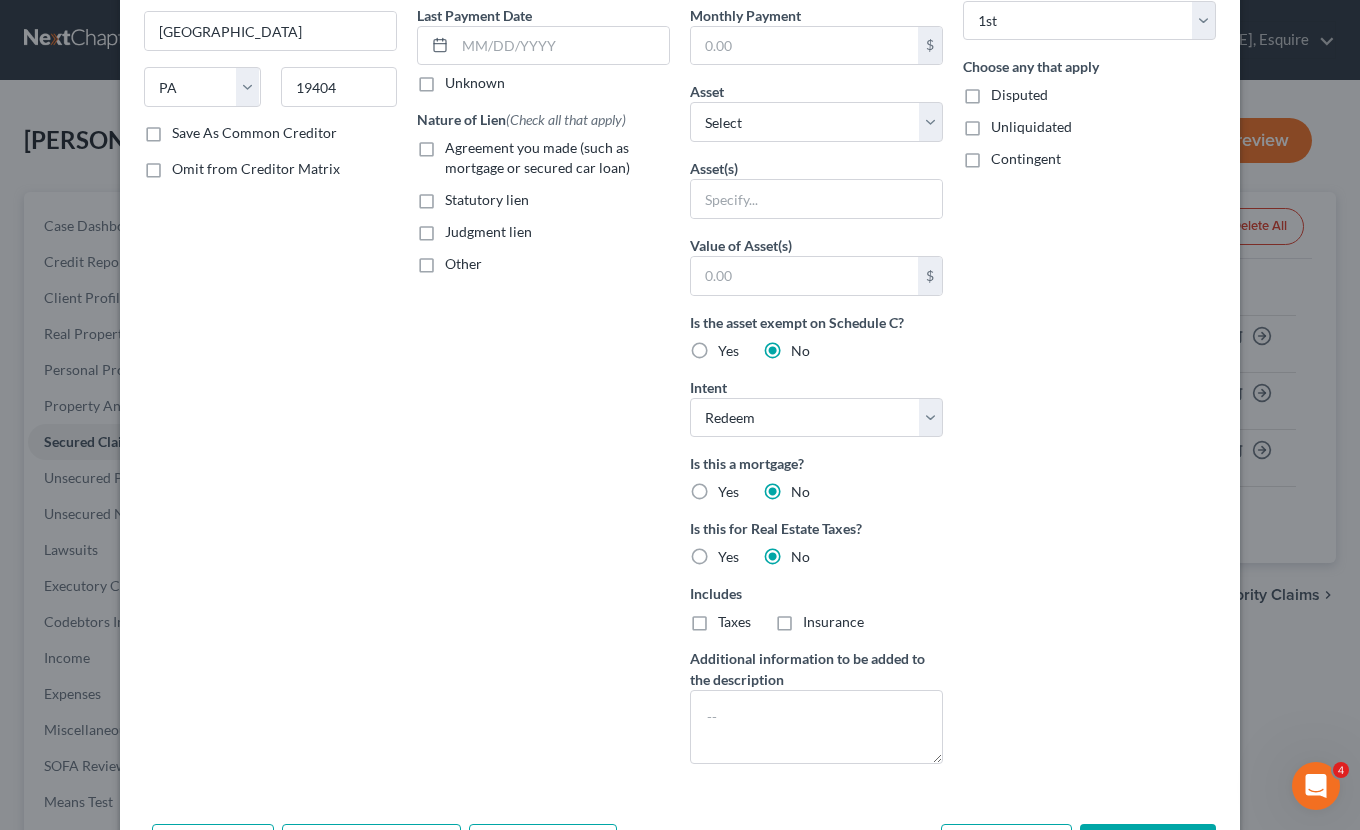 click on "Taxes" at bounding box center (734, 622) 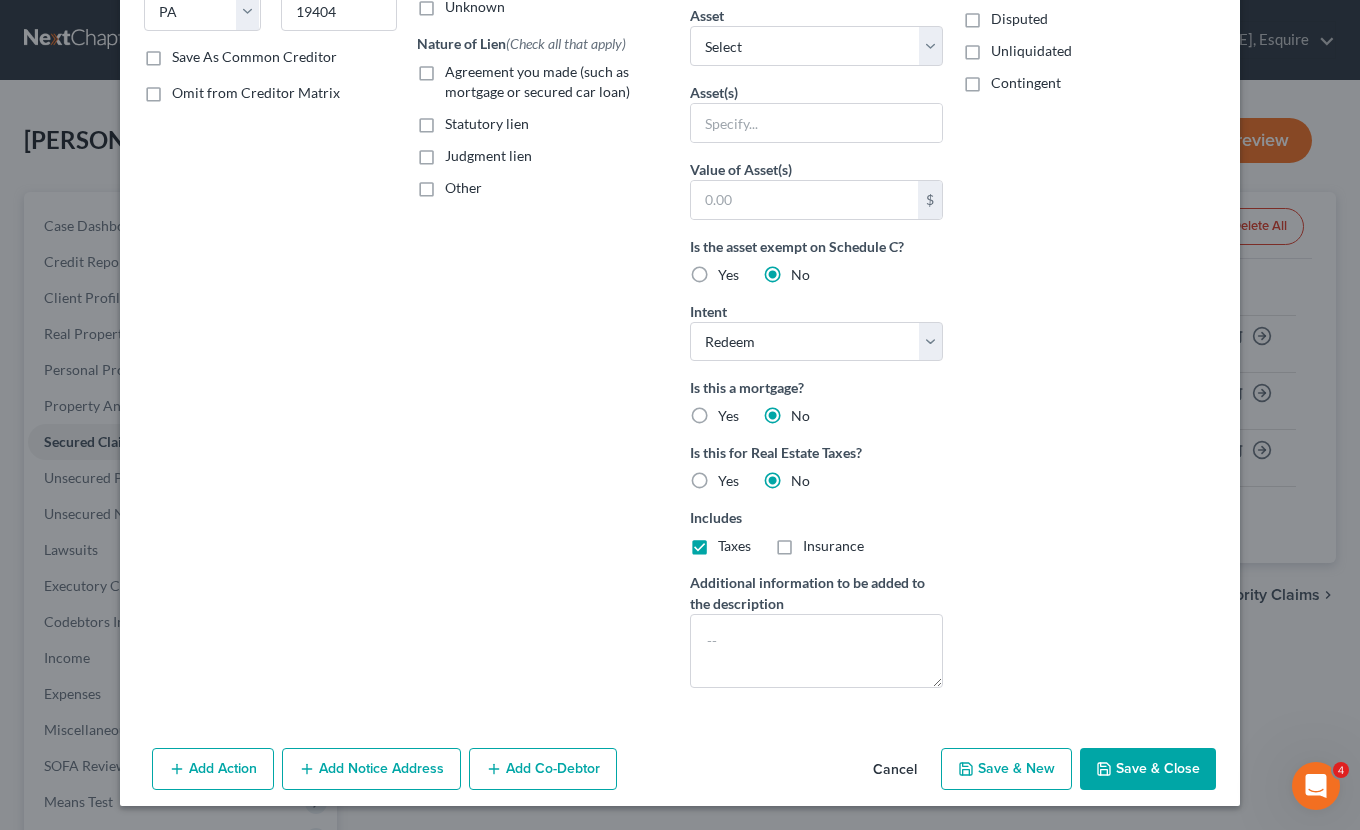 scroll, scrollTop: 345, scrollLeft: 0, axis: vertical 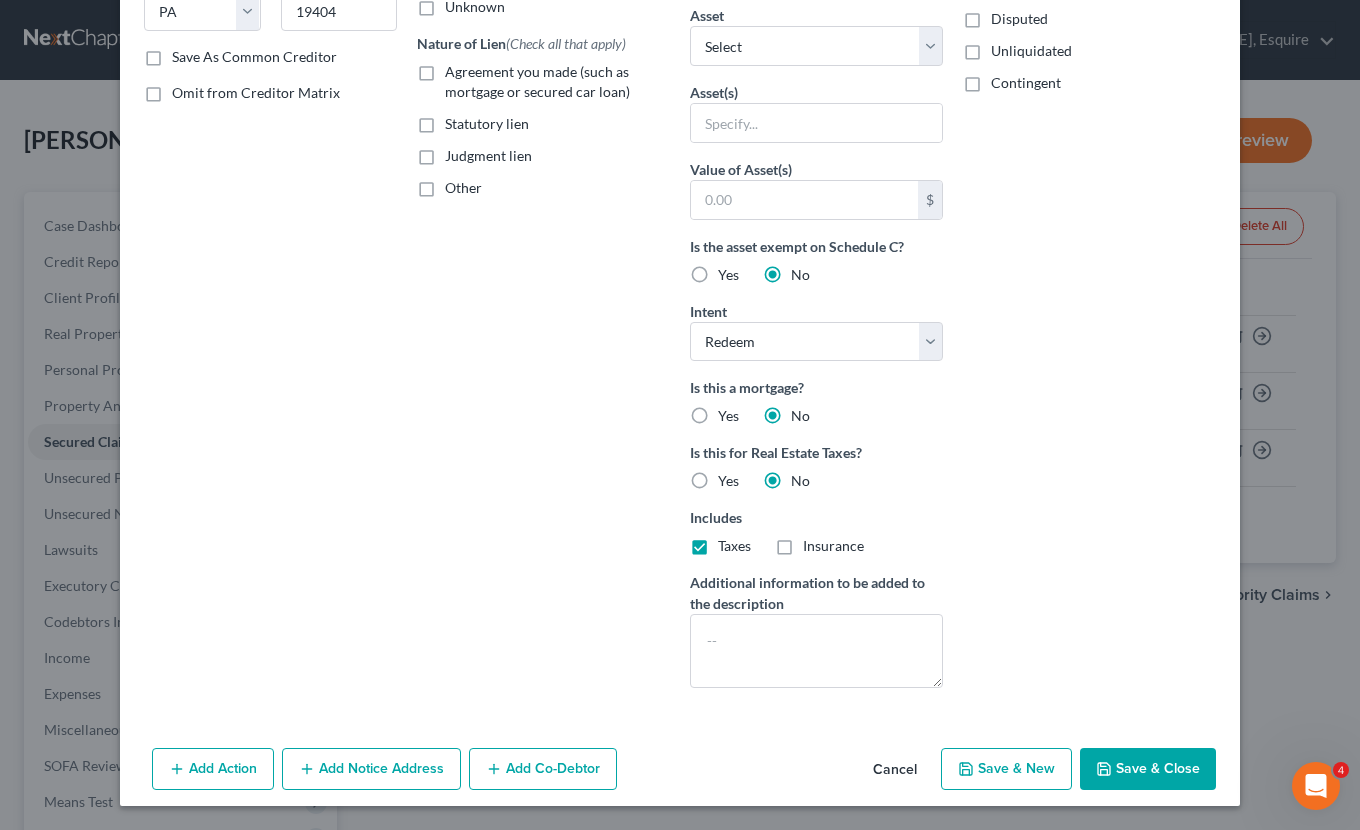 click on "Save & Close" at bounding box center (1148, 769) 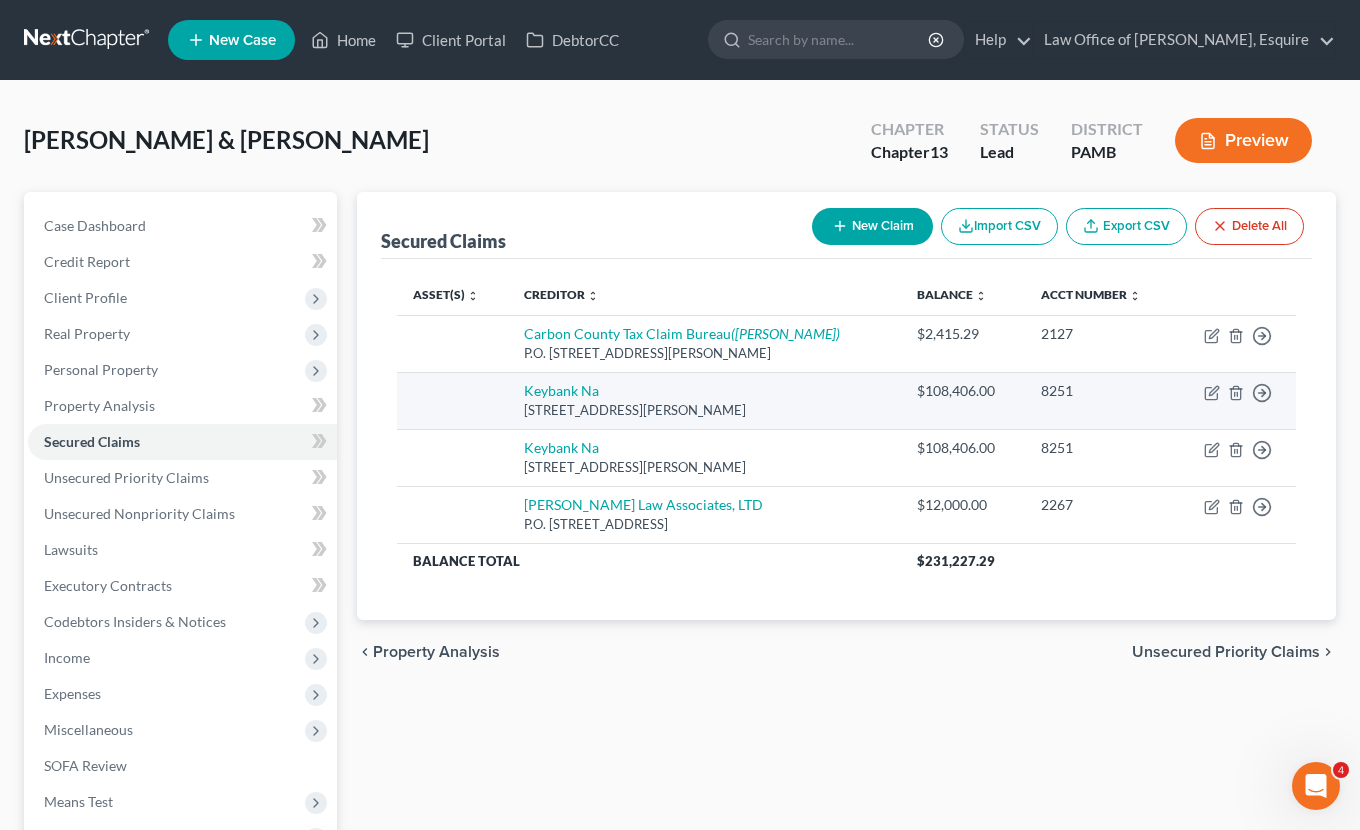 scroll, scrollTop: 0, scrollLeft: 0, axis: both 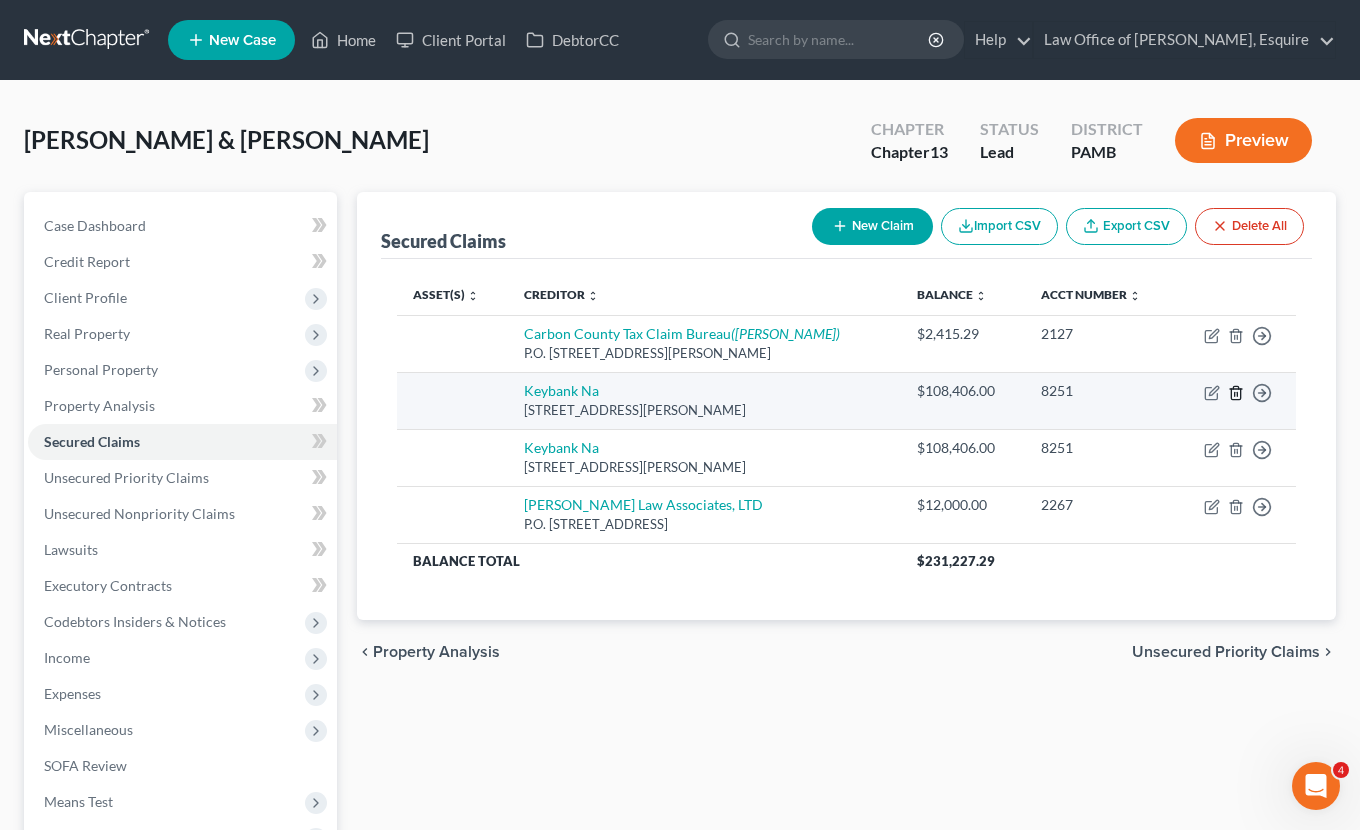 click 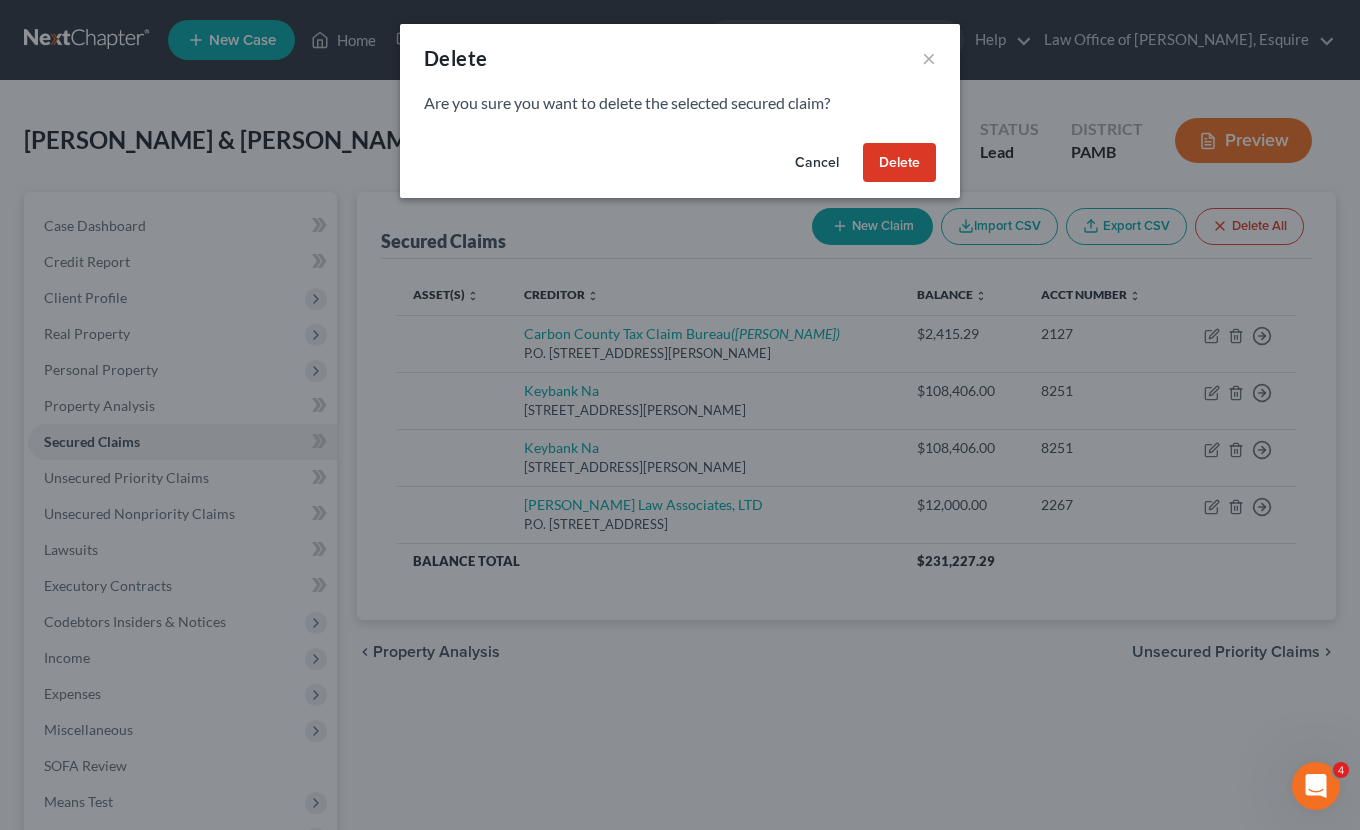 click on "Delete" at bounding box center [899, 163] 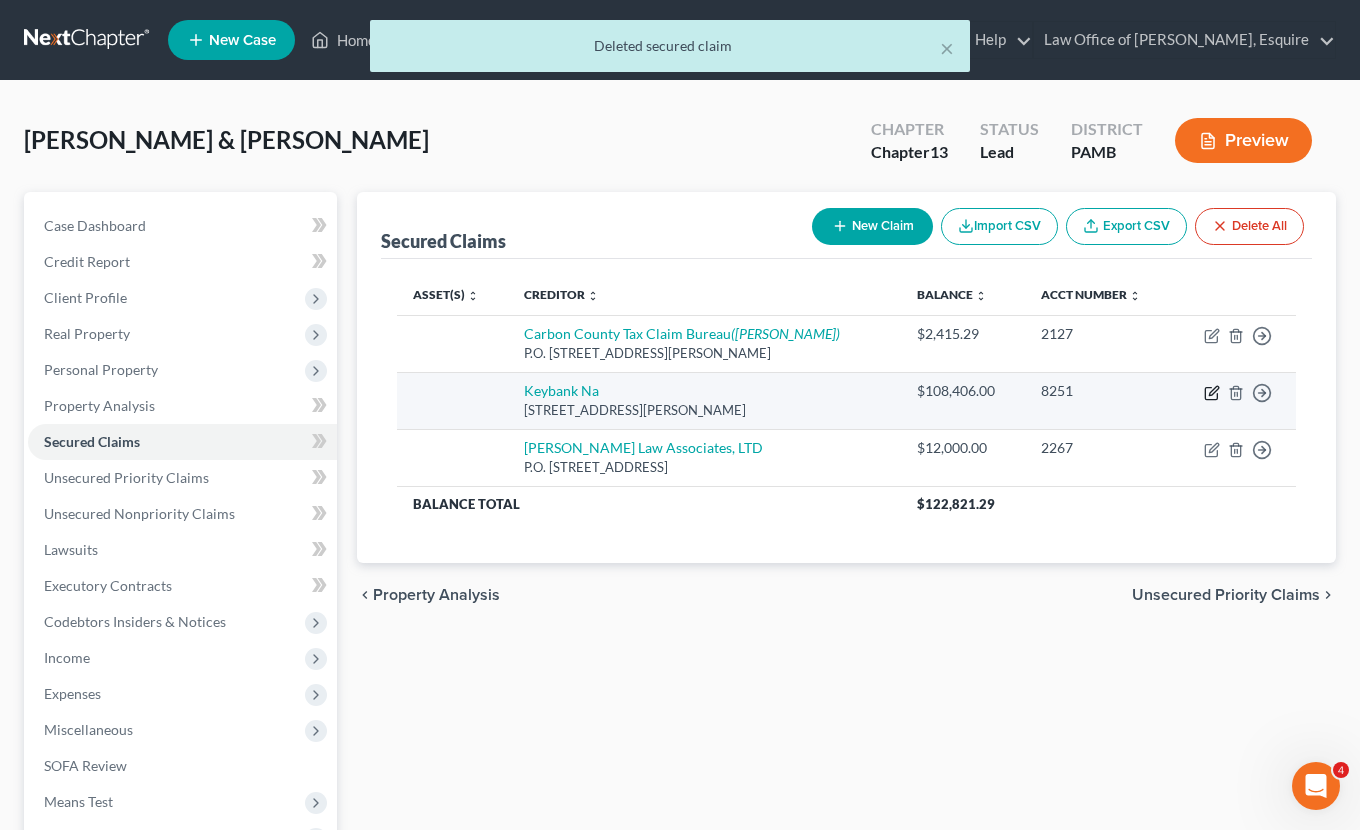 click 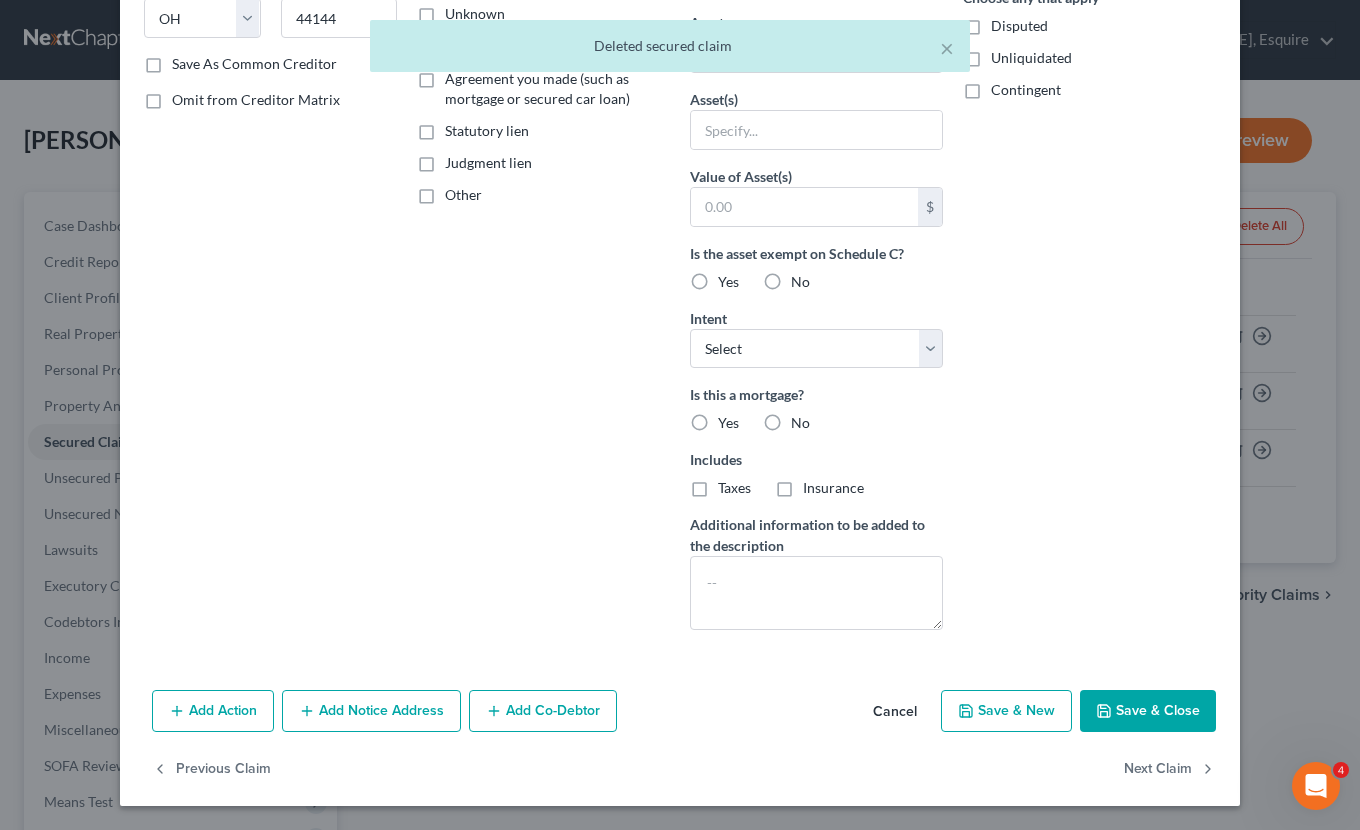 scroll, scrollTop: 338, scrollLeft: 0, axis: vertical 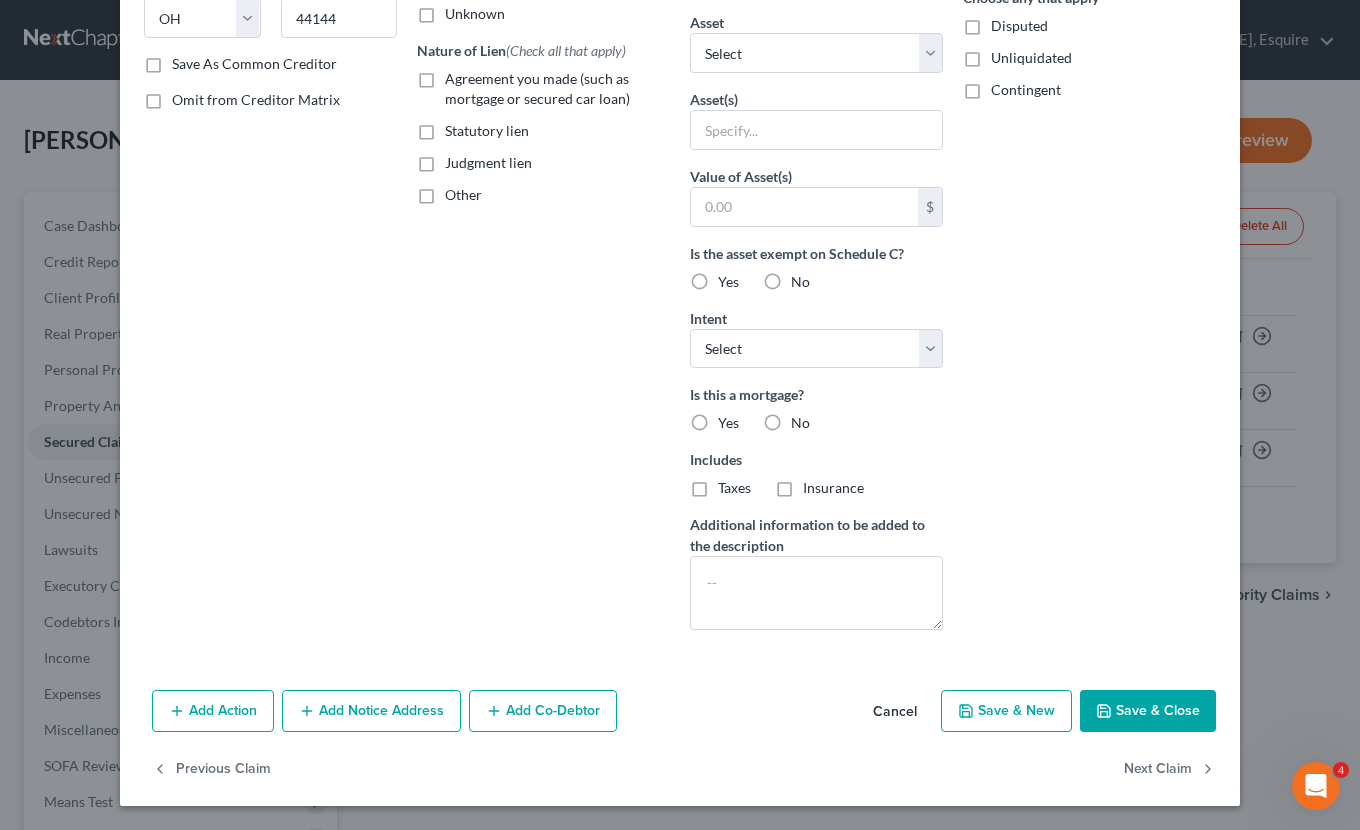 click on "Cancel" at bounding box center [895, 712] 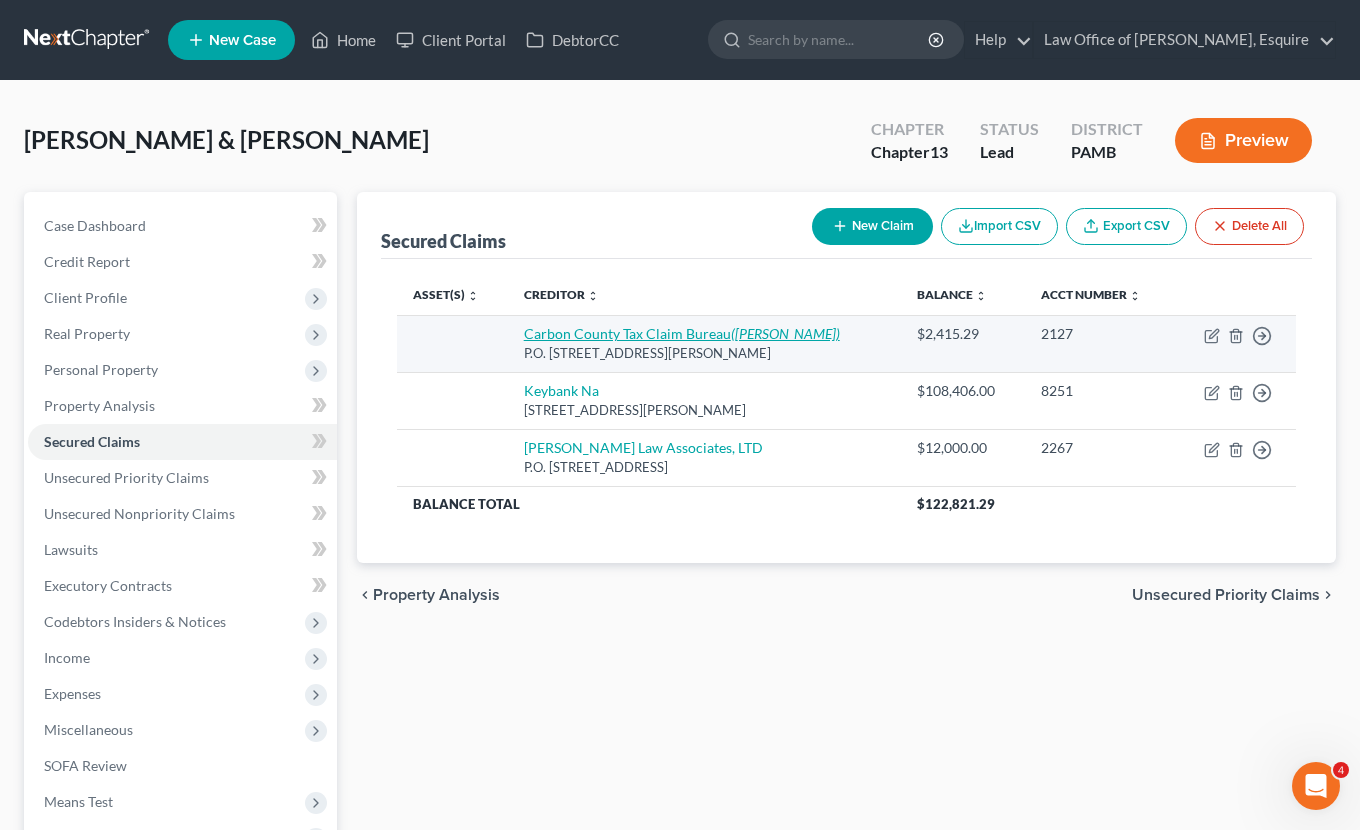click on "Carbon County Tax Claim Bureau  ([PERSON_NAME])" at bounding box center [682, 333] 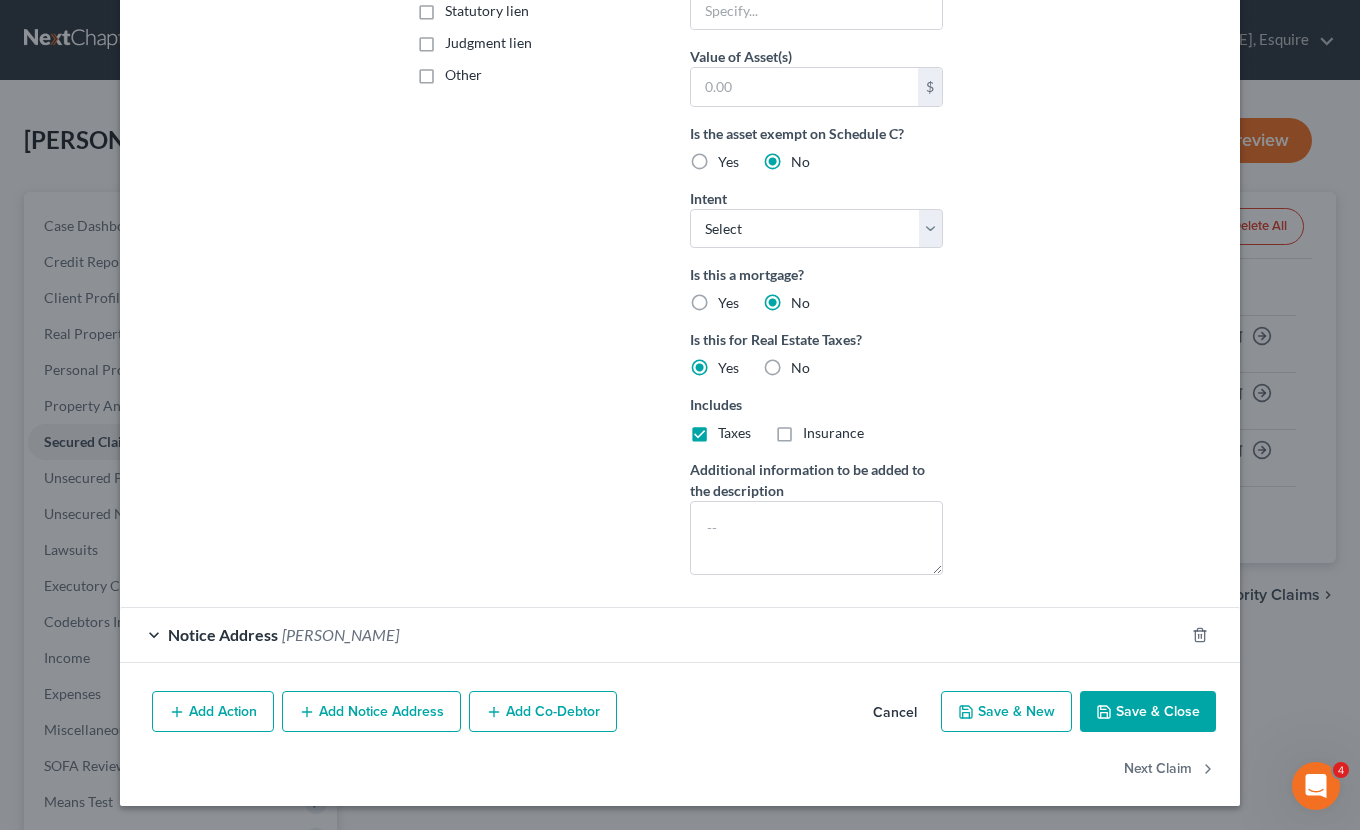 scroll, scrollTop: 458, scrollLeft: 0, axis: vertical 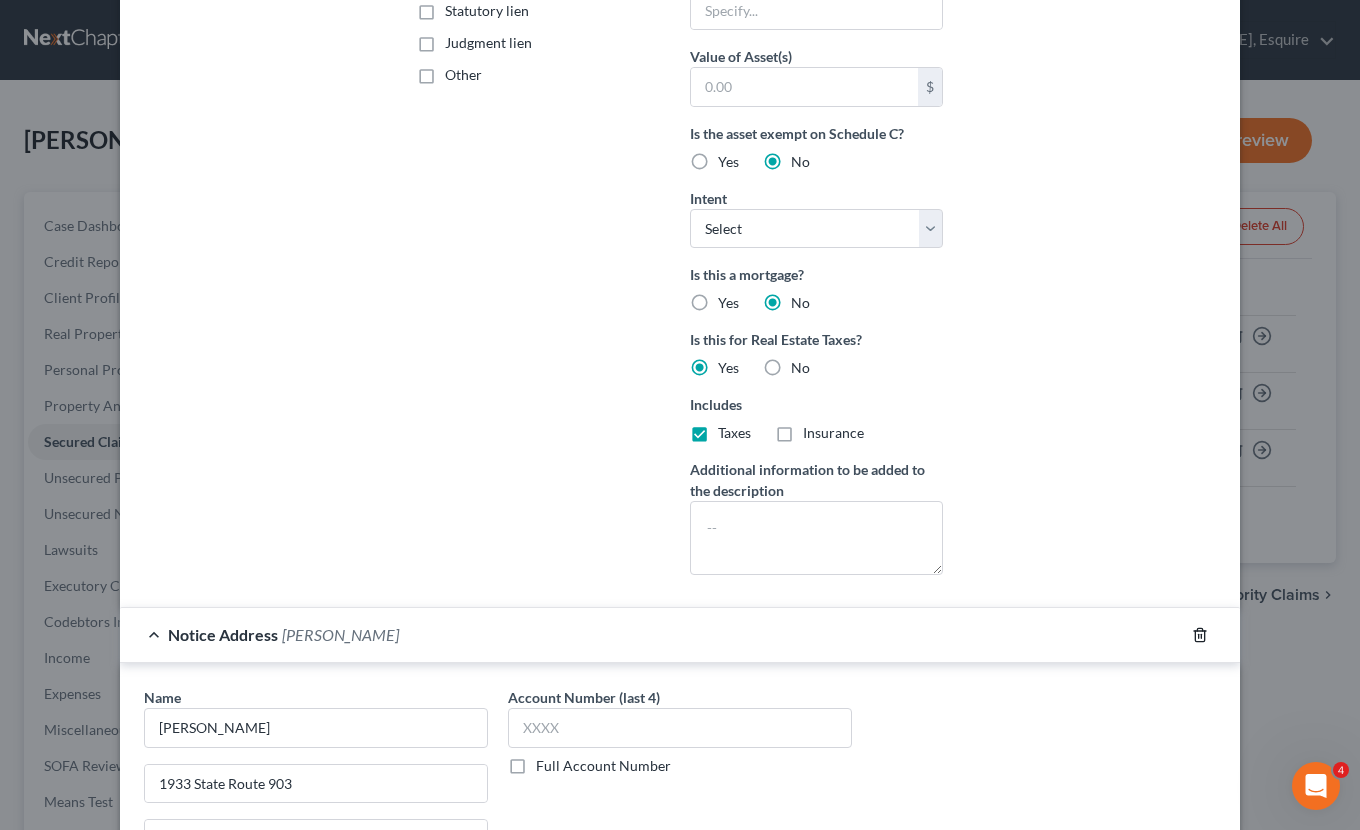 click 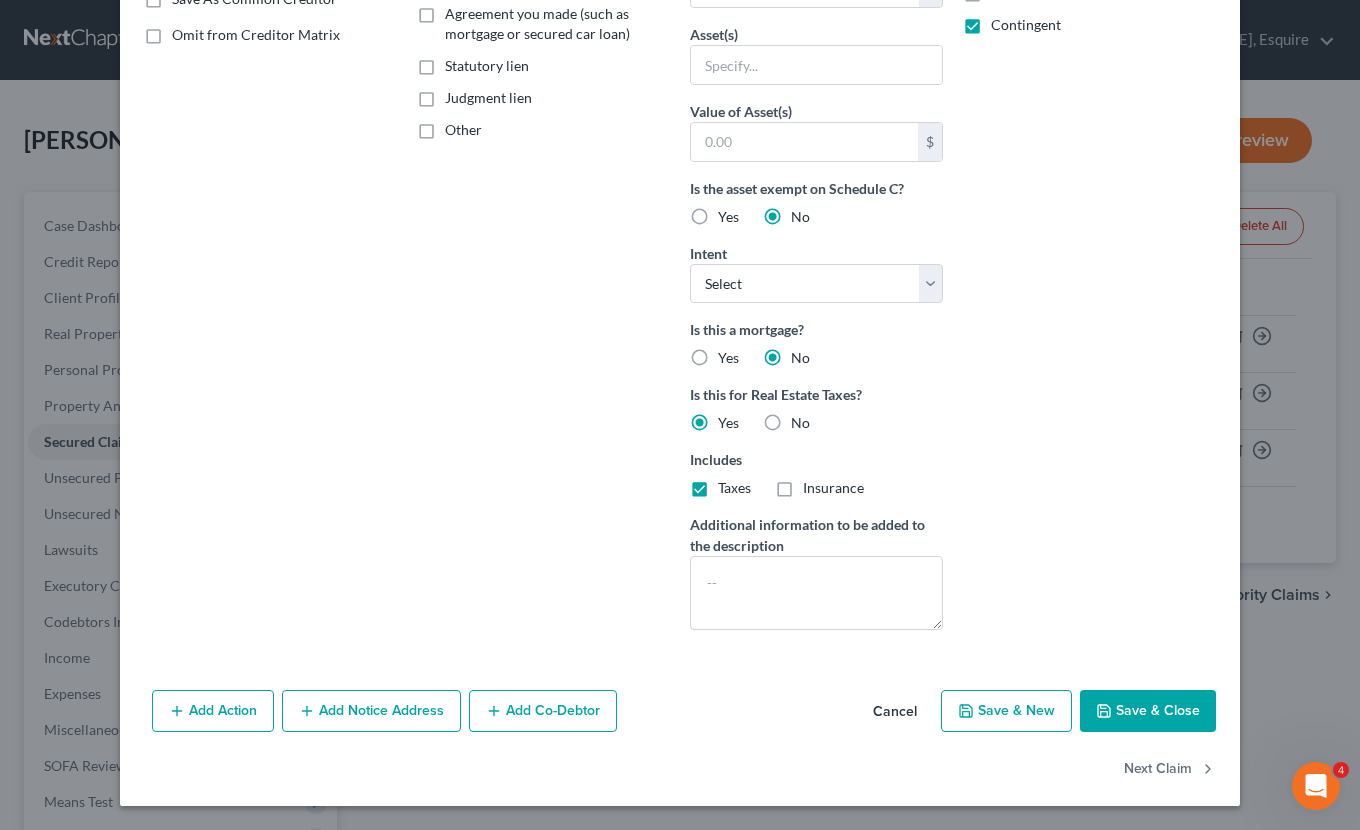 click on "Save & Close" at bounding box center [1148, 711] 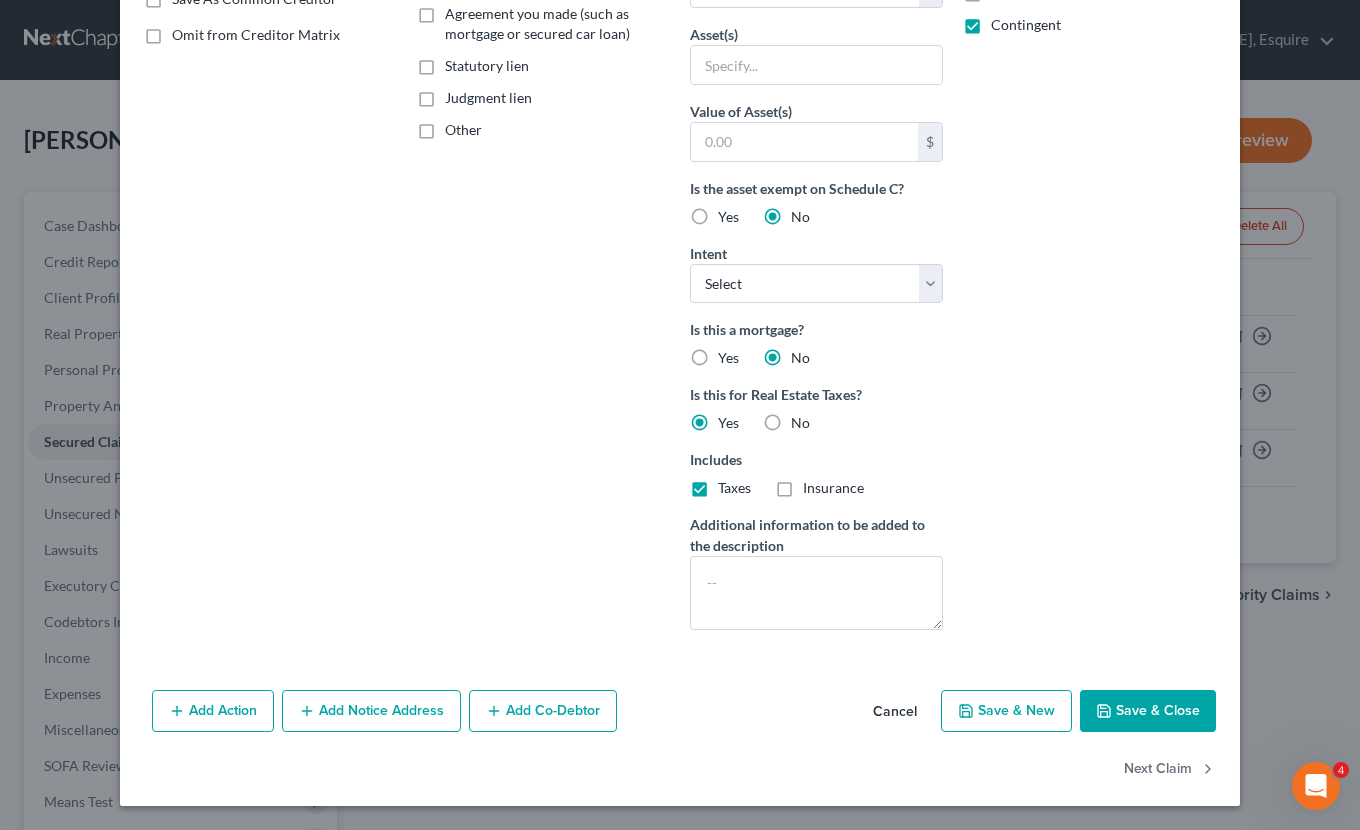 scroll, scrollTop: 184, scrollLeft: 0, axis: vertical 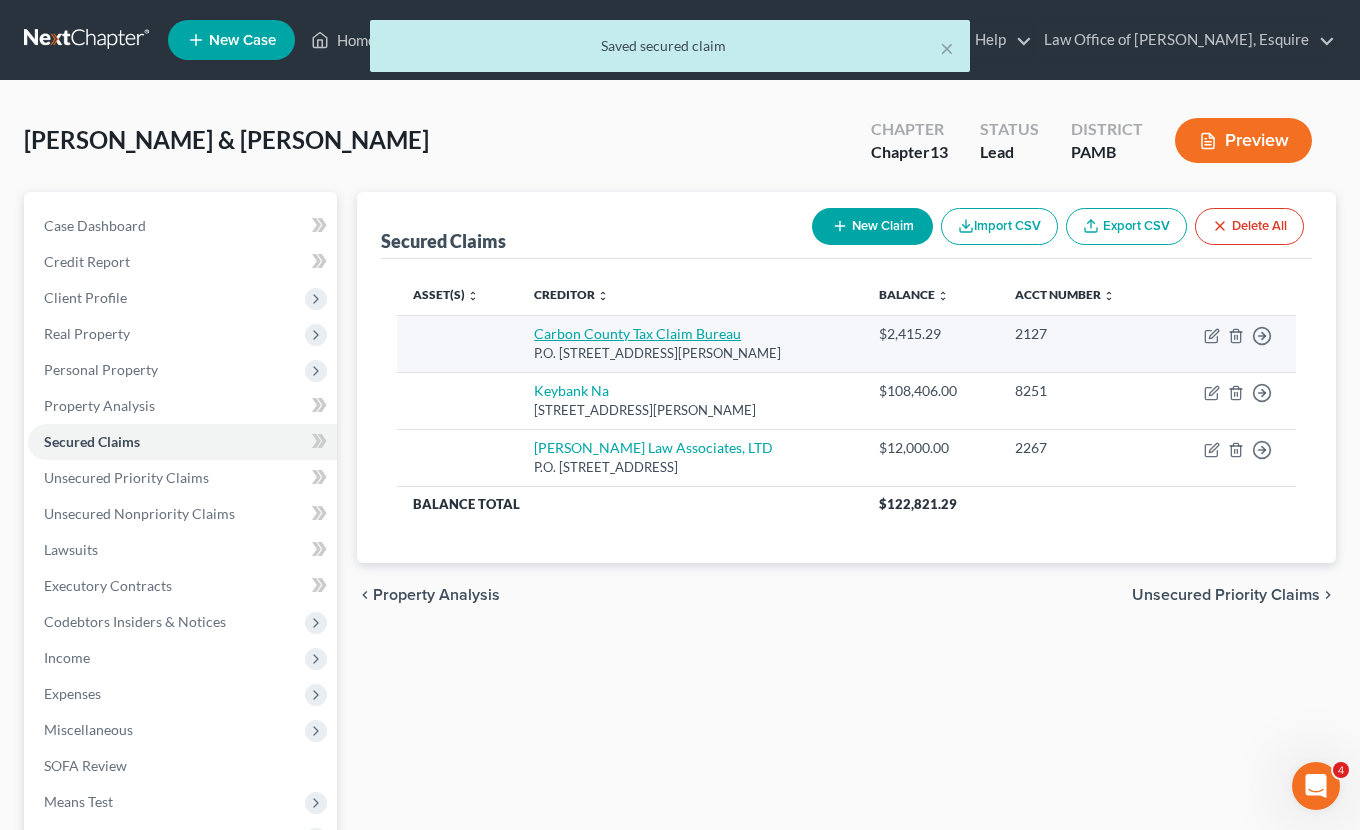 click on "Carbon County Tax Claim Bureau" at bounding box center (637, 333) 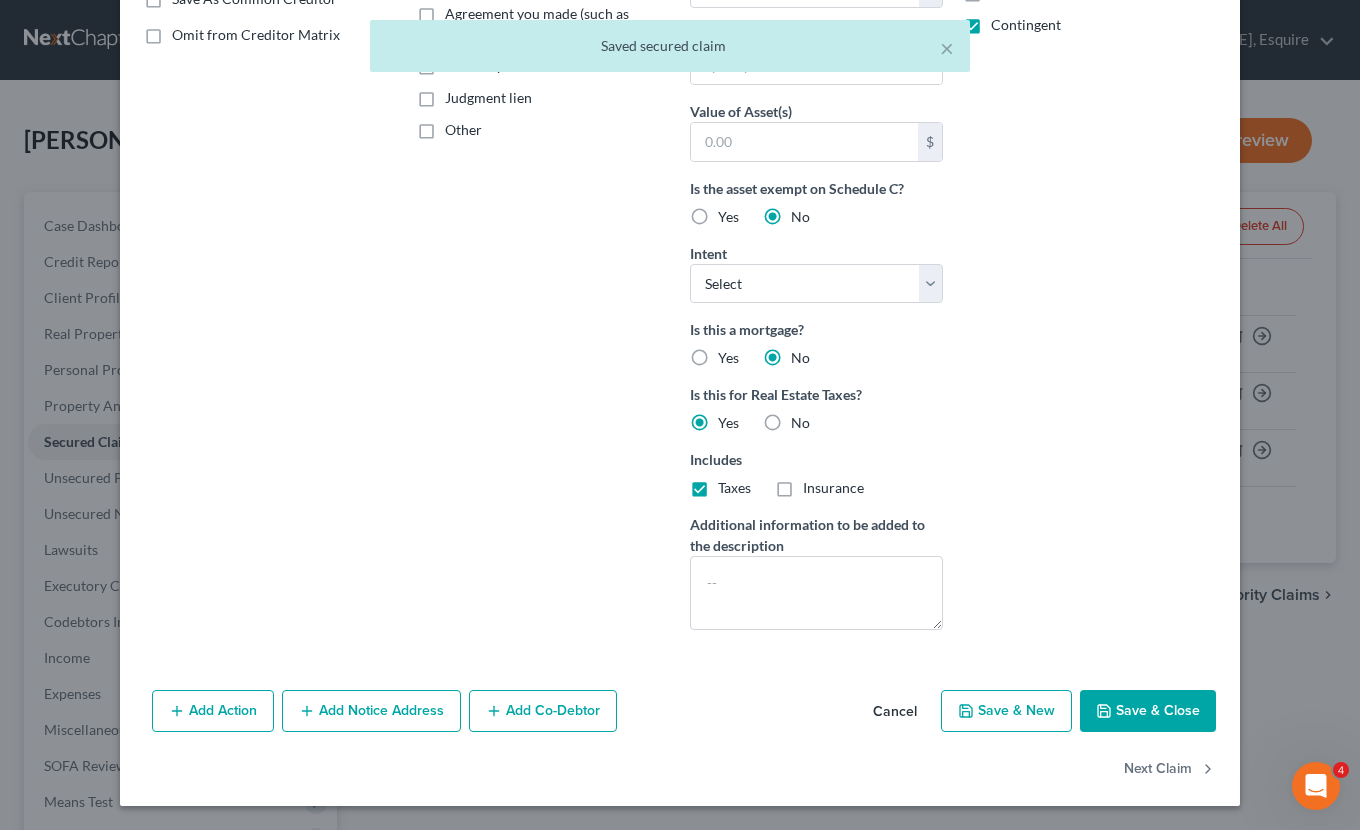 scroll, scrollTop: 403, scrollLeft: 0, axis: vertical 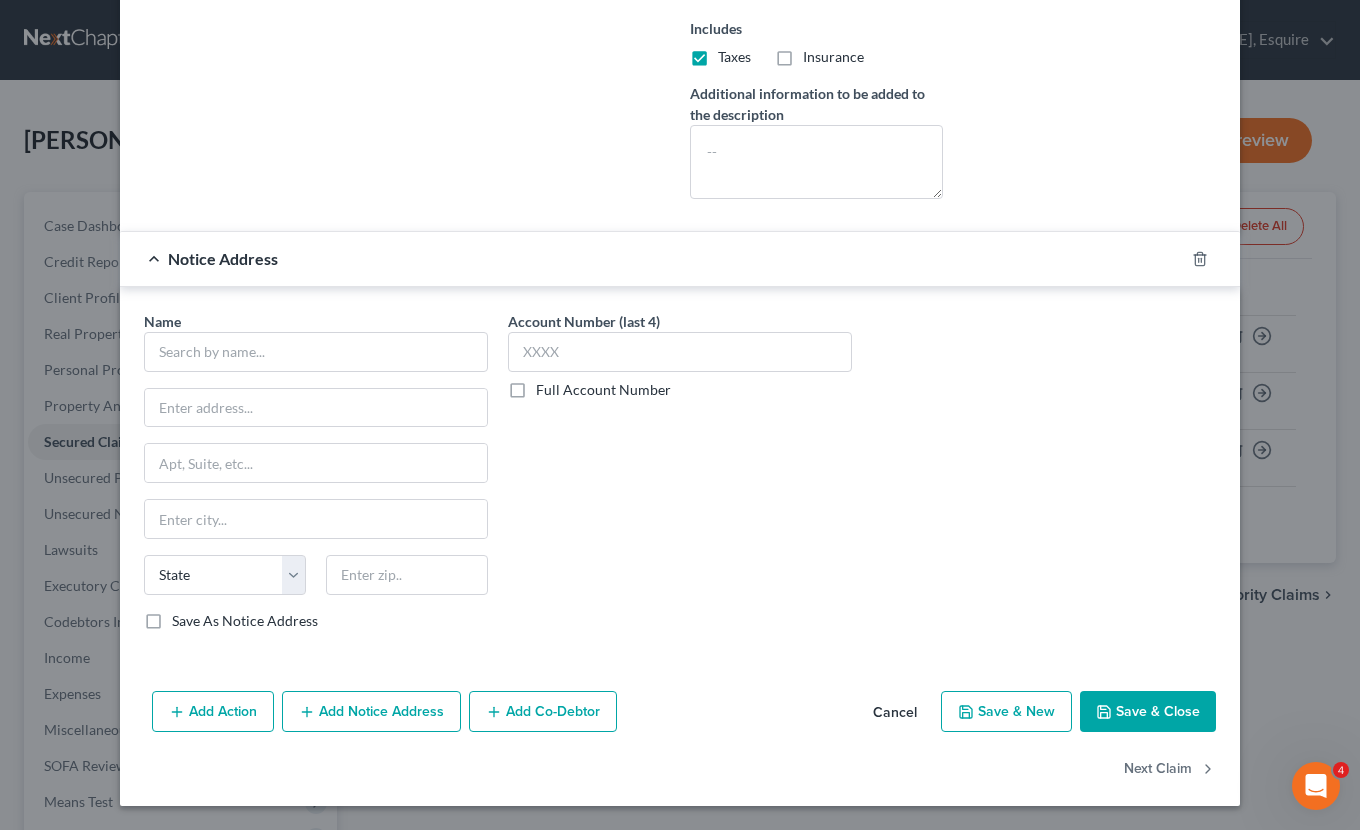 click on "Cancel" at bounding box center [895, 713] 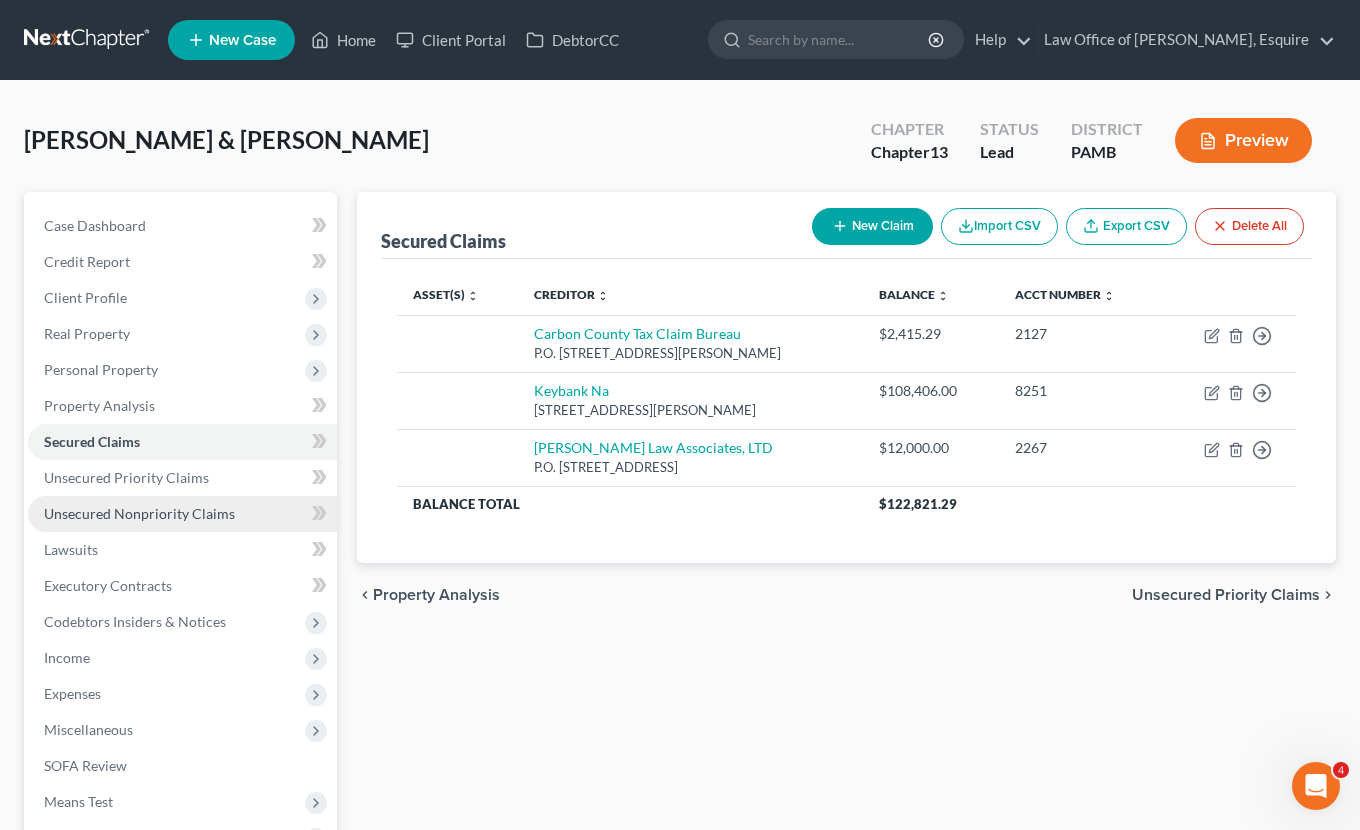 click on "Unsecured Nonpriority Claims" at bounding box center (139, 513) 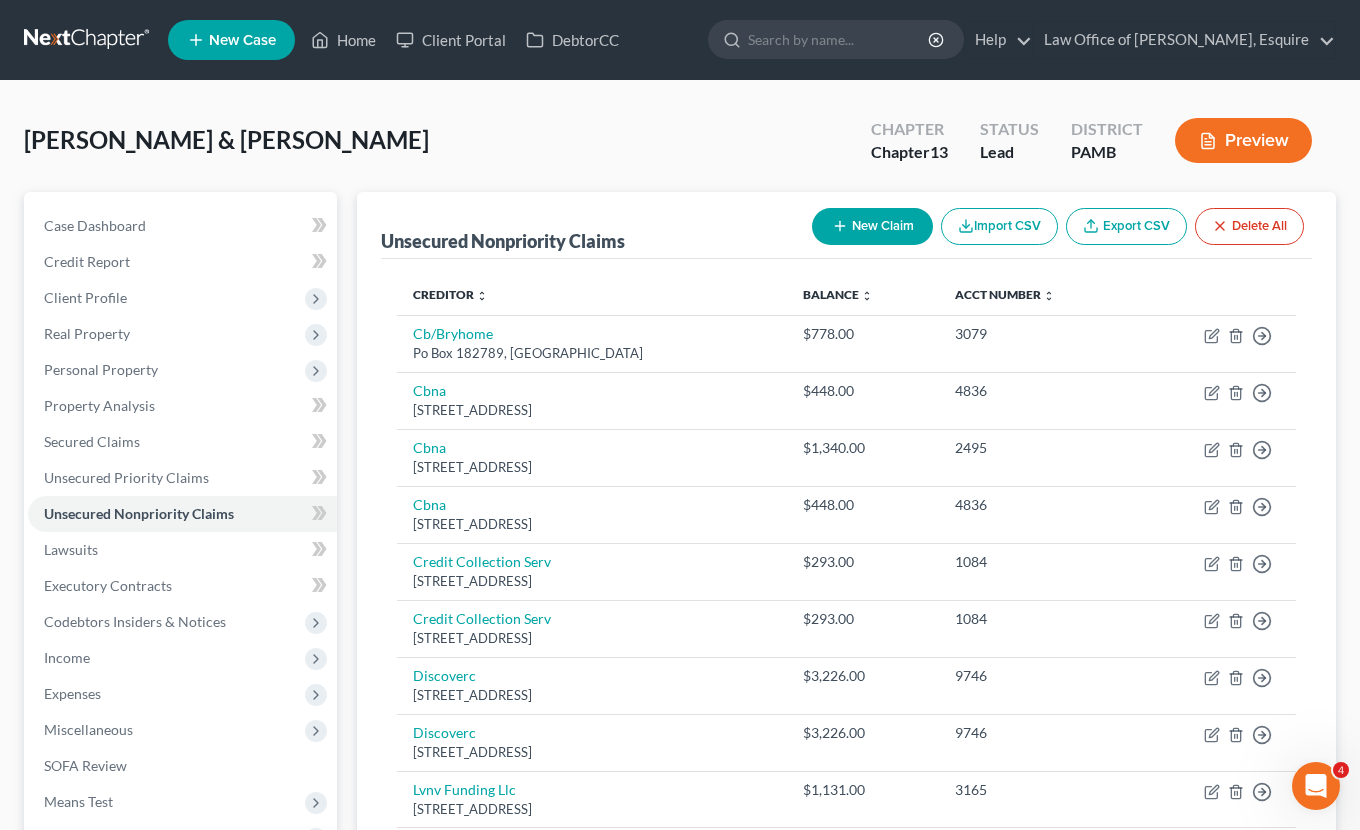 scroll, scrollTop: 0, scrollLeft: 0, axis: both 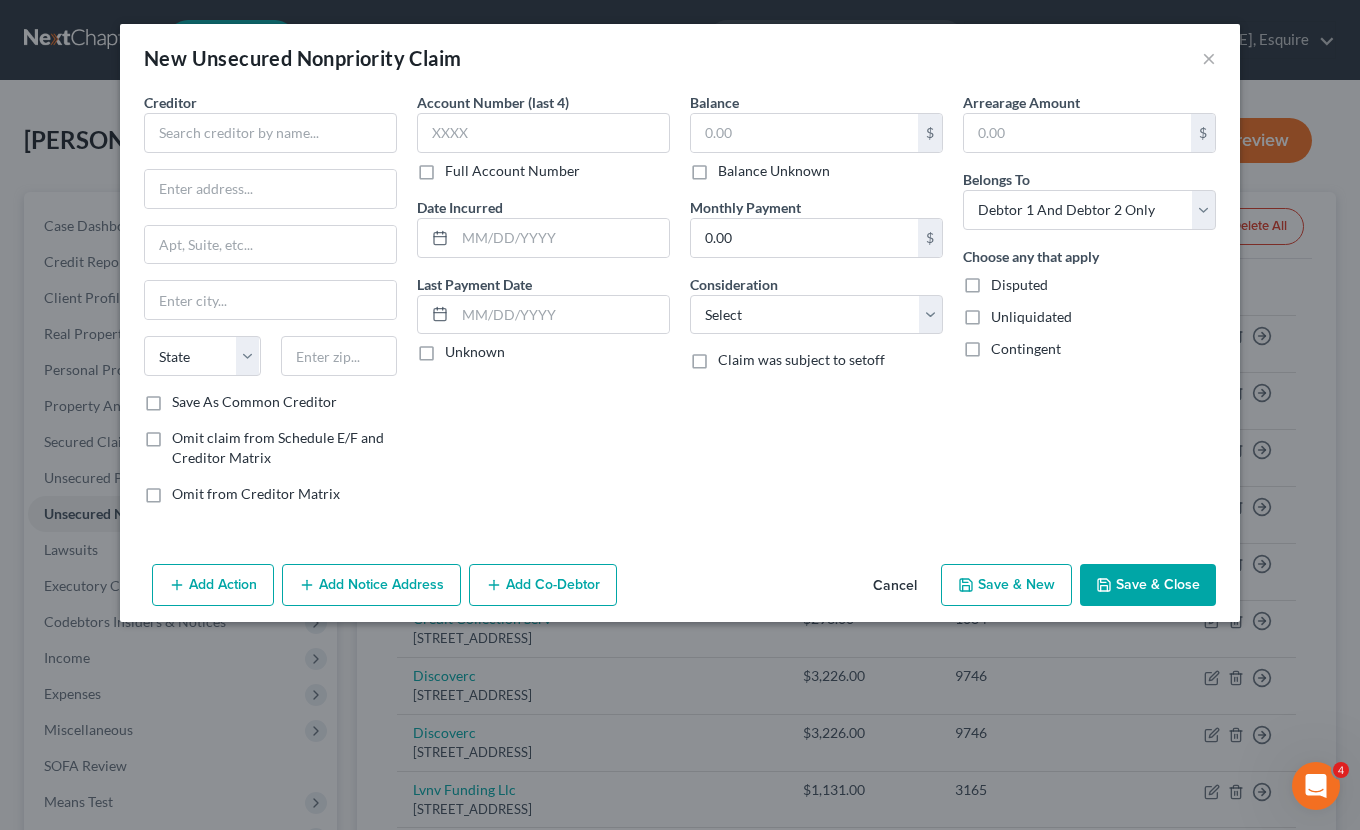 click on "Balance Unknown" at bounding box center [774, 171] 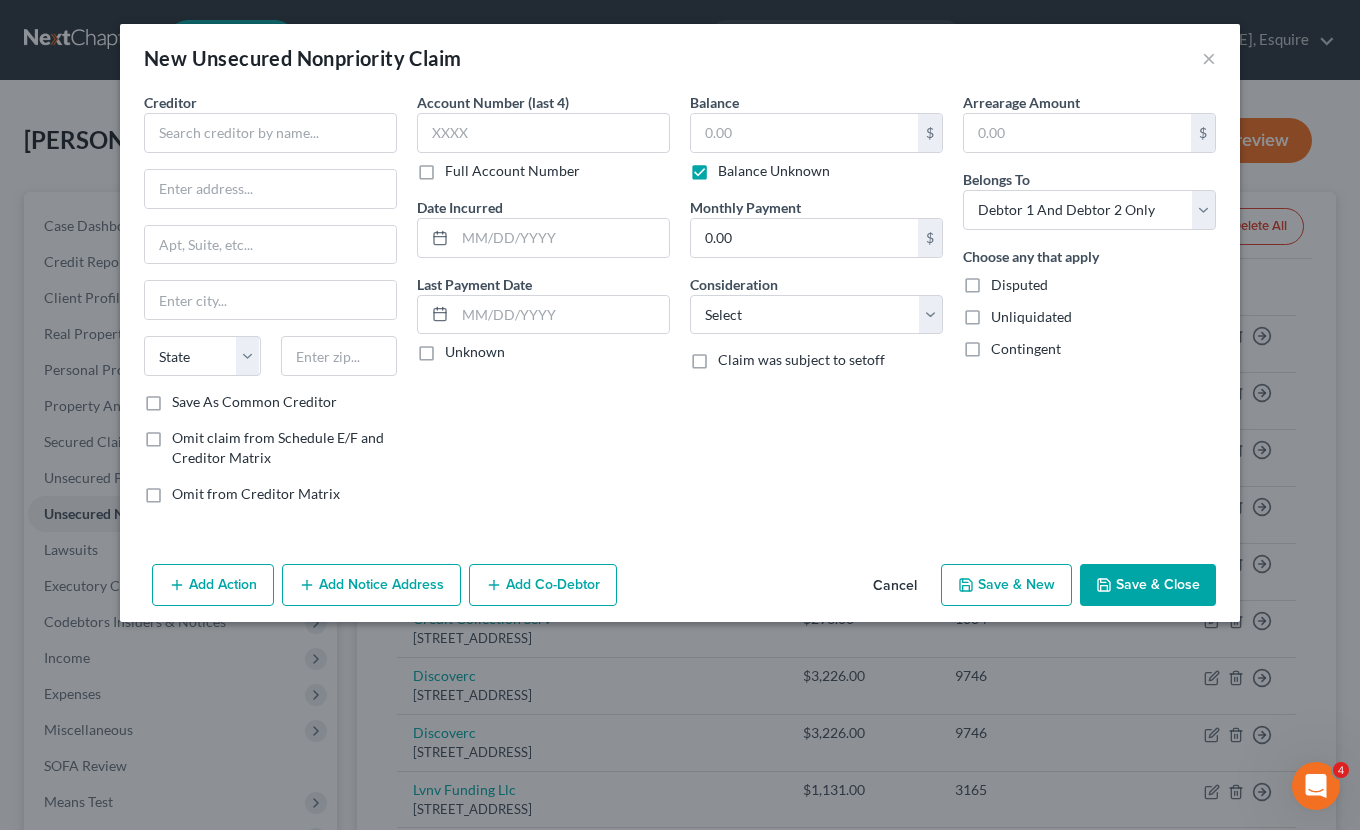 type on "0.00" 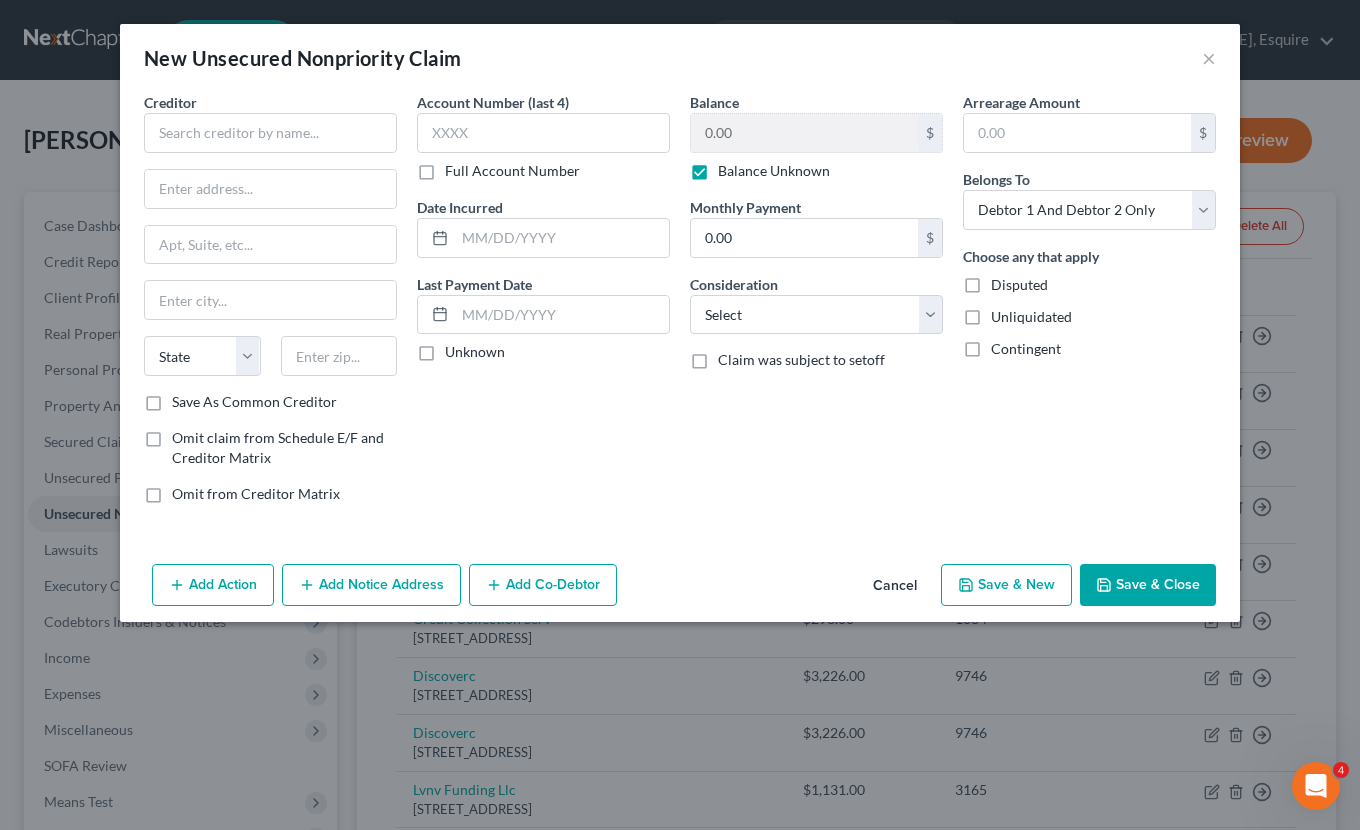 click on "Disputed" at bounding box center (1019, 285) 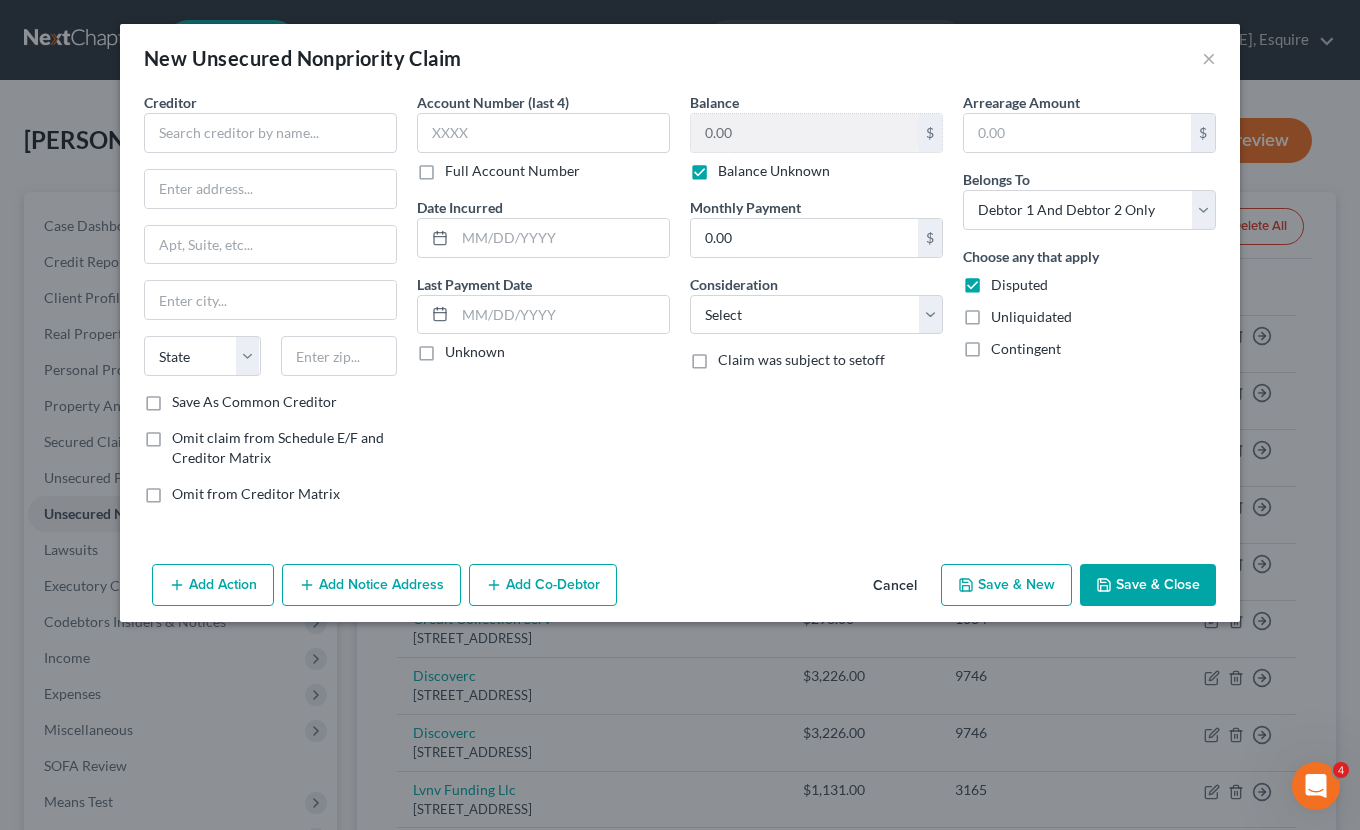 click on "Unliquidated" at bounding box center [1031, 317] 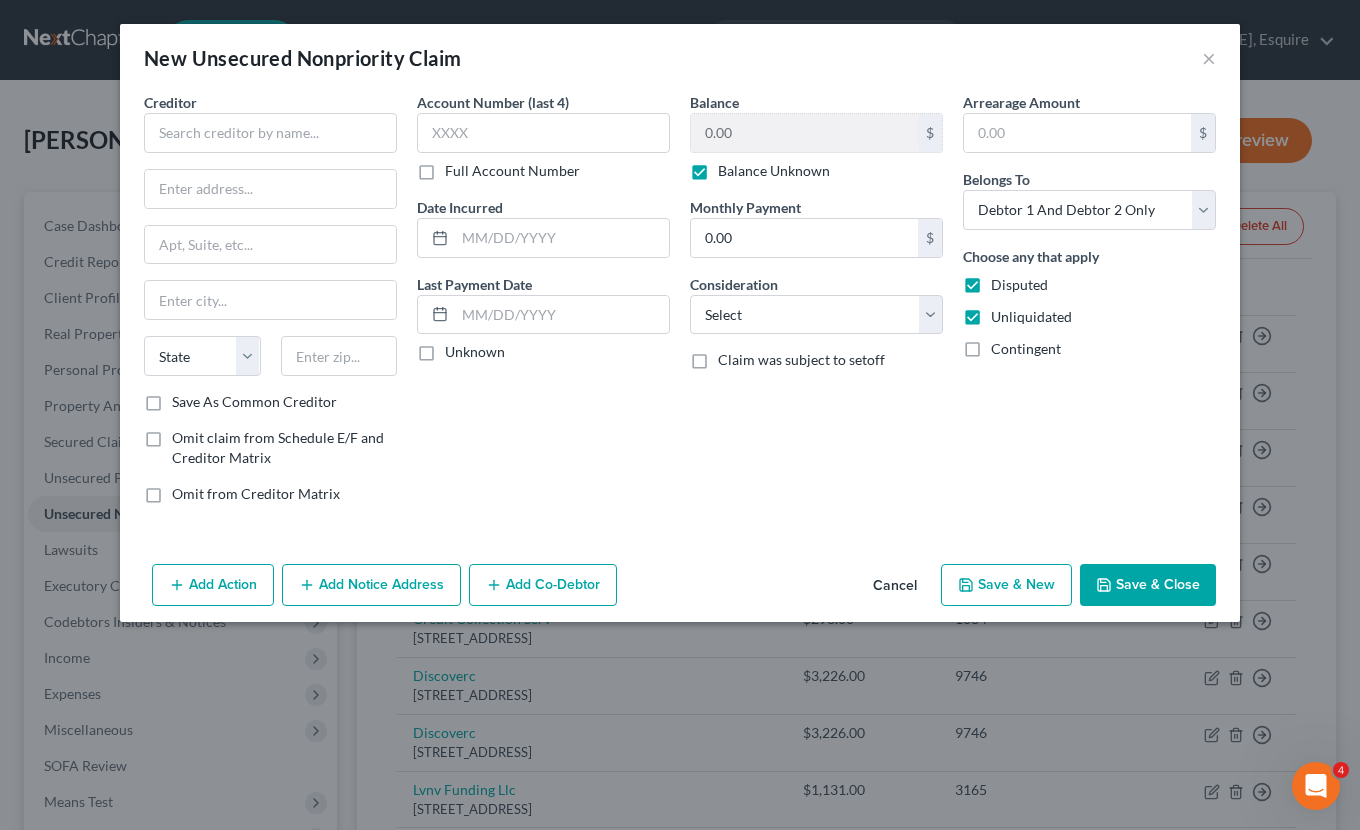 click on "Contingent" at bounding box center (1026, 349) 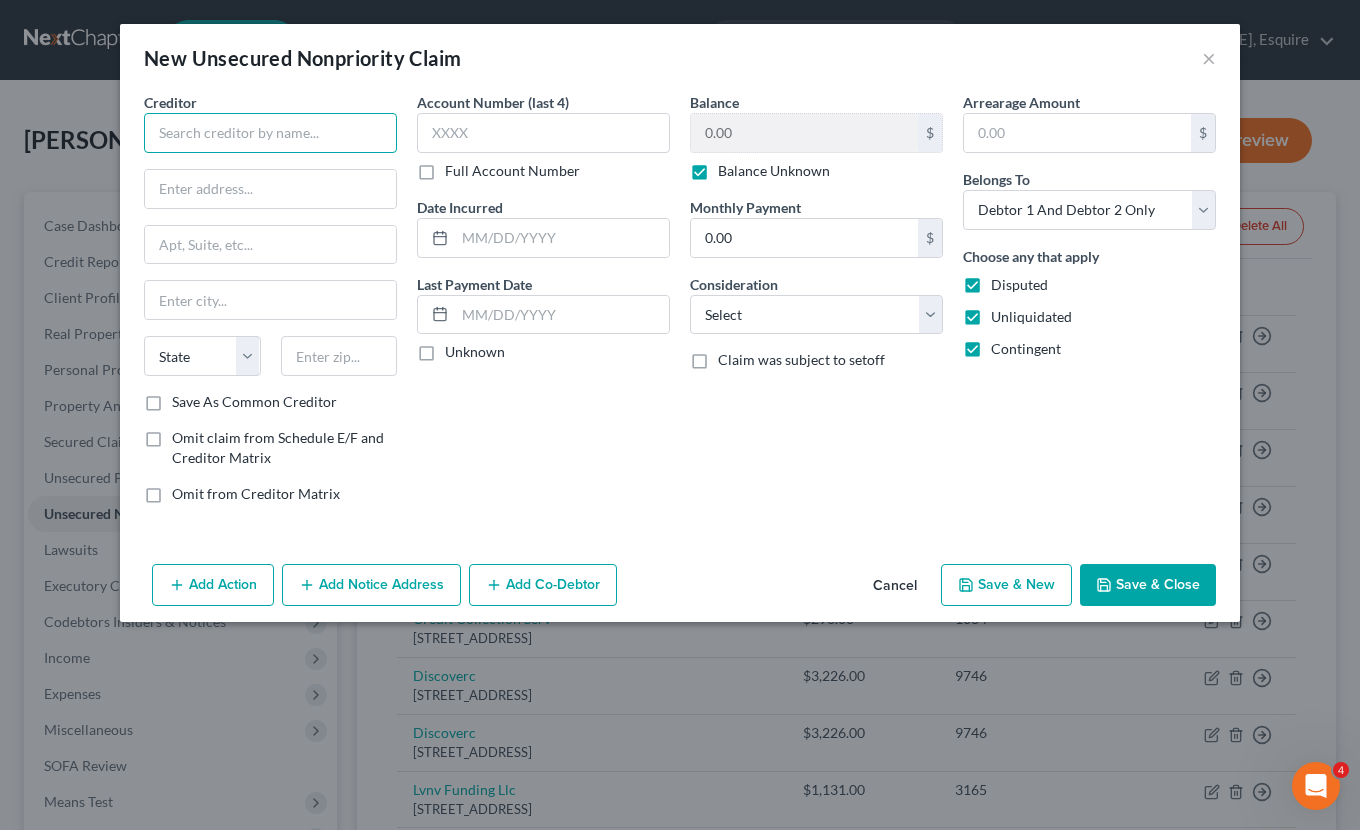 click at bounding box center (270, 133) 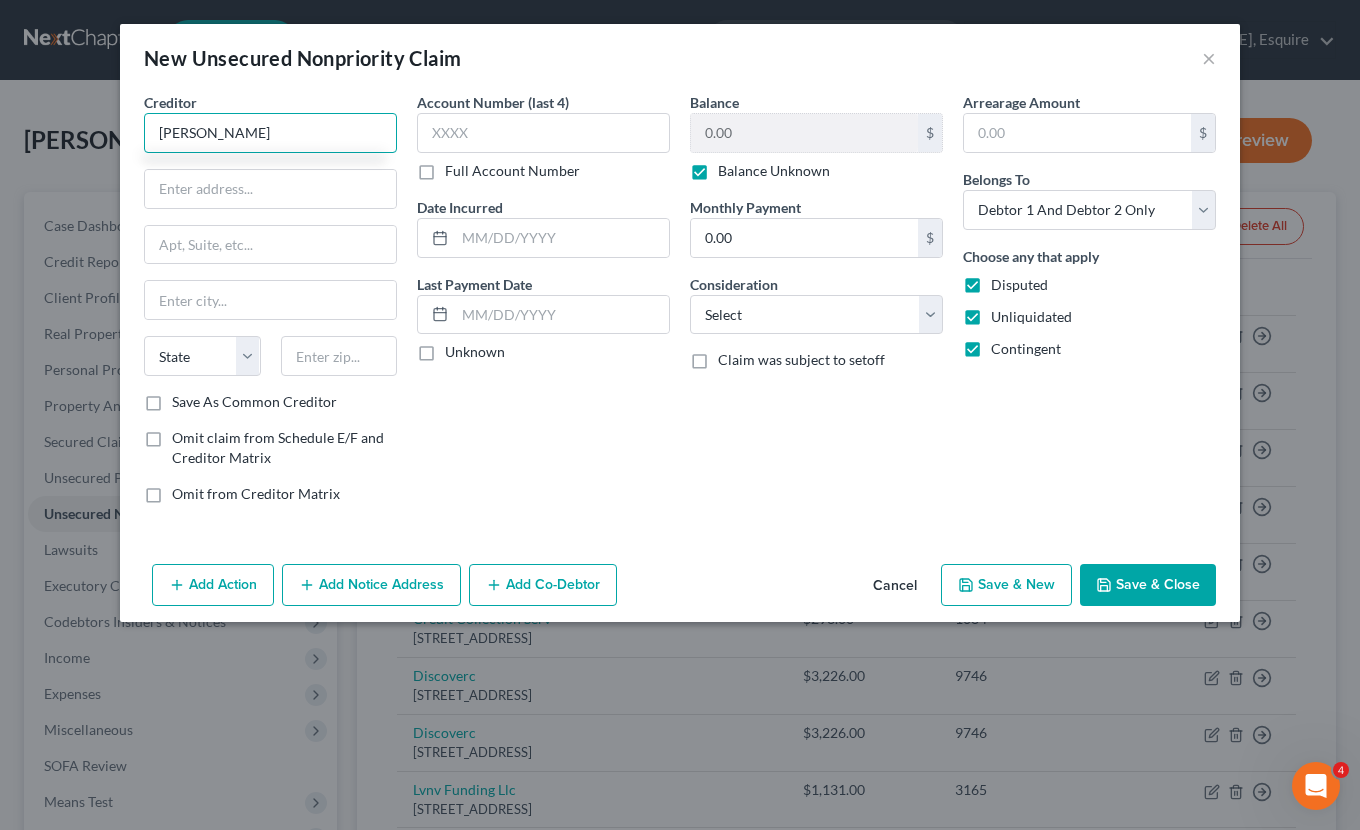 type on "[PERSON_NAME]" 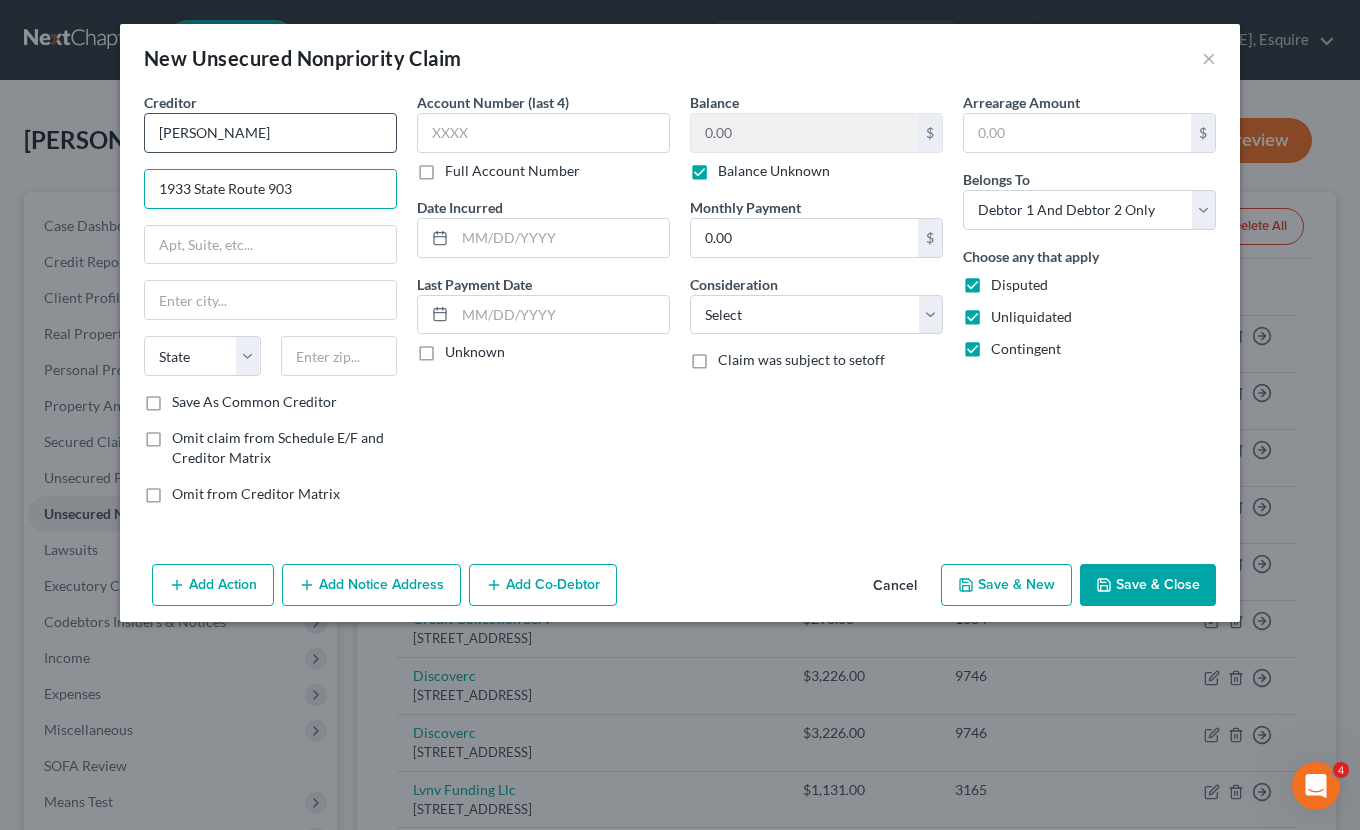 type on "1933 State Route 903" 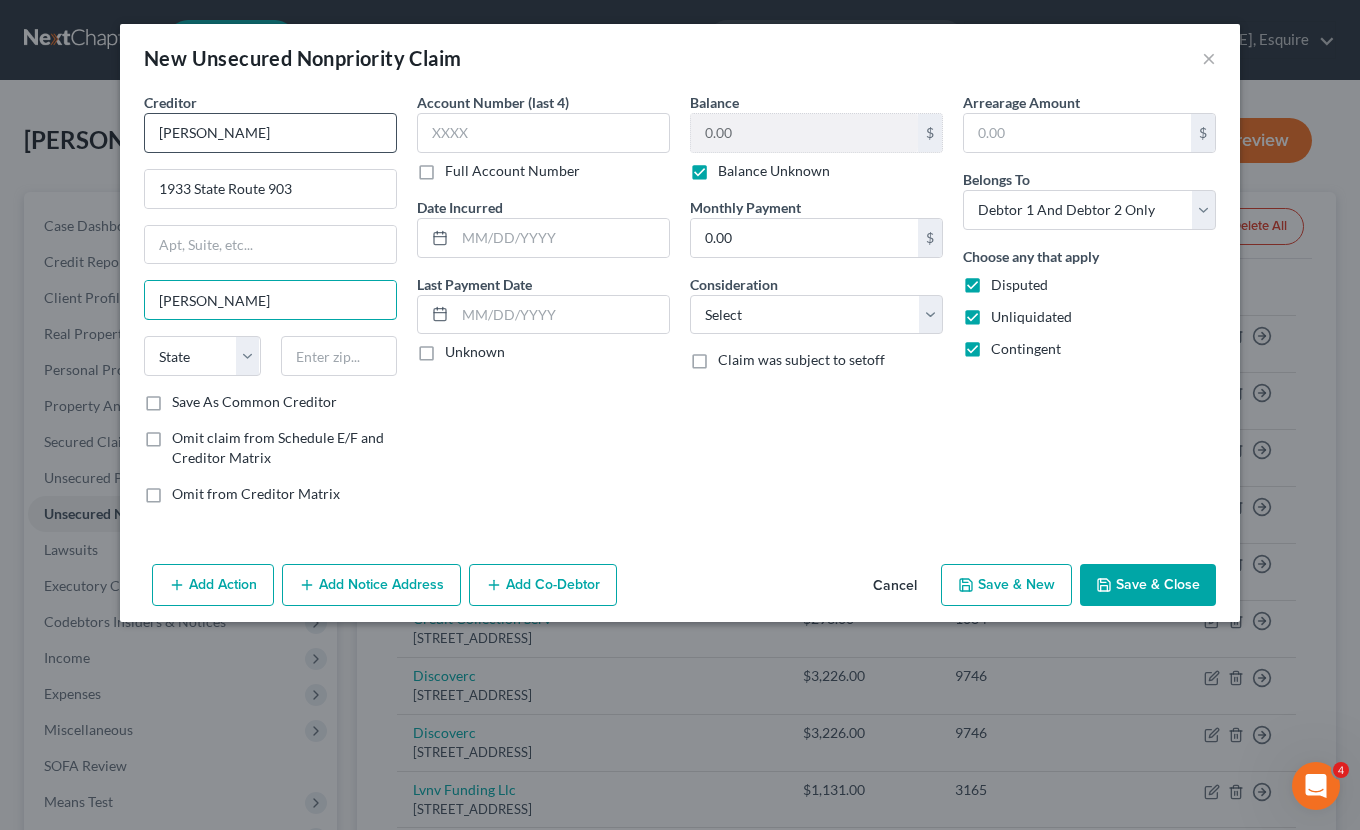 type on "[PERSON_NAME]" 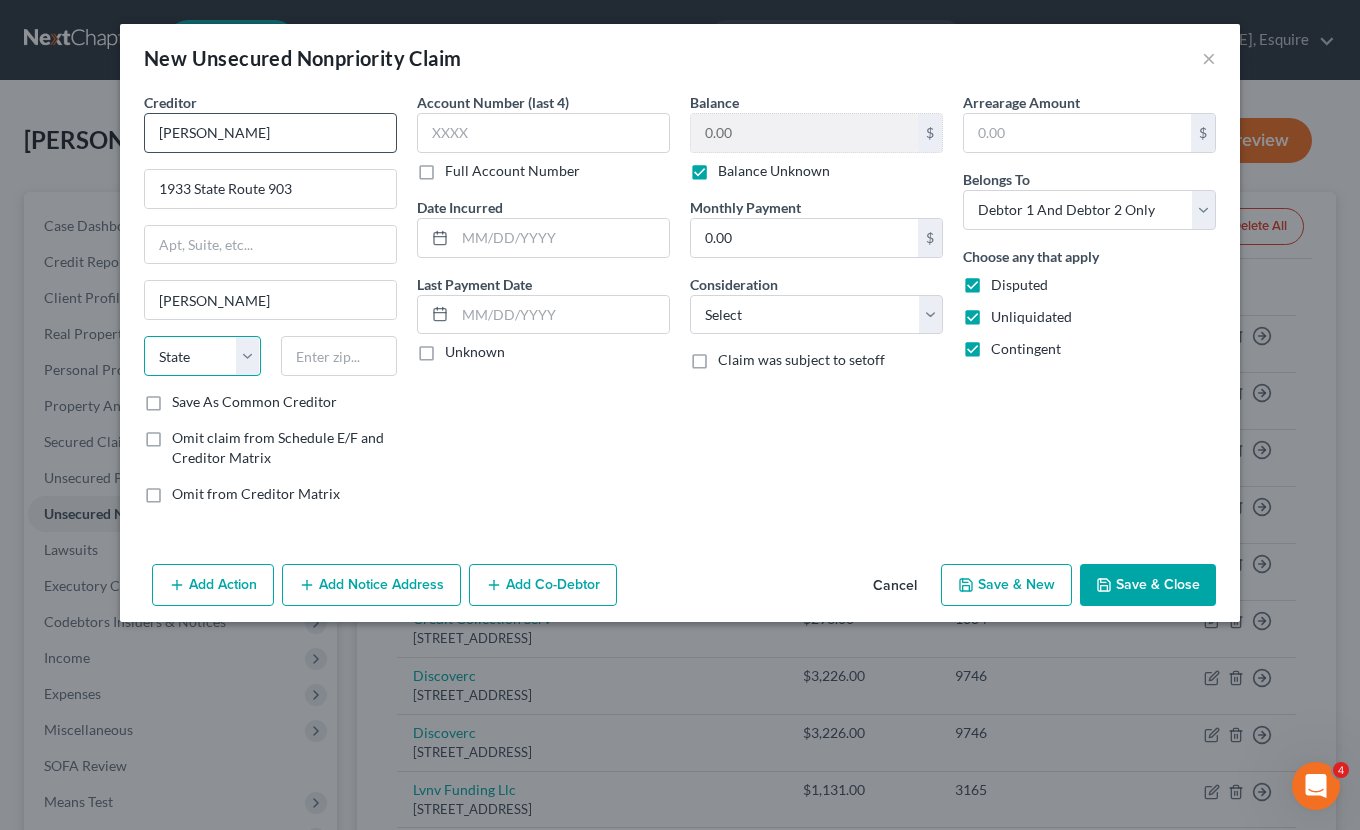 select on "39" 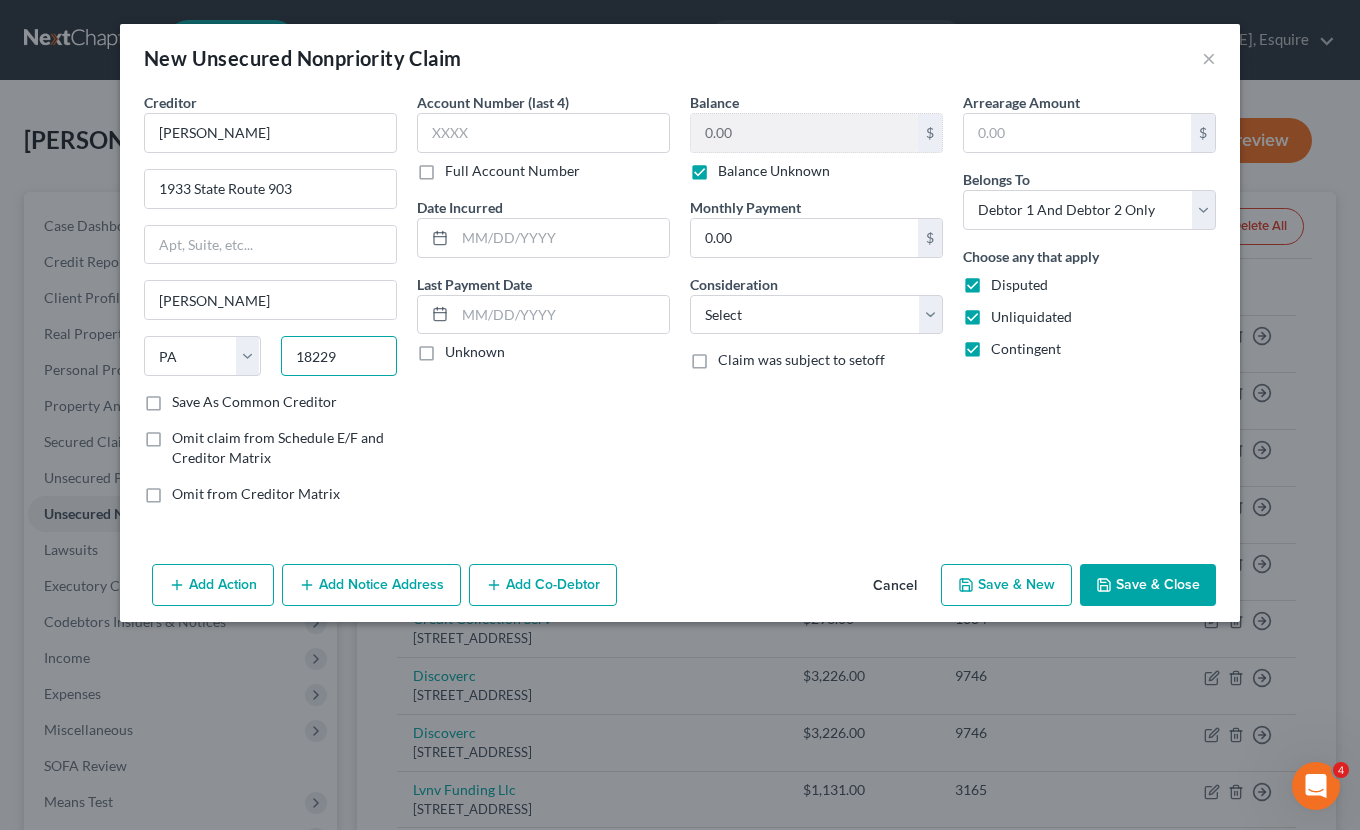 type on "18229" 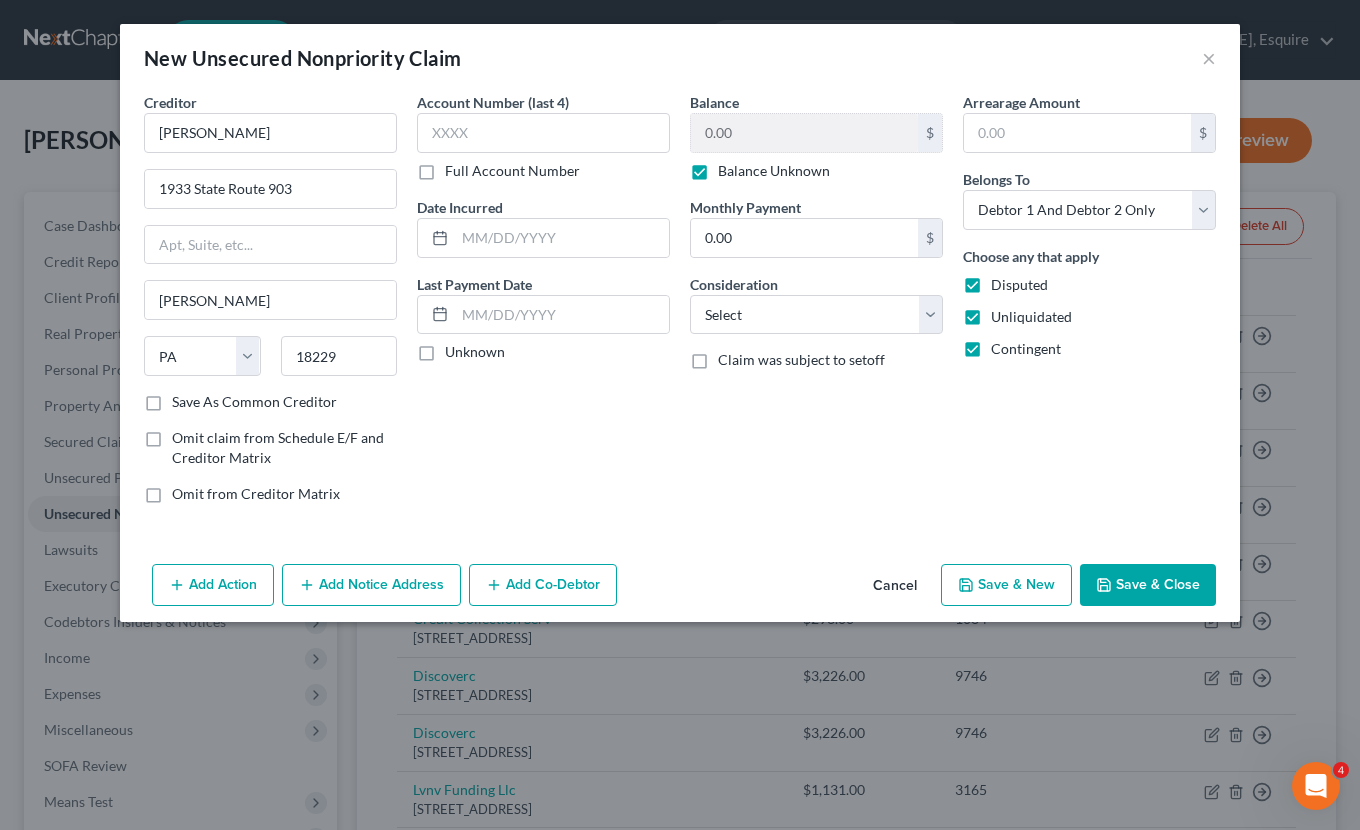 click on "Save & Close" at bounding box center [1148, 585] 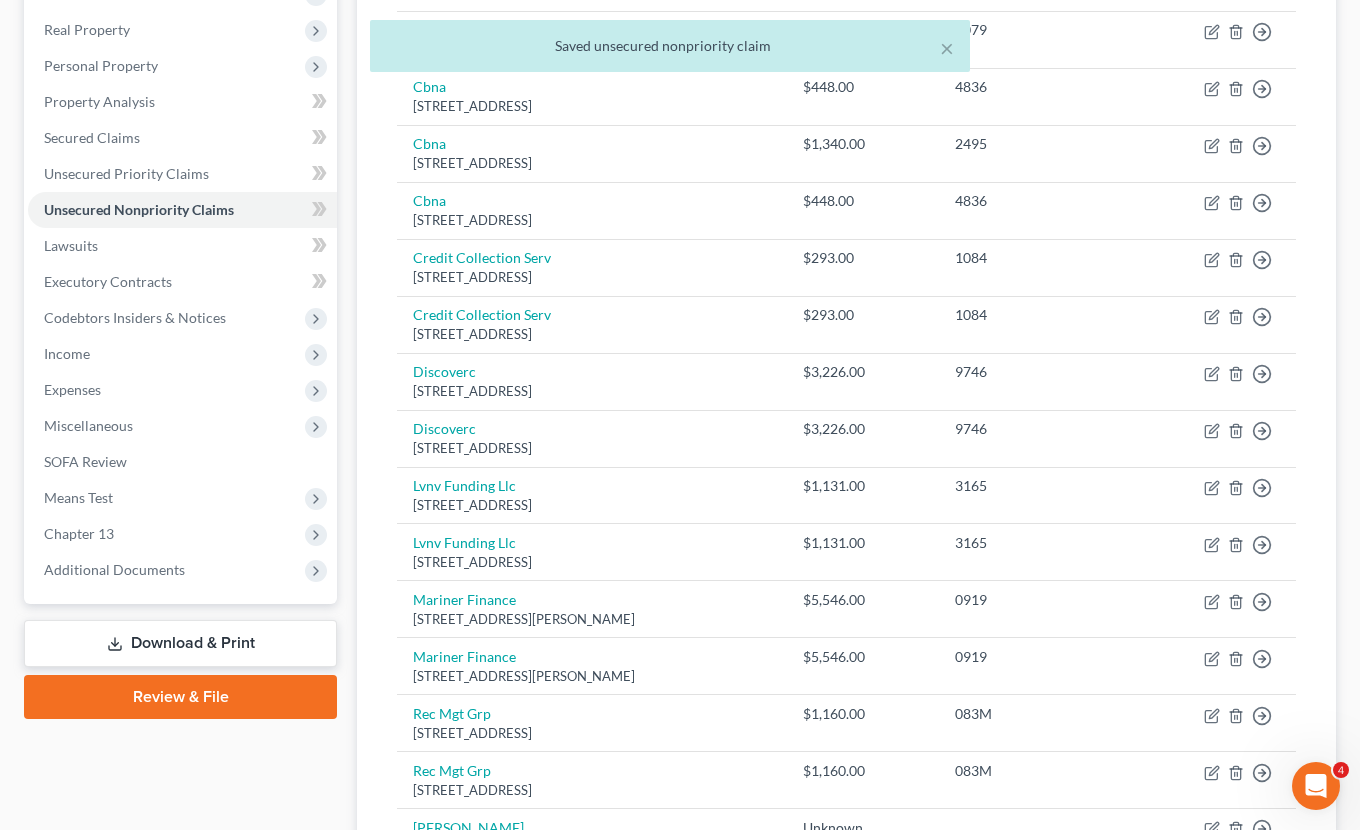 scroll, scrollTop: 305, scrollLeft: 0, axis: vertical 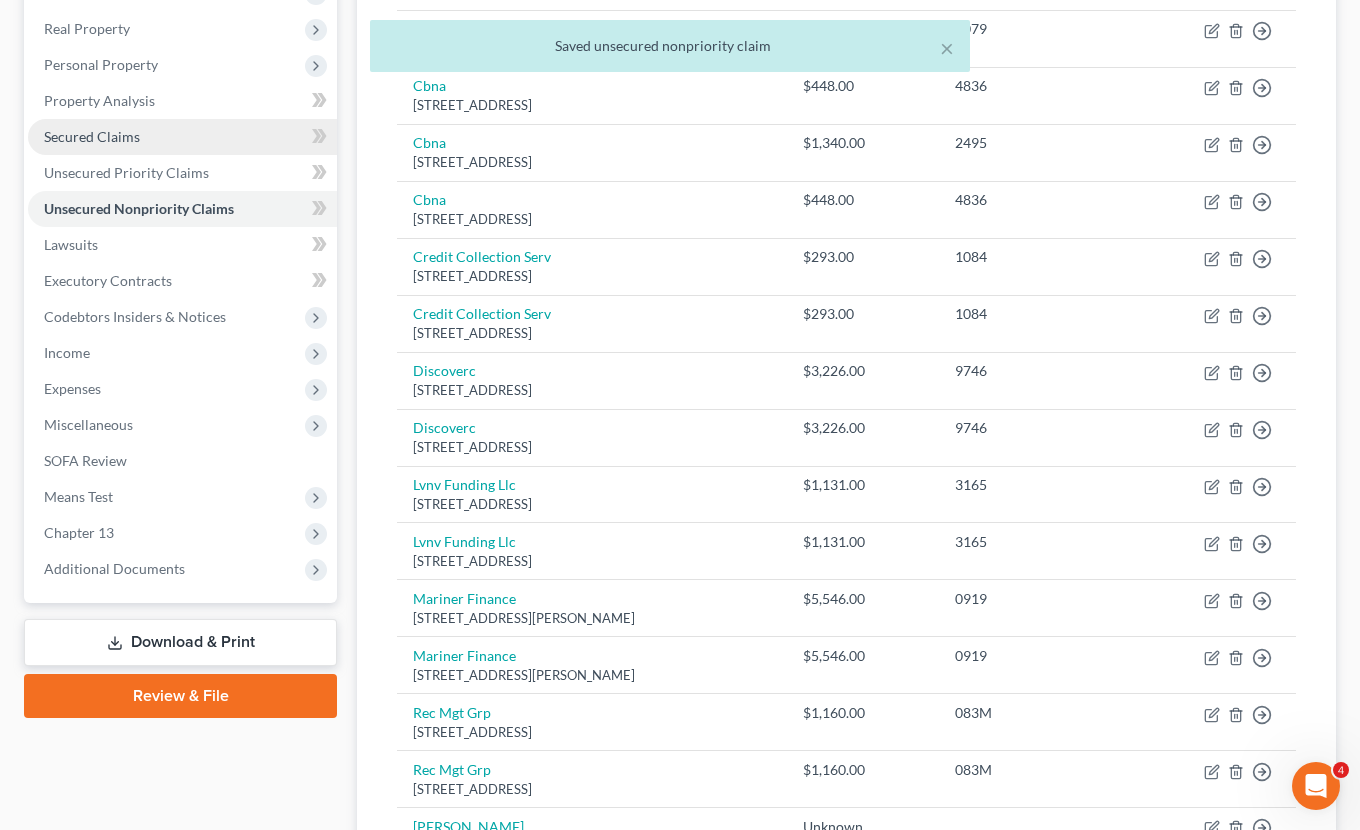 click on "Secured Claims" at bounding box center [92, 136] 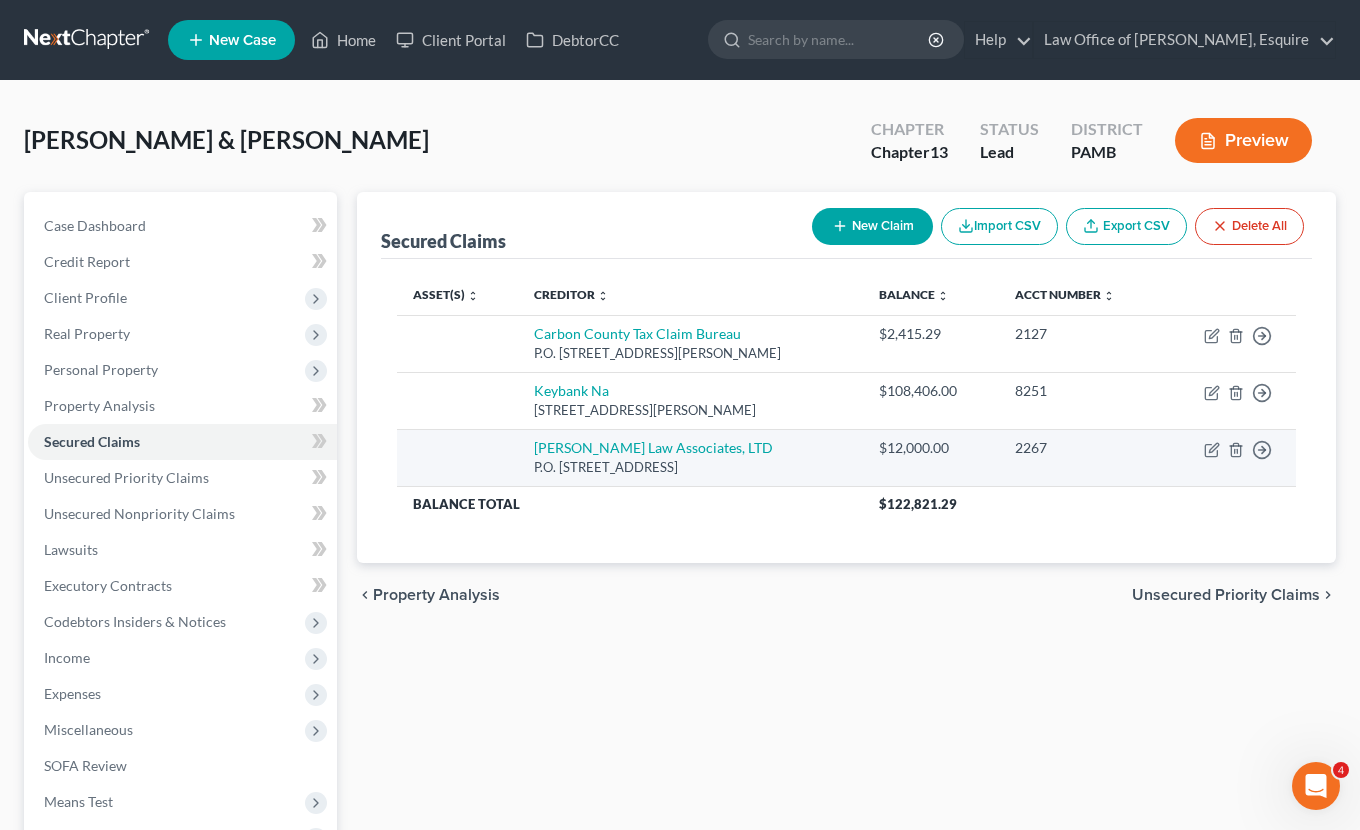 scroll, scrollTop: 4, scrollLeft: 0, axis: vertical 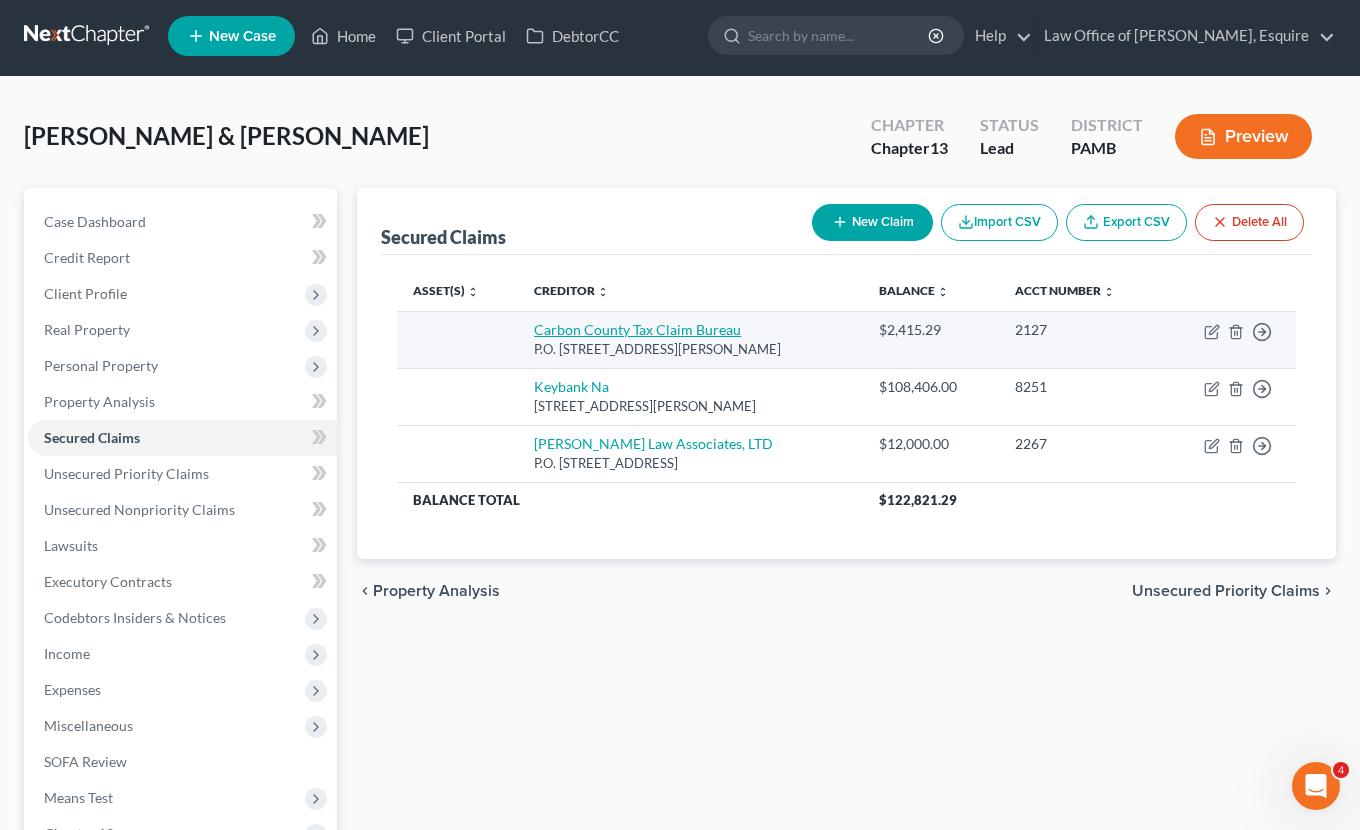 click on "Carbon County Tax Claim Bureau" at bounding box center (637, 329) 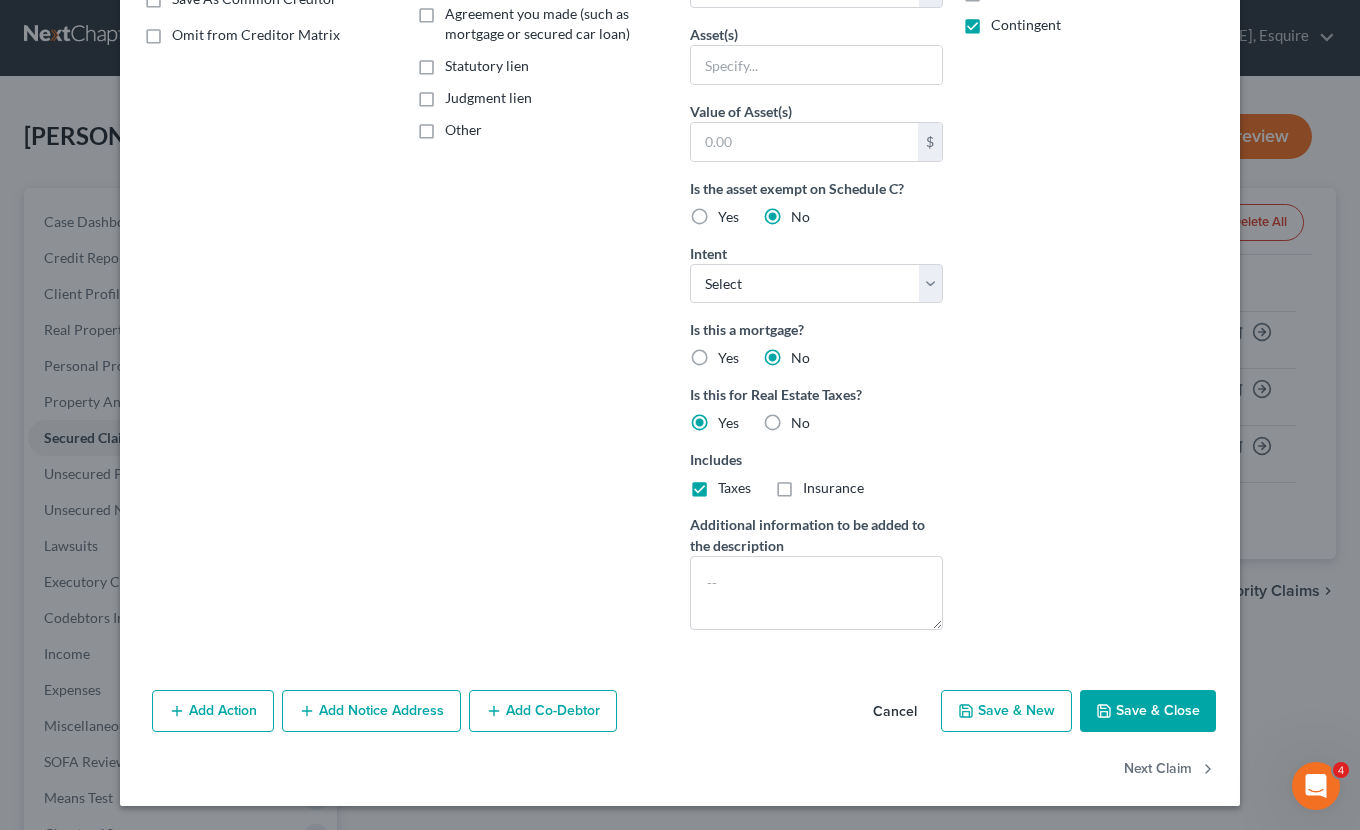 scroll, scrollTop: 403, scrollLeft: 0, axis: vertical 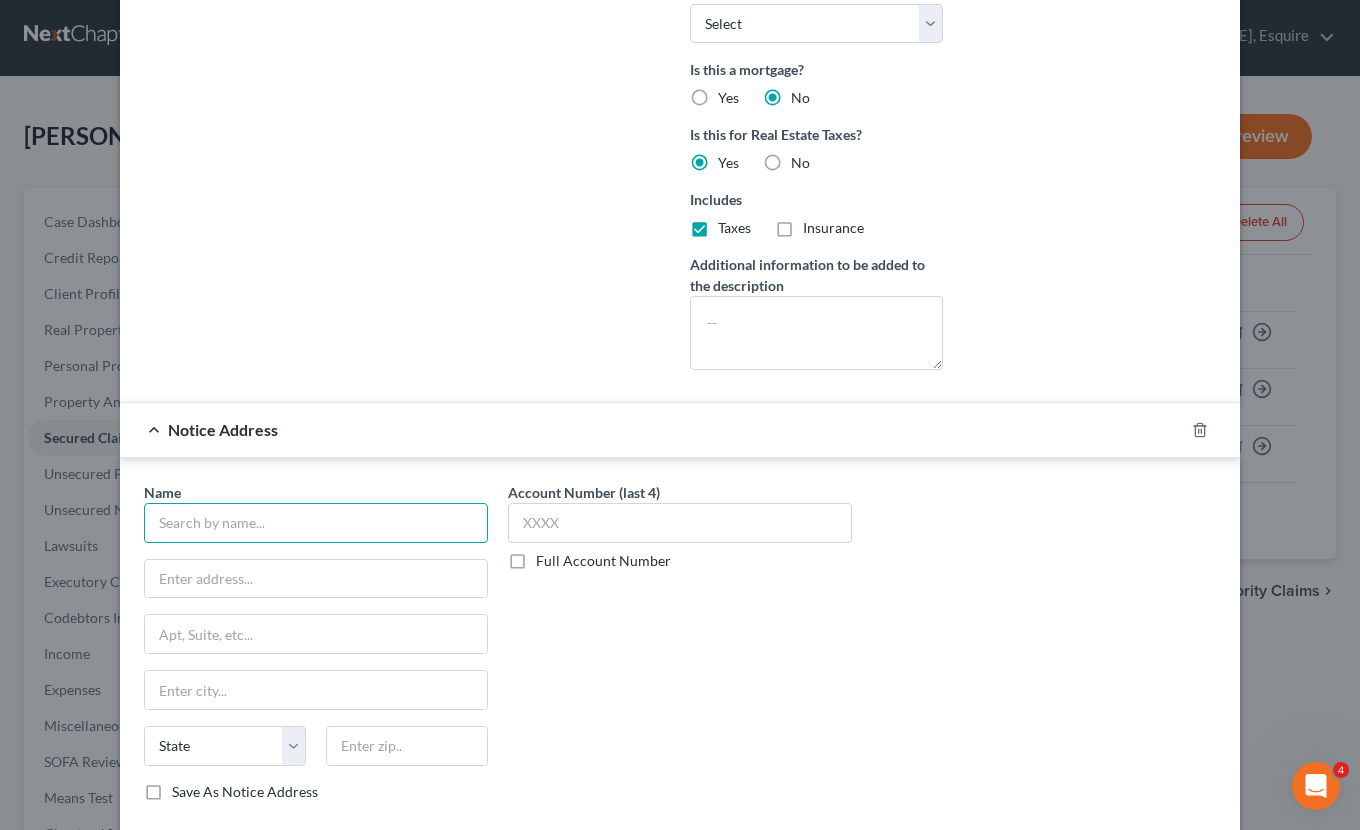 click at bounding box center (316, 523) 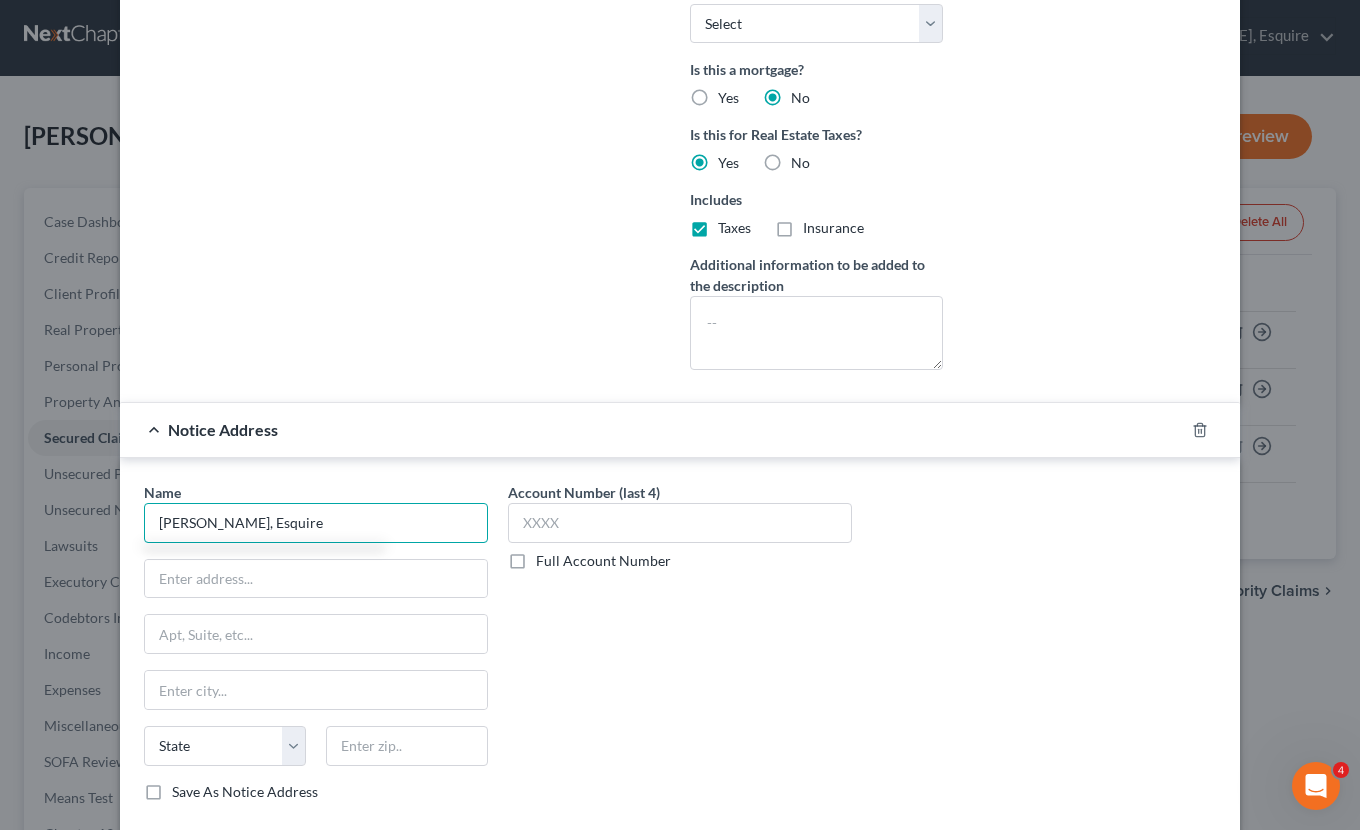 type on "[PERSON_NAME], Esquire" 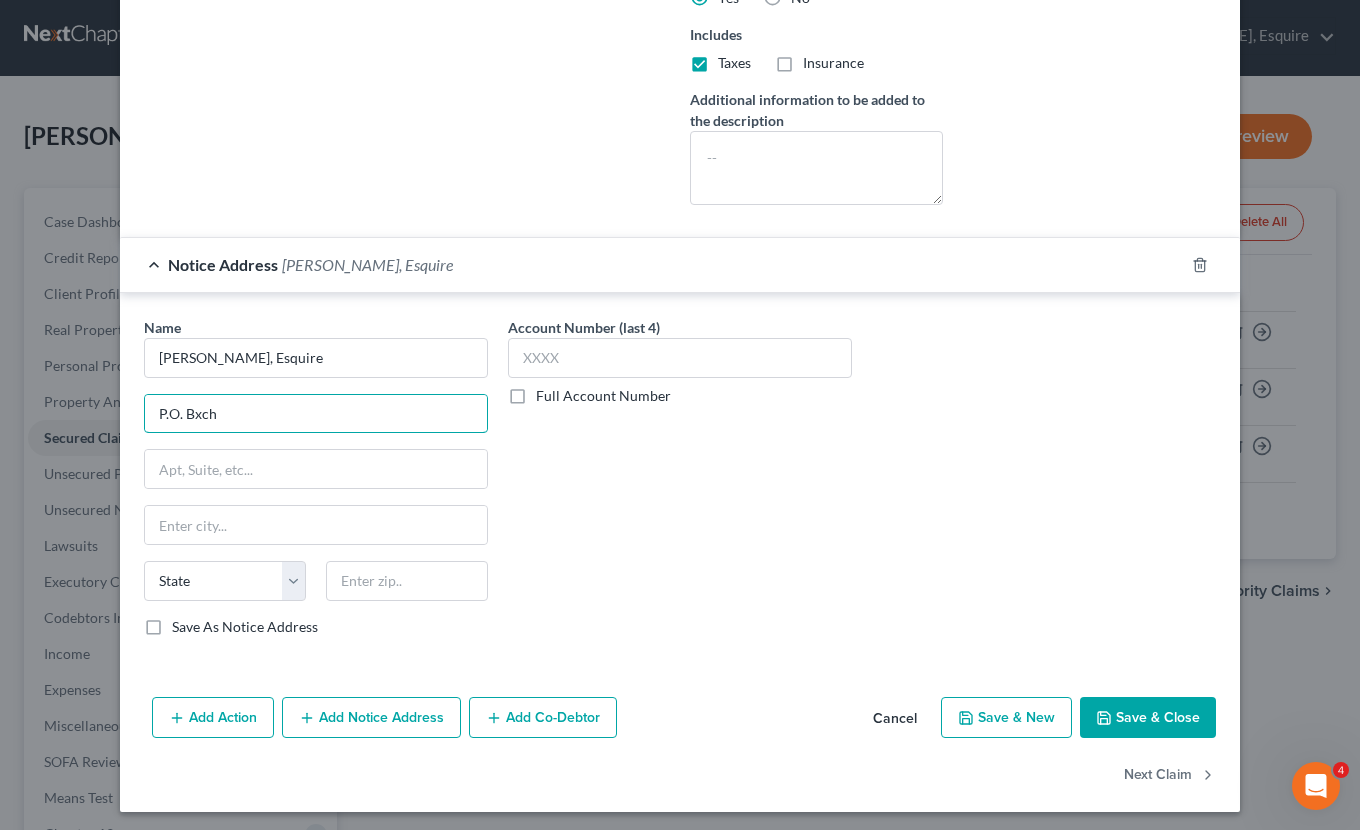 scroll, scrollTop: 829, scrollLeft: 0, axis: vertical 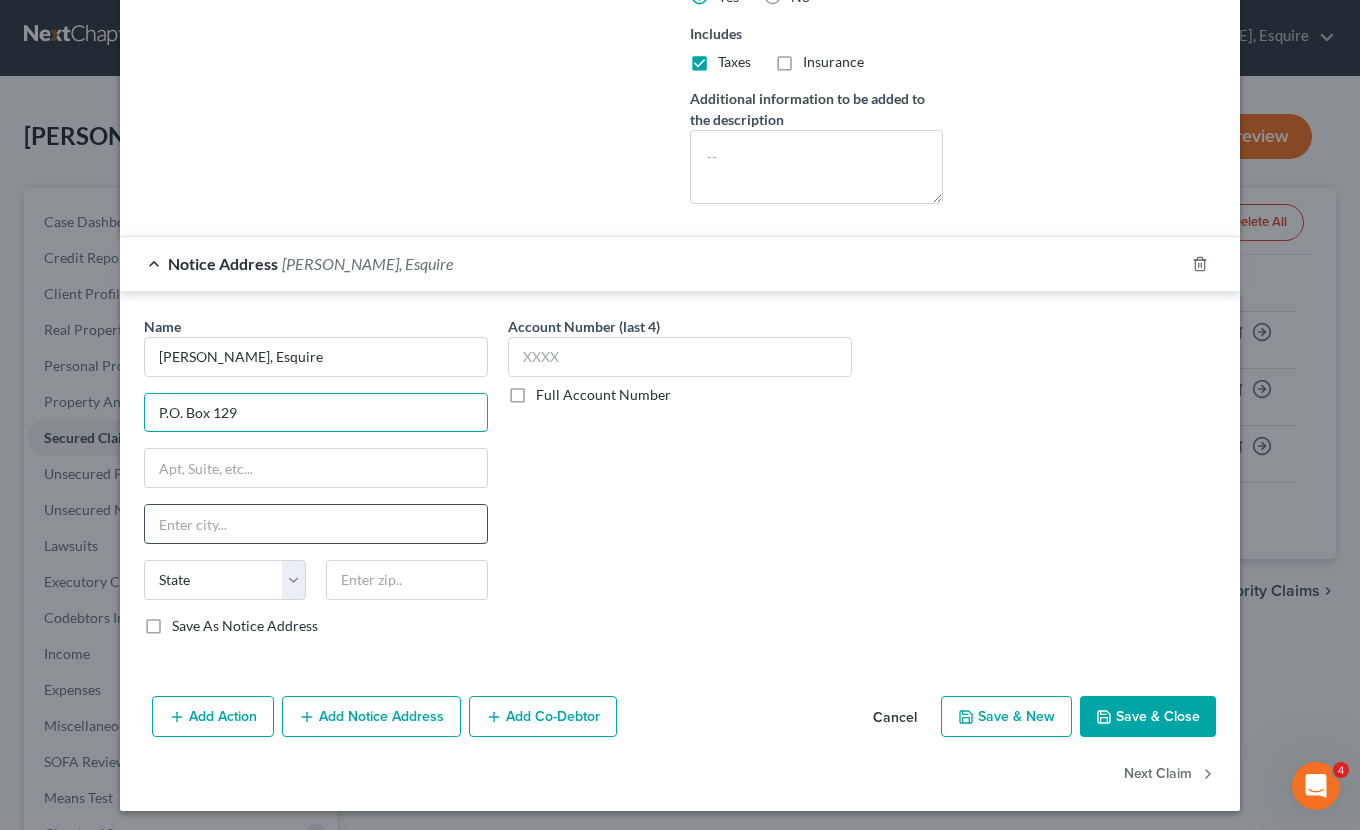 type on "P.O. Box 129" 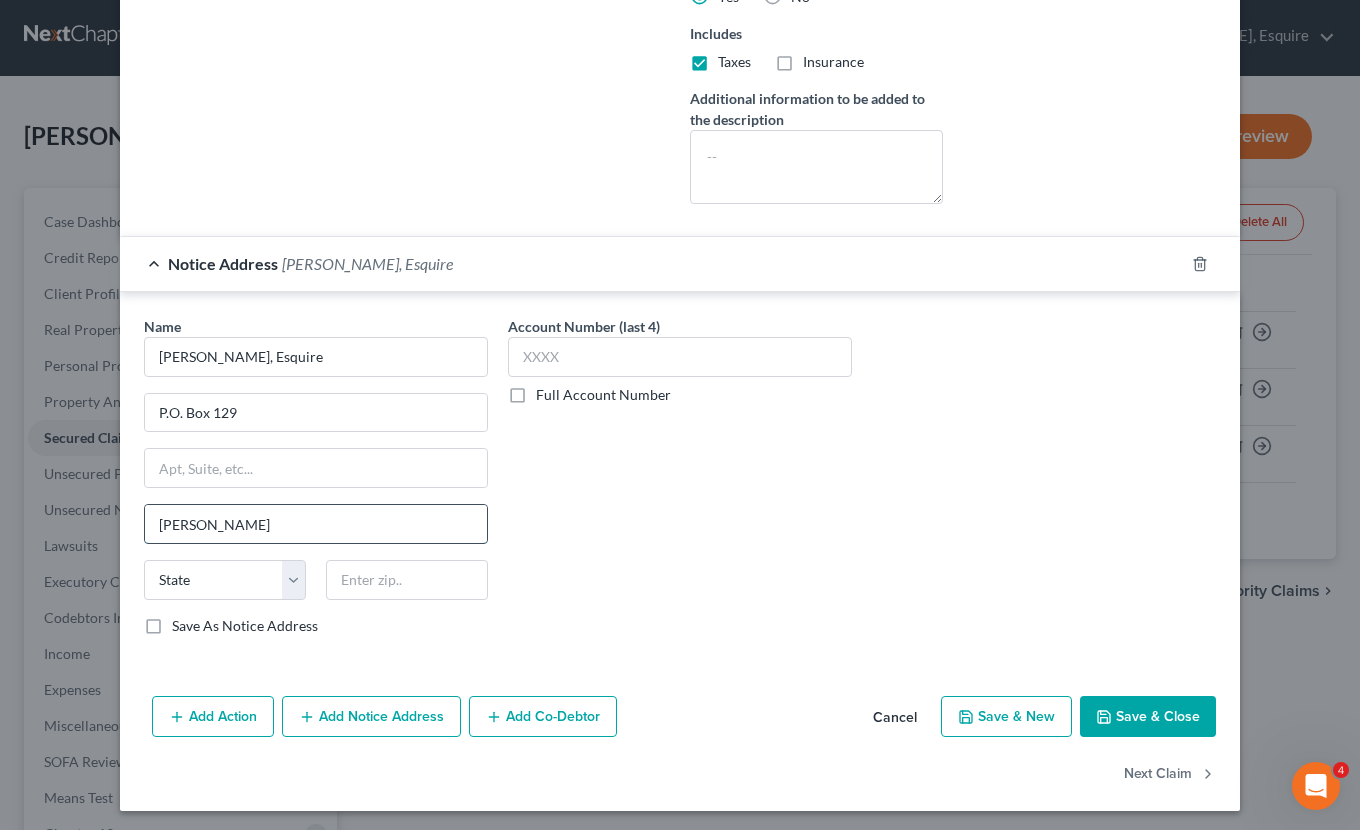 type on "[PERSON_NAME]" 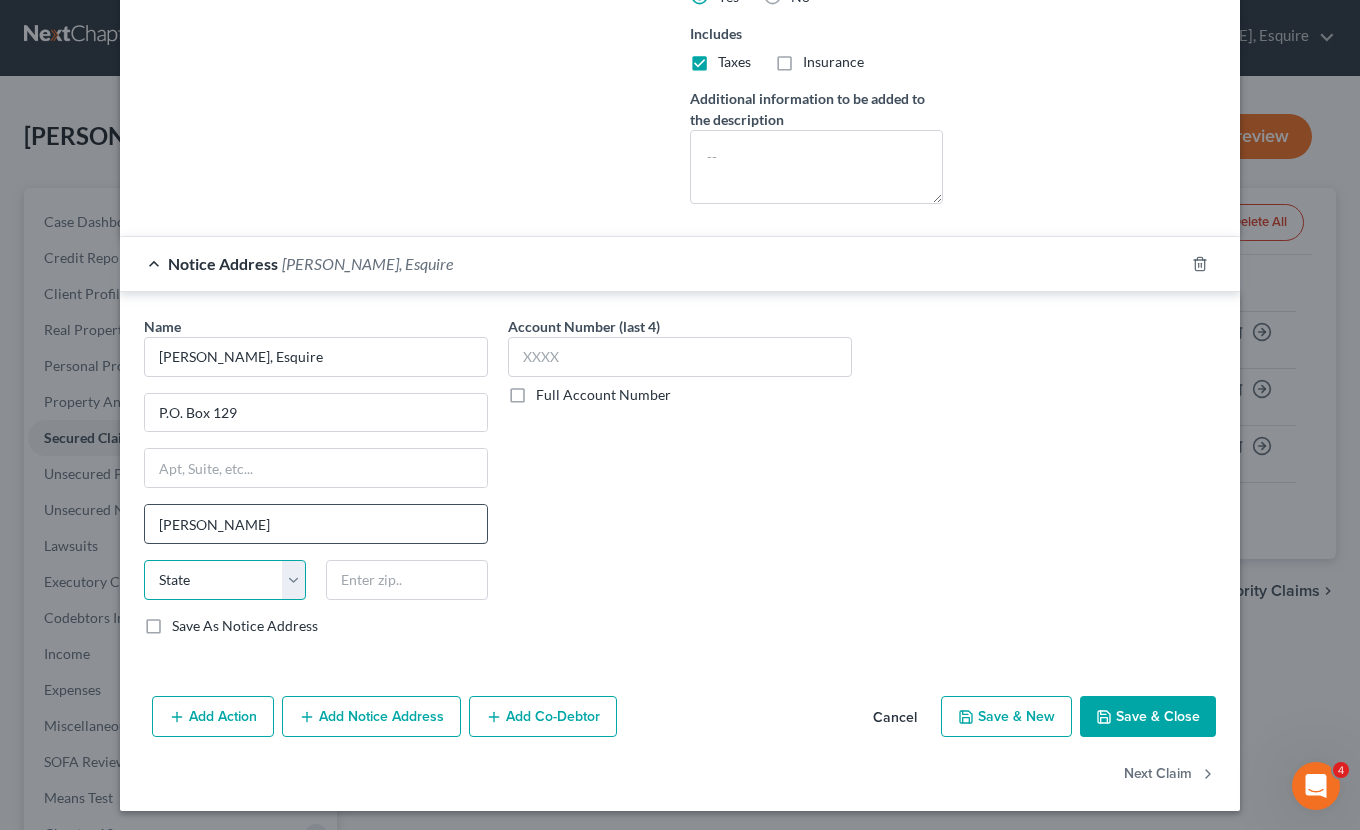 select on "39" 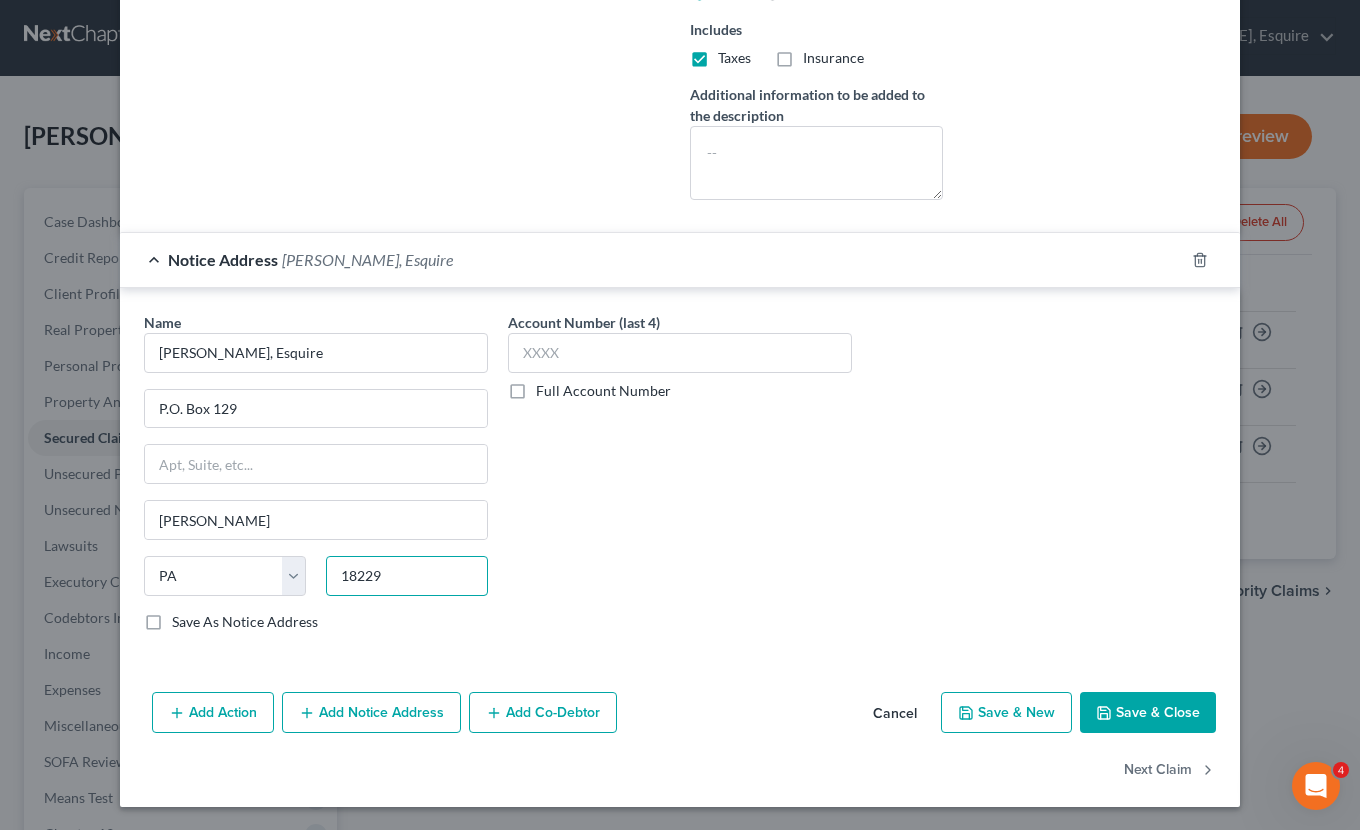 scroll, scrollTop: 834, scrollLeft: 0, axis: vertical 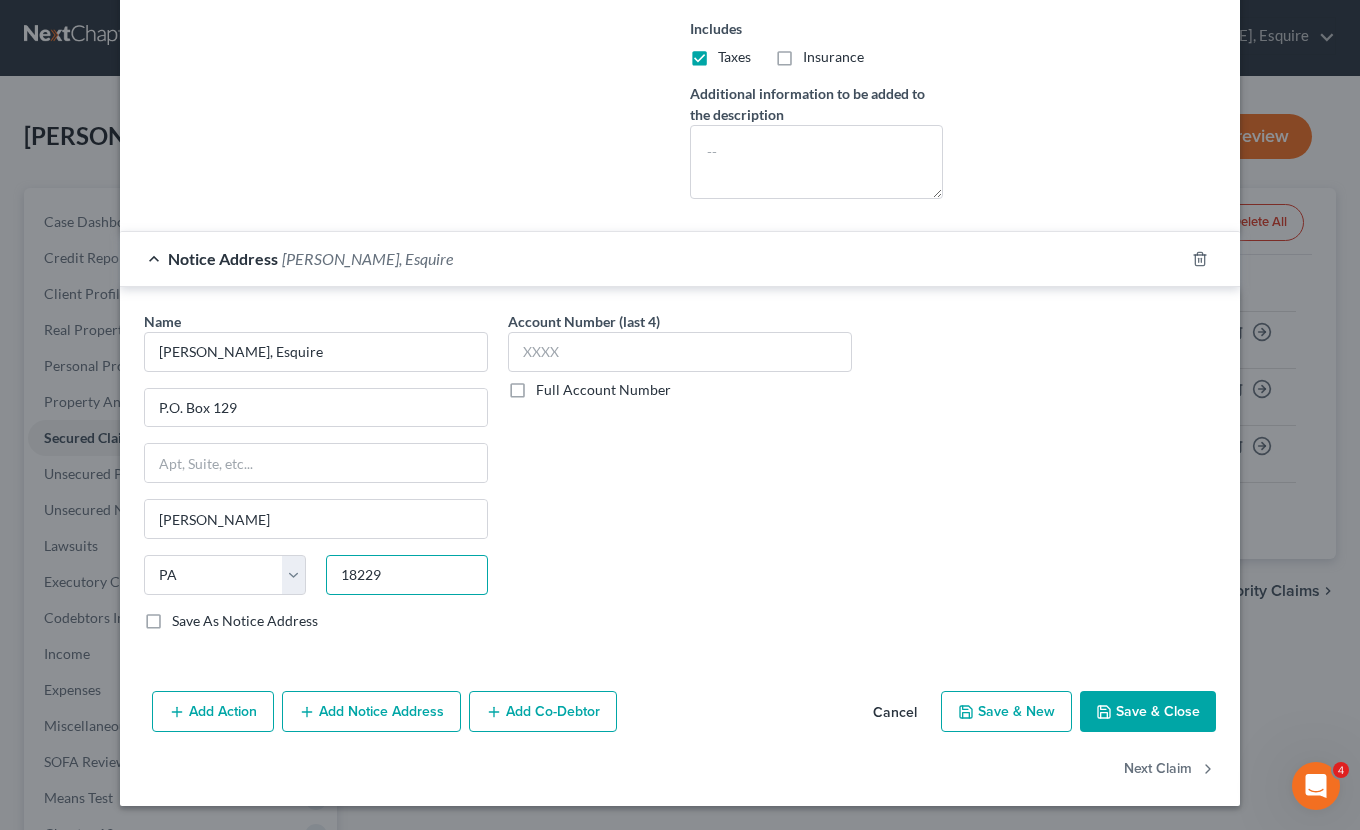 type on "18229" 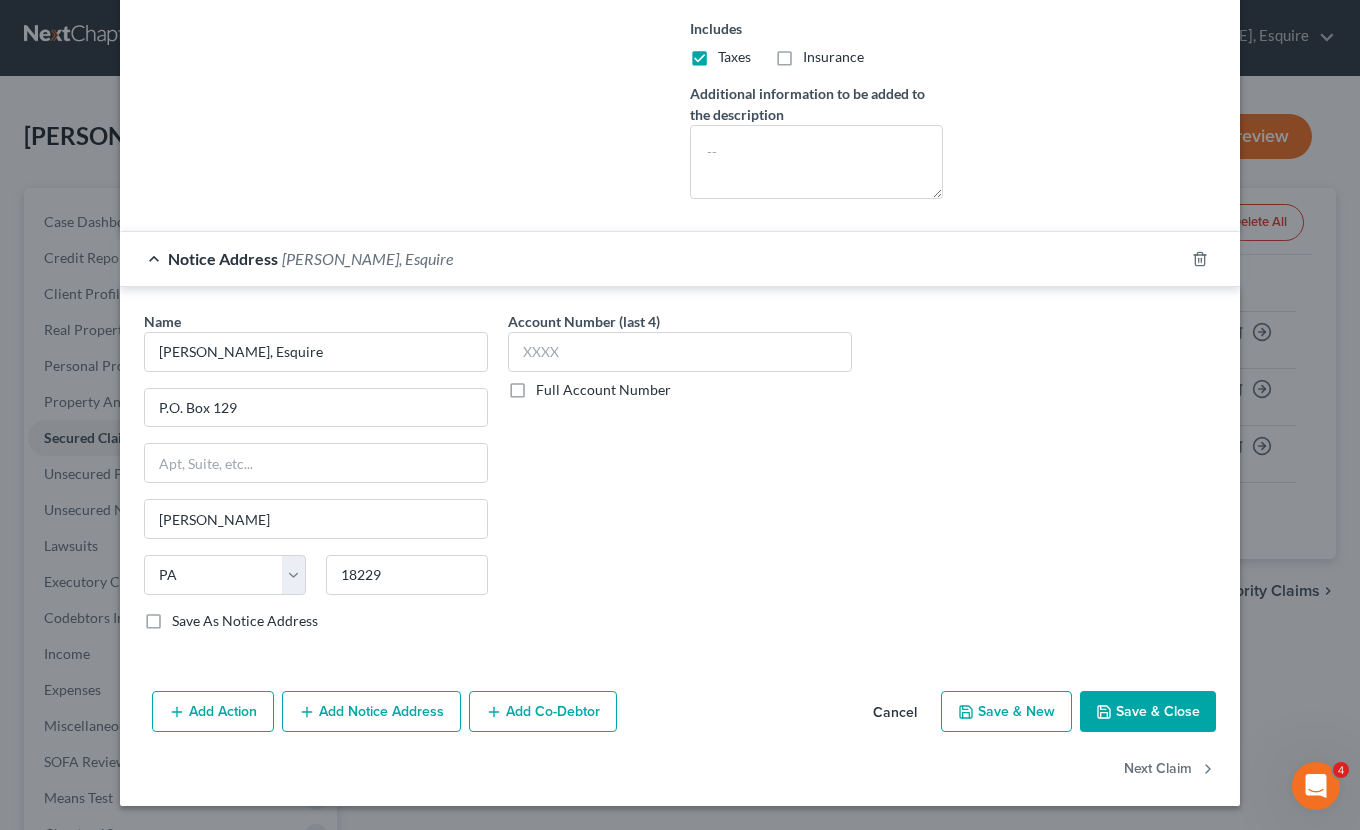click on "Save & Close" at bounding box center [1148, 712] 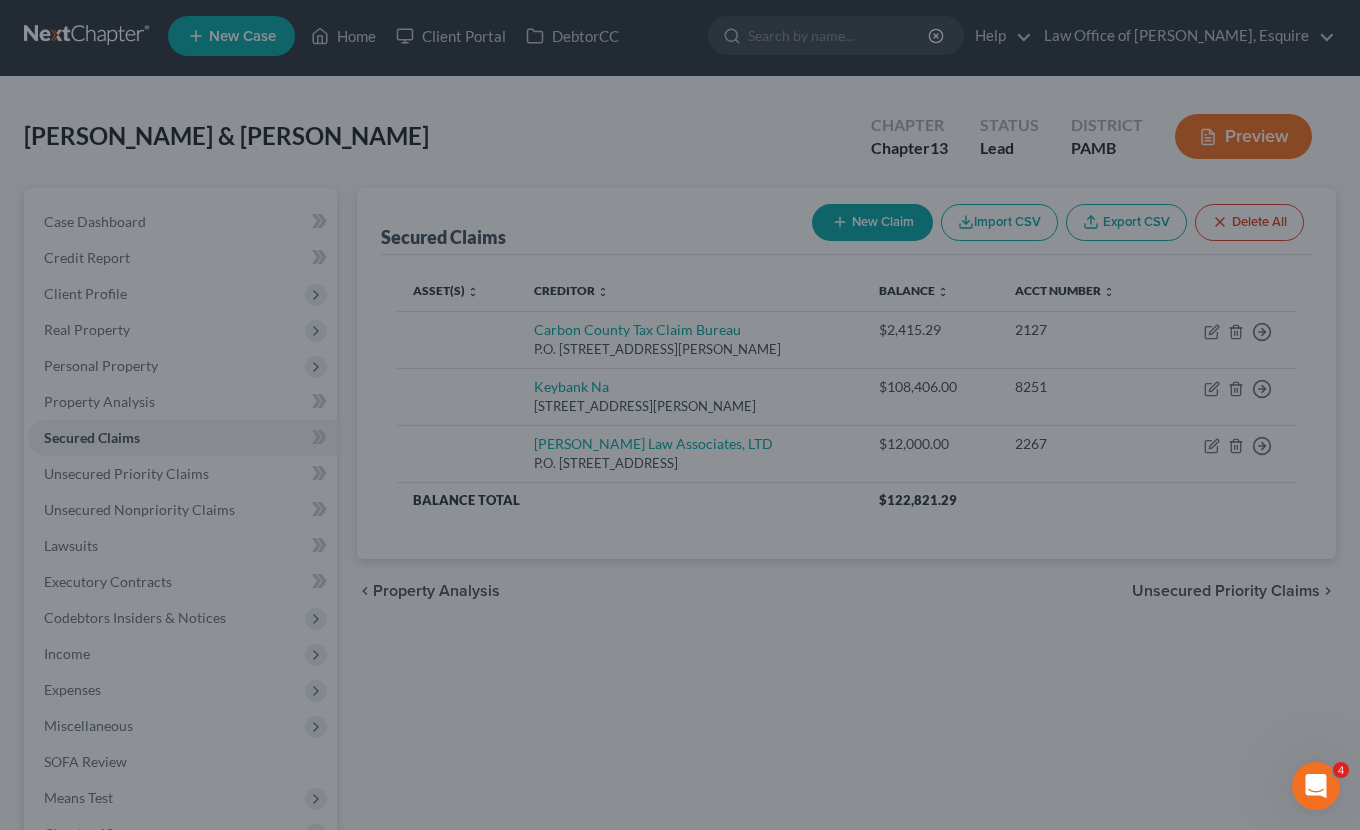 scroll, scrollTop: 0, scrollLeft: 0, axis: both 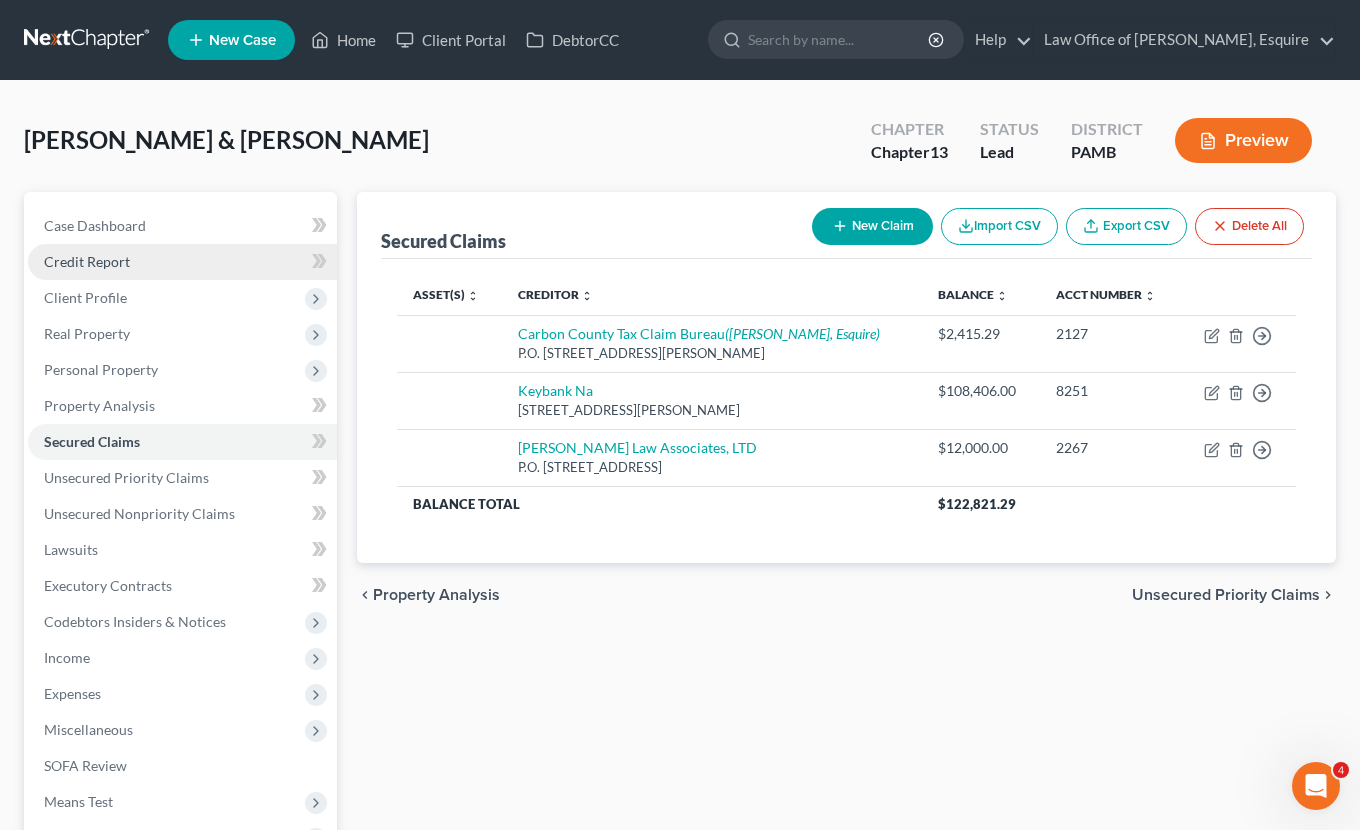 click on "Credit Report" at bounding box center [182, 262] 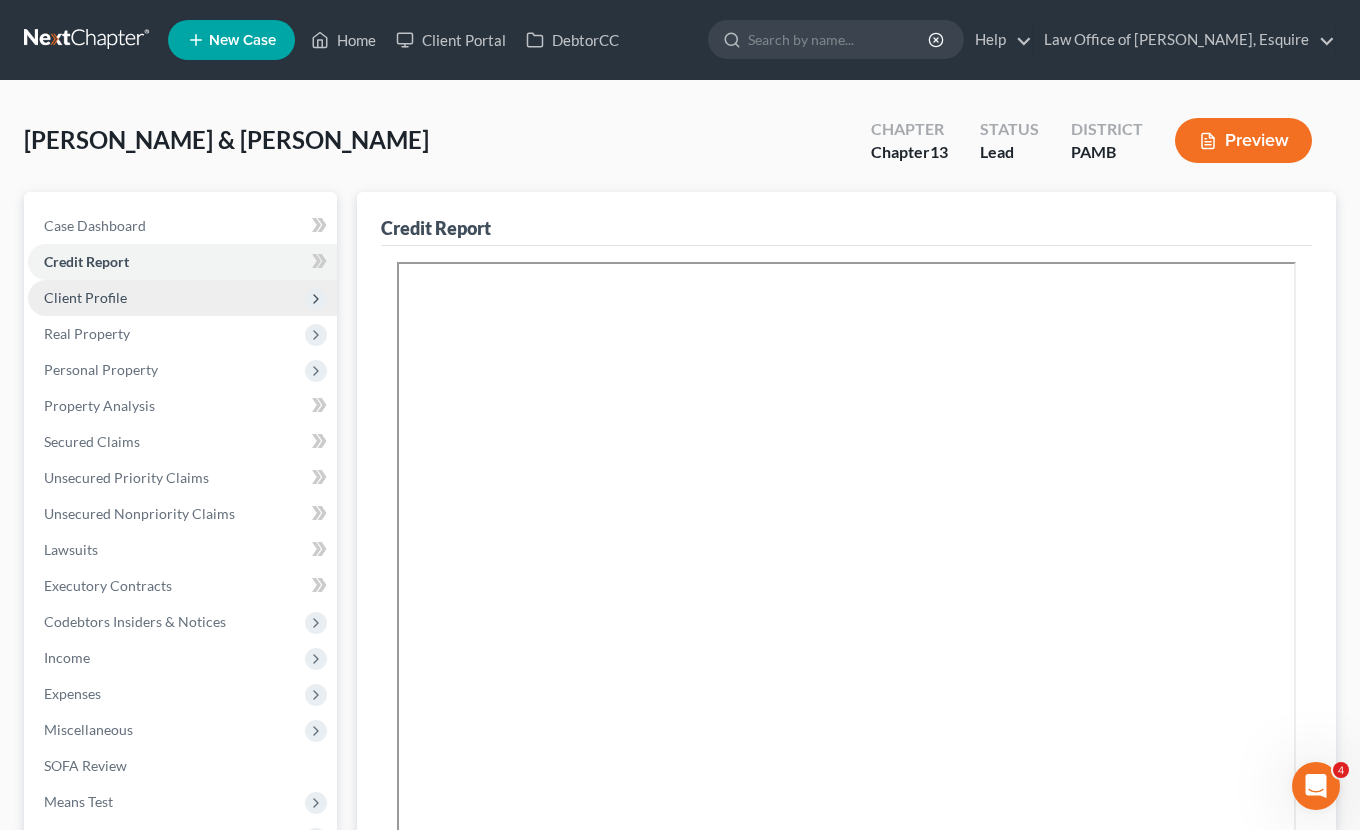 click on "Client Profile" at bounding box center [85, 297] 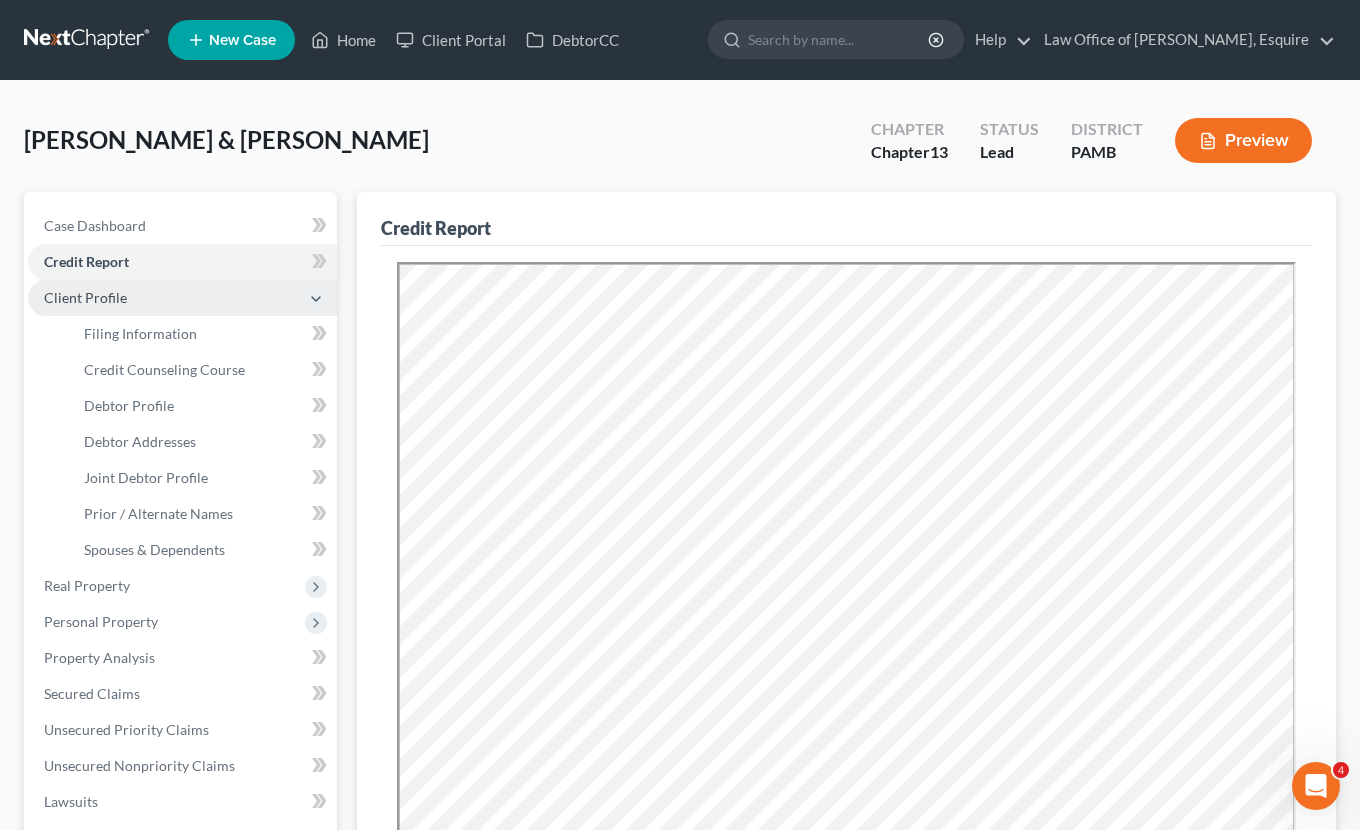 scroll, scrollTop: 0, scrollLeft: 0, axis: both 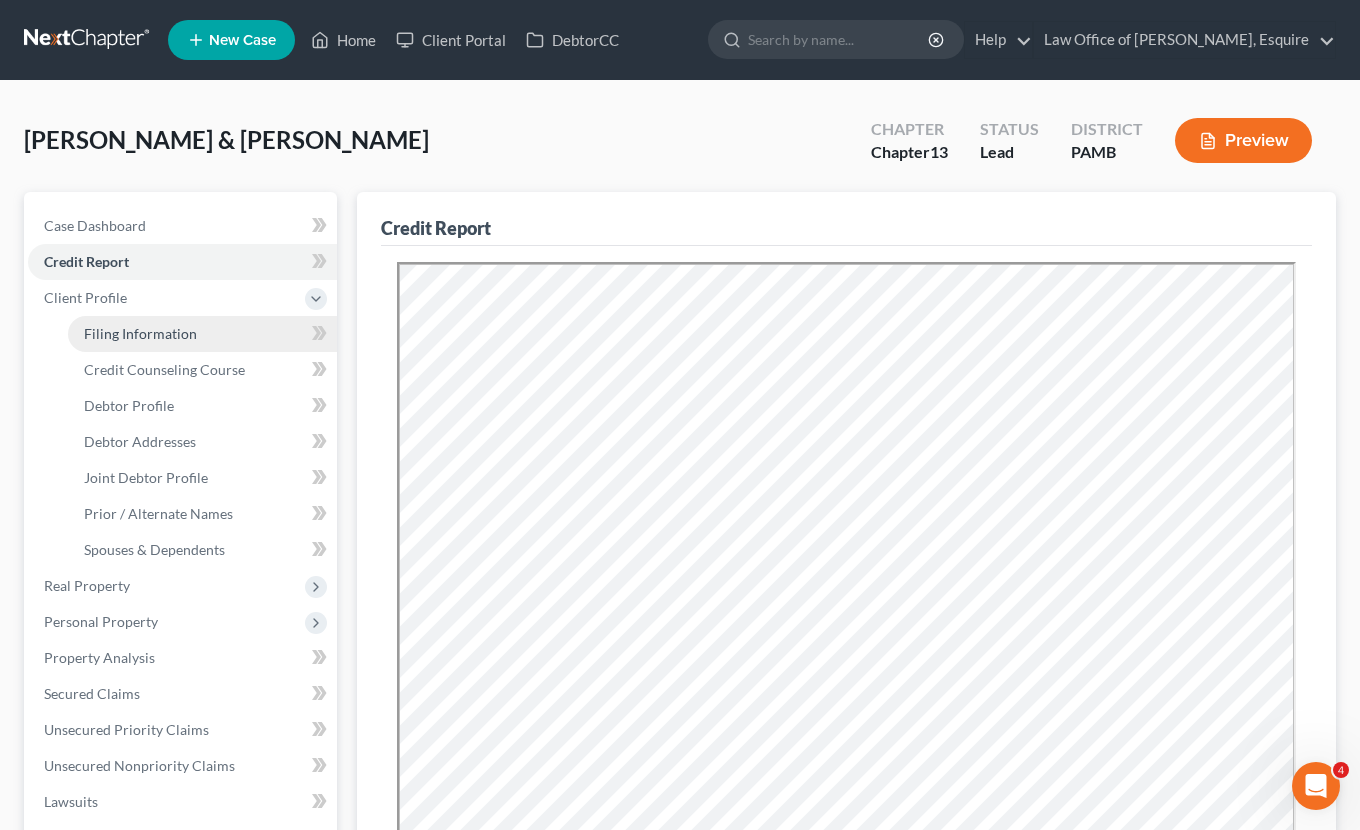 click on "Filing Information" at bounding box center [140, 333] 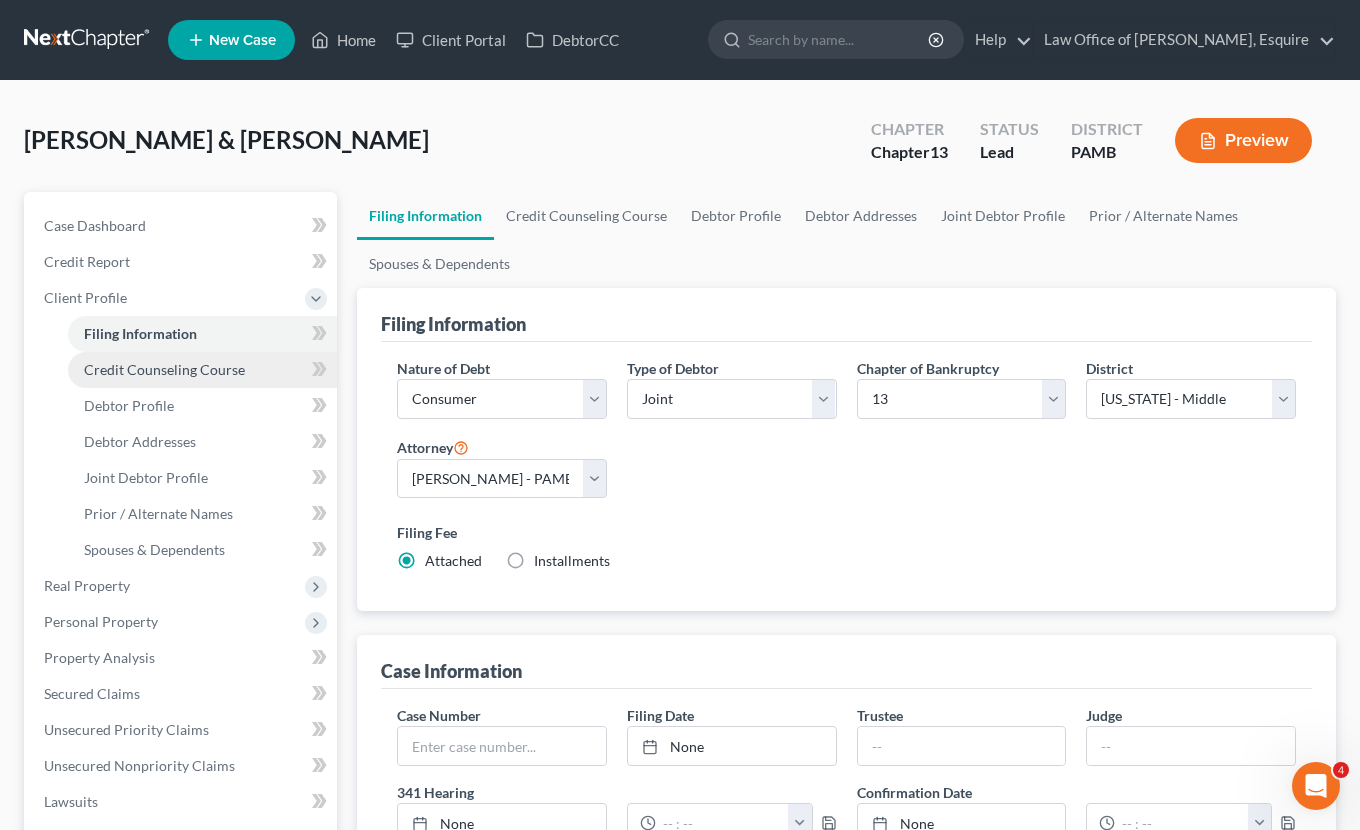 click on "Credit Counseling Course" at bounding box center [164, 369] 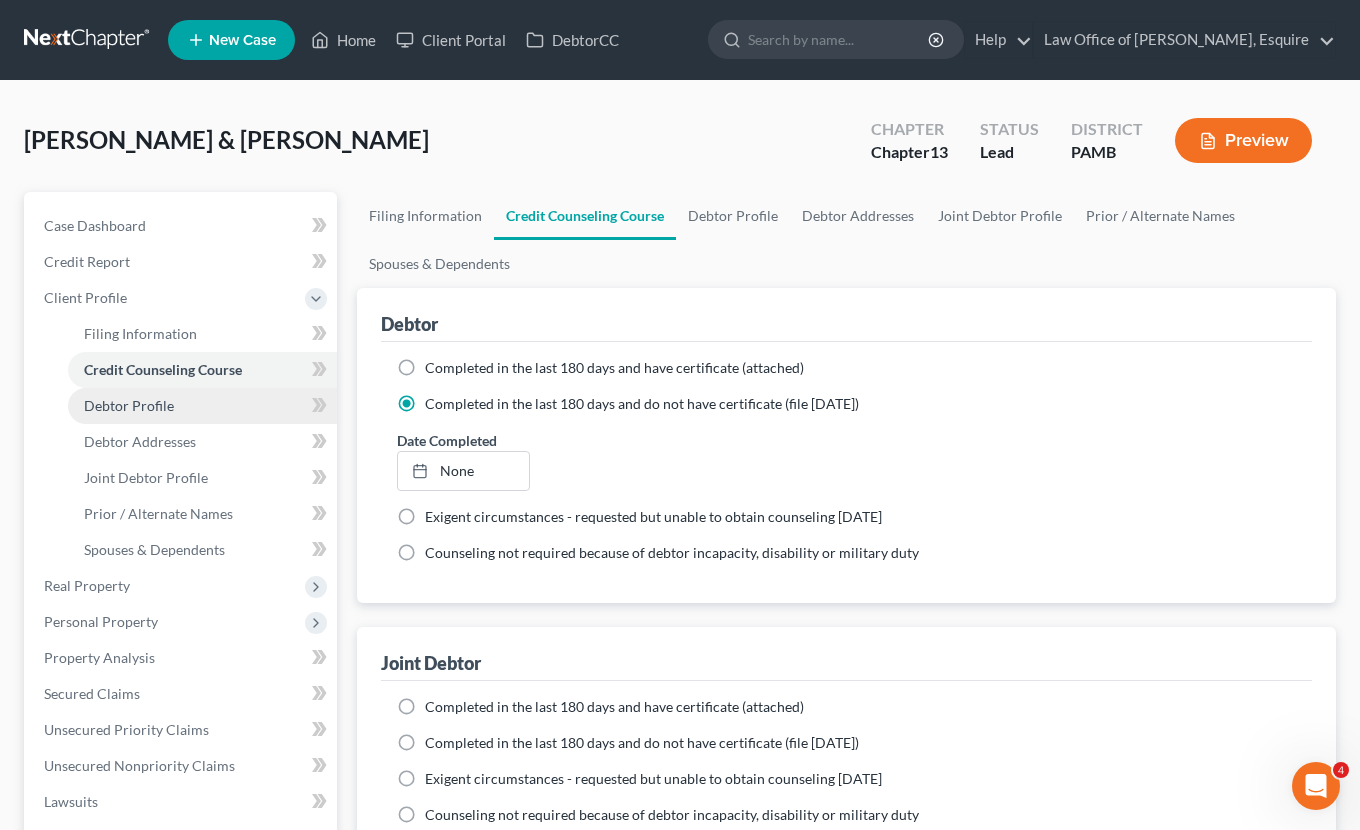click on "Debtor Profile" at bounding box center [129, 405] 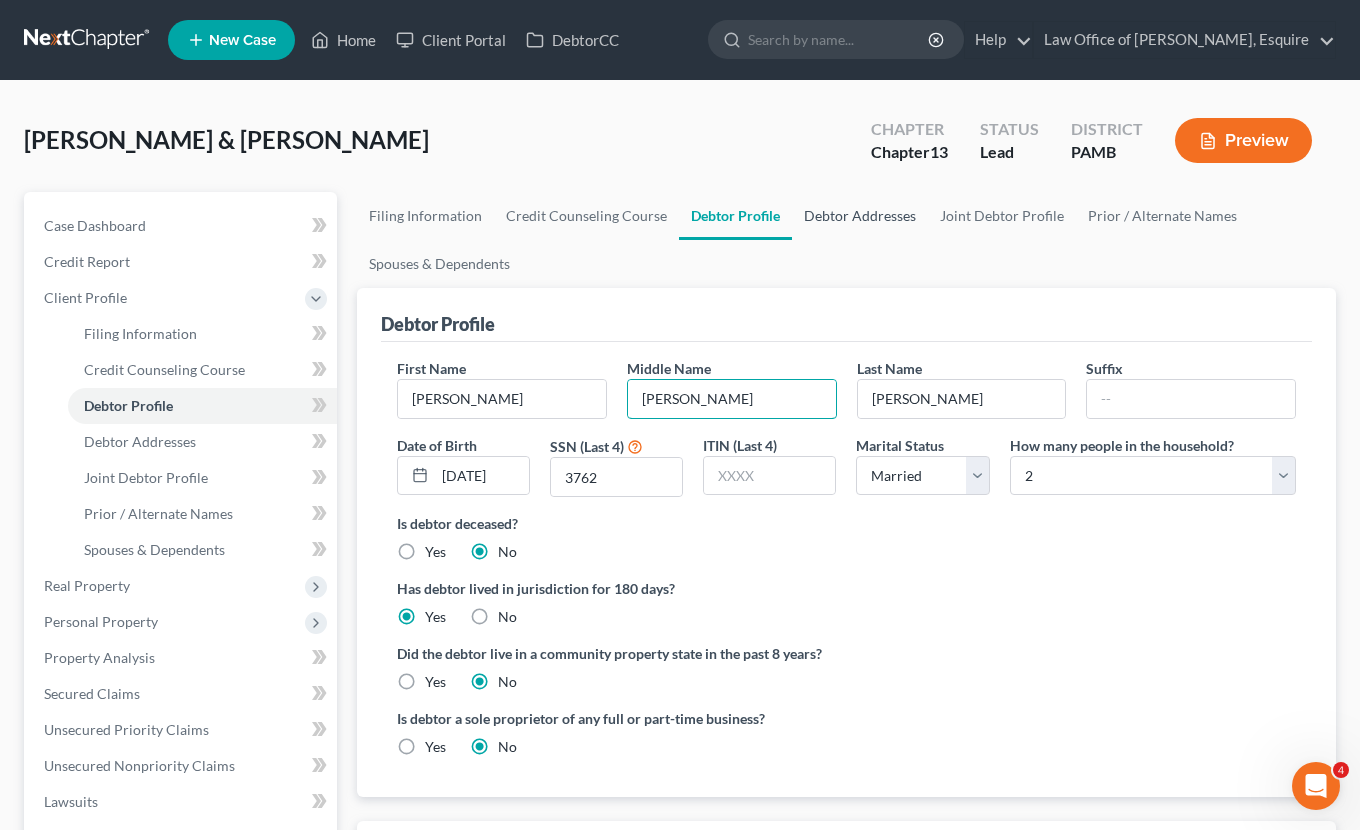 type on "[PERSON_NAME]" 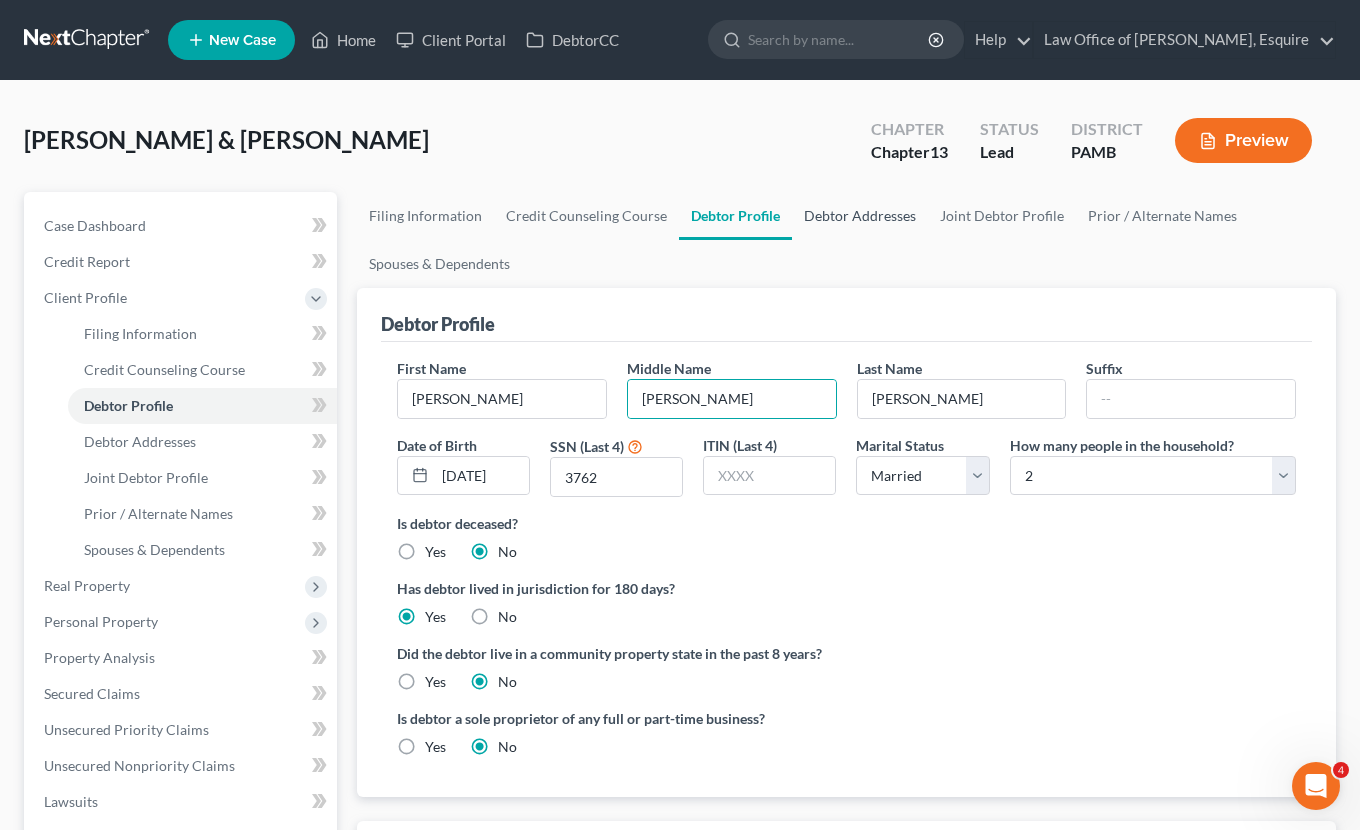 scroll, scrollTop: 0, scrollLeft: 1, axis: horizontal 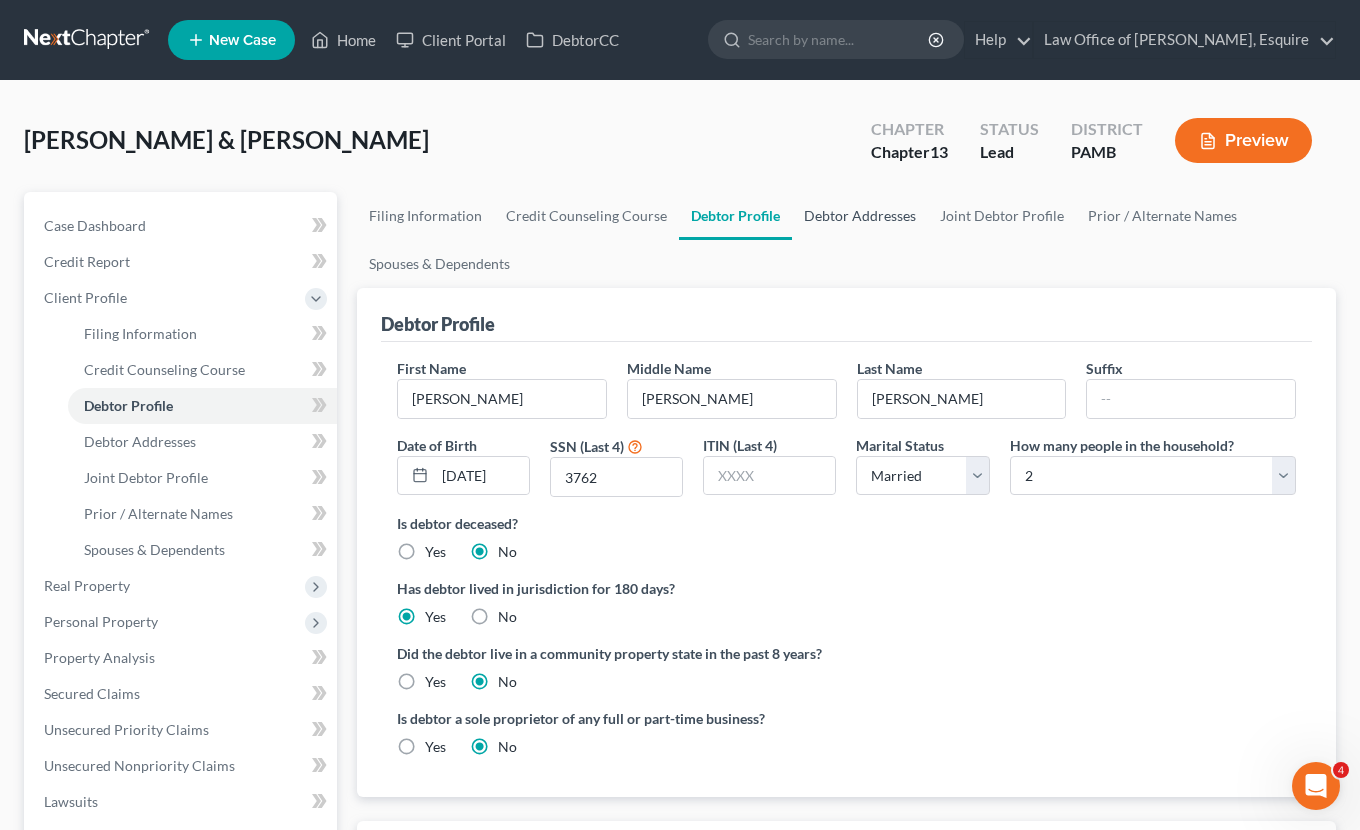 click on "Debtor Addresses" at bounding box center [860, 216] 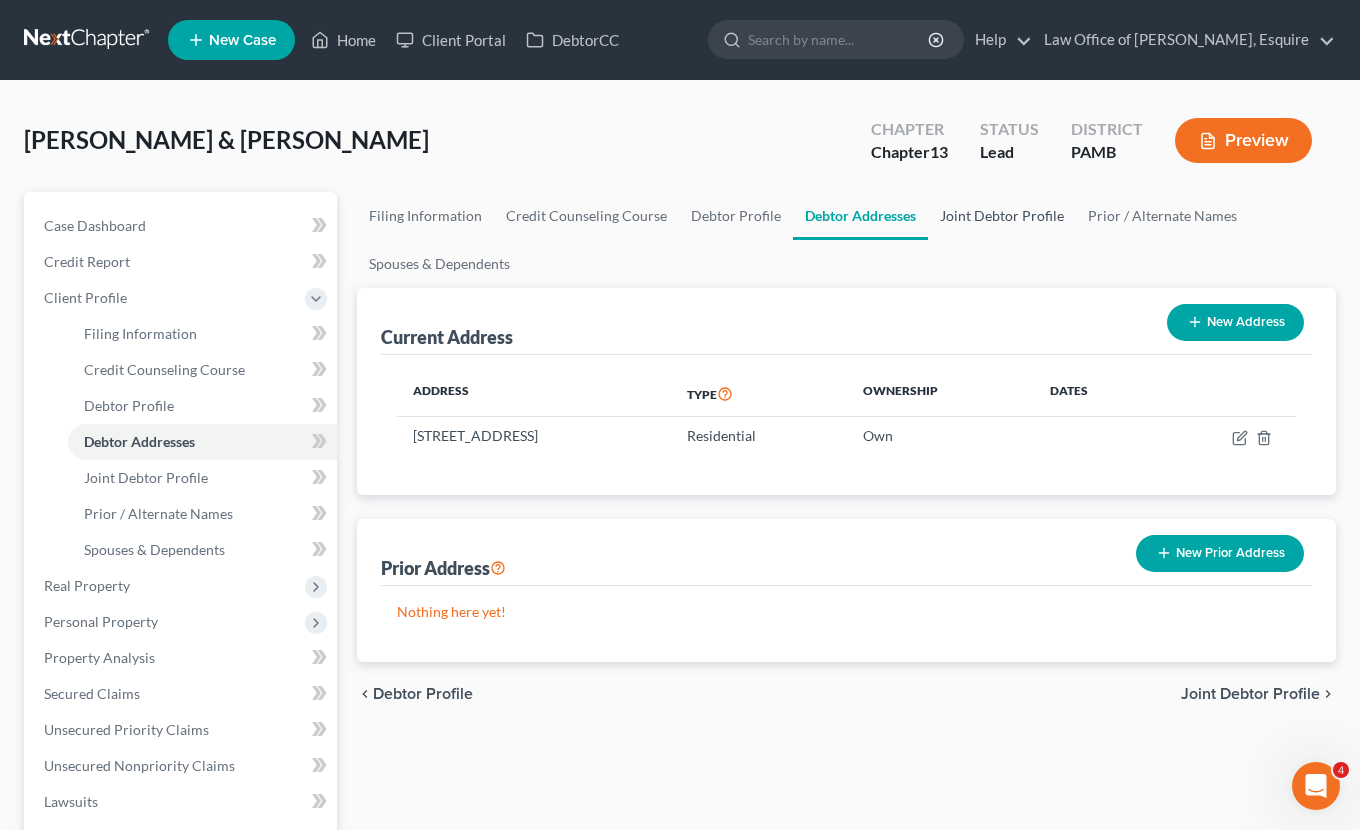 click on "Joint Debtor Profile" at bounding box center [1002, 216] 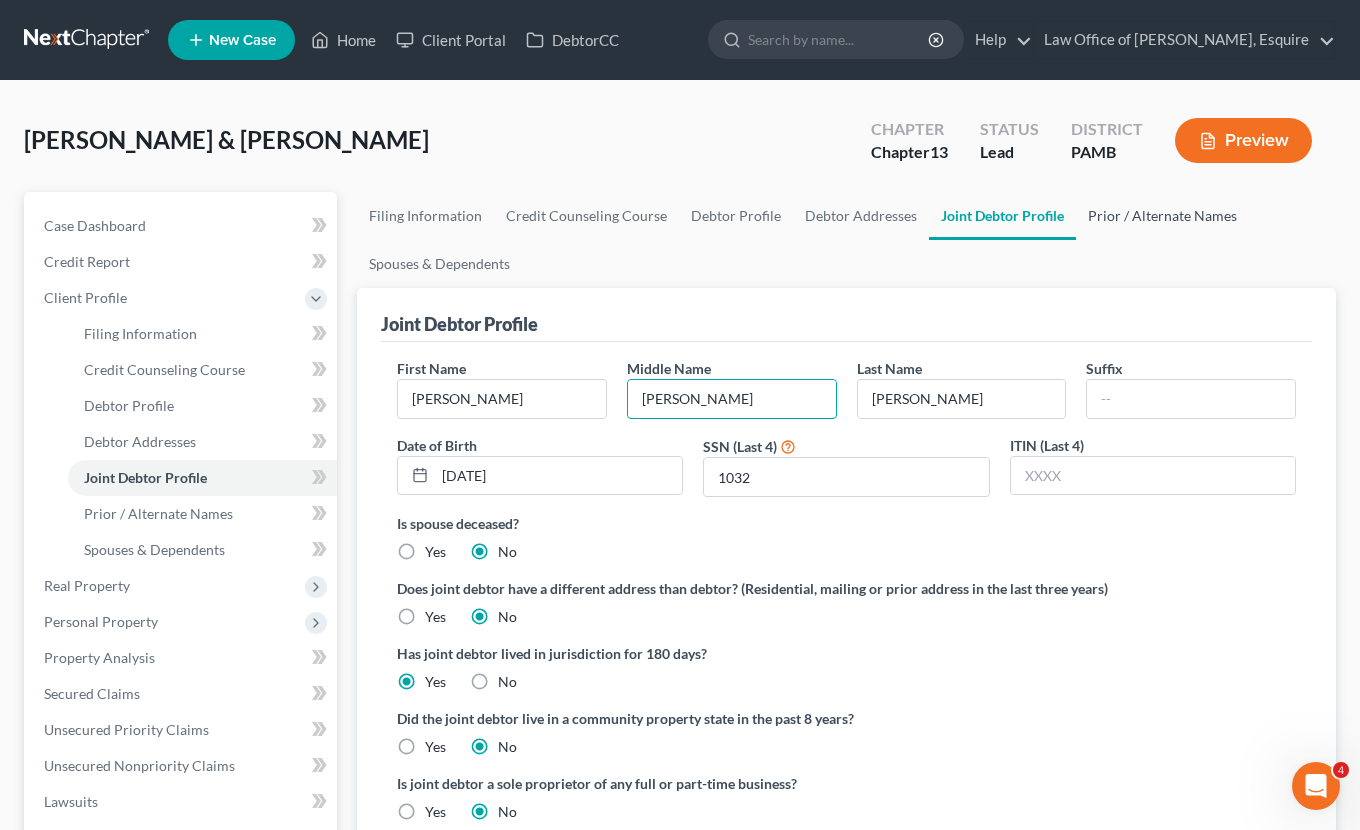 type on "[PERSON_NAME]" 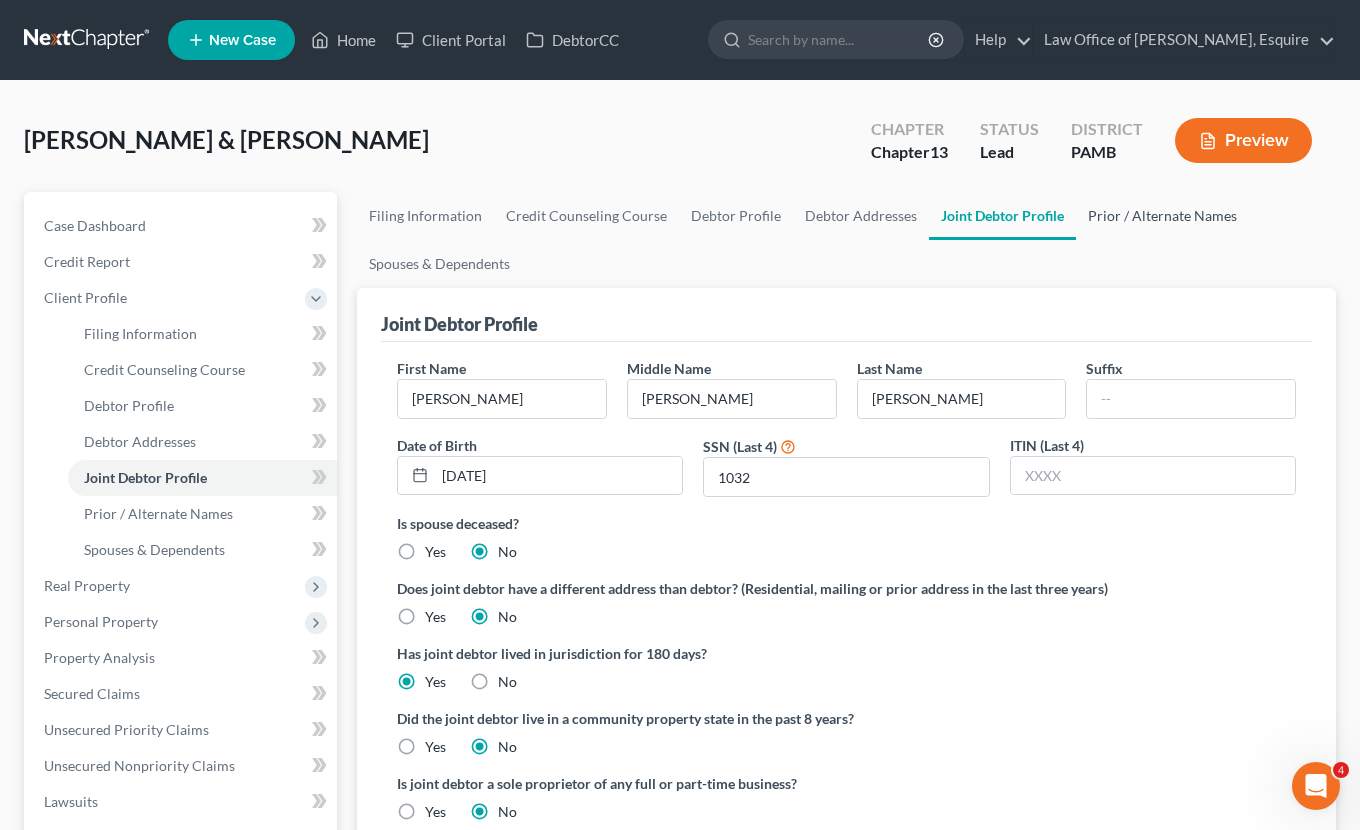 click on "Prior / Alternate Names" at bounding box center [1162, 216] 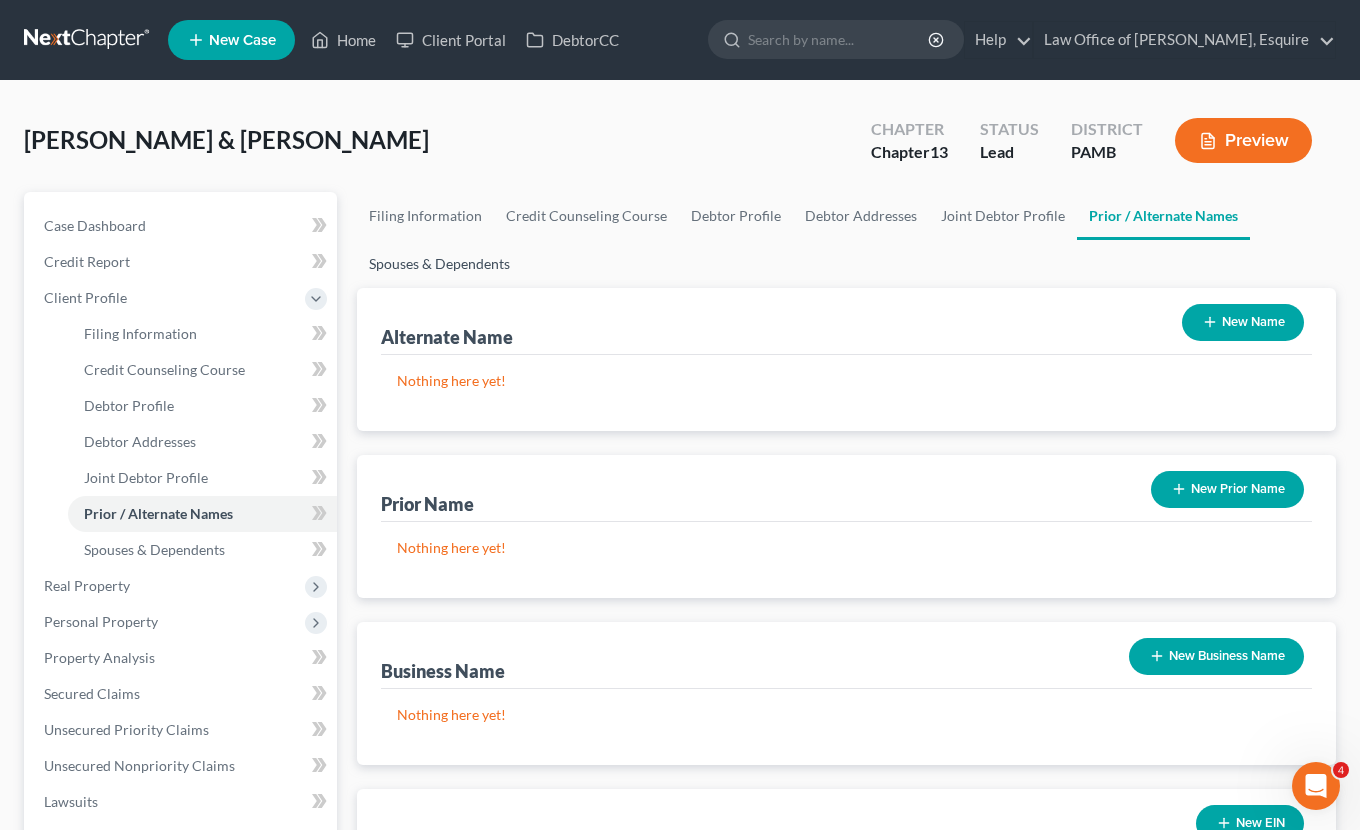 click on "Spouses & Dependents" at bounding box center [439, 264] 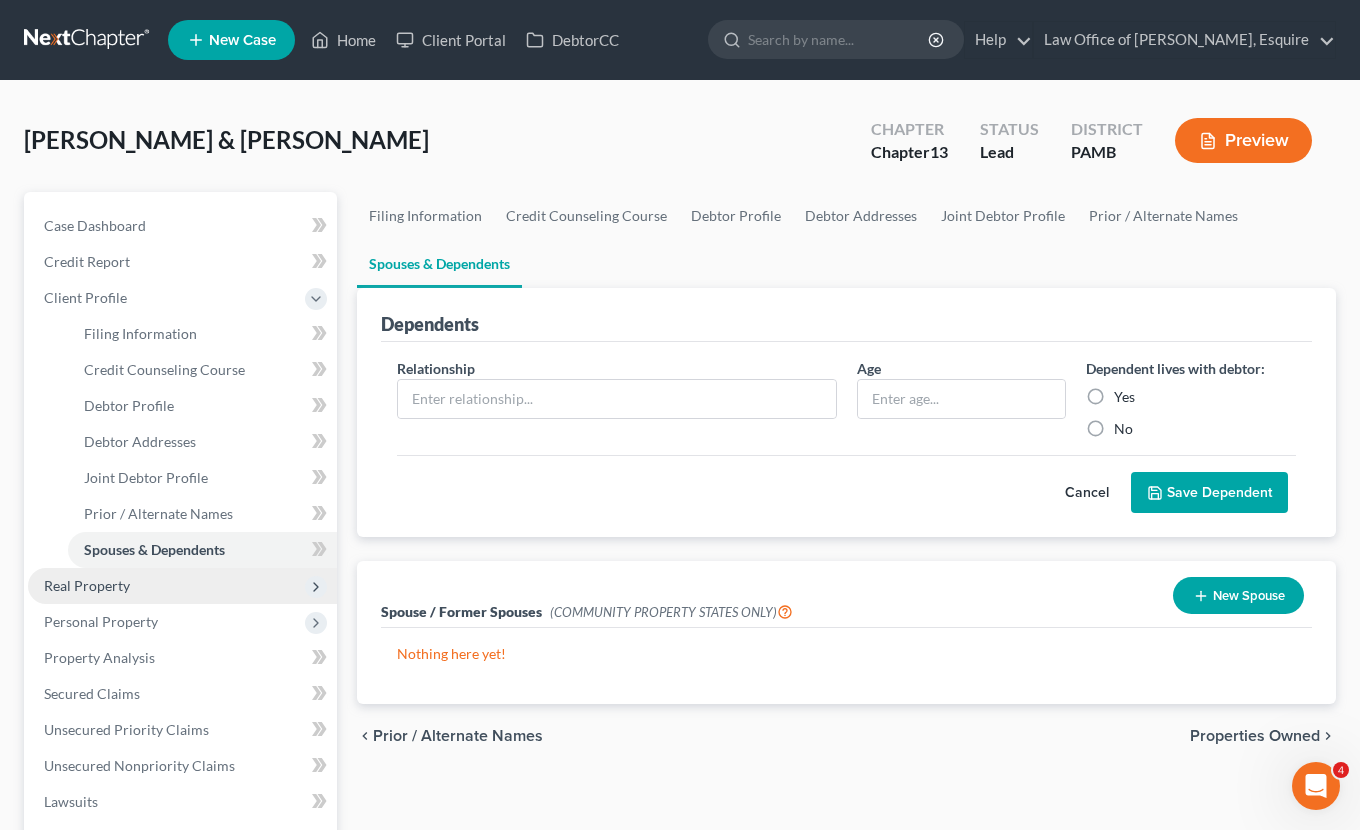 click on "Real Property" at bounding box center [182, 586] 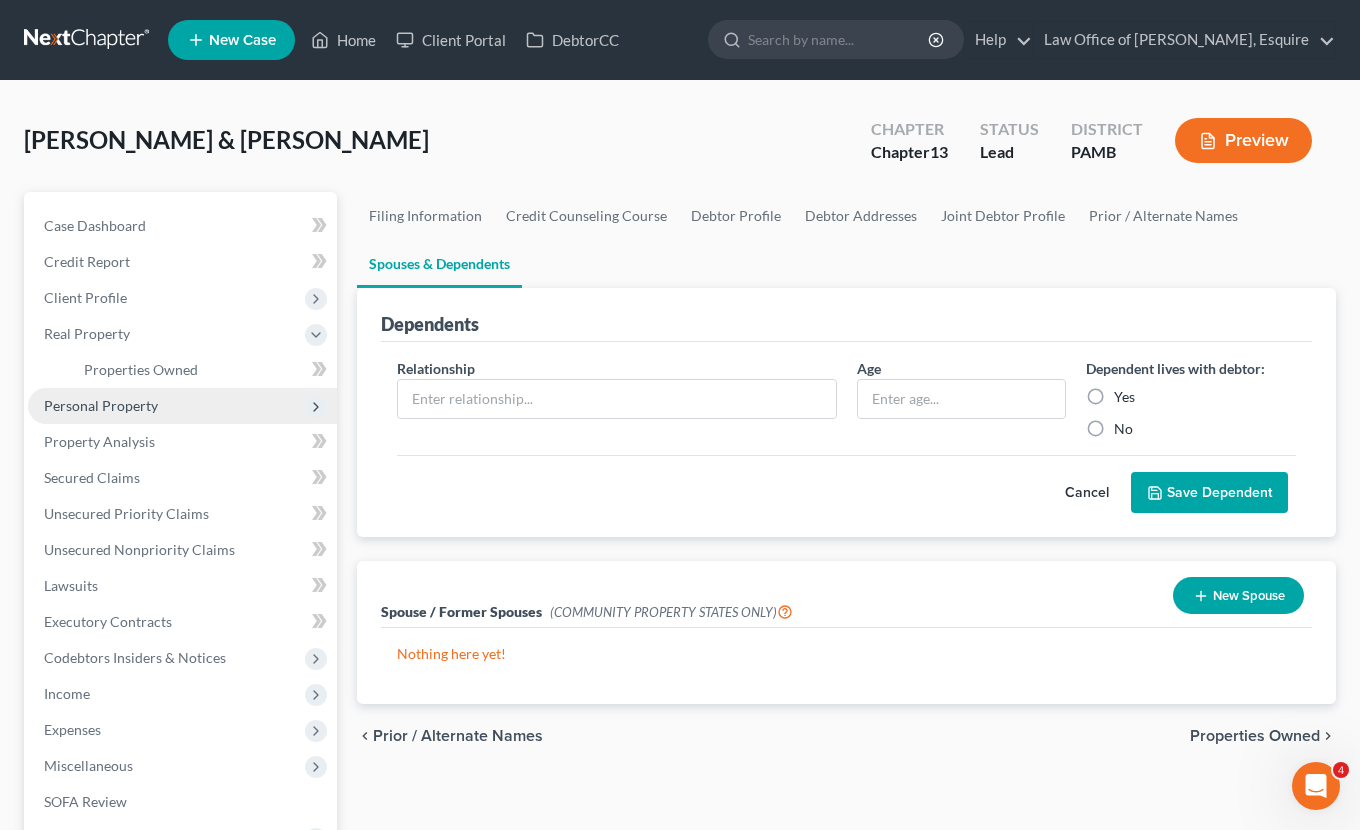 click on "Personal Property" at bounding box center (101, 405) 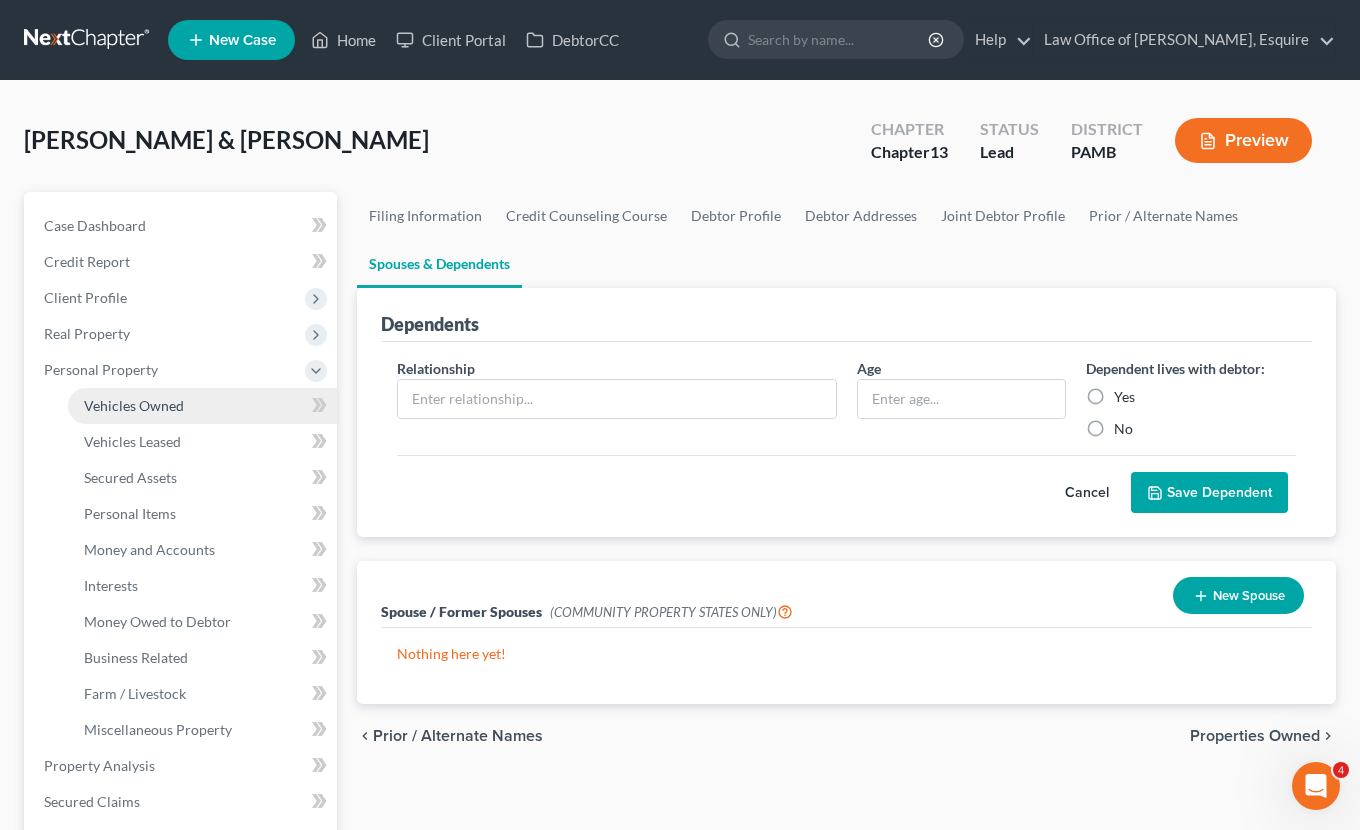 click on "Vehicles Owned" at bounding box center [134, 405] 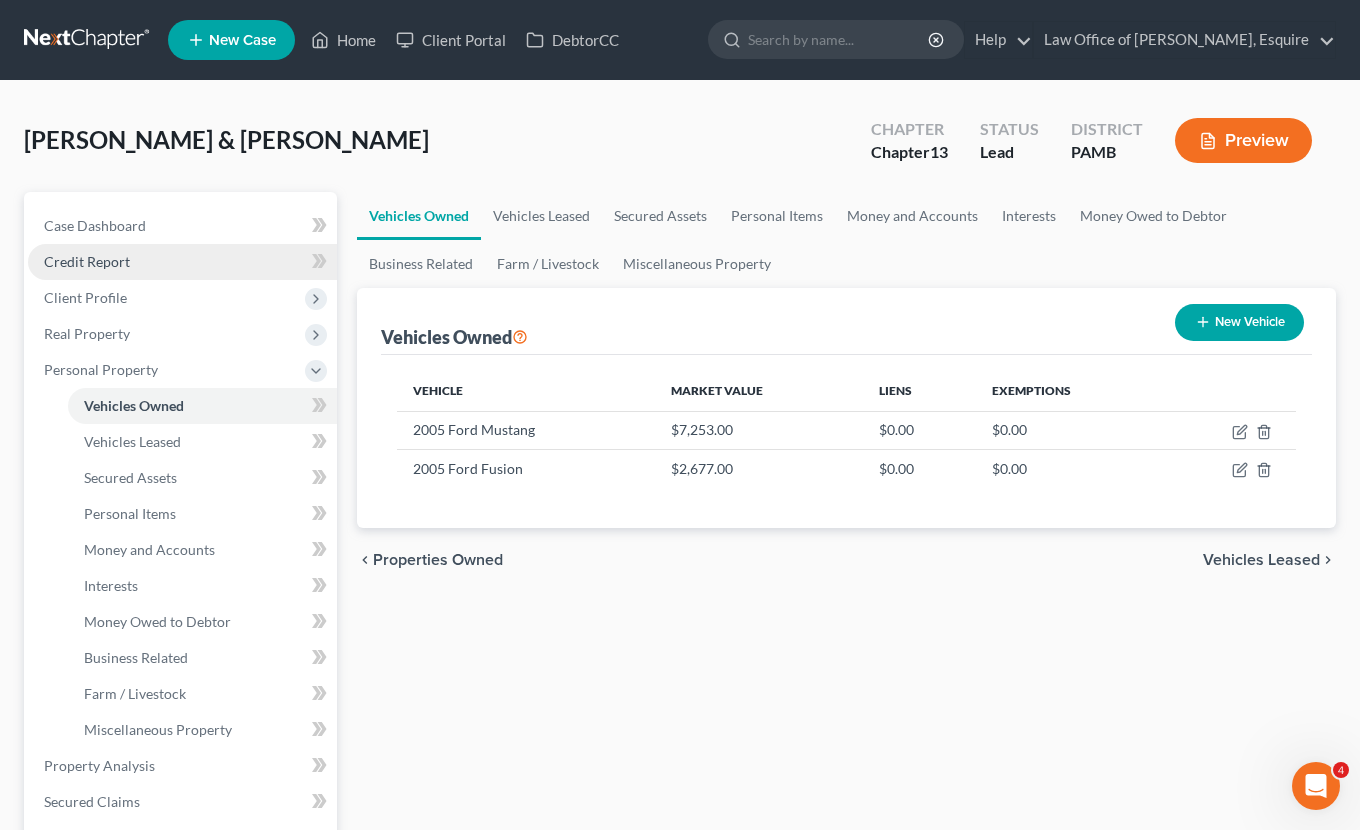 scroll, scrollTop: 0, scrollLeft: 1, axis: horizontal 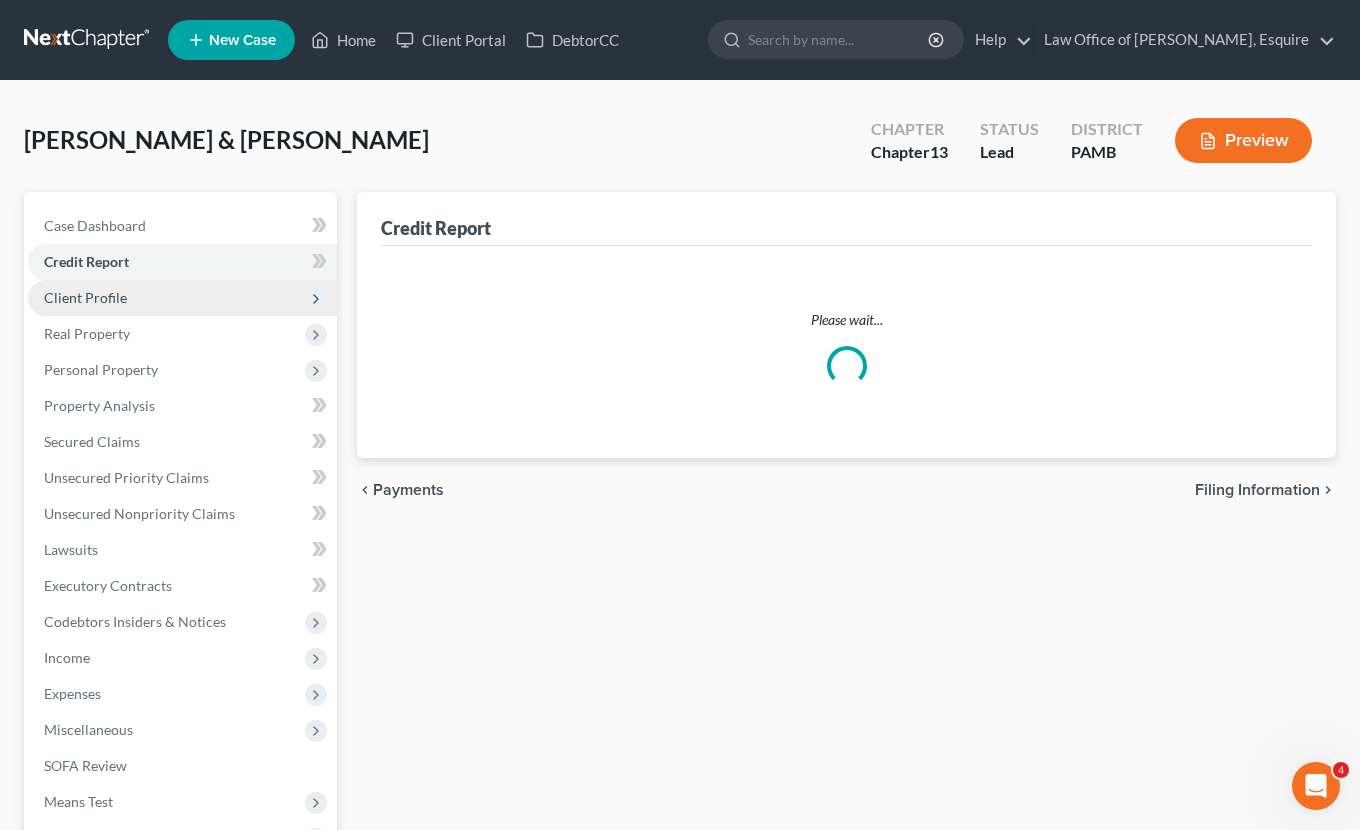 click on "Client Profile" at bounding box center [85, 297] 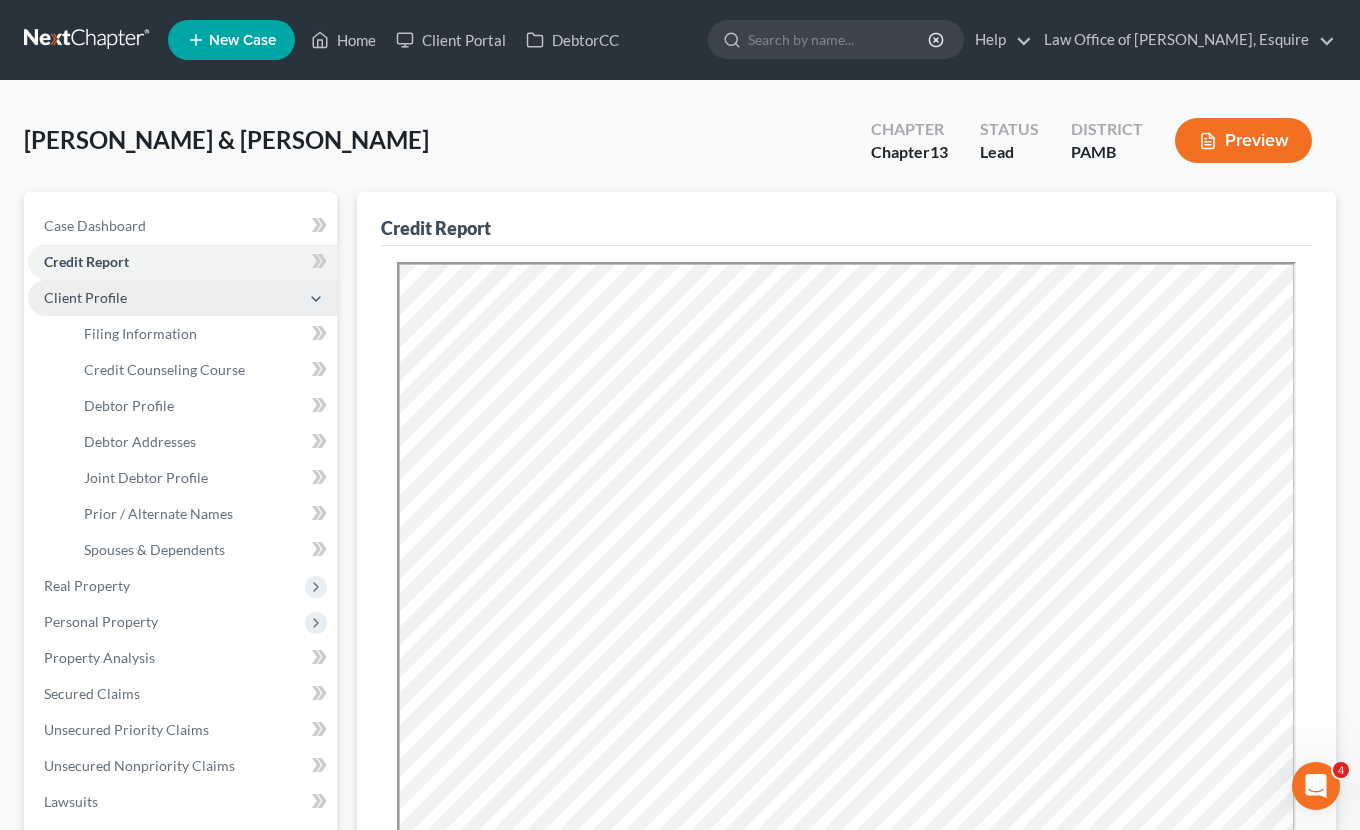 scroll, scrollTop: 0, scrollLeft: 0, axis: both 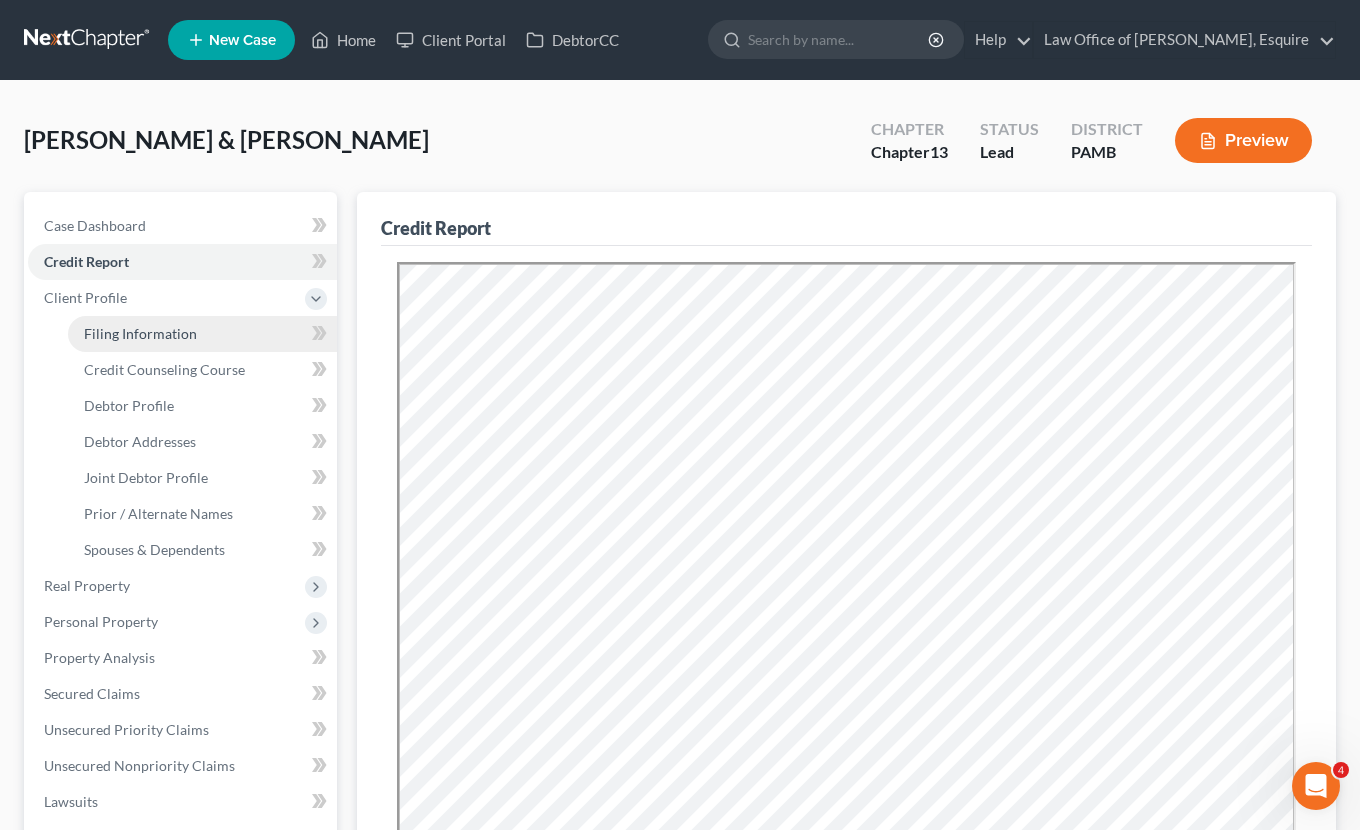 click on "Filing Information" at bounding box center [140, 333] 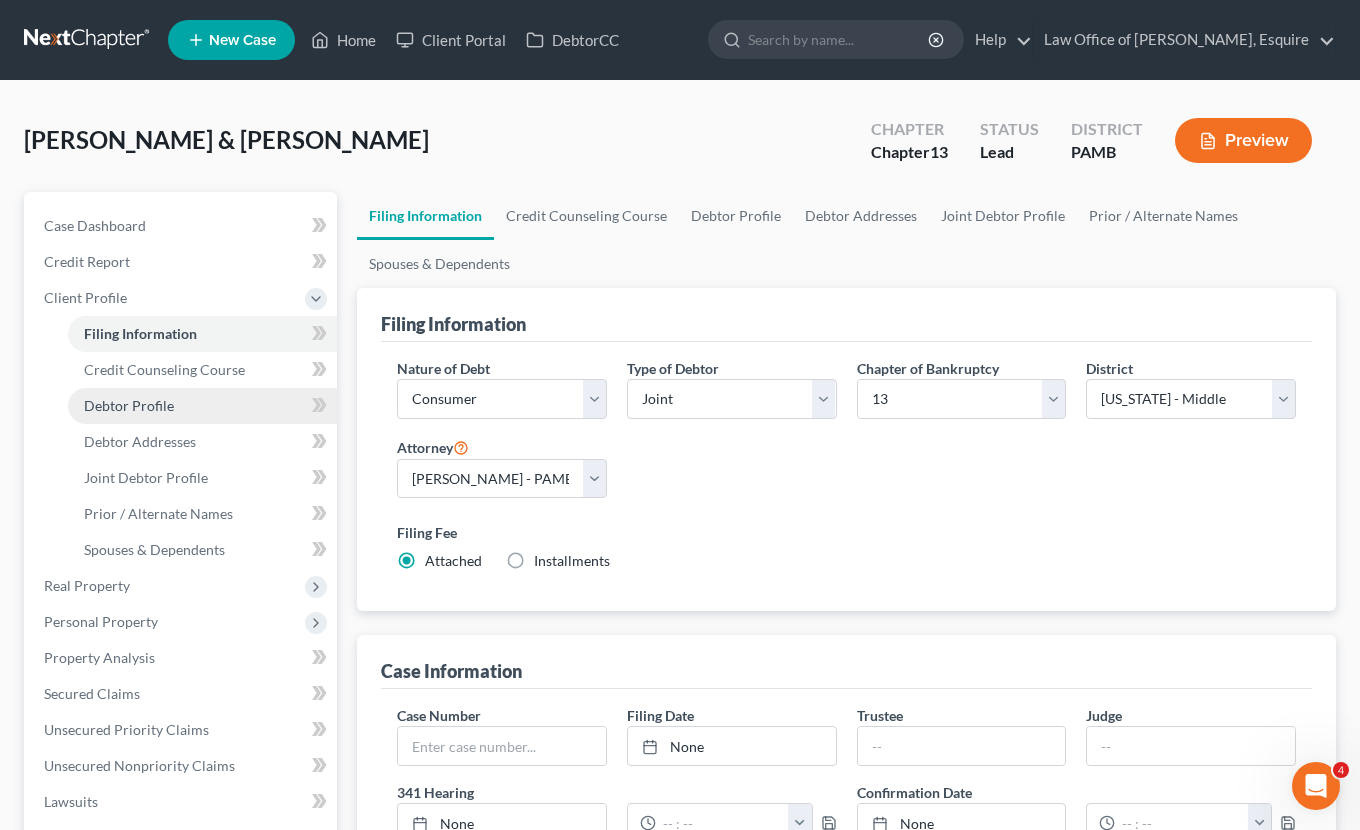 click on "Debtor Profile" at bounding box center (129, 405) 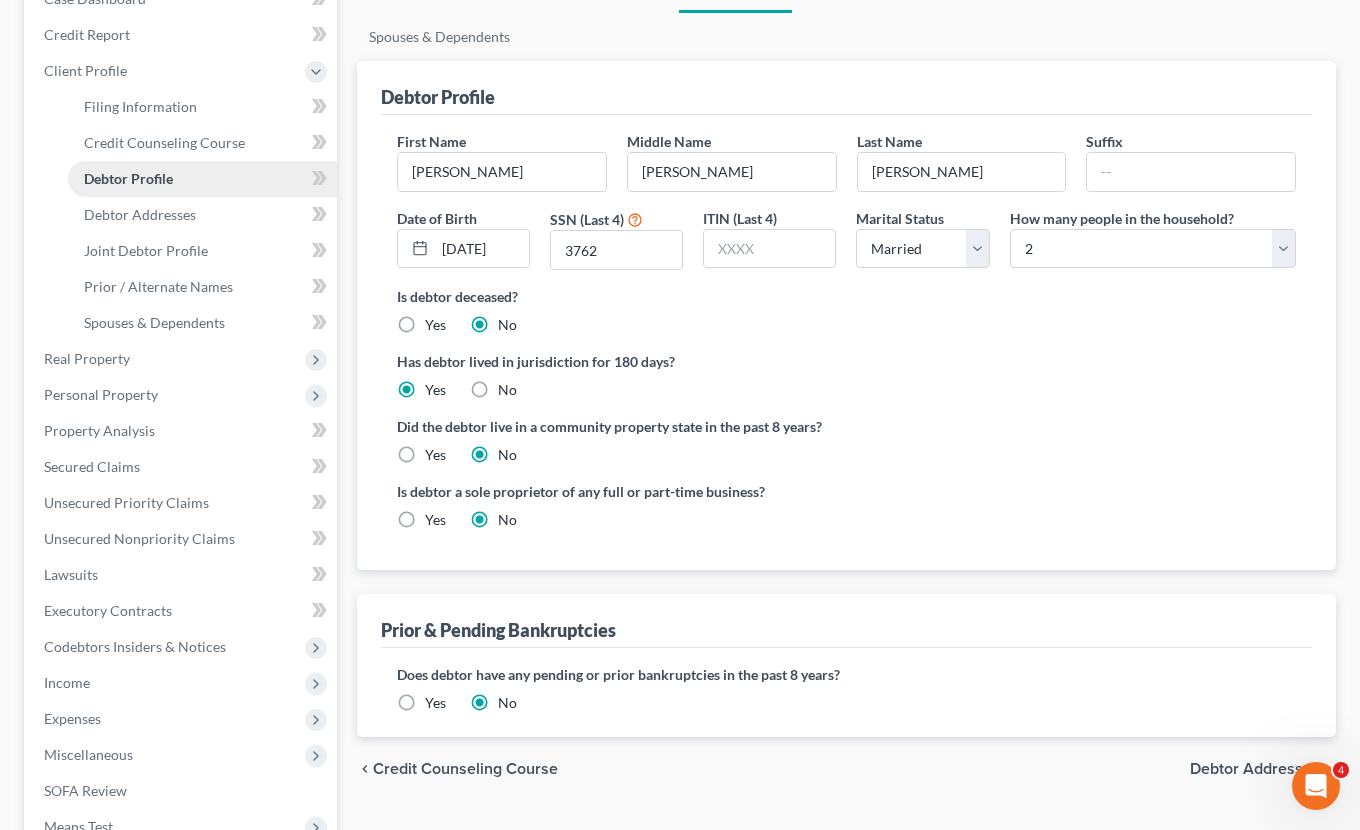 scroll, scrollTop: 243, scrollLeft: 0, axis: vertical 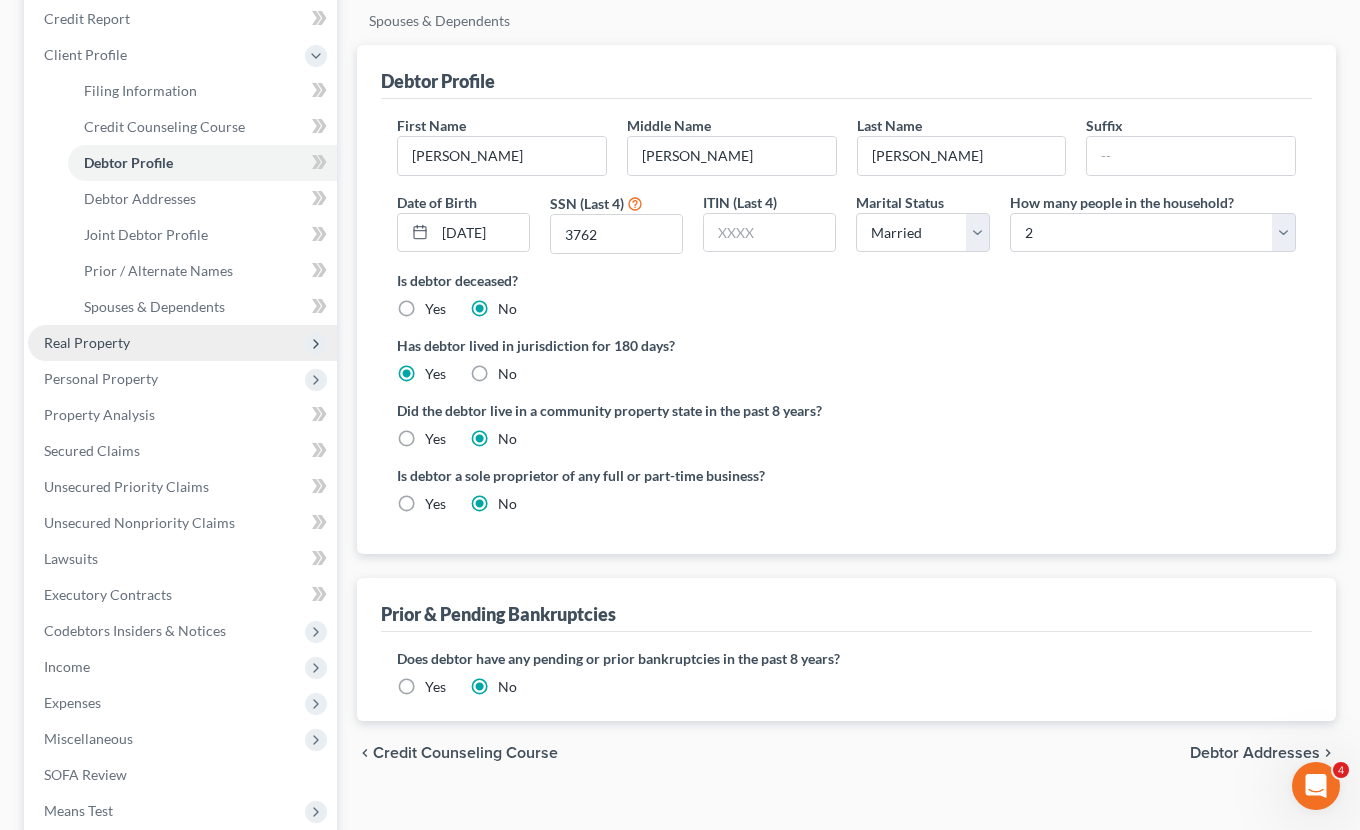 click on "Real Property" at bounding box center (182, 343) 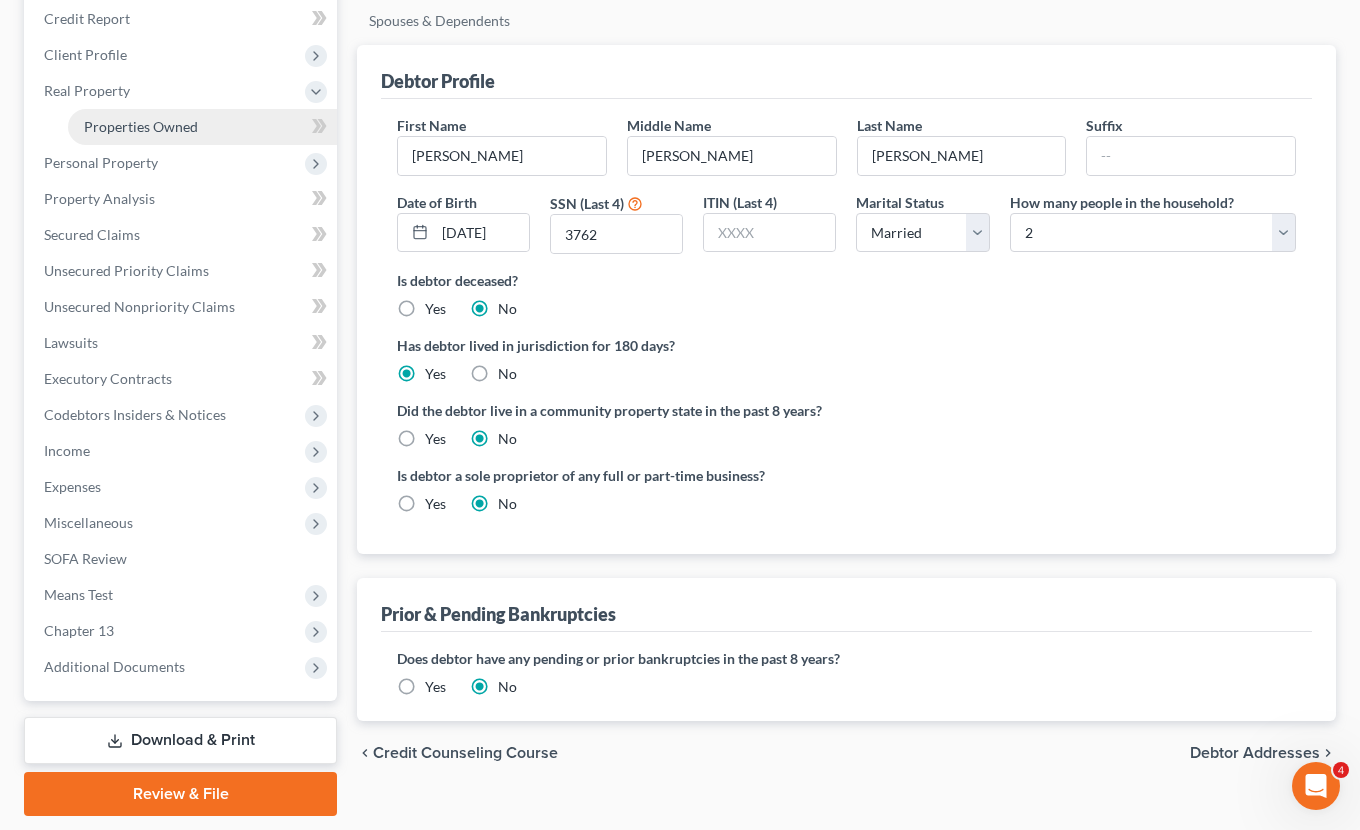 click on "Properties Owned" at bounding box center [141, 126] 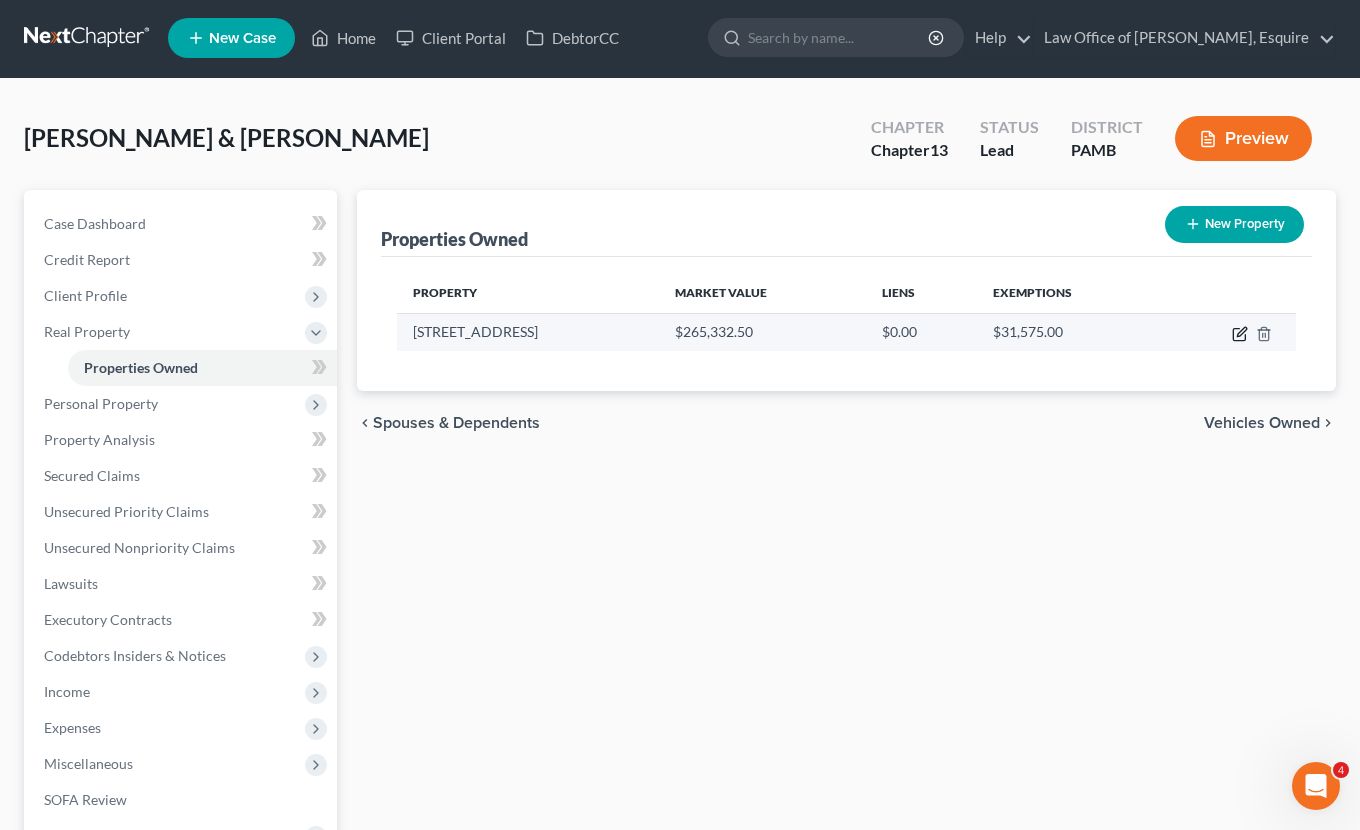 scroll, scrollTop: 2, scrollLeft: 0, axis: vertical 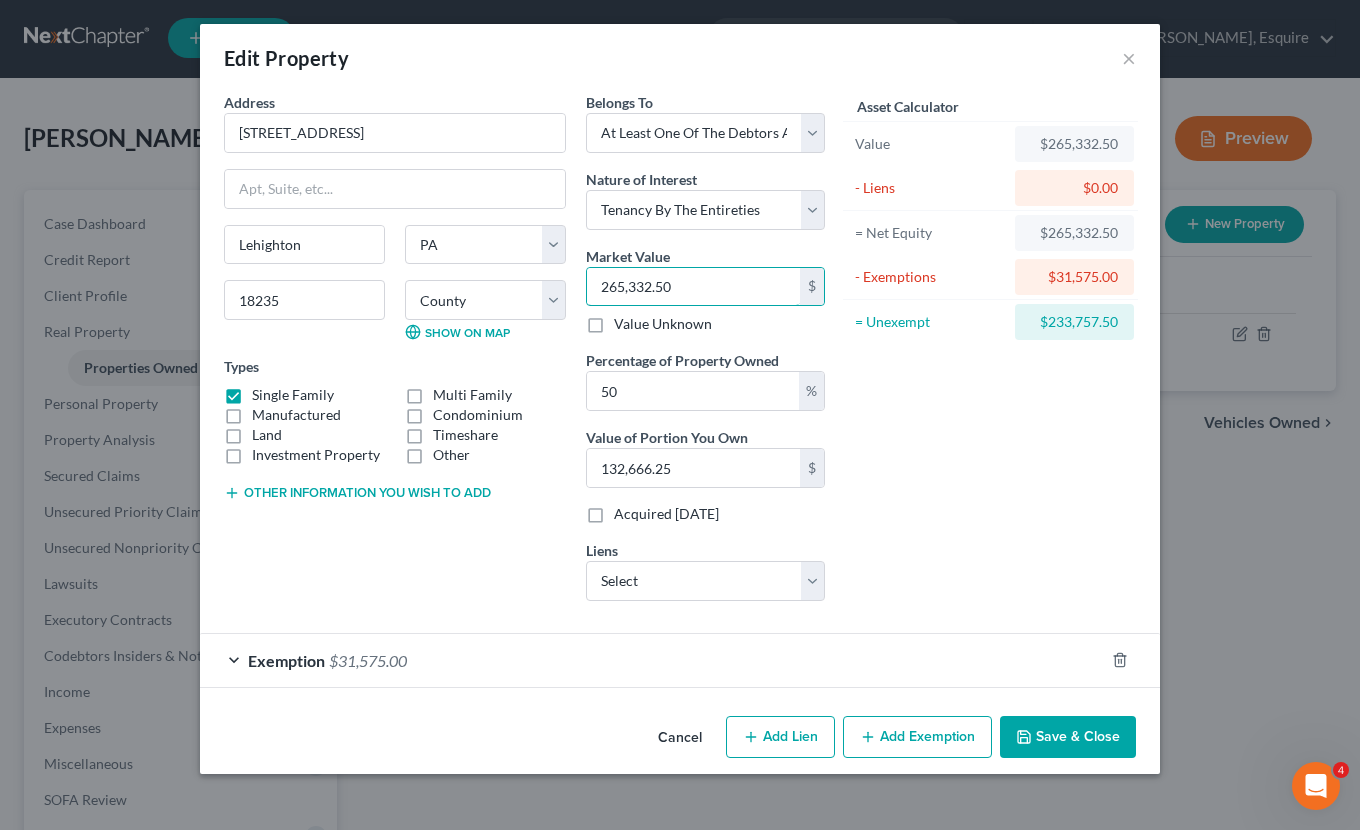drag, startPoint x: 691, startPoint y: 280, endPoint x: 370, endPoint y: 270, distance: 321.15573 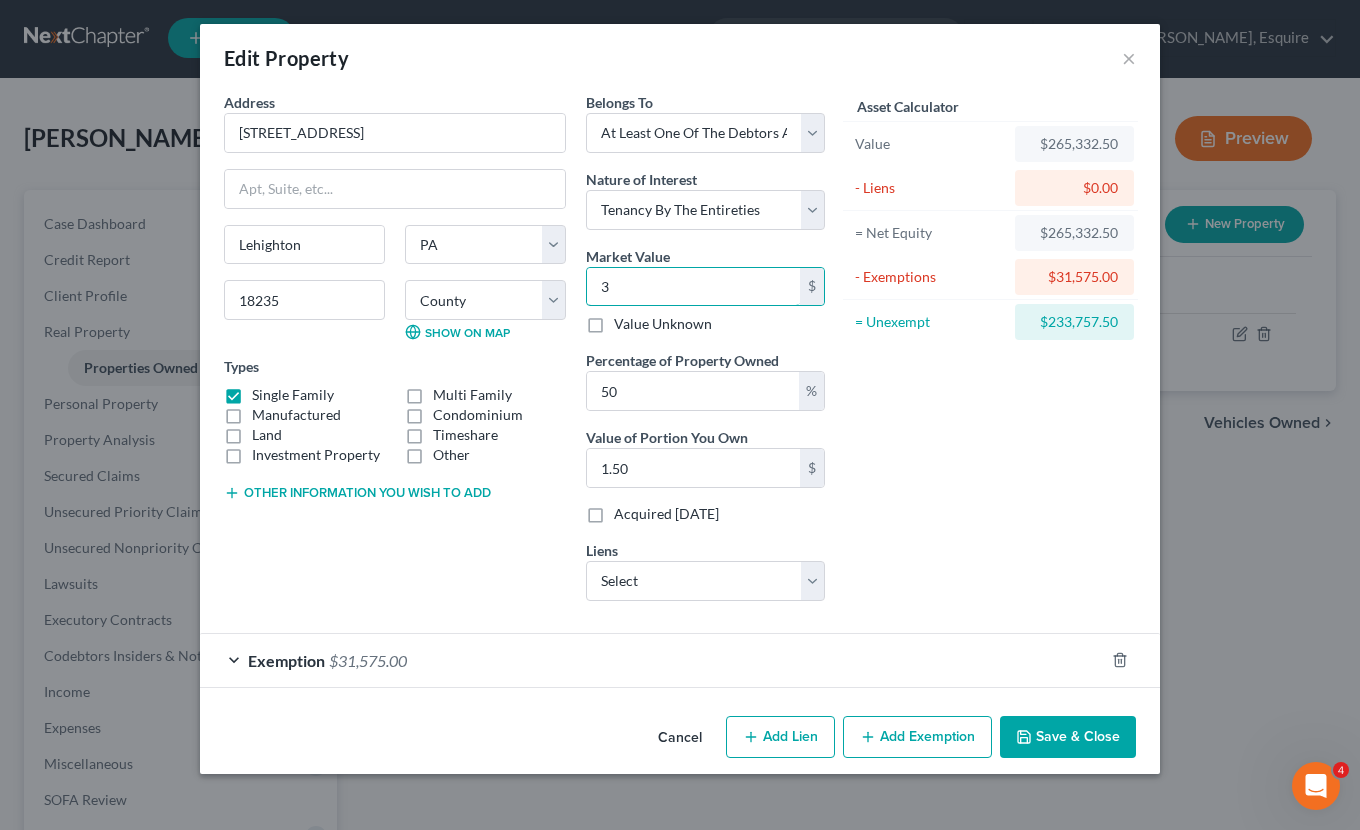 type on "30" 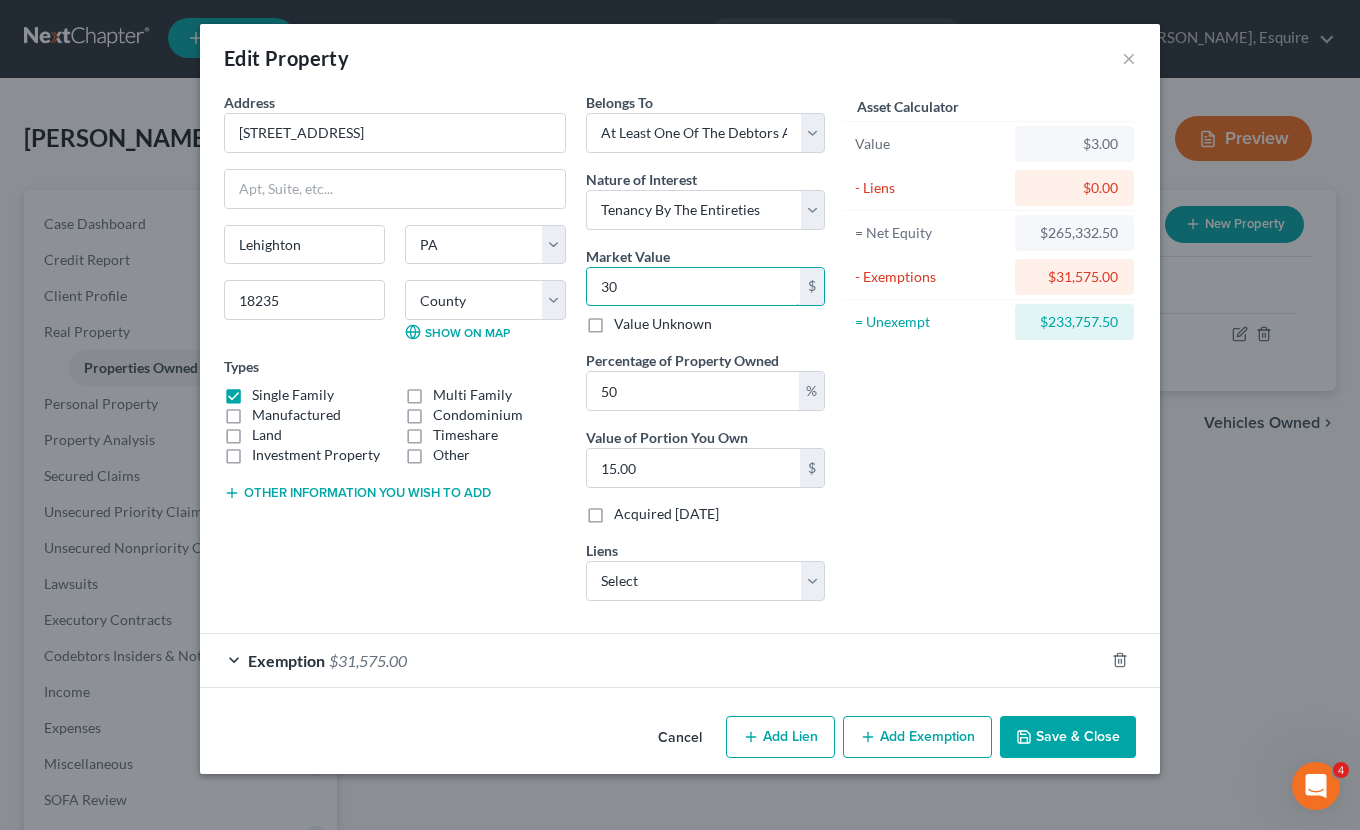 type on "300" 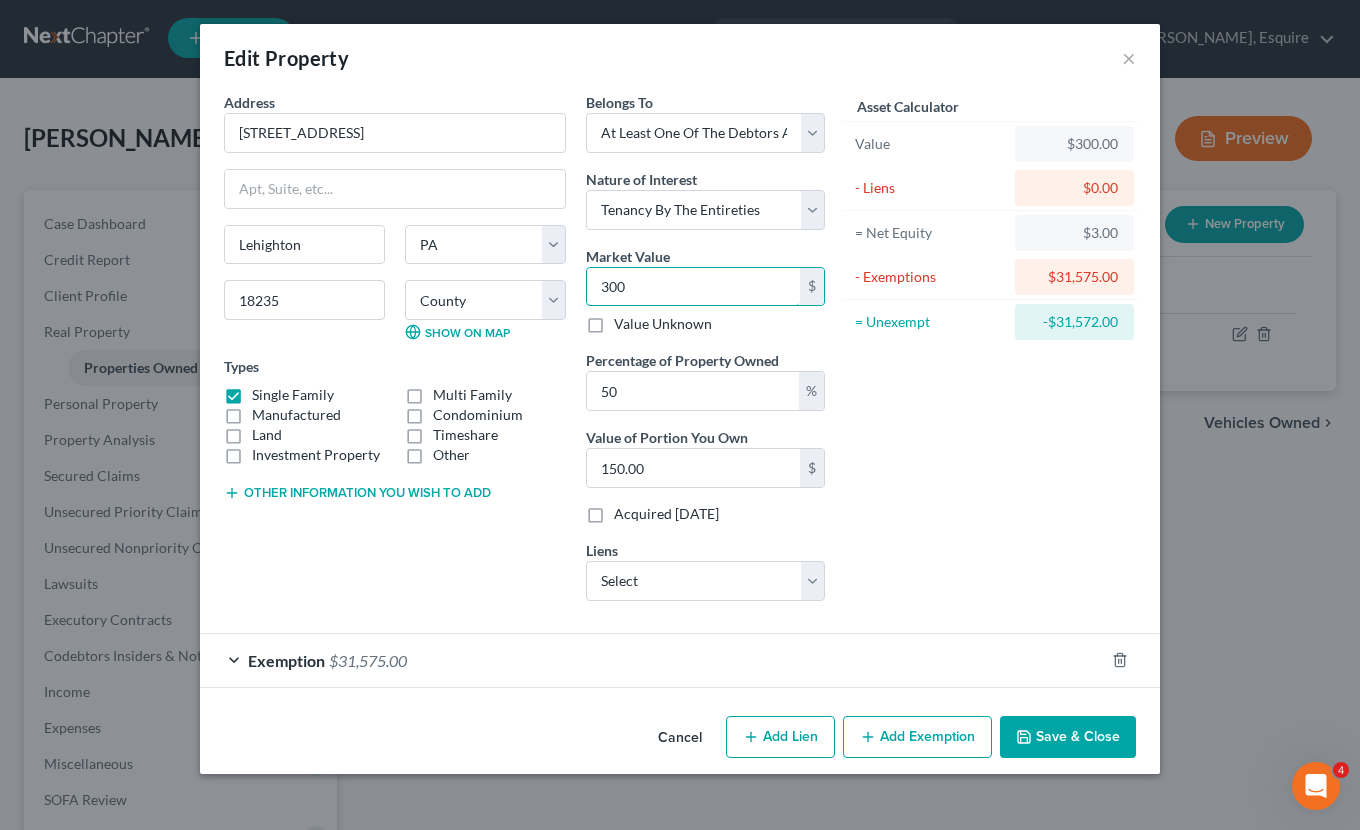 type on "3000" 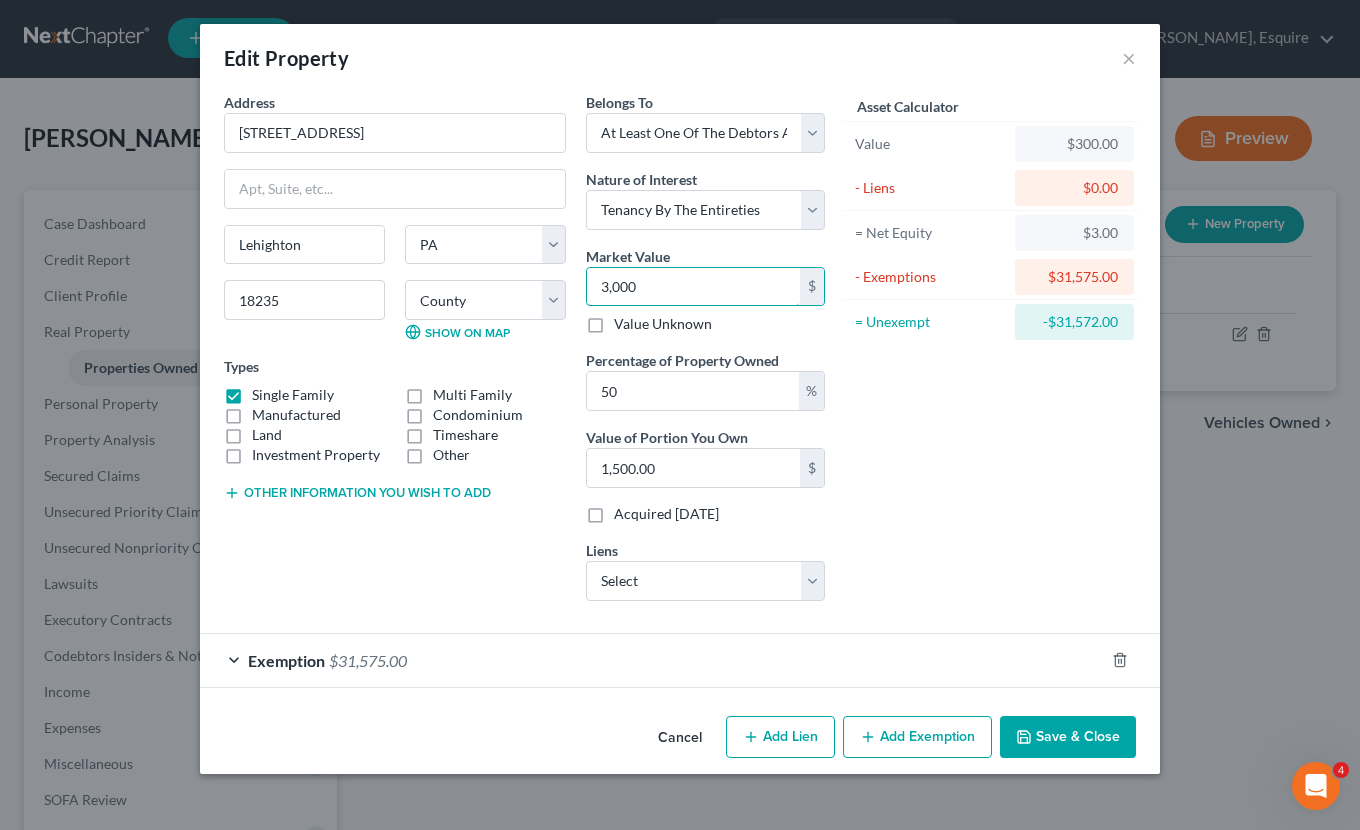 type on "3,0000" 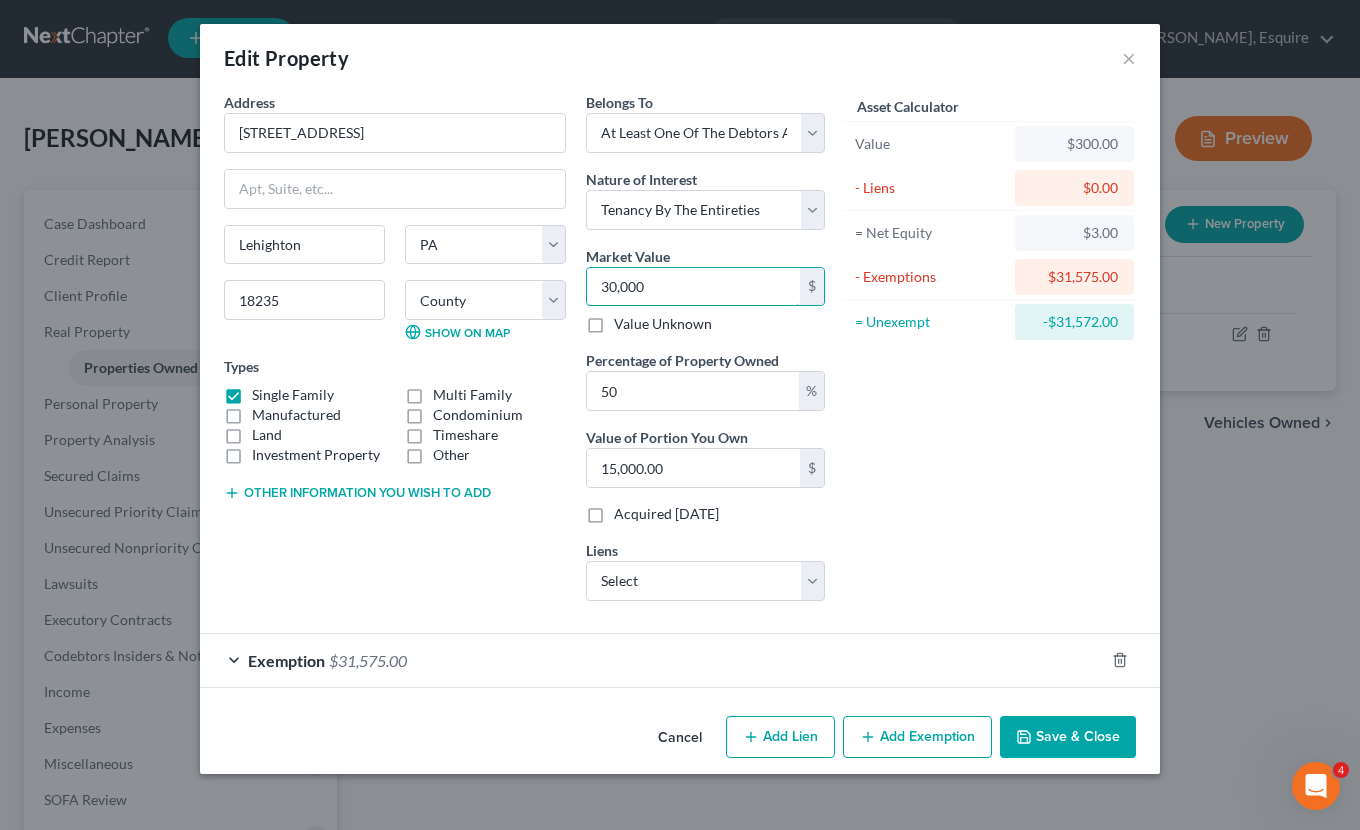 type on "30,0000" 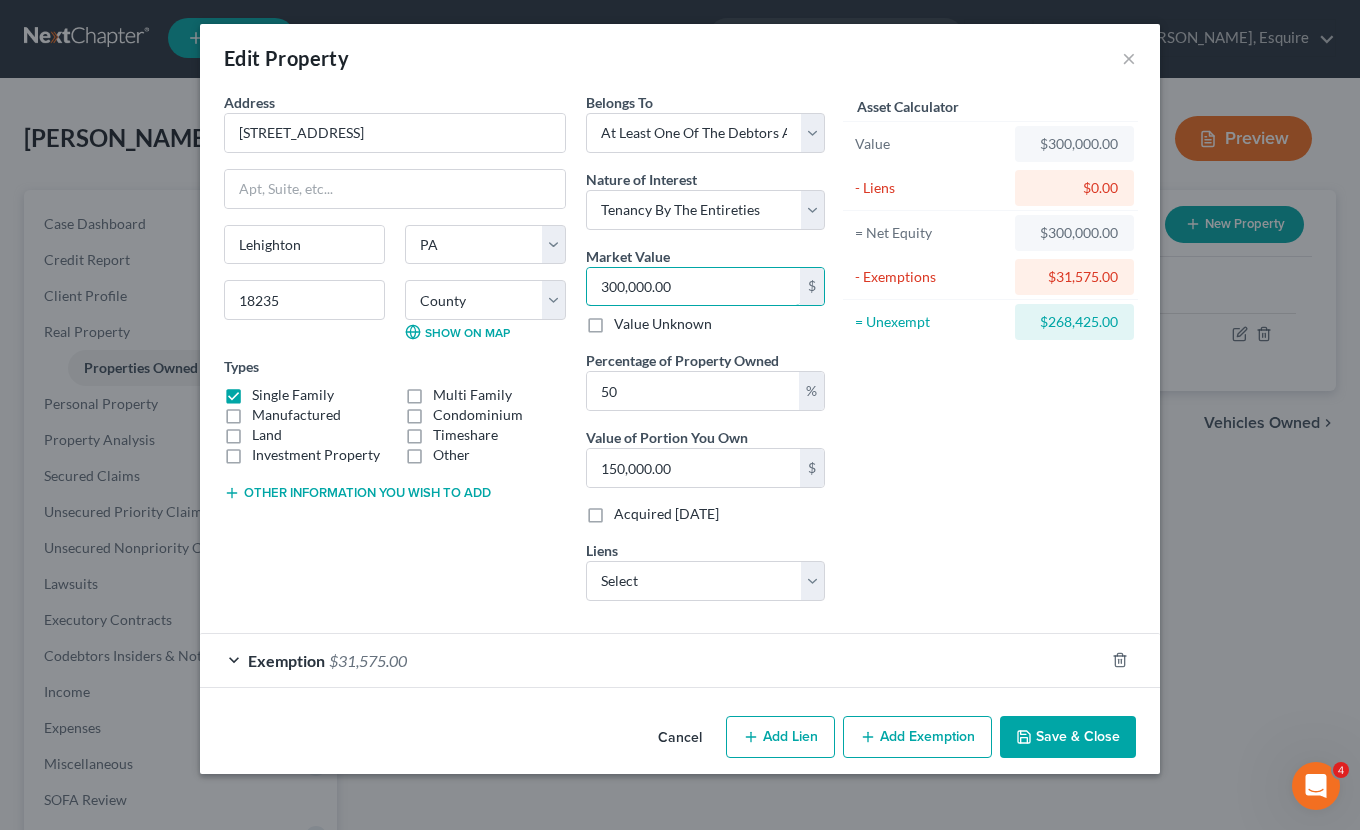 type on "300,000.00" 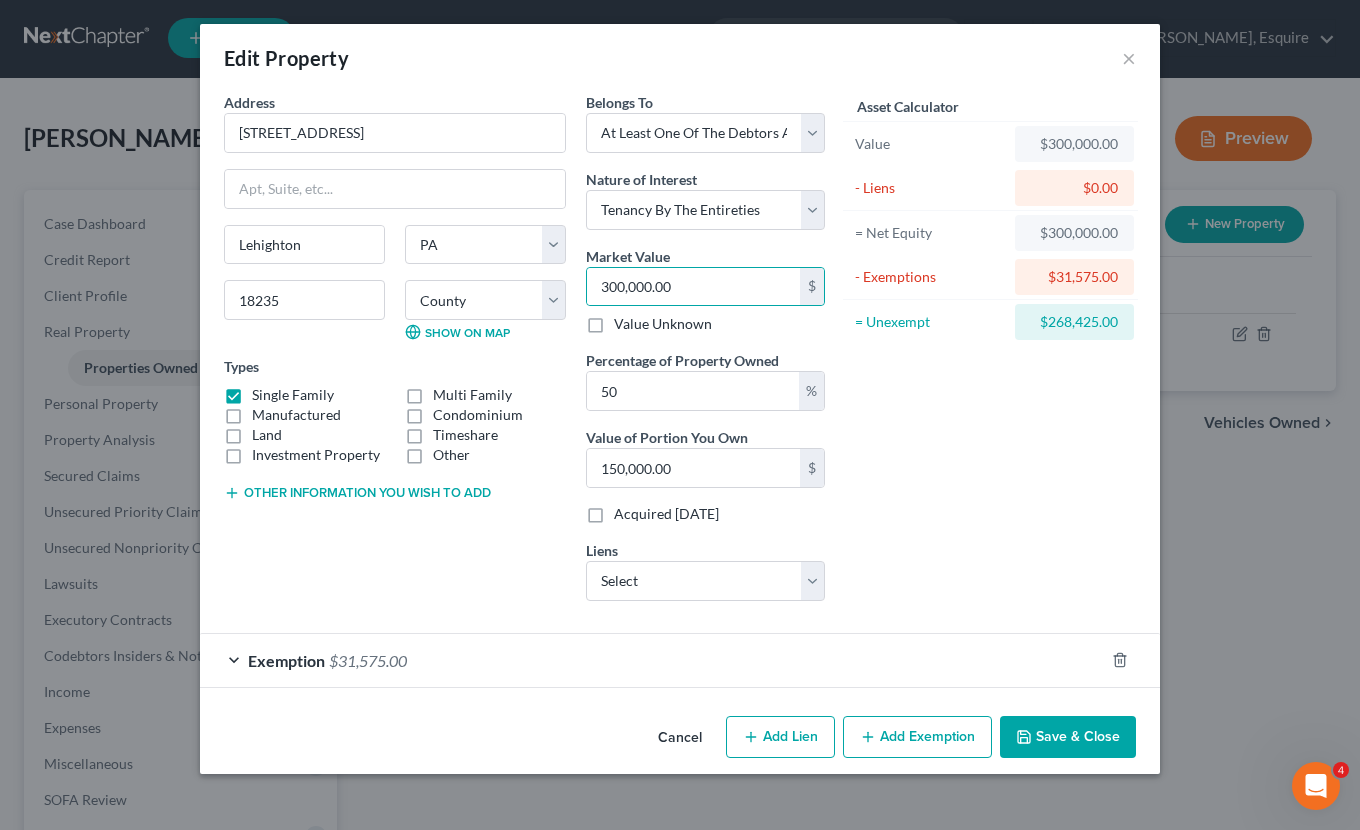 click on "Save & Close" at bounding box center (1068, 737) 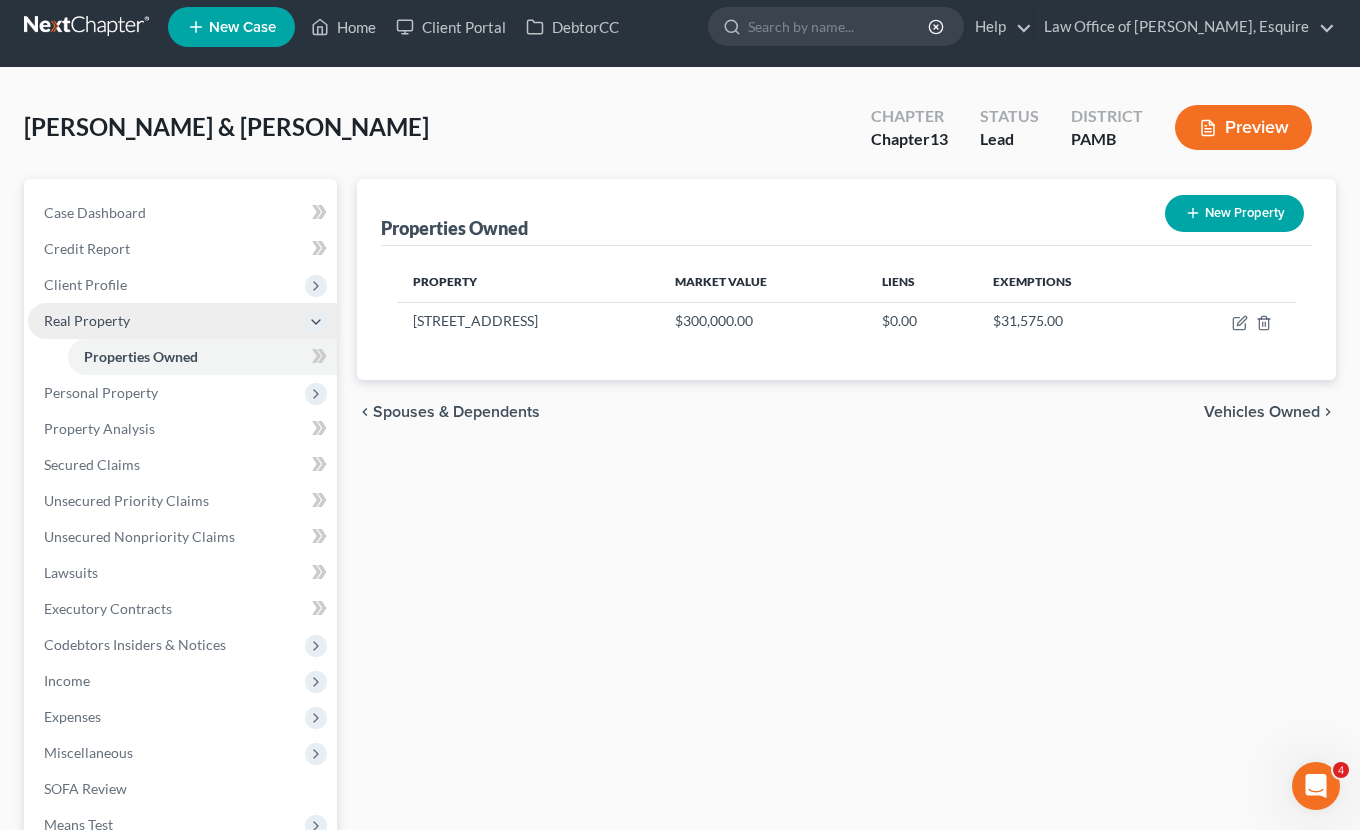 scroll, scrollTop: 19, scrollLeft: 0, axis: vertical 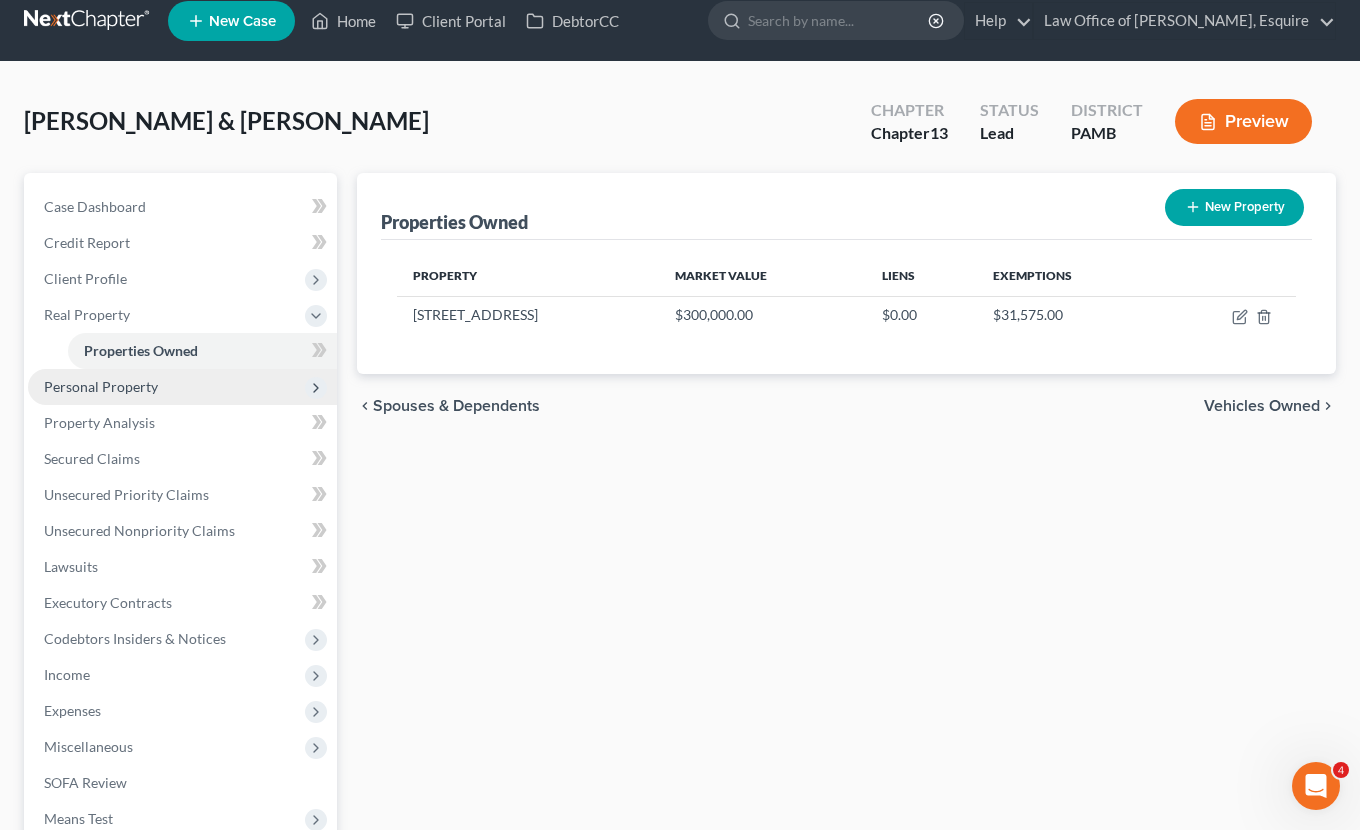 click on "Personal Property" at bounding box center [182, 387] 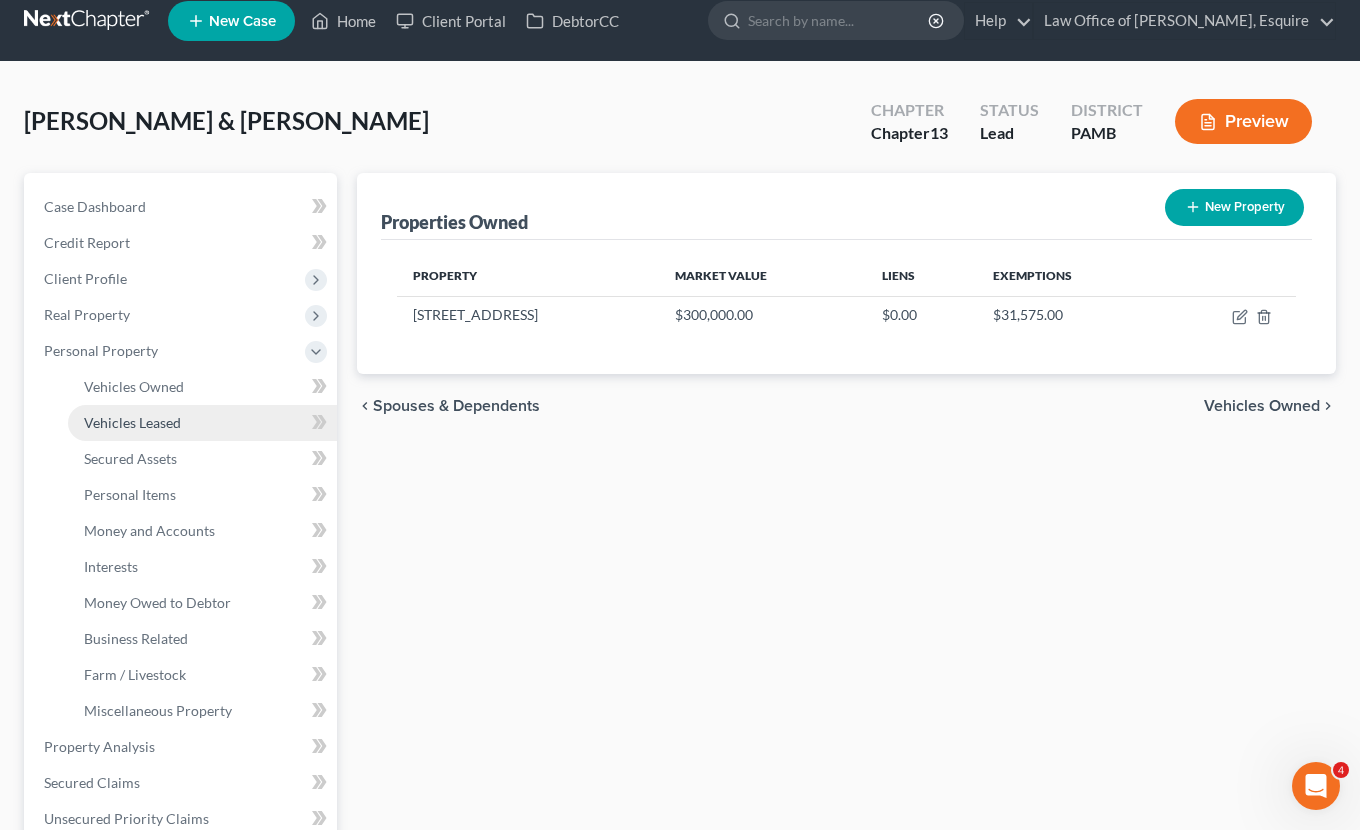 click on "Vehicles Leased" at bounding box center [132, 422] 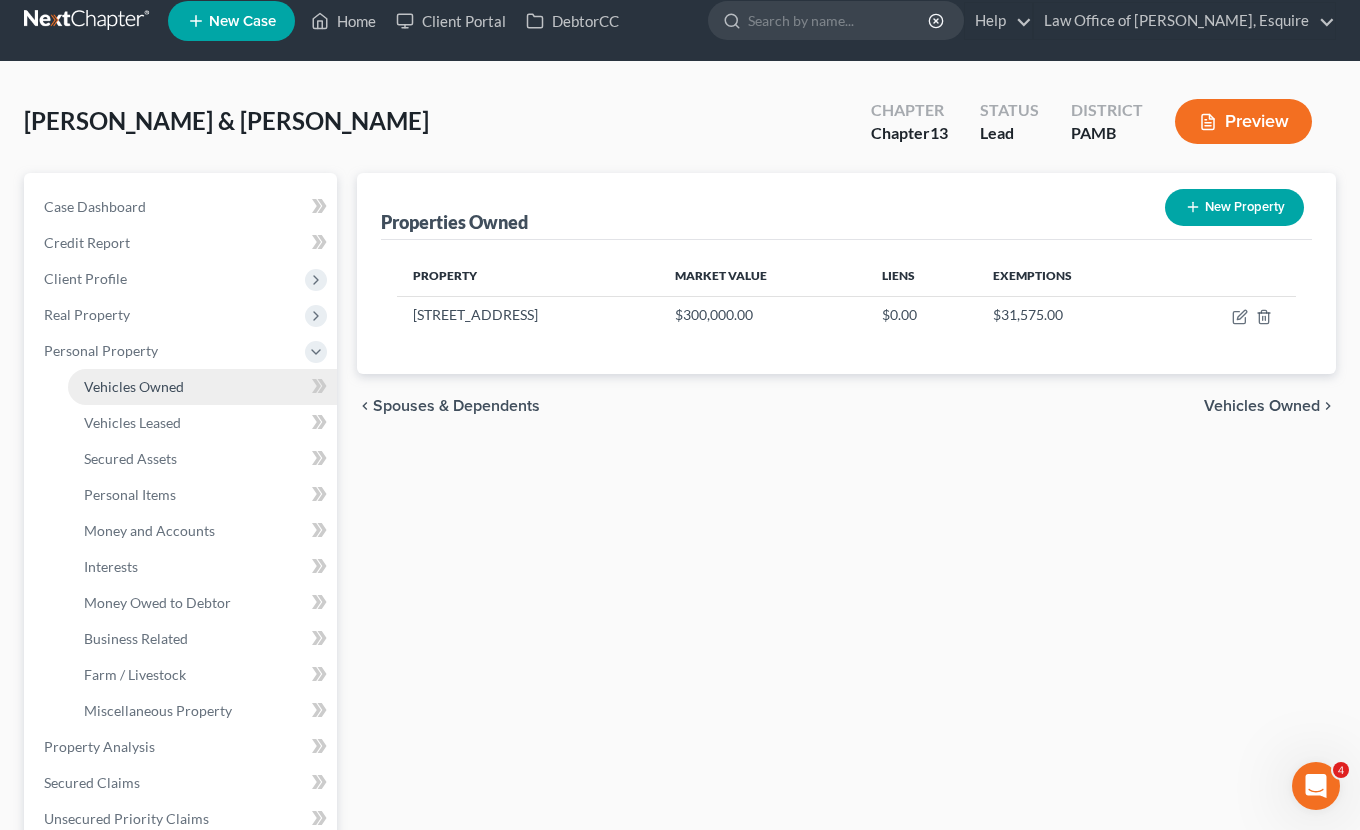 scroll, scrollTop: 0, scrollLeft: 0, axis: both 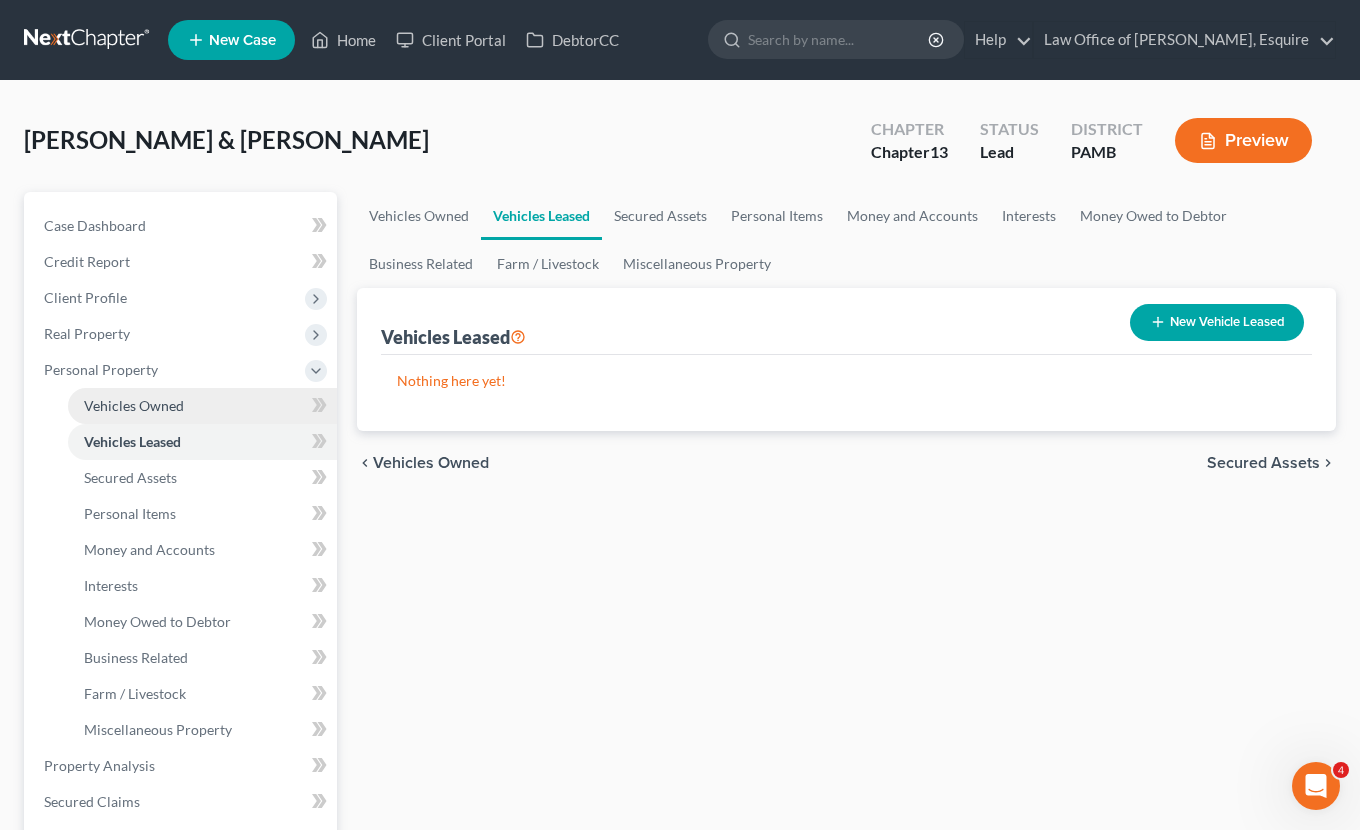 click on "Vehicles Owned" at bounding box center (202, 406) 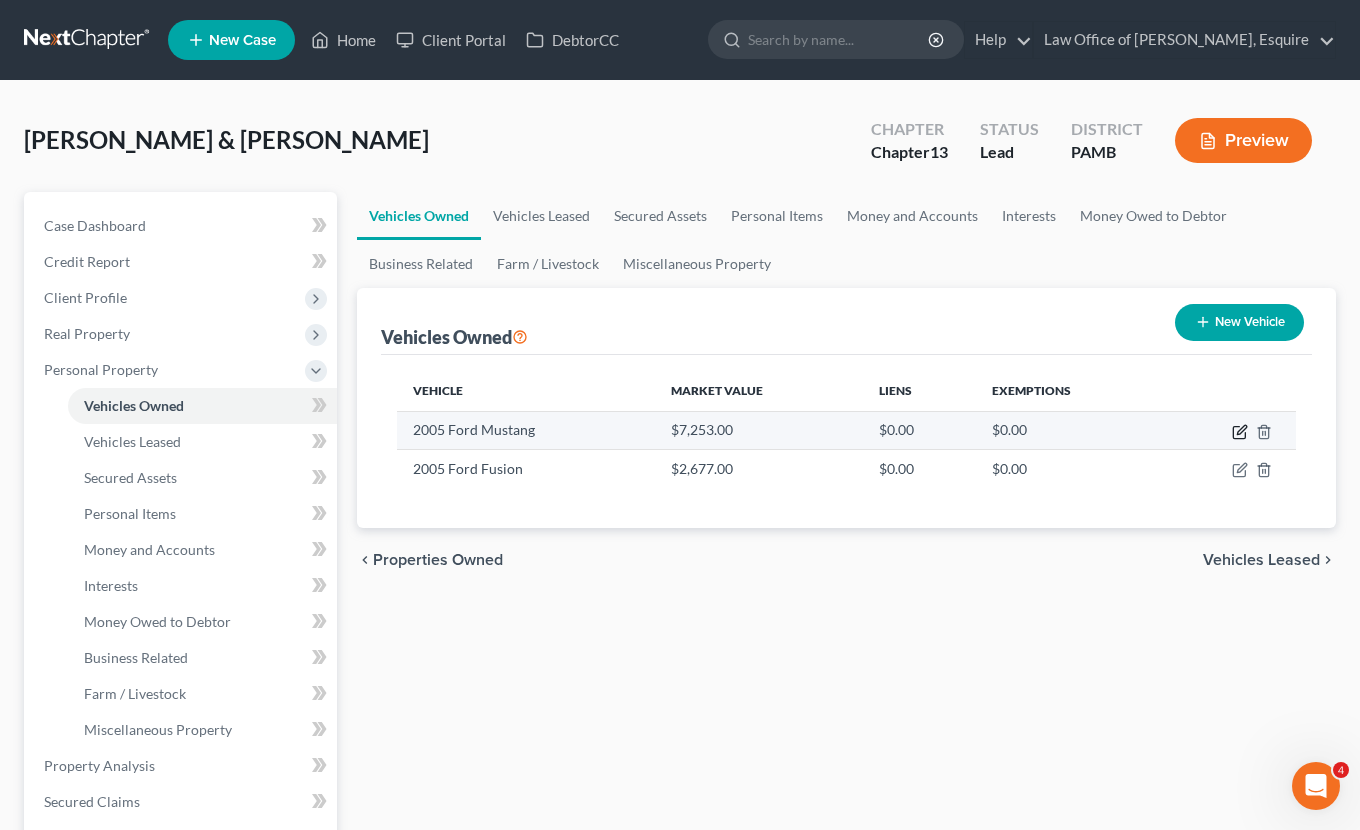 click 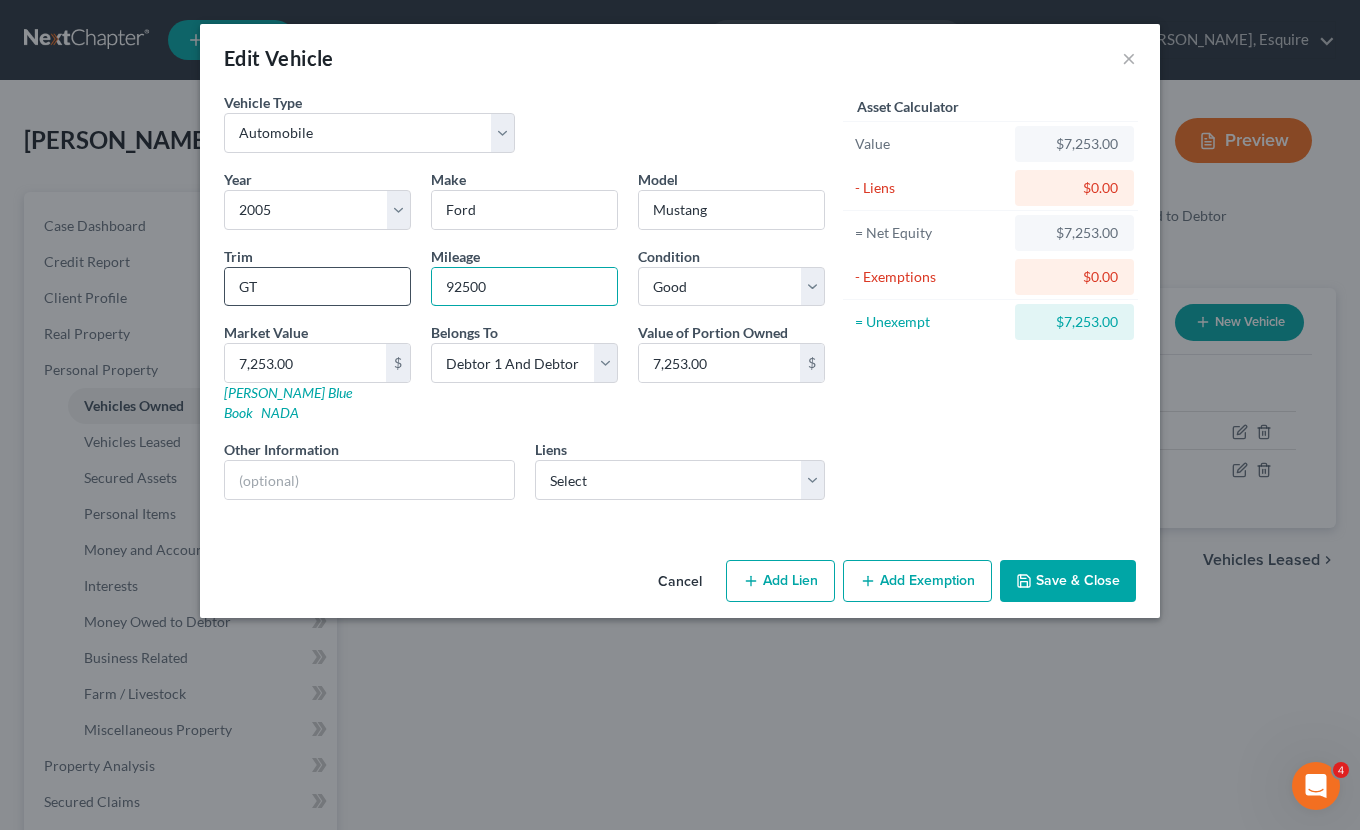 drag, startPoint x: 515, startPoint y: 284, endPoint x: 375, endPoint y: 272, distance: 140.51335 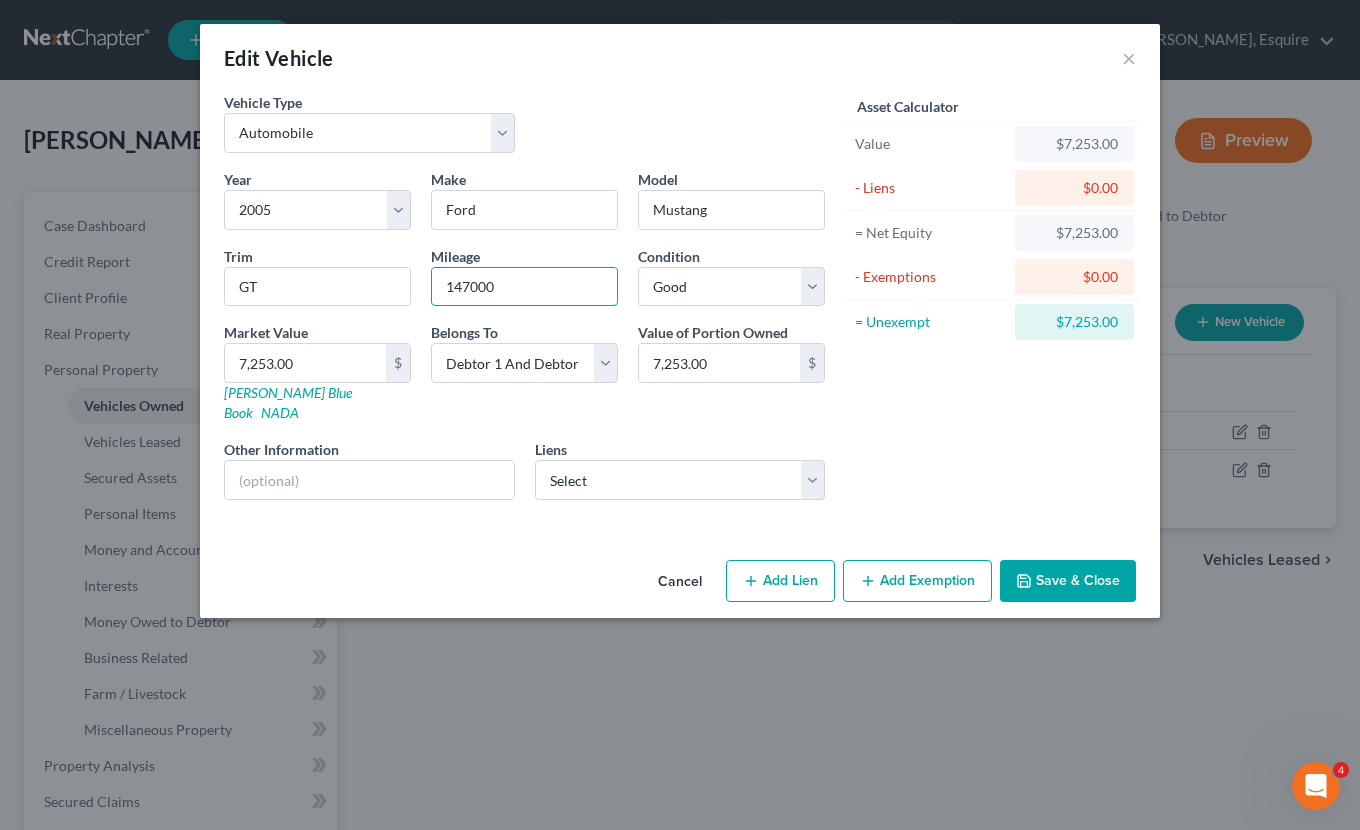type on "147000" 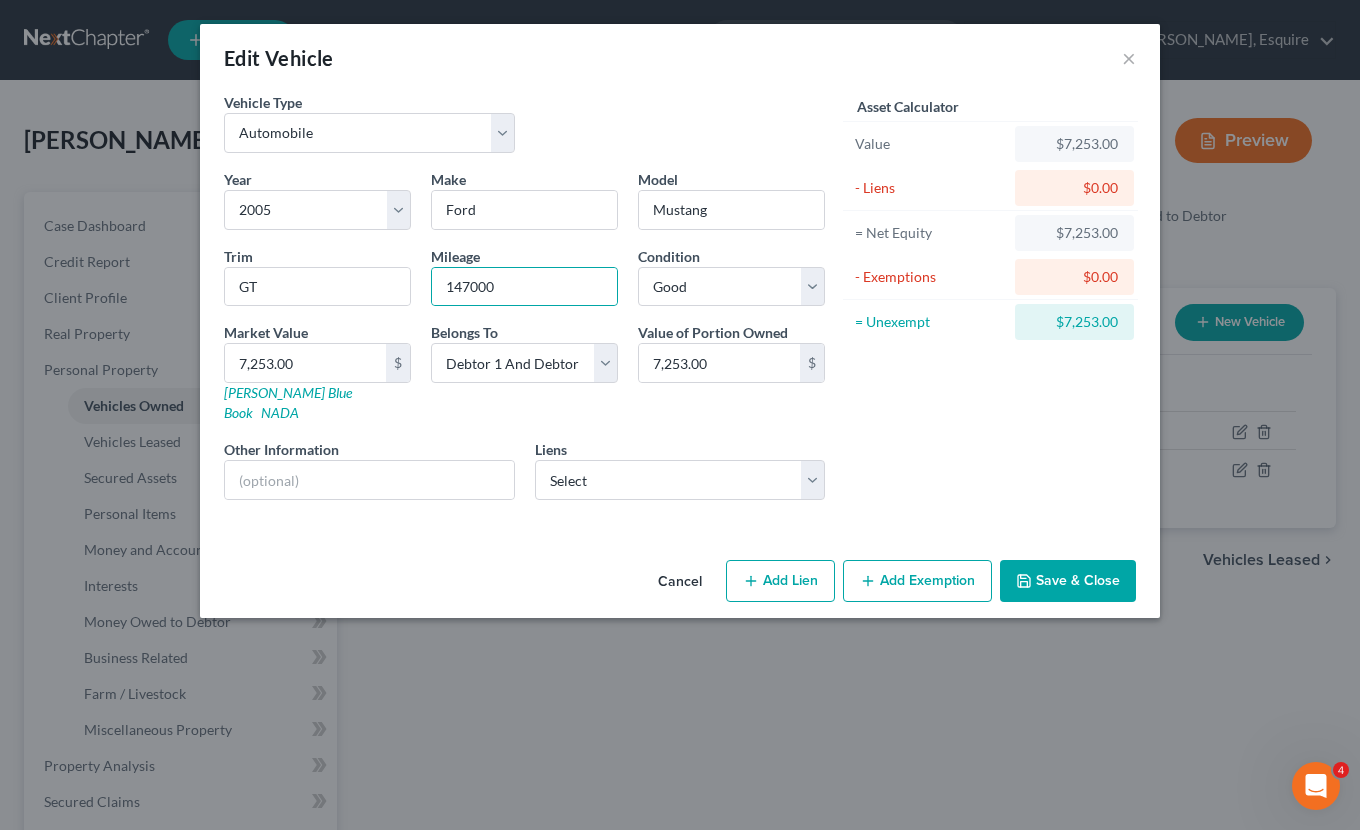 click on "Save & Close" at bounding box center (1068, 581) 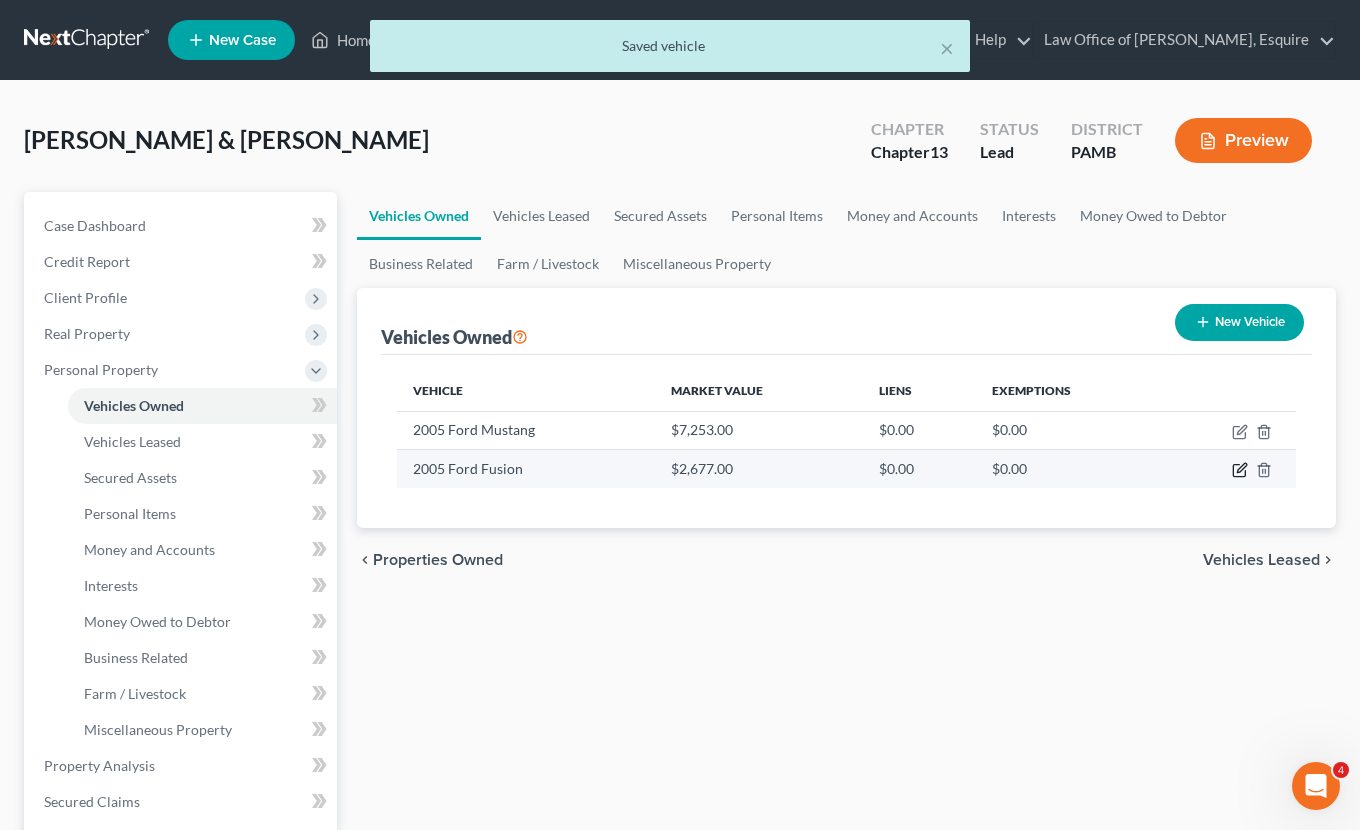 click 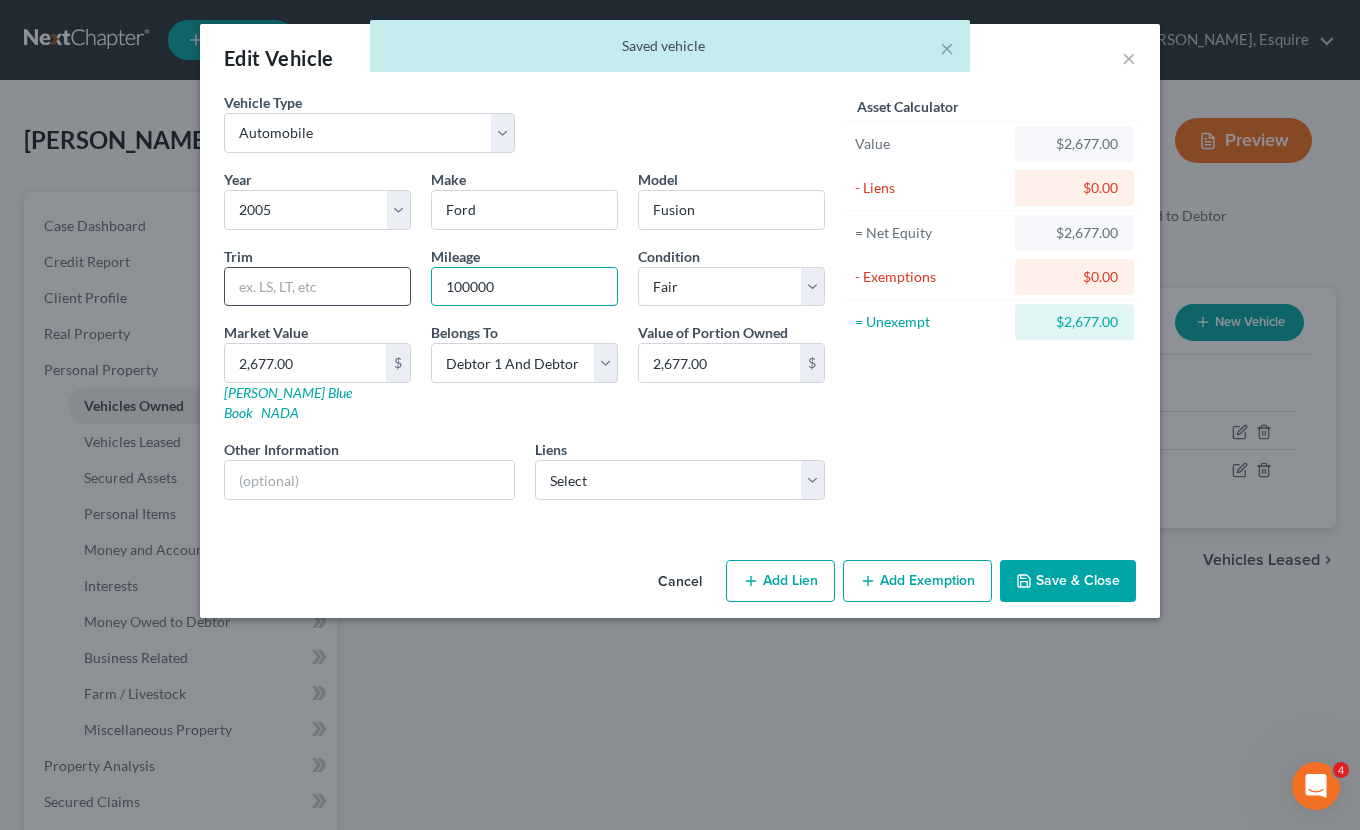 drag, startPoint x: 521, startPoint y: 292, endPoint x: 370, endPoint y: 279, distance: 151.55856 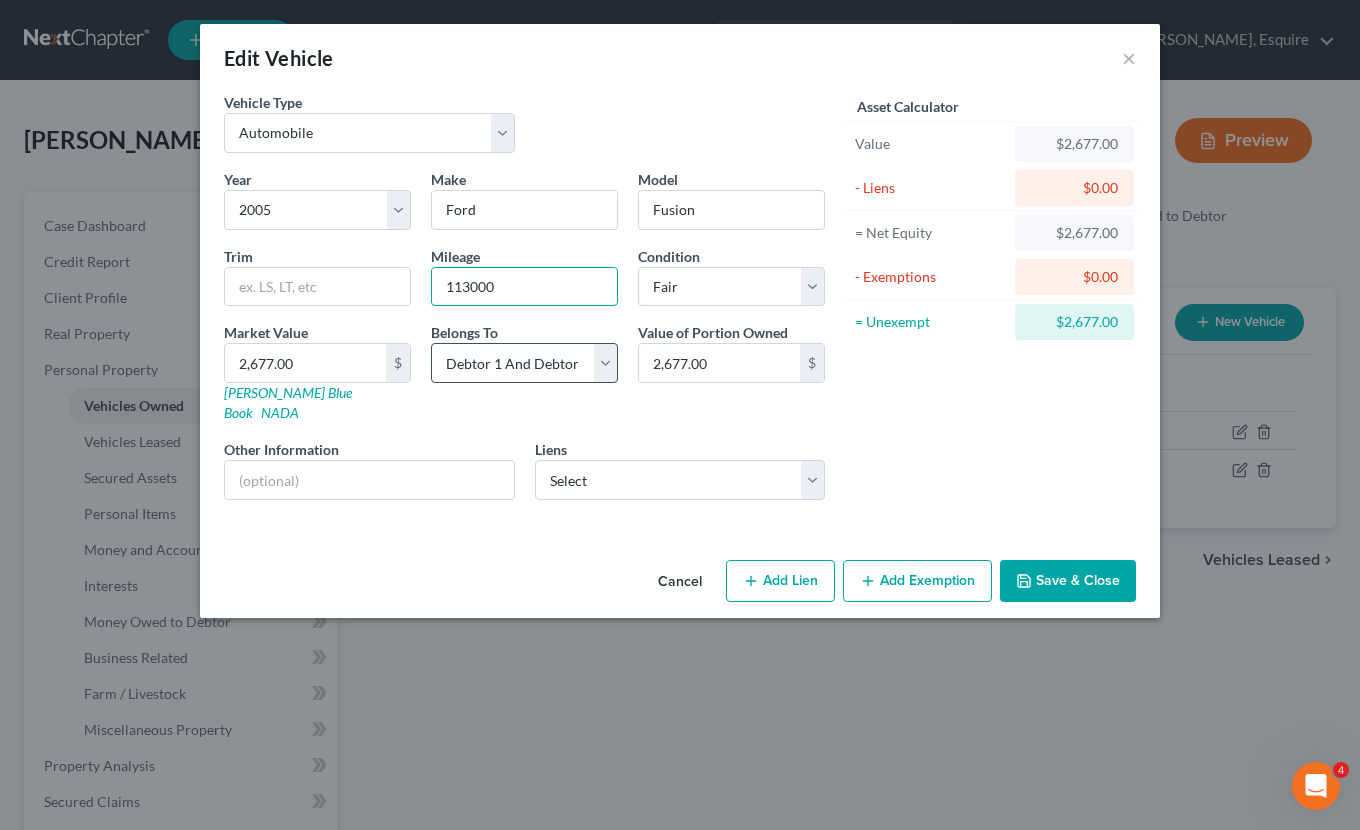 type on "113000" 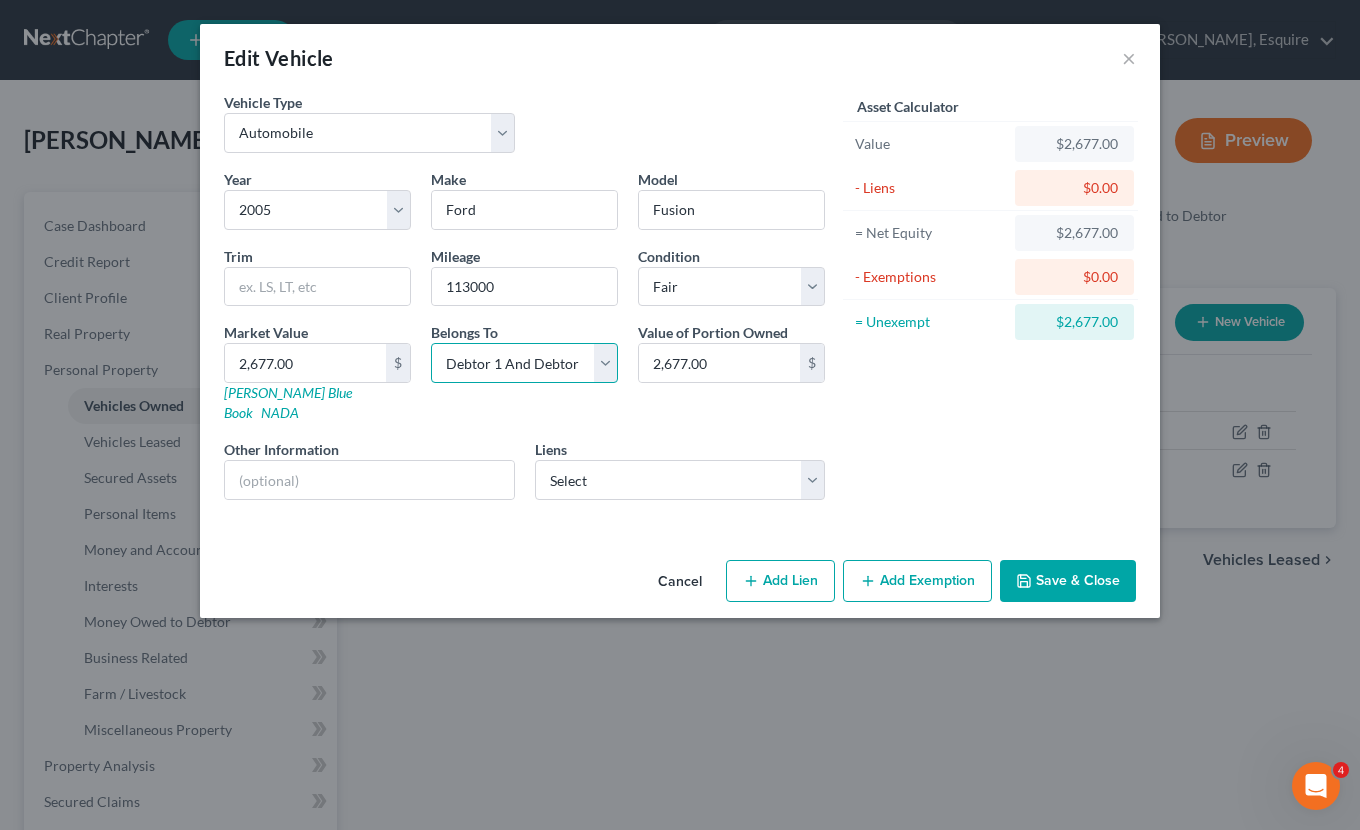 select on "0" 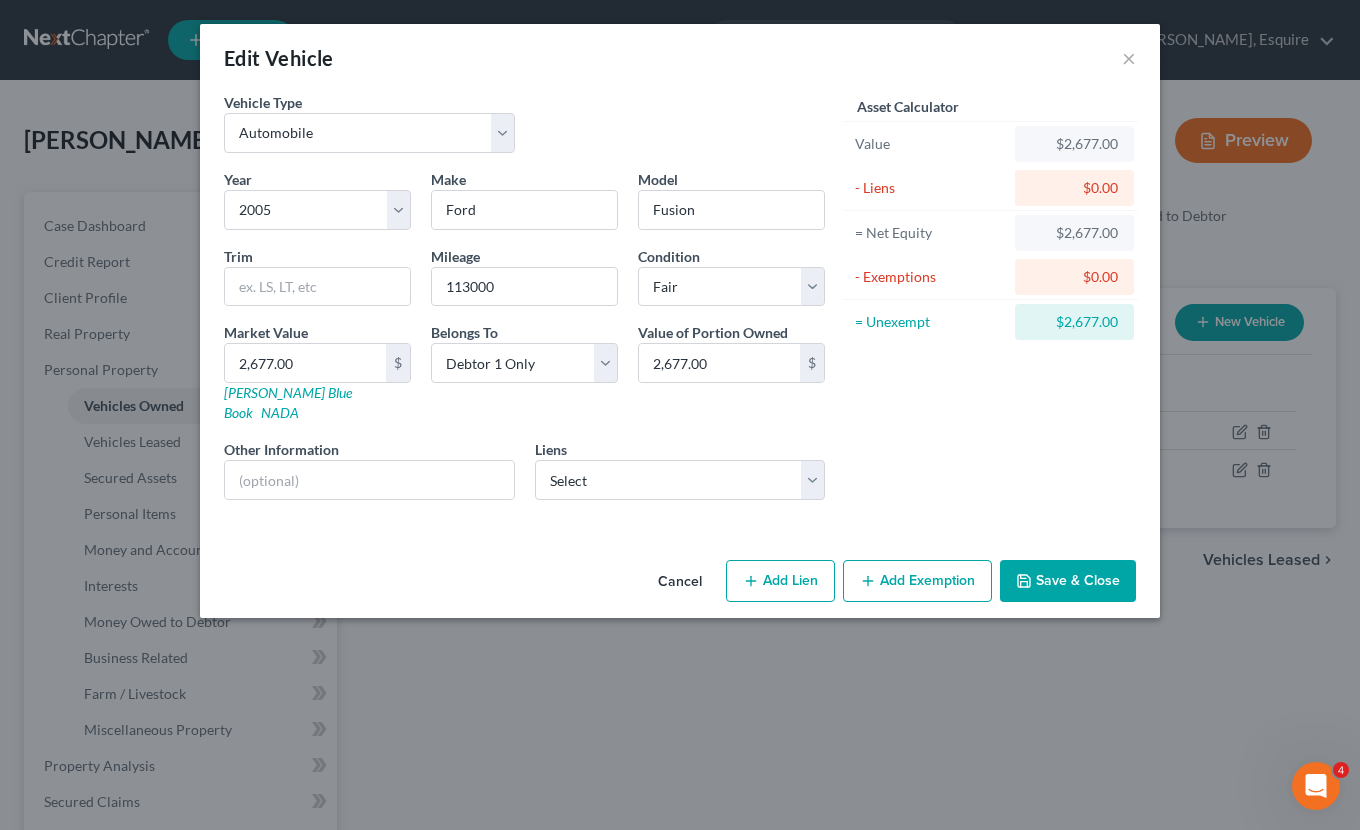 click on "Save & Close" at bounding box center (1068, 581) 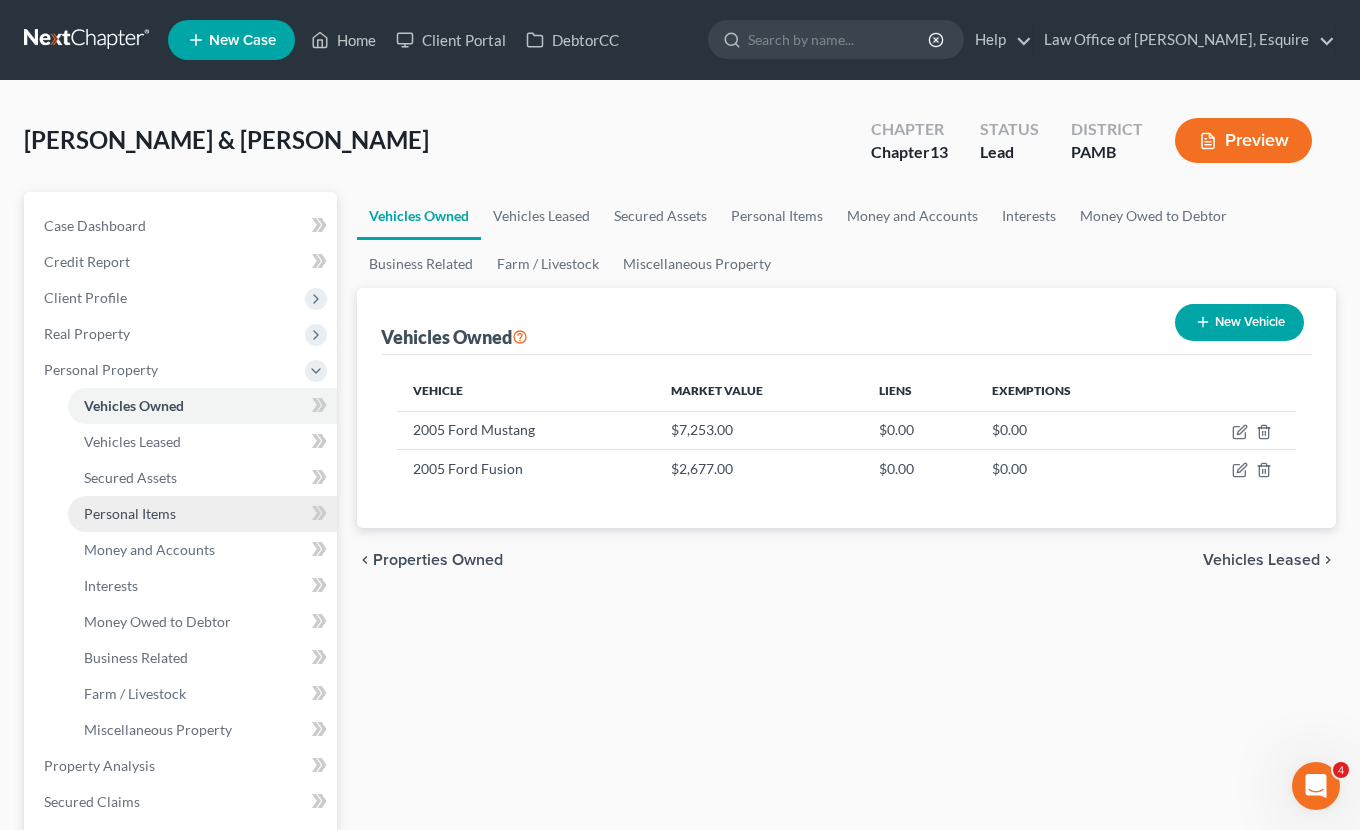 click on "Personal Items" at bounding box center (130, 513) 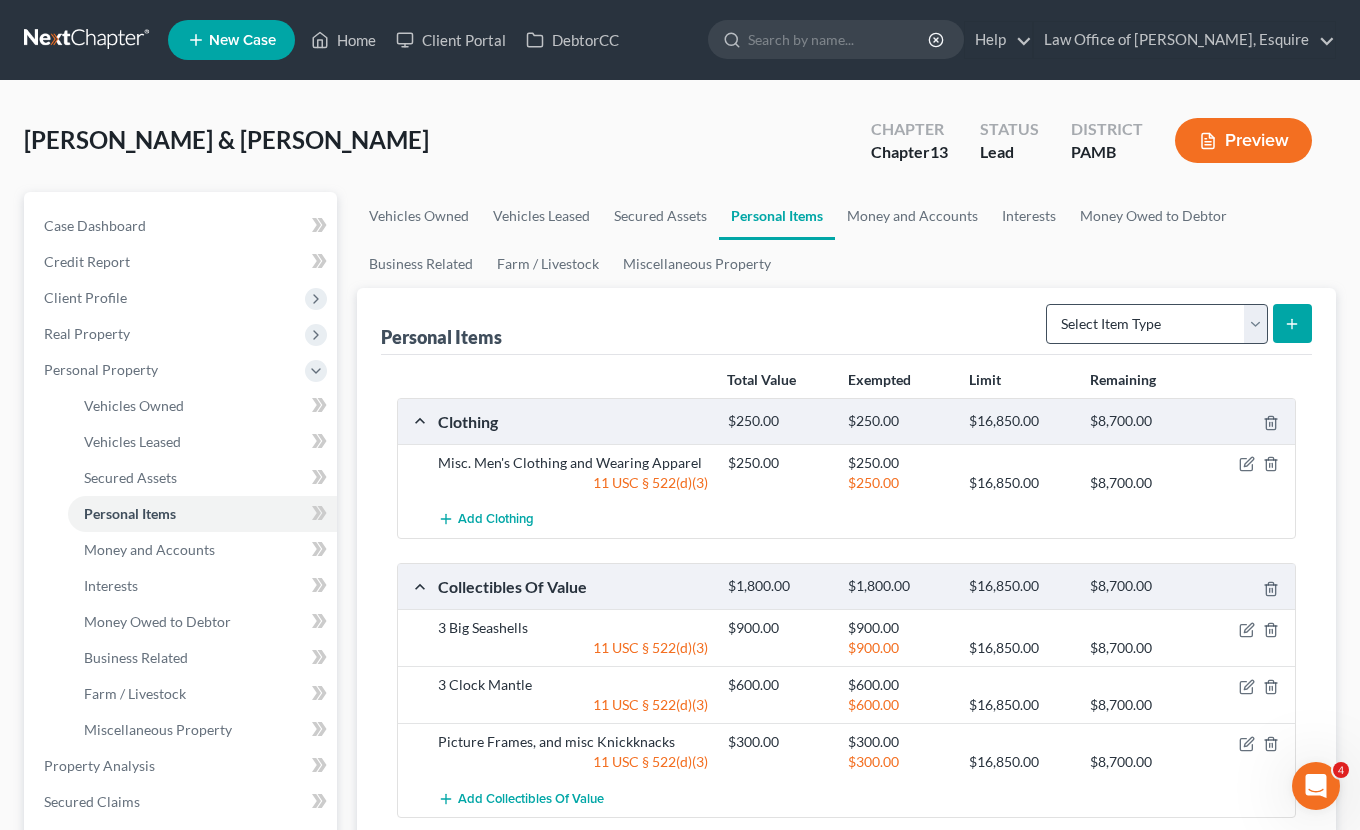 scroll, scrollTop: 0, scrollLeft: 0, axis: both 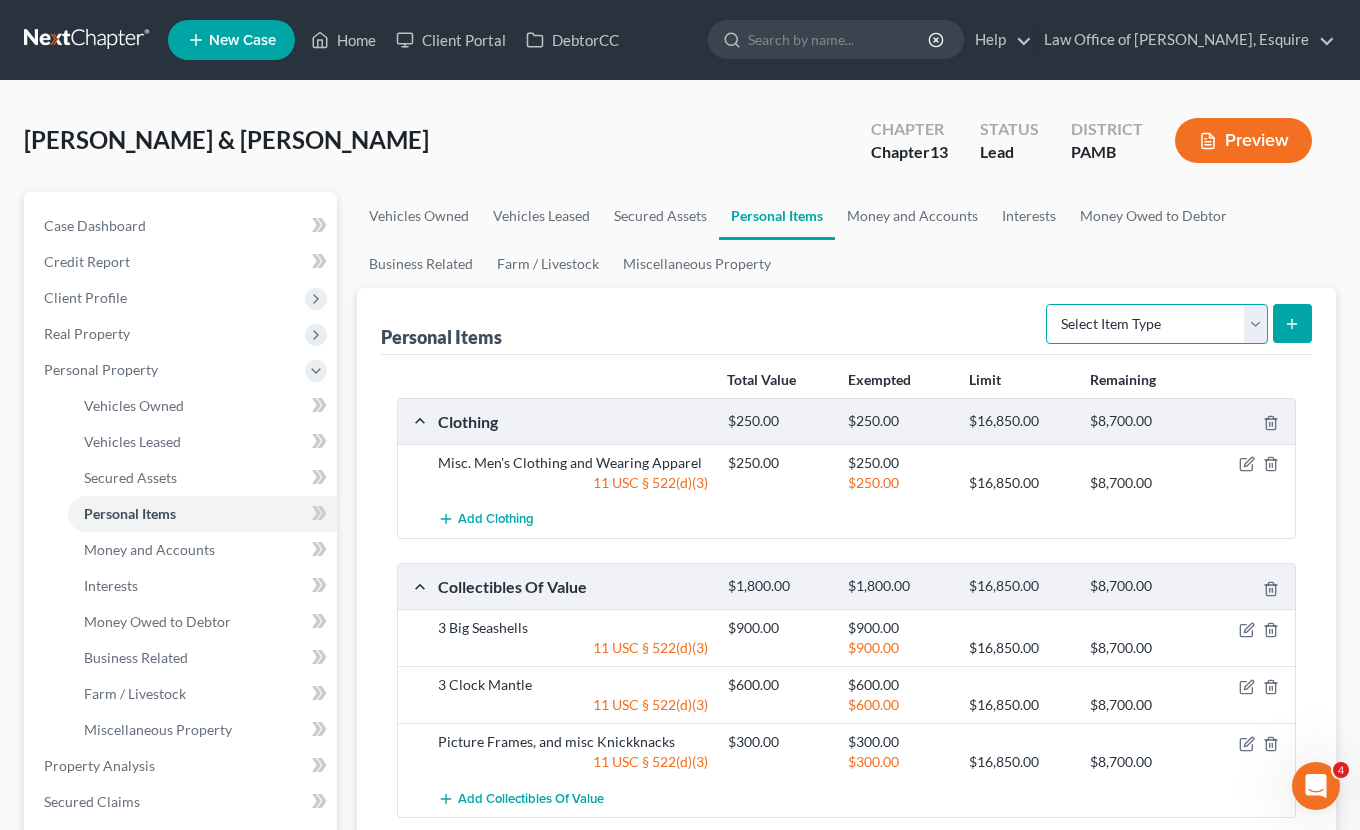 select on "electronics" 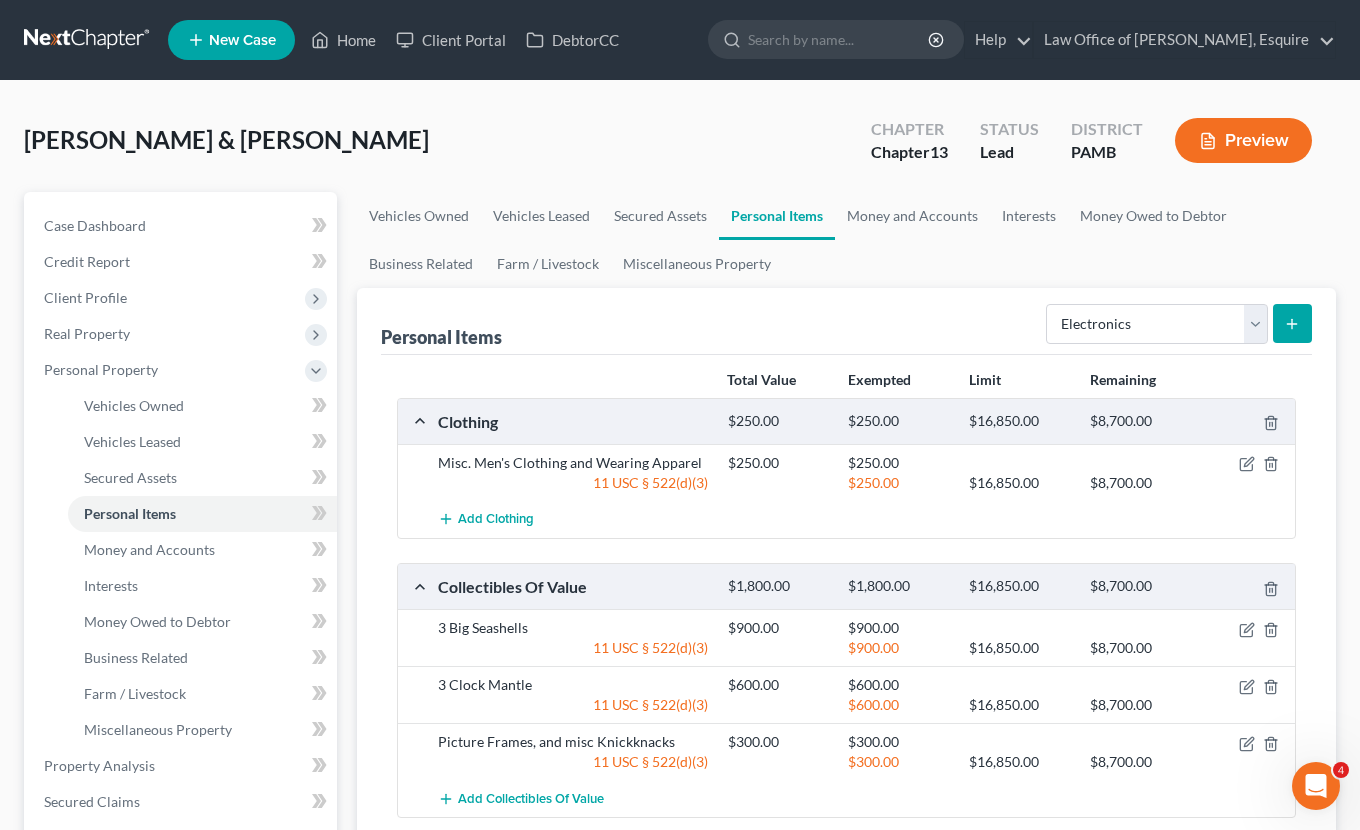 click 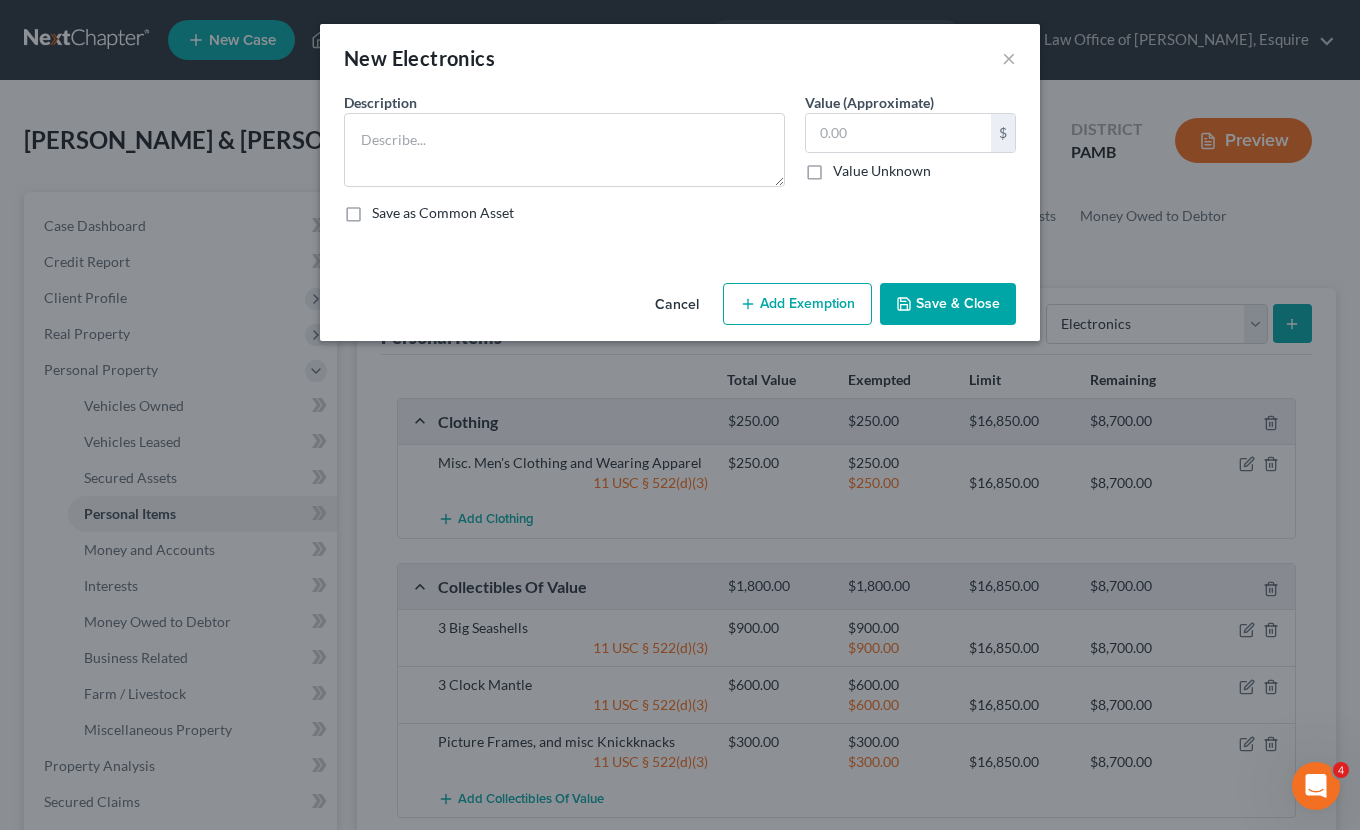 click on "Cancel" at bounding box center [677, 305] 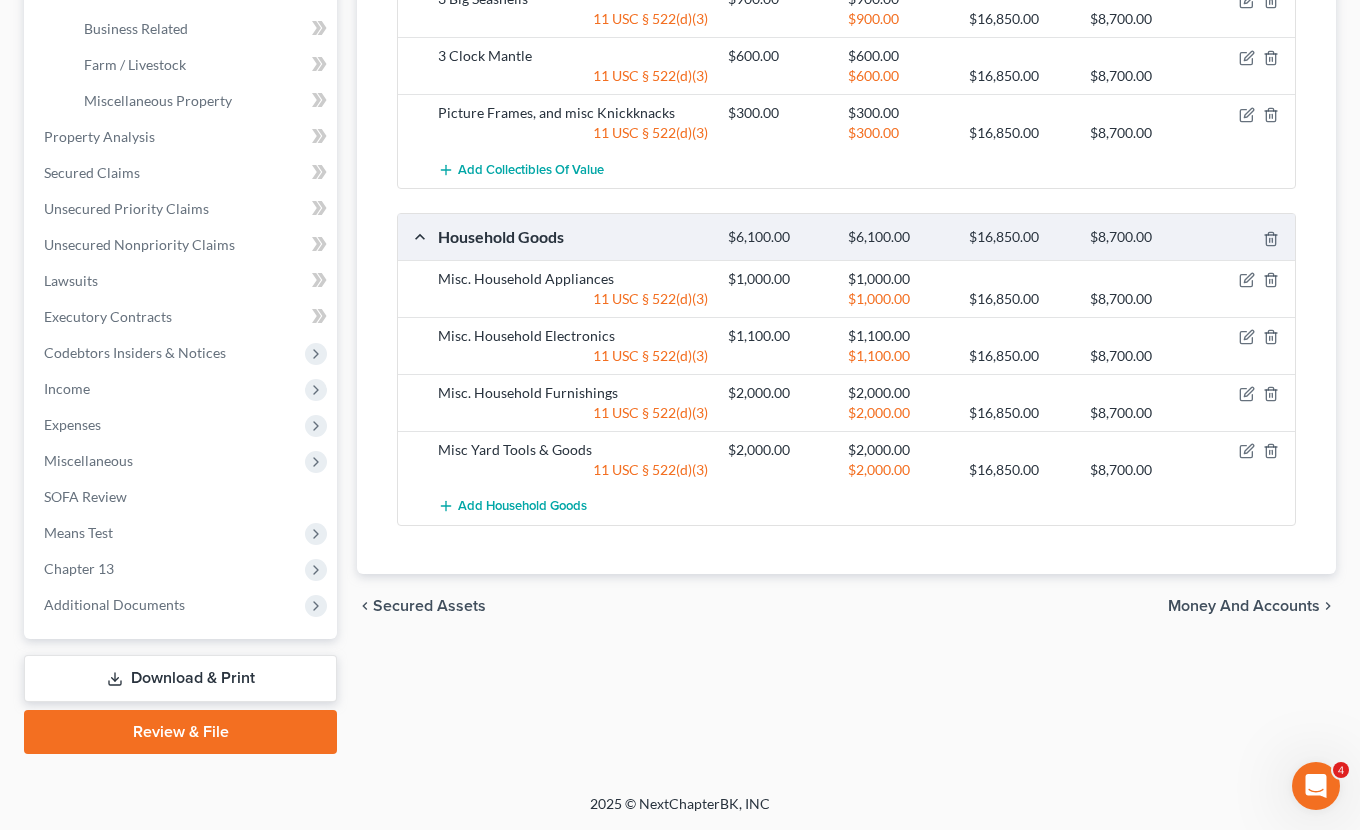 scroll, scrollTop: 629, scrollLeft: 0, axis: vertical 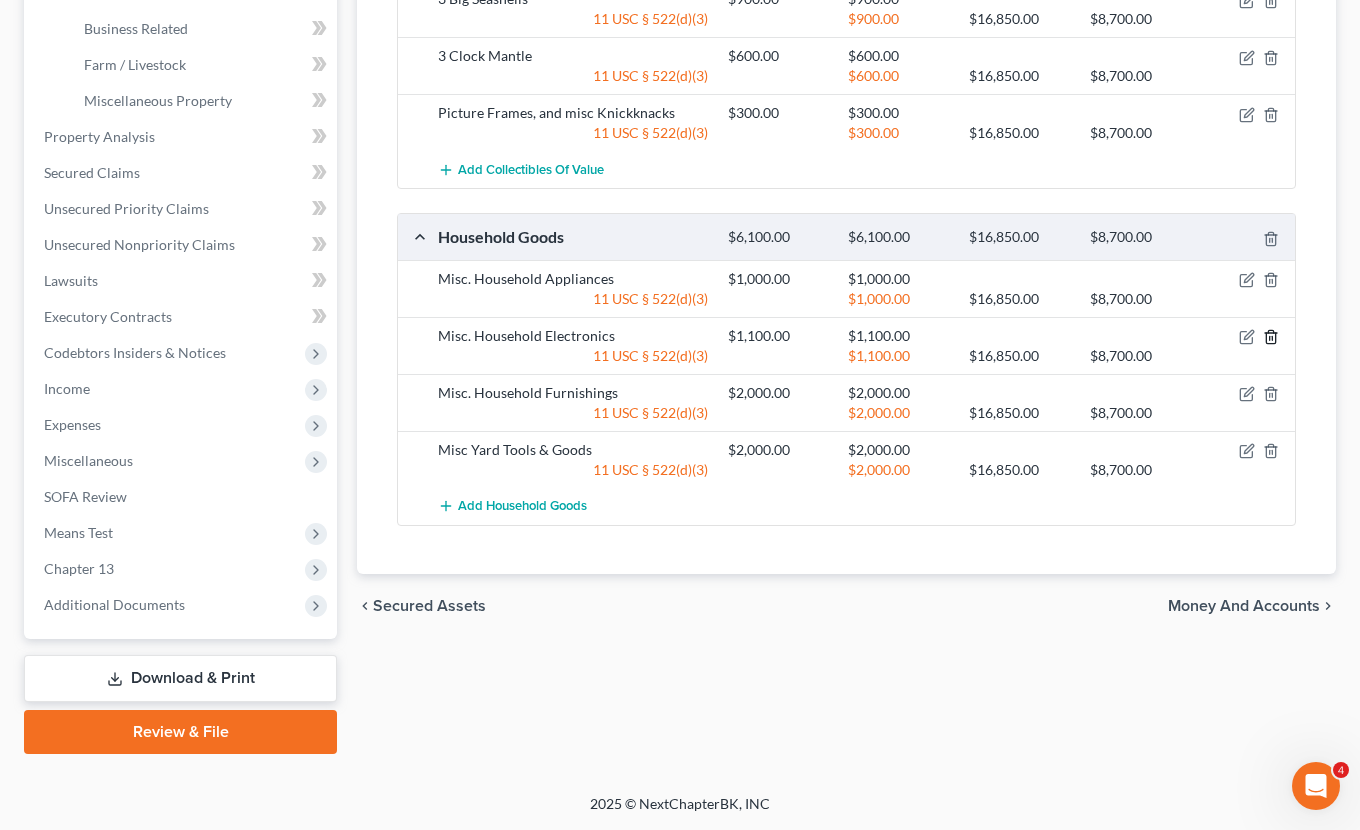 click 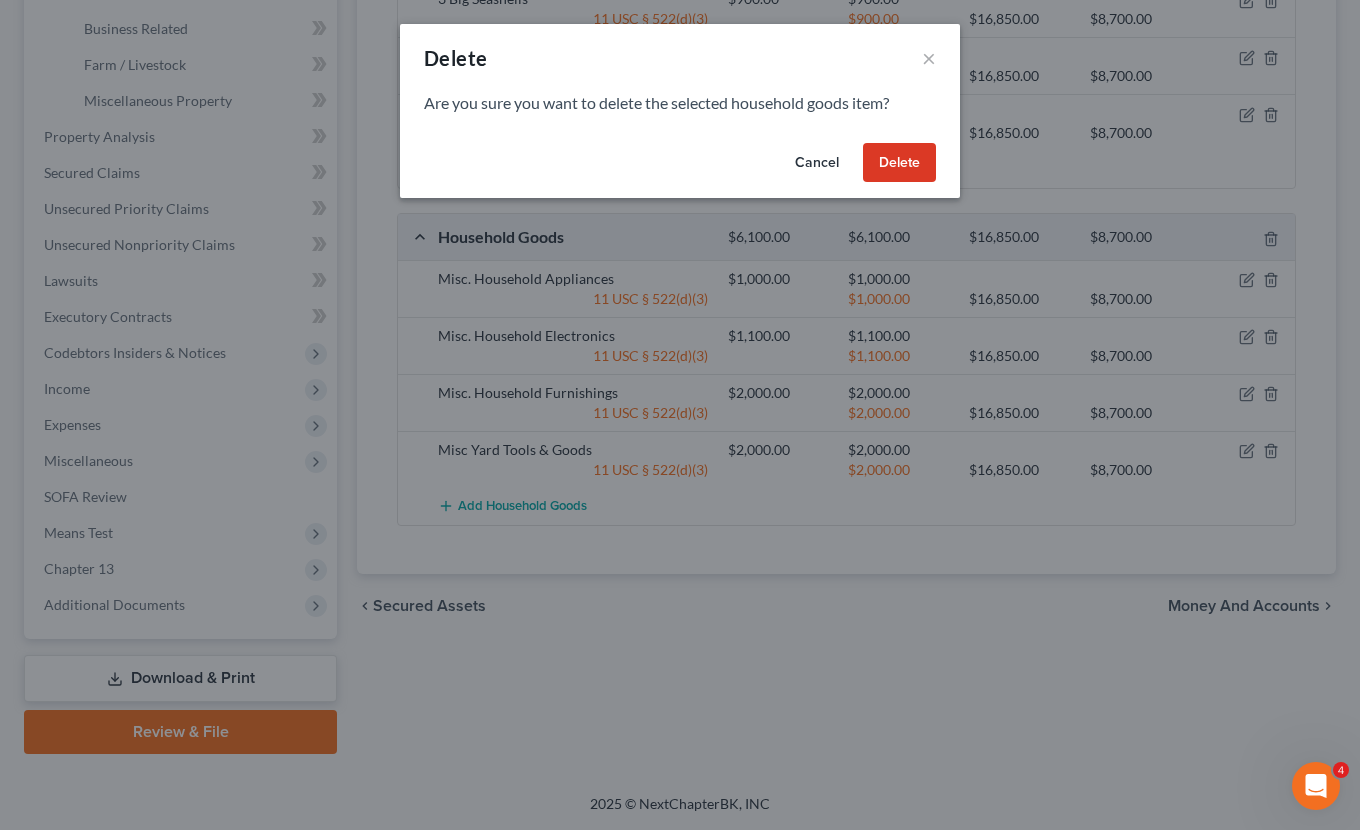 click on "Delete" at bounding box center (899, 163) 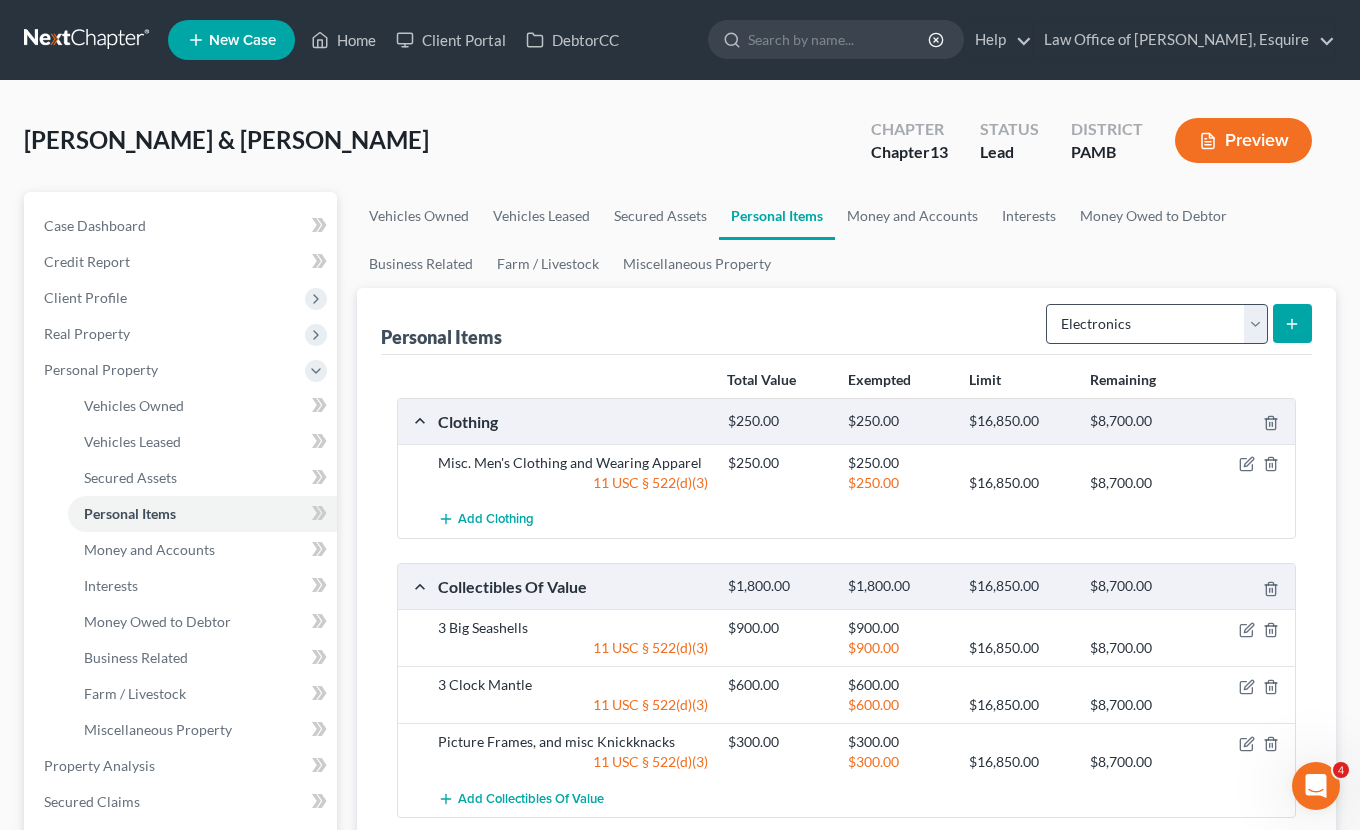 scroll, scrollTop: 0, scrollLeft: 0, axis: both 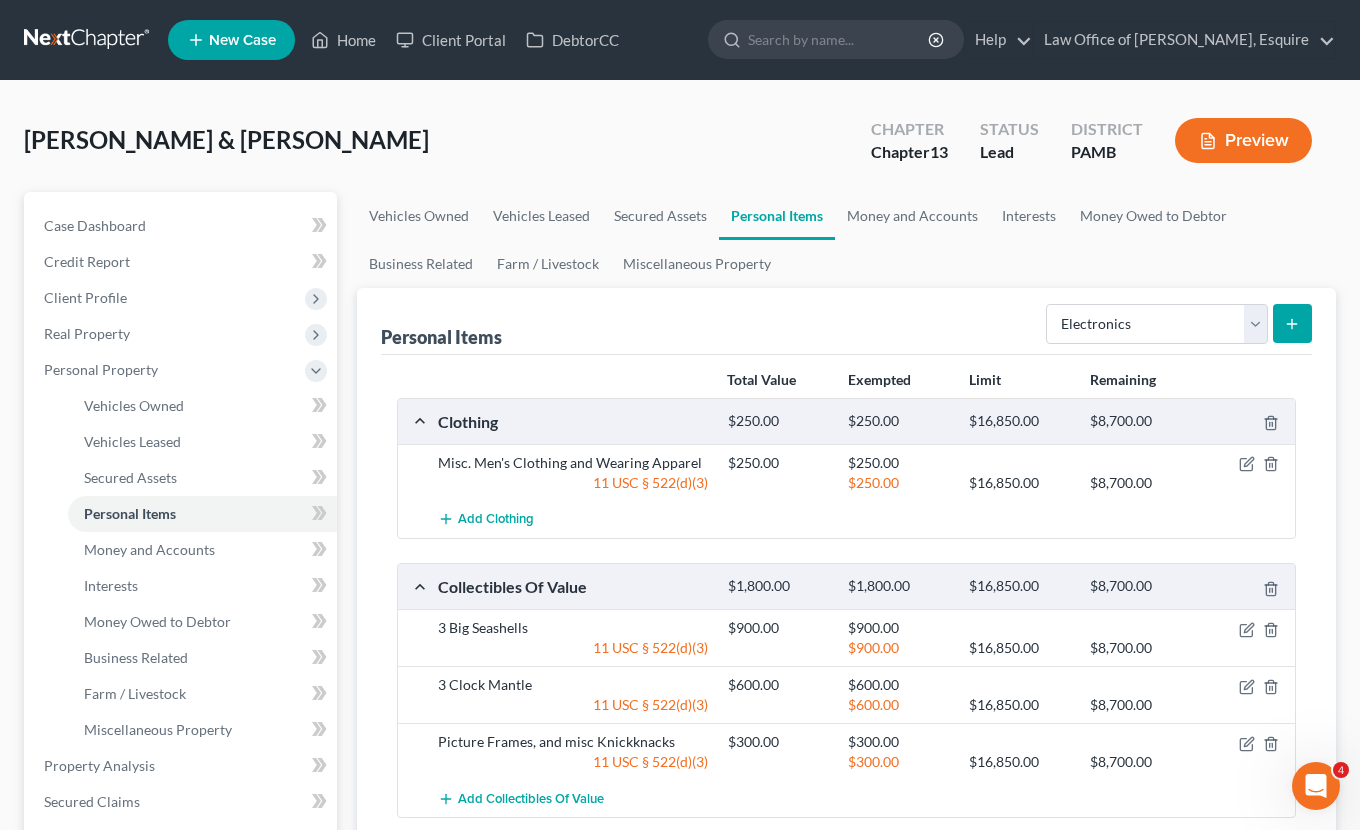click 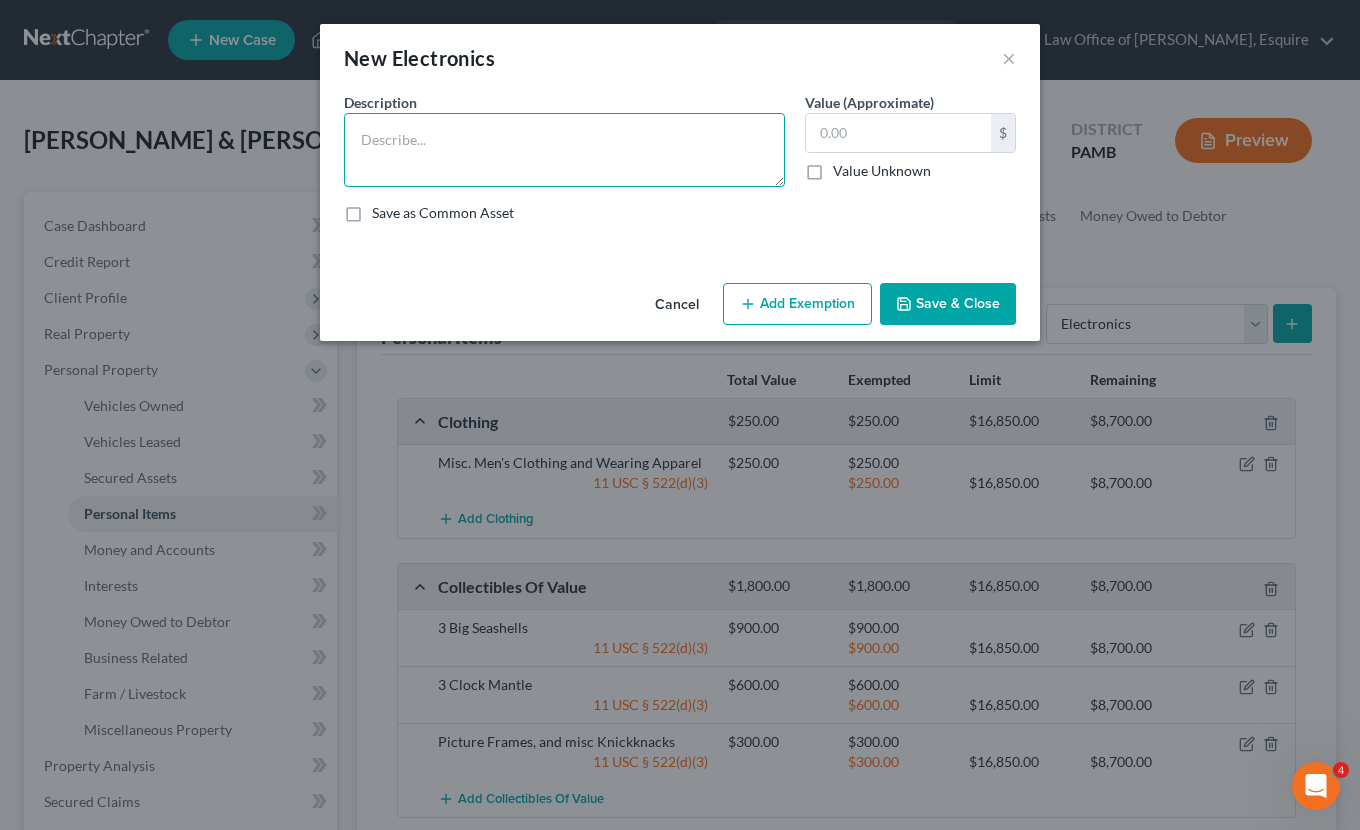 click at bounding box center (564, 150) 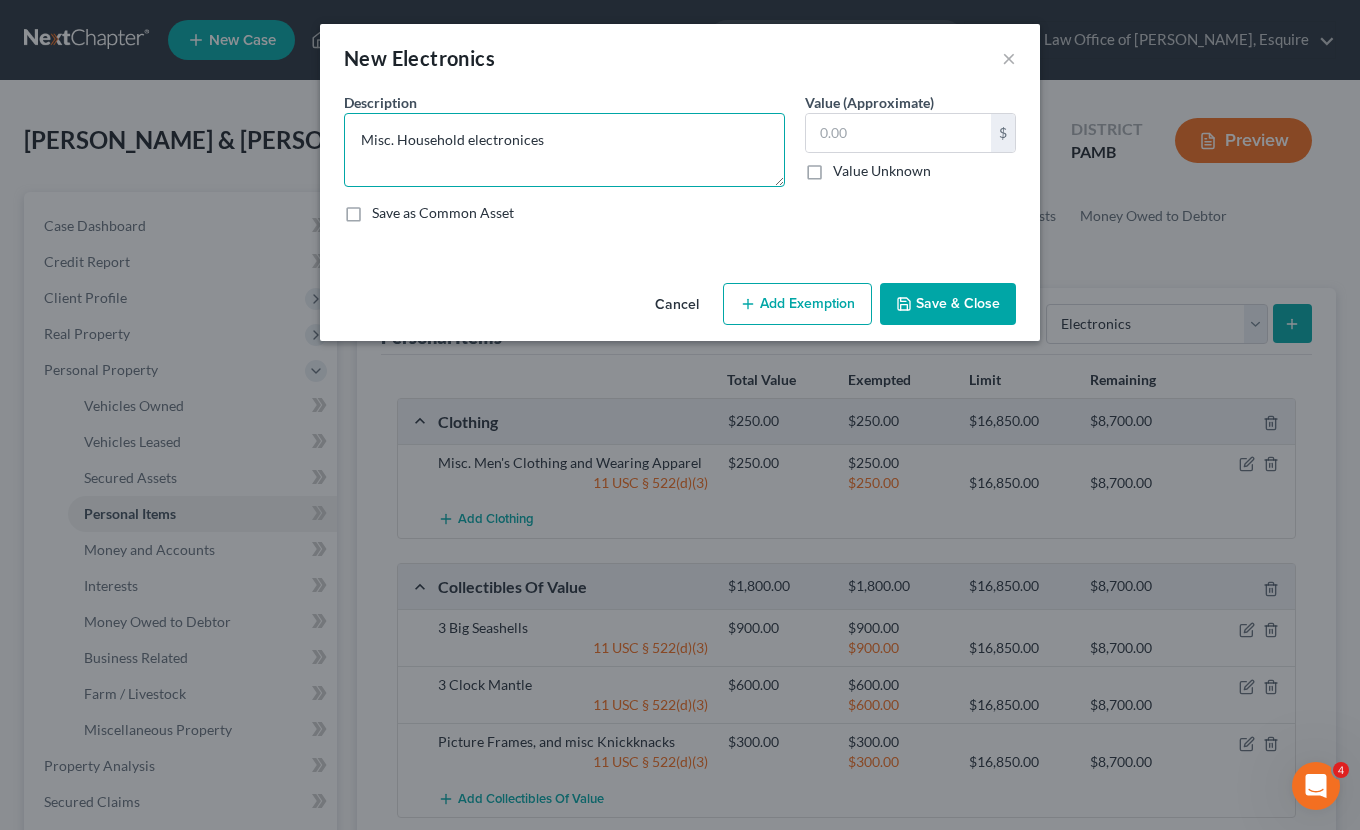 type on "Misc. Household electronices" 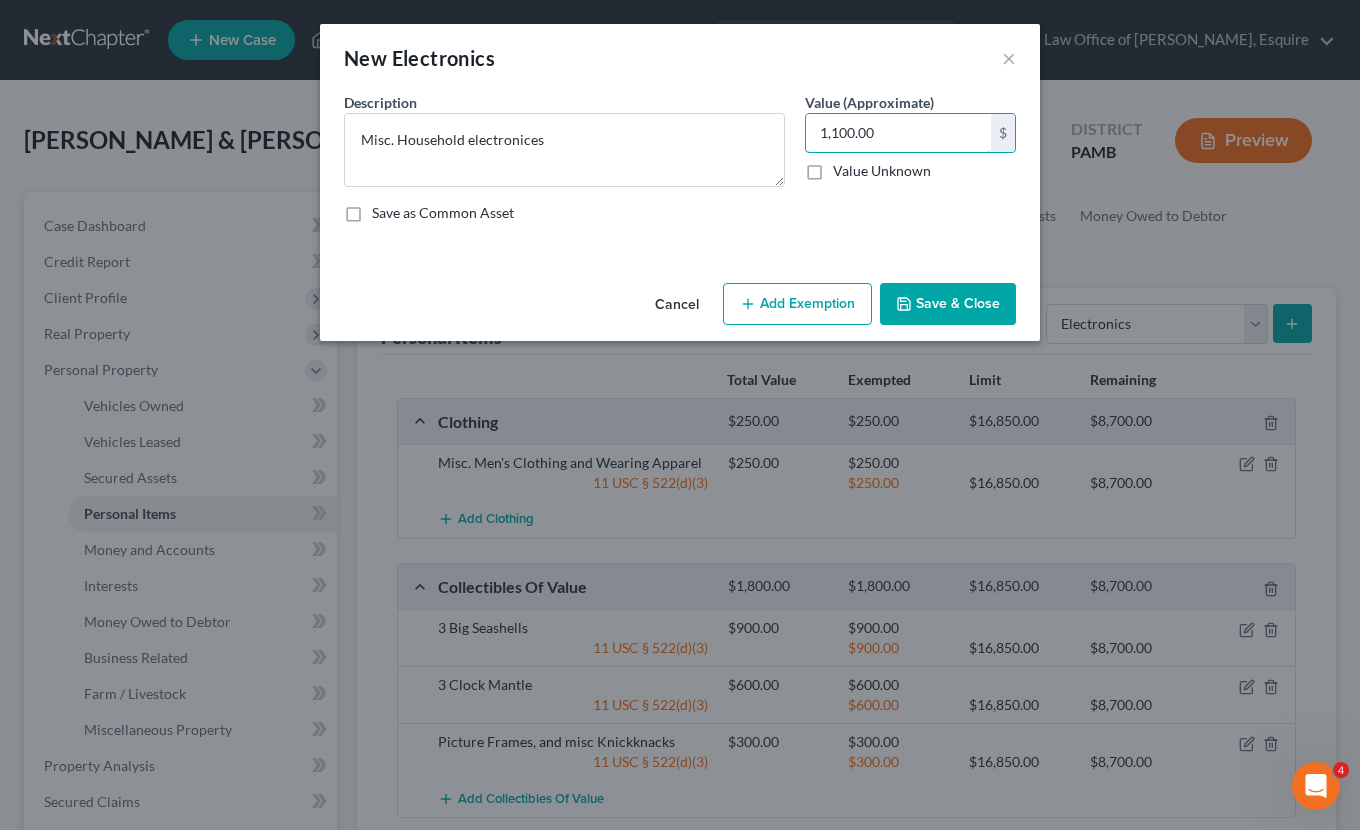 type on "1,100.00" 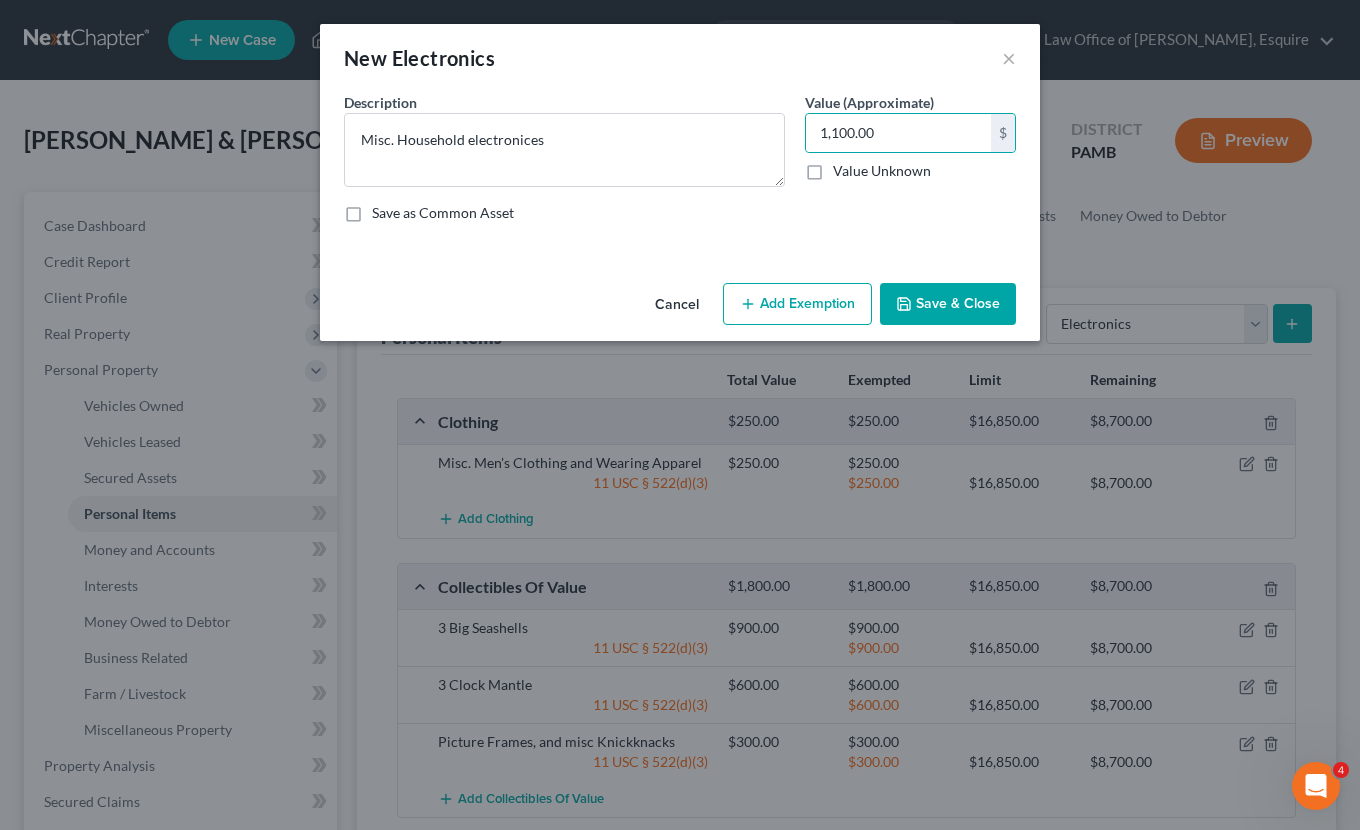click on "Add Exemption" at bounding box center (797, 304) 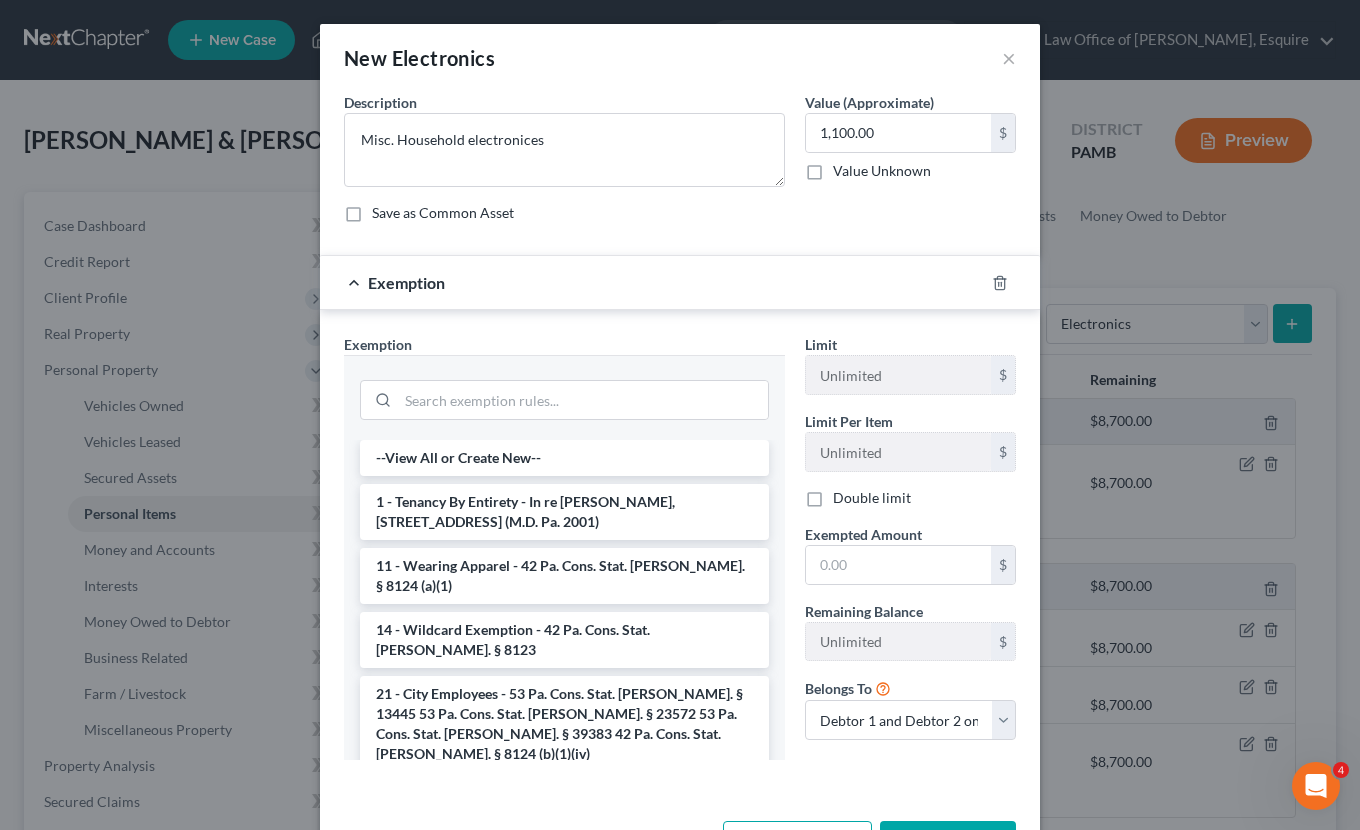 scroll, scrollTop: 0, scrollLeft: 0, axis: both 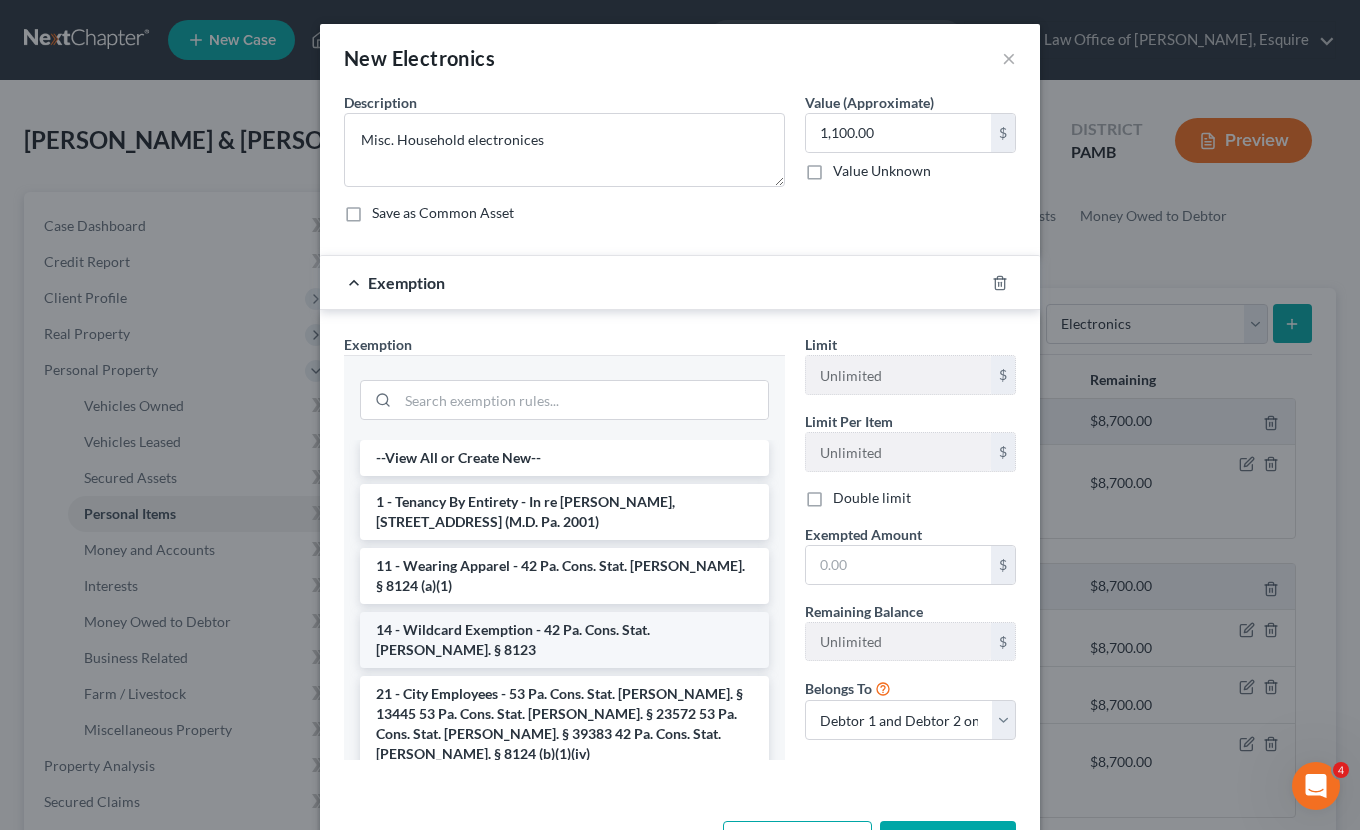 click on "14 - Wildcard Exemption - 42 Pa. Cons. Stat. [PERSON_NAME]. § 8123" at bounding box center [564, 640] 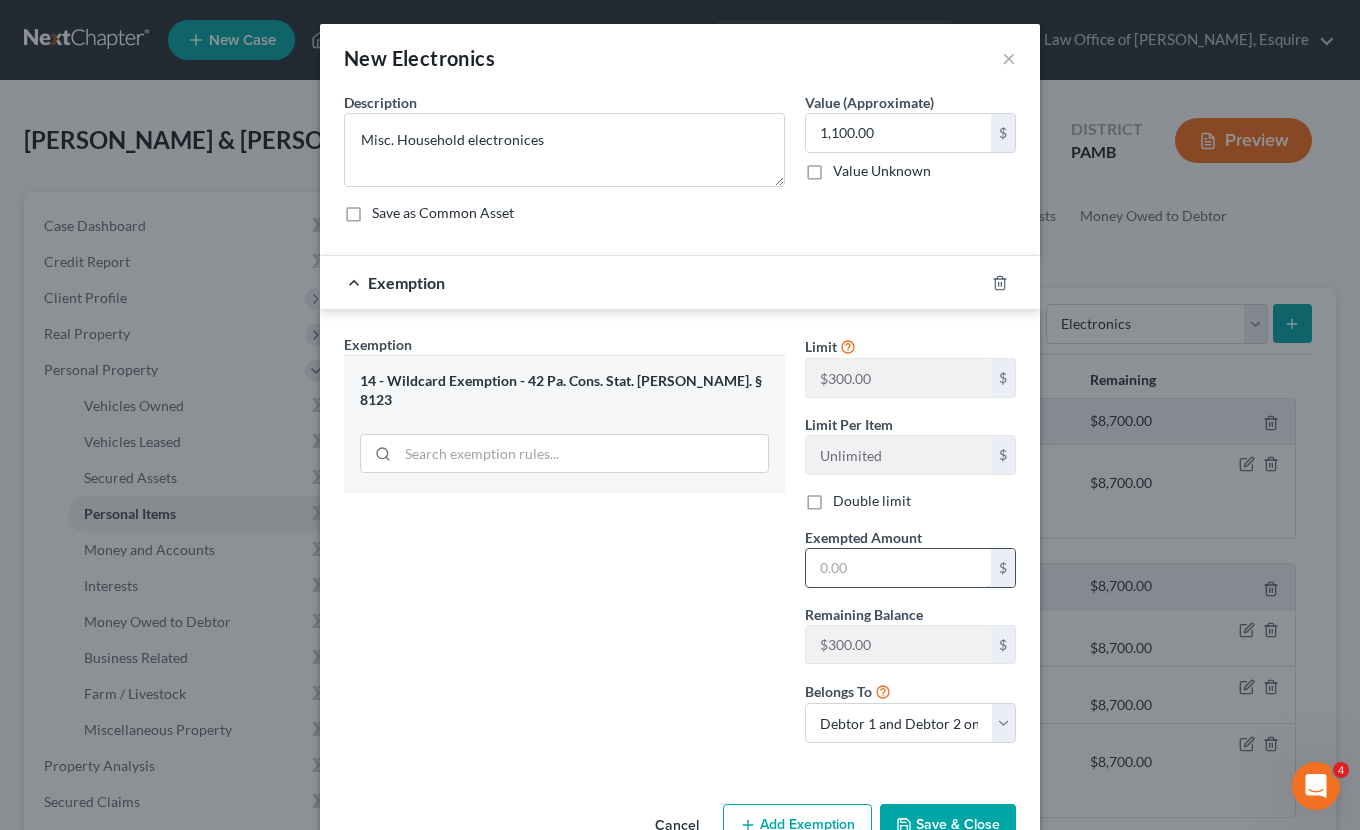 click at bounding box center (898, 568) 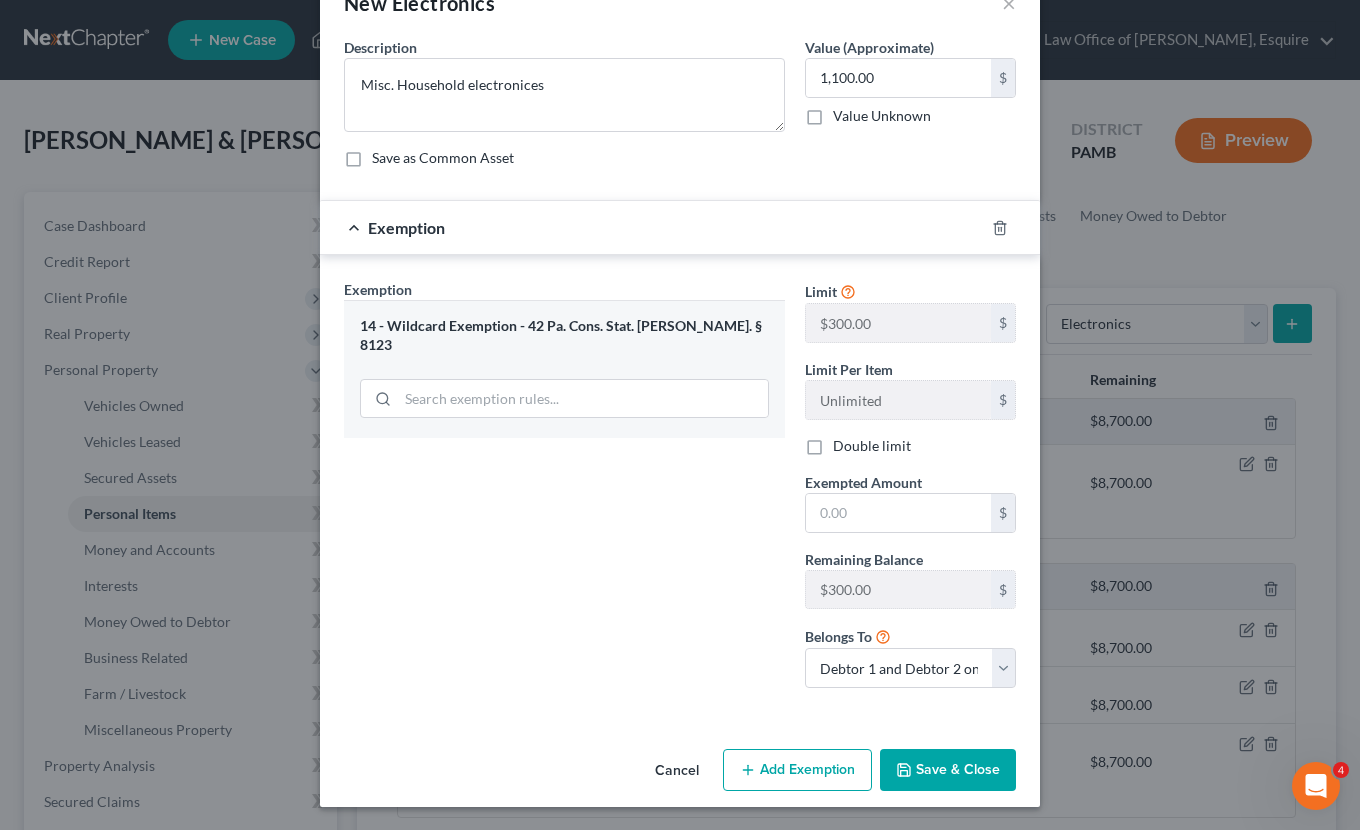 click on "Cancel" at bounding box center [677, 771] 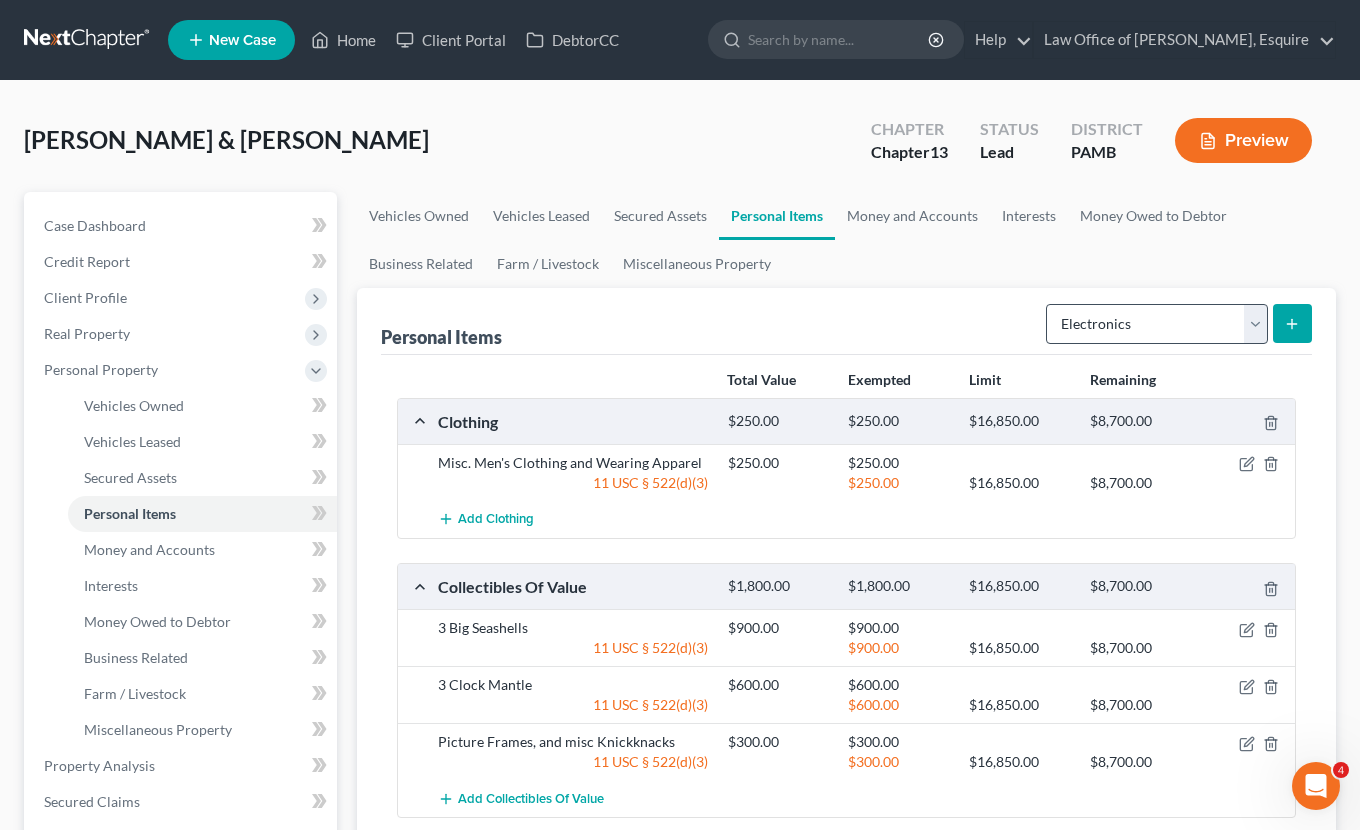 scroll, scrollTop: 0, scrollLeft: 0, axis: both 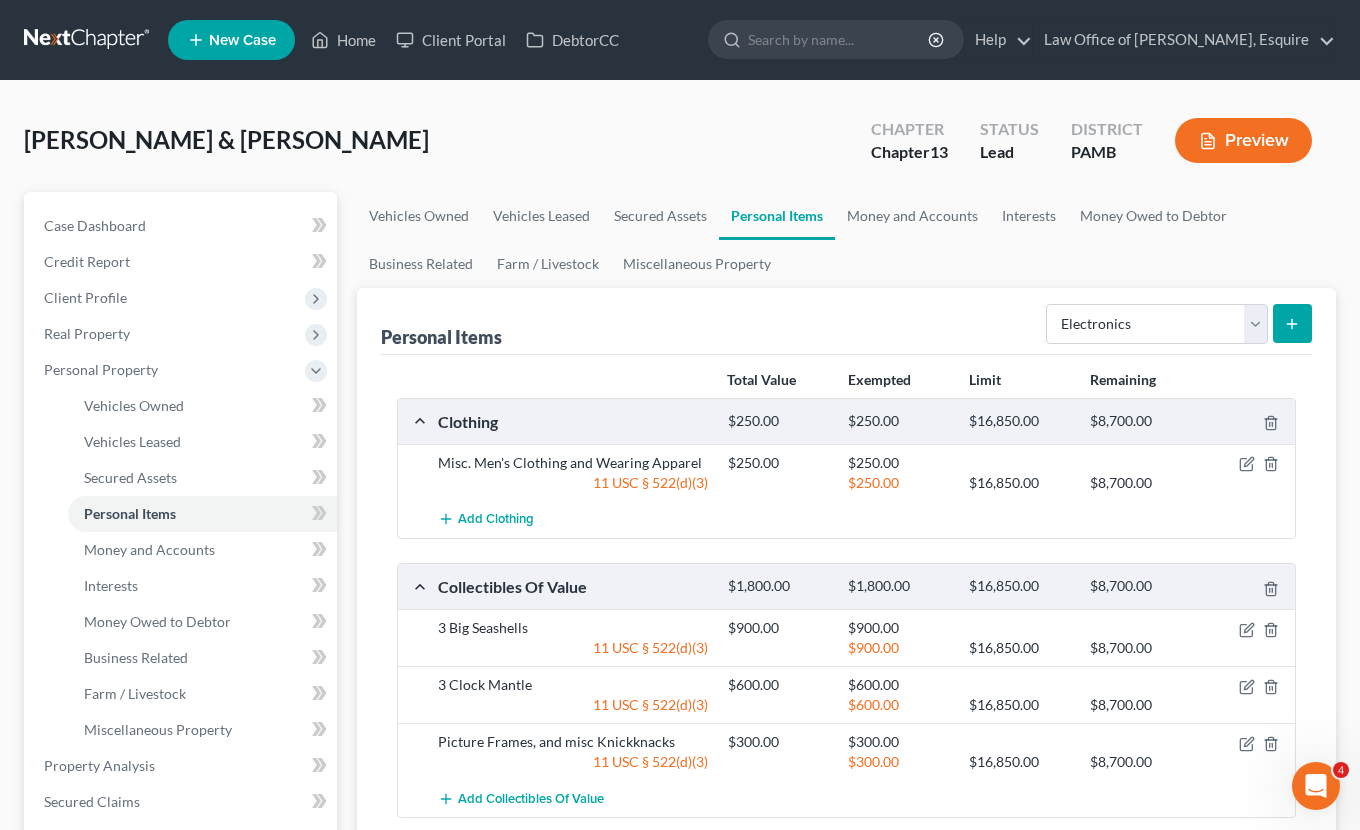 click at bounding box center (1292, 323) 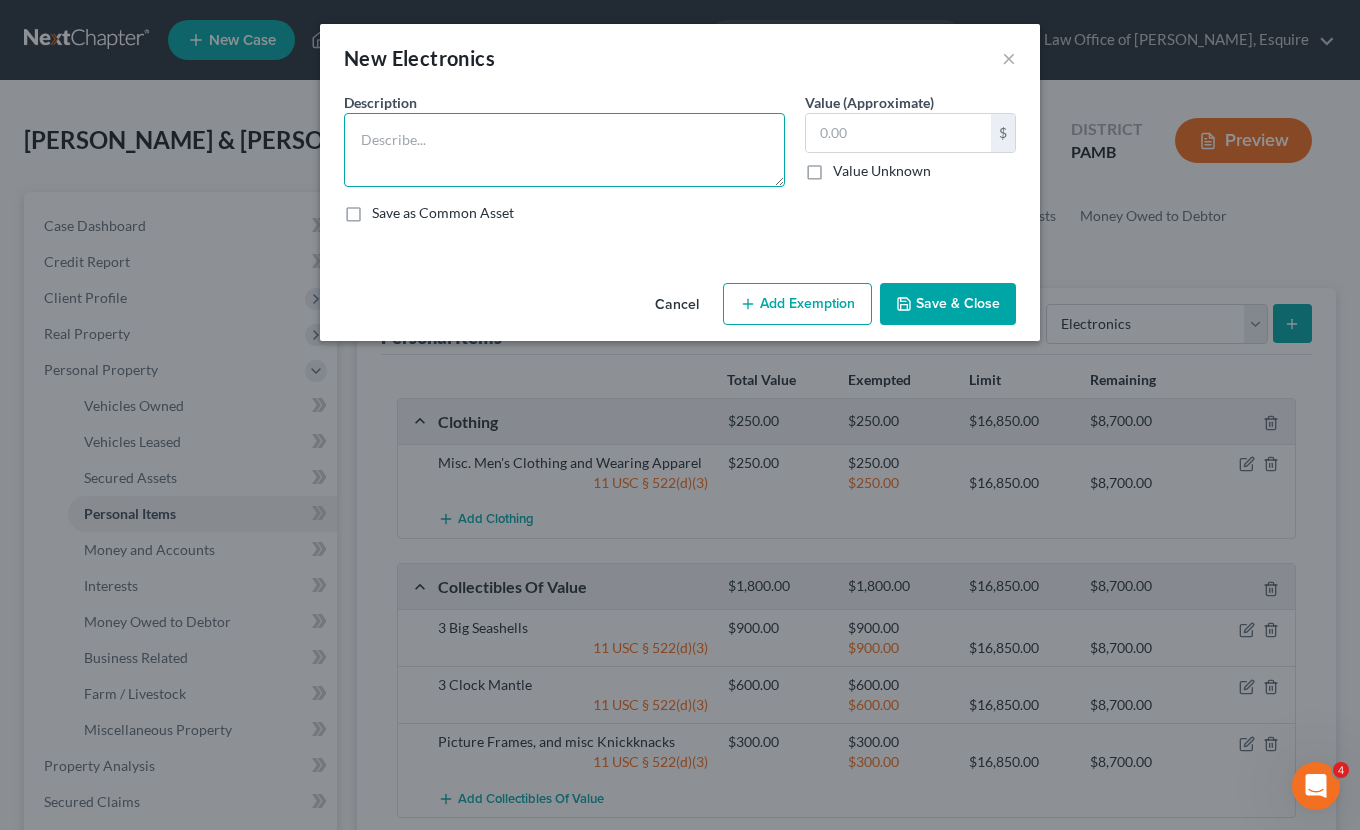 click at bounding box center [564, 150] 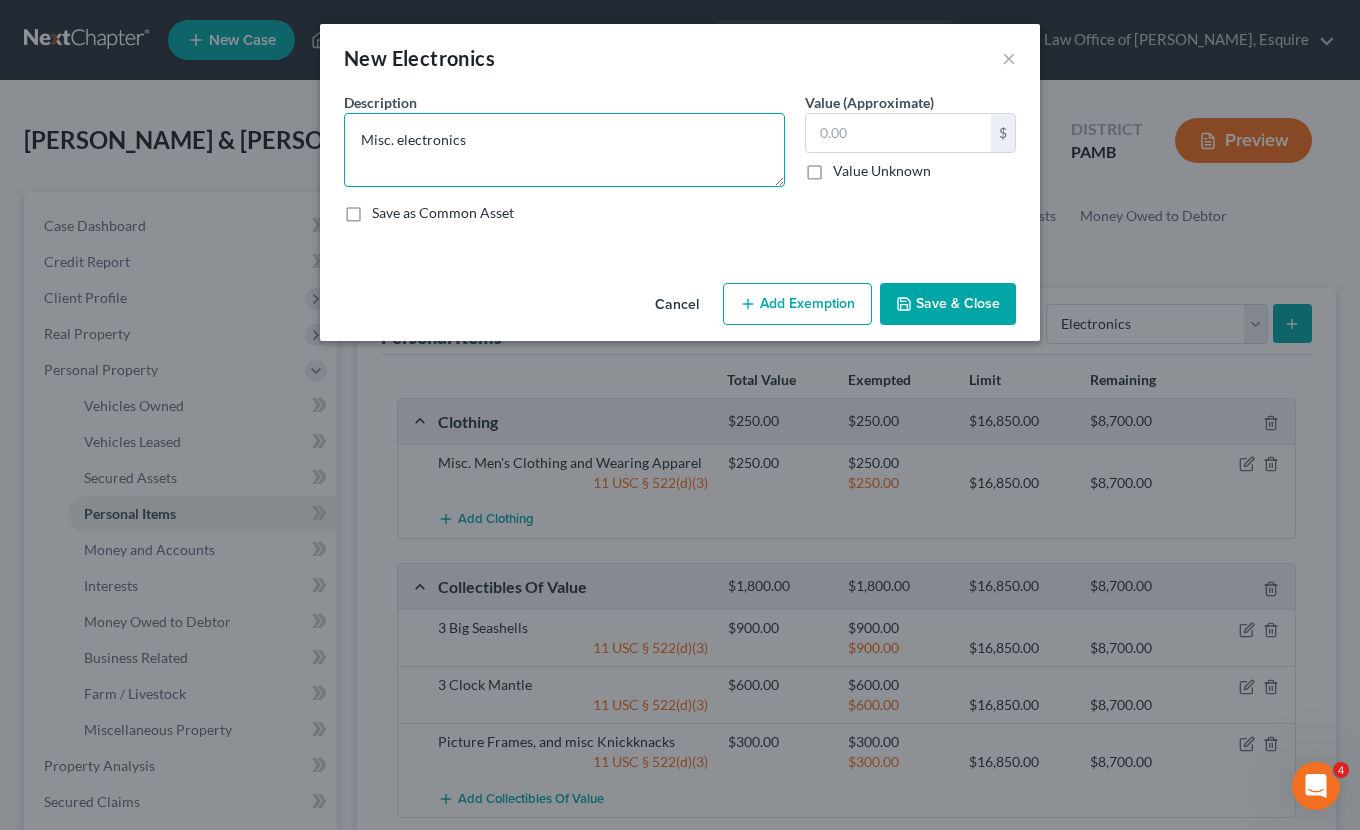 type on "Misc. electronics" 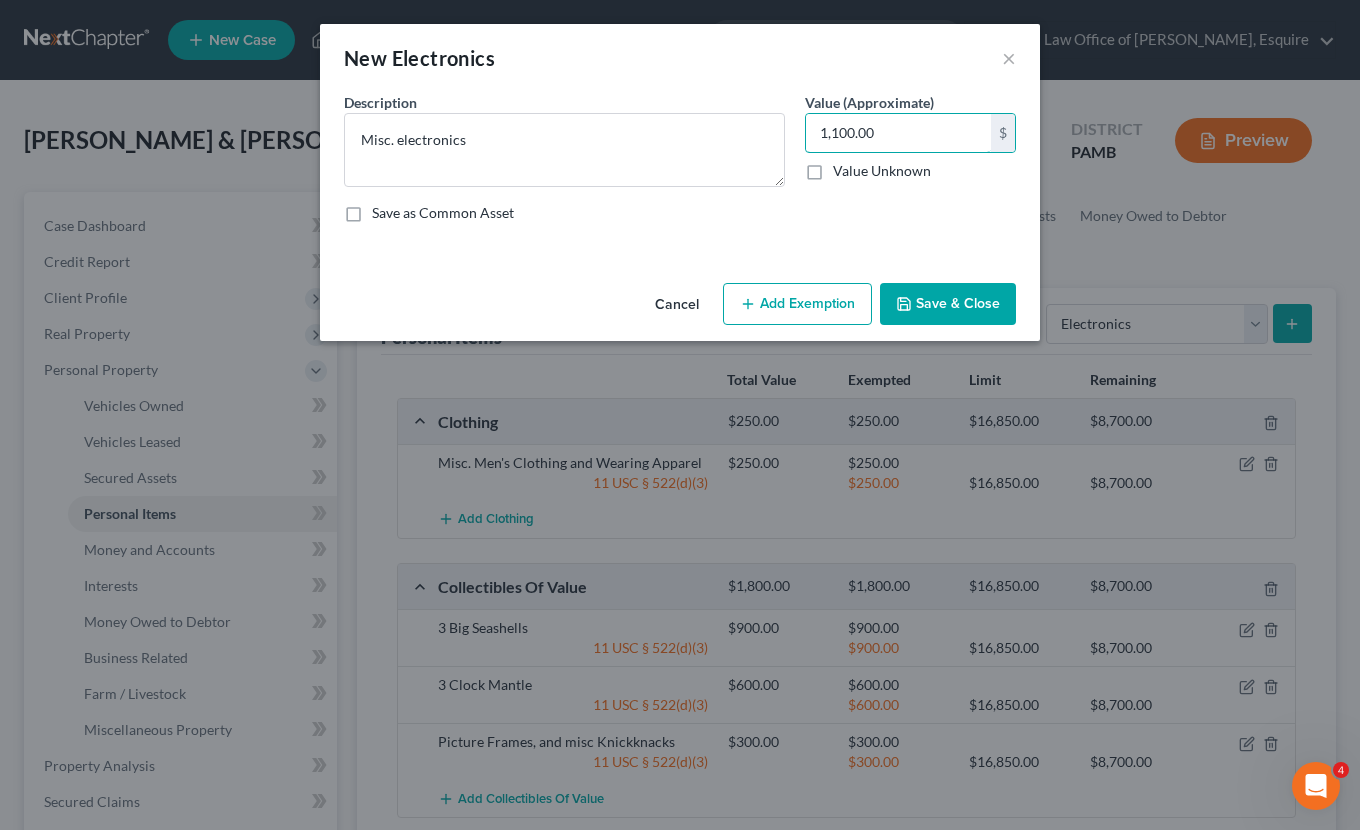 type on "1,100.00" 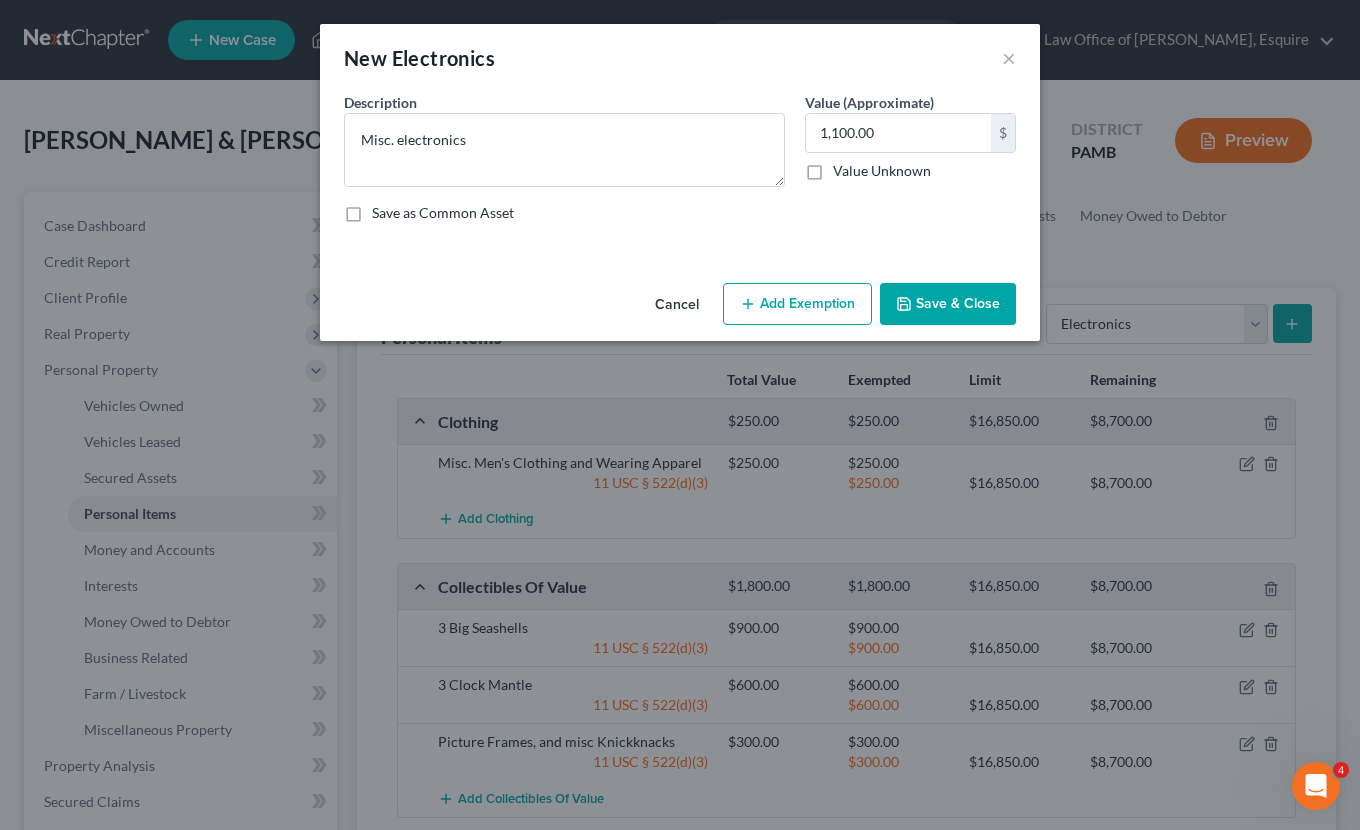 click on "Add Exemption" at bounding box center [797, 304] 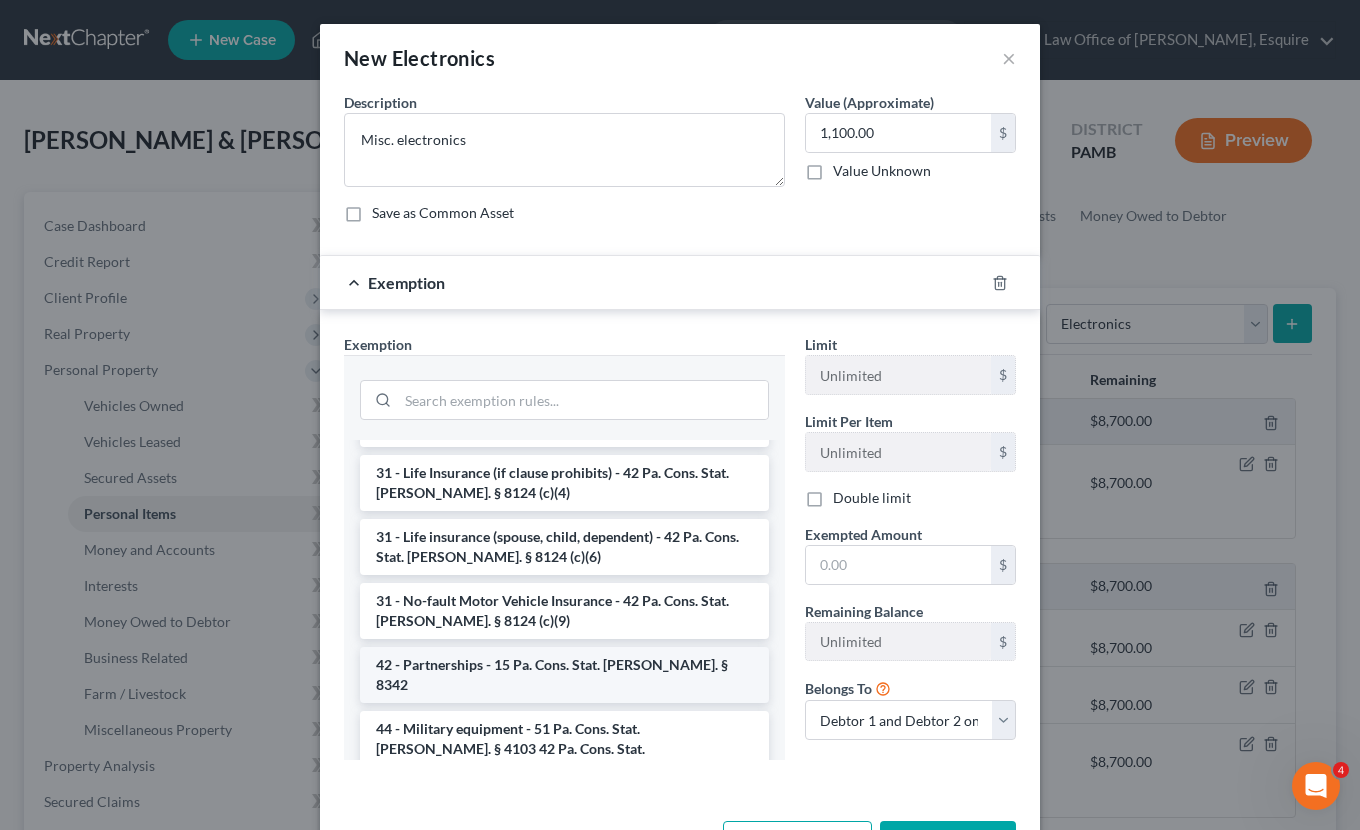 scroll, scrollTop: 1616, scrollLeft: 0, axis: vertical 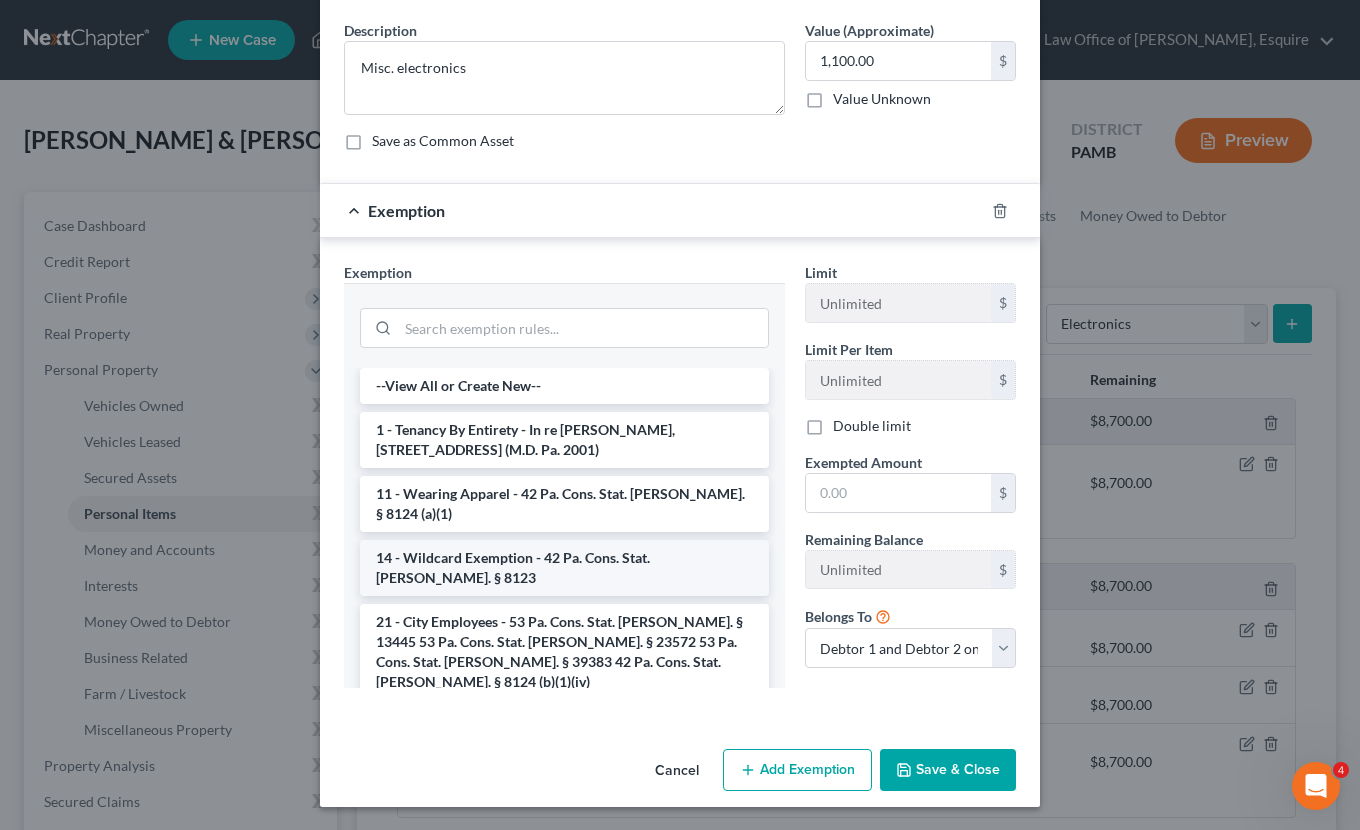 click on "14 - Wildcard Exemption - 42 Pa. Cons. Stat. [PERSON_NAME]. § 8123" at bounding box center [564, 568] 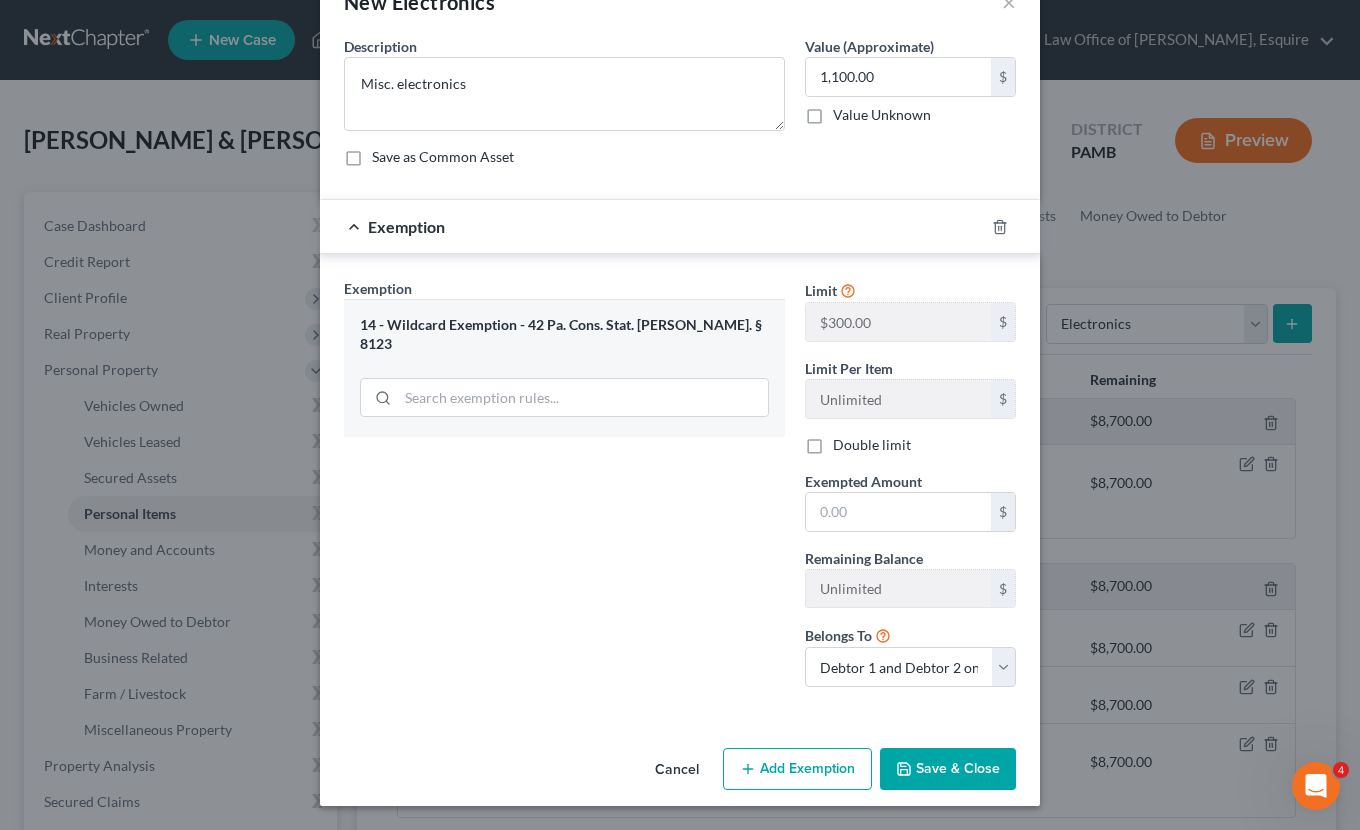 scroll, scrollTop: 55, scrollLeft: 0, axis: vertical 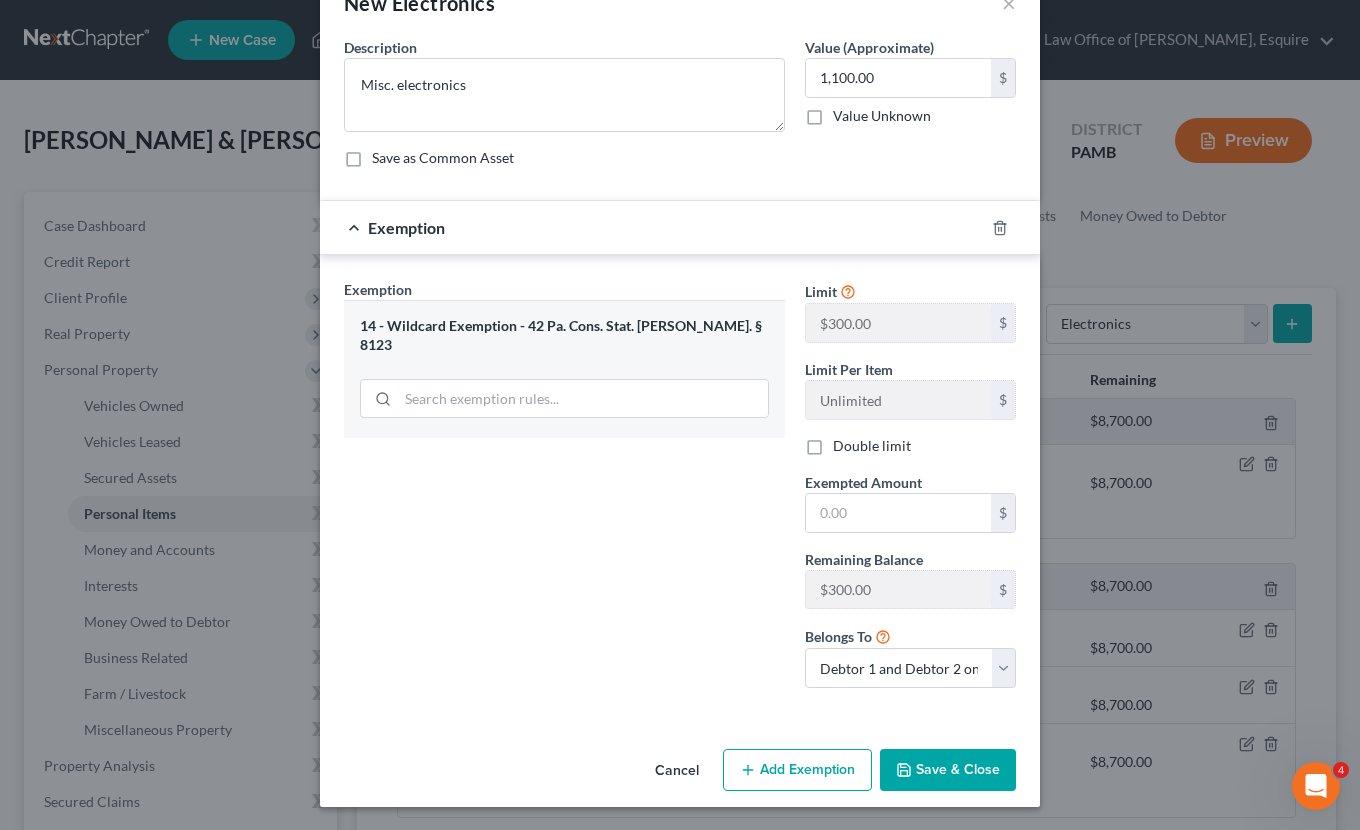 click on "Cancel" at bounding box center [677, 771] 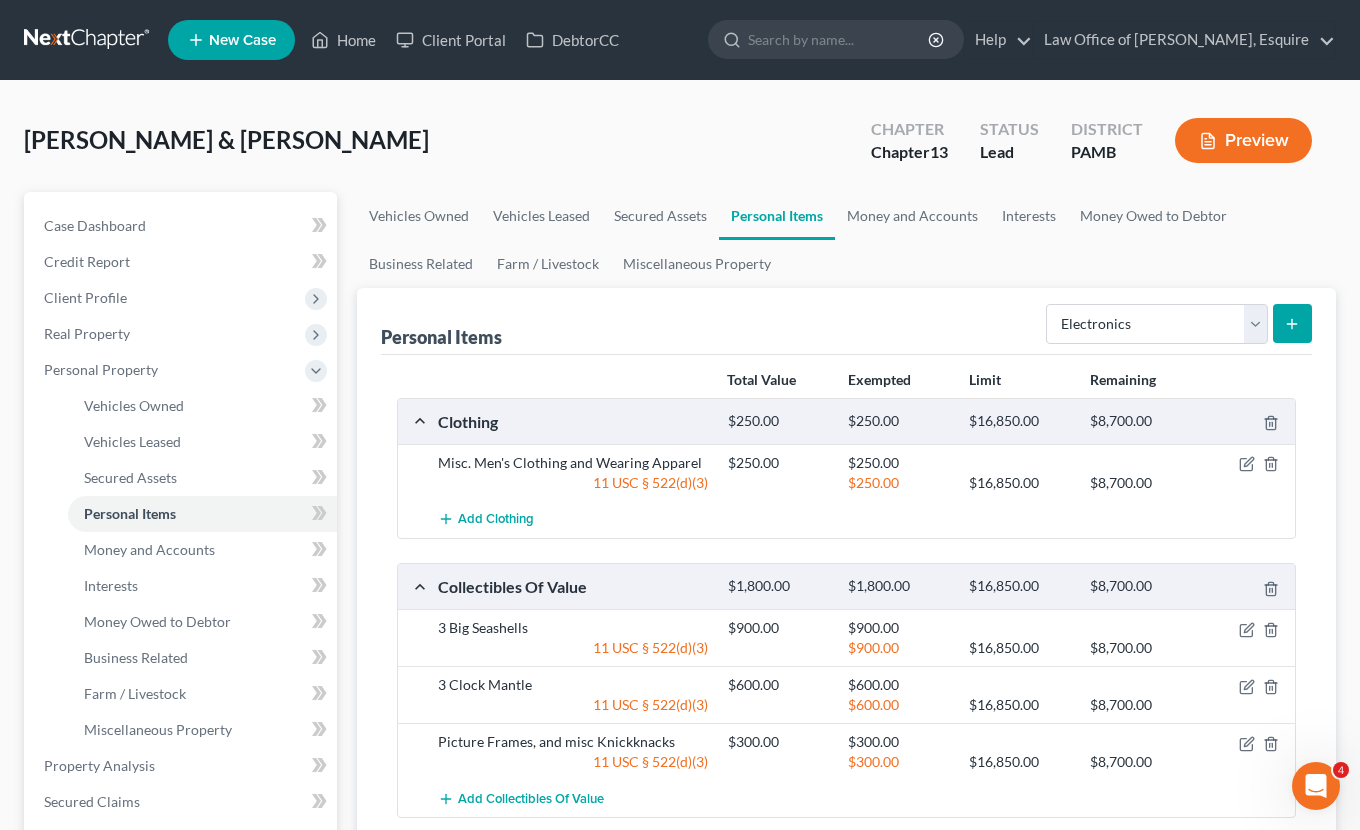 scroll, scrollTop: 0, scrollLeft: 0, axis: both 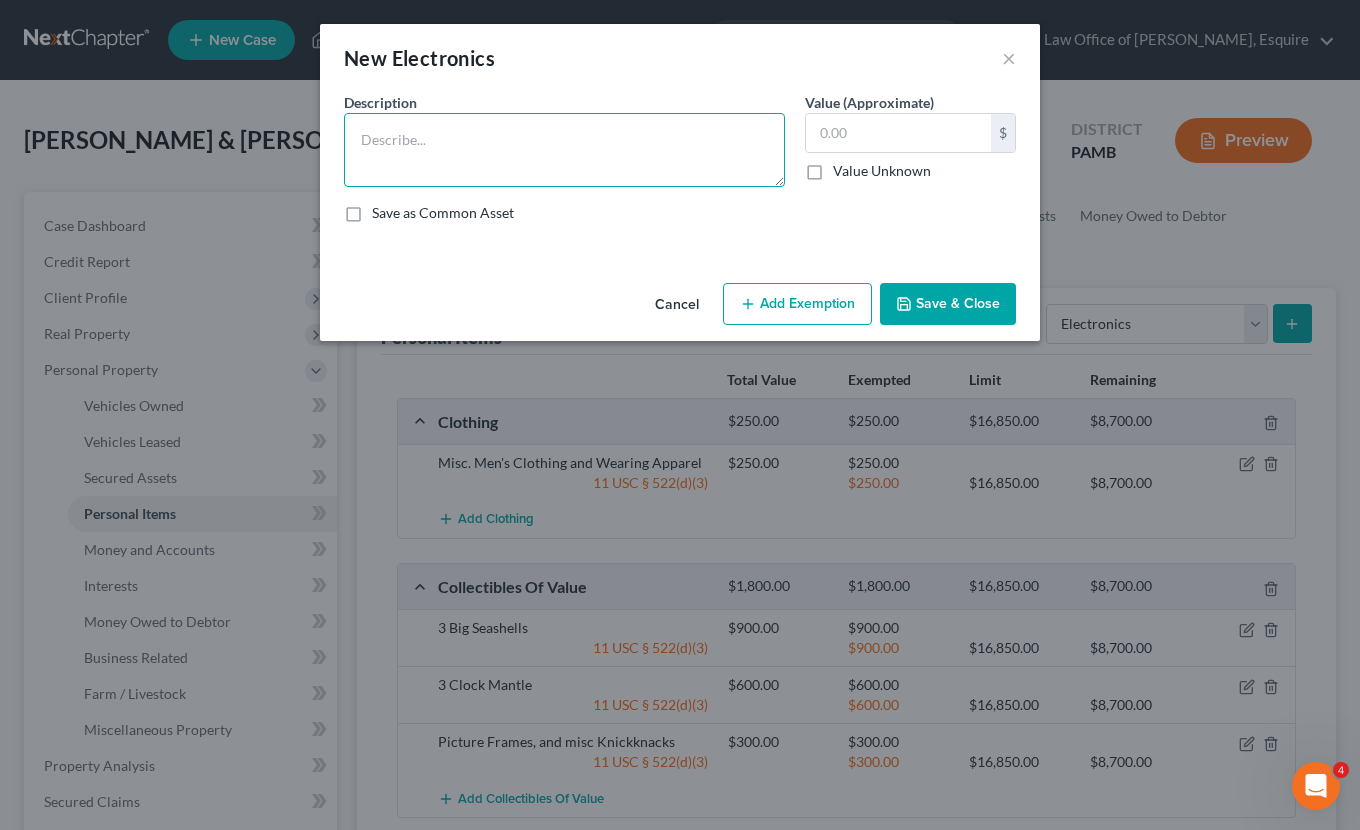 click at bounding box center [564, 150] 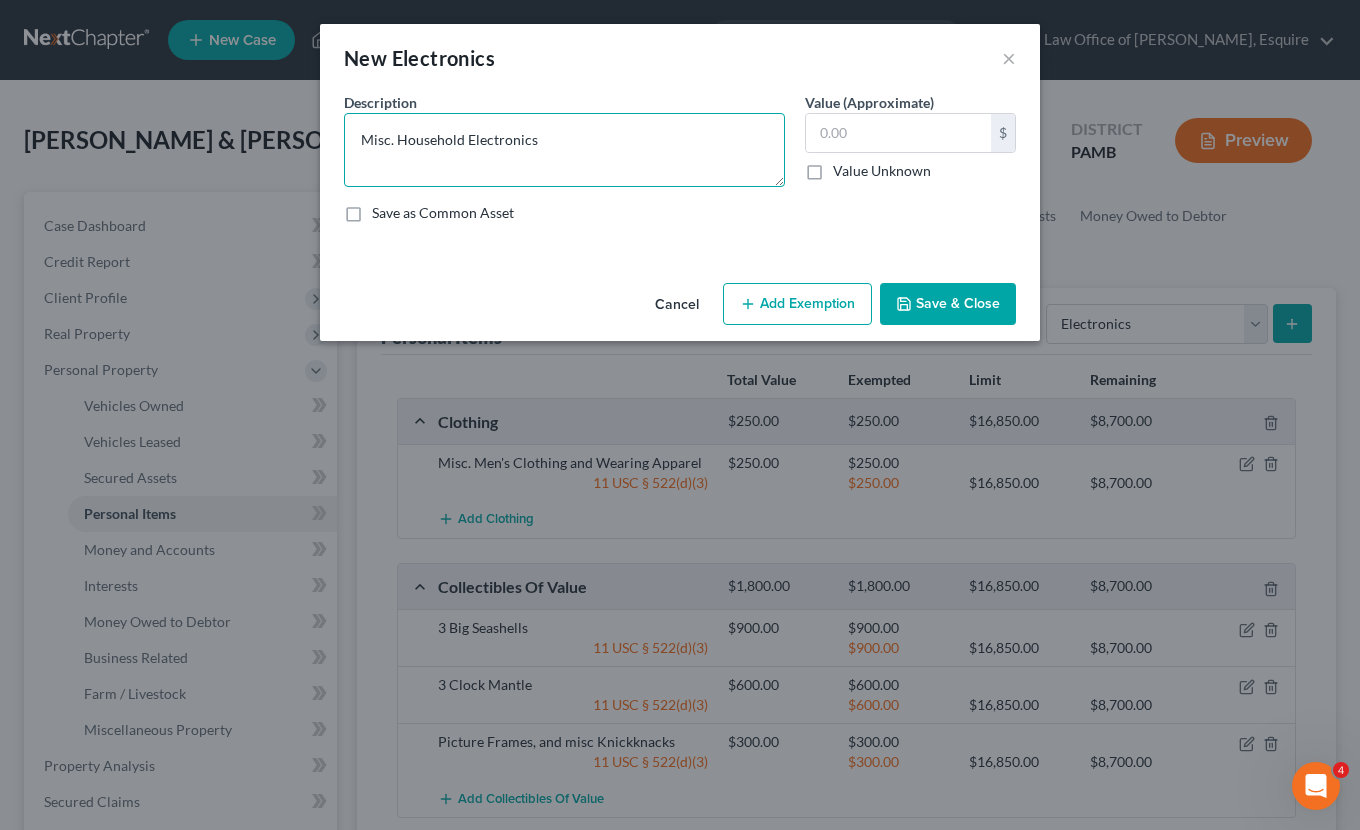 type on "Misc. Household Electronics" 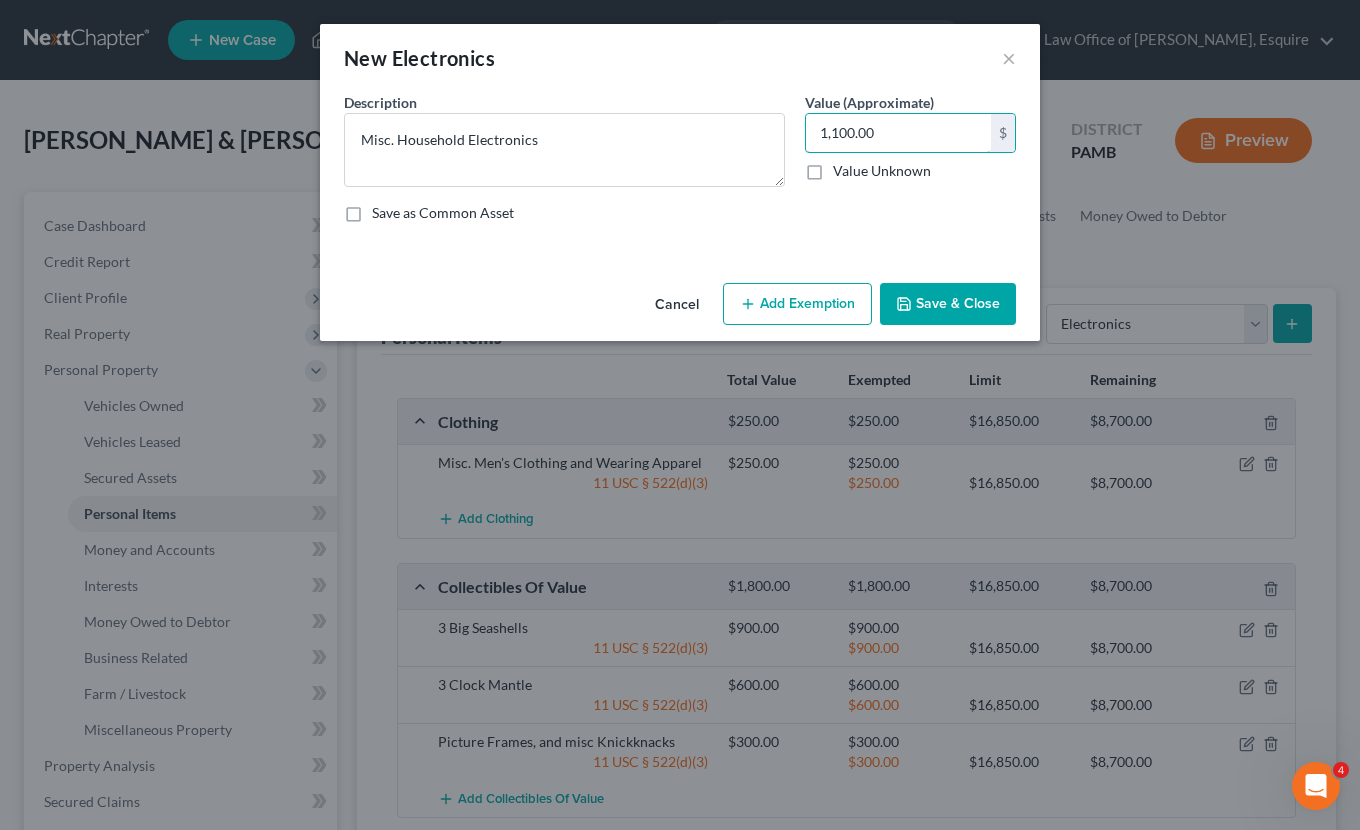 type on "1,100.00" 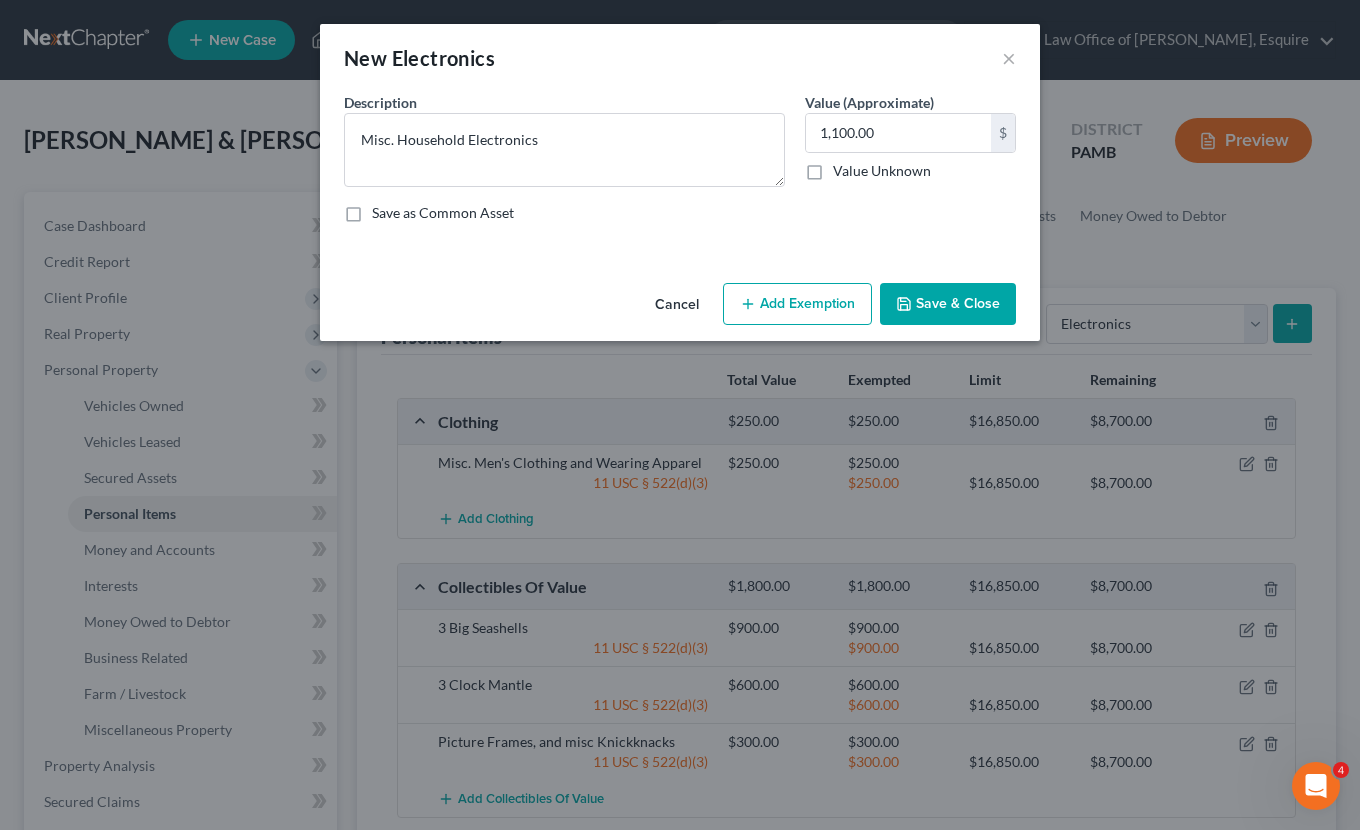 click on "Add Exemption" at bounding box center [797, 304] 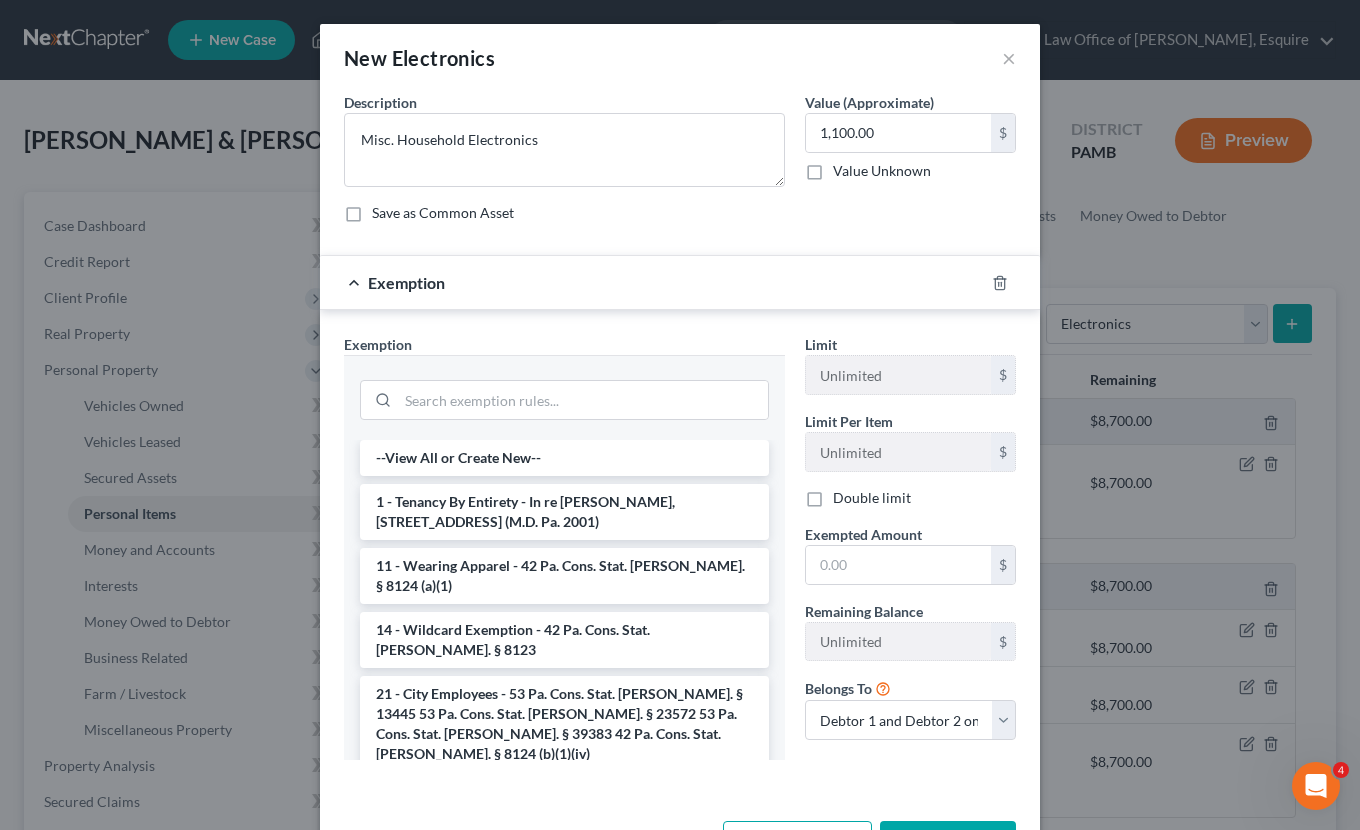 scroll, scrollTop: 0, scrollLeft: 0, axis: both 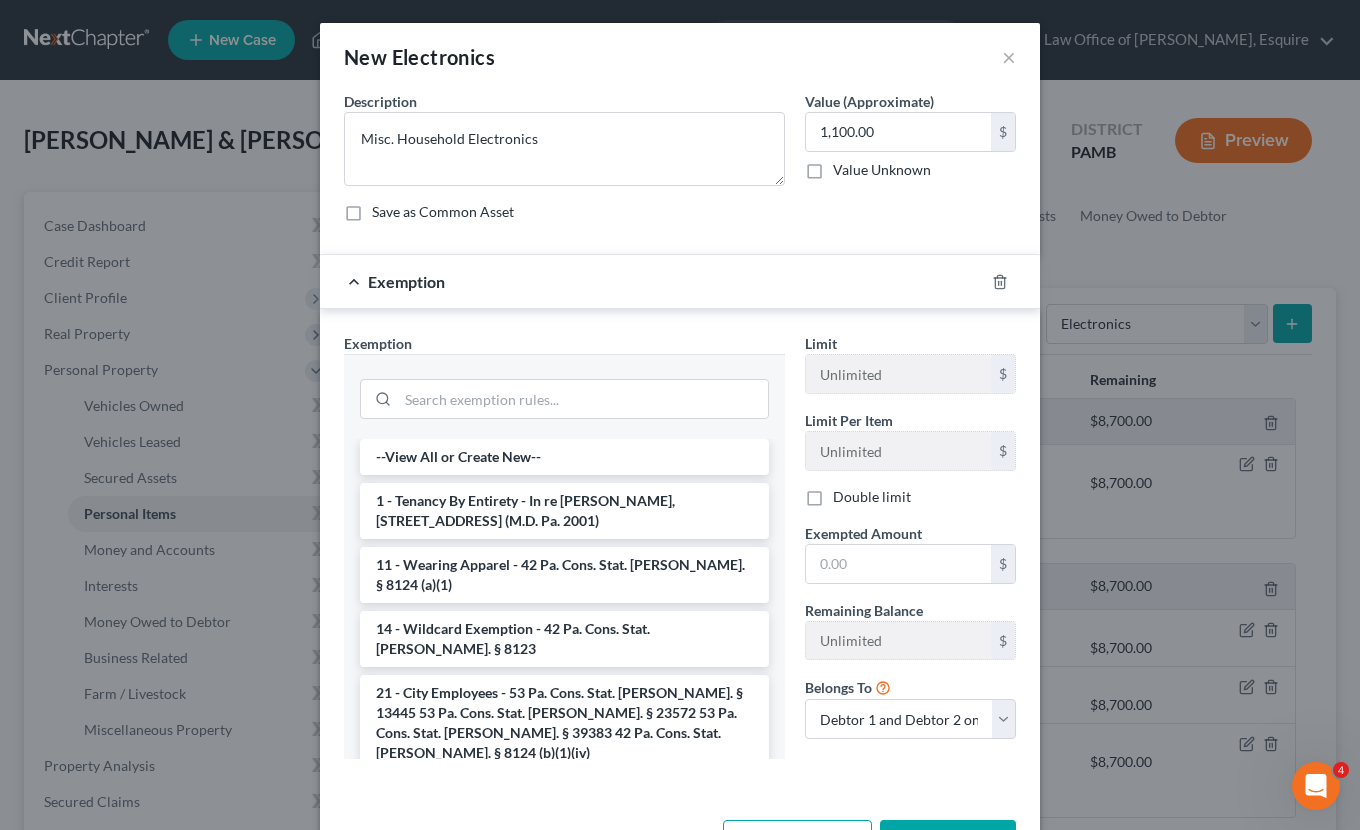 click on "Save & Close" at bounding box center (948, 841) 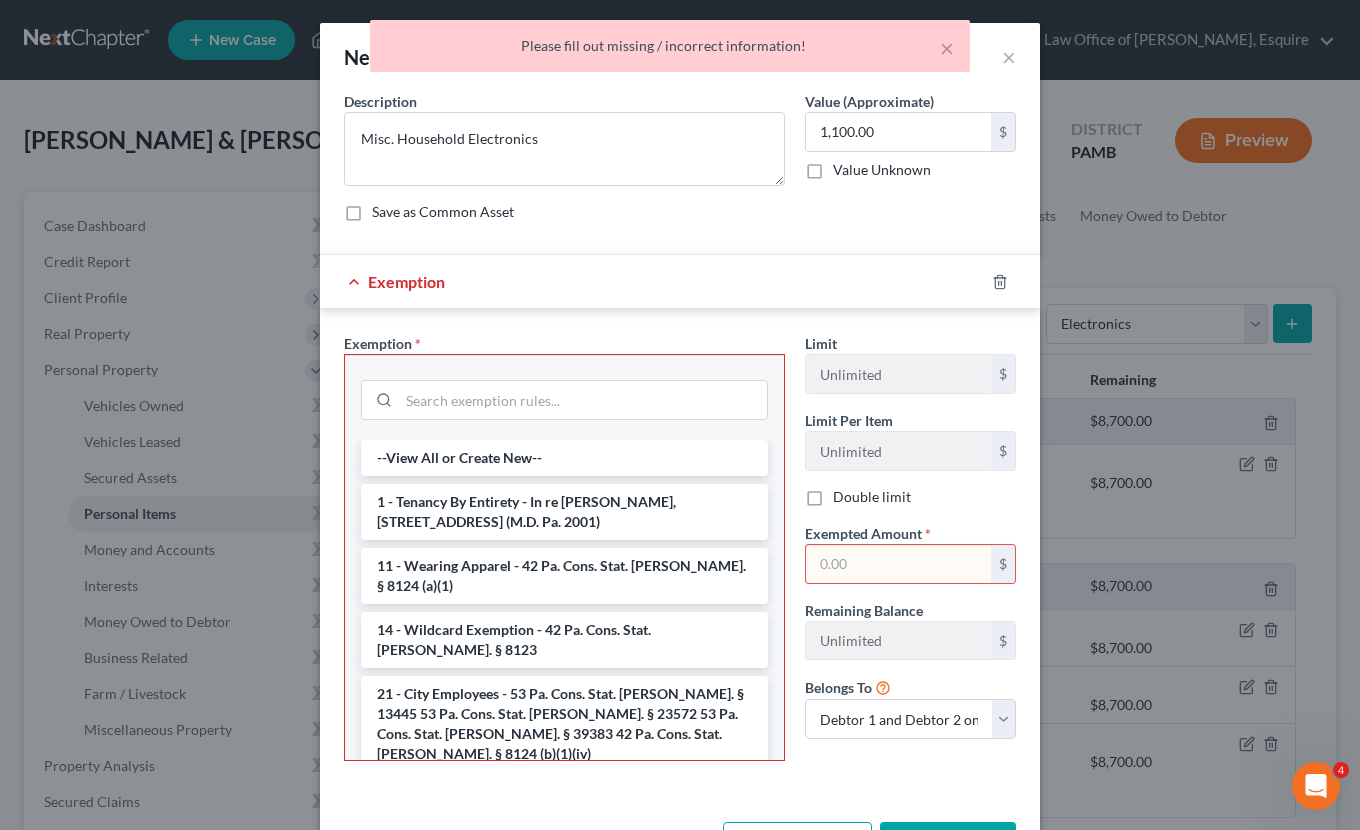 scroll, scrollTop: 0, scrollLeft: 0, axis: both 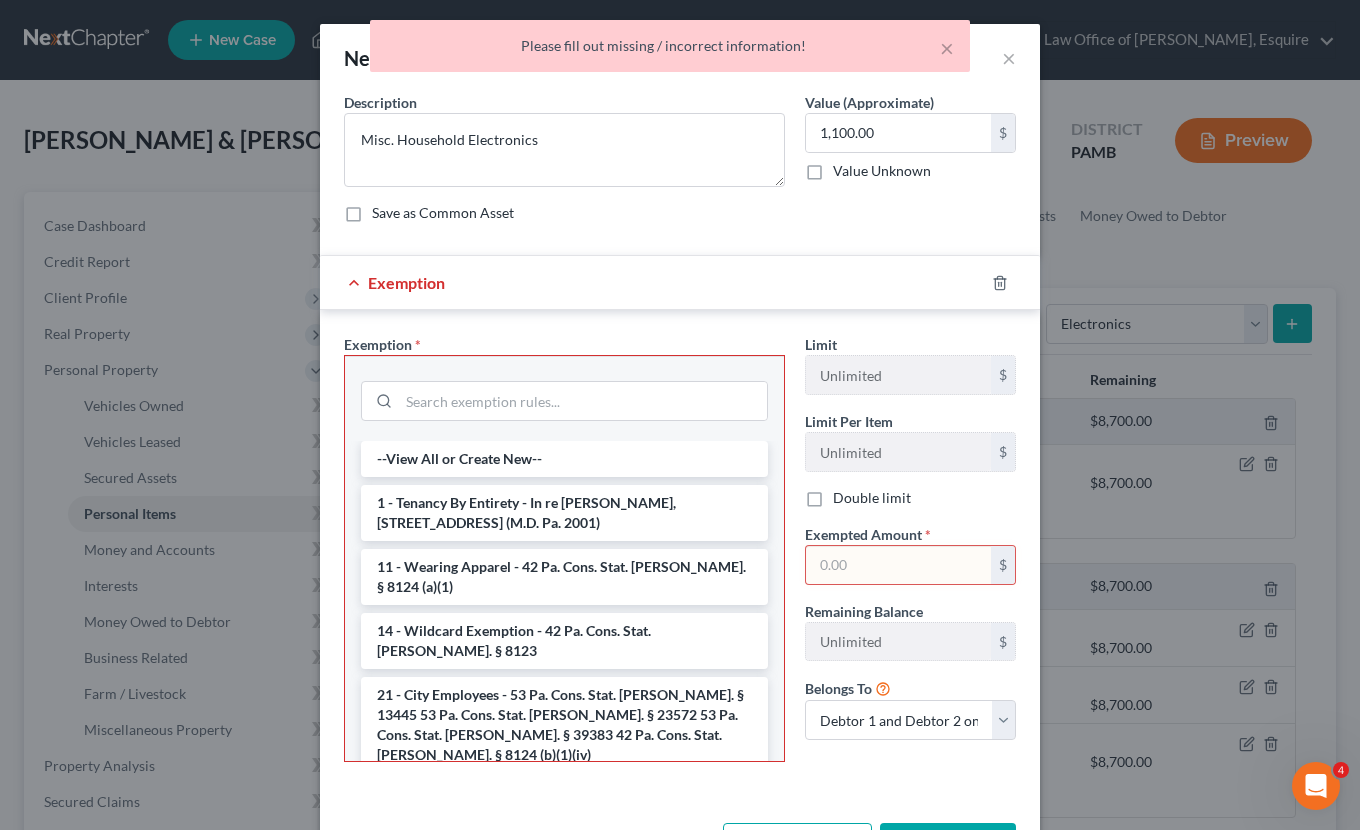 click at bounding box center [1012, 283] 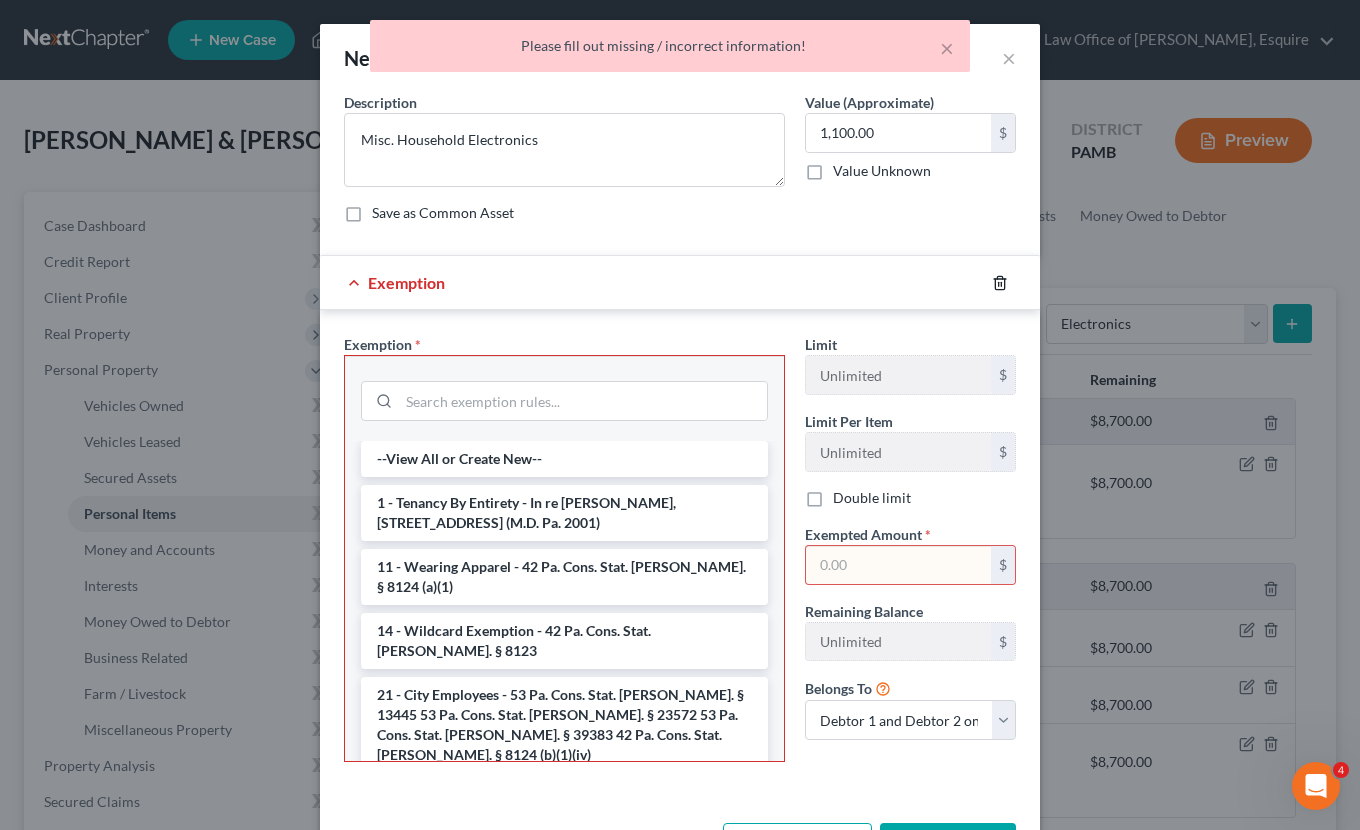 click 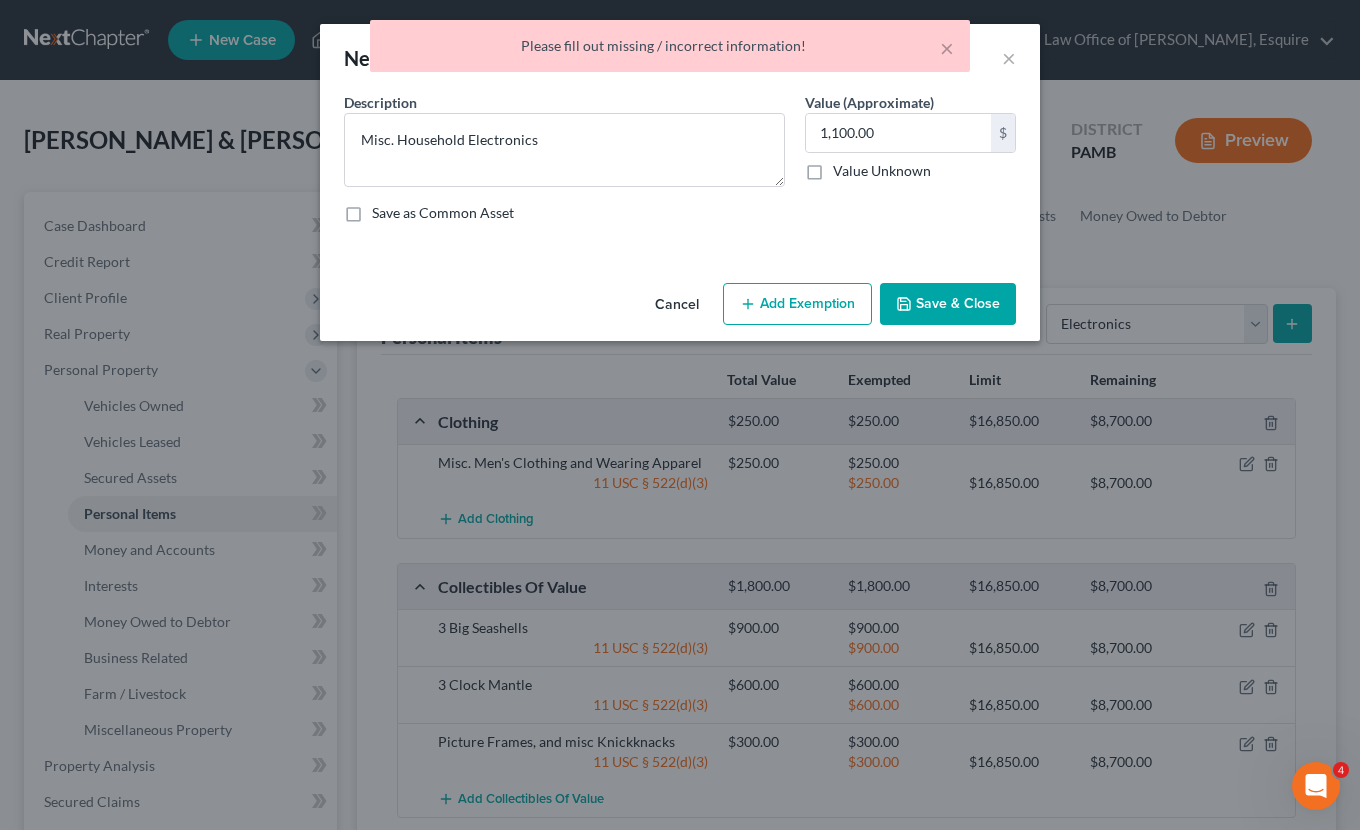 click on "Save & Close" at bounding box center (948, 304) 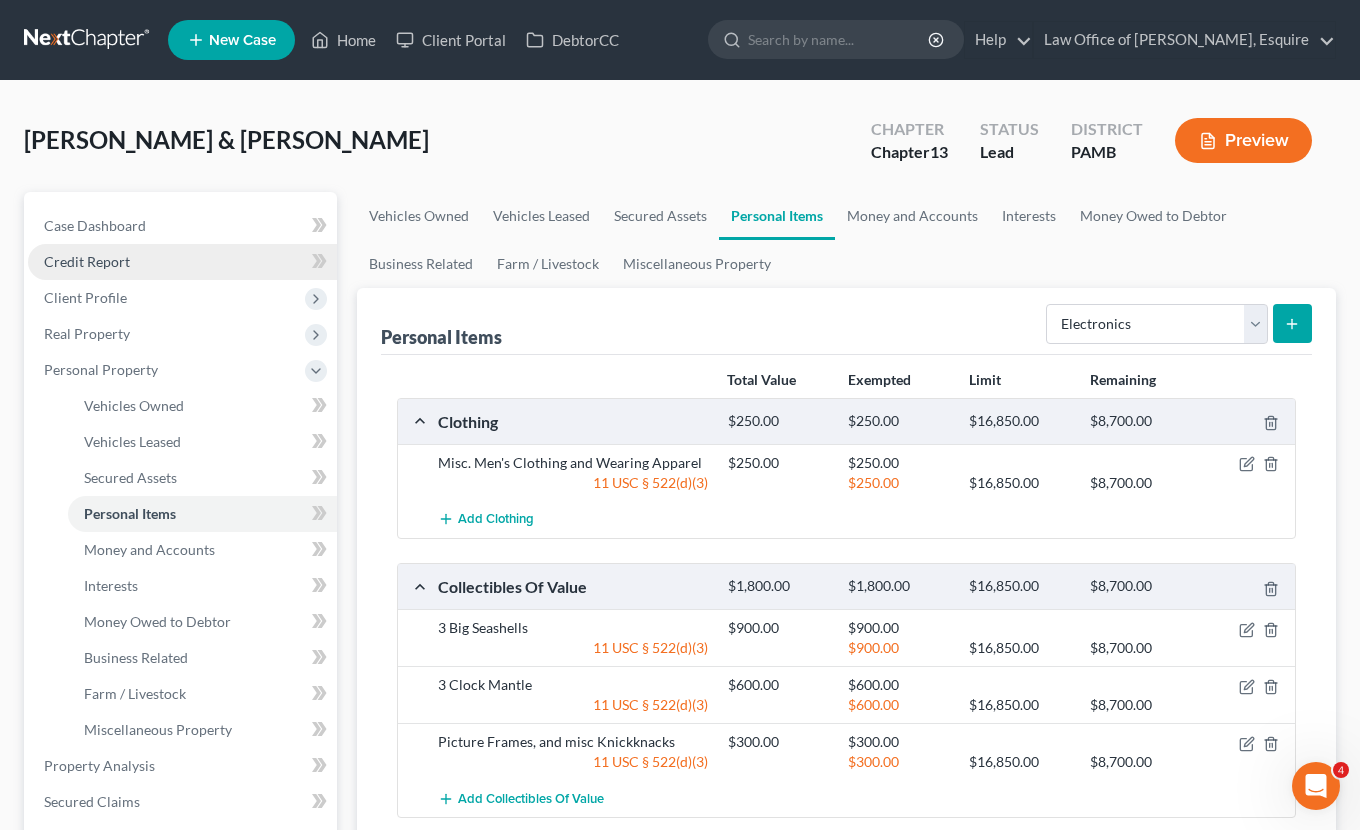click on "Credit Report" at bounding box center [182, 262] 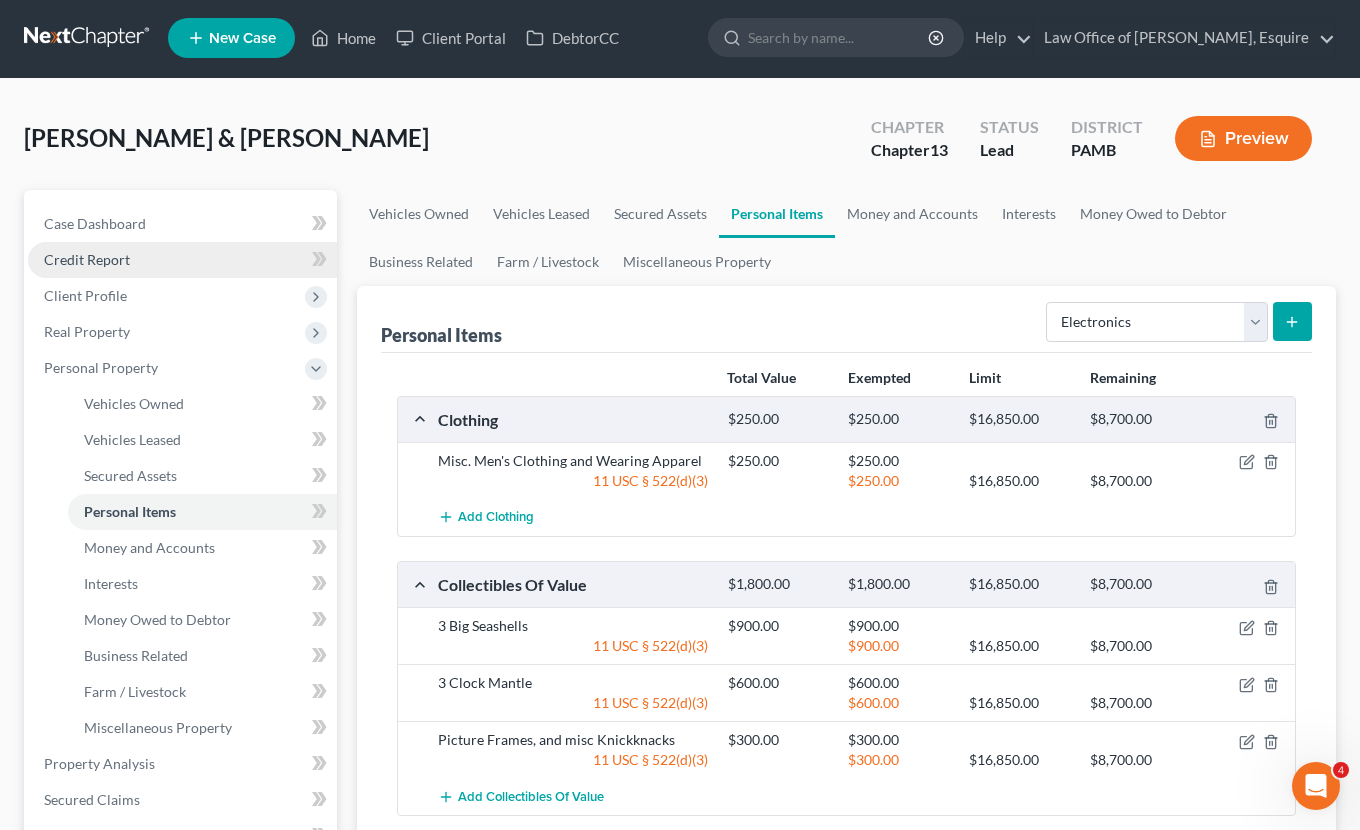 scroll, scrollTop: 0, scrollLeft: 0, axis: both 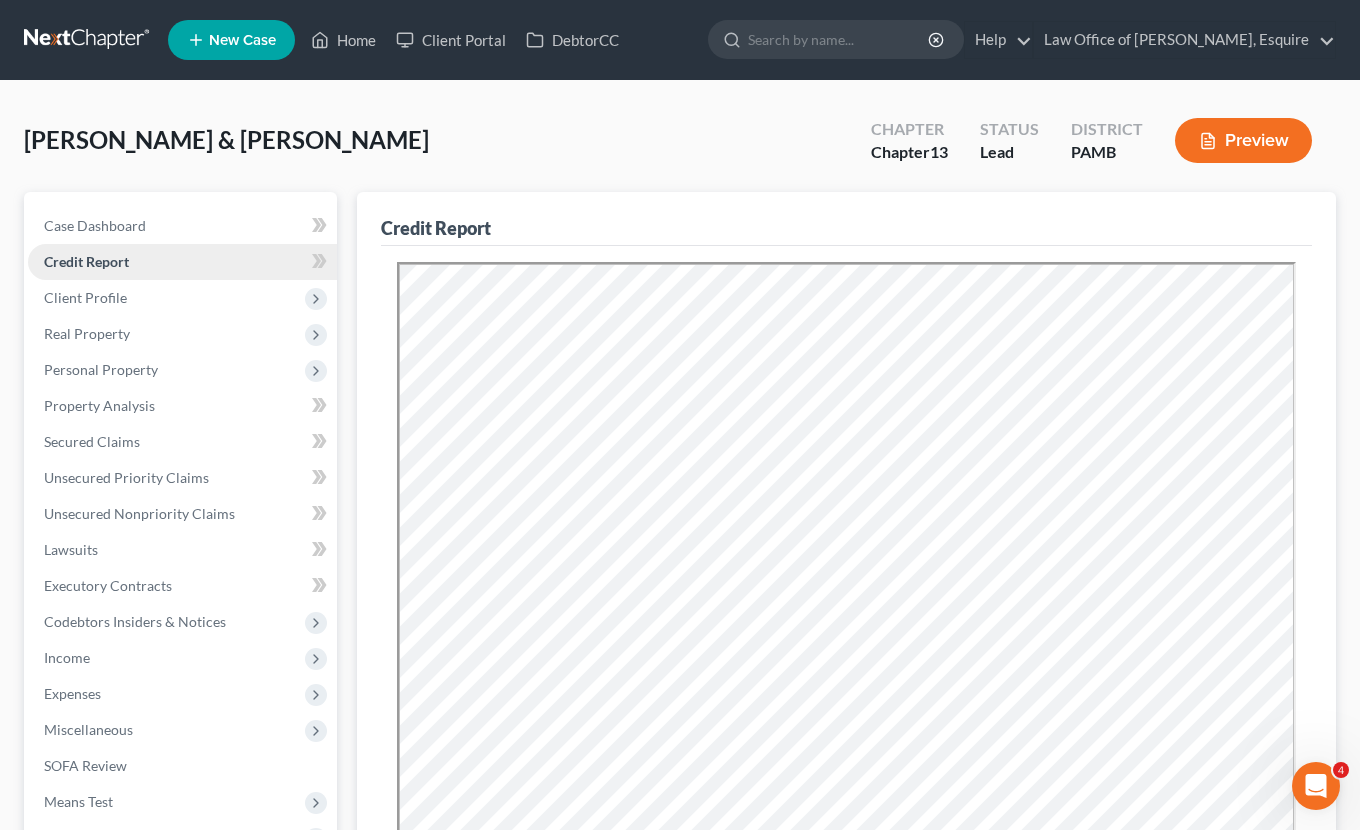 click on "Credit Report" at bounding box center (182, 262) 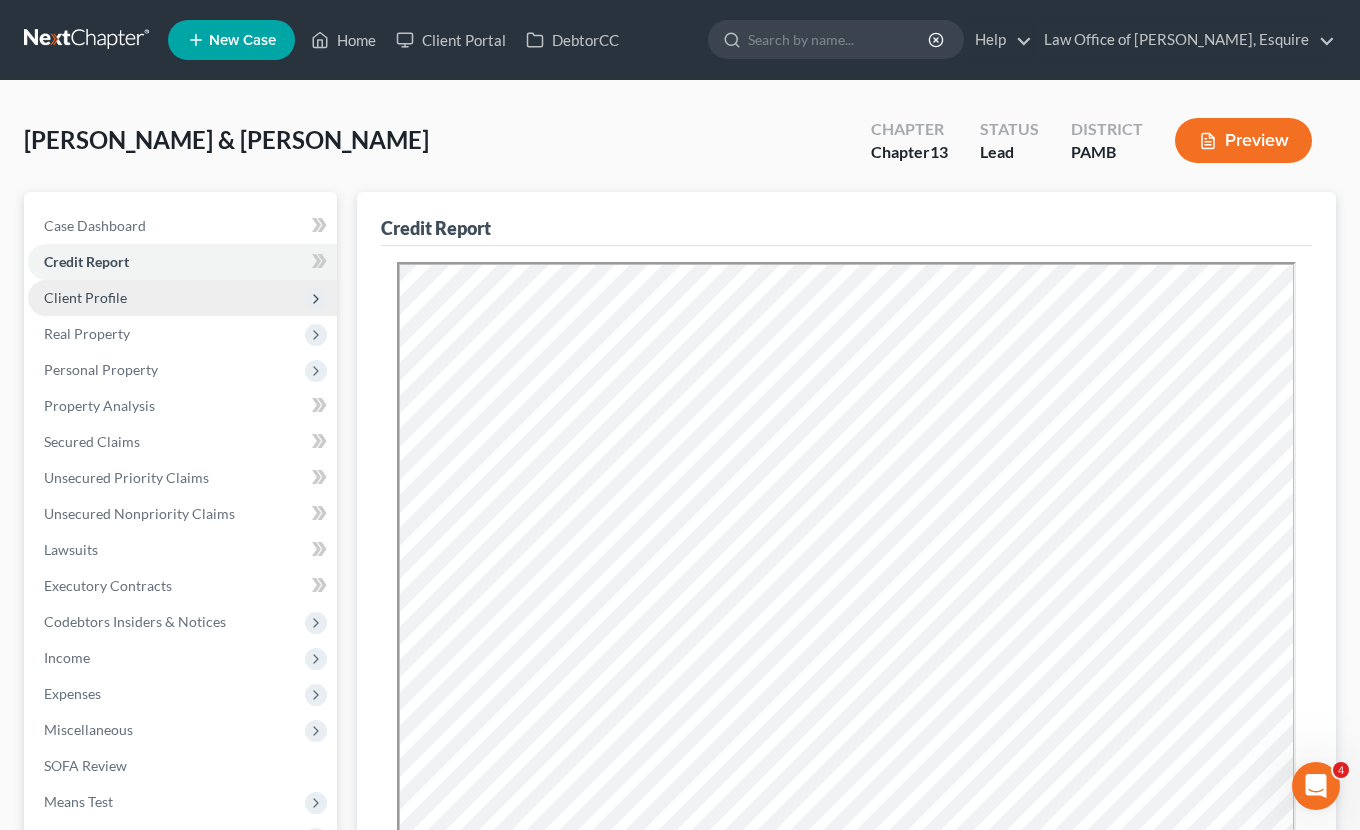 click on "Client Profile" at bounding box center (182, 298) 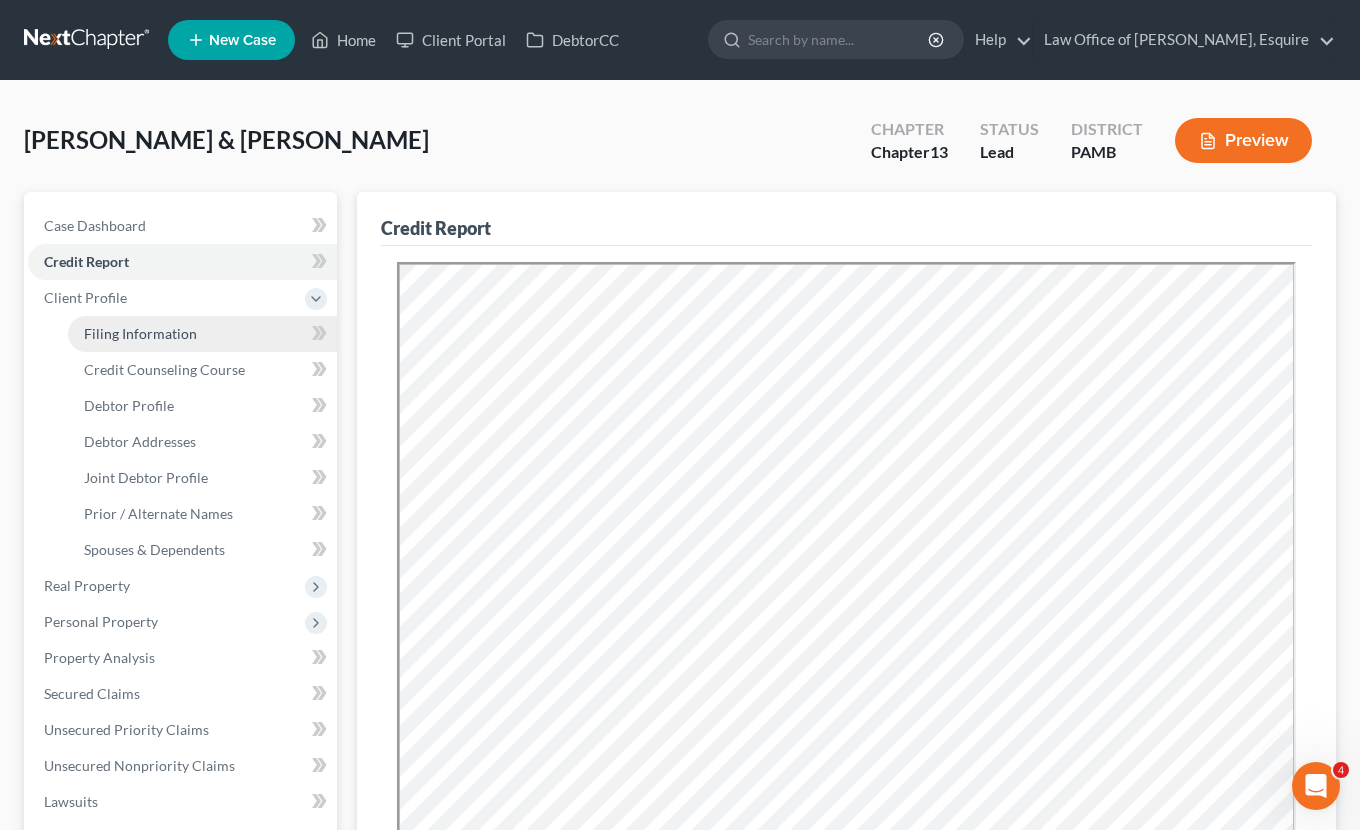 click on "Filing Information" at bounding box center [140, 333] 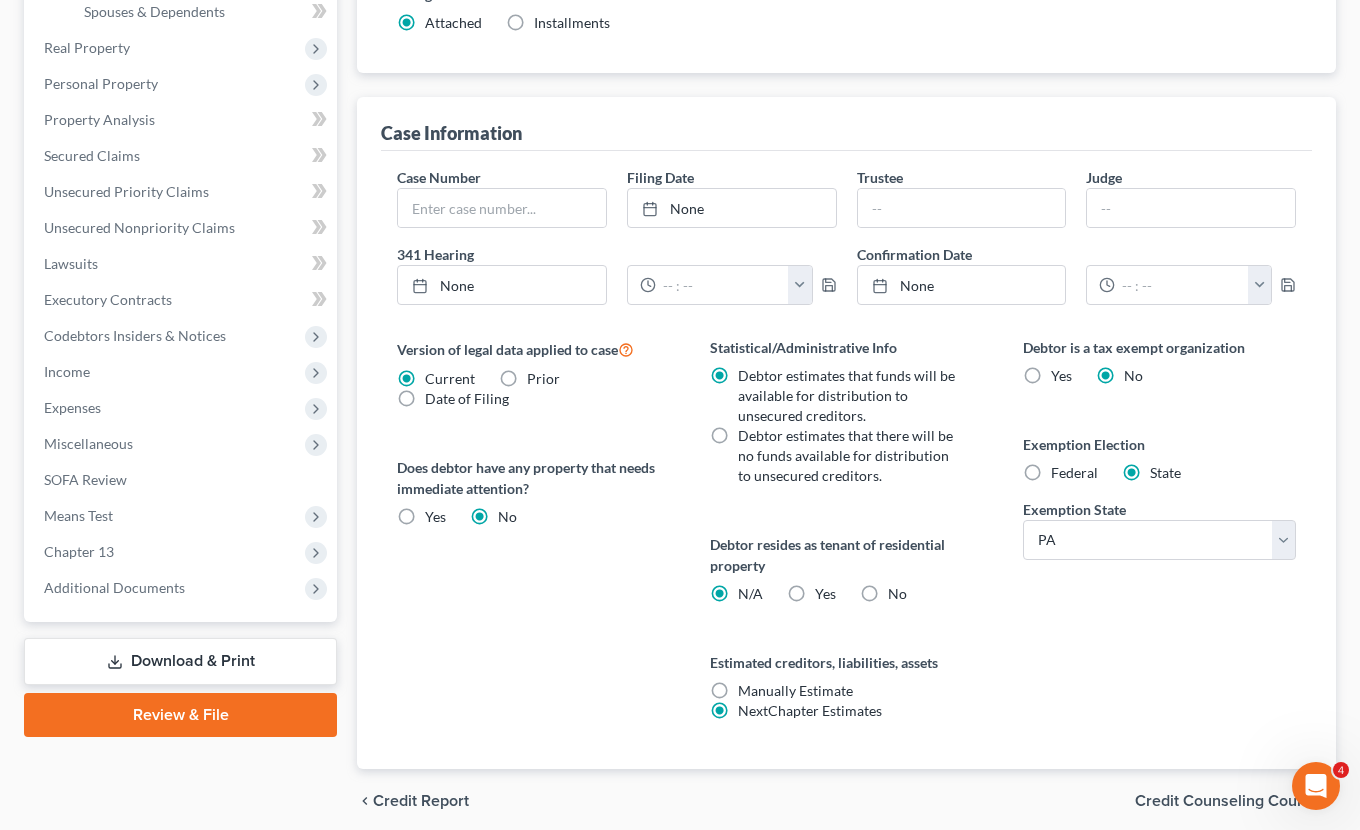 scroll, scrollTop: 570, scrollLeft: 0, axis: vertical 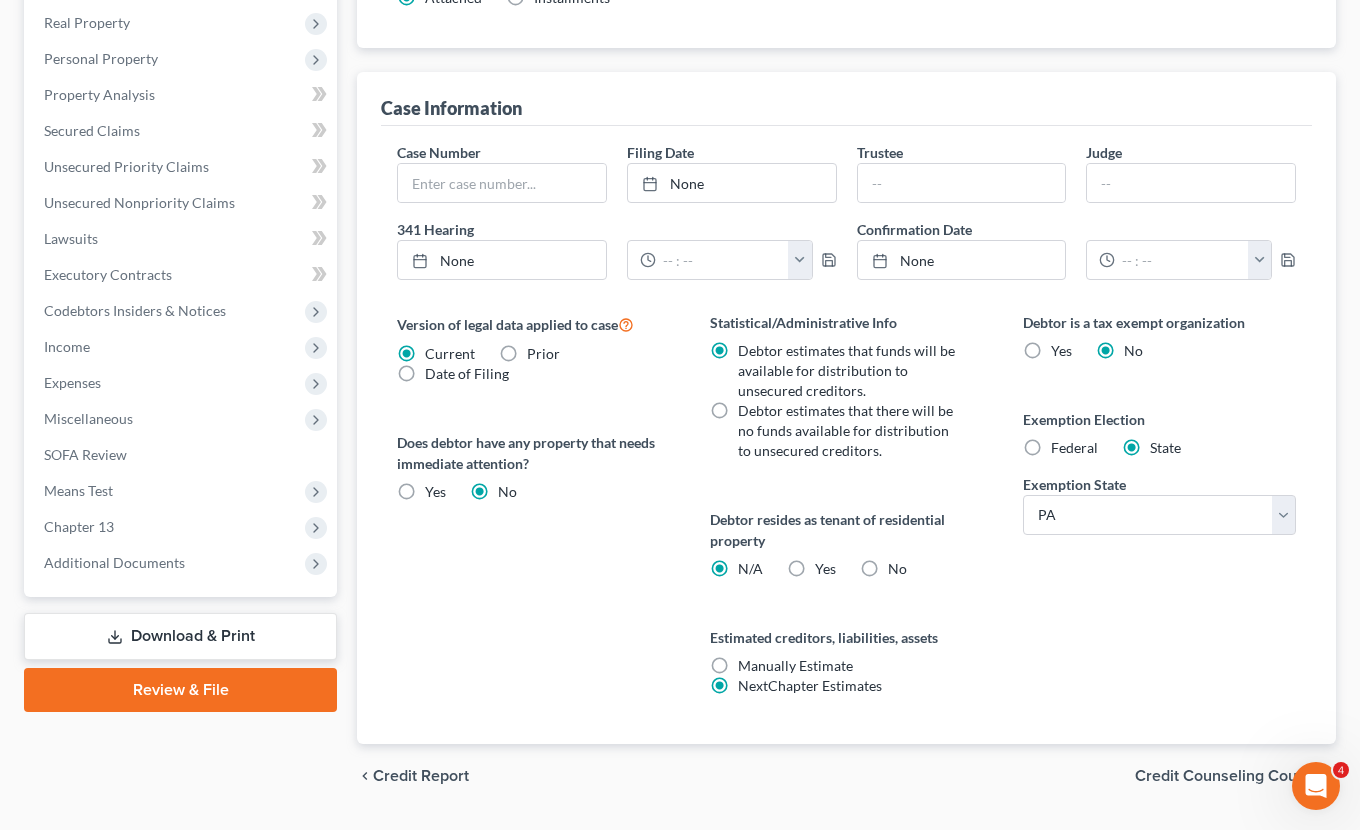 click on "Federal" at bounding box center [1074, 448] 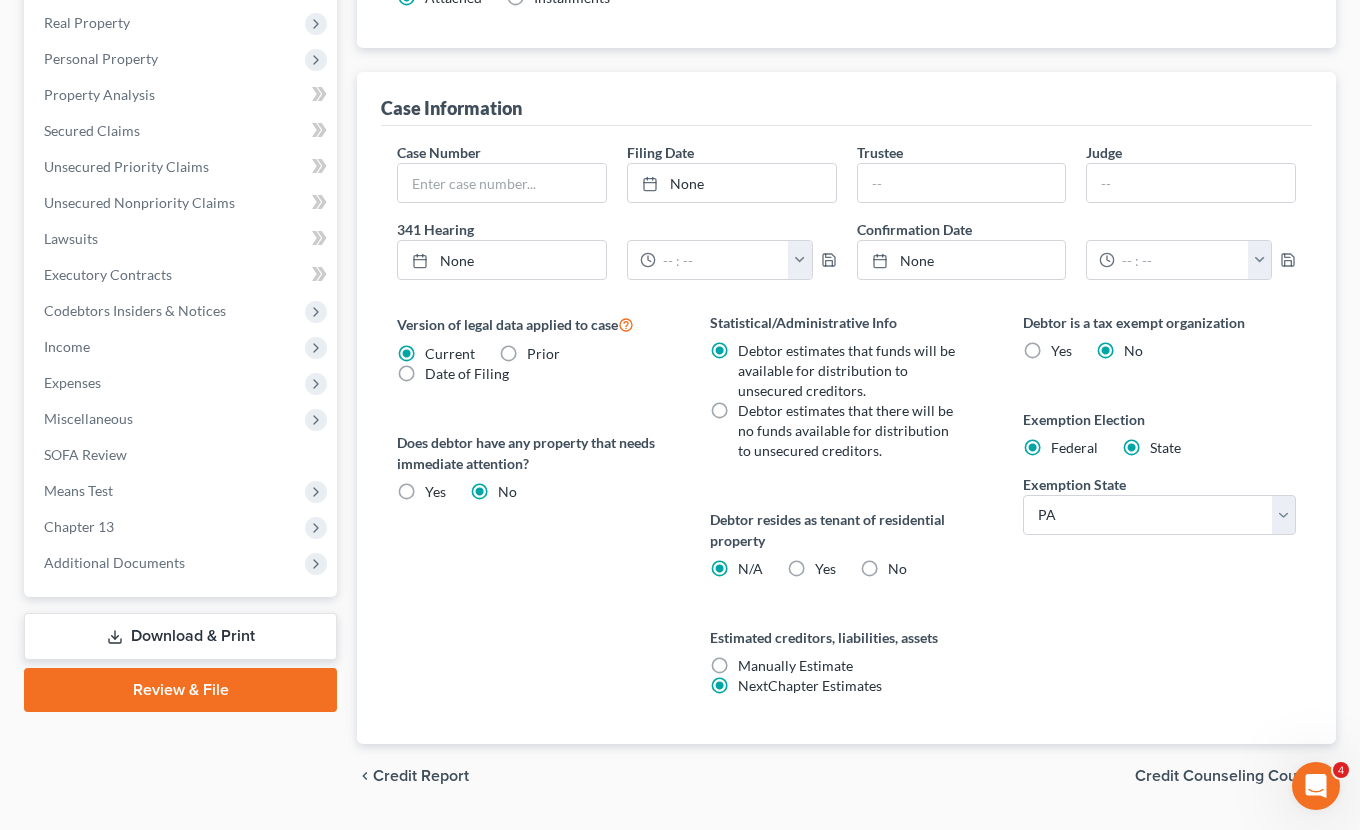 radio on "false" 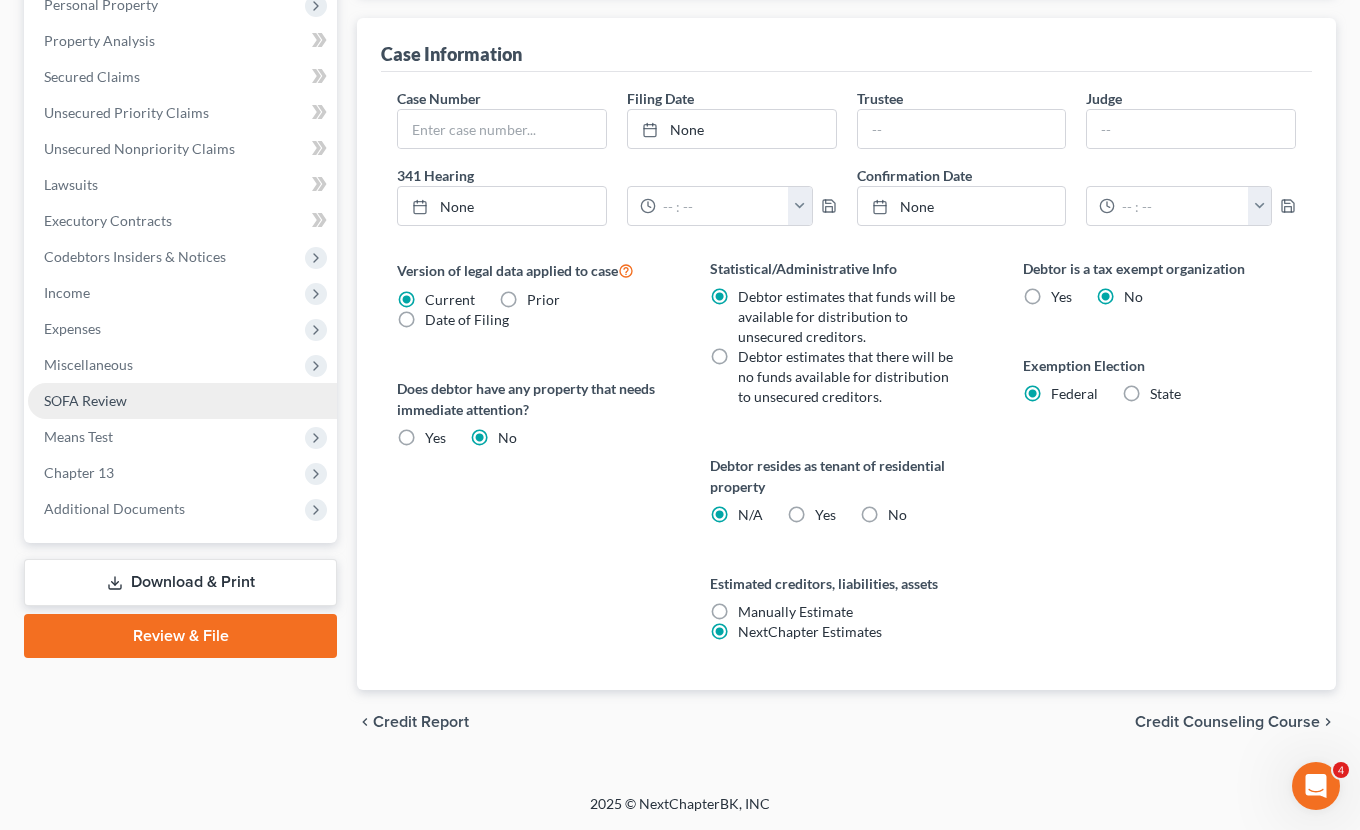 scroll, scrollTop: 618, scrollLeft: 0, axis: vertical 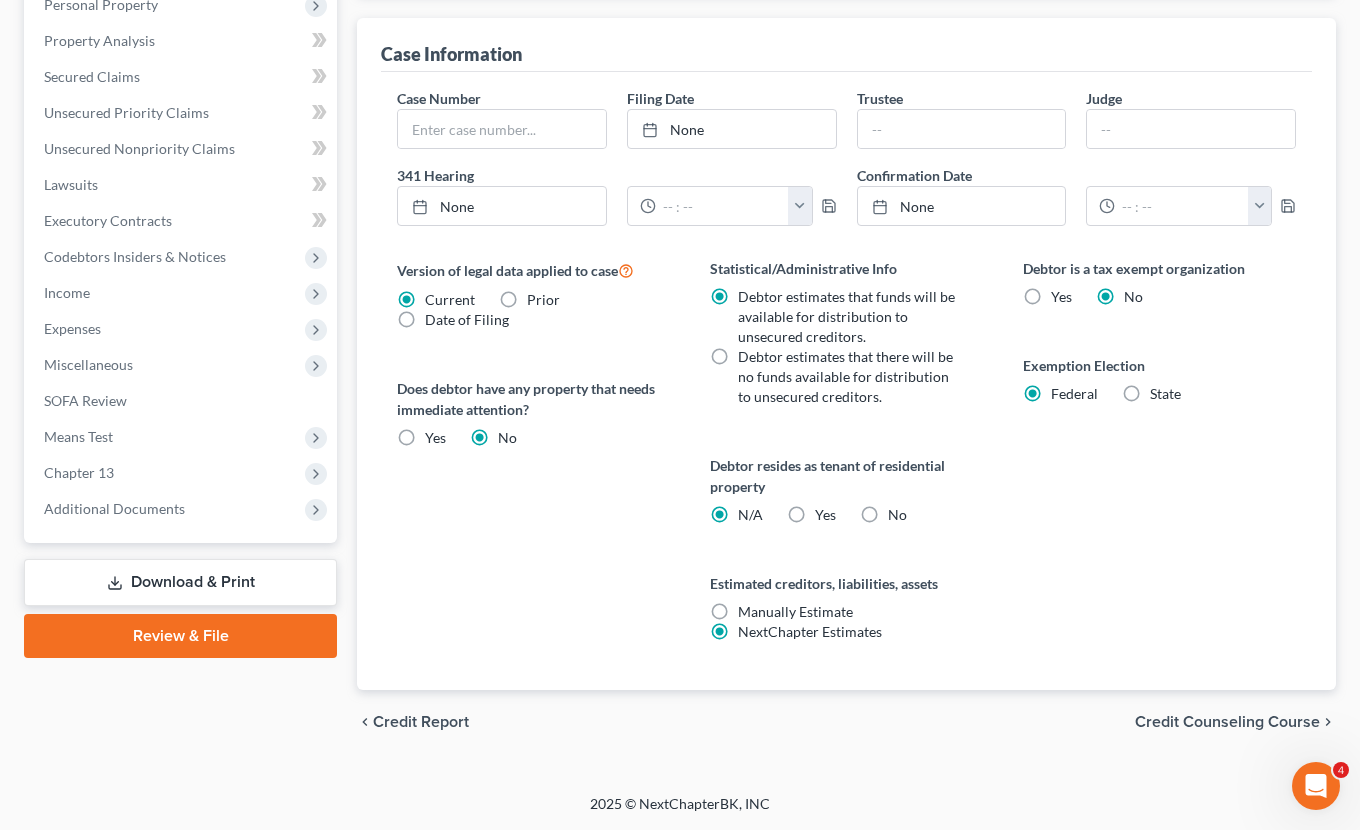 click on "Credit Counseling Course" at bounding box center [1227, 722] 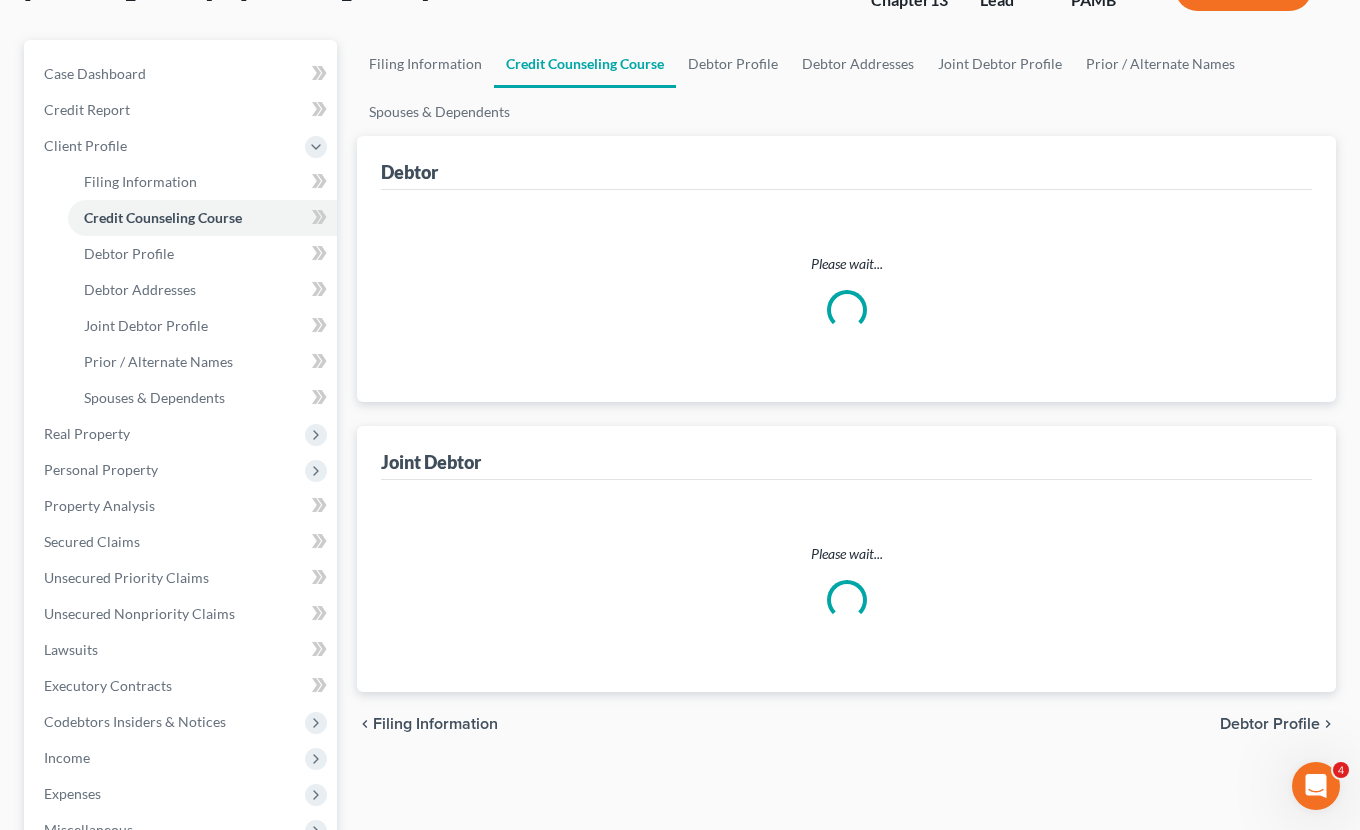 scroll, scrollTop: 0, scrollLeft: 0, axis: both 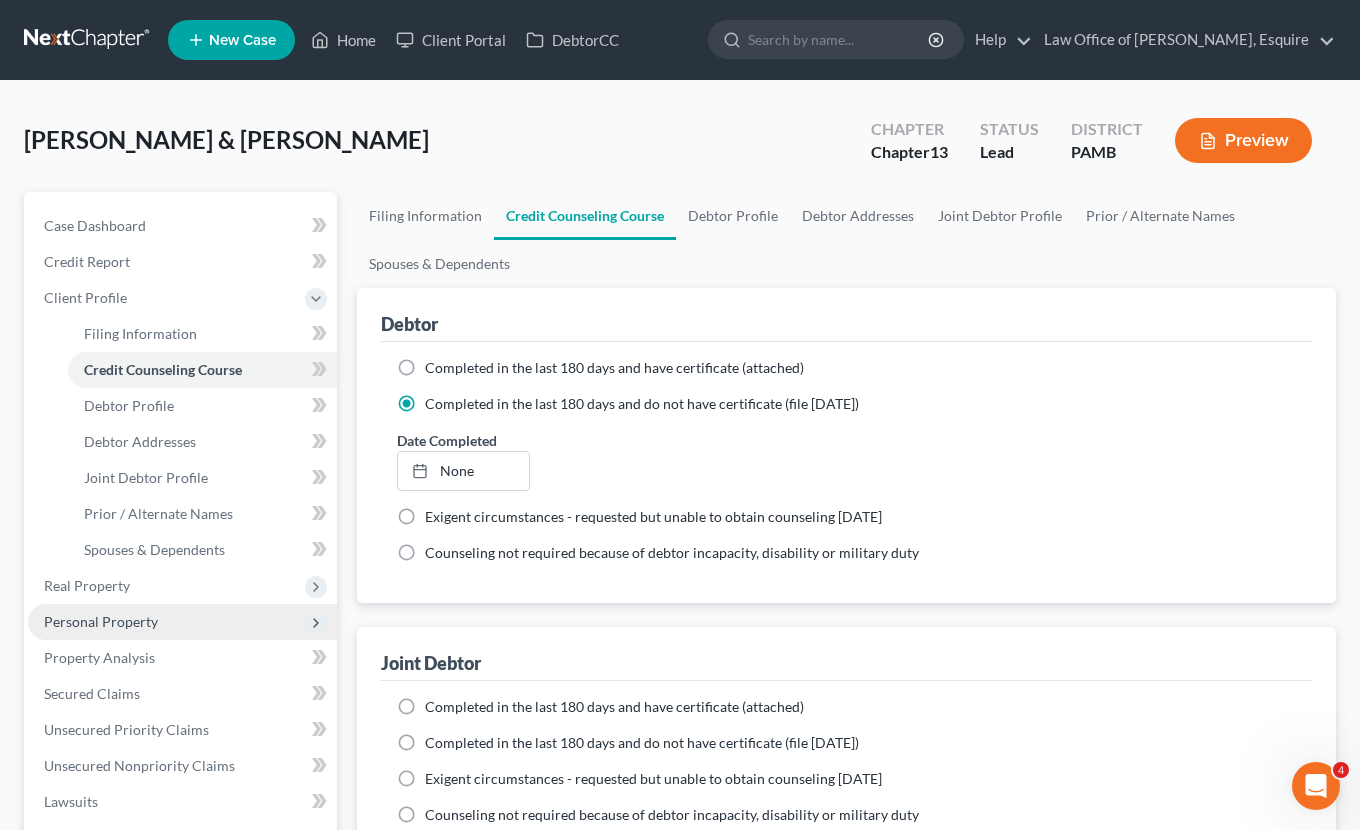 click on "Case Dashboard
Payments
Invoices
Payments
Payments
Credit Report
Client Profile" at bounding box center (182, 676) 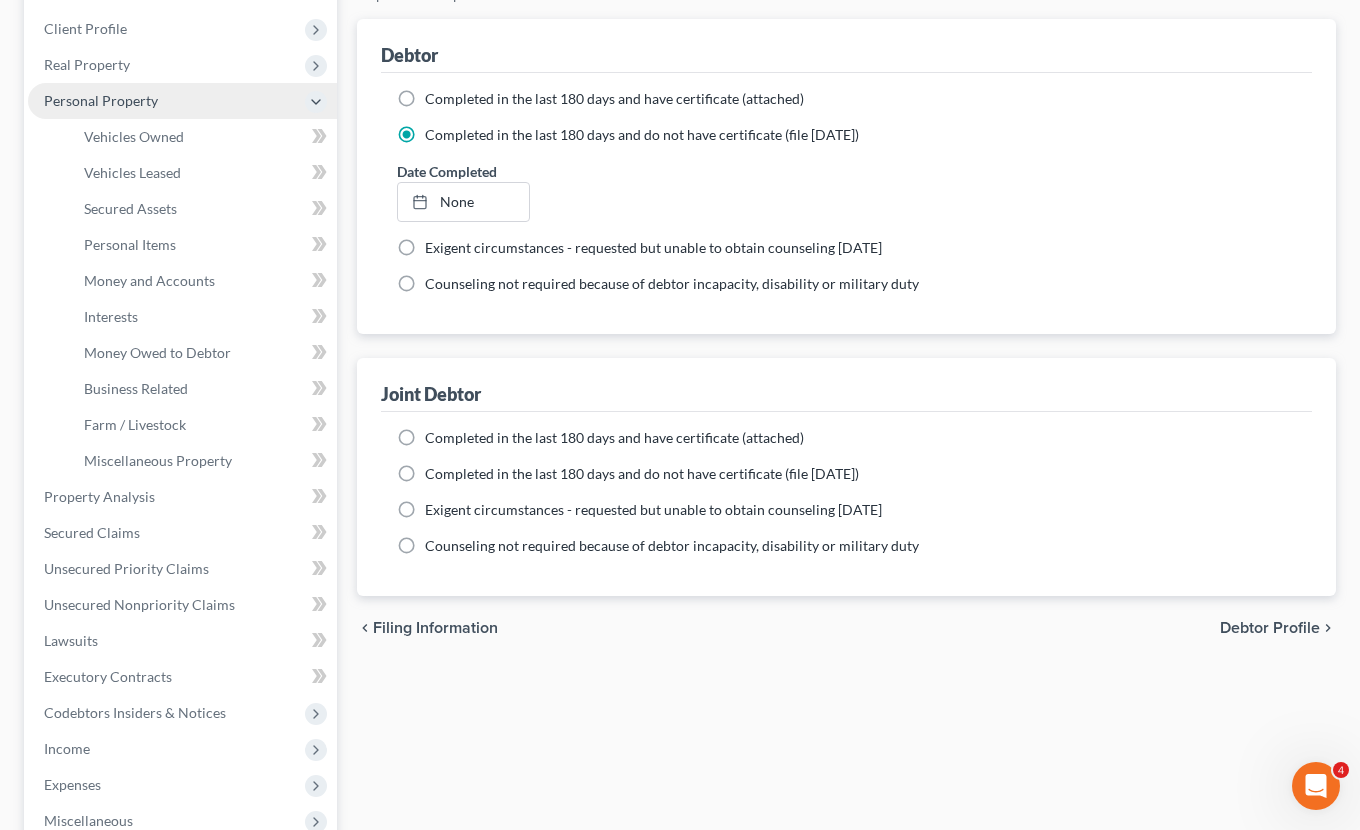 scroll, scrollTop: 280, scrollLeft: 0, axis: vertical 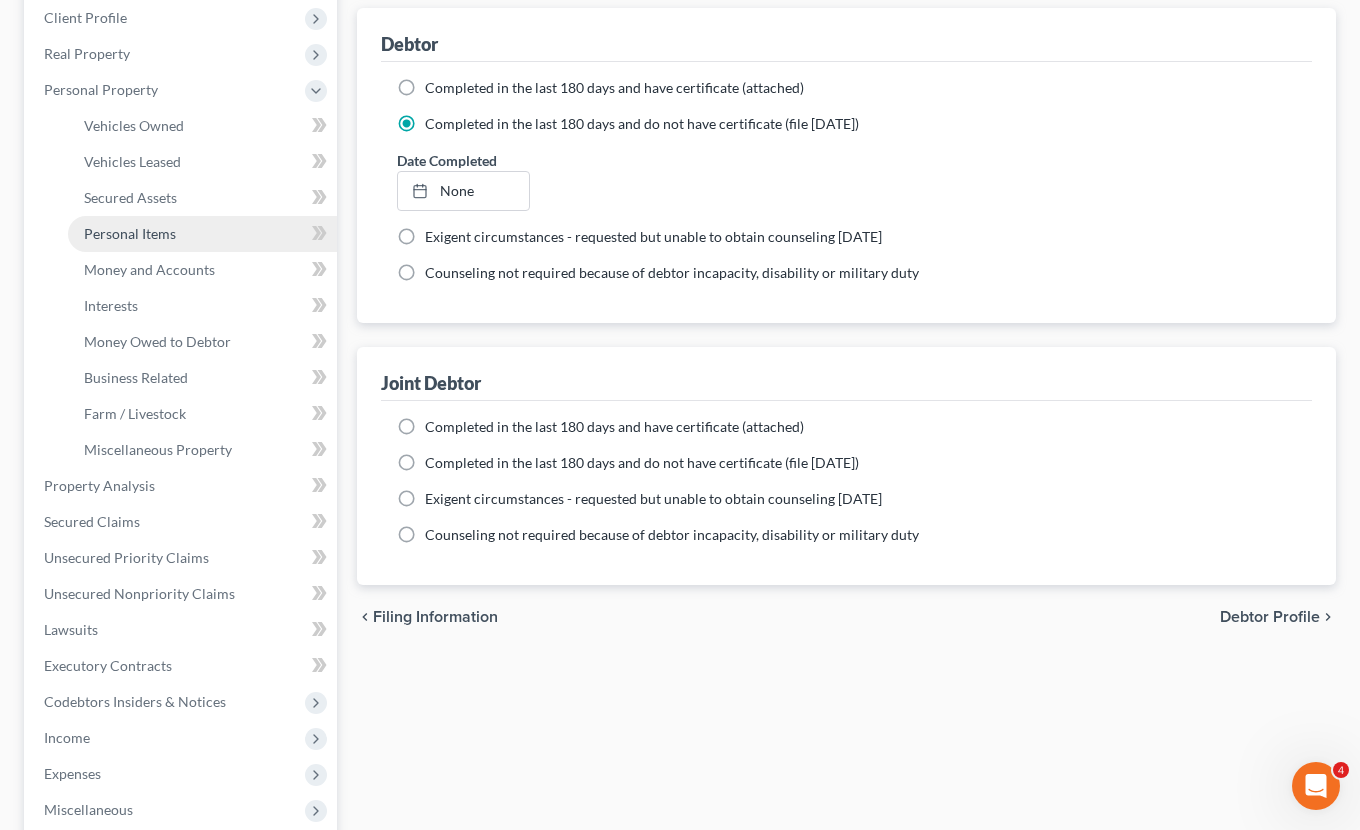 click on "Personal Items" at bounding box center [202, 234] 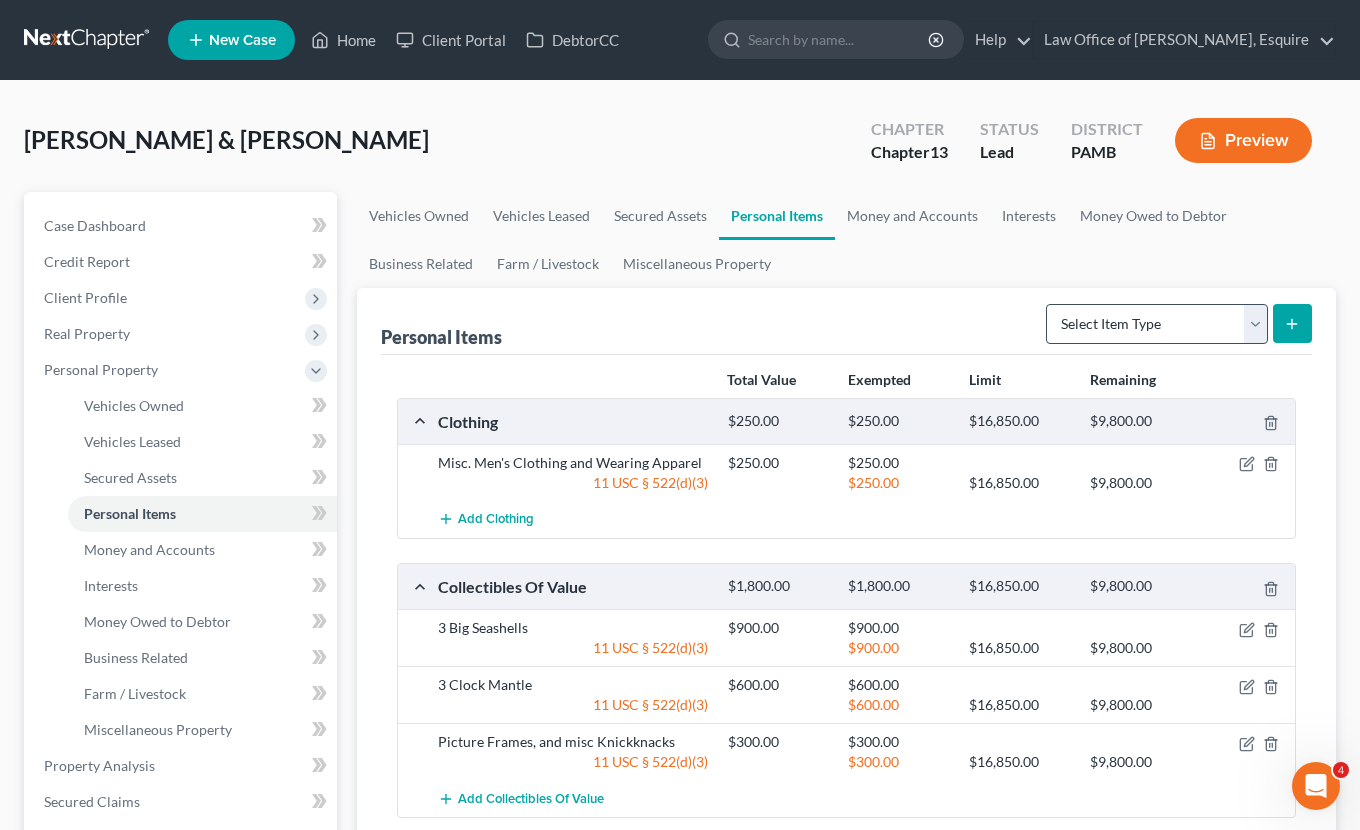 scroll, scrollTop: 0, scrollLeft: 0, axis: both 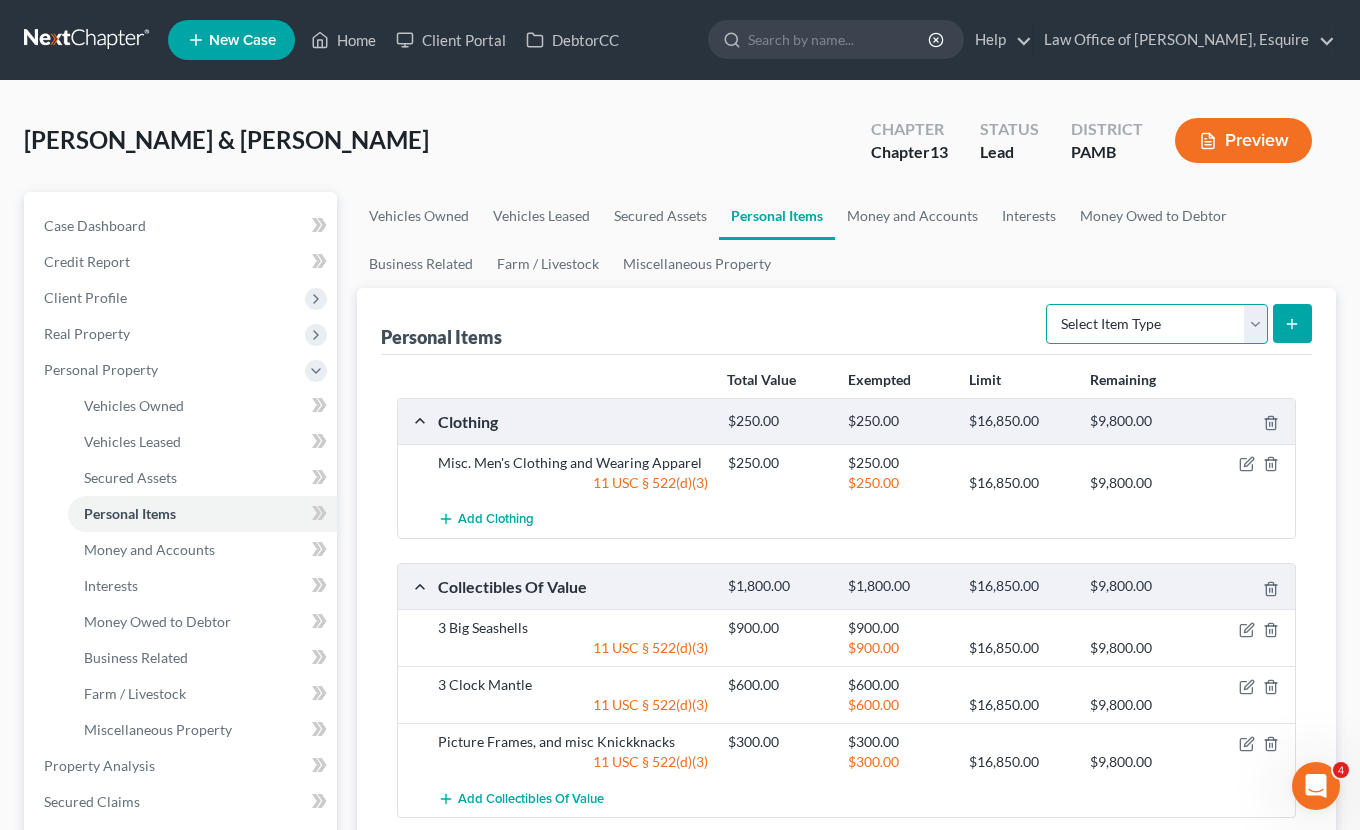 select on "electronics" 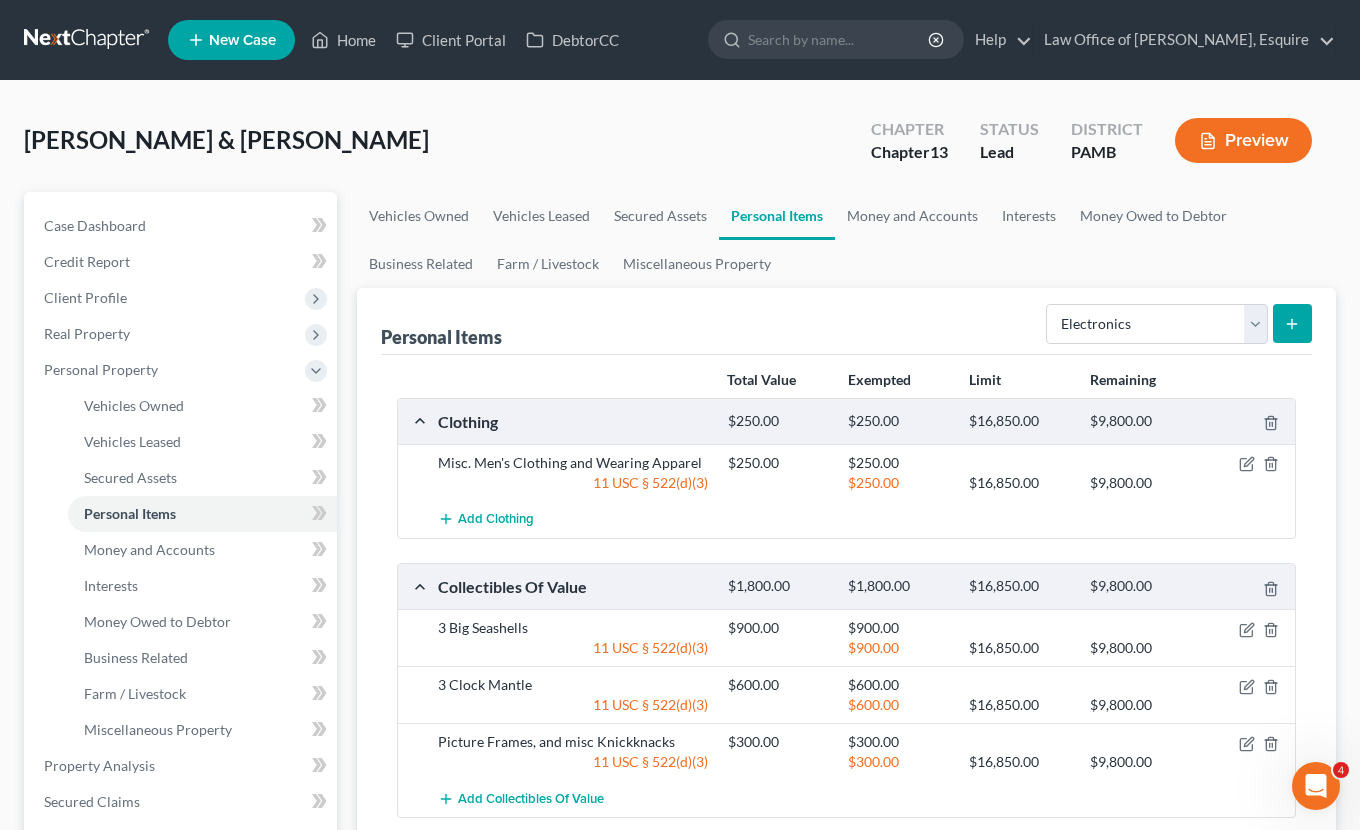 click at bounding box center [1292, 323] 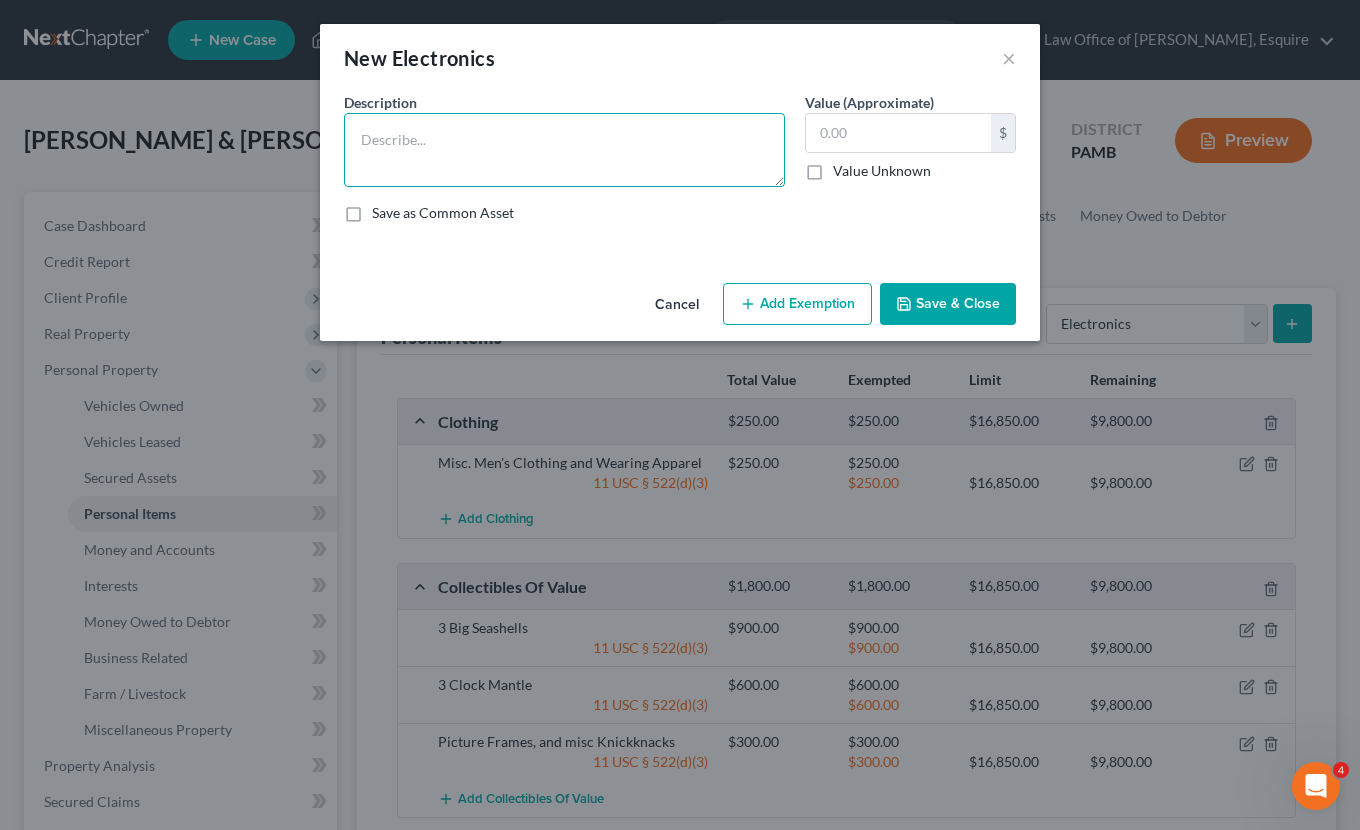 click at bounding box center (564, 150) 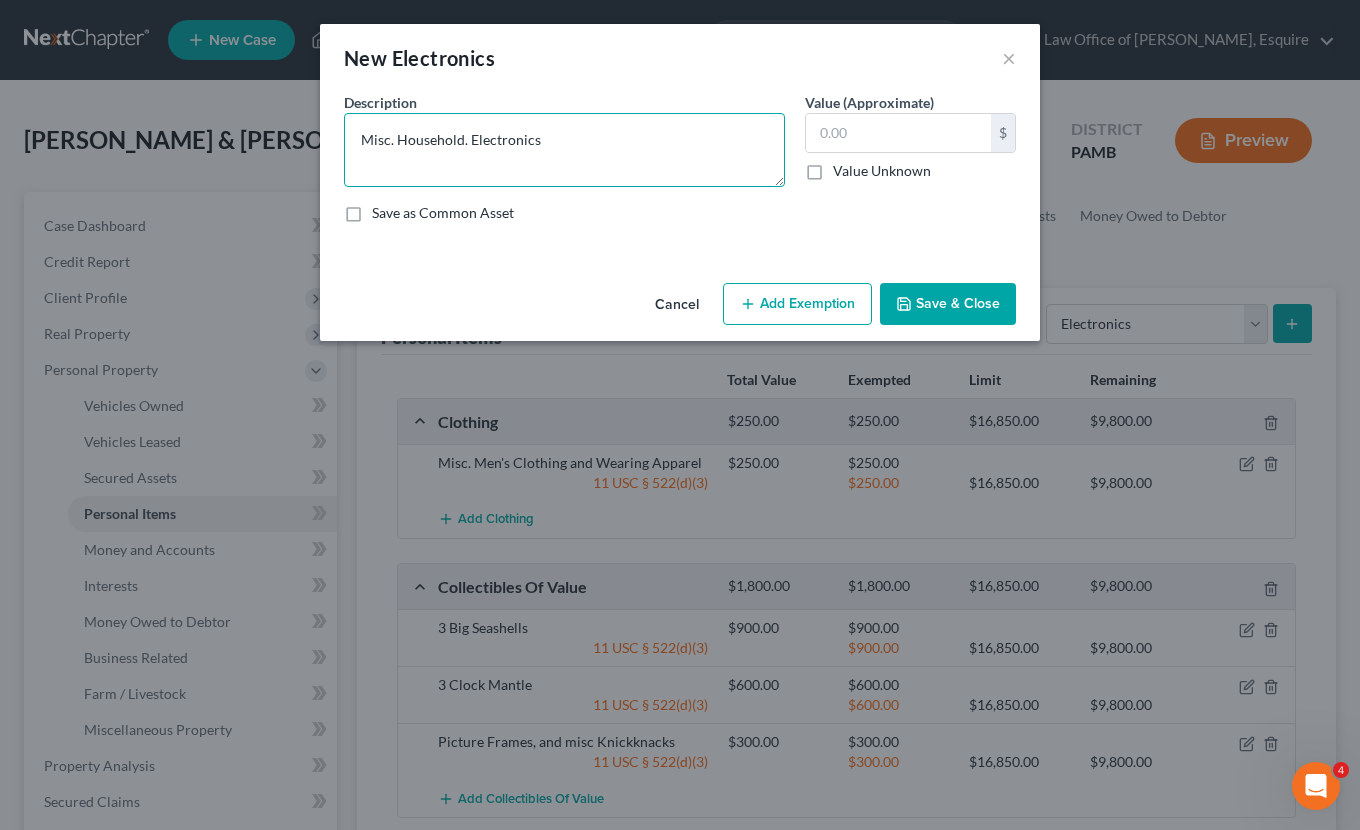 click on "Misc. Household. Electronics" at bounding box center (564, 150) 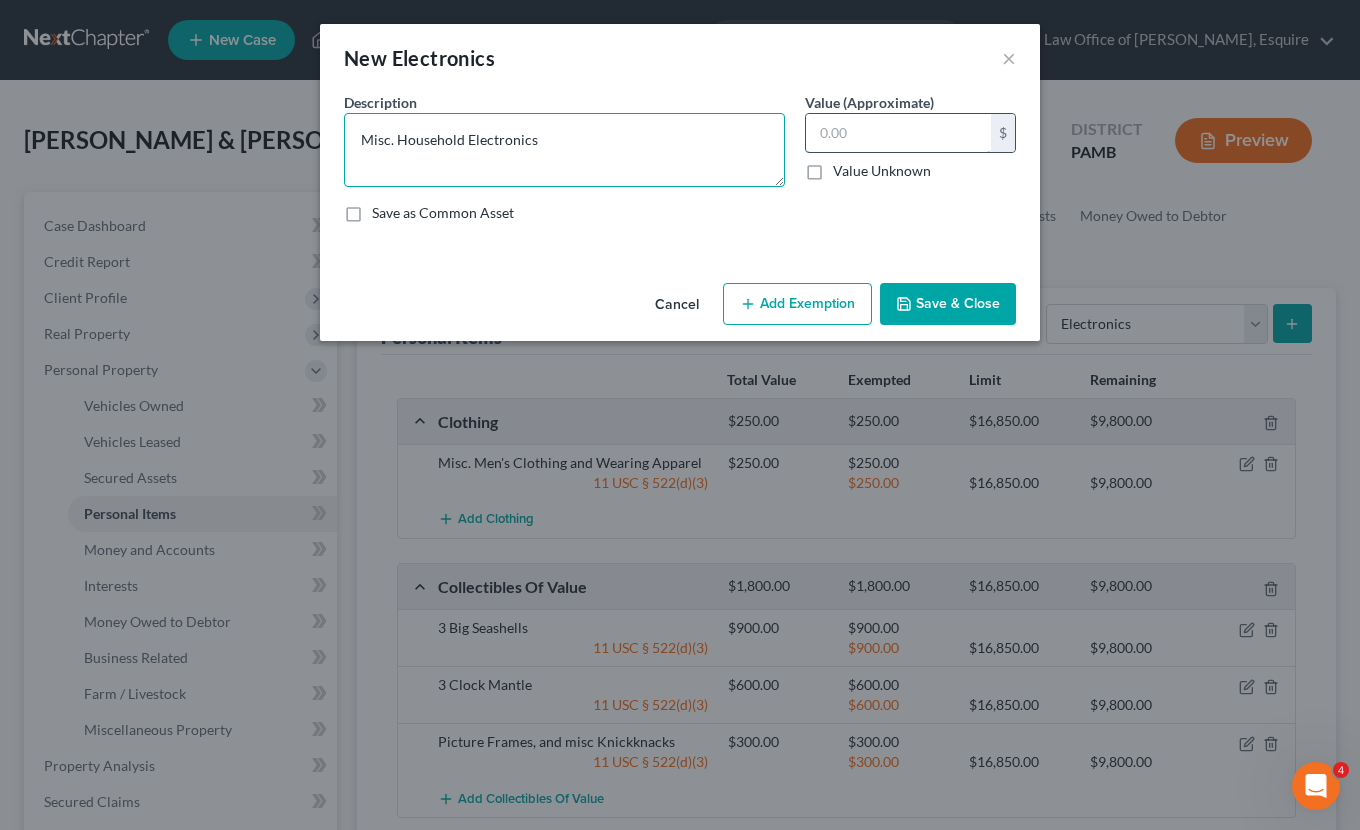type on "Misc. Household Electronics" 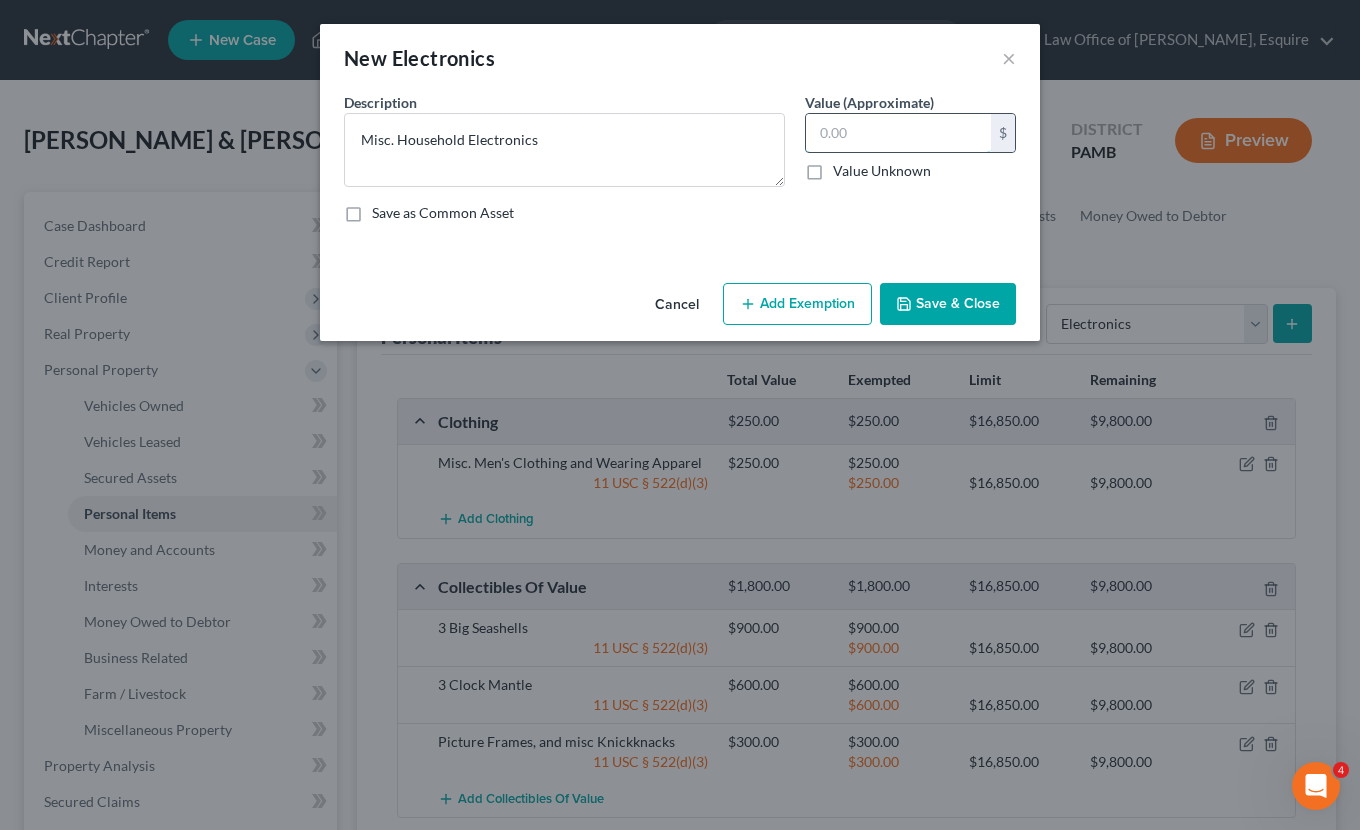 click at bounding box center [898, 133] 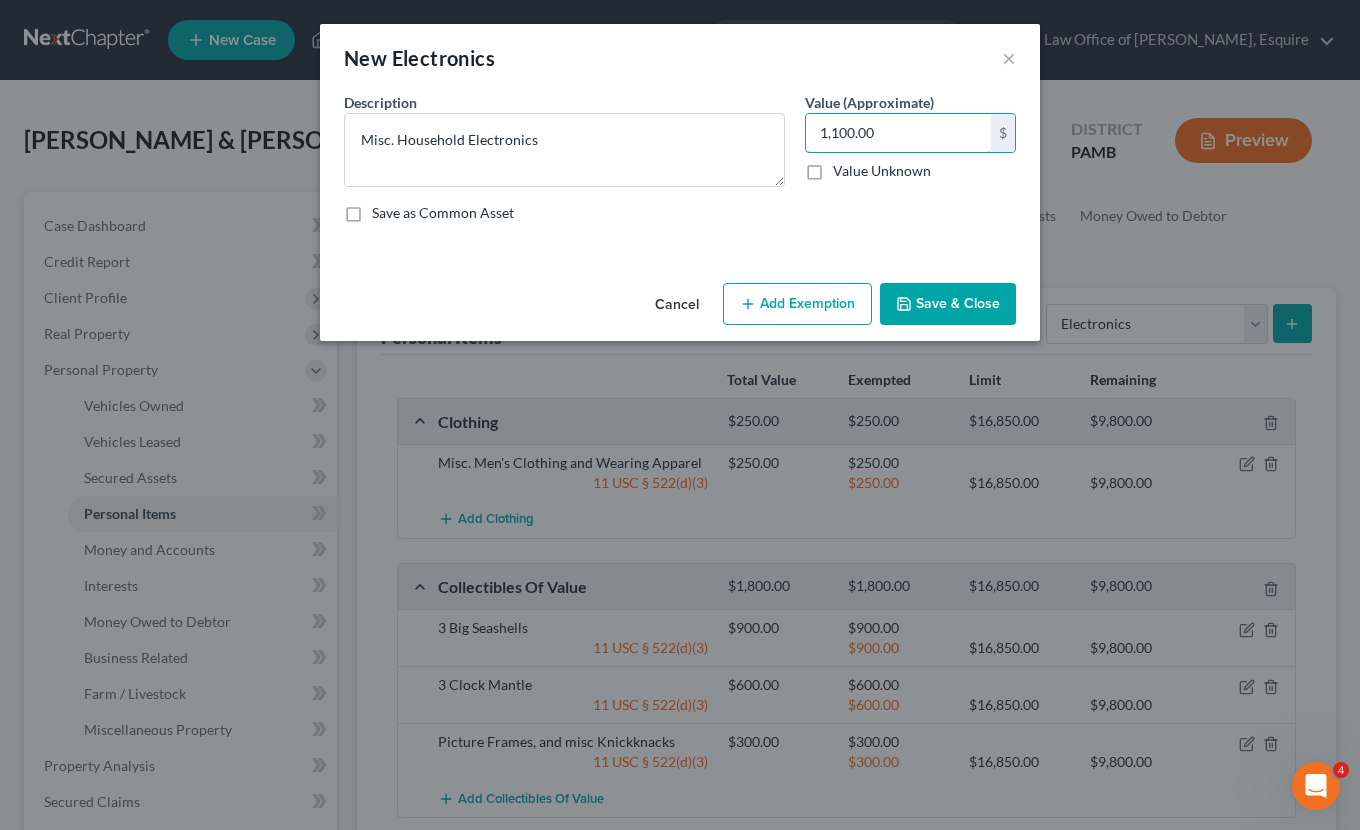 type on "1,100.00" 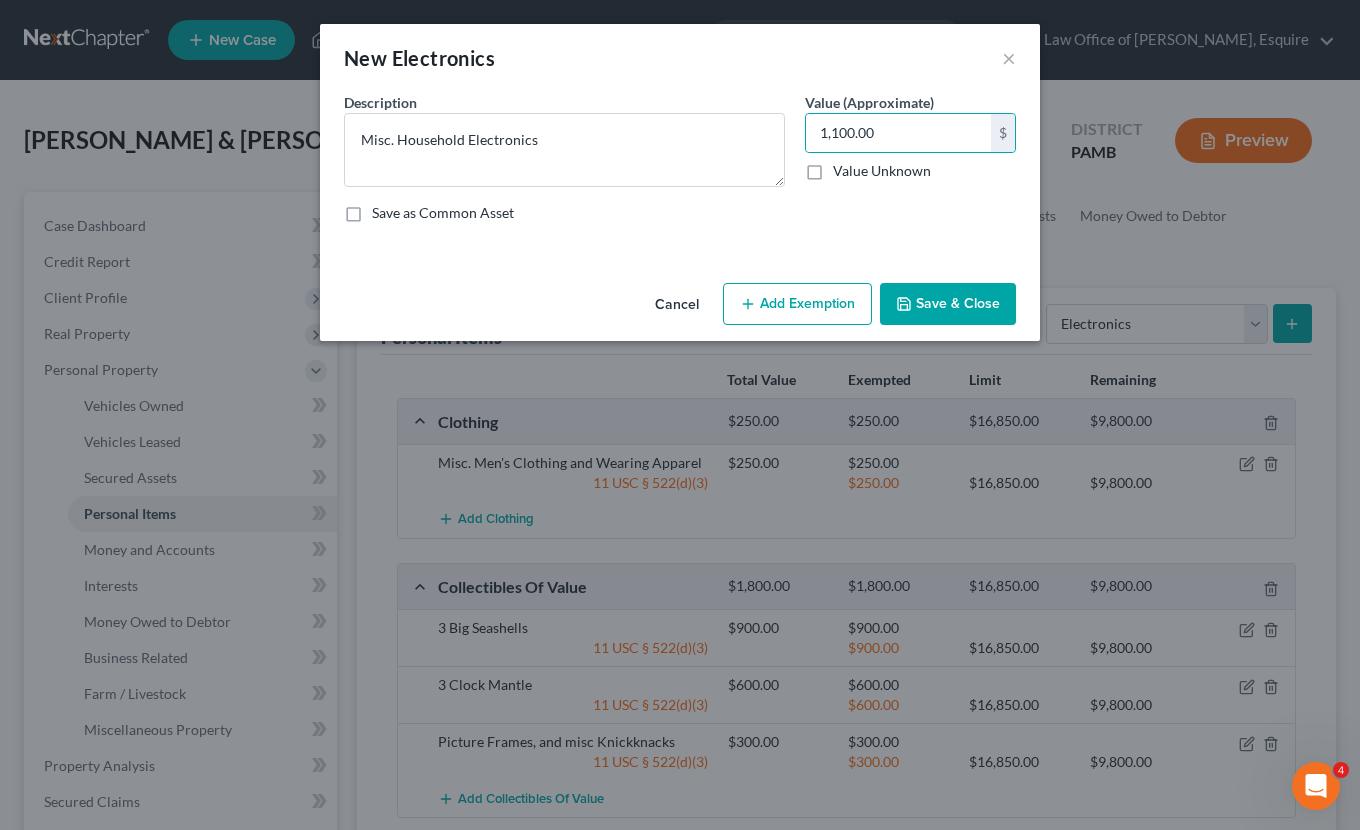 click on "Add Exemption" at bounding box center [797, 304] 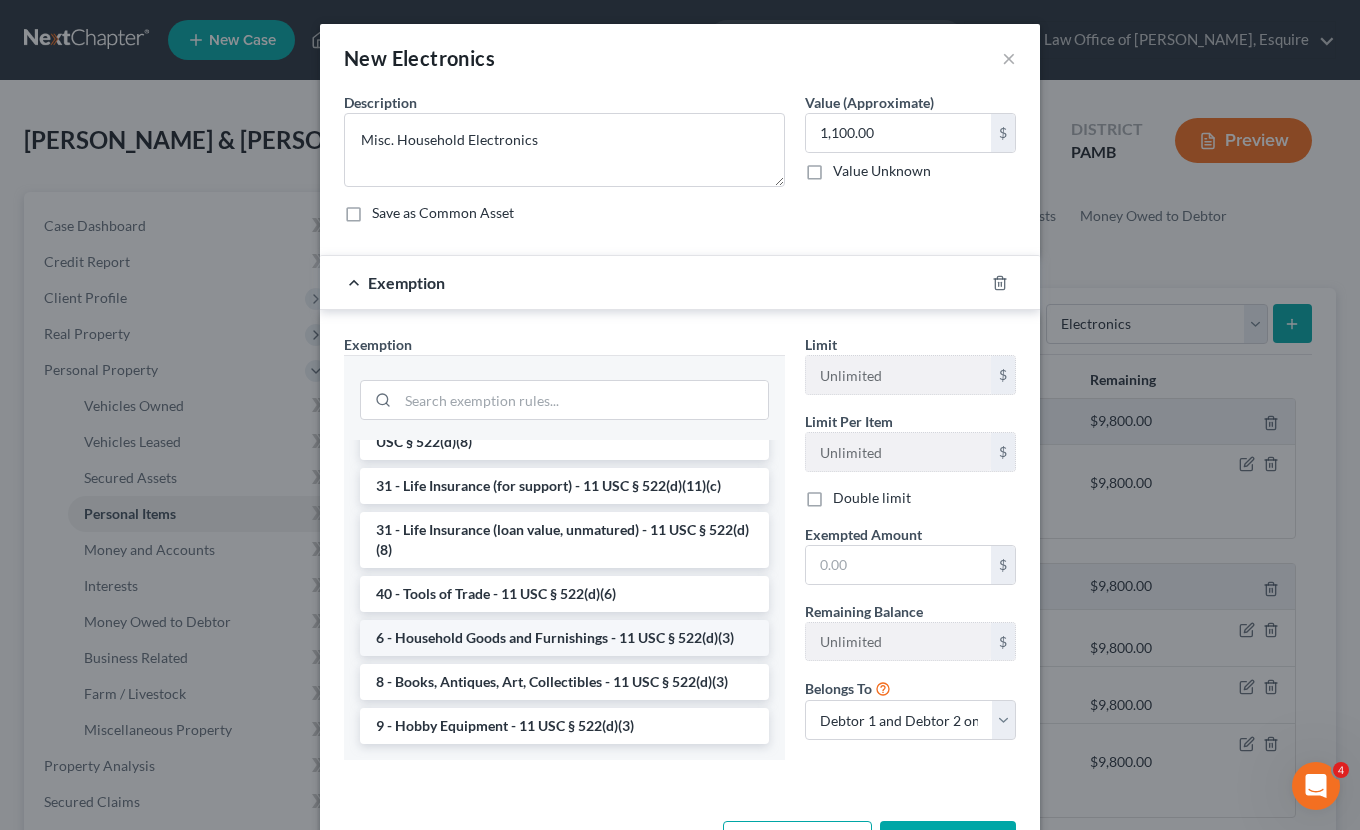 scroll, scrollTop: 1548, scrollLeft: 0, axis: vertical 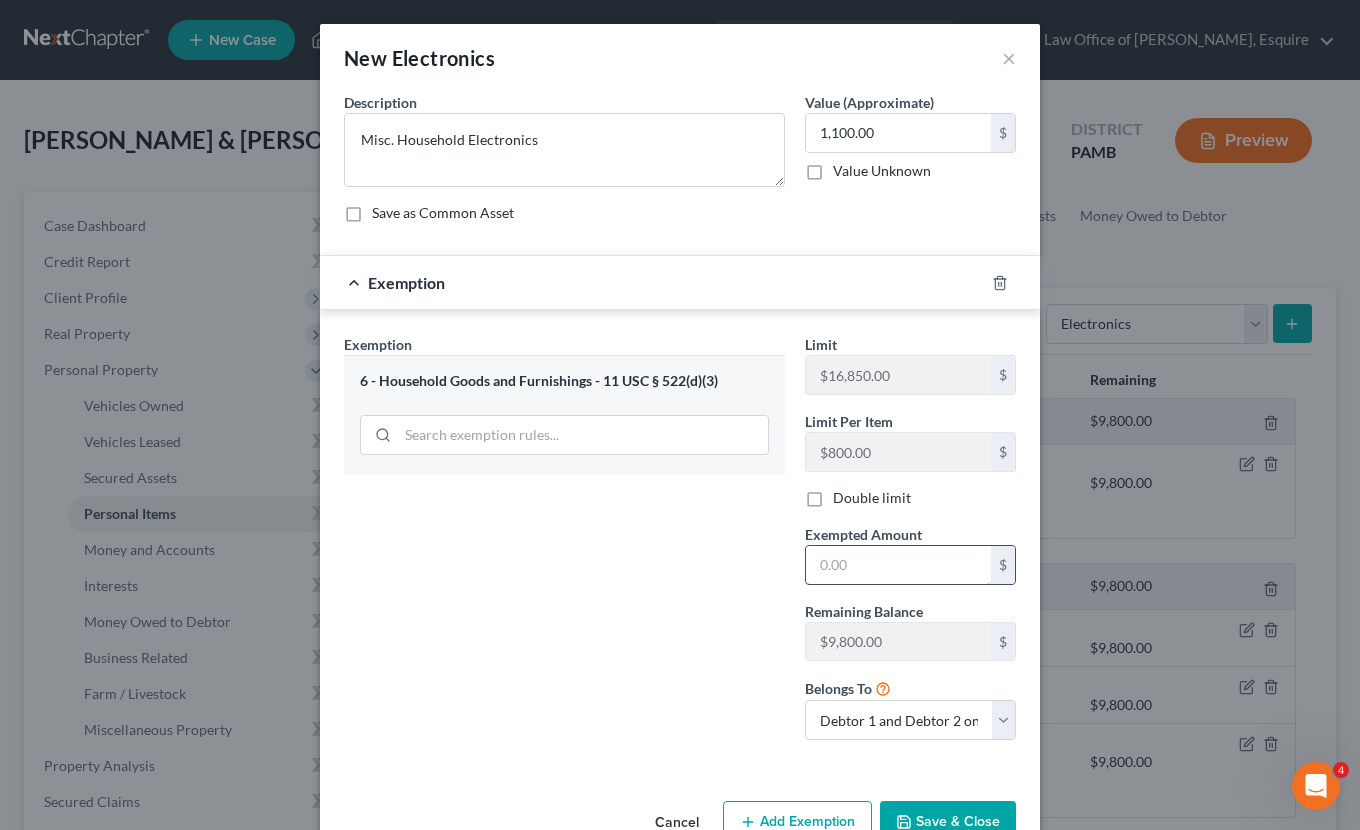click at bounding box center [898, 565] 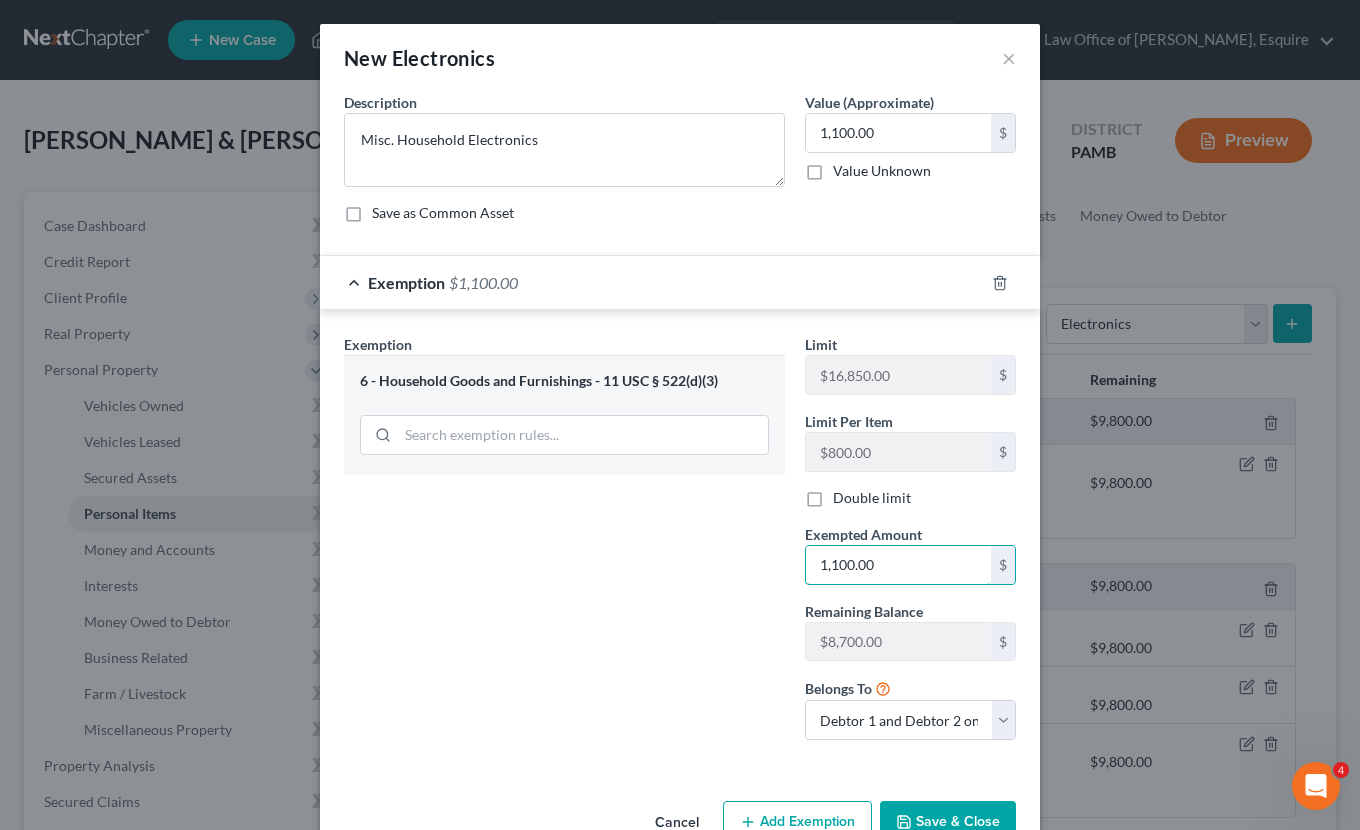 type on "1,100.00" 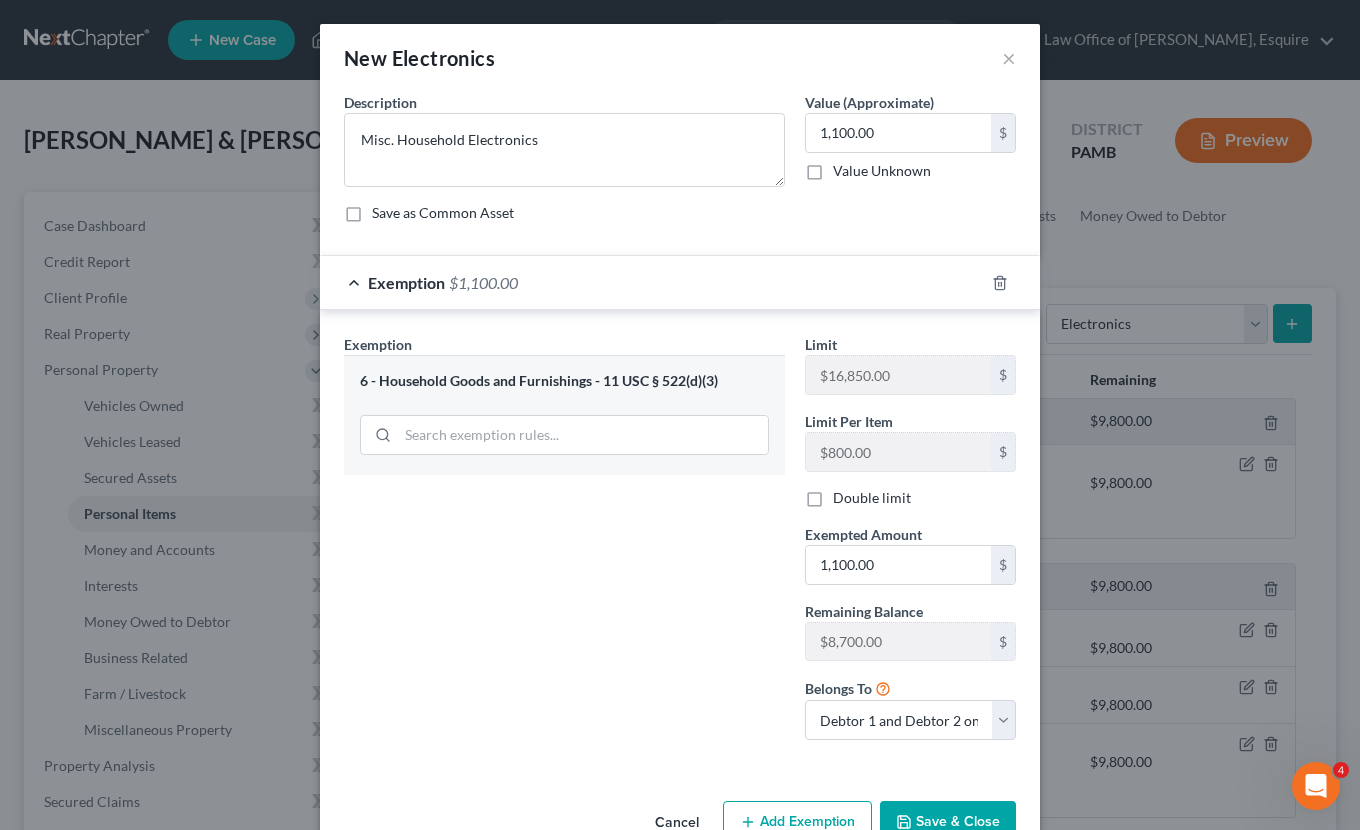 click on "Save & Close" at bounding box center (948, 822) 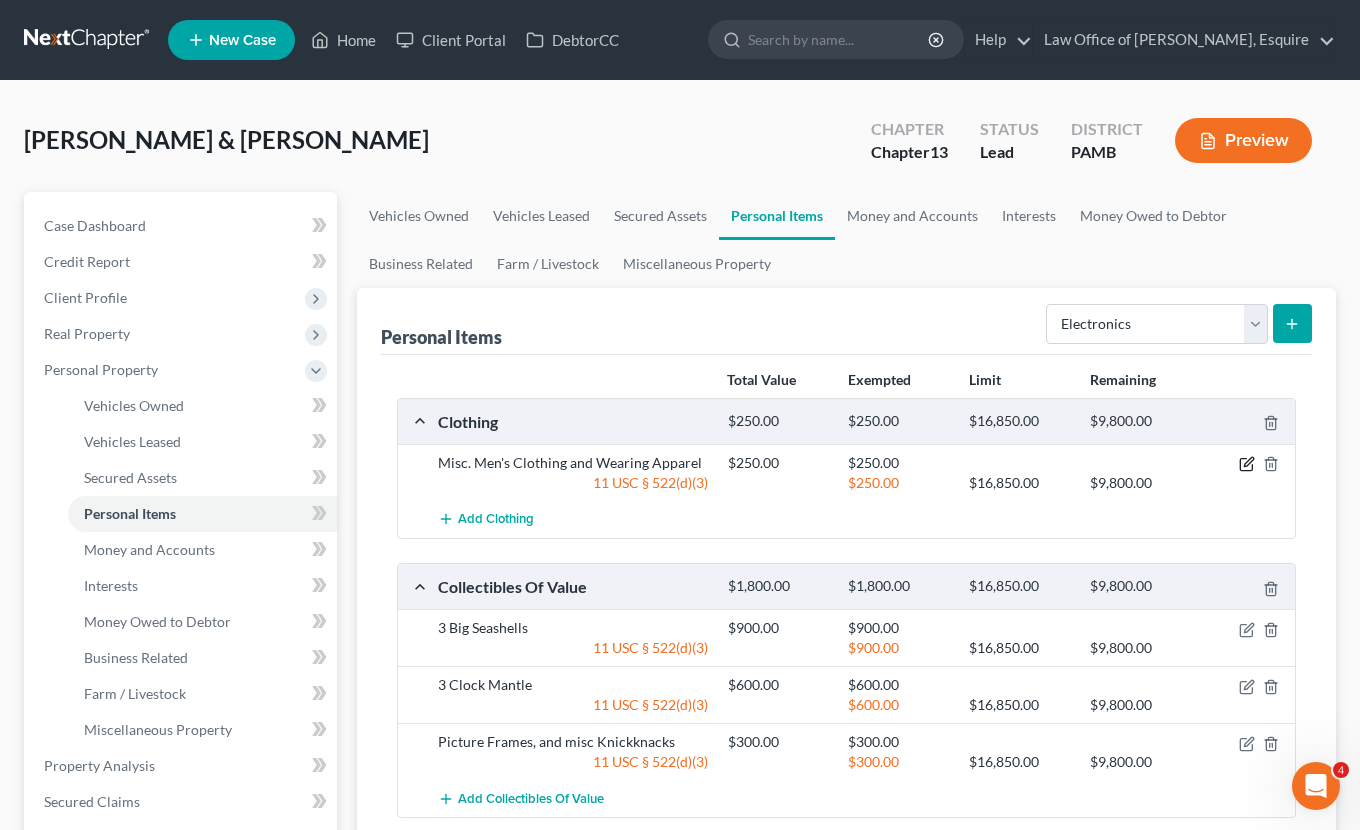 click 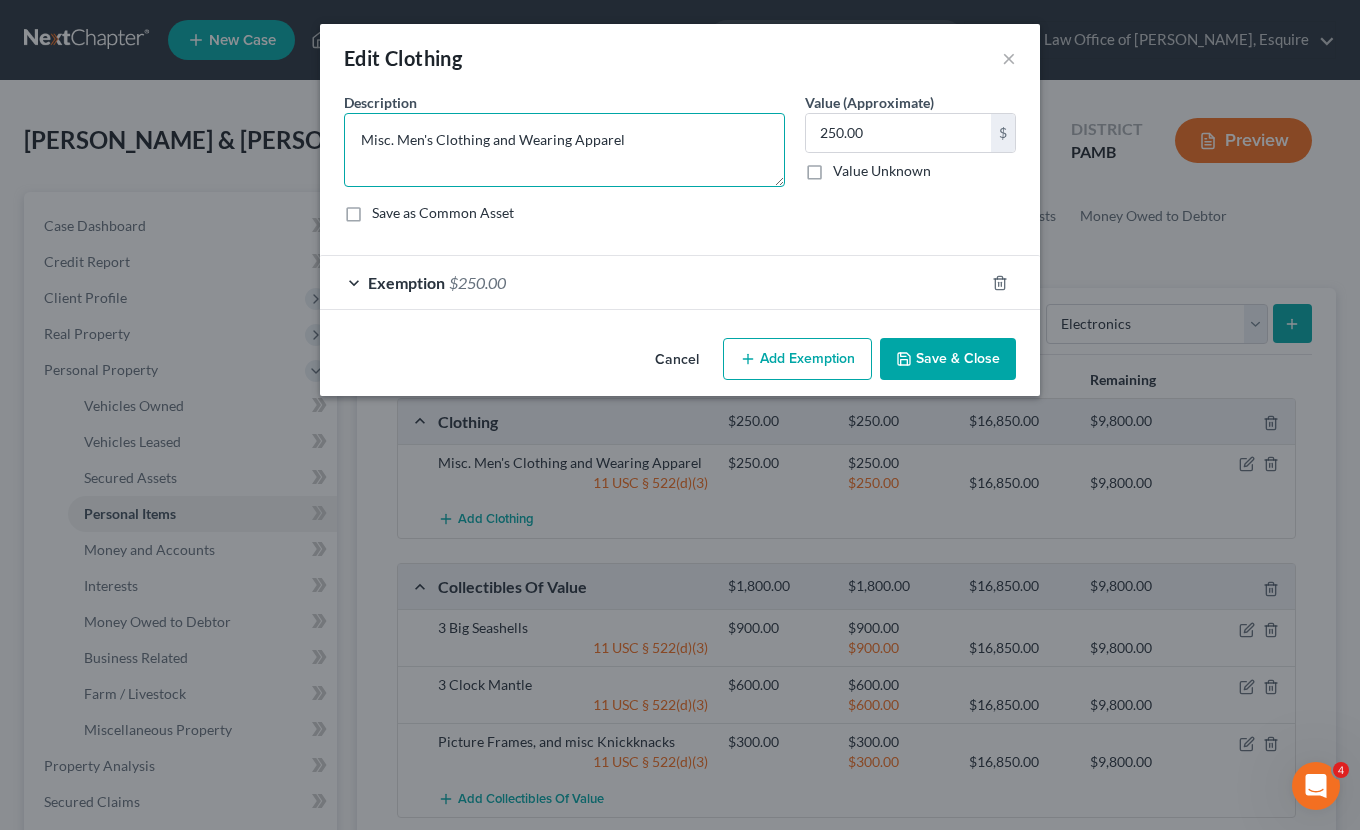 drag, startPoint x: 433, startPoint y: 143, endPoint x: 474, endPoint y: 144, distance: 41.01219 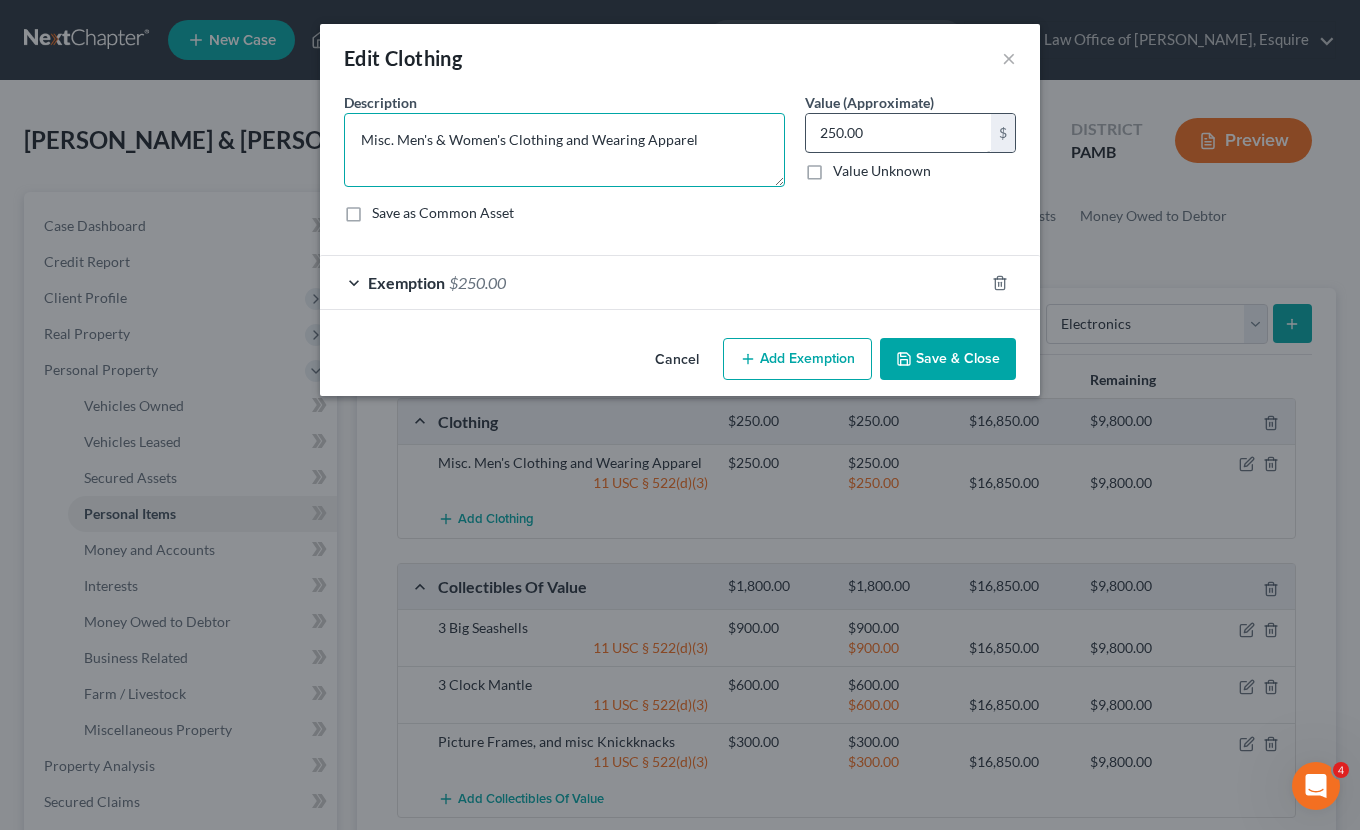 type on "Misc. Men's & Women's Clothing and Wearing Apparel" 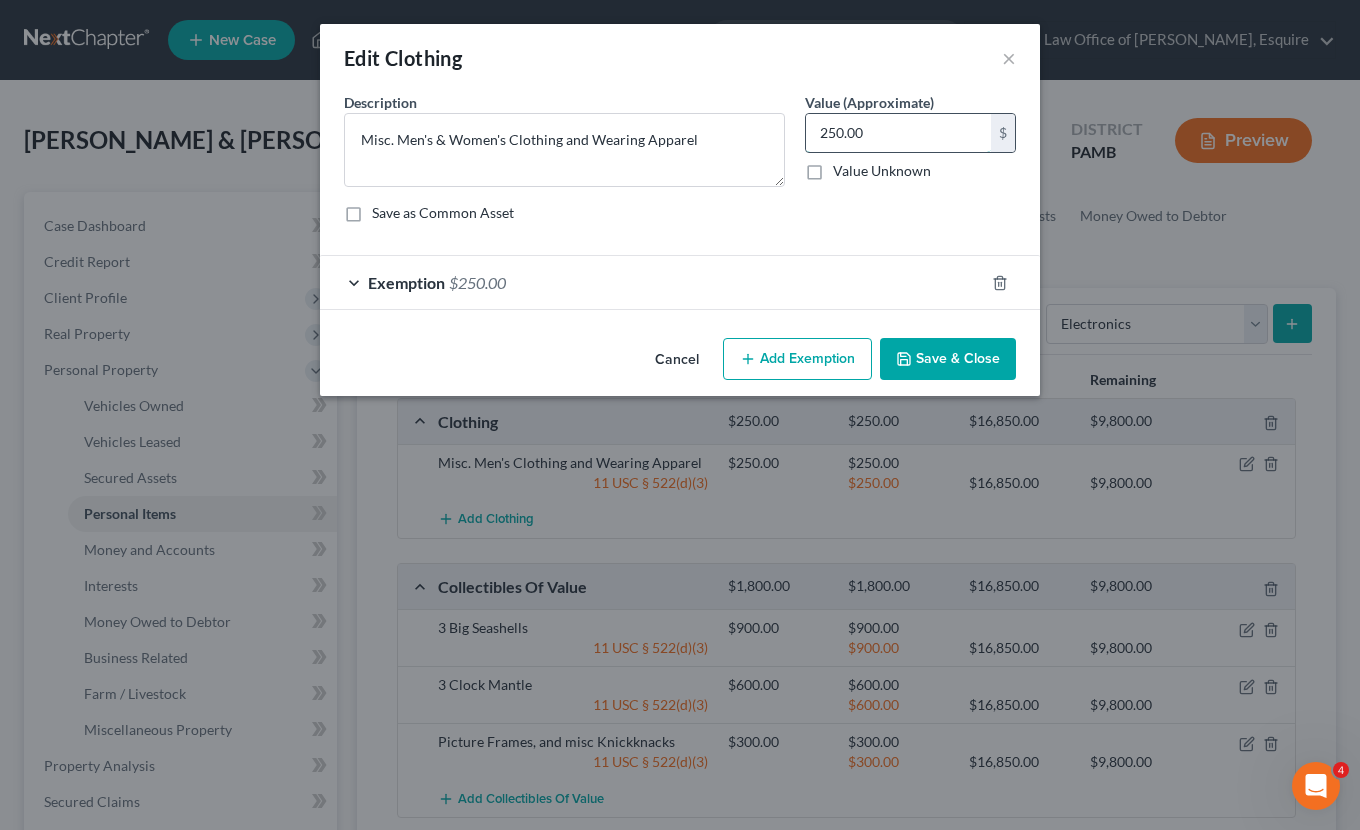 drag, startPoint x: 857, startPoint y: 138, endPoint x: 809, endPoint y: 133, distance: 48.259712 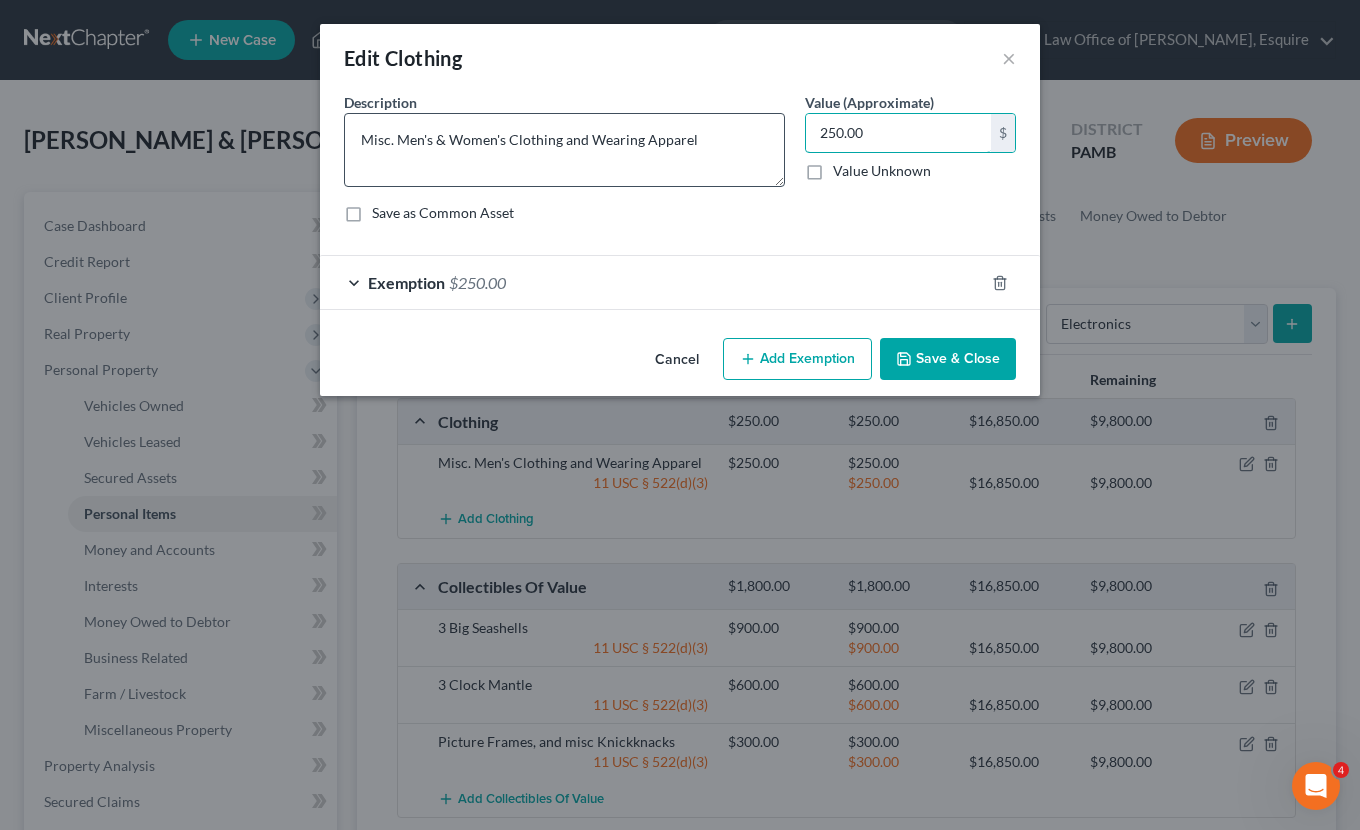 drag, startPoint x: 894, startPoint y: 134, endPoint x: 764, endPoint y: 126, distance: 130.24593 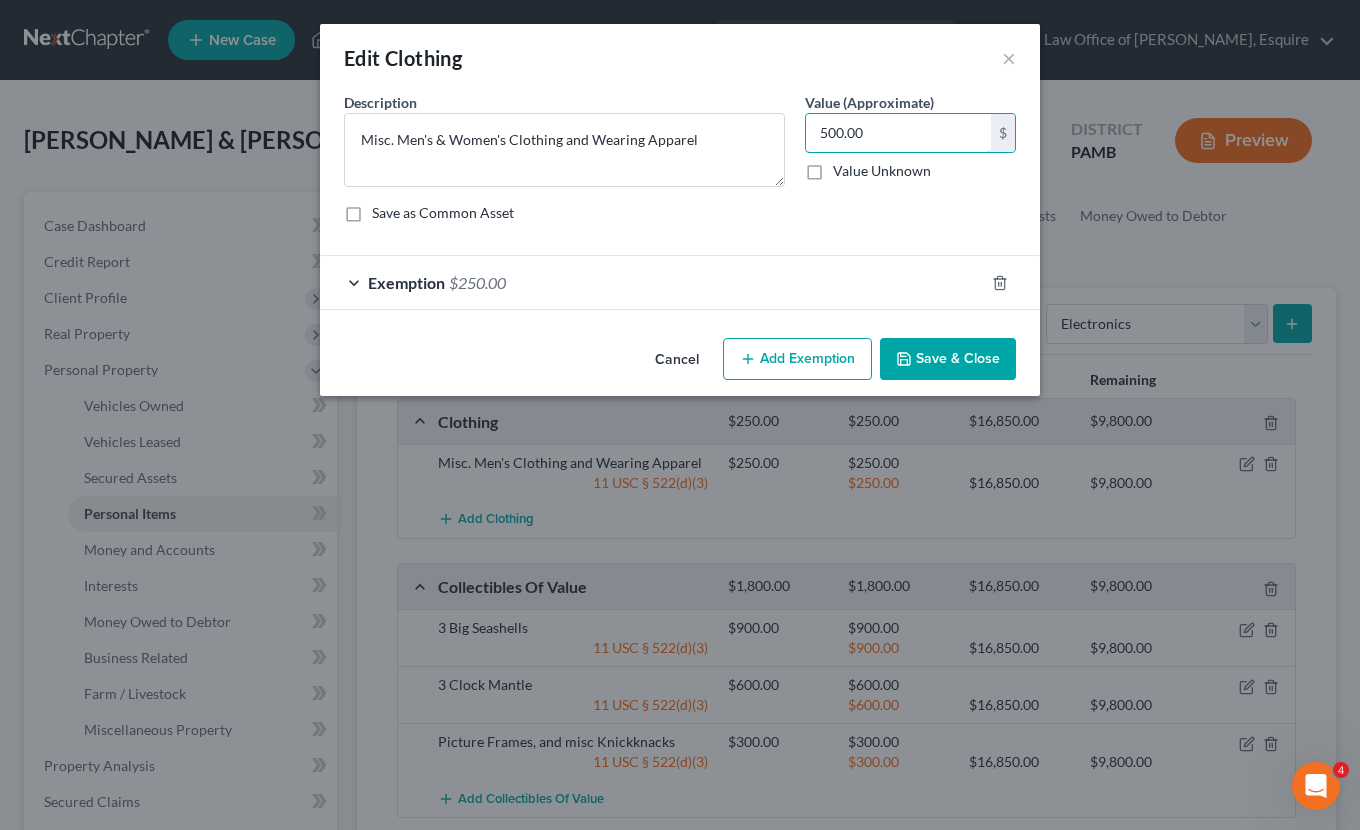 type on "500.00" 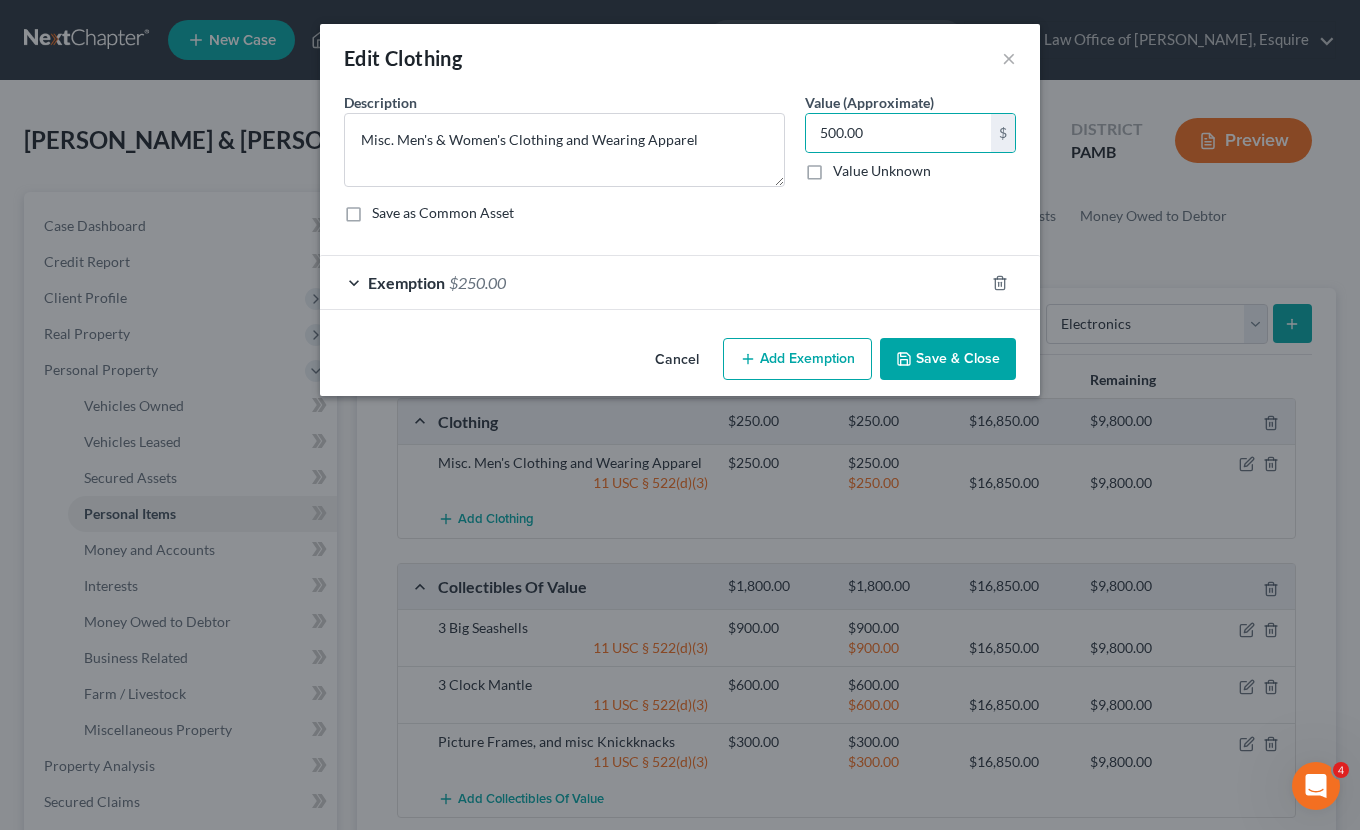 click on "Exemption $250.00" at bounding box center (652, 282) 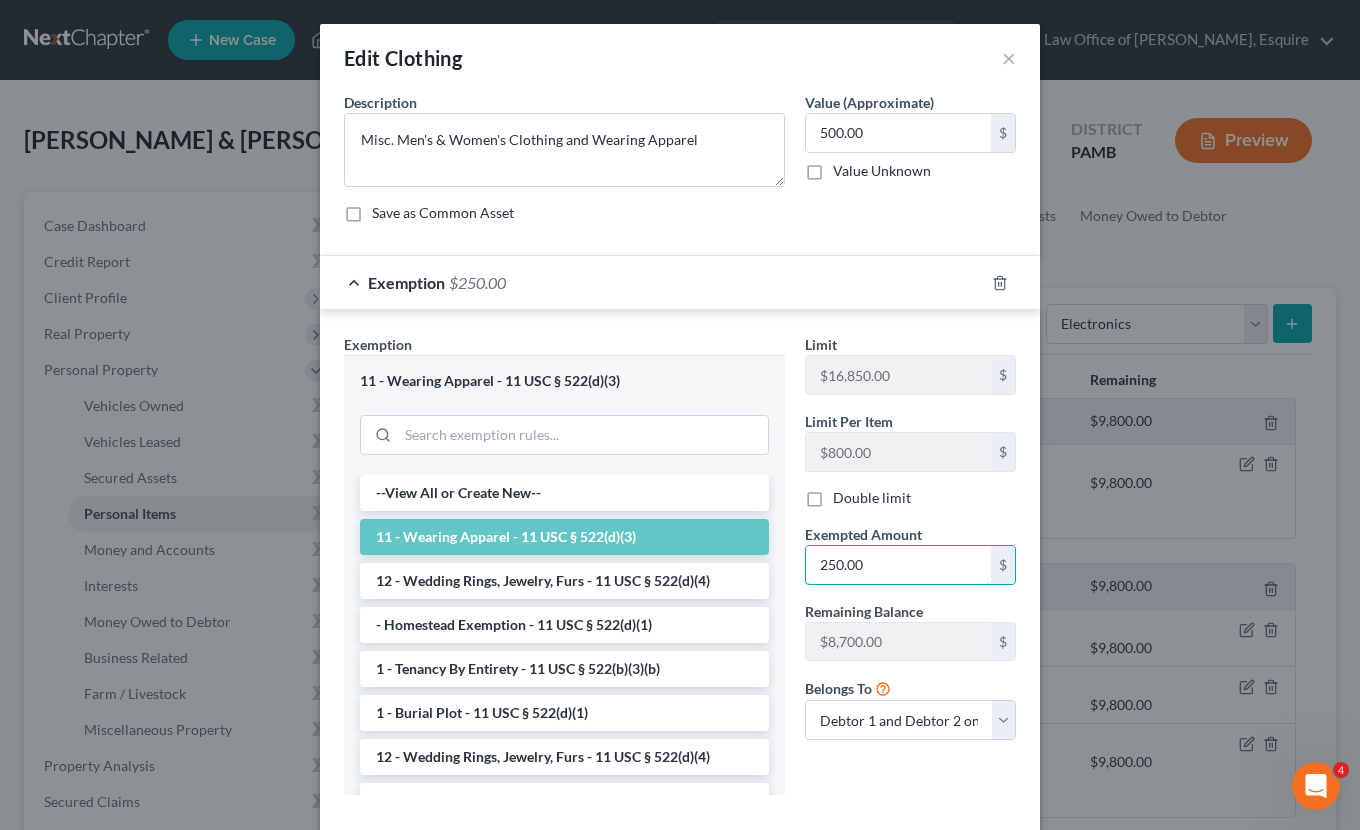 drag, startPoint x: 898, startPoint y: 574, endPoint x: 772, endPoint y: 564, distance: 126.3962 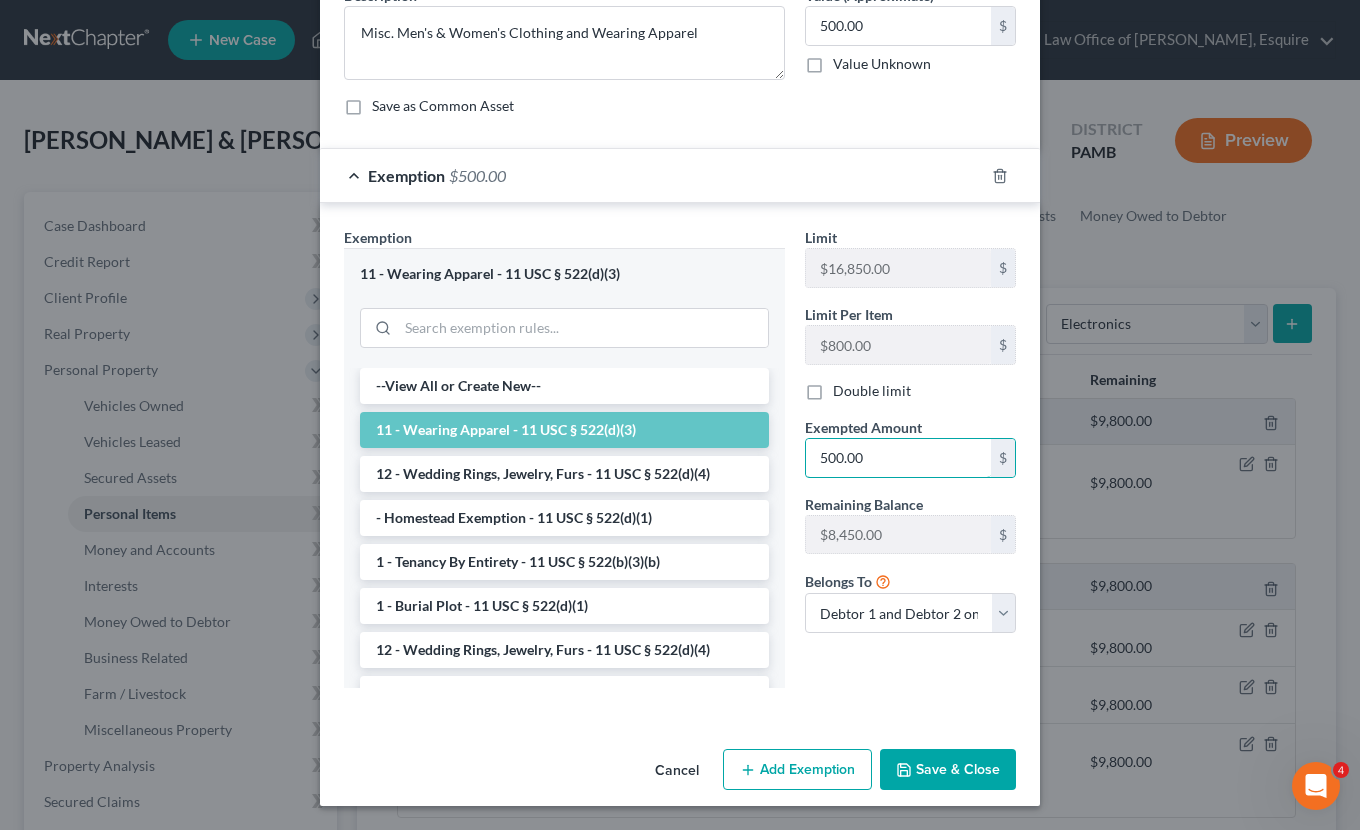 scroll, scrollTop: 106, scrollLeft: 0, axis: vertical 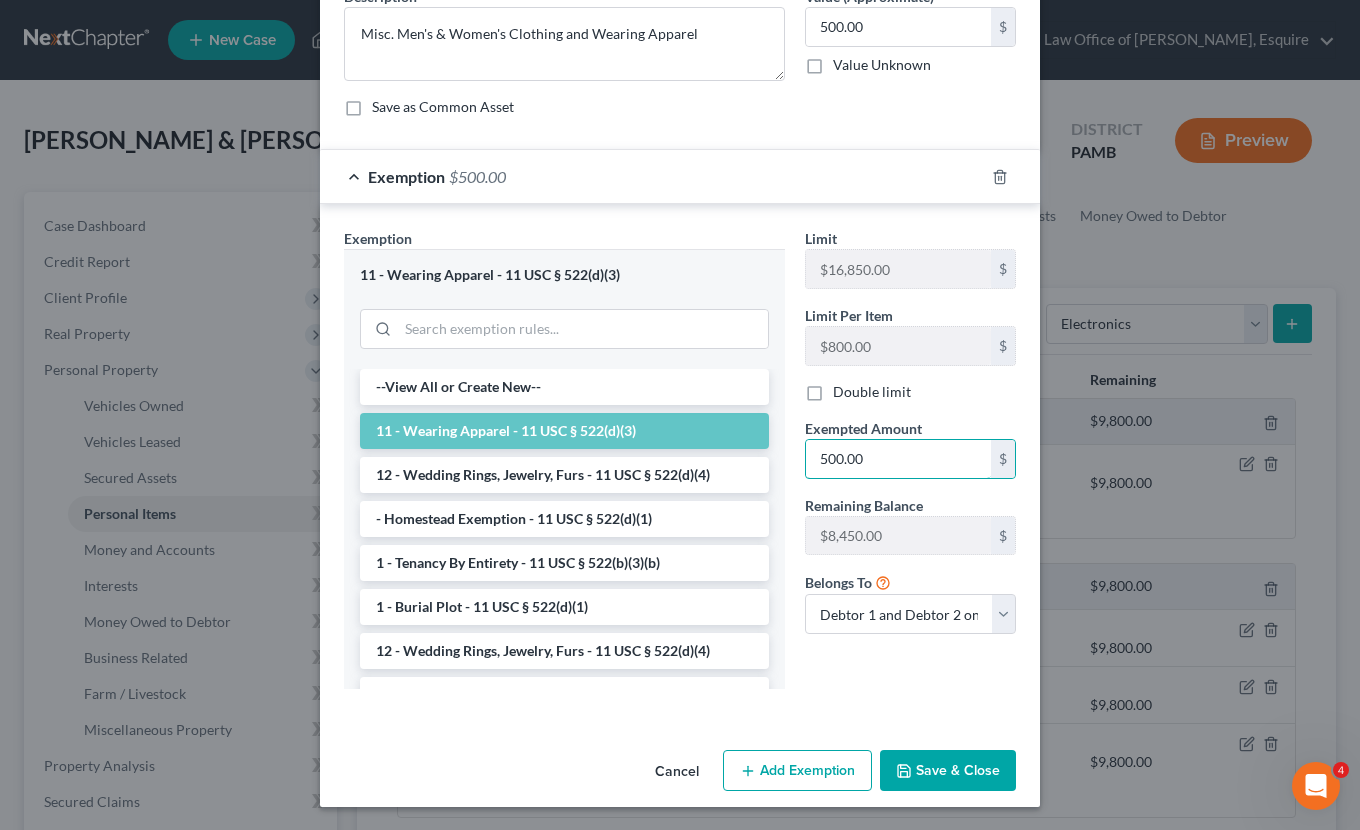 type on "500.00" 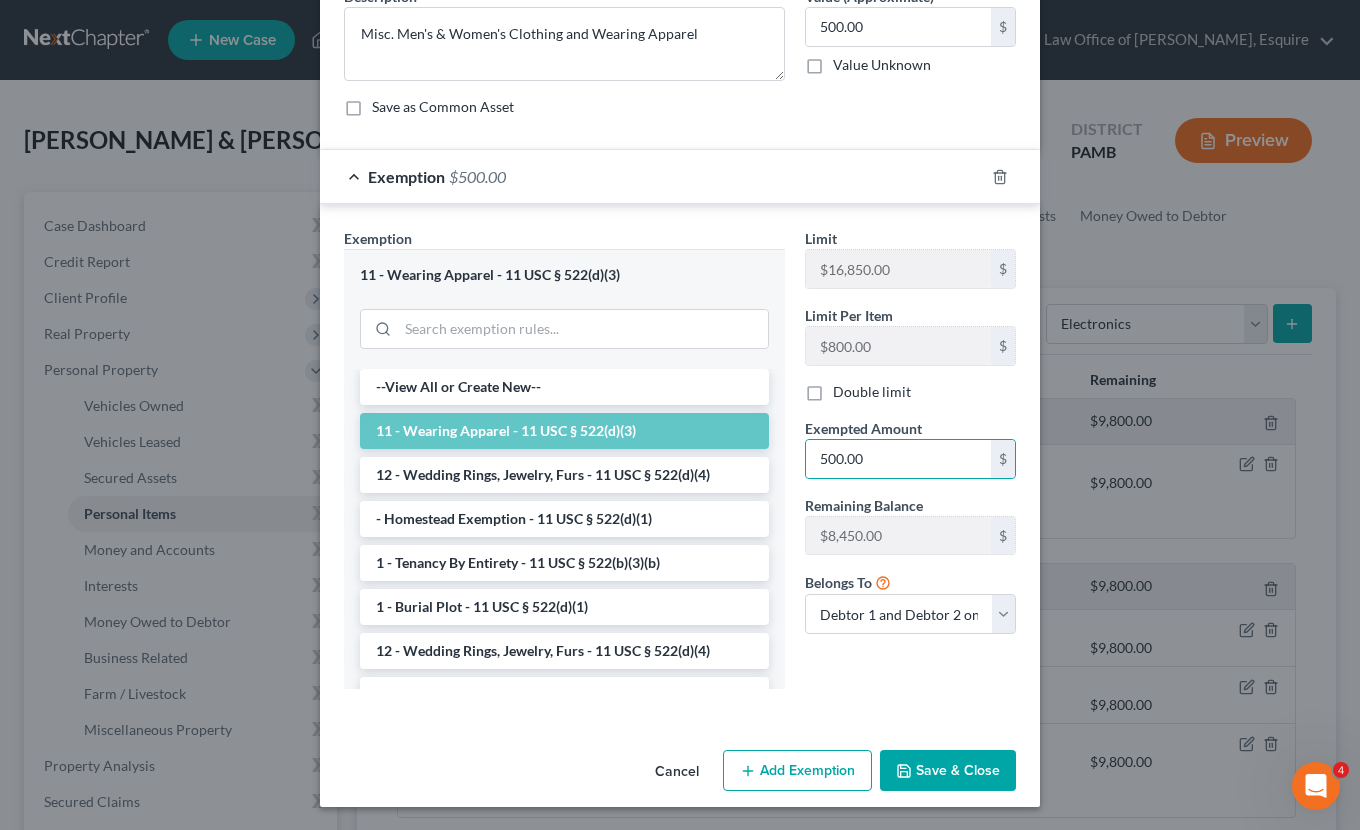 click on "Cancel Add Exemption Save & Close" at bounding box center (680, 775) 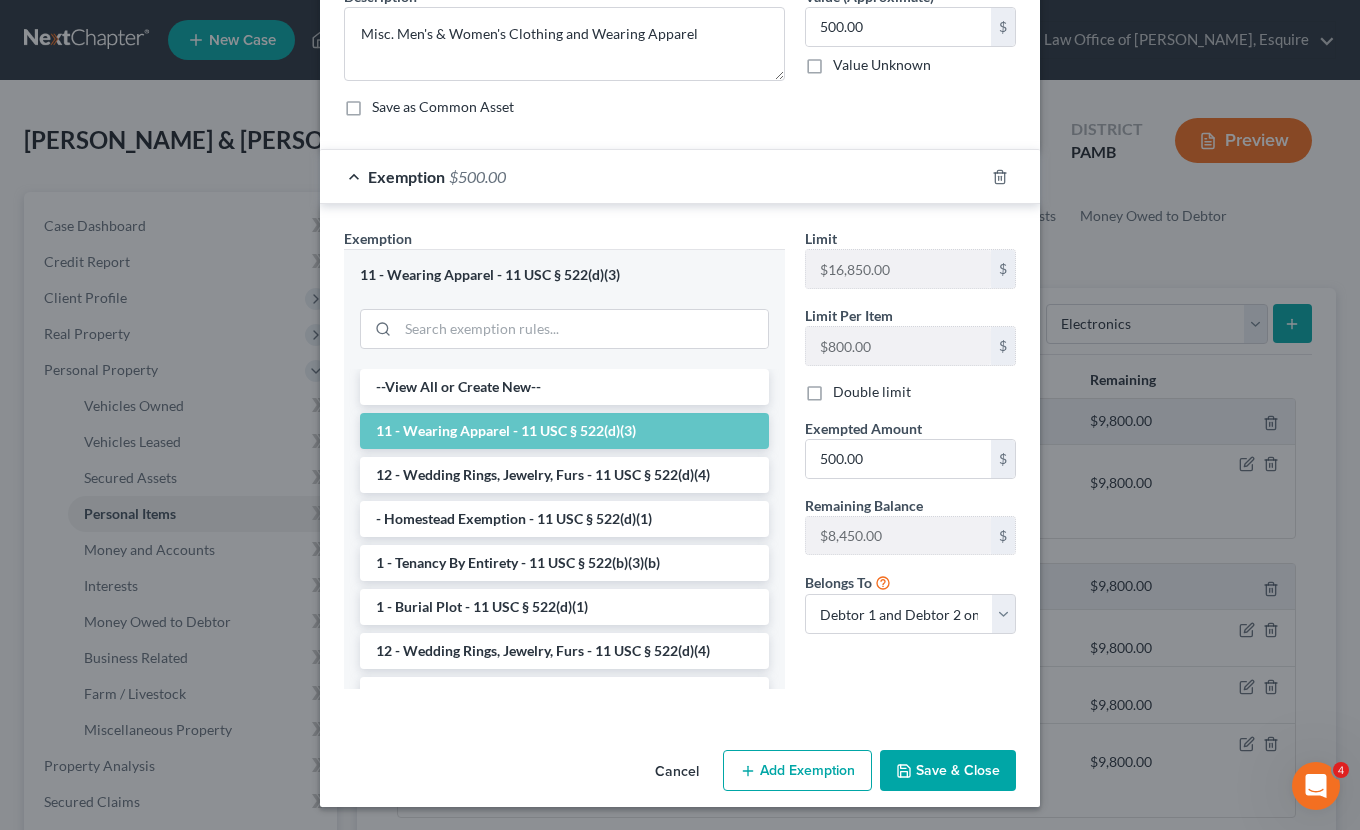 click on "Save & Close" at bounding box center [948, 771] 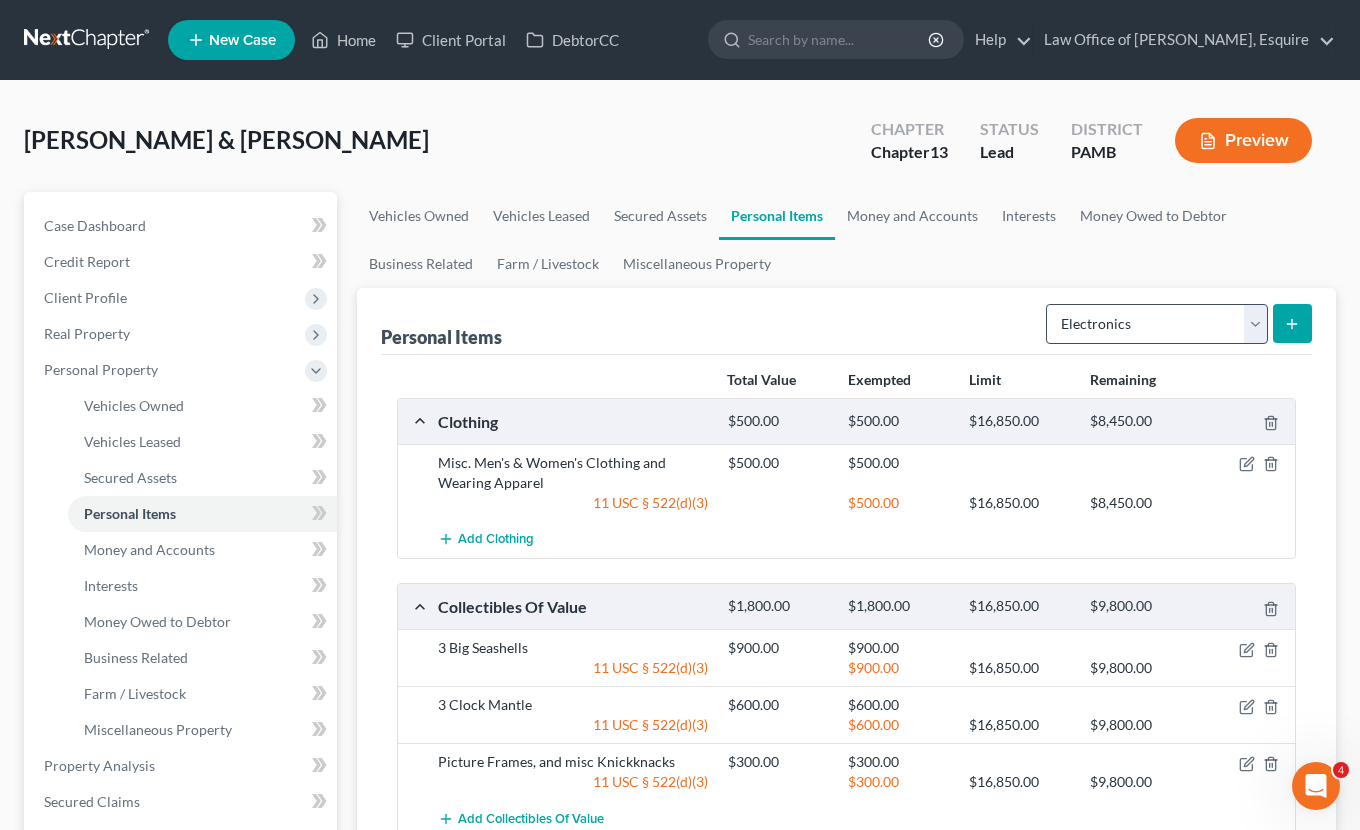 scroll, scrollTop: 0, scrollLeft: 0, axis: both 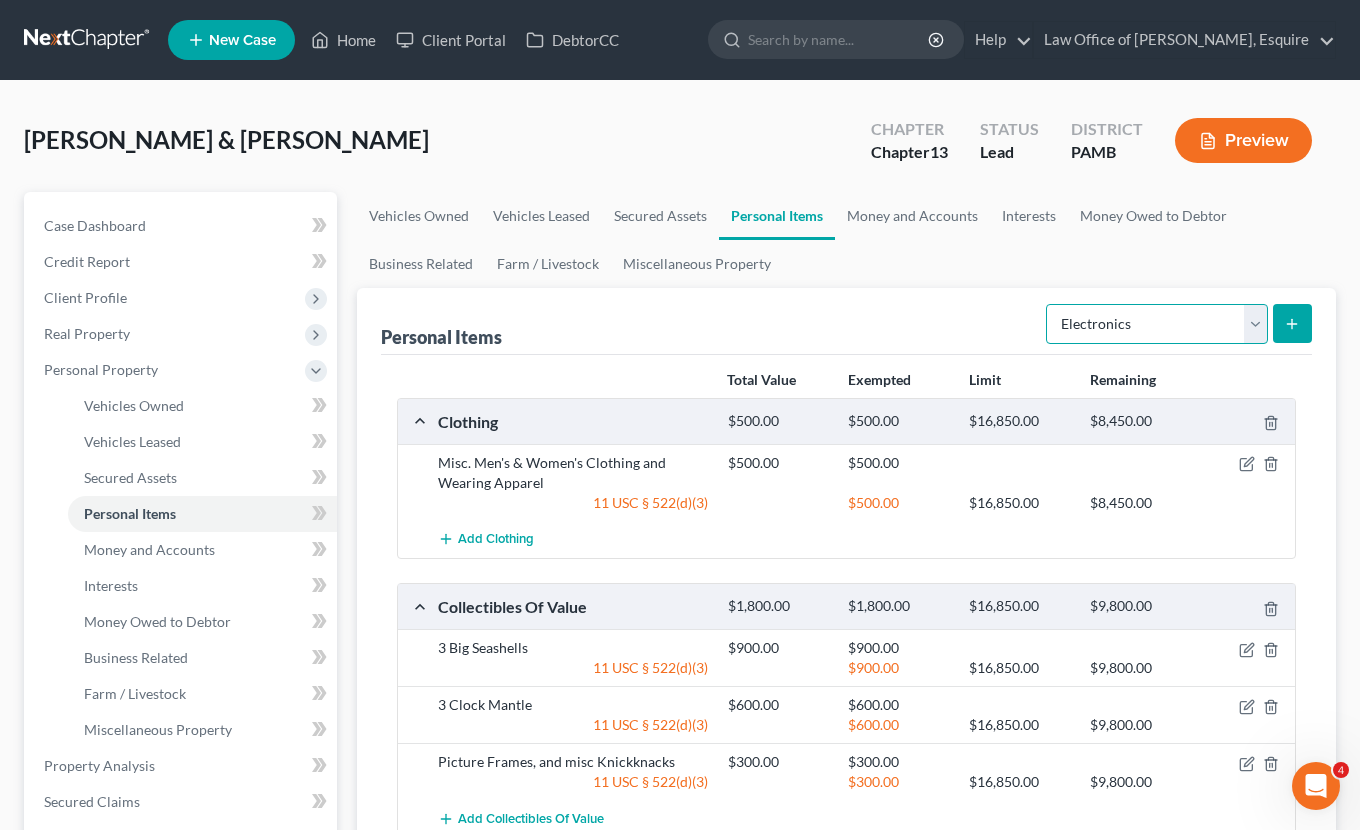 select on "jewelry" 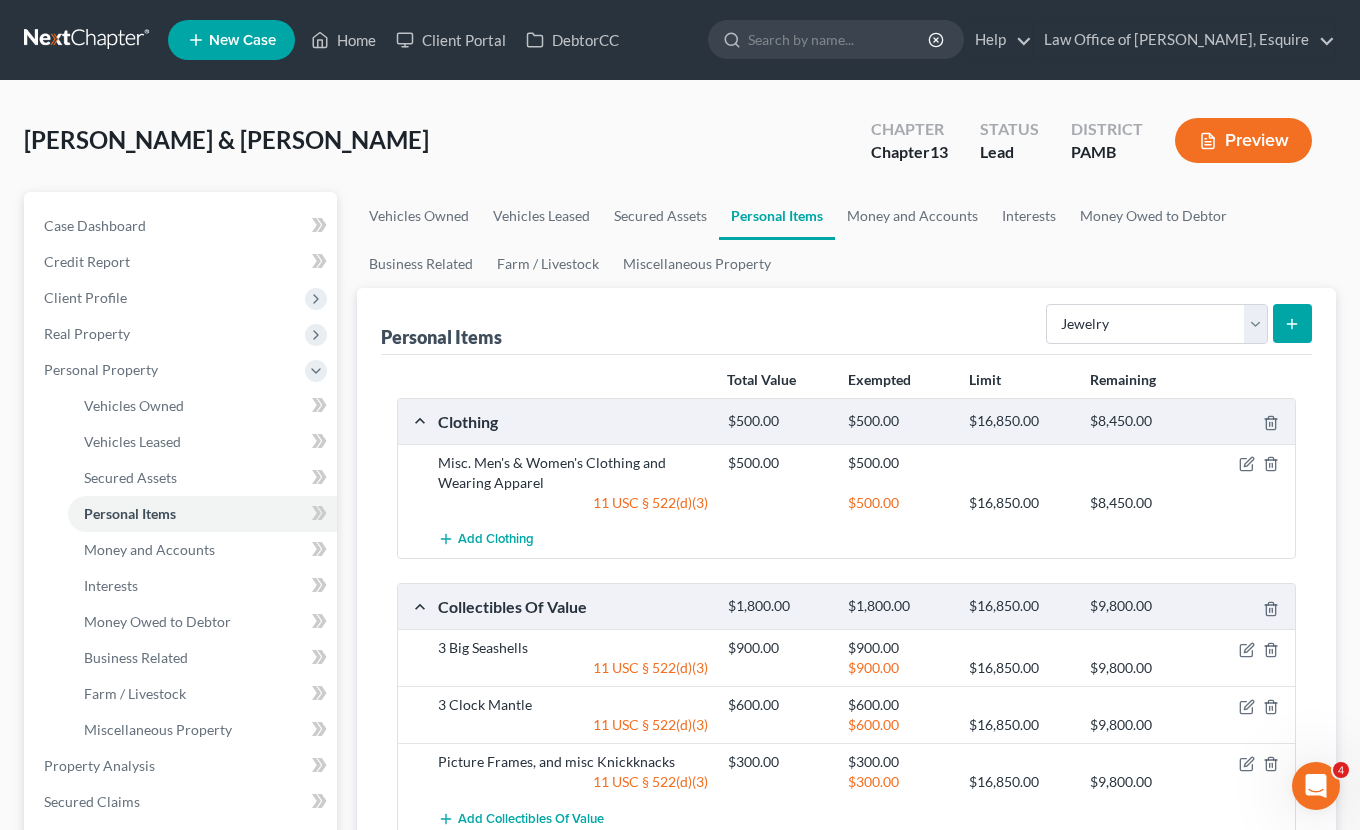 click 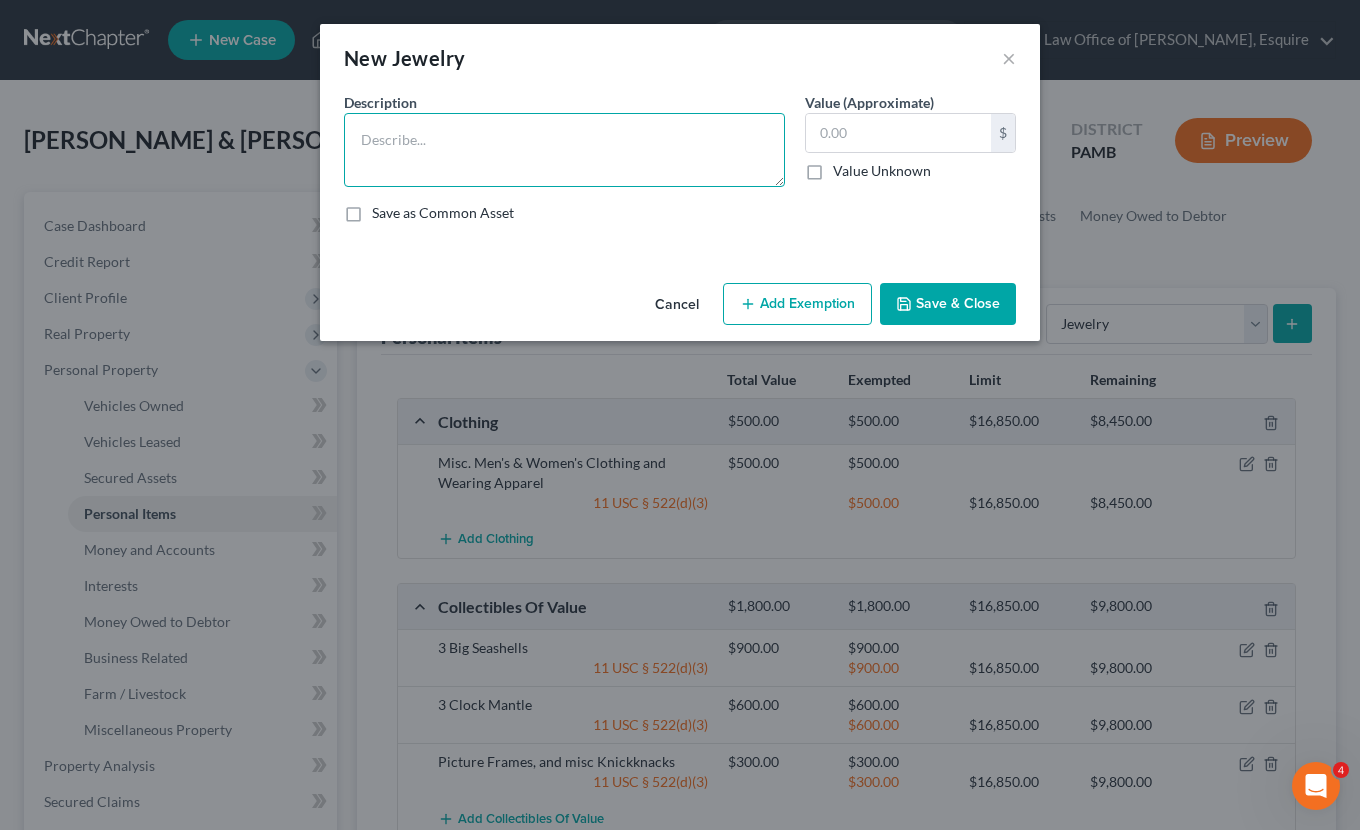 click at bounding box center (564, 150) 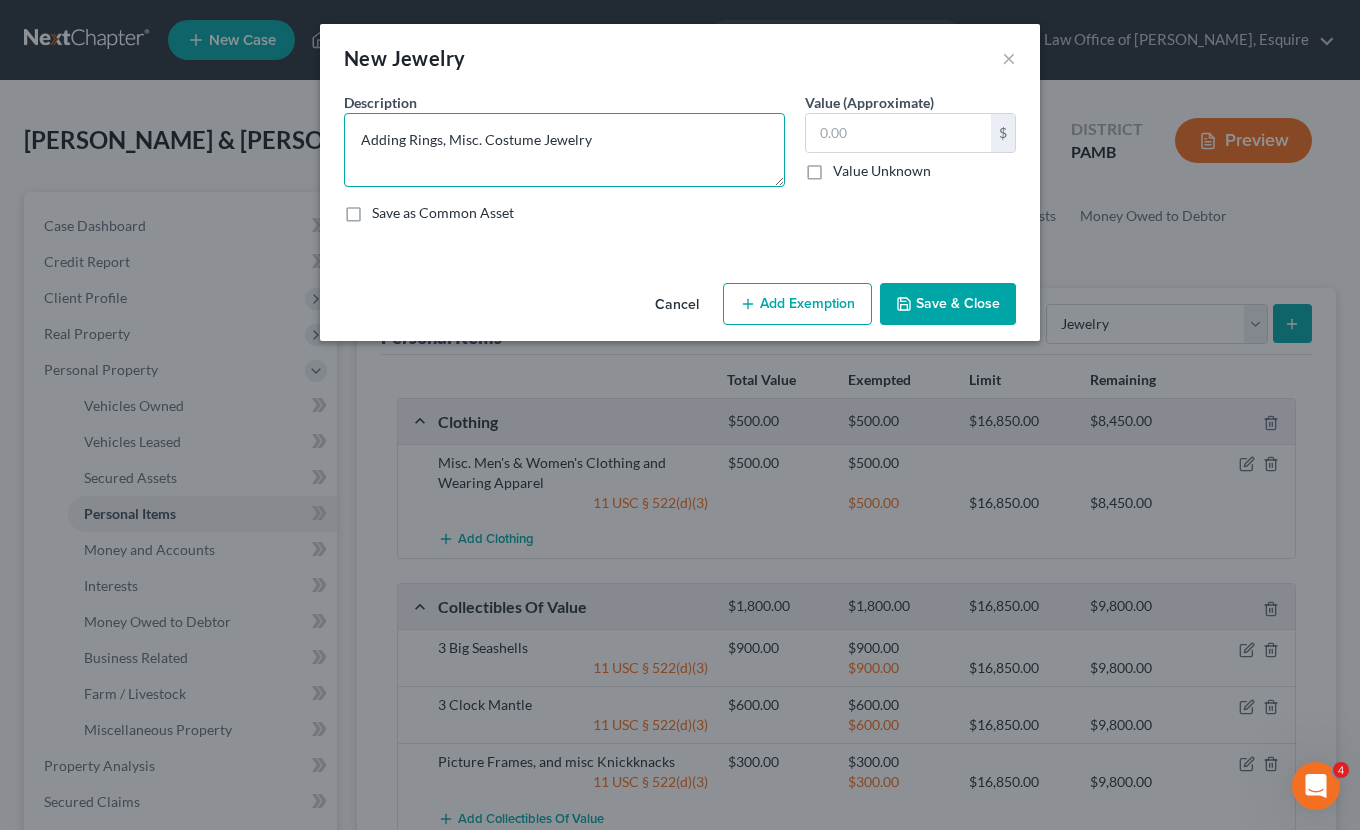 type on "Adding Rings, Misc. Costume Jewelry" 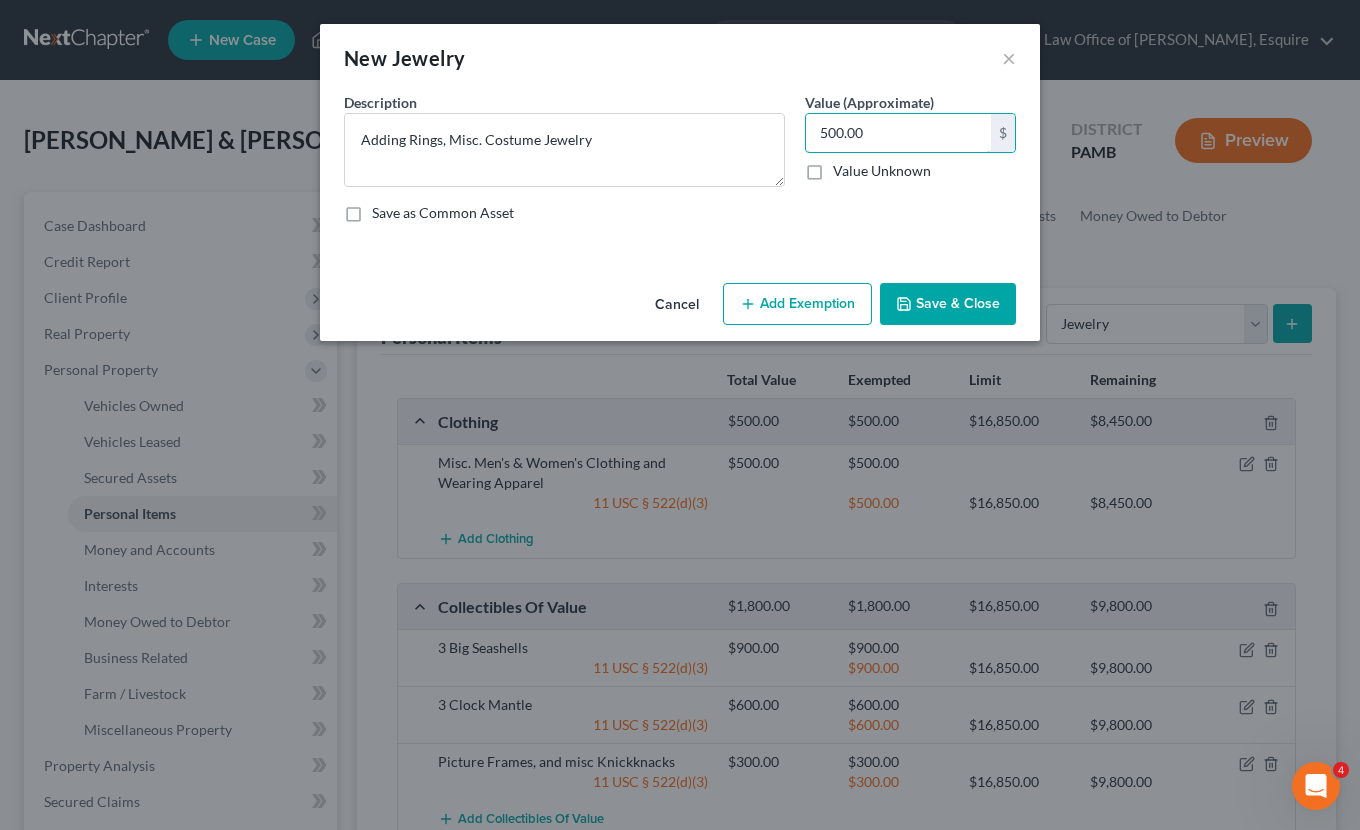 type on "500.00" 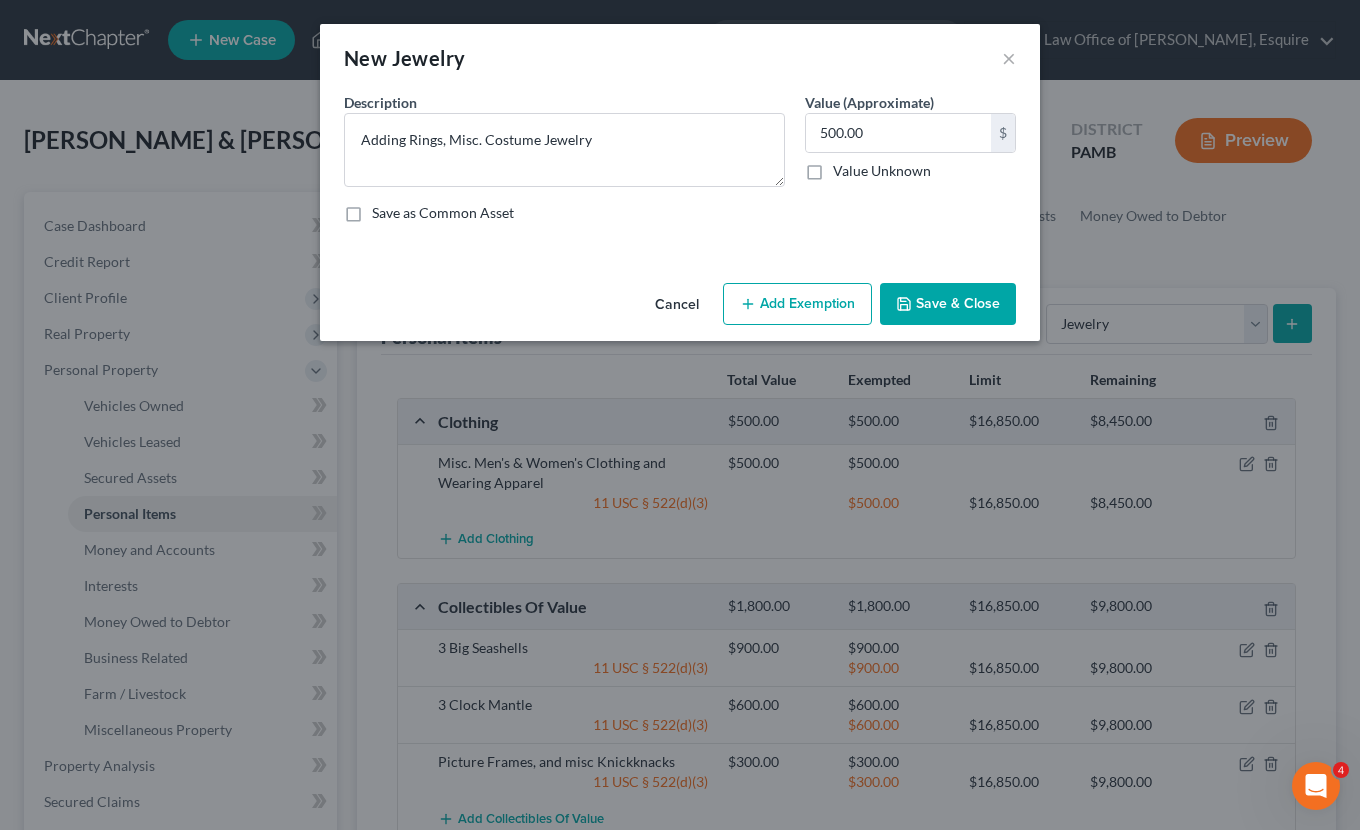 click on "Add Exemption" at bounding box center (797, 304) 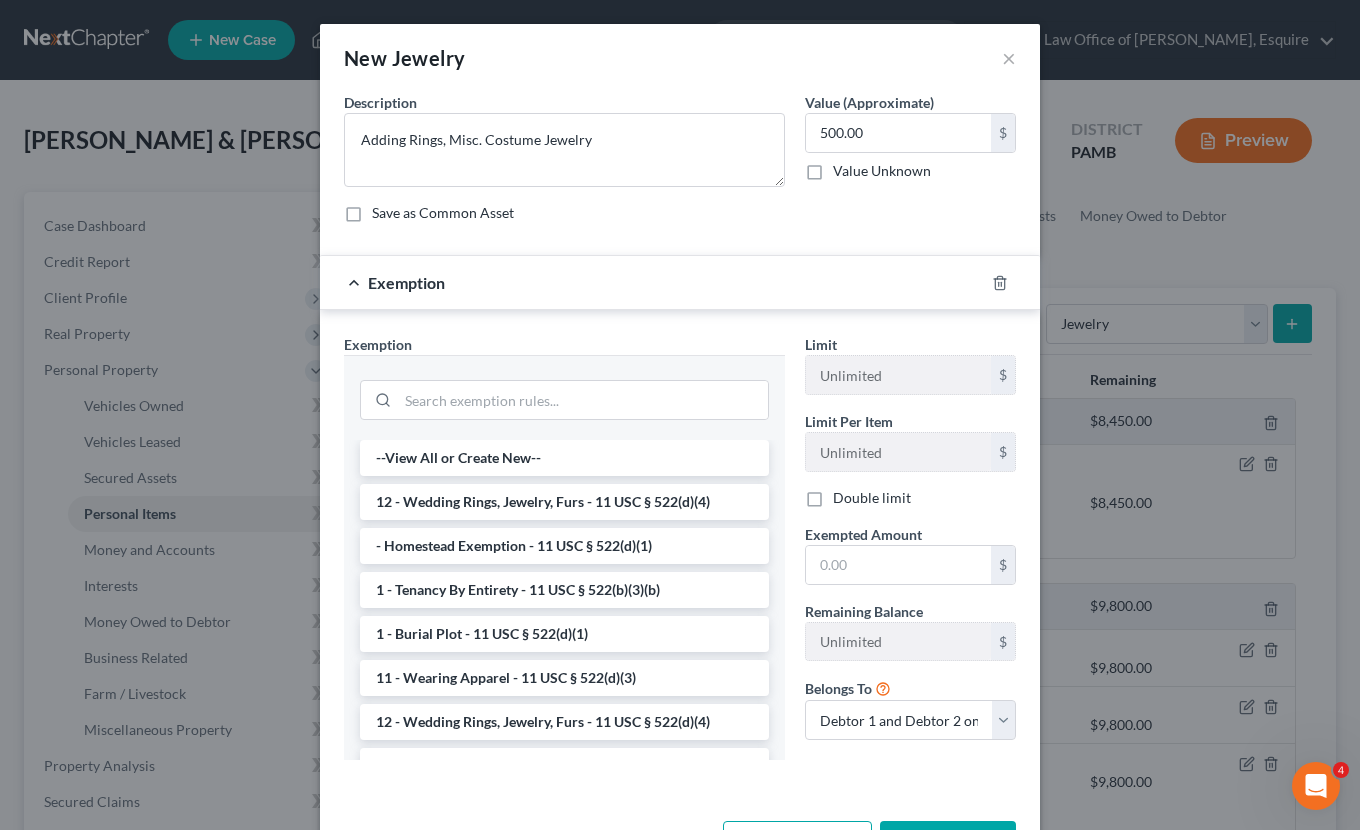 click on "12 - Wedding Rings, Jewelry, Furs - 11 USC § 522(d)(4)" at bounding box center [564, 502] 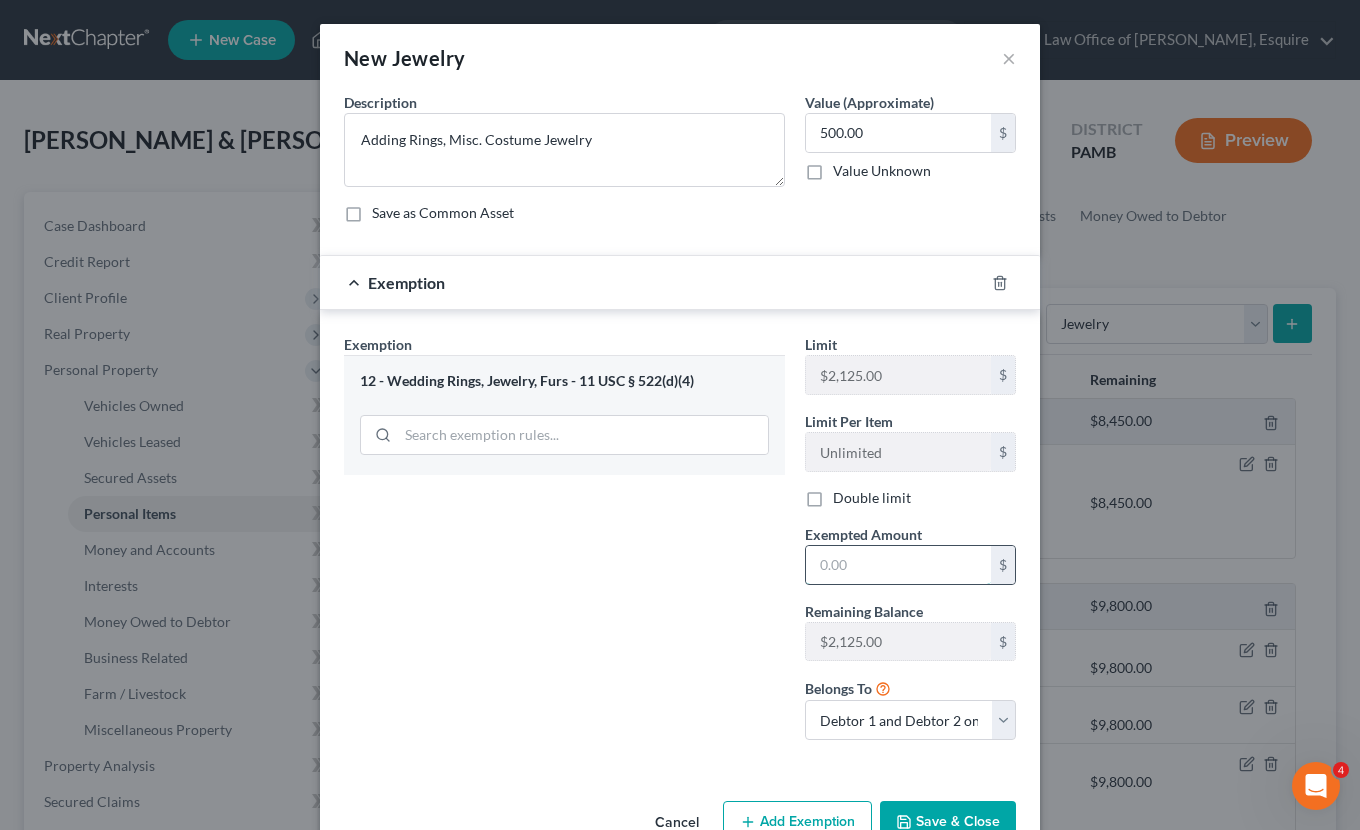 click at bounding box center (898, 565) 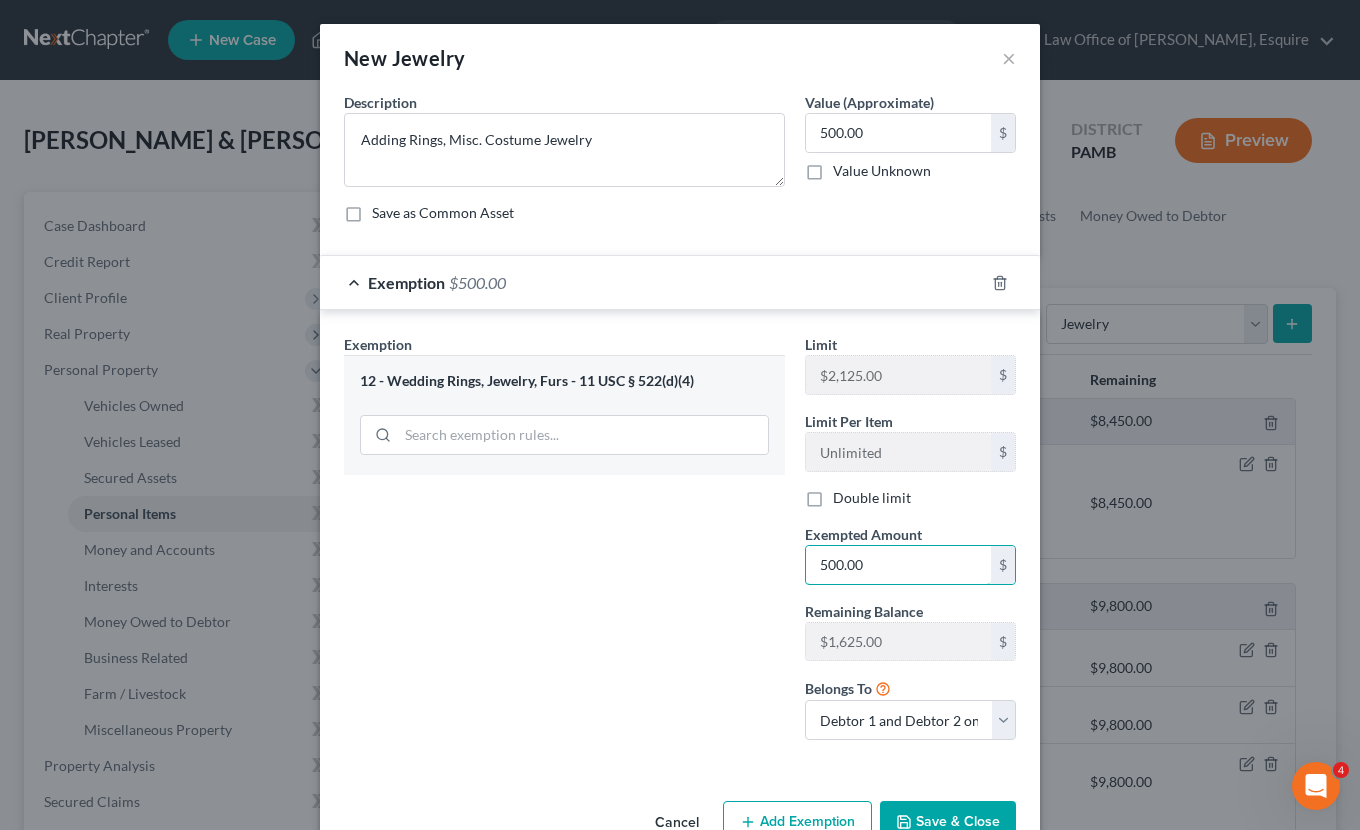 type on "500.00" 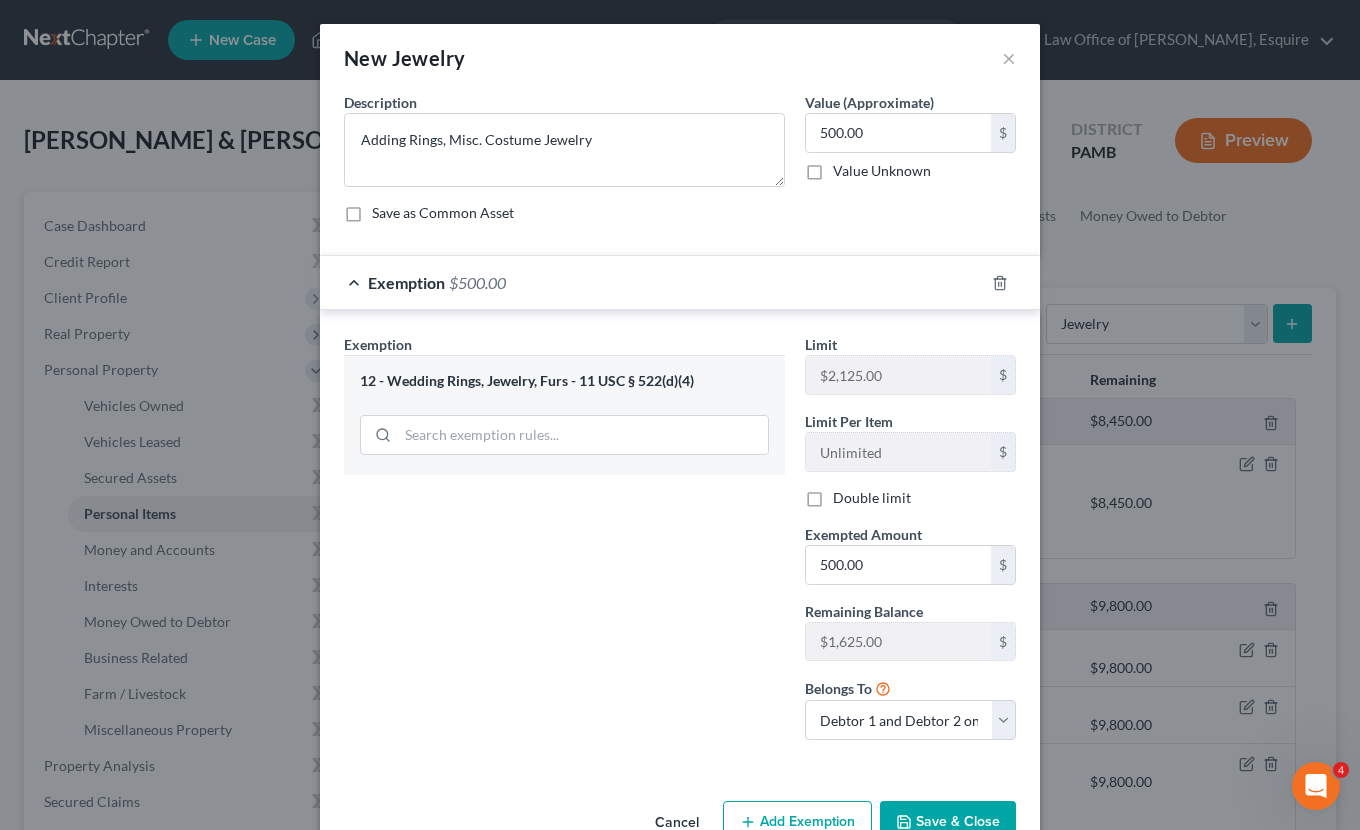 click on "Save & Close" at bounding box center [948, 822] 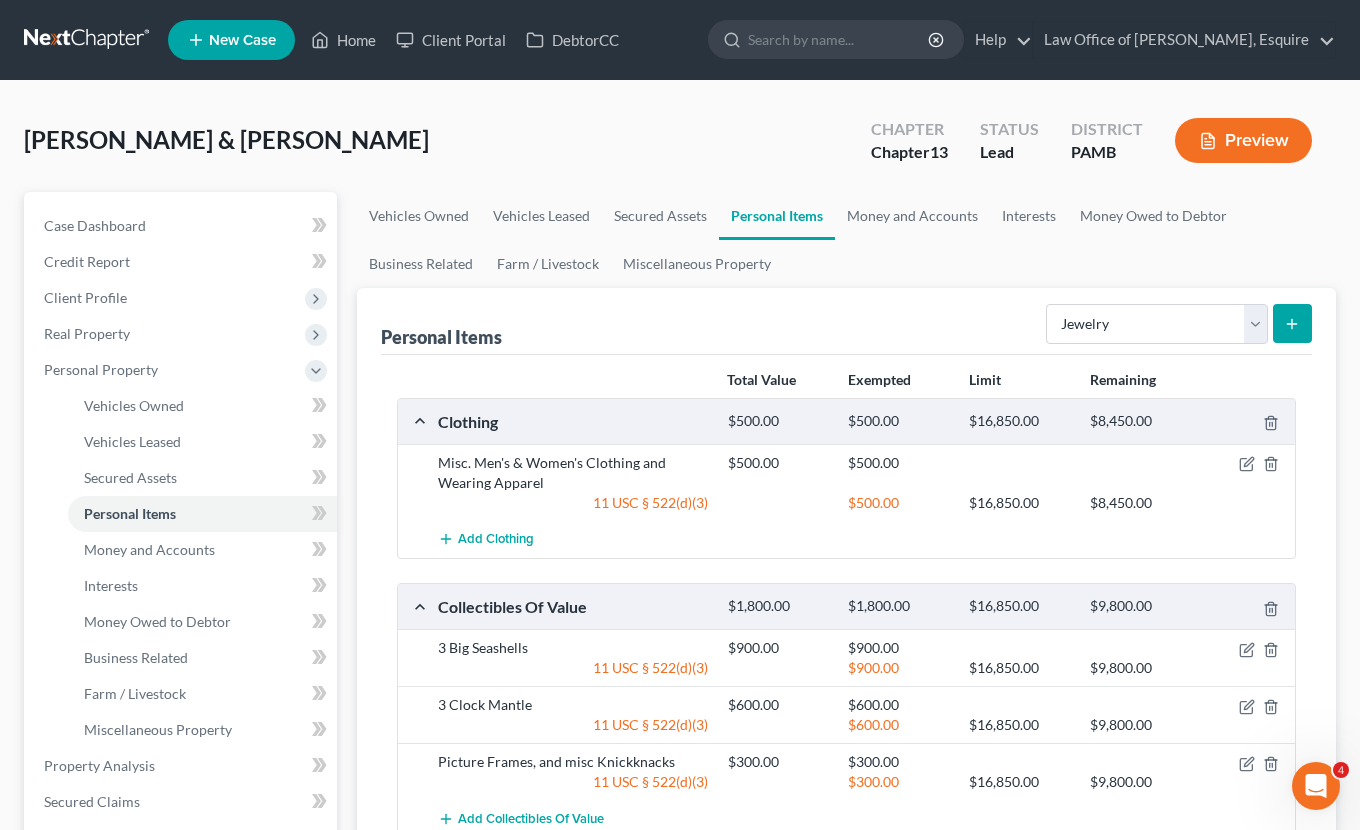 scroll, scrollTop: 0, scrollLeft: 0, axis: both 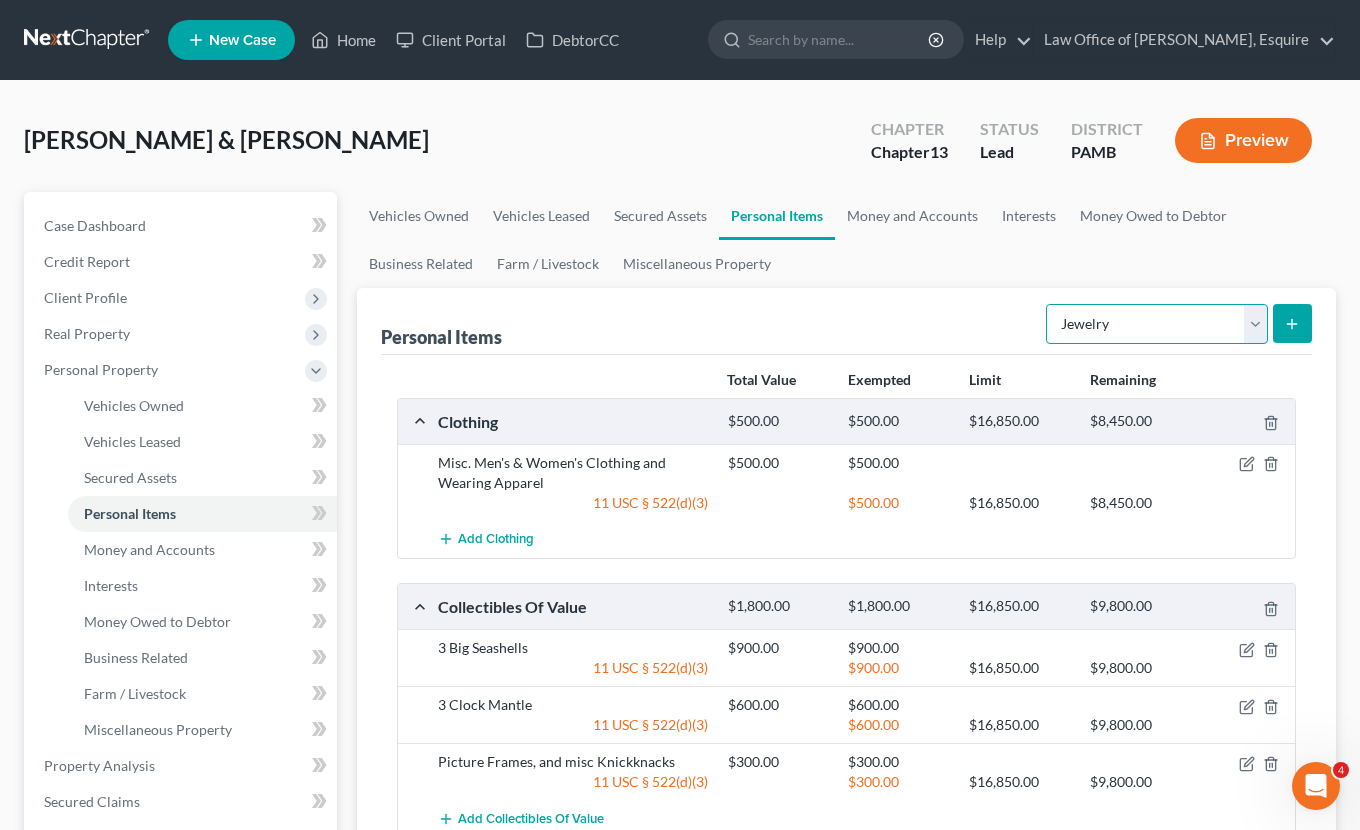 select on "pets" 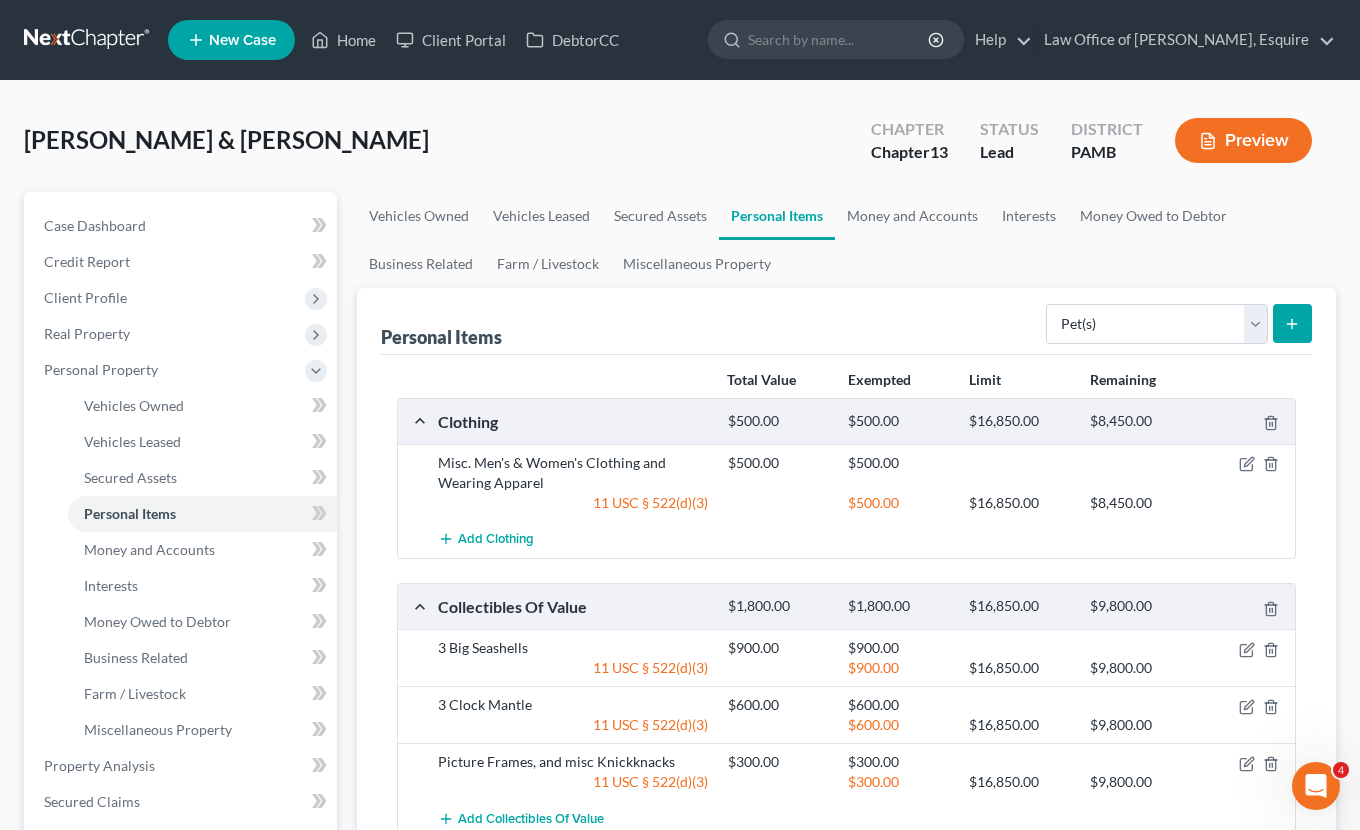 click 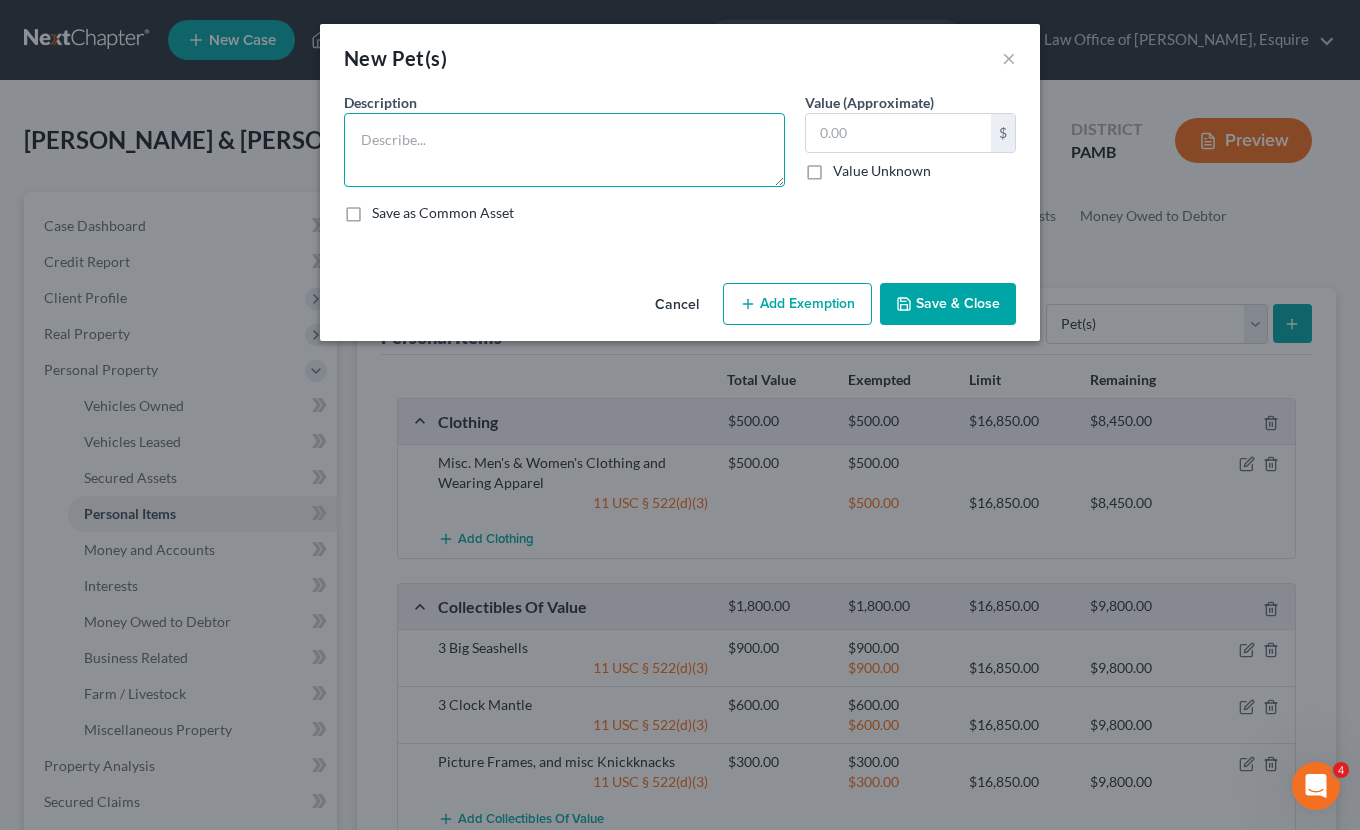 click at bounding box center [564, 150] 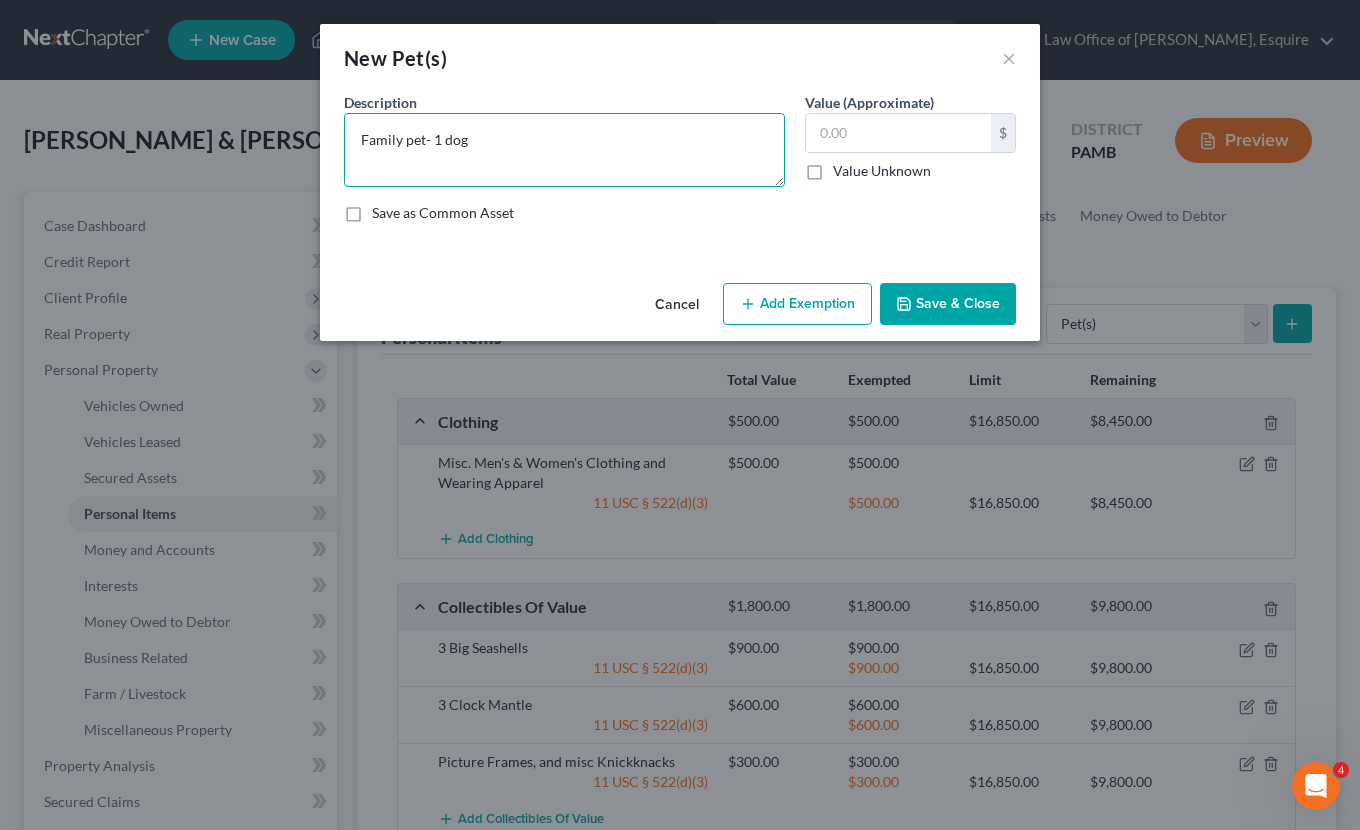 type on "Family pet- 1 dog" 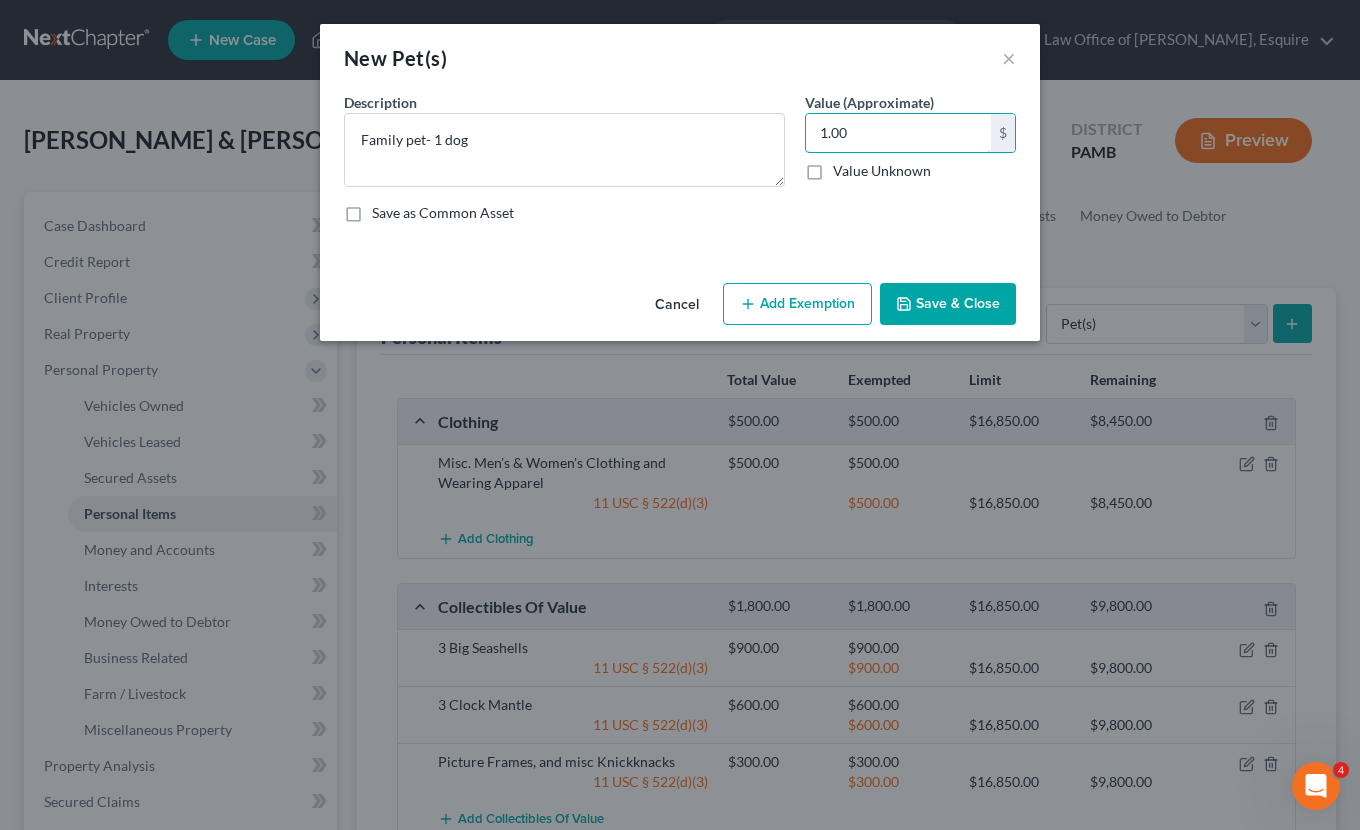 type on "1.00" 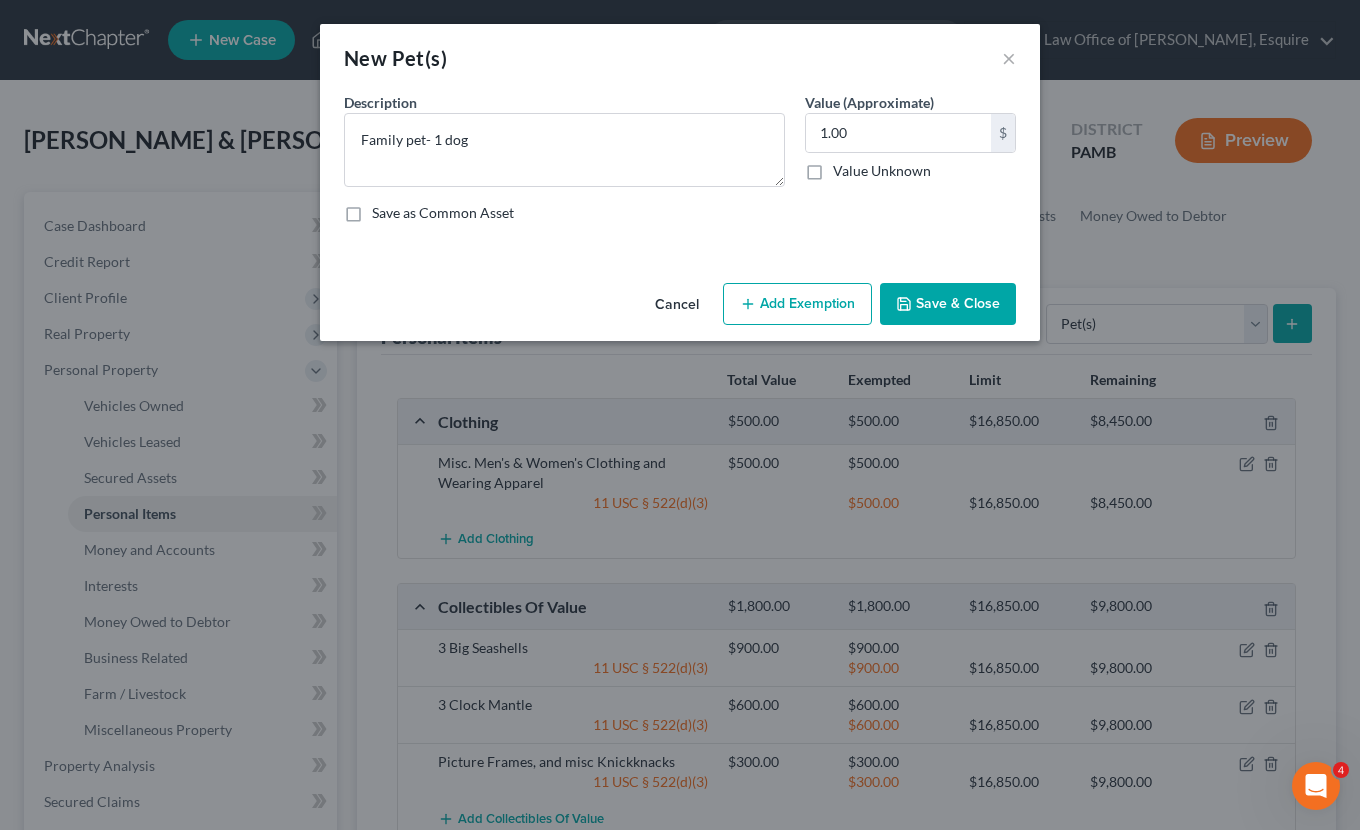click on "Add Exemption" at bounding box center (797, 304) 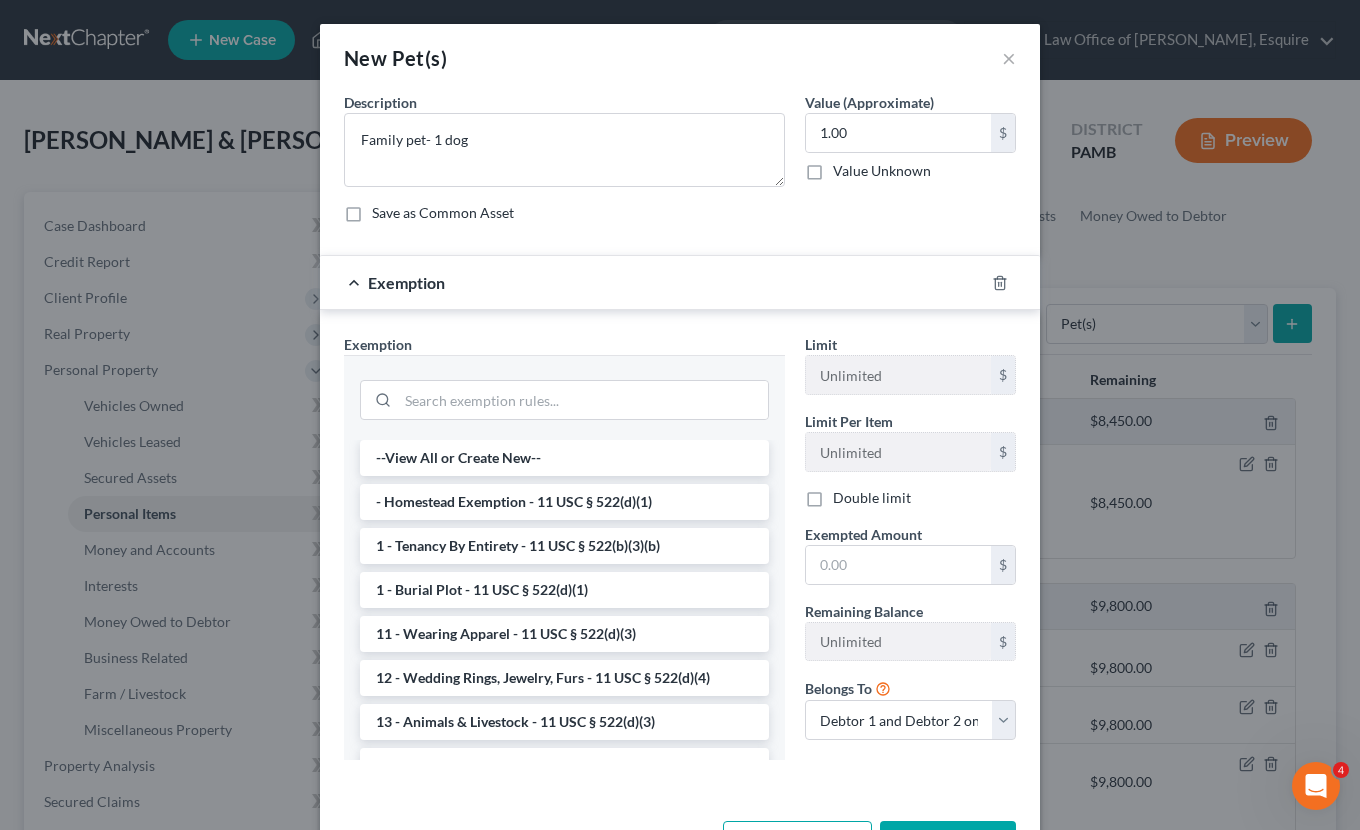 scroll, scrollTop: 89, scrollLeft: 0, axis: vertical 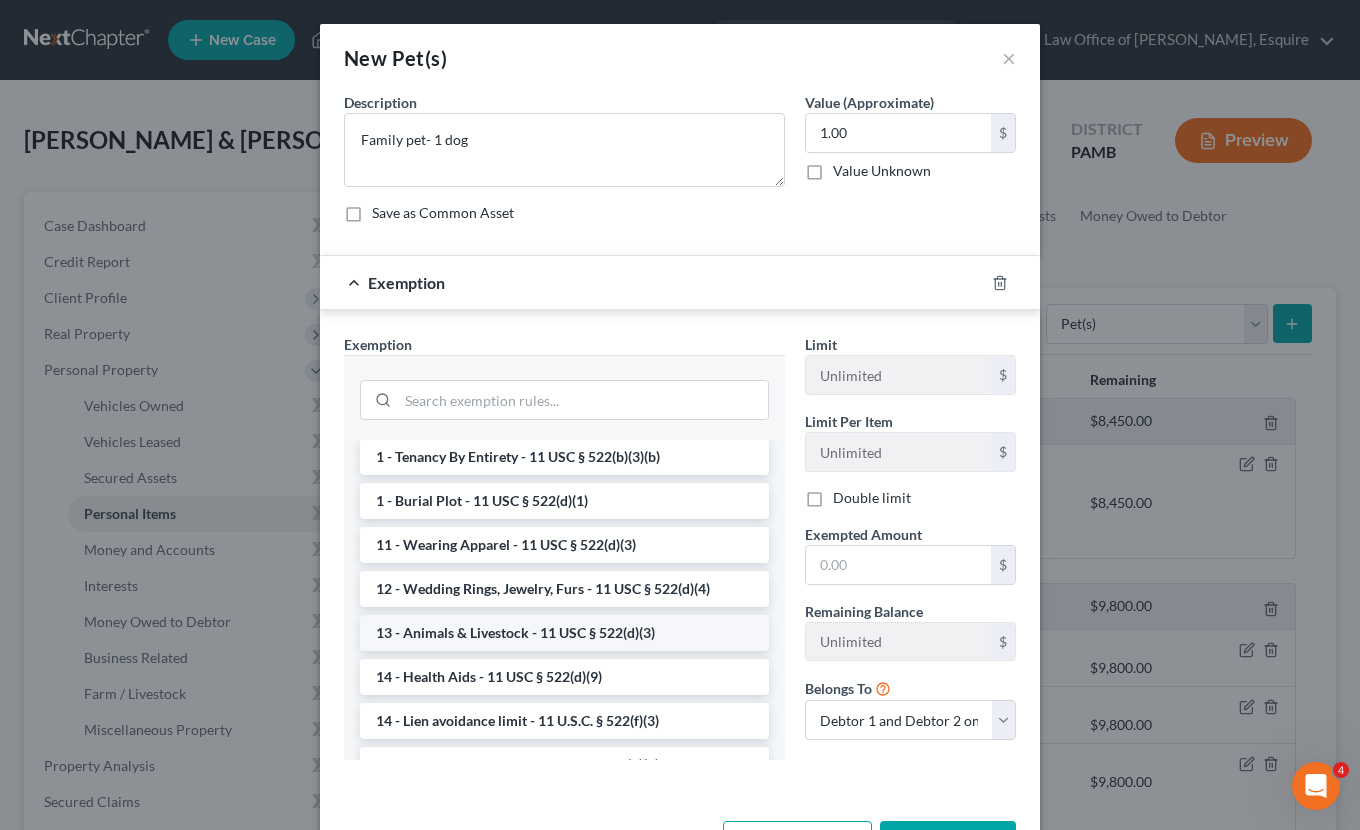 click on "13 - Animals & Livestock - 11 USC § 522(d)(3)" at bounding box center (564, 633) 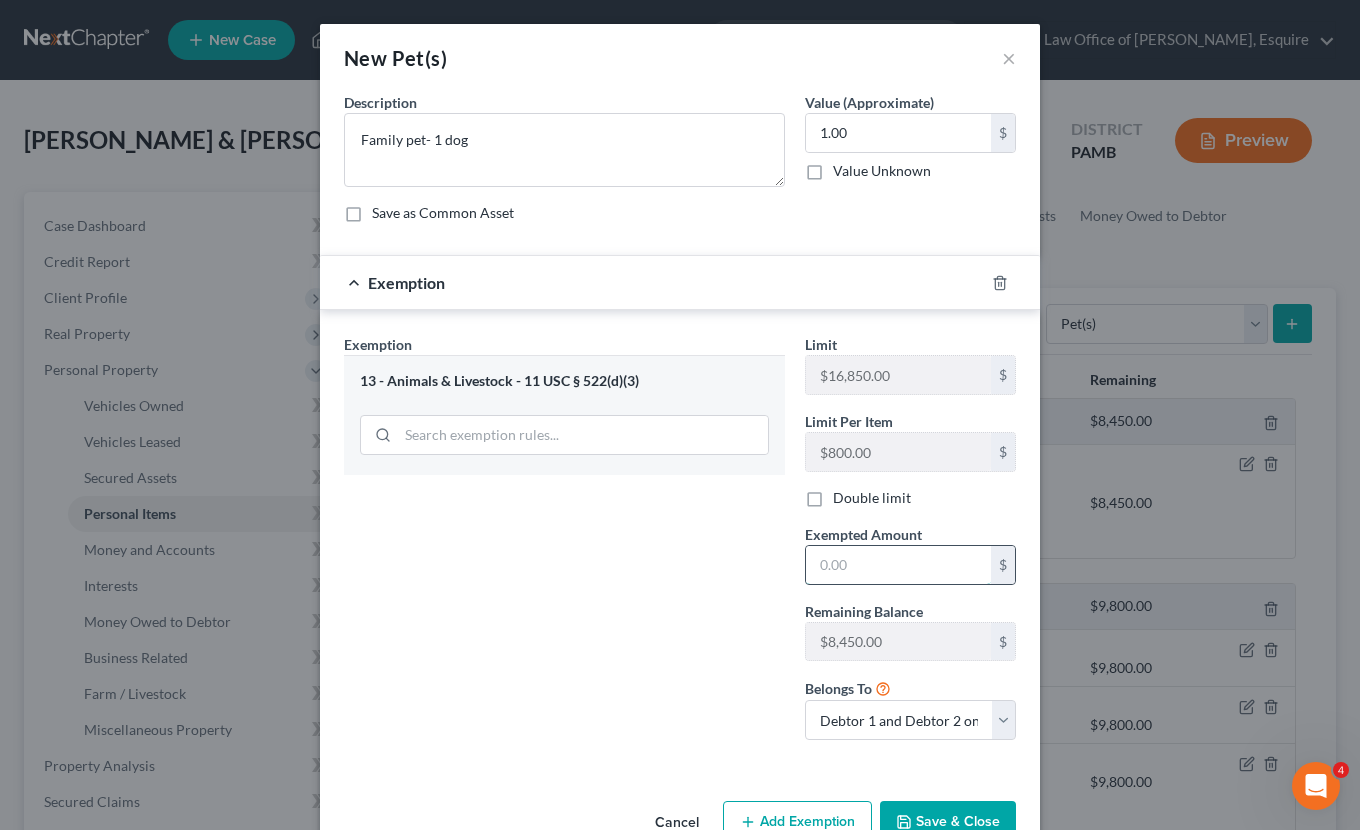 click at bounding box center (898, 565) 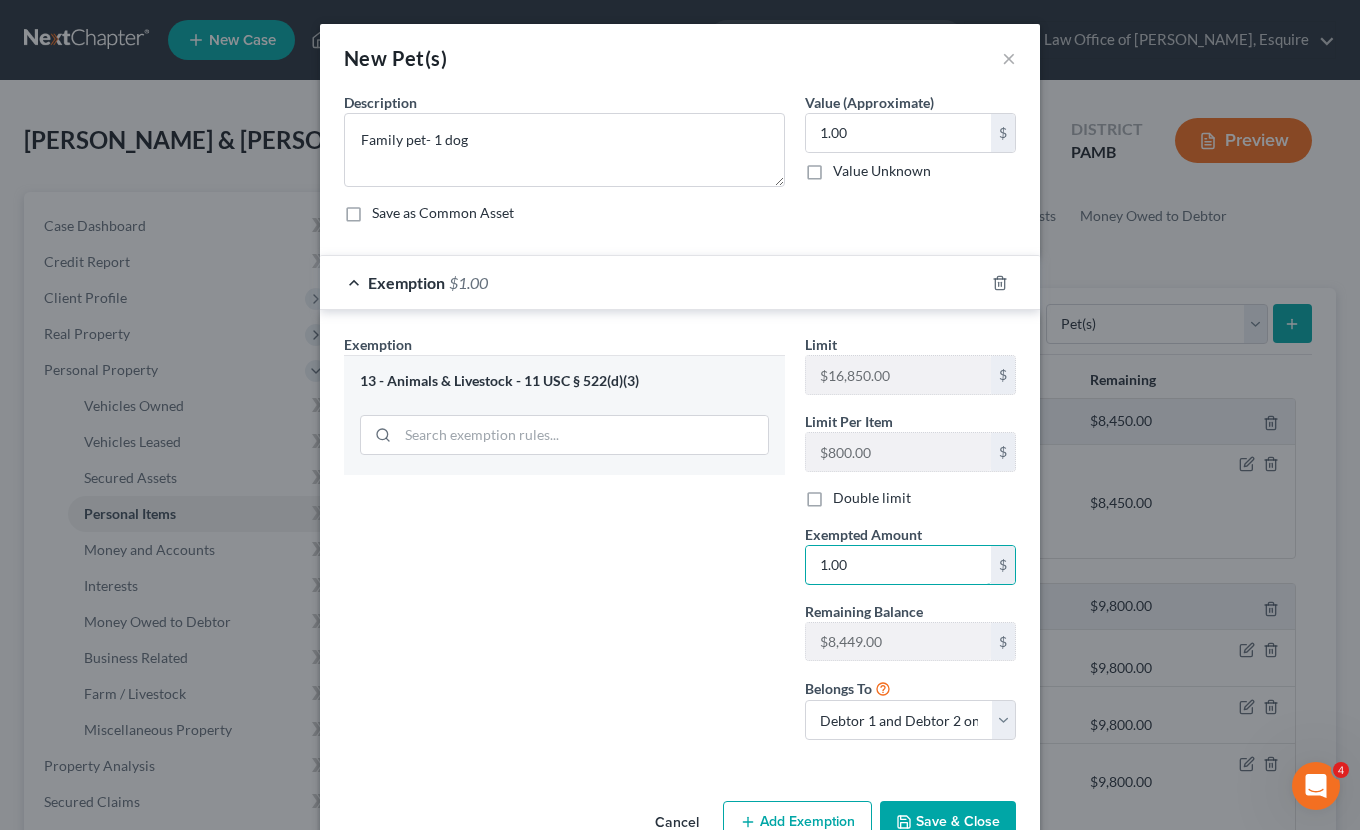 type on "1.00" 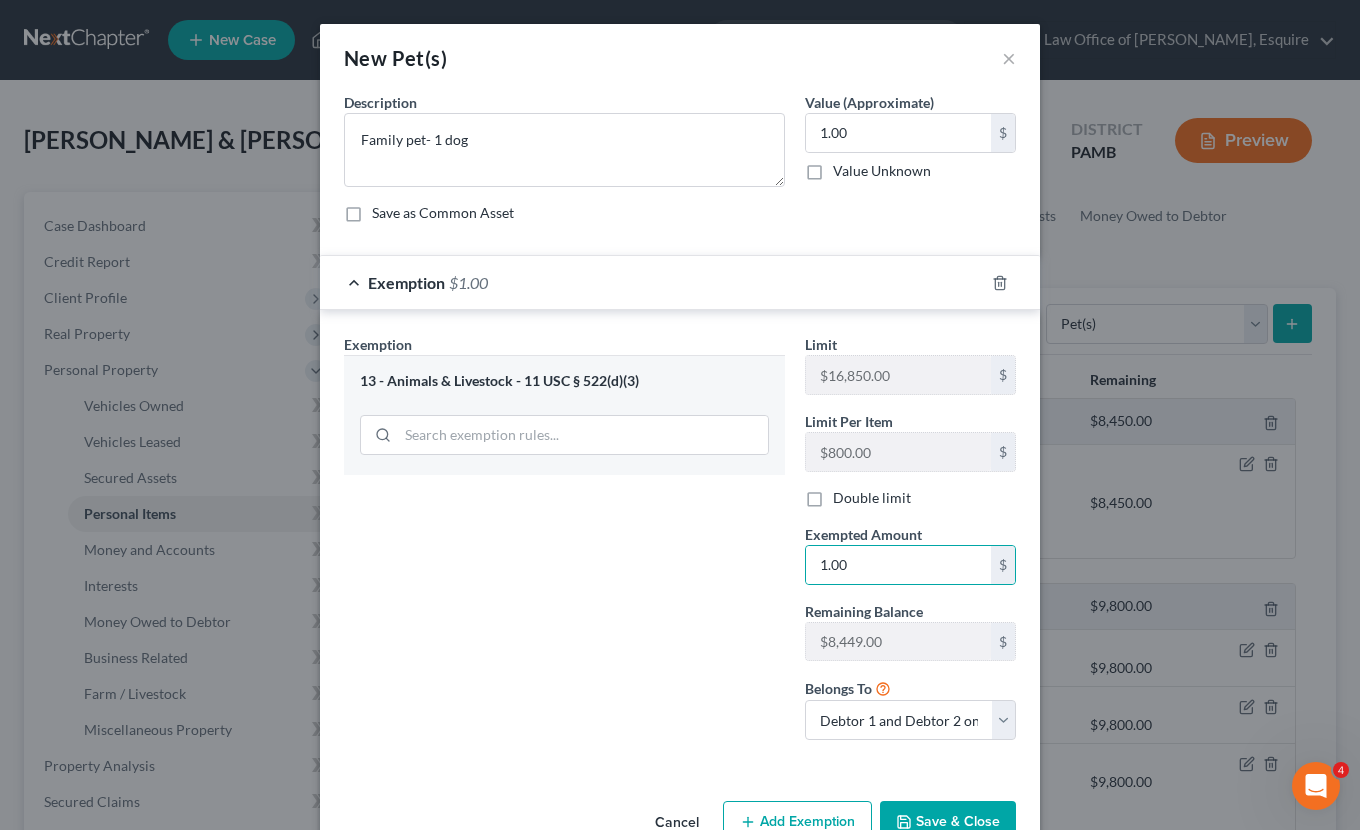 click on "Save & Close" at bounding box center [948, 822] 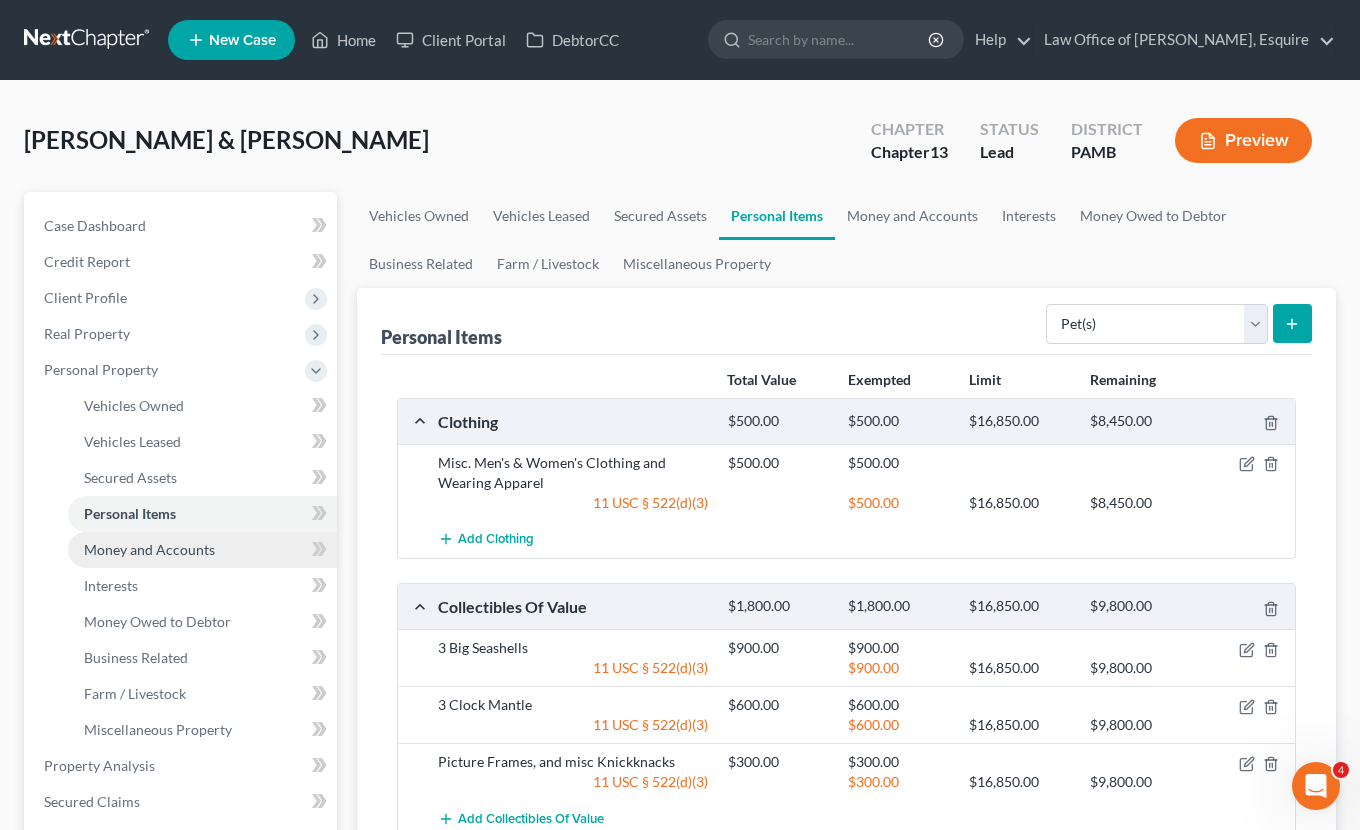 click on "Money and Accounts" at bounding box center (149, 549) 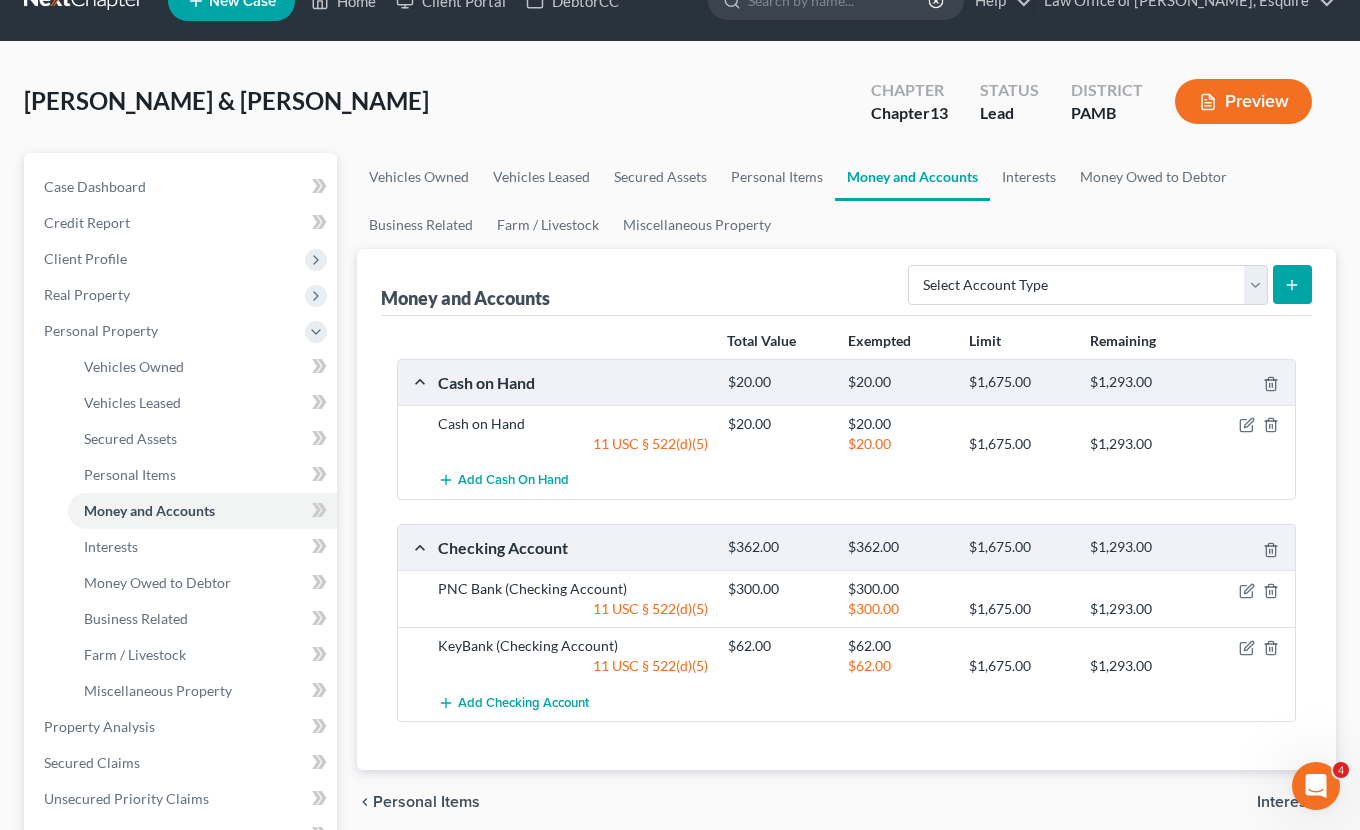 scroll, scrollTop: 36, scrollLeft: 0, axis: vertical 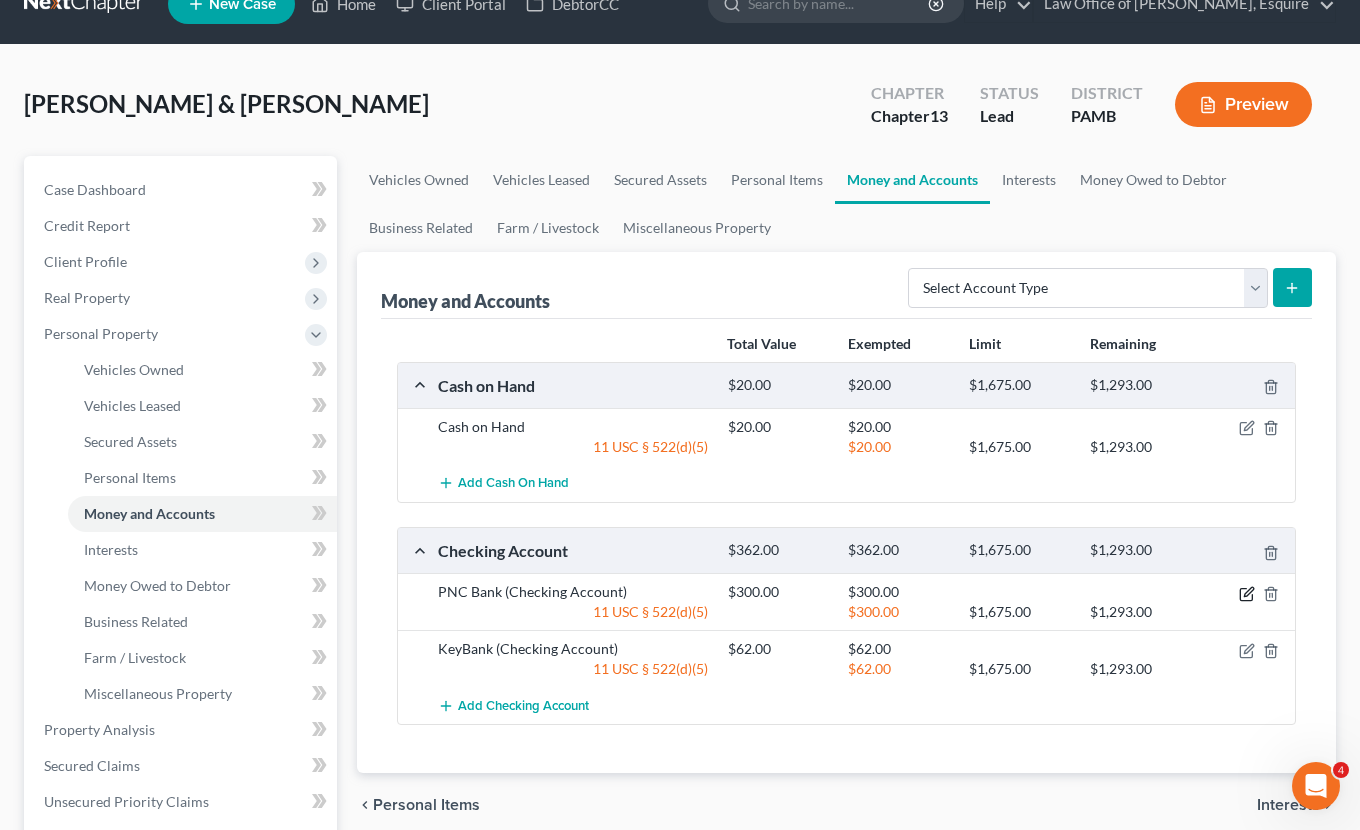 click 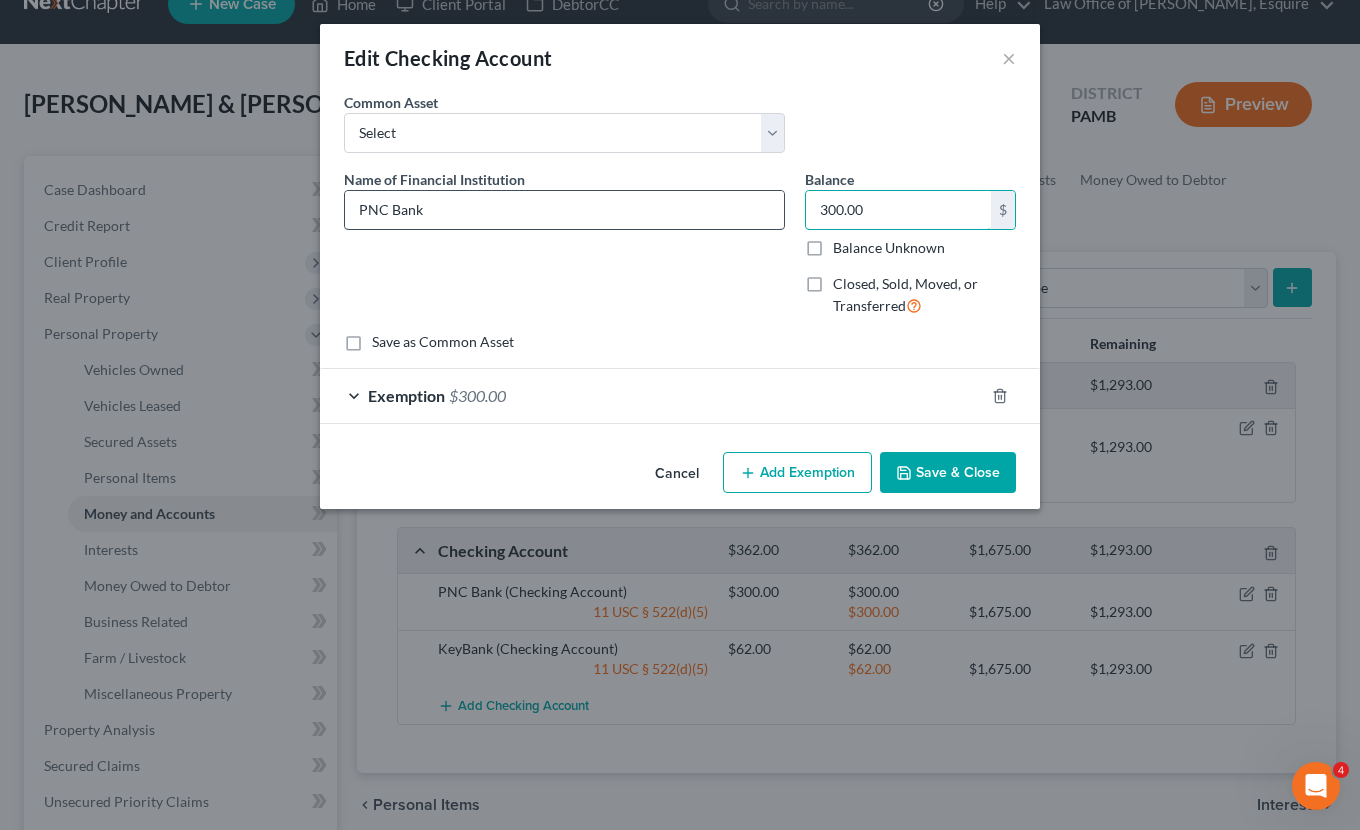 drag, startPoint x: 909, startPoint y: 215, endPoint x: 778, endPoint y: 201, distance: 131.74597 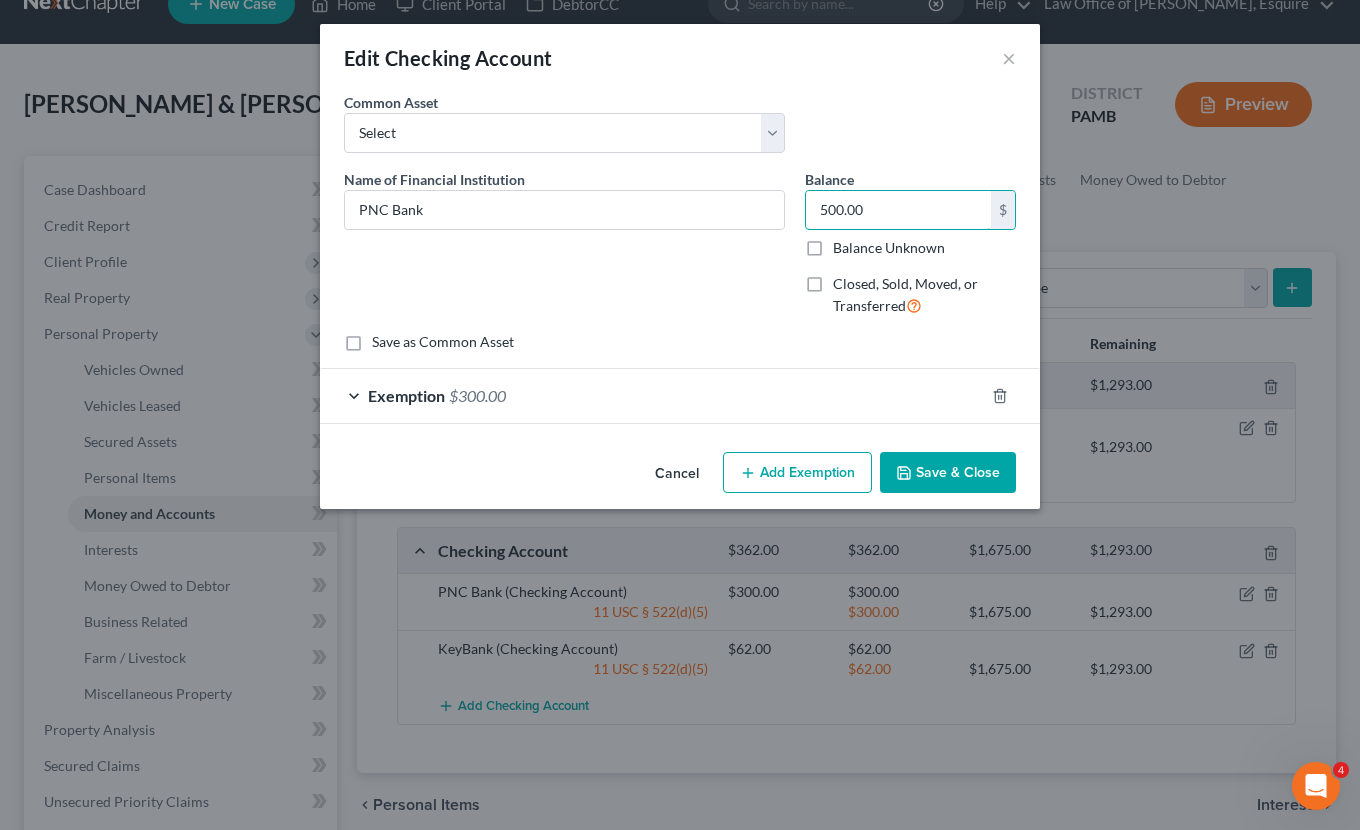 type on "500.00" 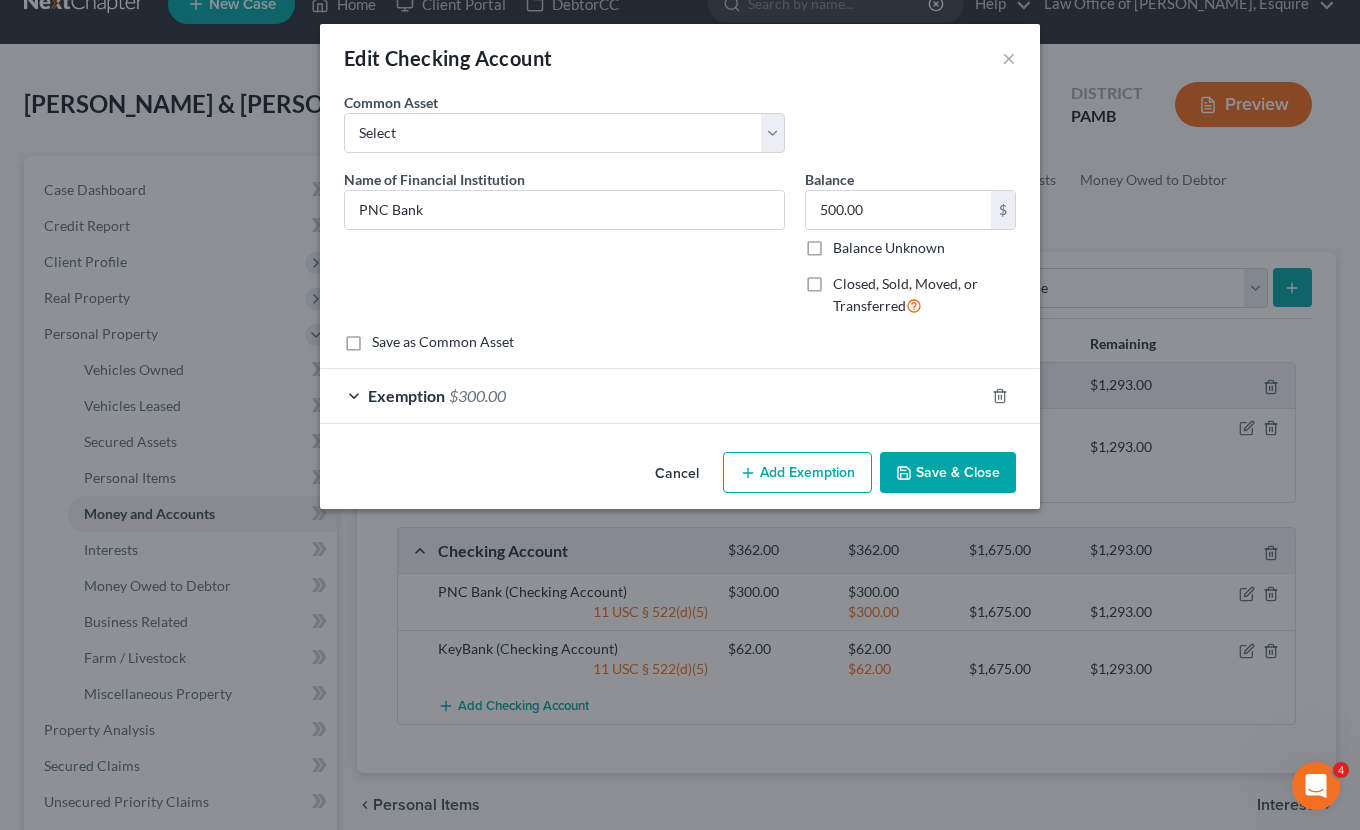 click on "Exemption" at bounding box center [406, 395] 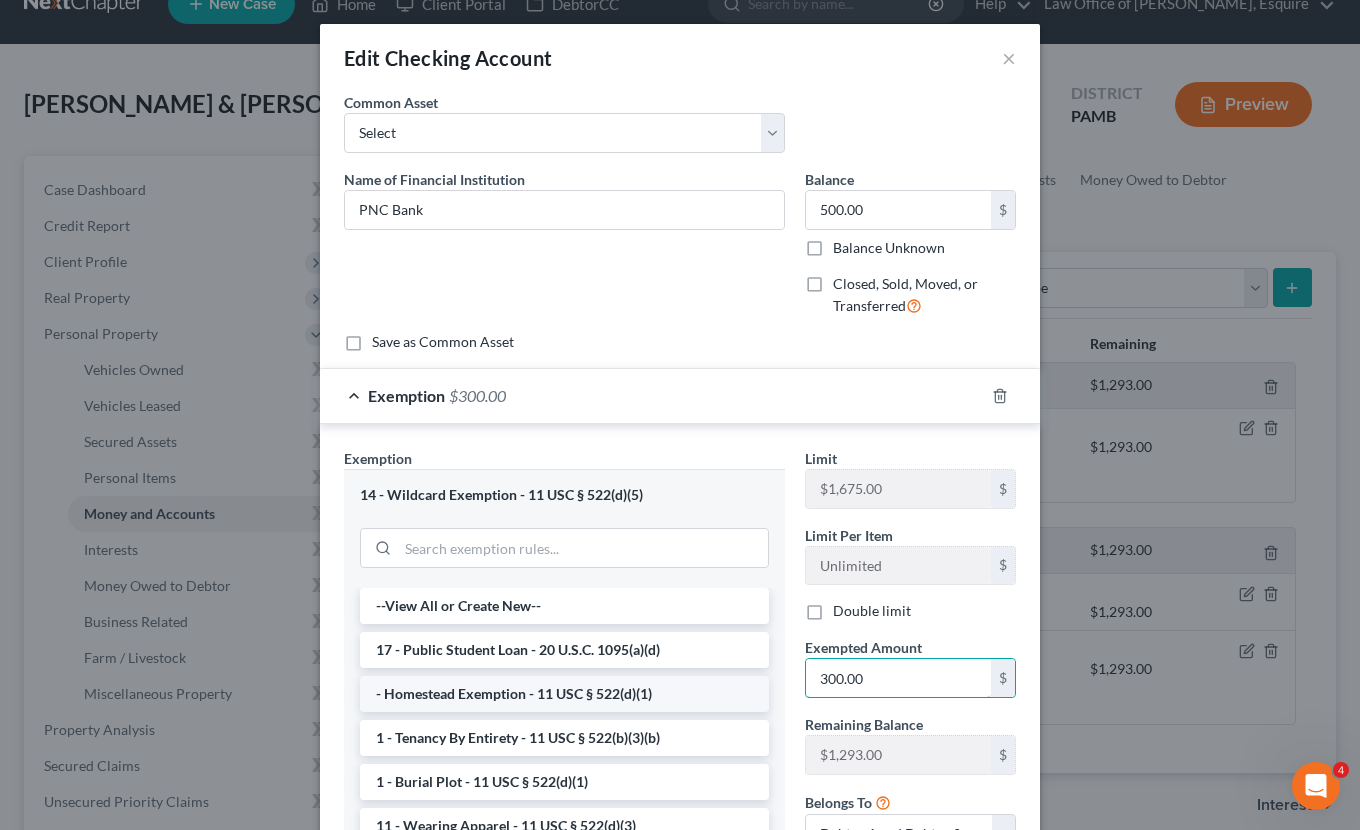 drag, startPoint x: 916, startPoint y: 681, endPoint x: 697, endPoint y: 678, distance: 219.02055 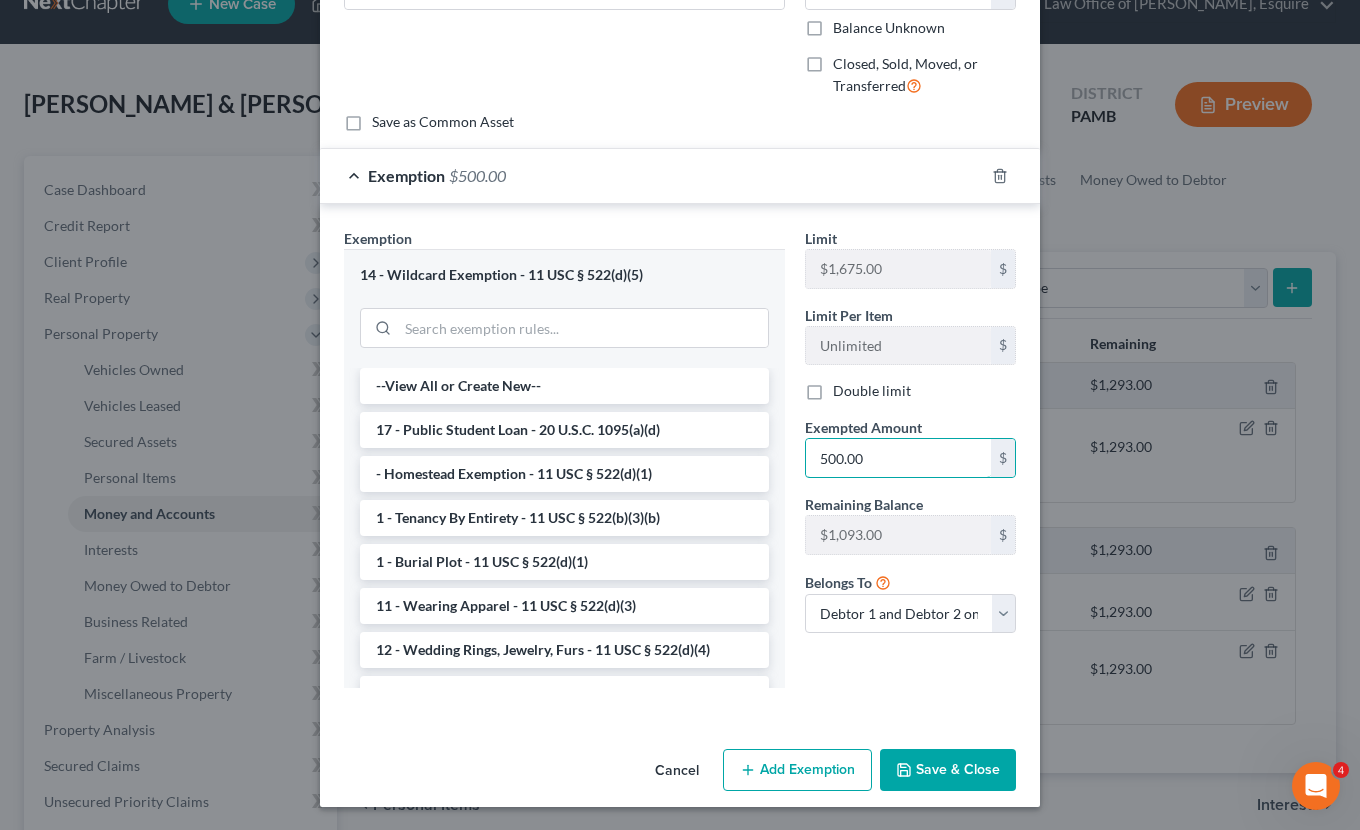 scroll, scrollTop: 219, scrollLeft: 0, axis: vertical 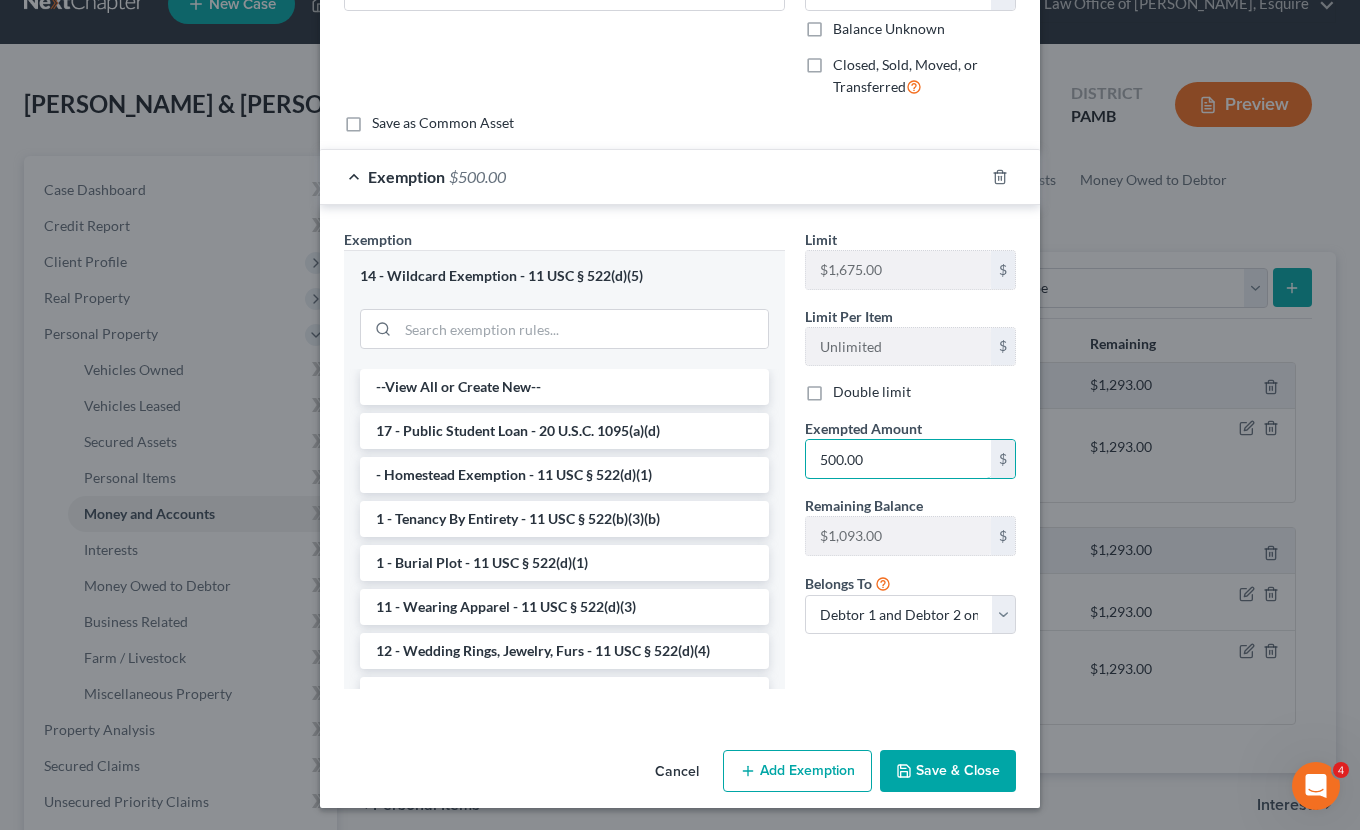 type on "500.00" 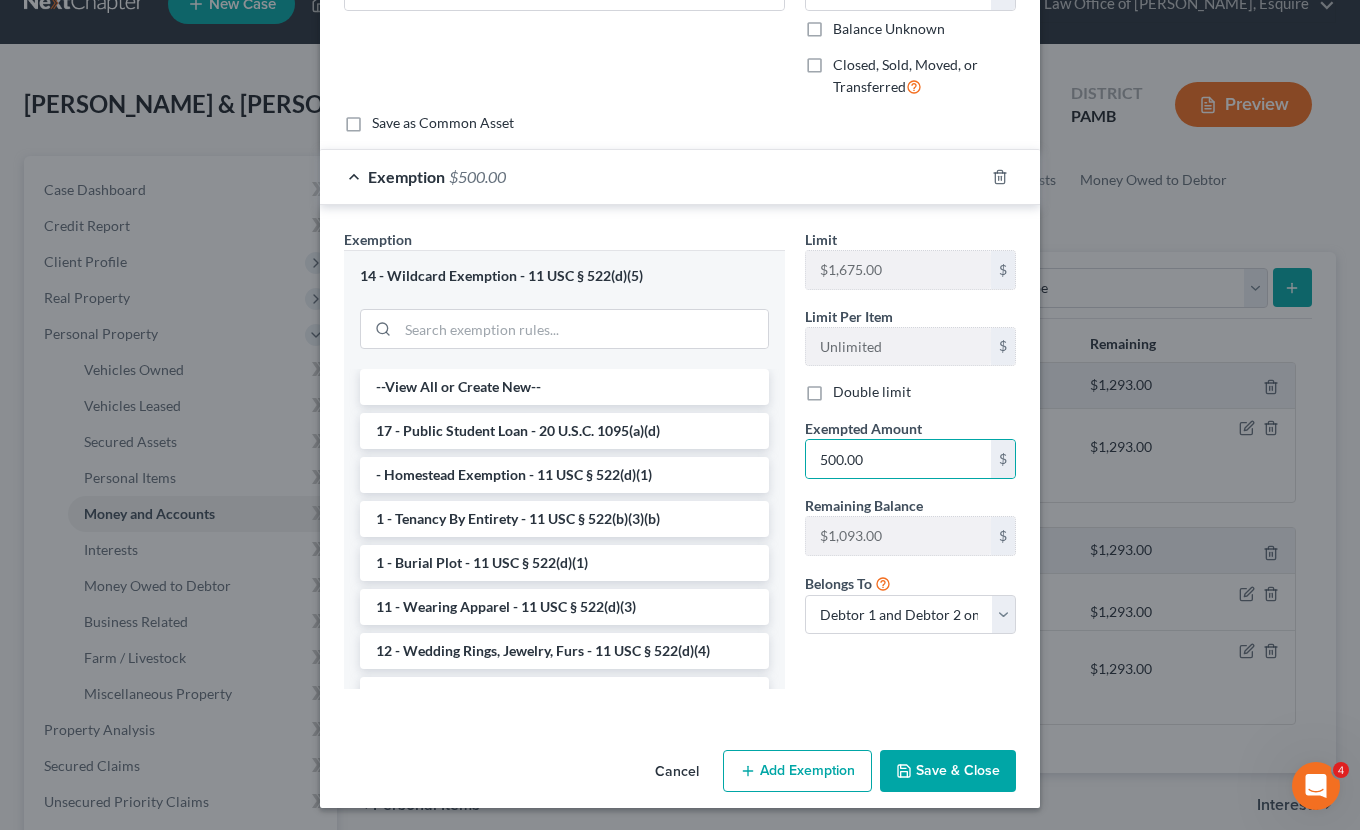click on "Save & Close" at bounding box center [948, 771] 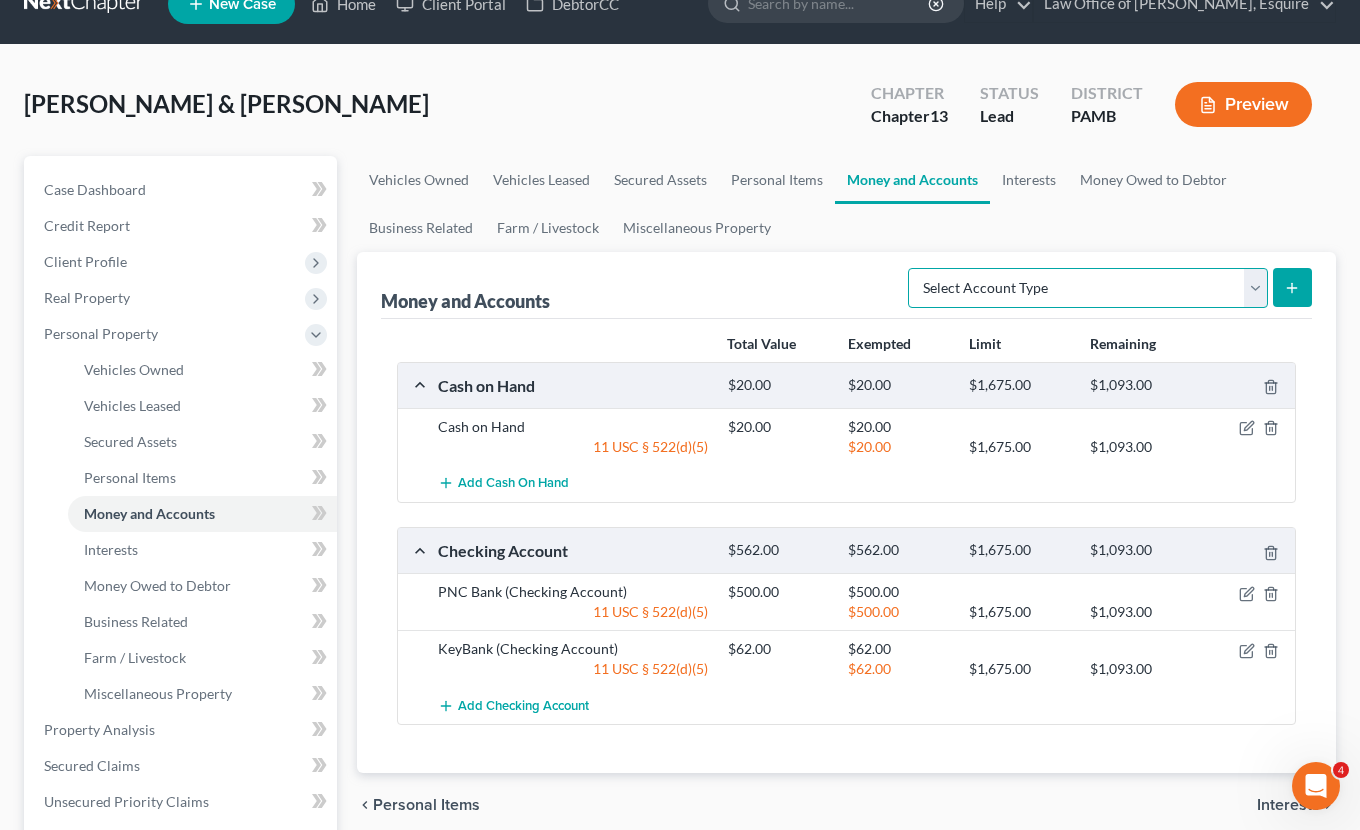 scroll, scrollTop: 38, scrollLeft: 0, axis: vertical 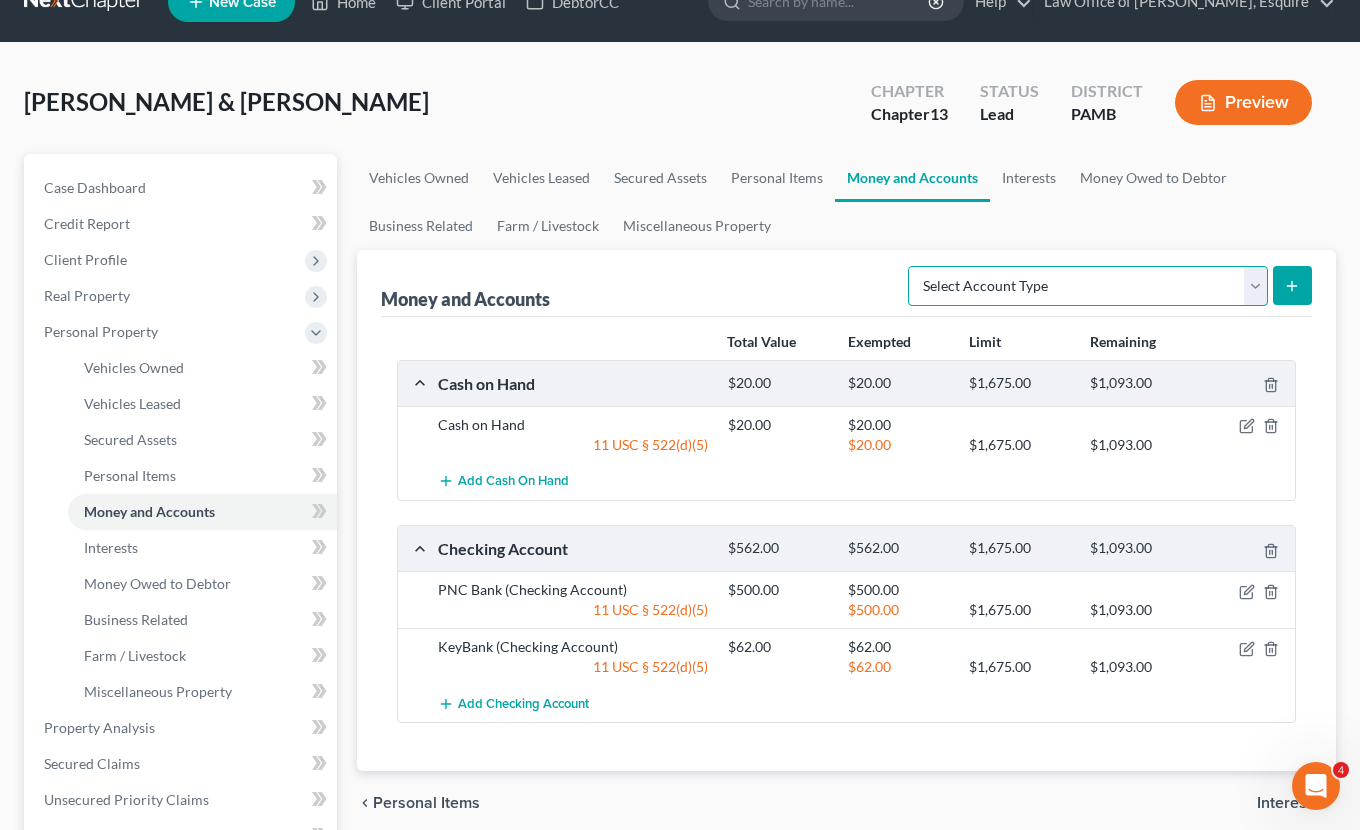 select on "checking" 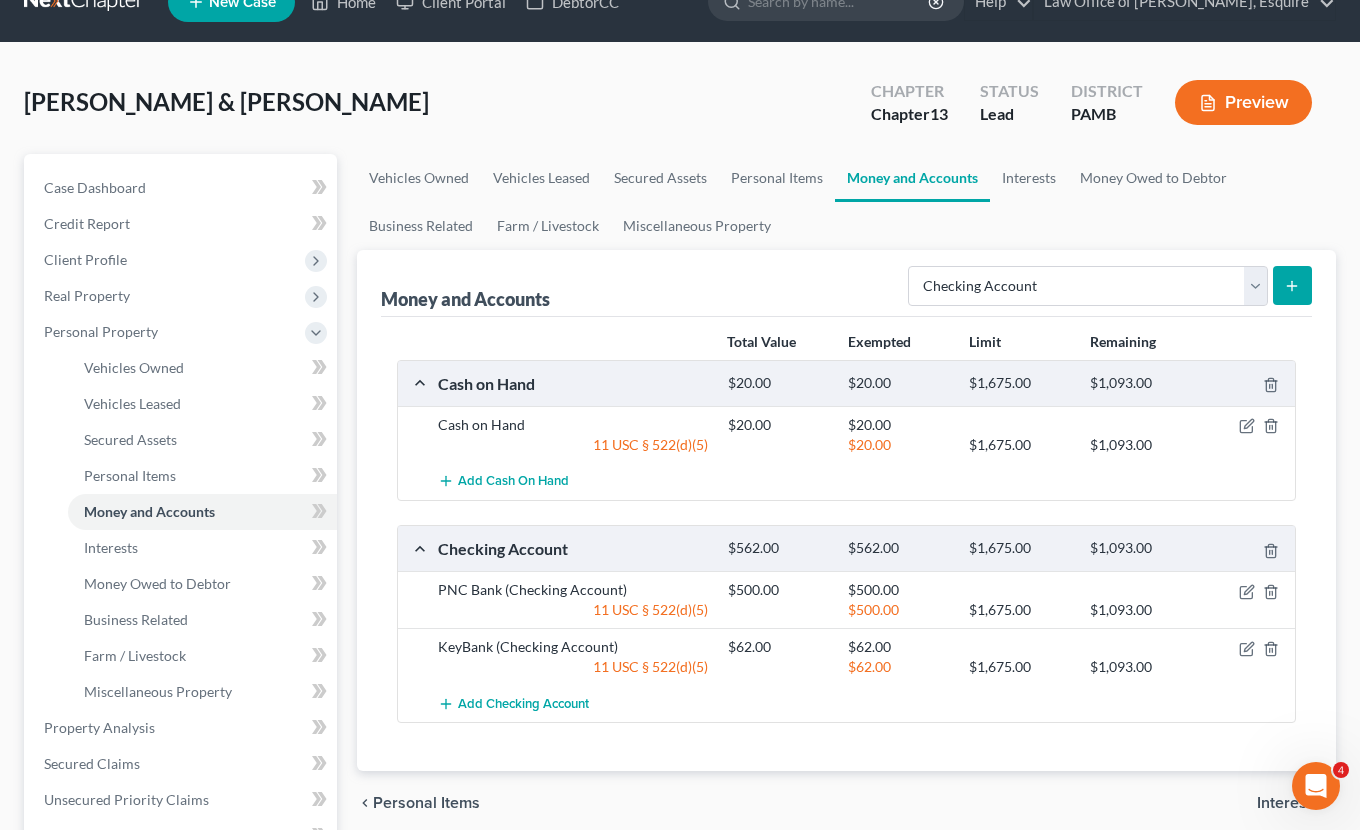 click 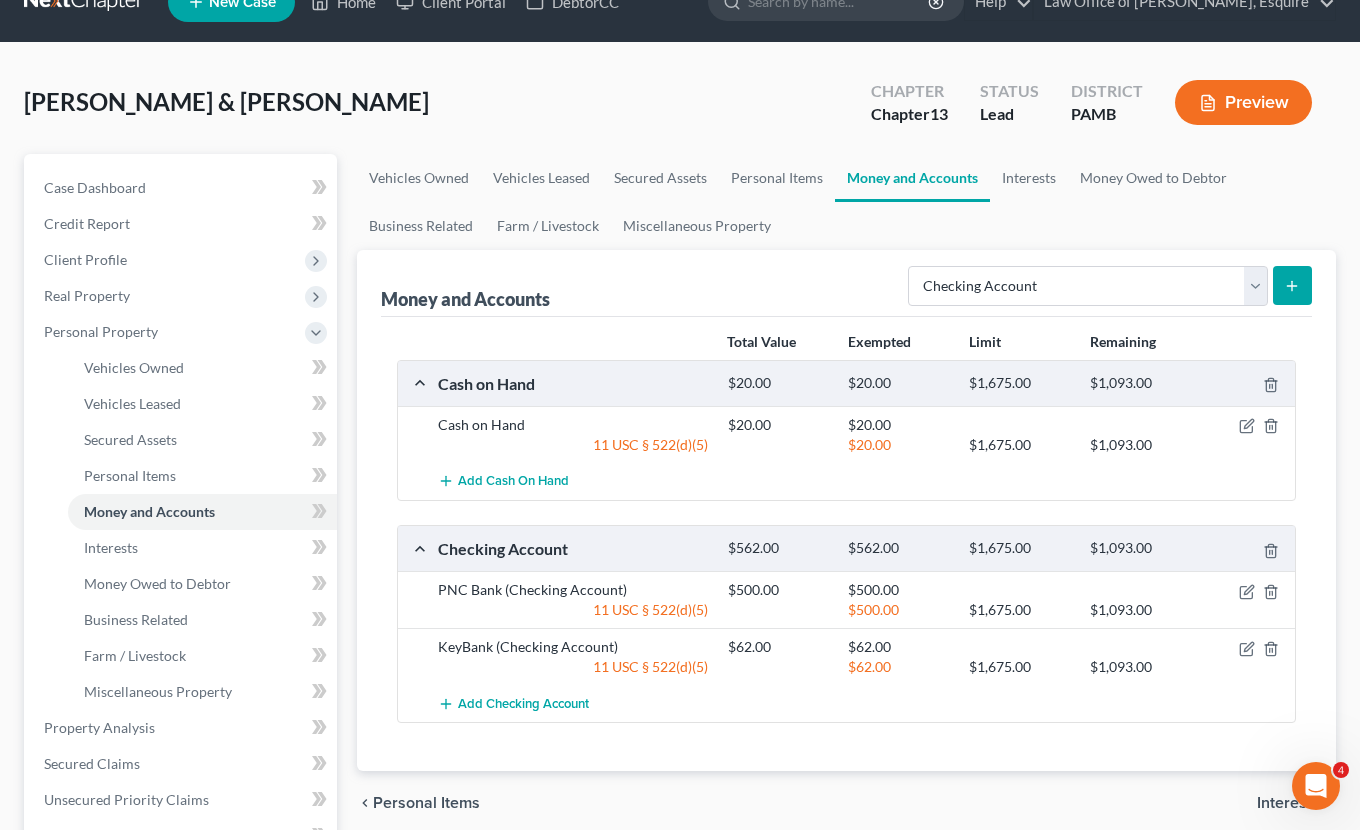 click 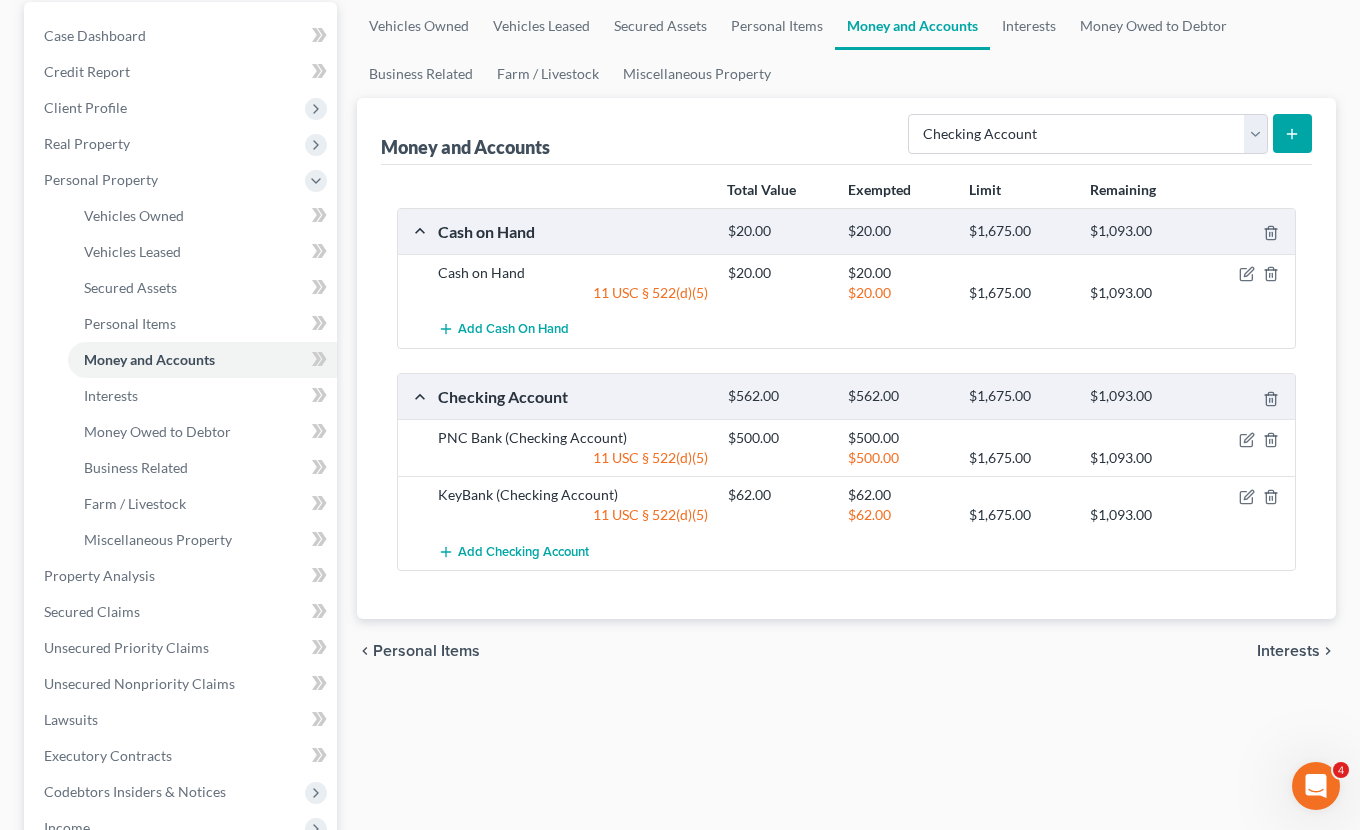 scroll, scrollTop: 192, scrollLeft: 0, axis: vertical 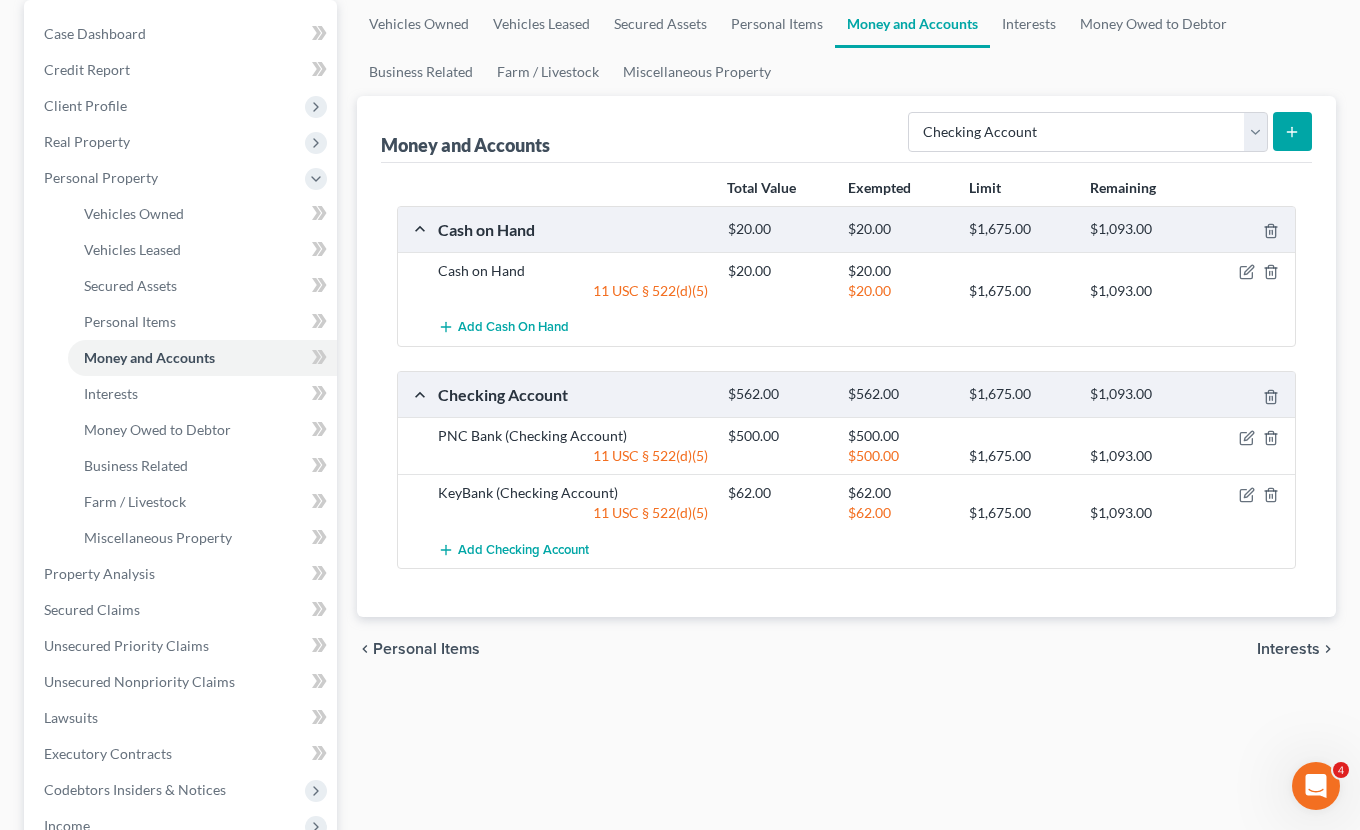 click 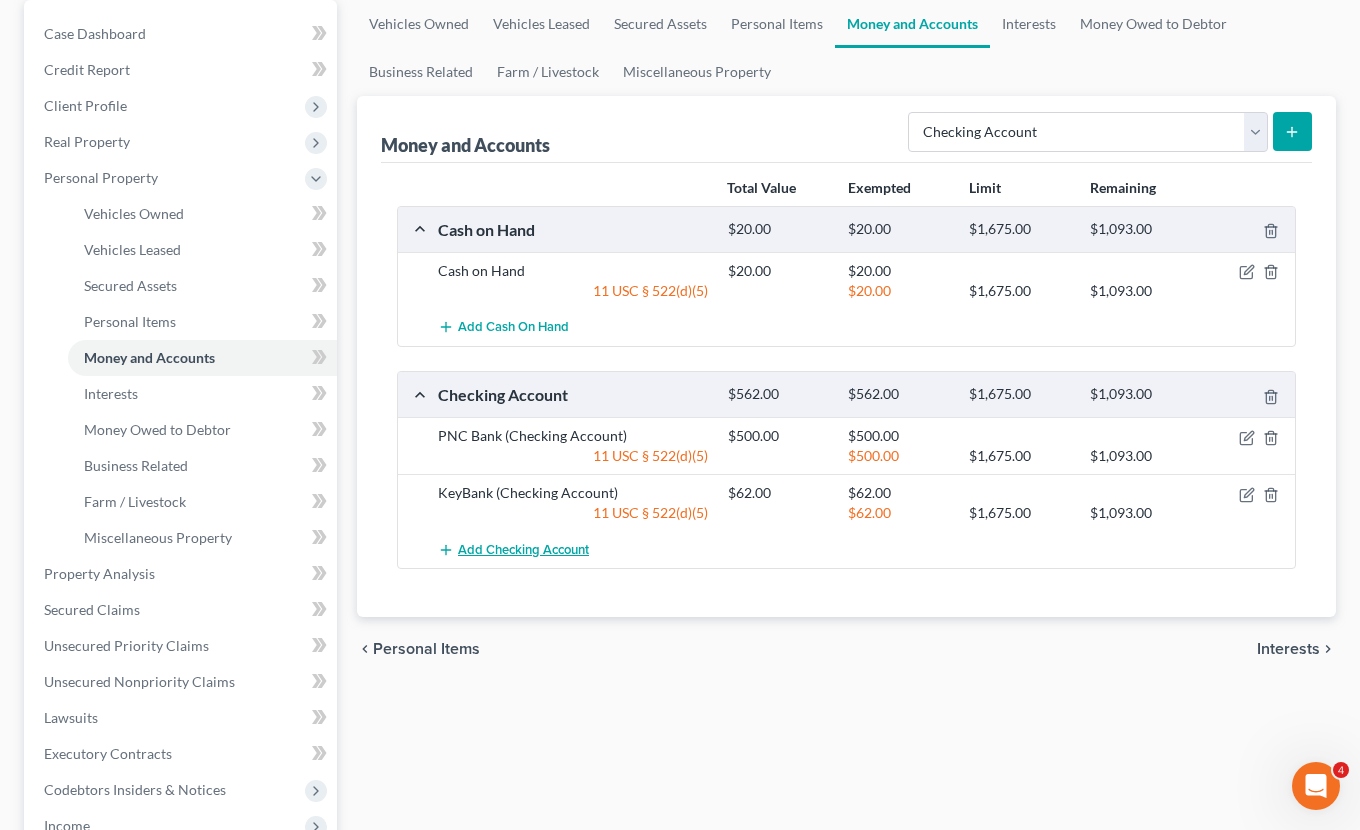 click on "Add Checking Account" at bounding box center (523, 550) 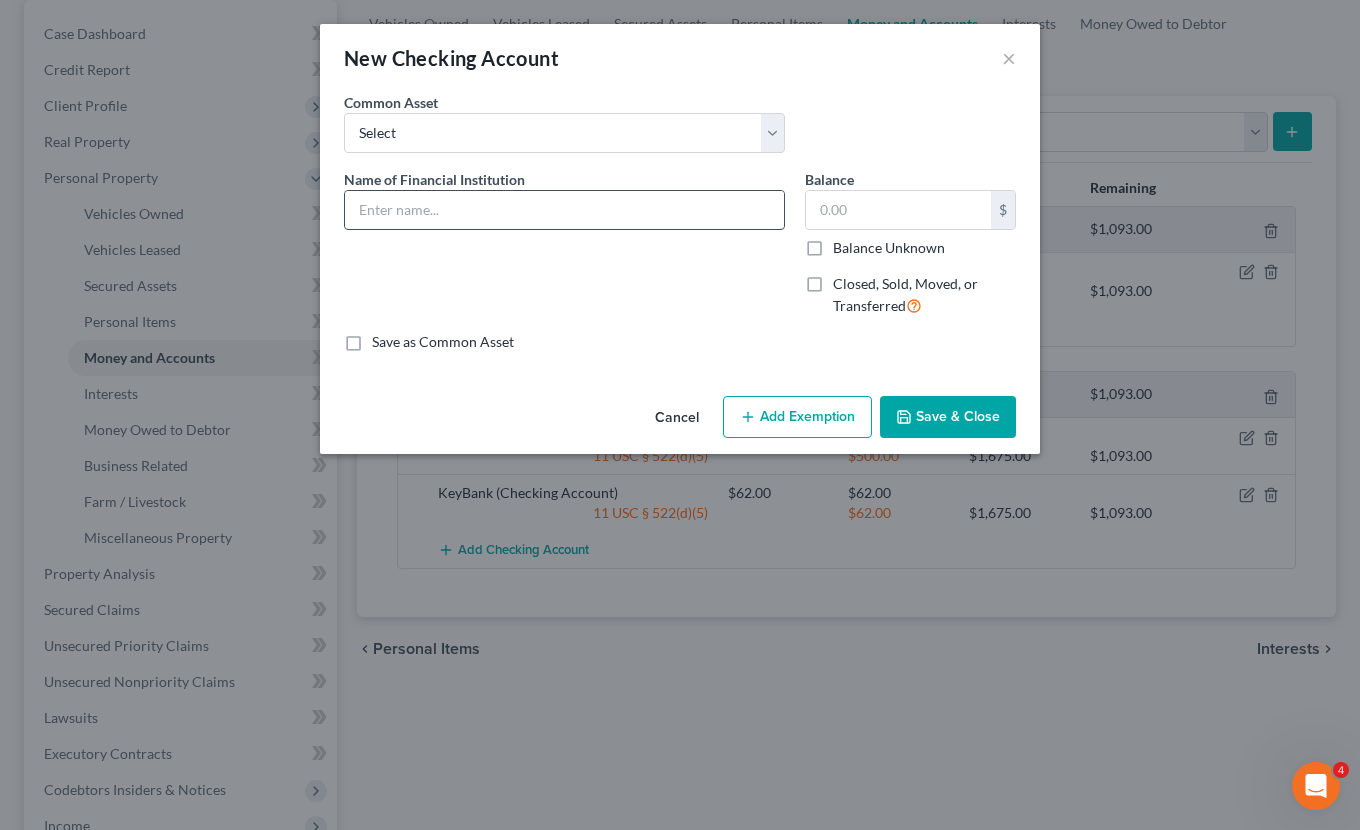 click at bounding box center (564, 210) 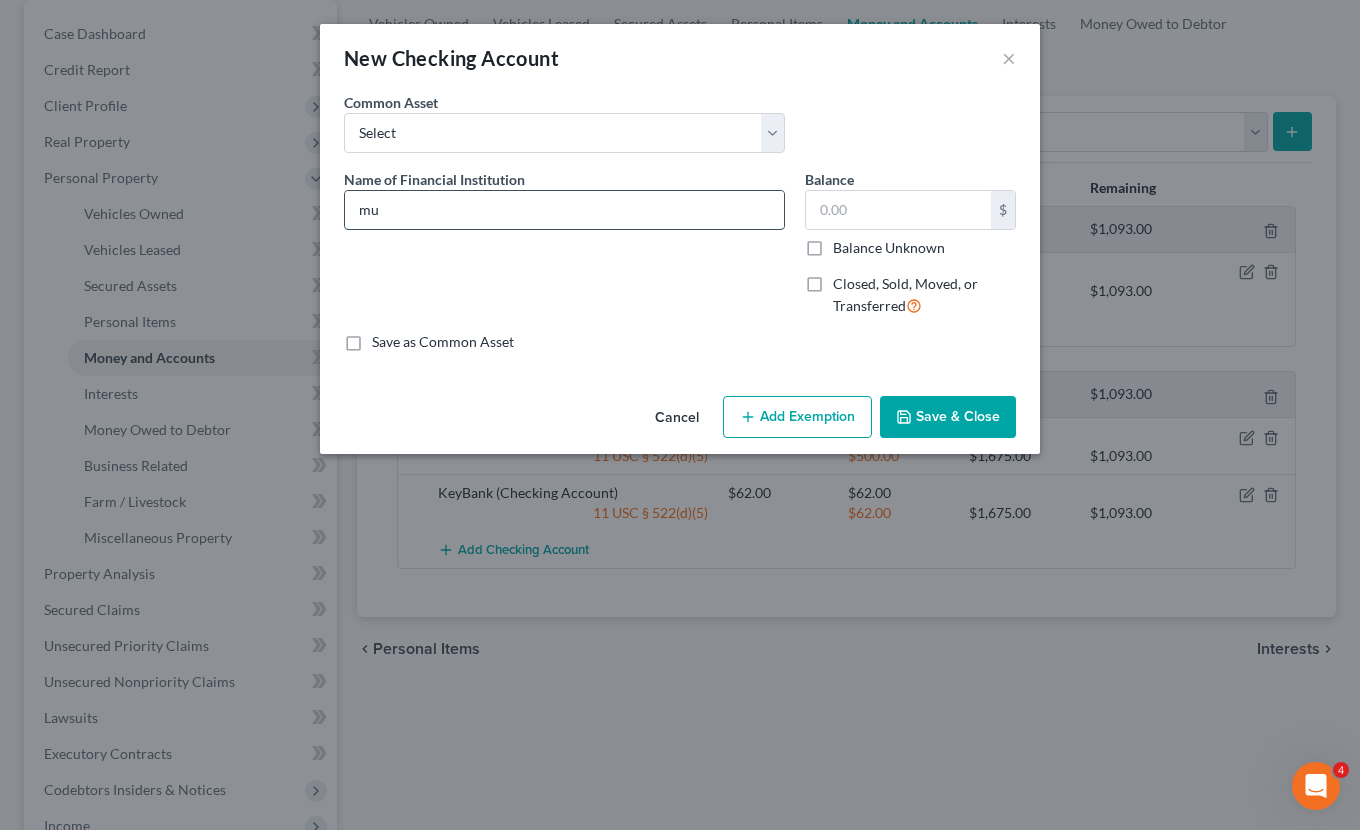 type on "m" 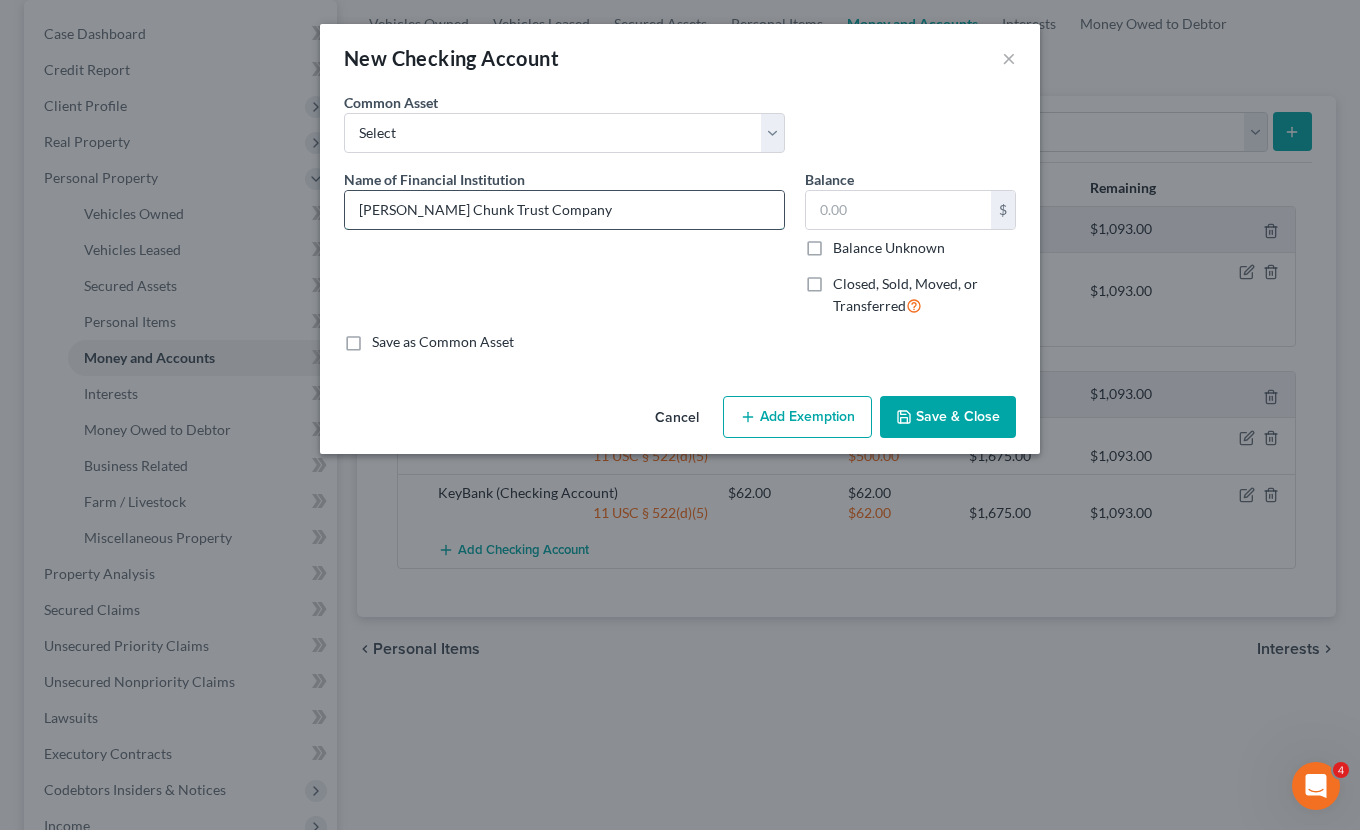 type on "[PERSON_NAME] Chunk Trust Company" 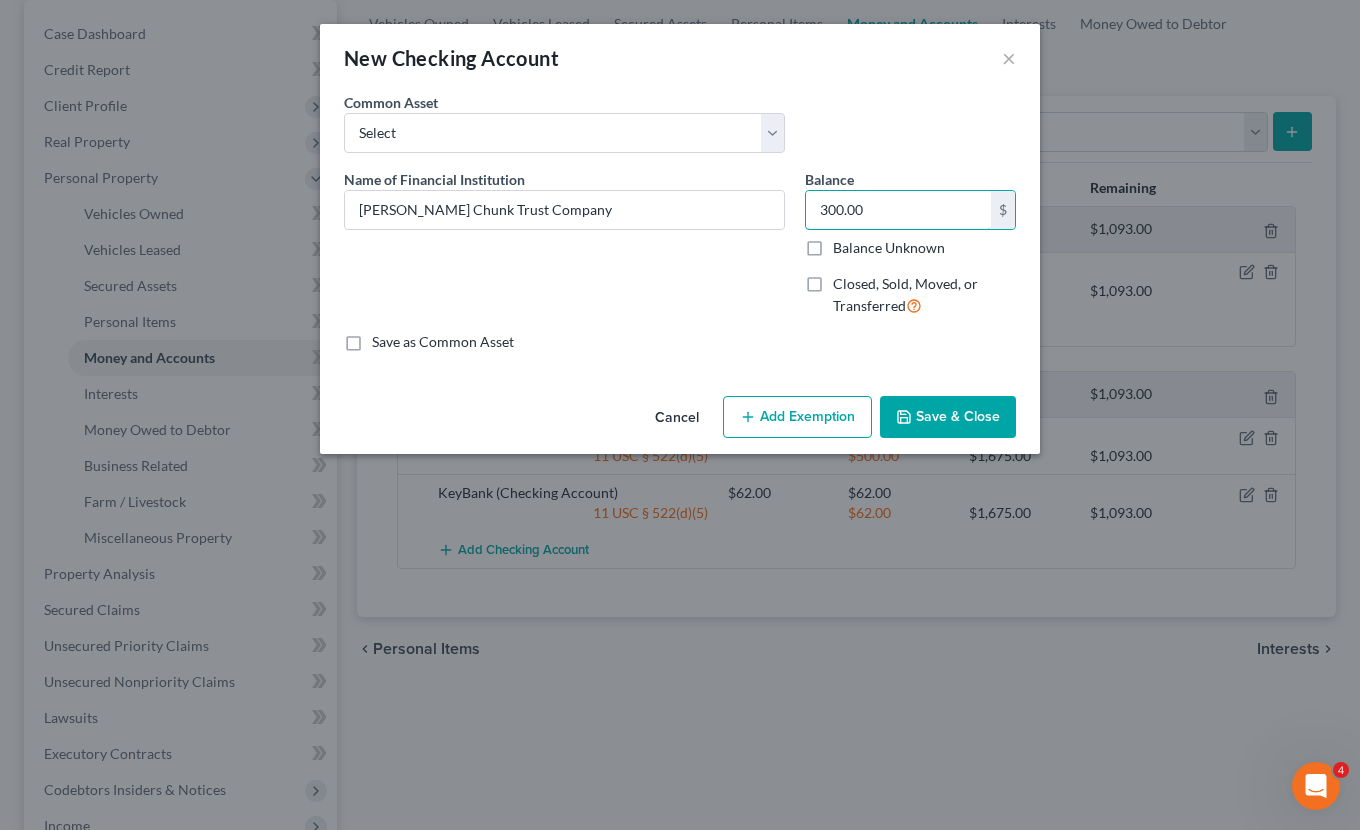 type on "300.00" 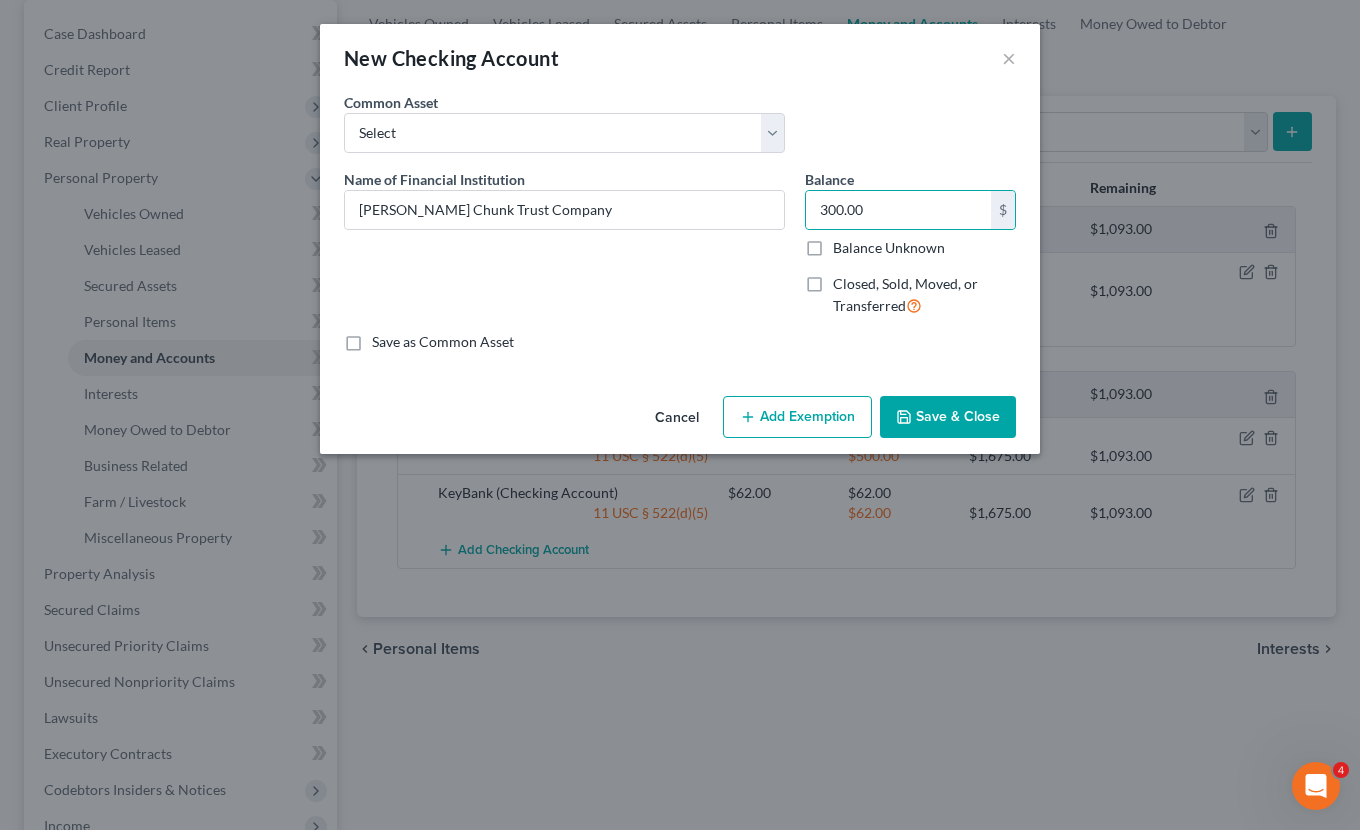 click on "Add Exemption" at bounding box center [797, 417] 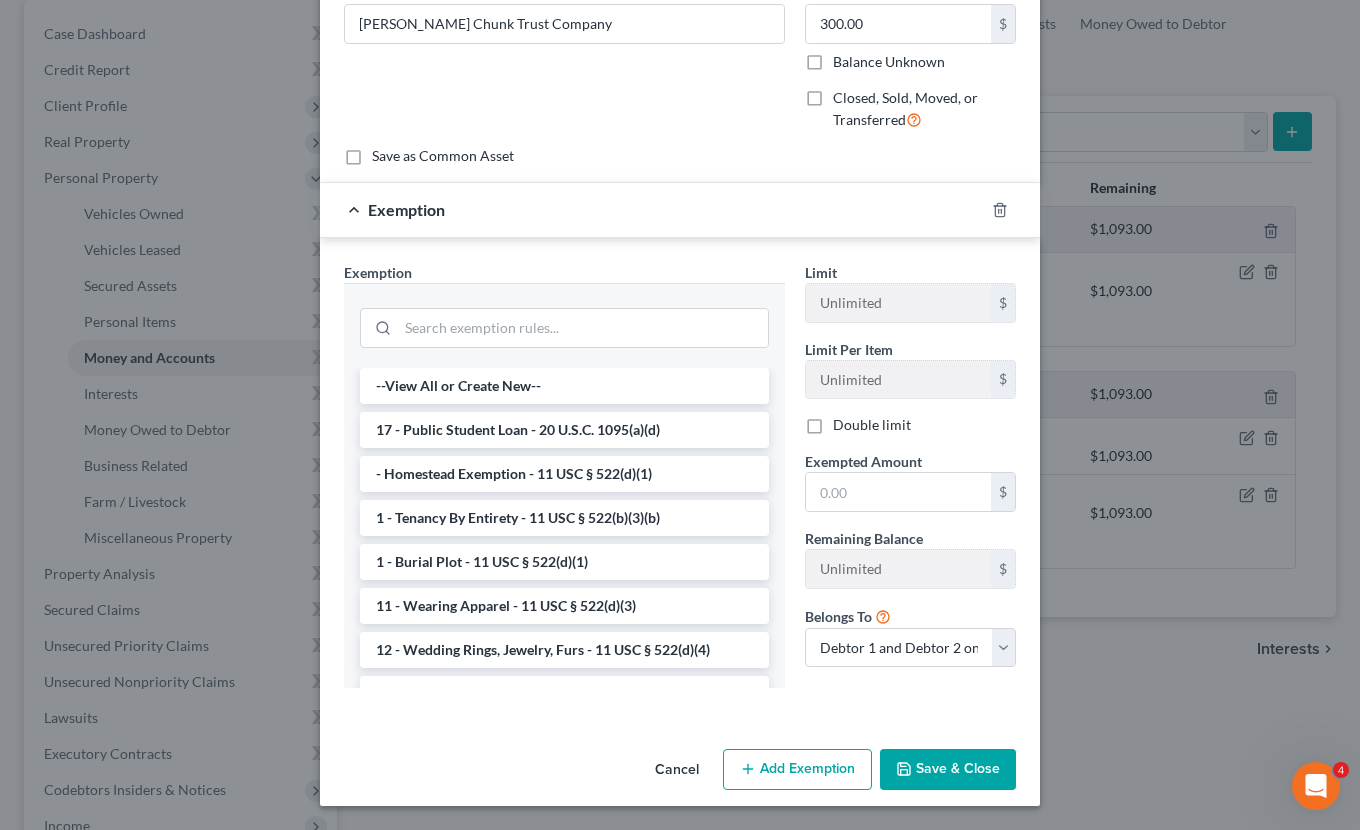 scroll, scrollTop: 185, scrollLeft: 0, axis: vertical 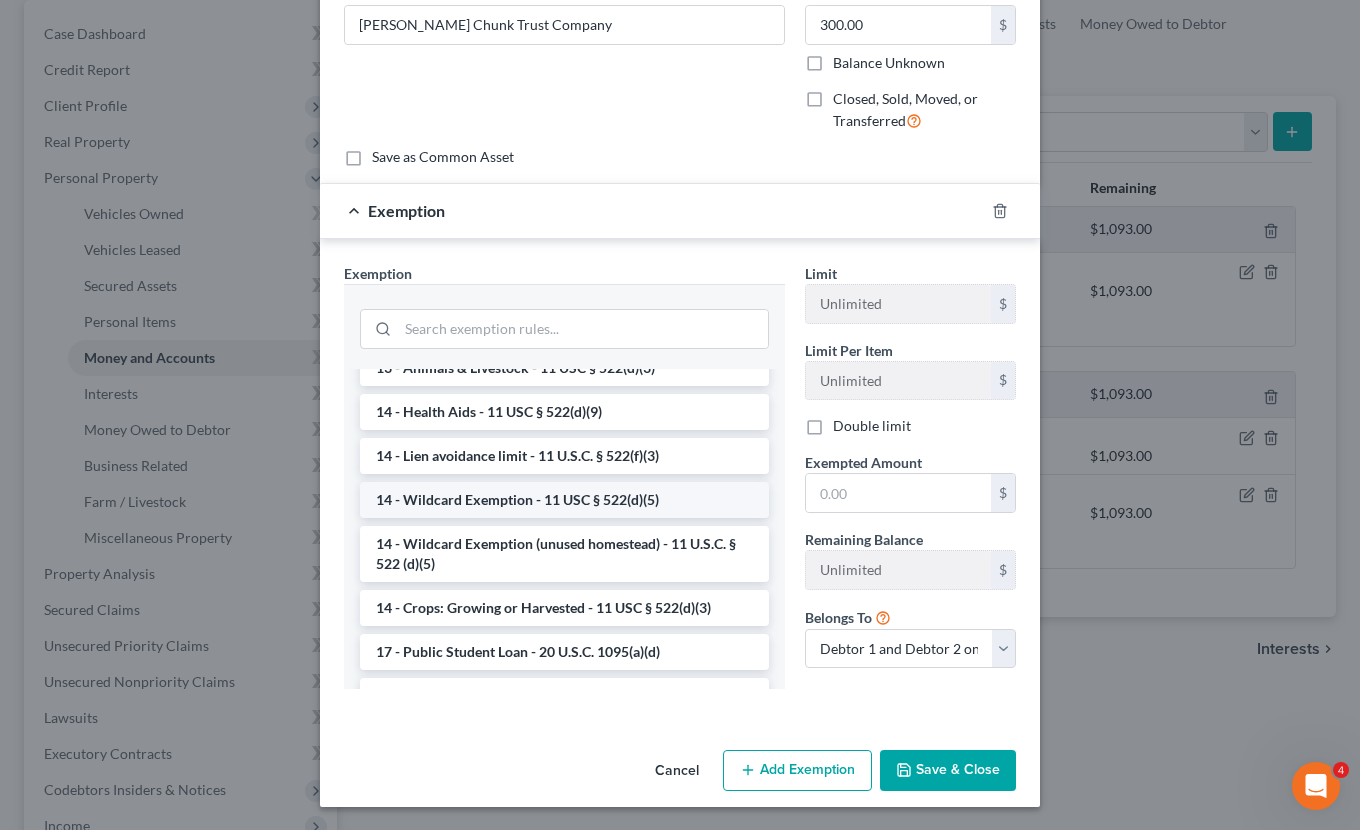 click on "14 - Wildcard Exemption - 11 USC § 522(d)(5)" at bounding box center [564, 500] 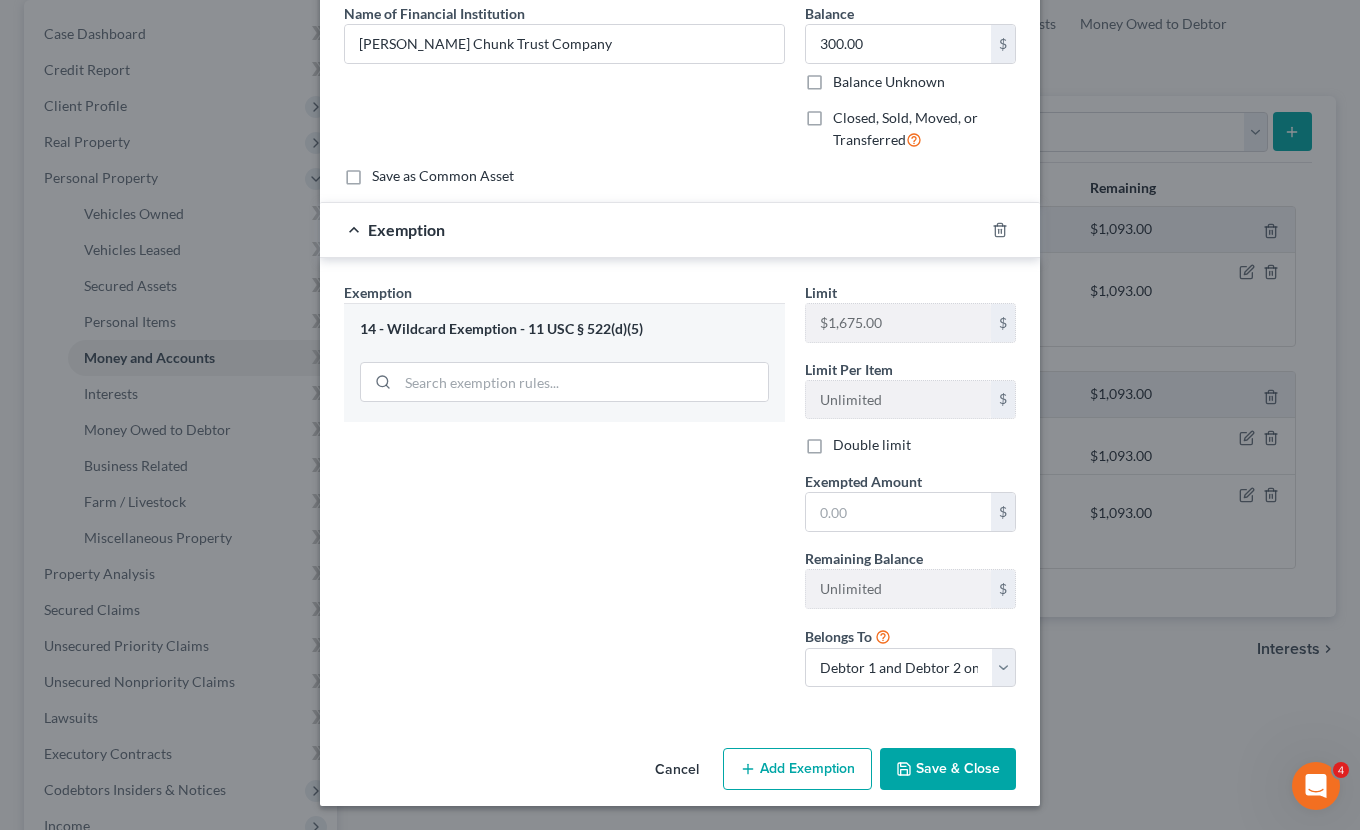 scroll, scrollTop: 164, scrollLeft: 0, axis: vertical 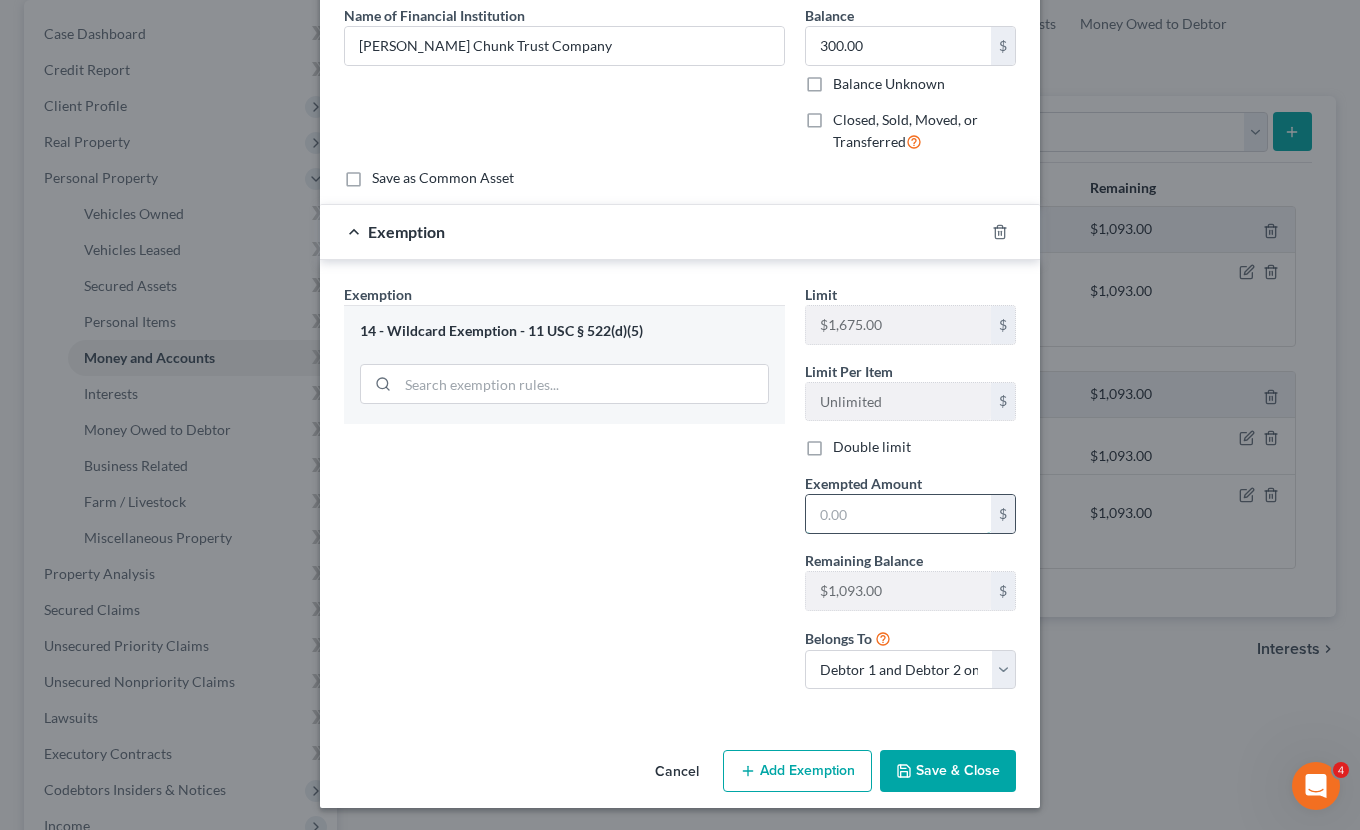 click at bounding box center (898, 514) 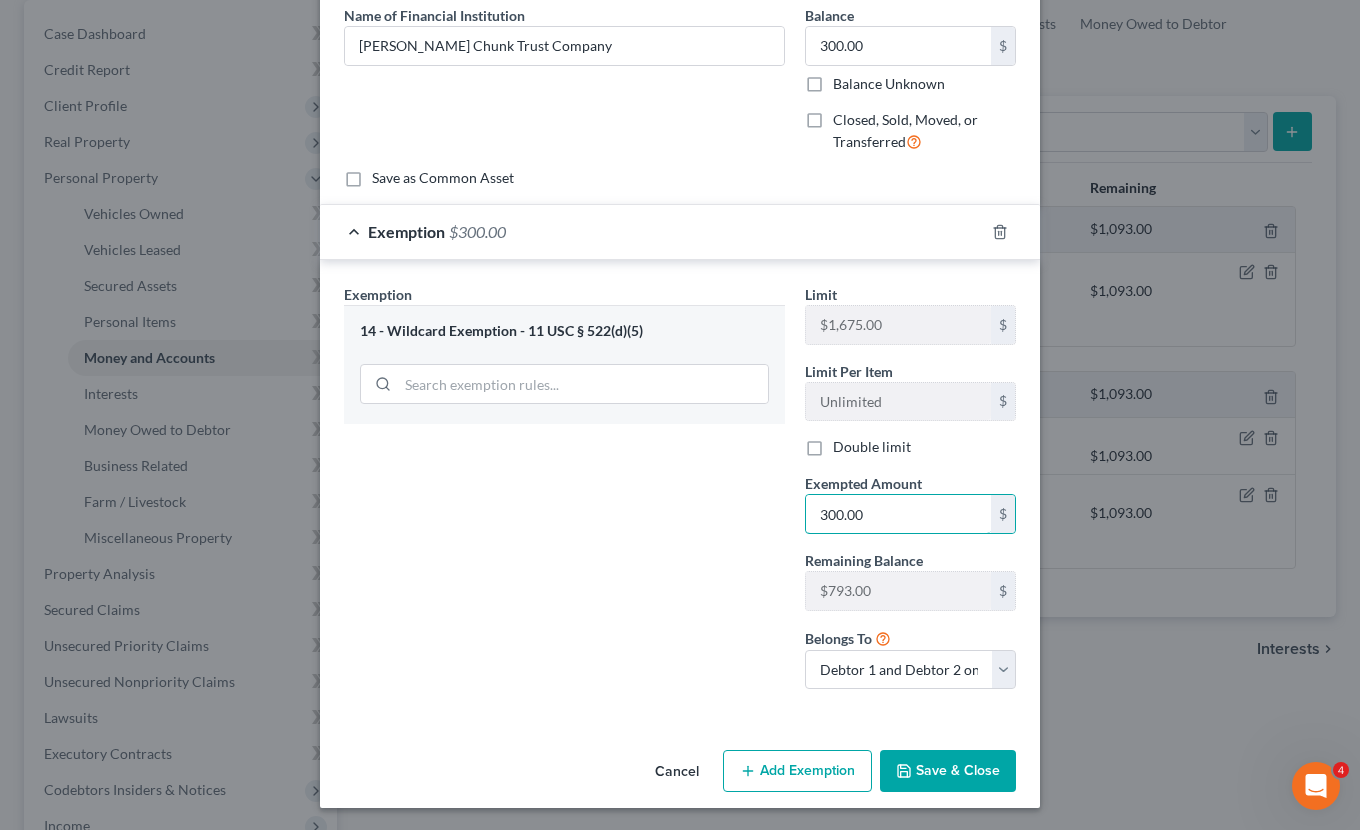 type on "300.00" 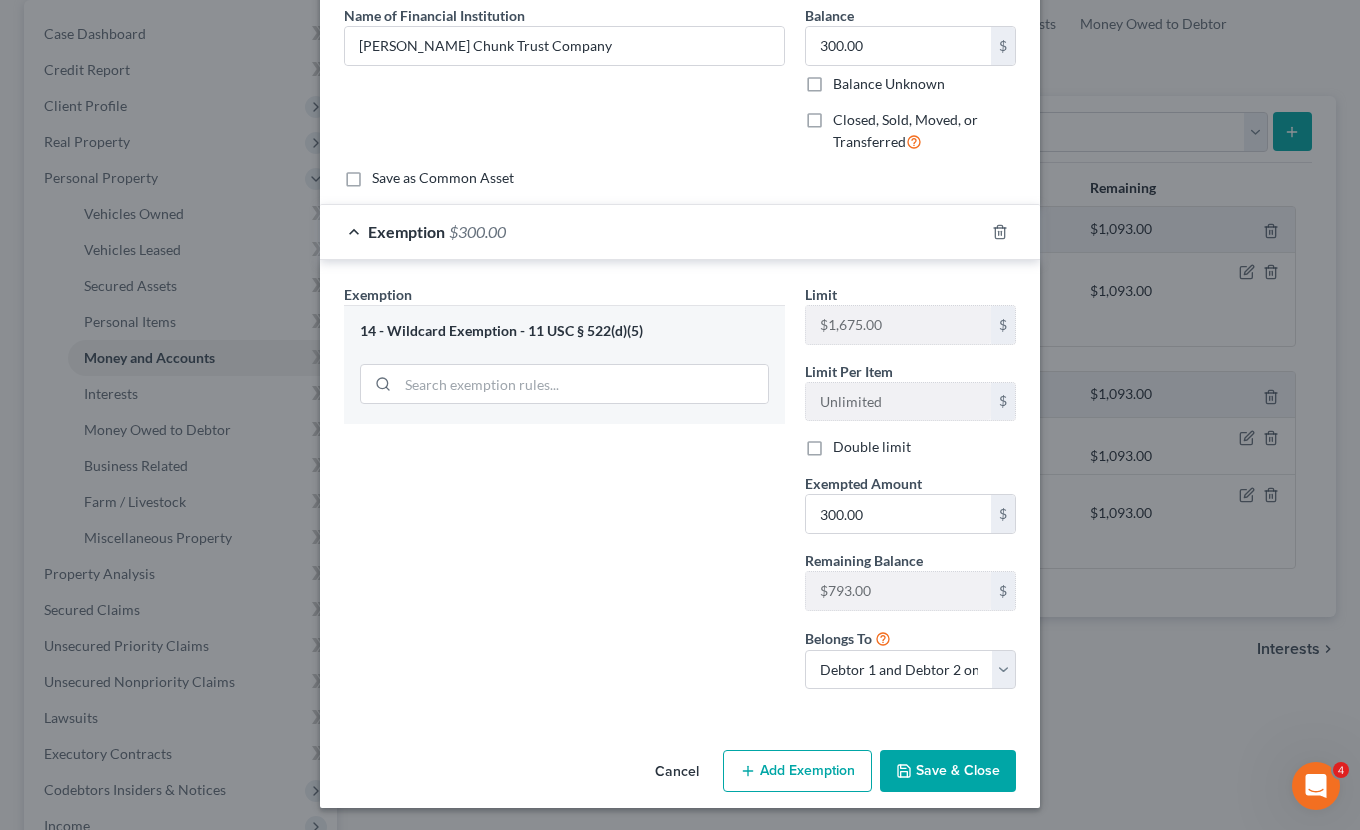 click on "Save & Close" at bounding box center [948, 771] 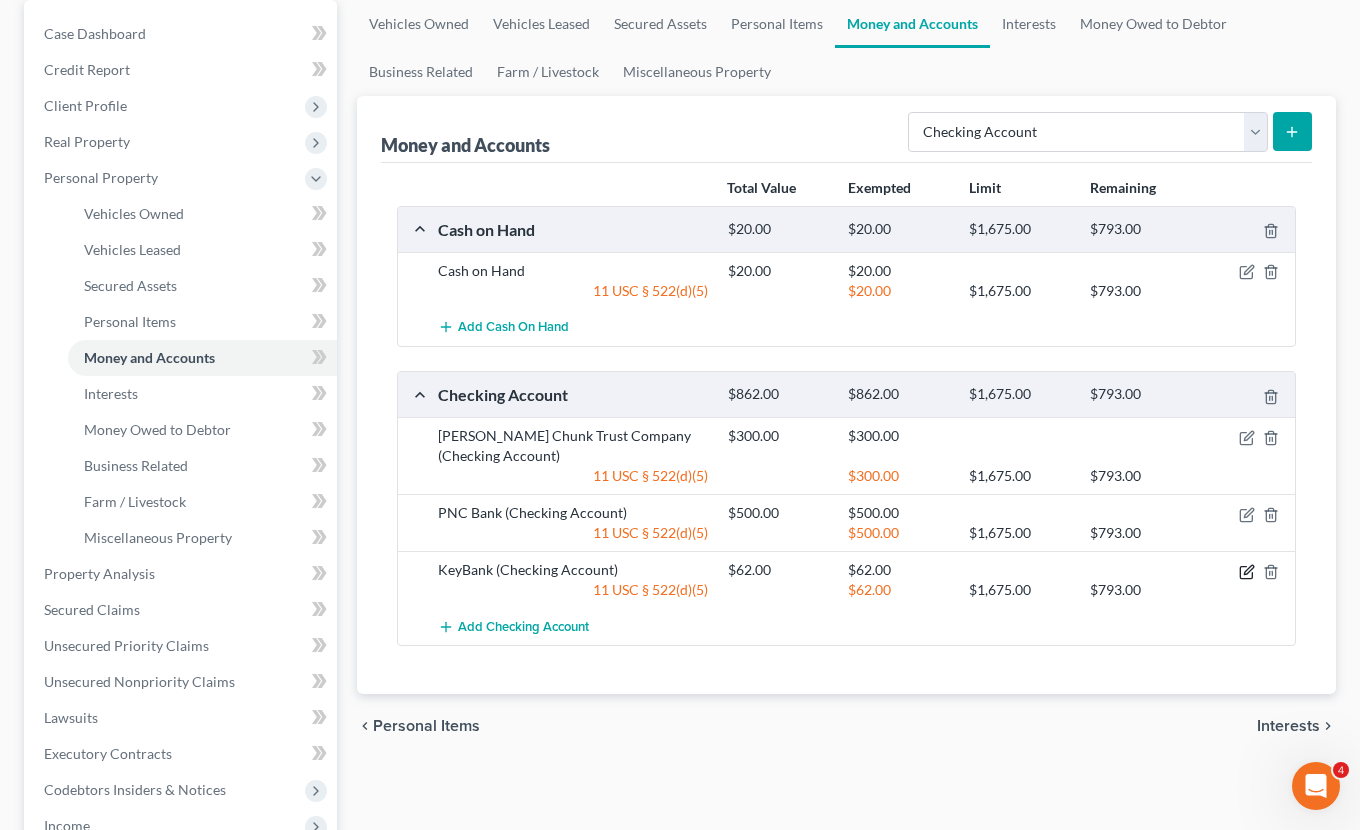 click 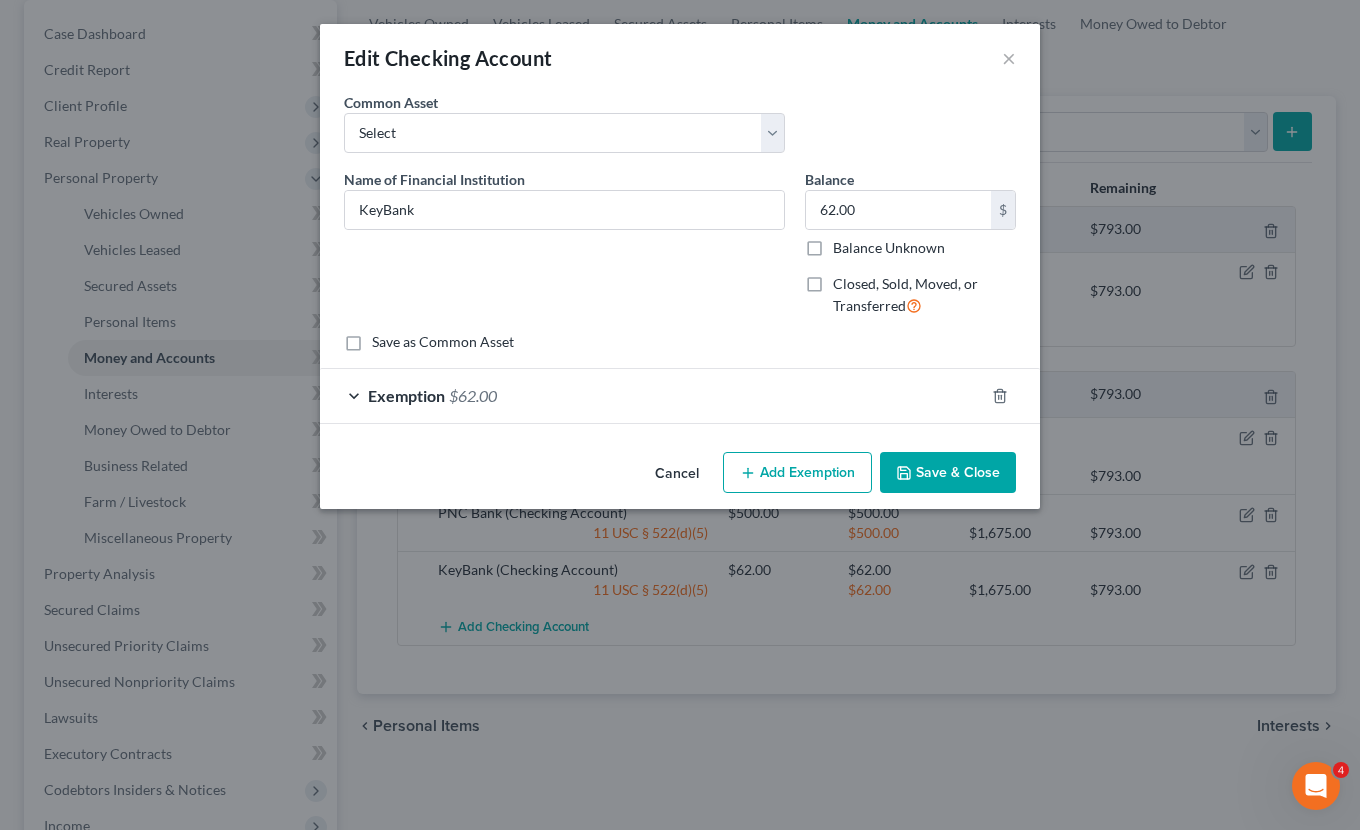 click on "An exemption set must first be selected from the Filing Information section. Common Asset Select Community Bank [PERSON_NAME] Chunk Trust Company Zions Bank [PERSON_NAME] Chunk Trust Company Joint Checking
Name of Financial Institution
*
KeyBank Balance
62.00 $
Balance Unknown
Balance Undetermined
62.00 $
Balance Unknown
Closed, Sold, Moved, or Transferred  Save as Common Asset
Exemption $62.00
Exemption Set must be selected for CA.
Exemption
*
14 - Wildcard Exemption - 11 USC § 522(d)(5)         --View All or Create New-- 17 - Public Student Loan - 20 U.S.C. 1095(a)(d)  - Homestead Exemption - 11 USC § 522(d)(1) 1 - Tenancy By Entirety - 11 USC § 522(b)(3)(b) 1 - Burial Plot  - 11 USC § 522(d)(1) 11 - Wearing Apparel - 11 USC § 522(d)(3) 12 - Wedding Rings, Jewelry, Furs - 11 USC § 522(d)(4) 13 - Animals & Livestock - 11 USC § 522(d)(3) Limit     $" at bounding box center (680, 268) 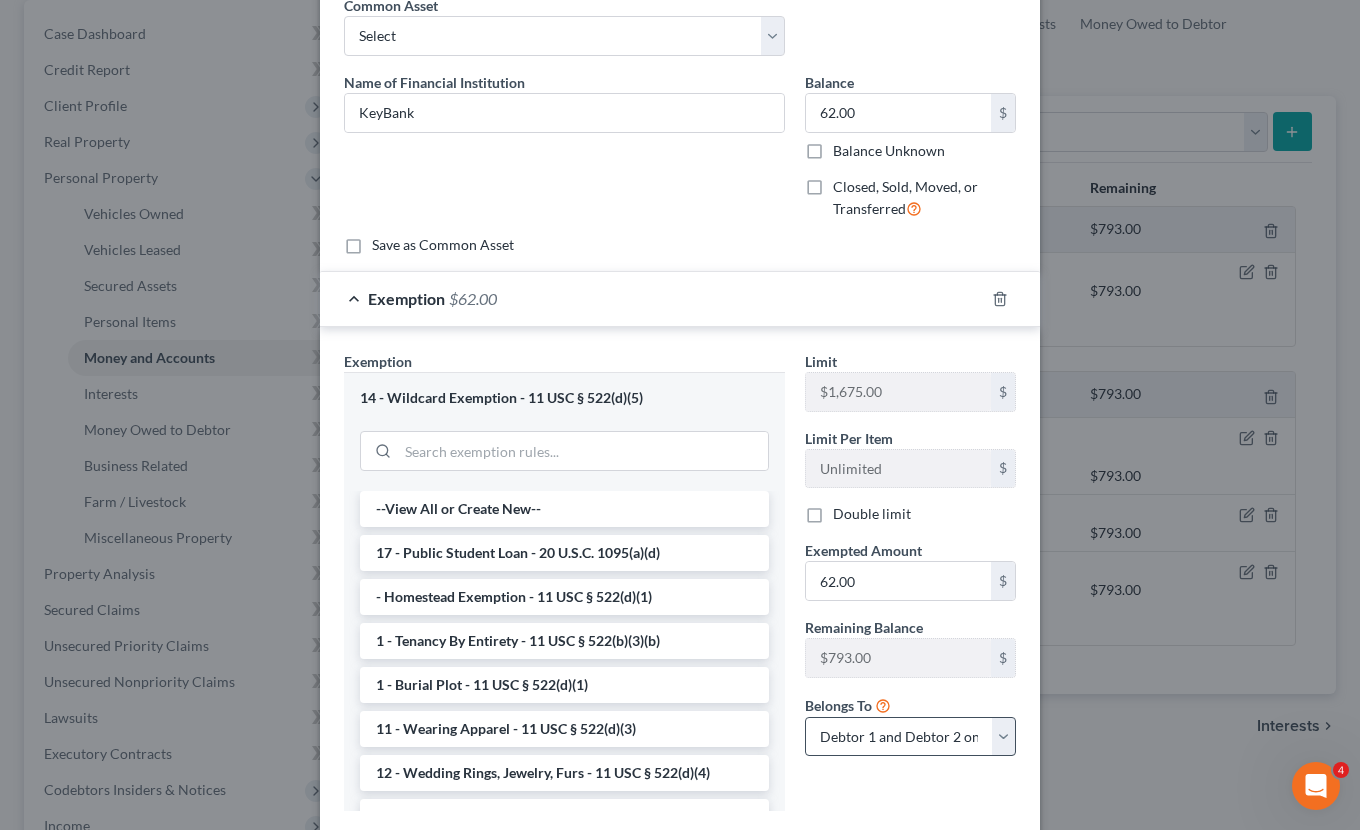 scroll, scrollTop: 157, scrollLeft: 0, axis: vertical 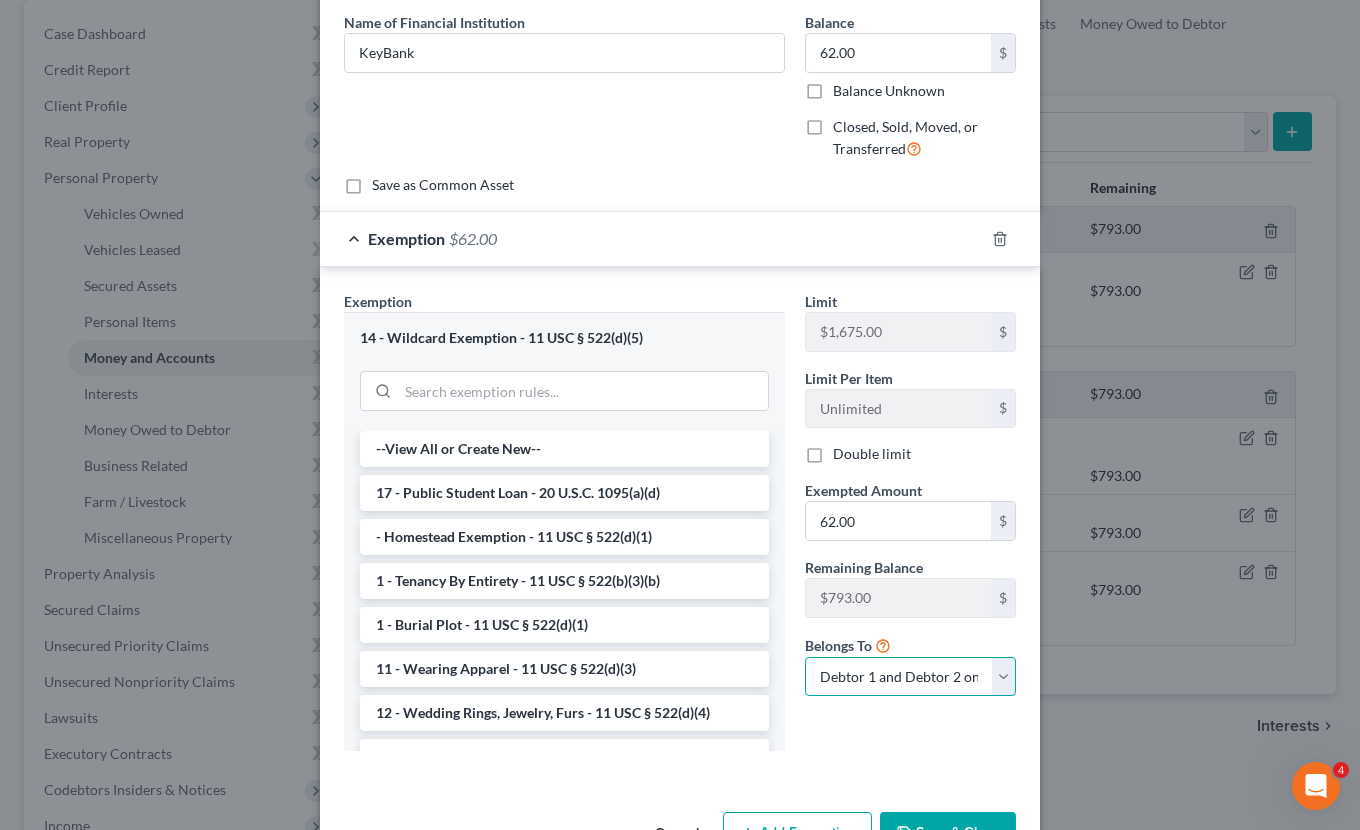 select on "0" 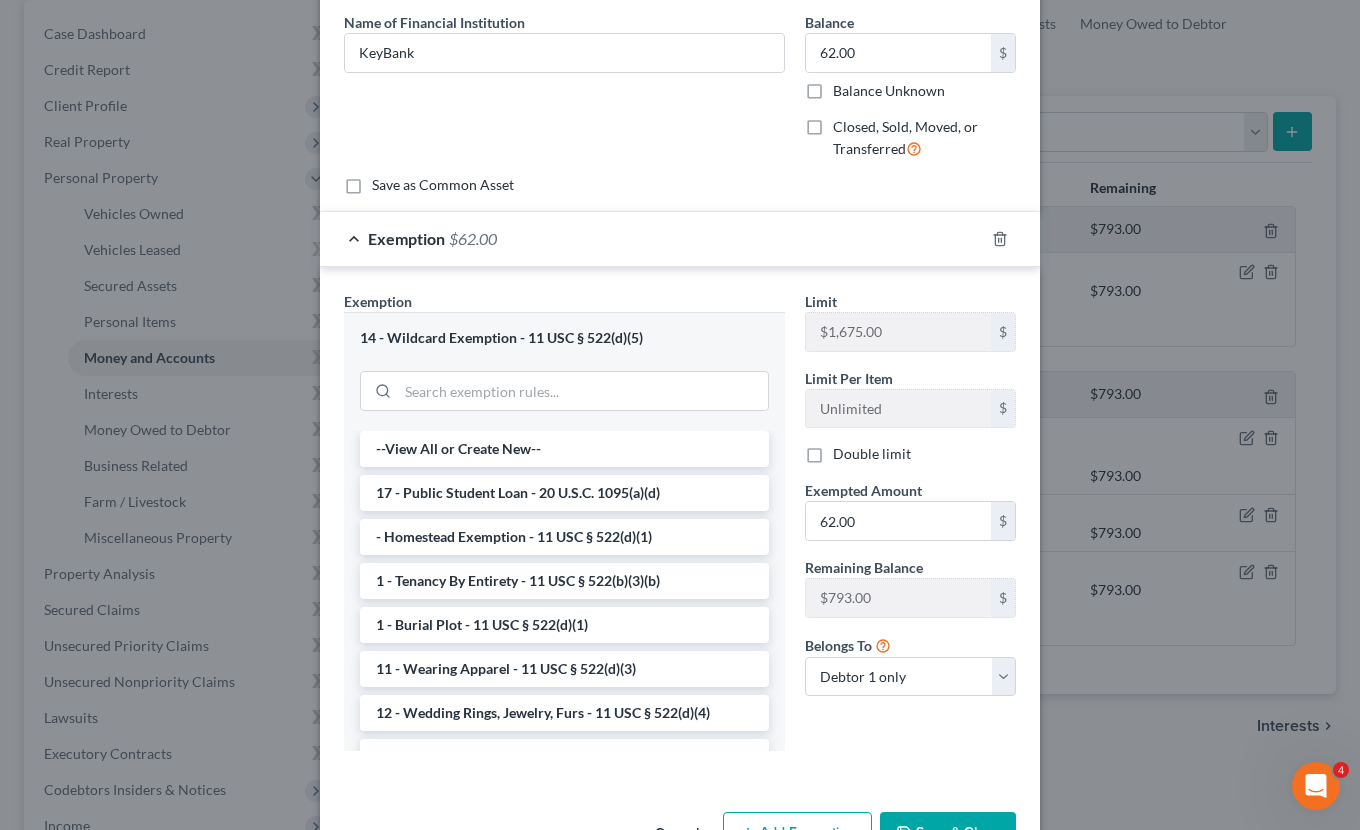 click on "Save & Close" at bounding box center (948, 833) 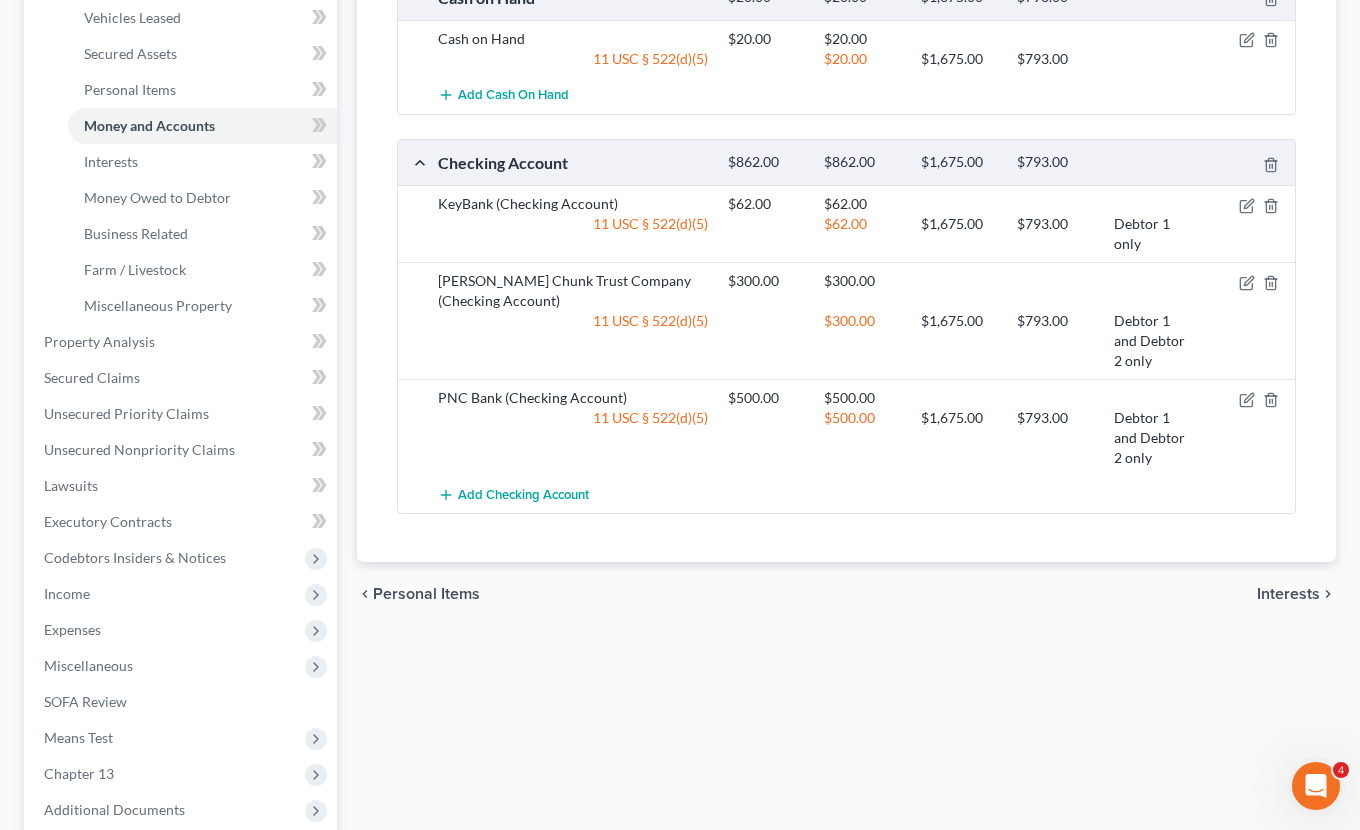 scroll, scrollTop: 440, scrollLeft: 0, axis: vertical 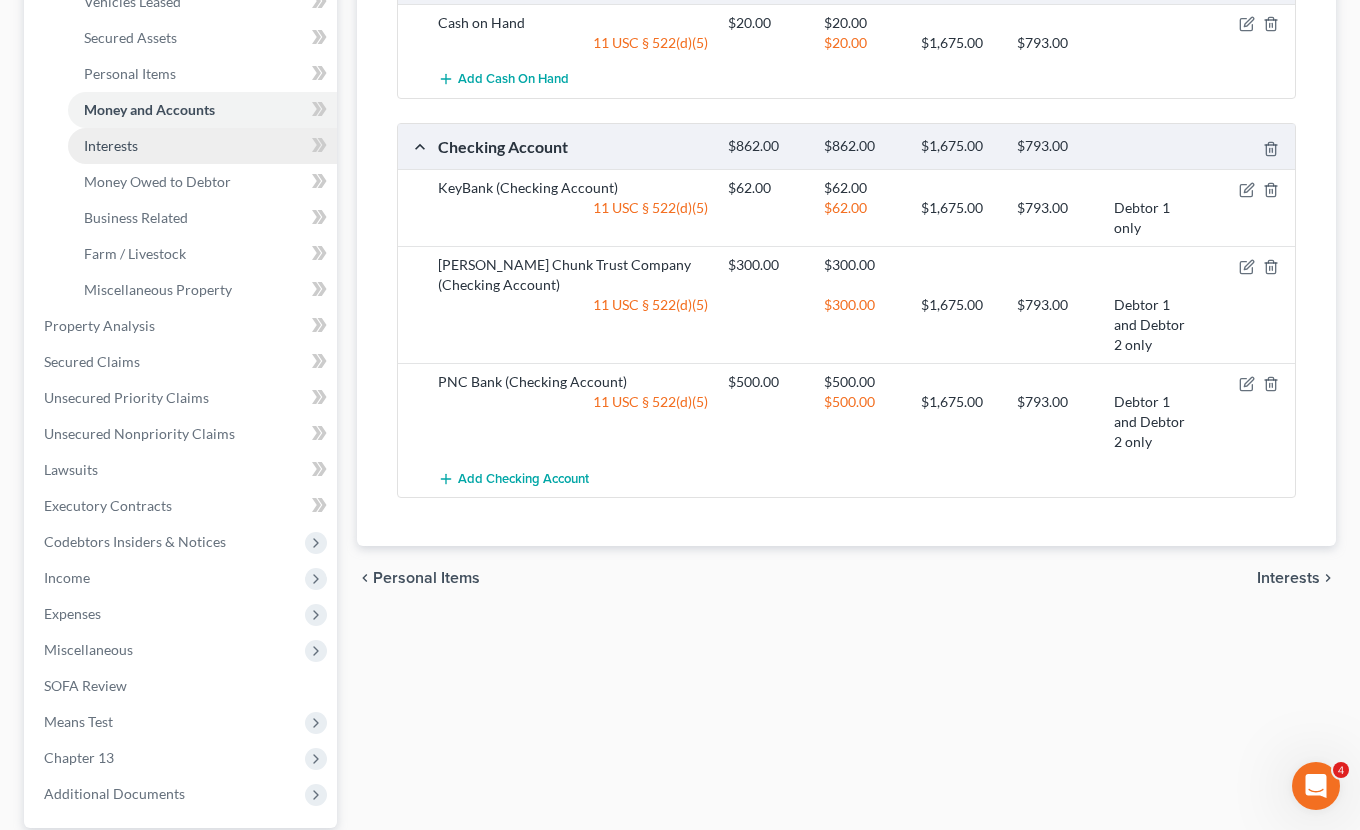 click on "Interests" at bounding box center [202, 146] 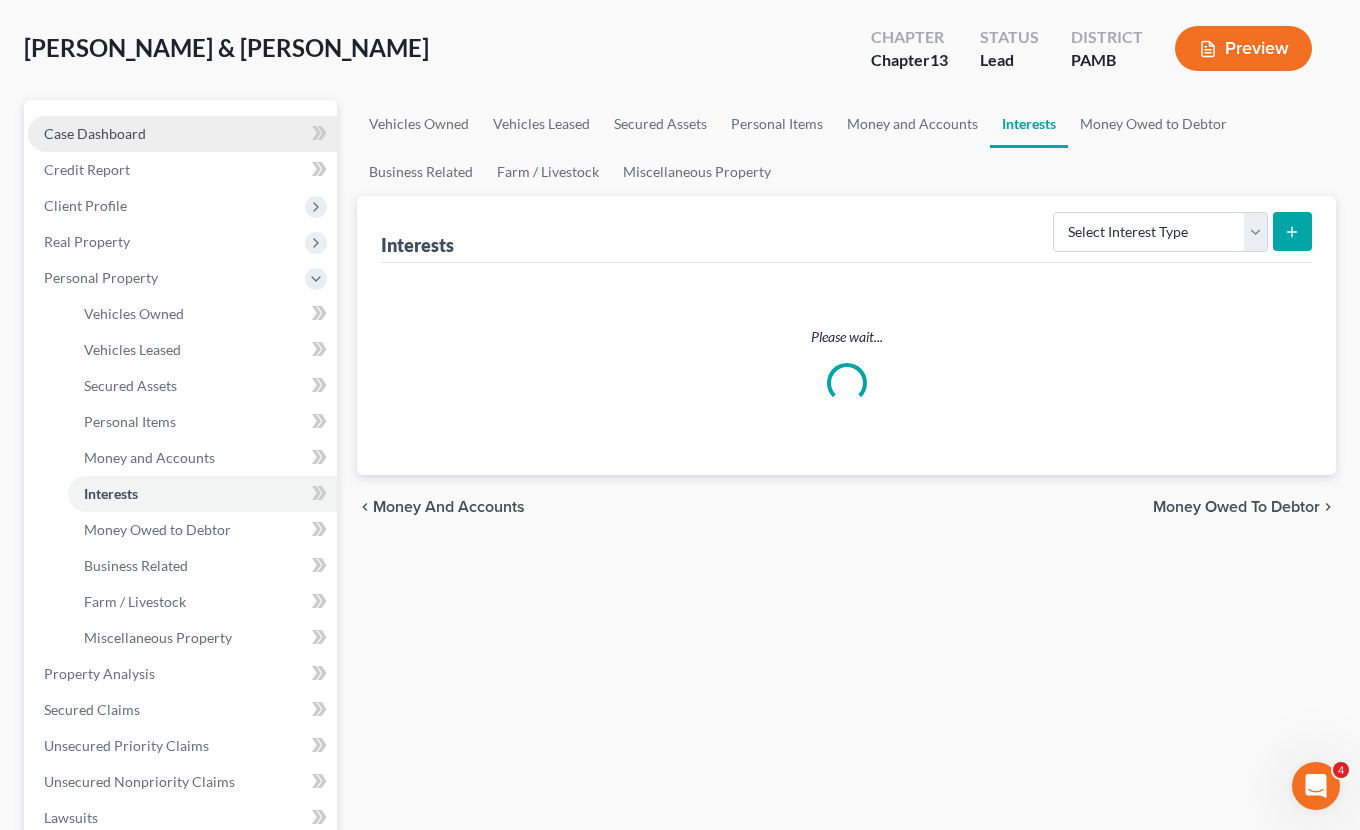scroll, scrollTop: 0, scrollLeft: 0, axis: both 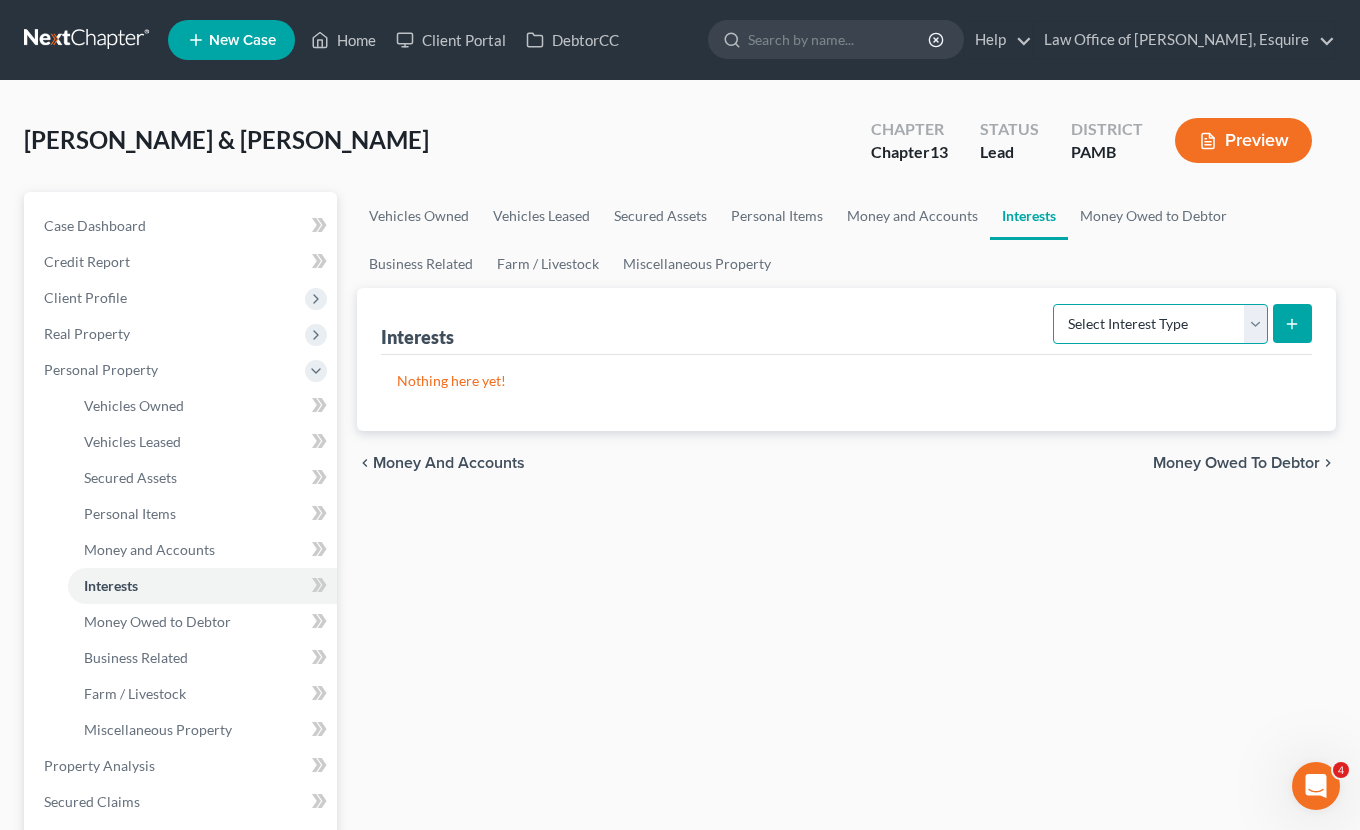select on "term_life_insurance" 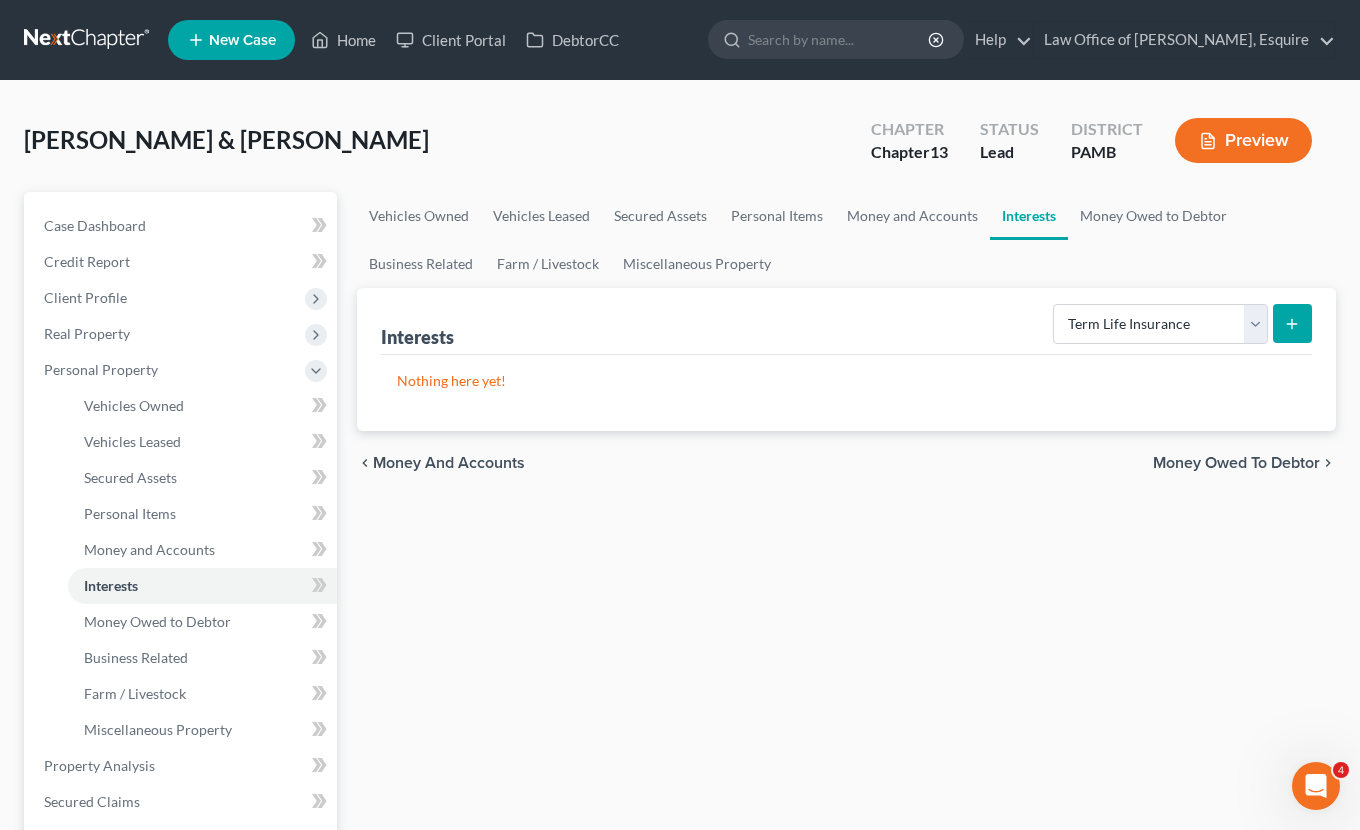 click at bounding box center (1292, 323) 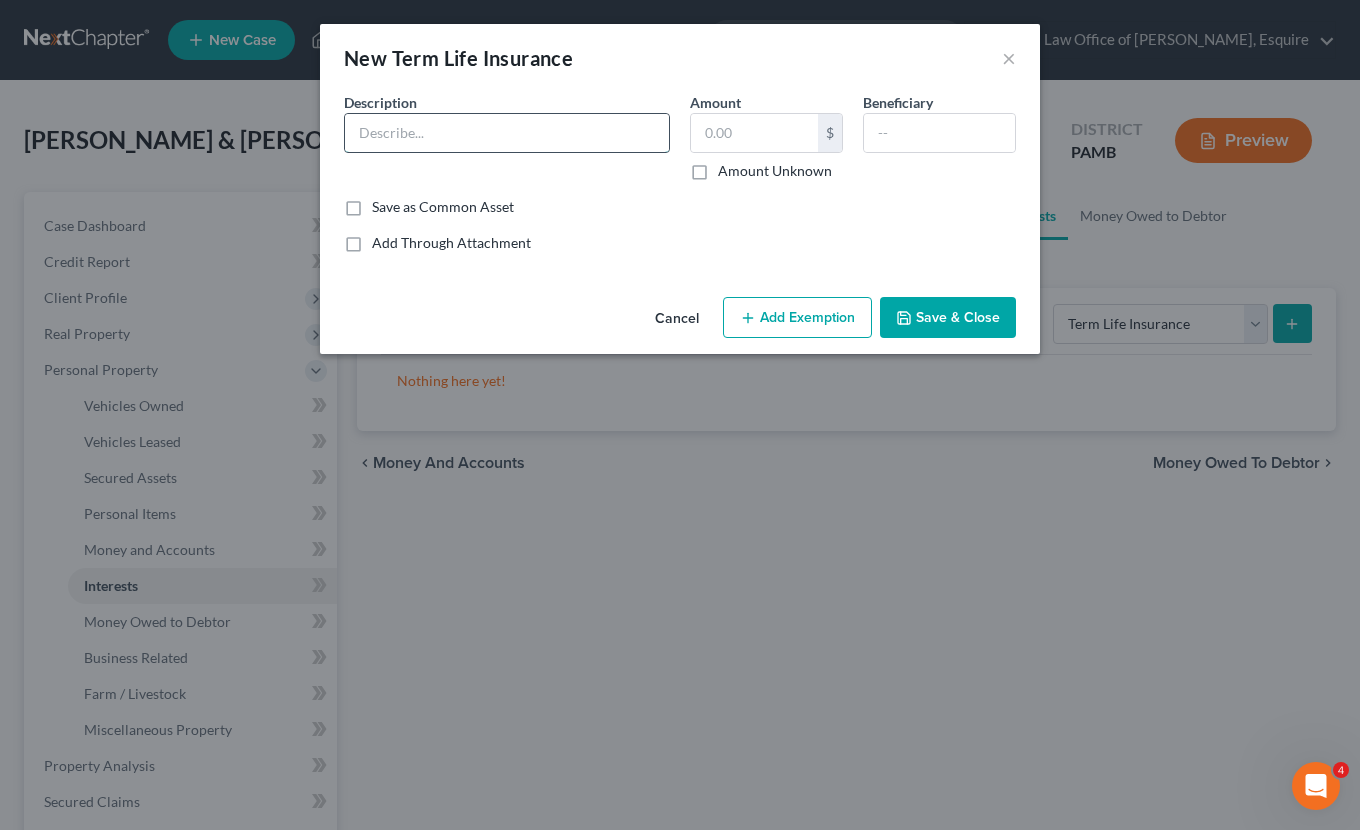 click at bounding box center (507, 133) 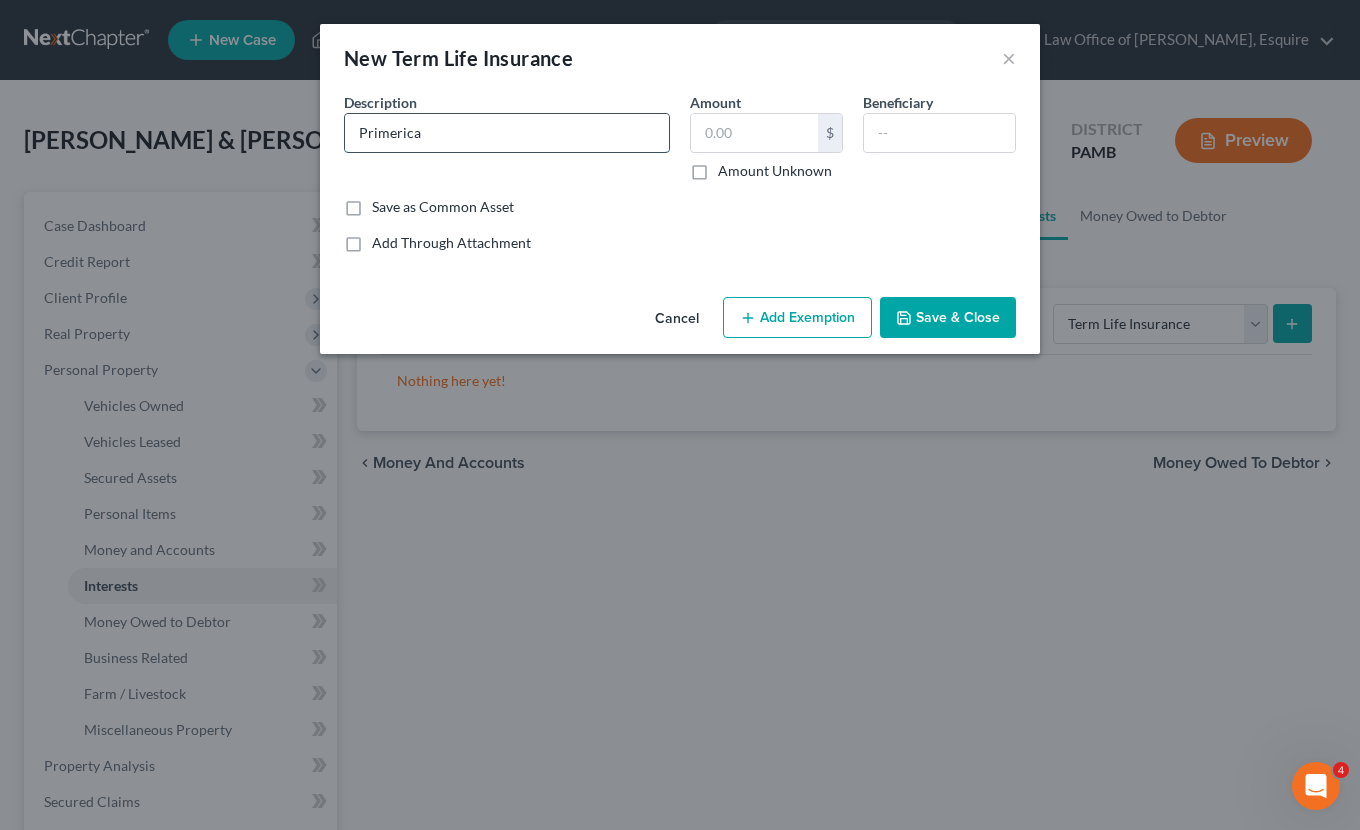 type on "Primerica" 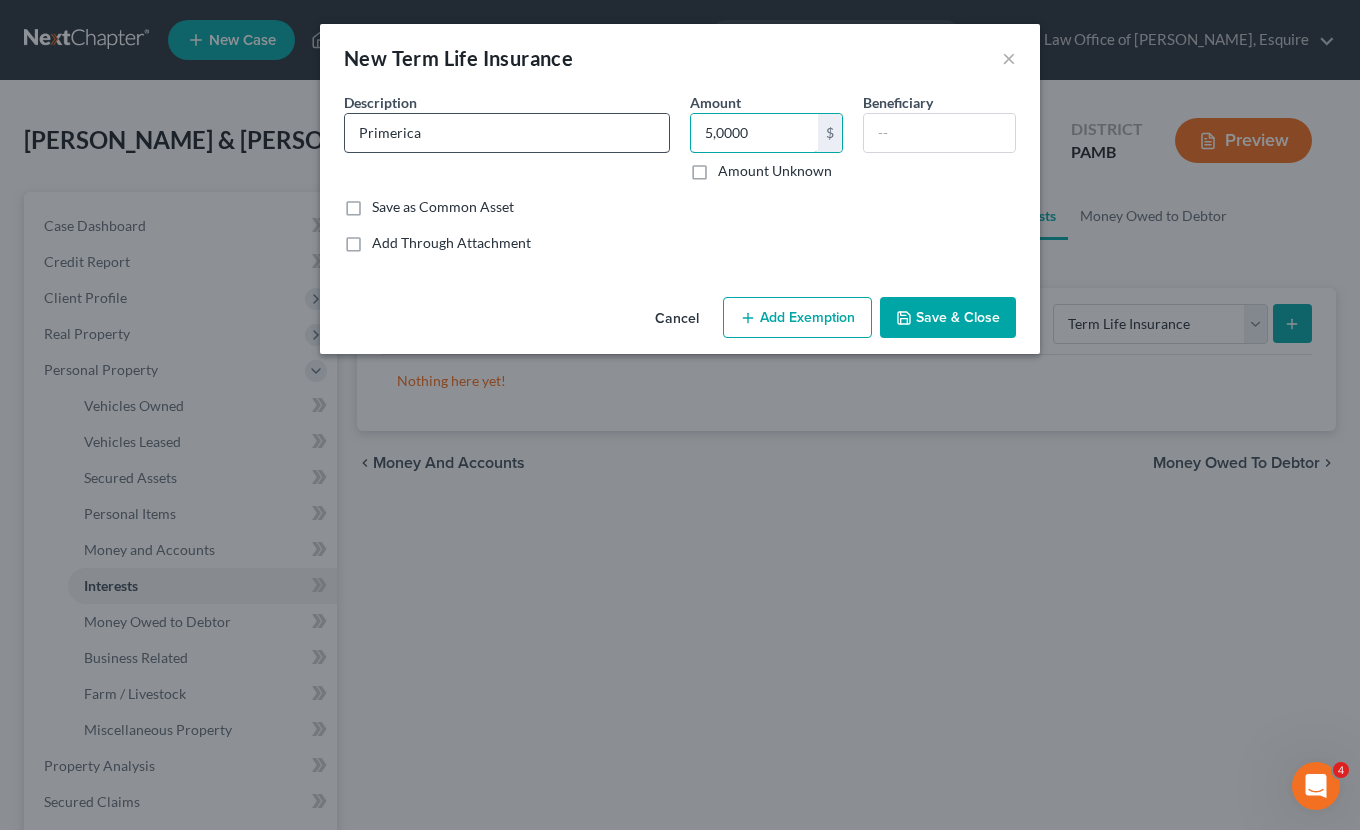 type on "50,000" 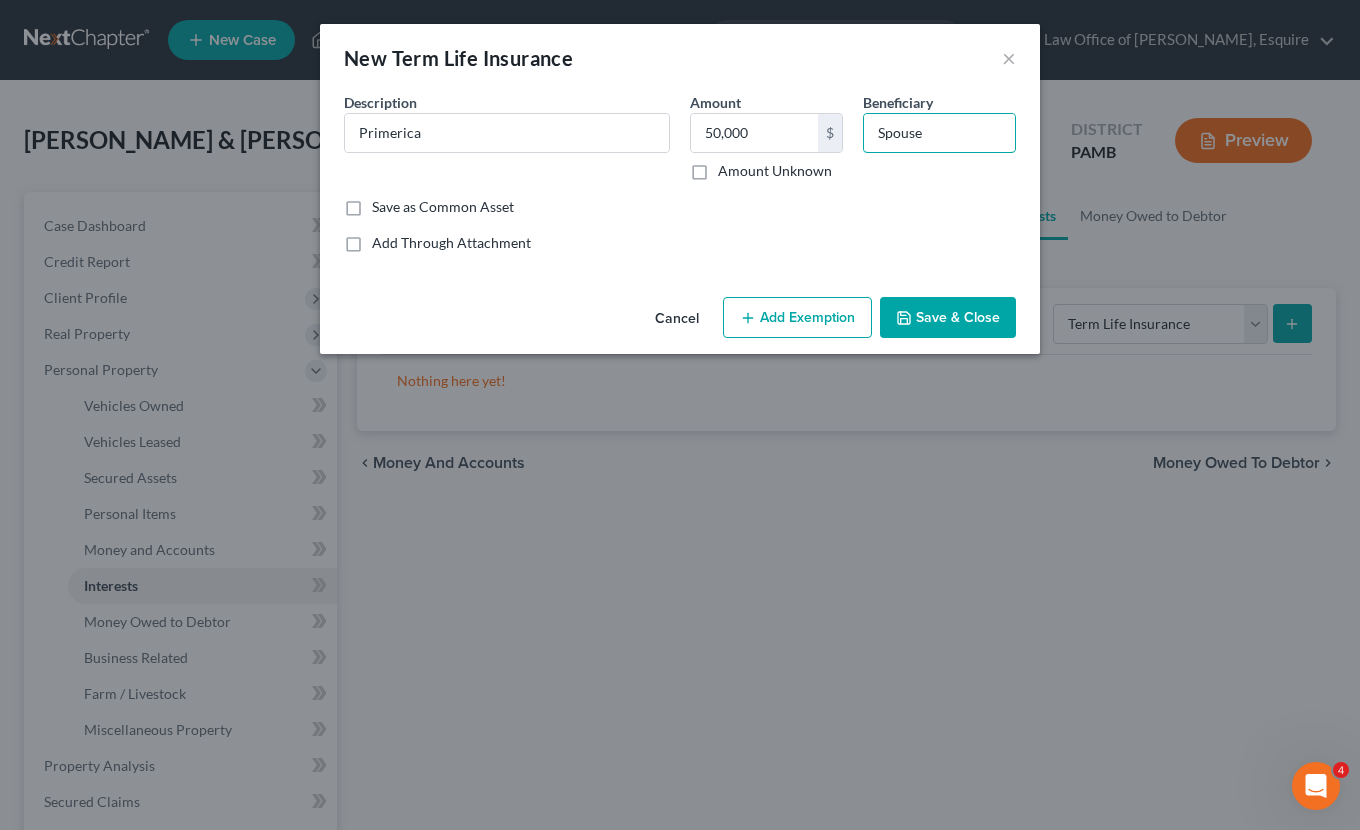 type on "Spouse" 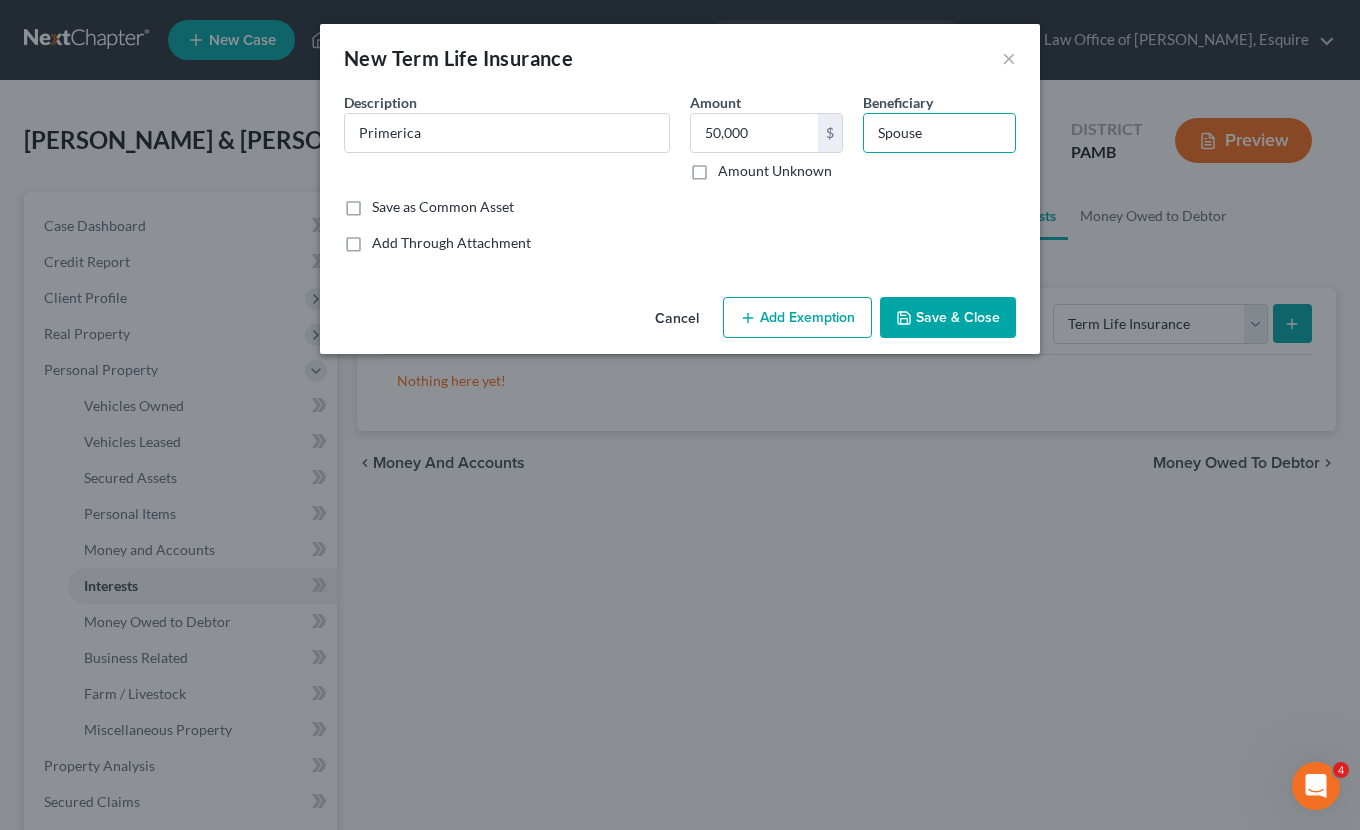 click on "Add Exemption" at bounding box center (797, 318) 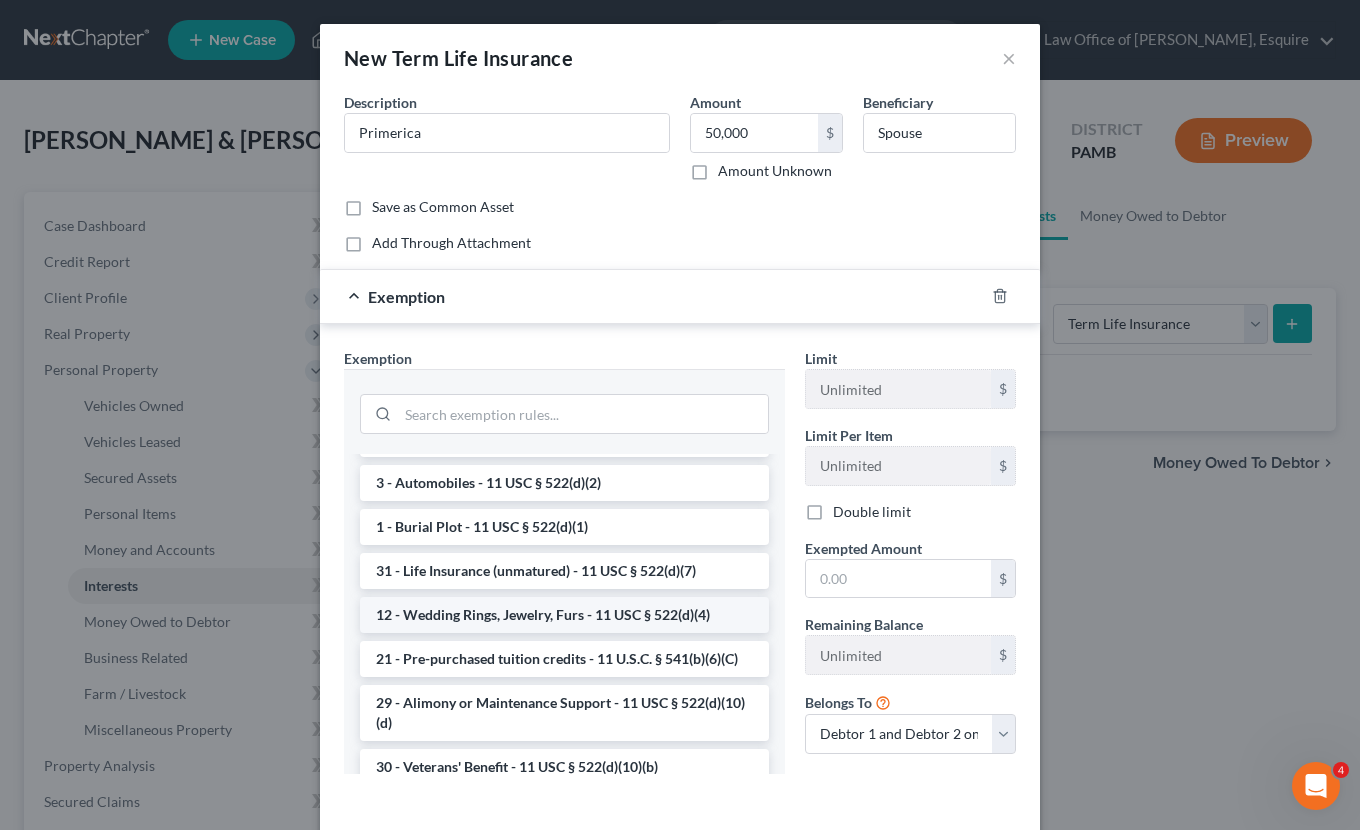 scroll, scrollTop: 386, scrollLeft: 0, axis: vertical 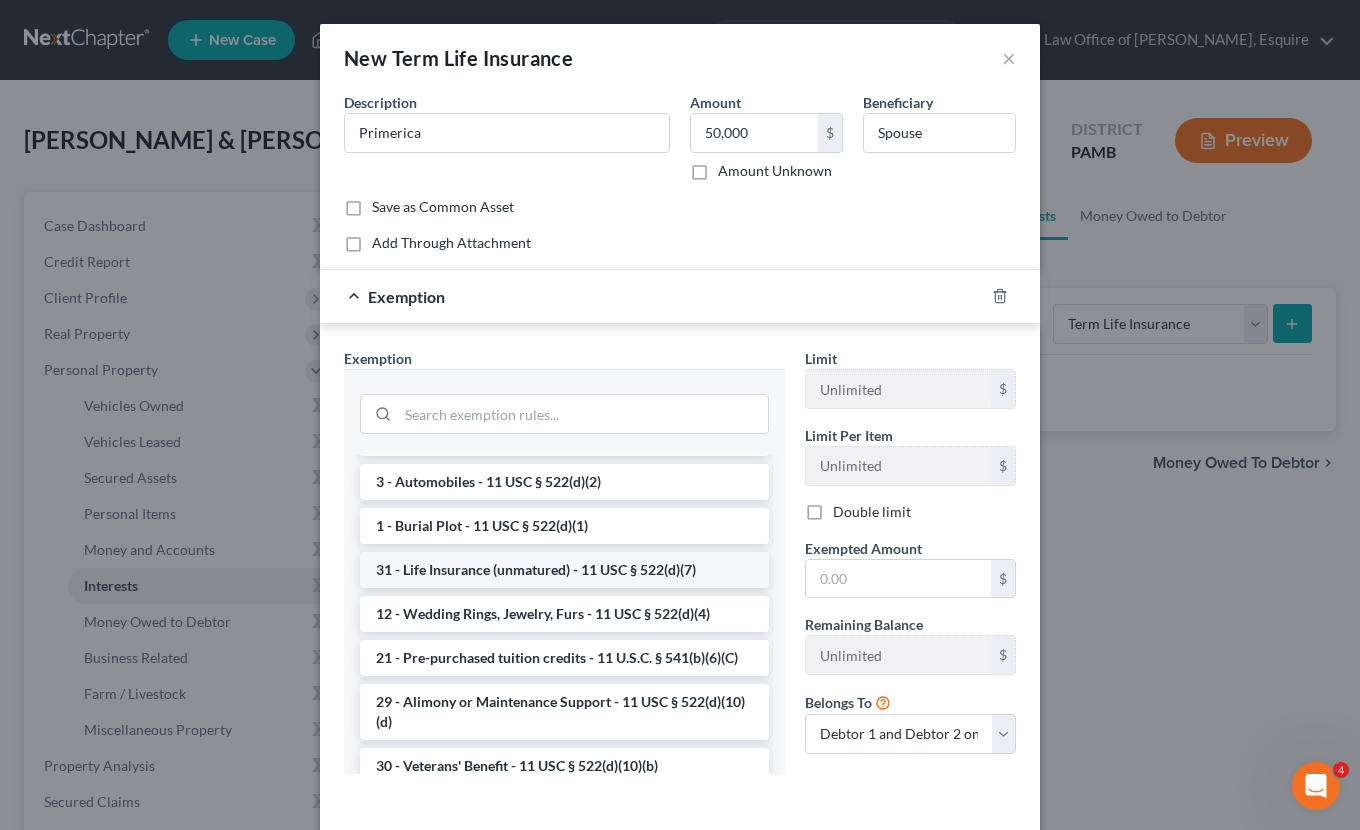 click on "31 - Life Insurance (unmatured) - 11 USC § 522(d)(7)" at bounding box center [564, 570] 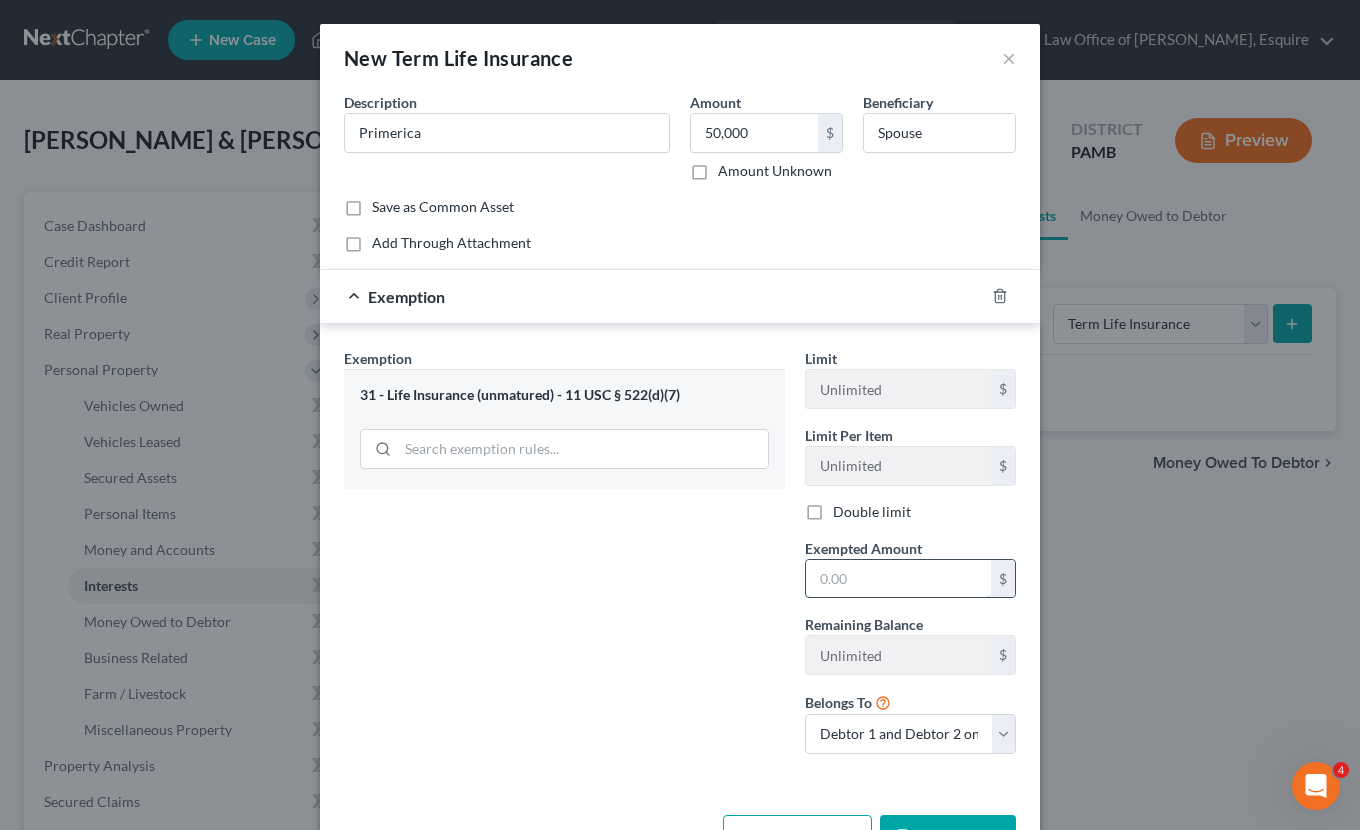 click at bounding box center [898, 579] 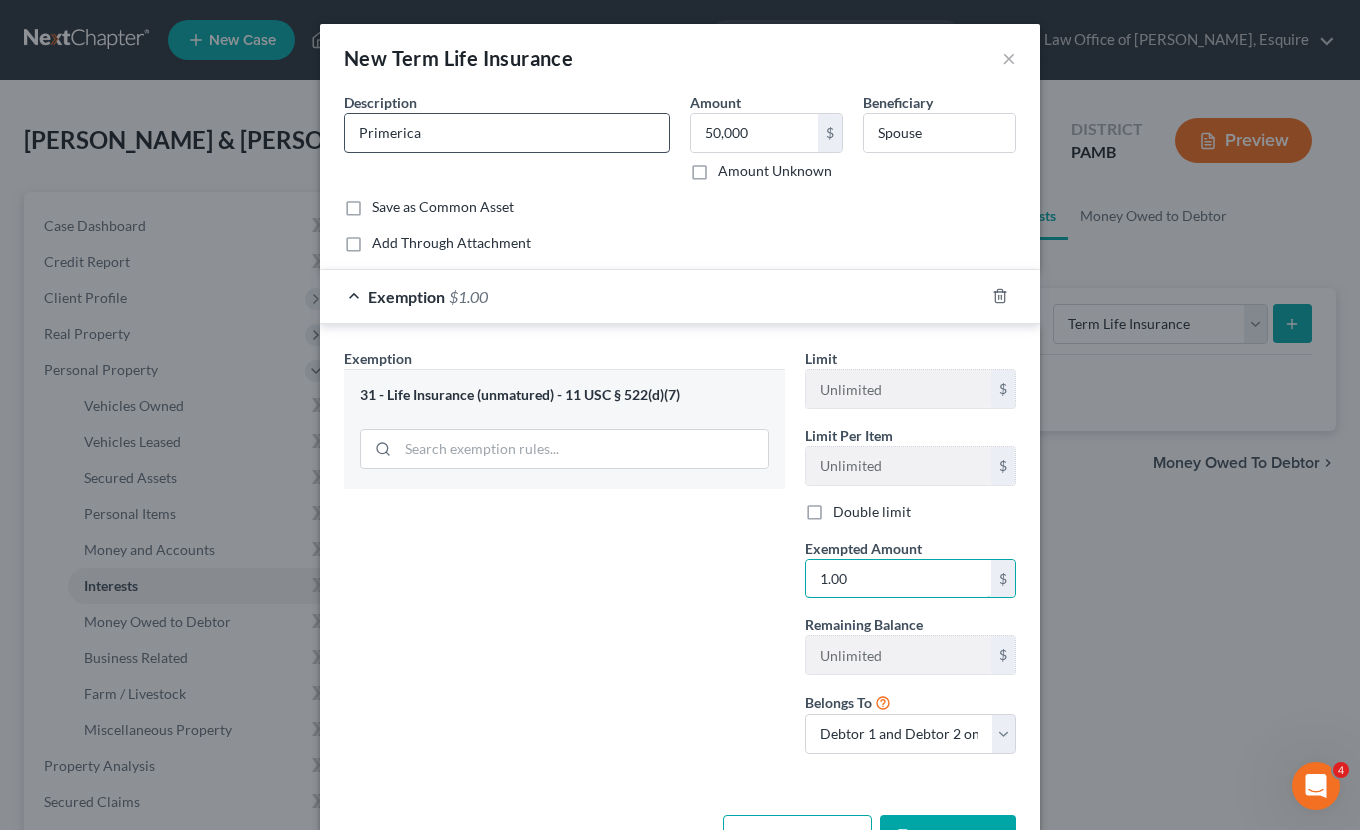 type on "1.00" 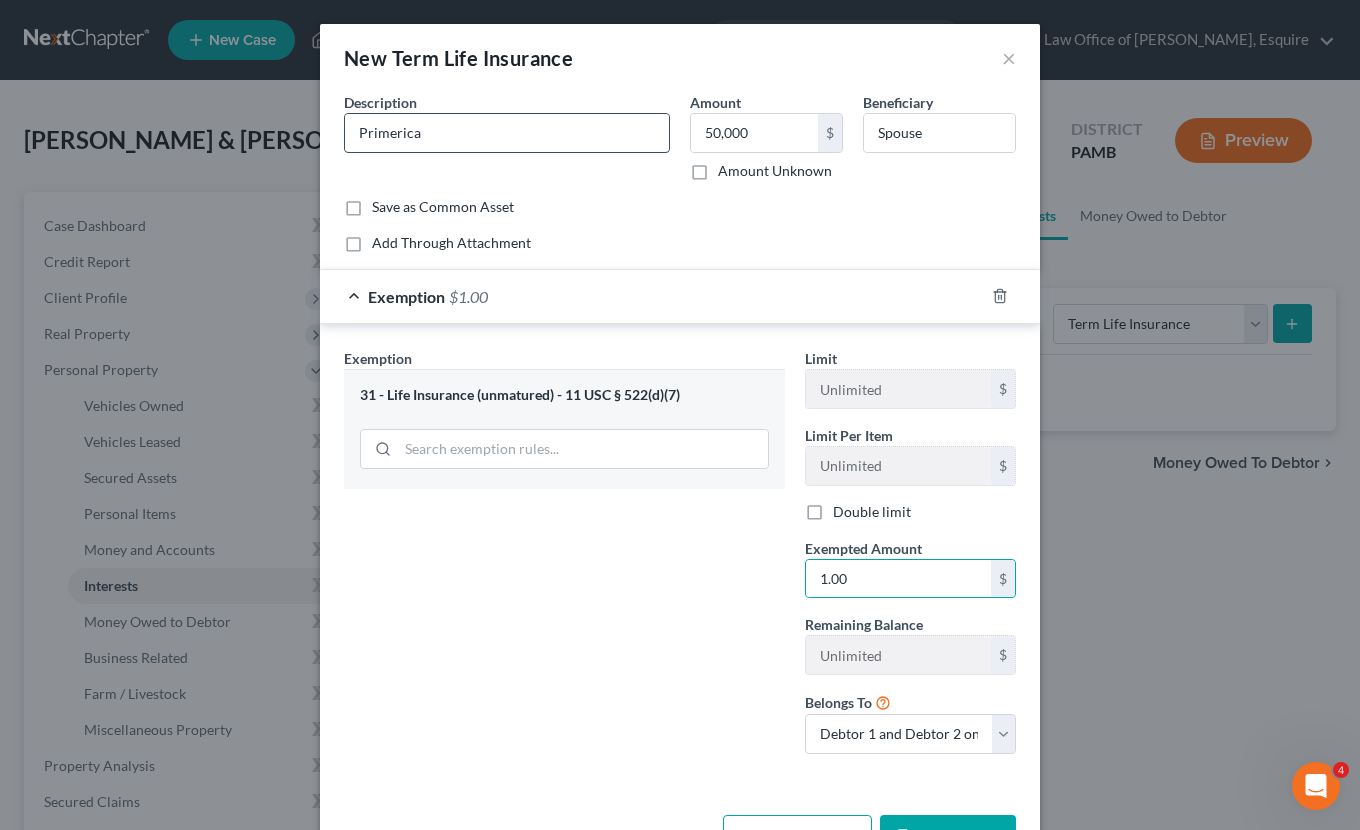 click on "Primerica" at bounding box center (507, 133) 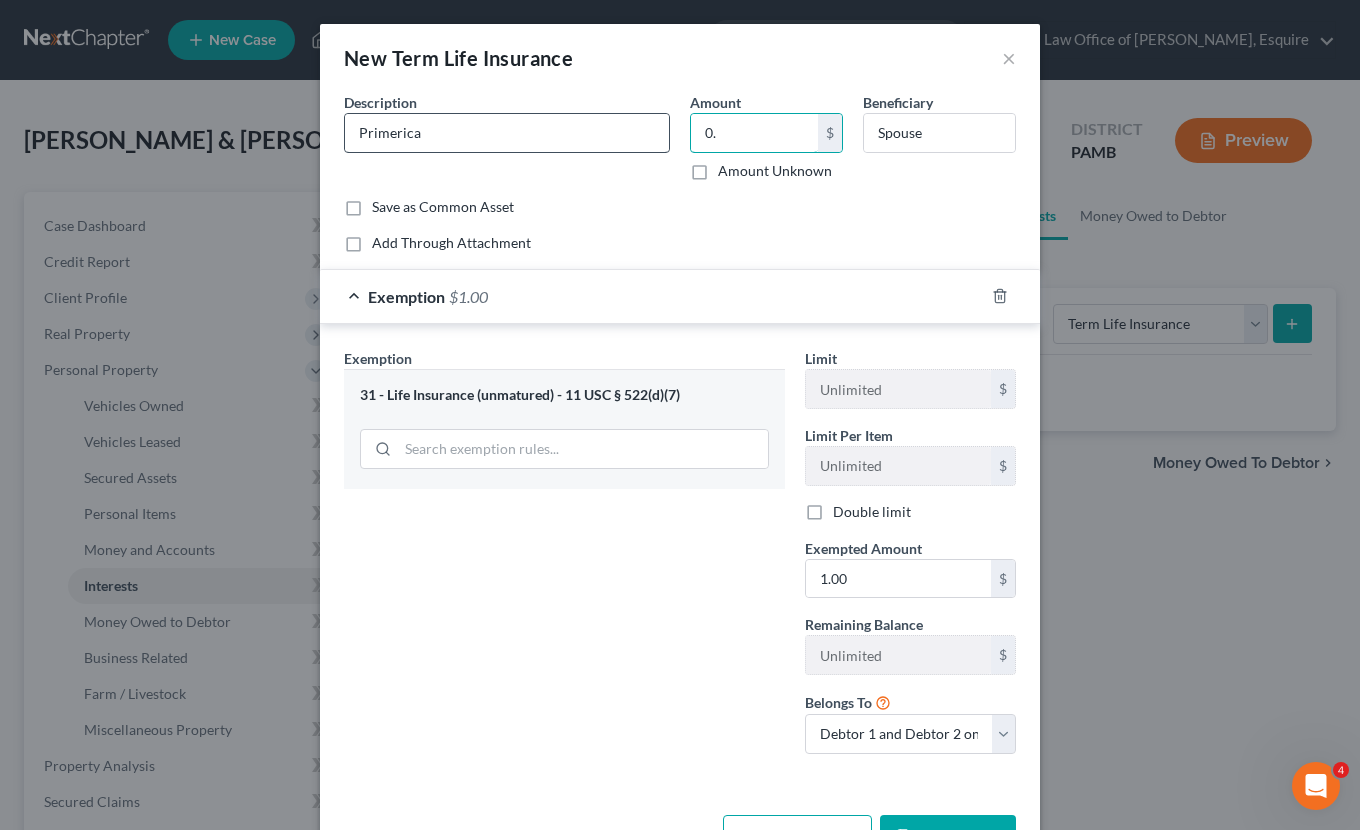 type on "0" 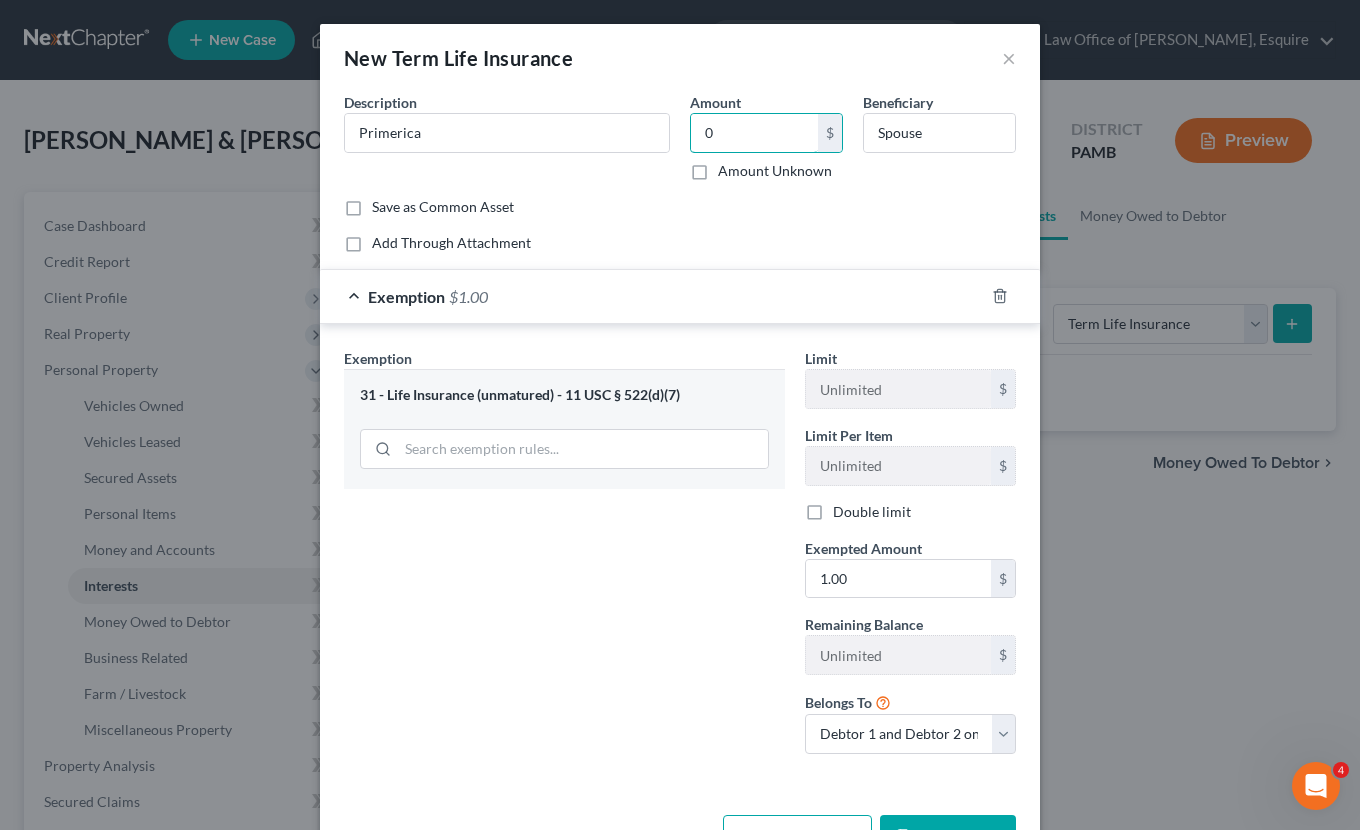 drag, startPoint x: 790, startPoint y: 144, endPoint x: 679, endPoint y: 199, distance: 123.878975 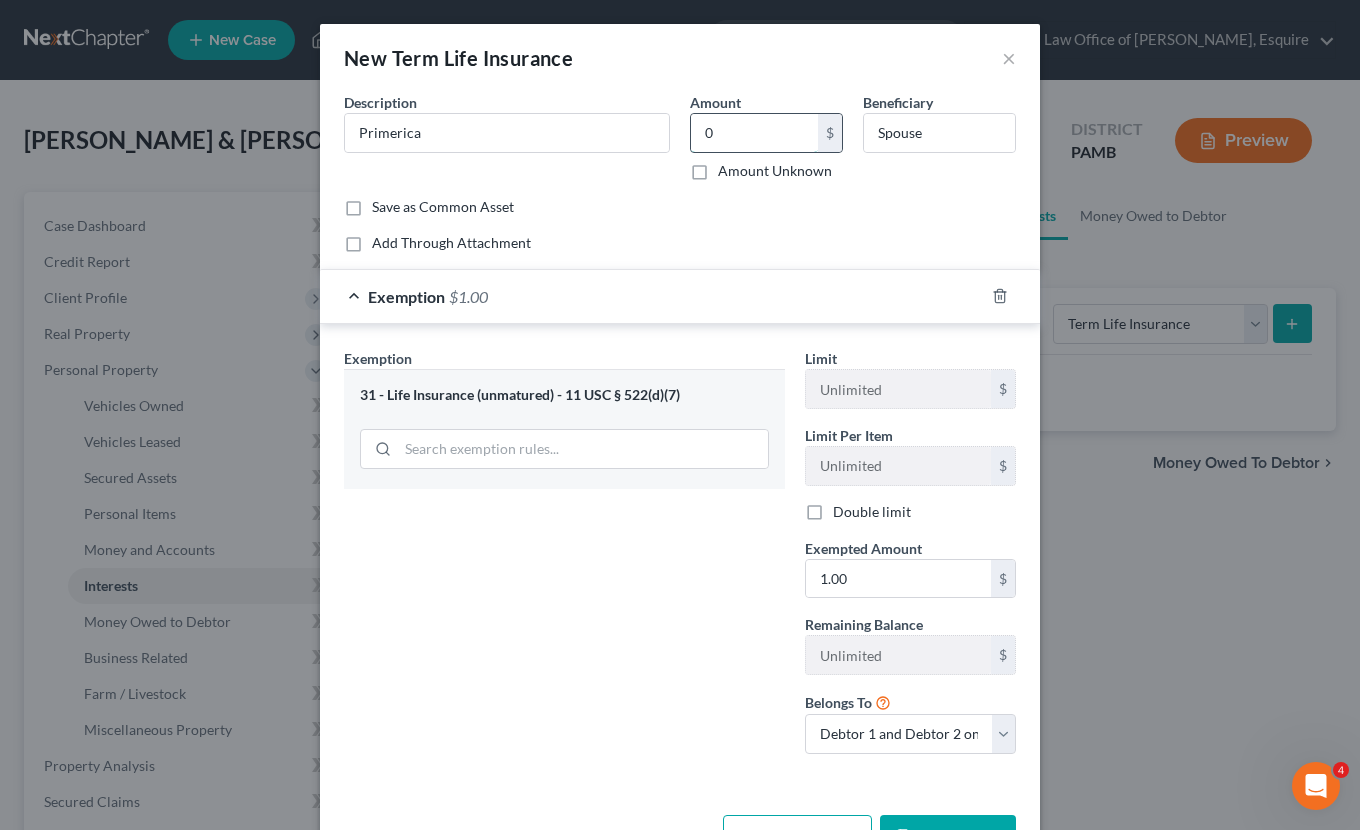 click on "0" at bounding box center [754, 133] 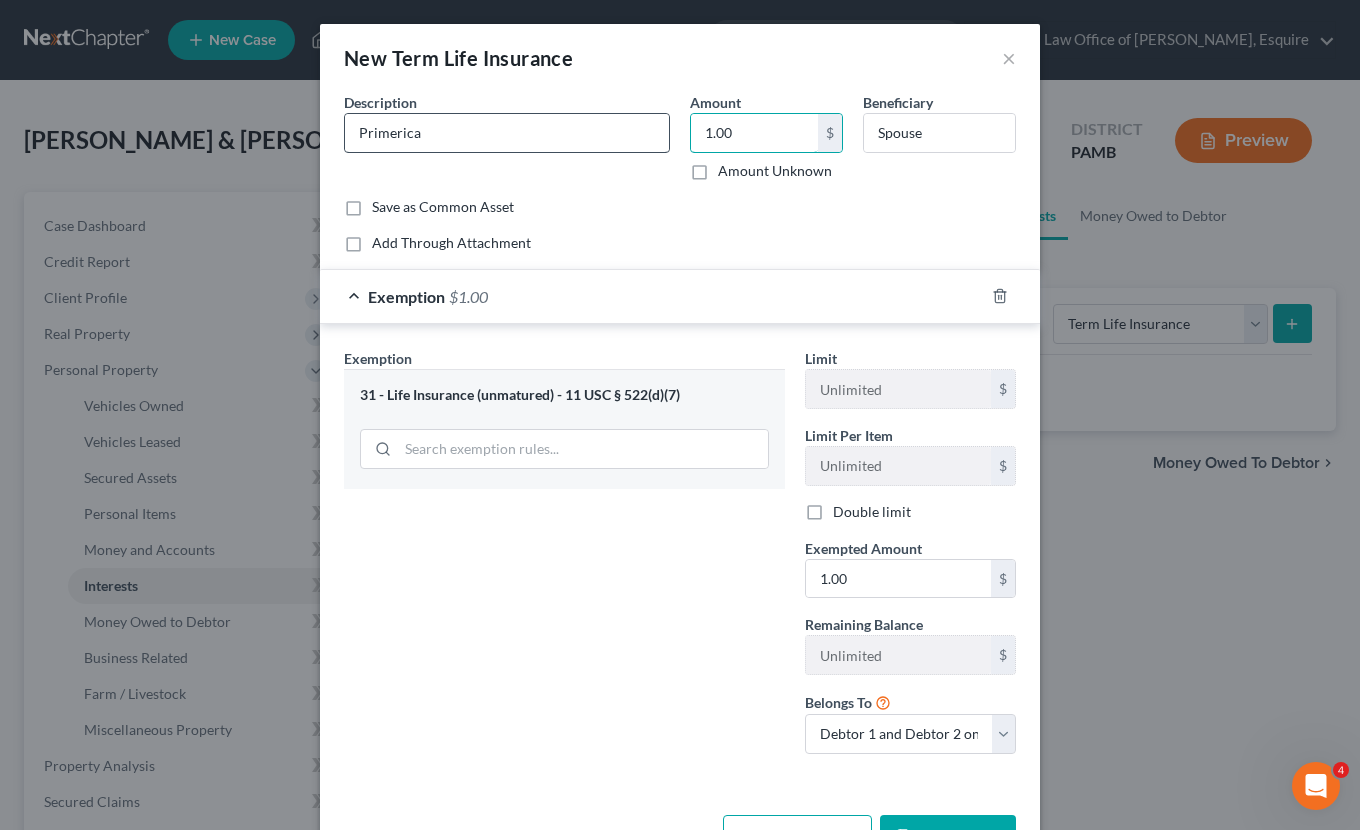 type on "1.00" 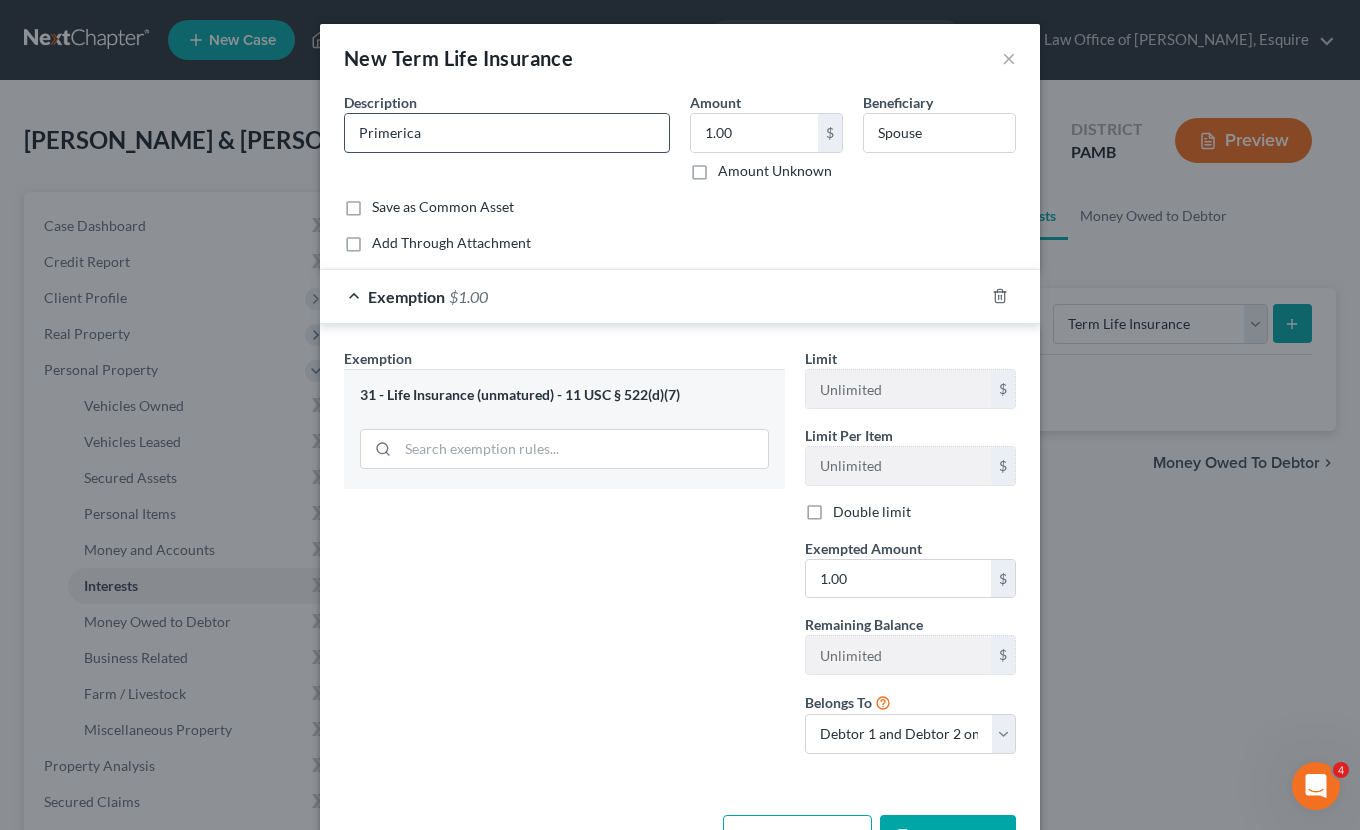 click on "Primerica" at bounding box center (507, 133) 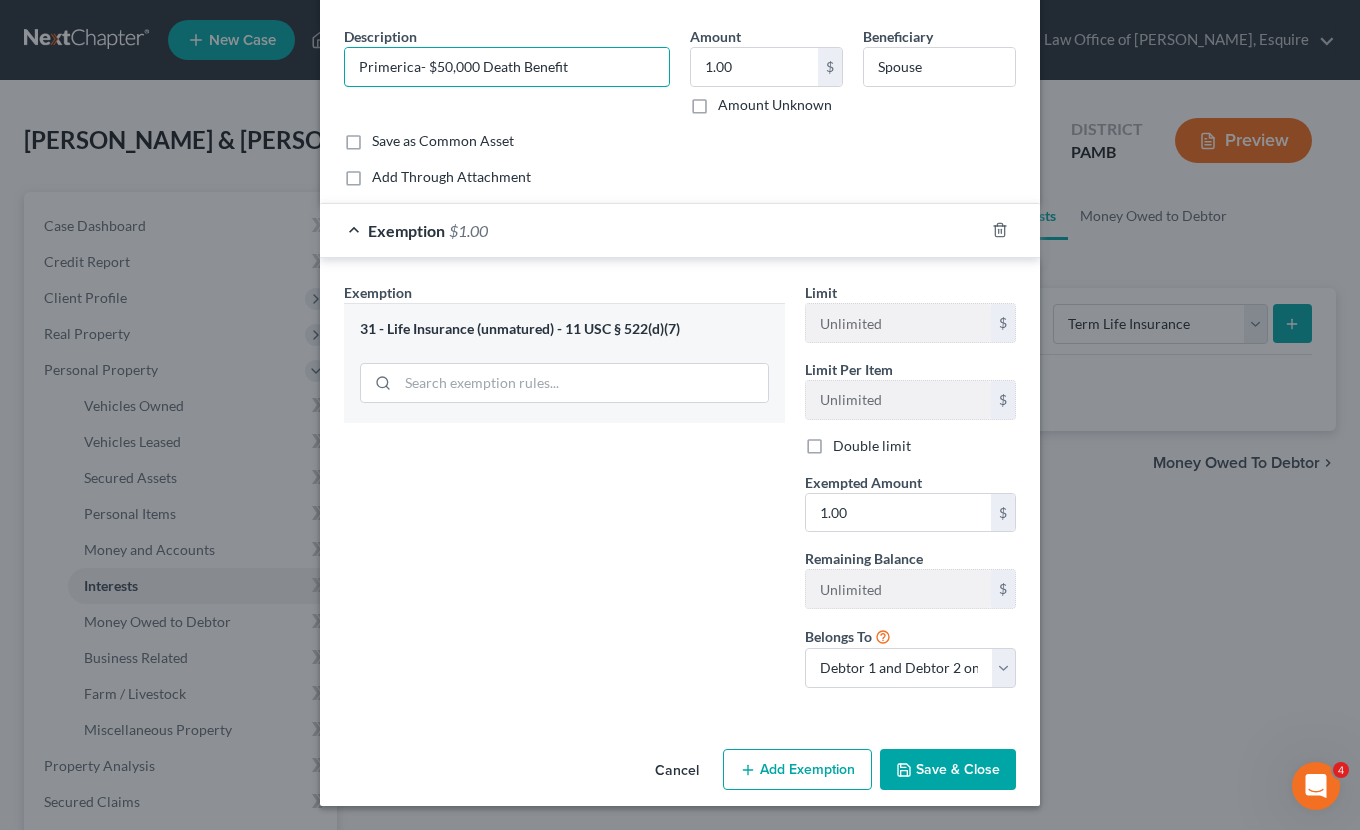 scroll, scrollTop: 65, scrollLeft: 0, axis: vertical 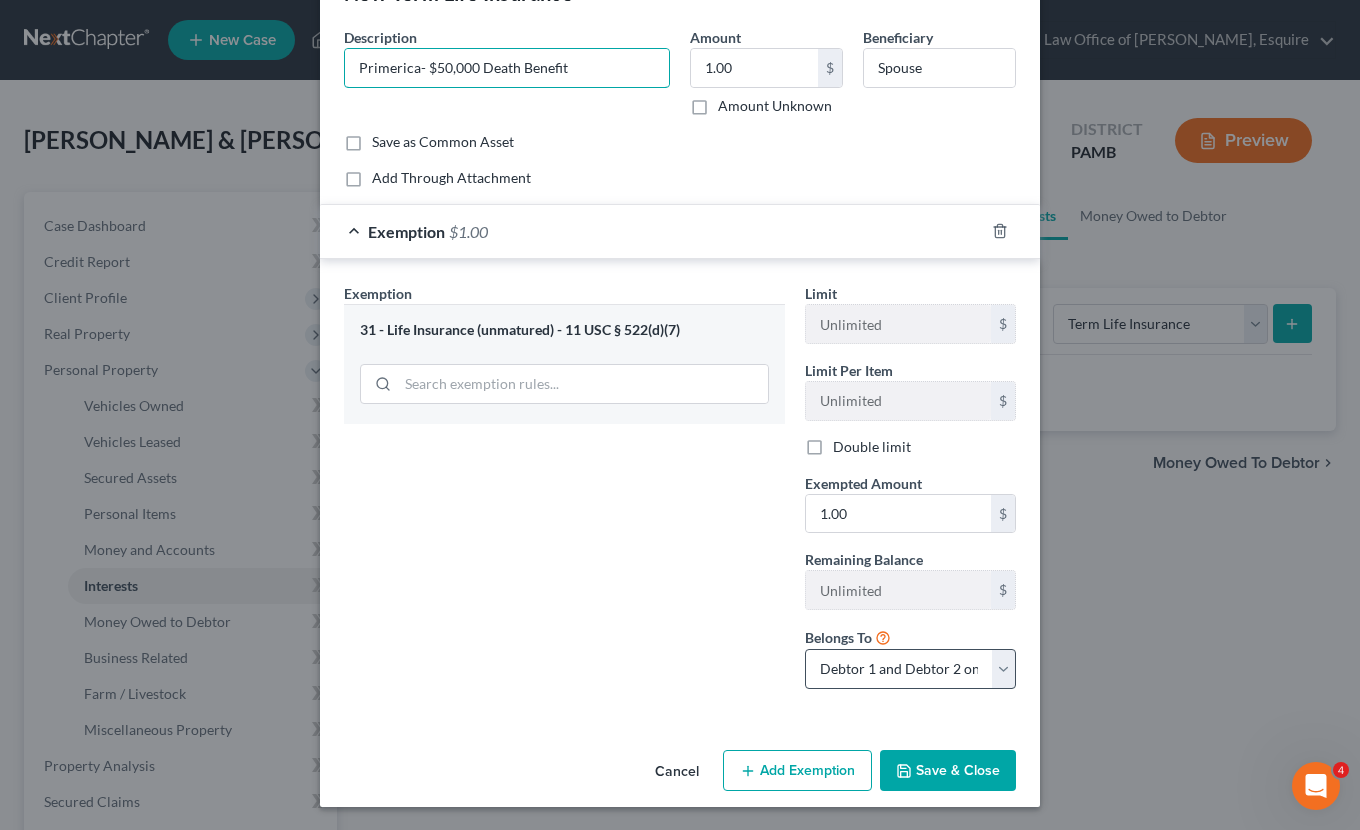 type on "Primerica- $50,000 Death Benefit" 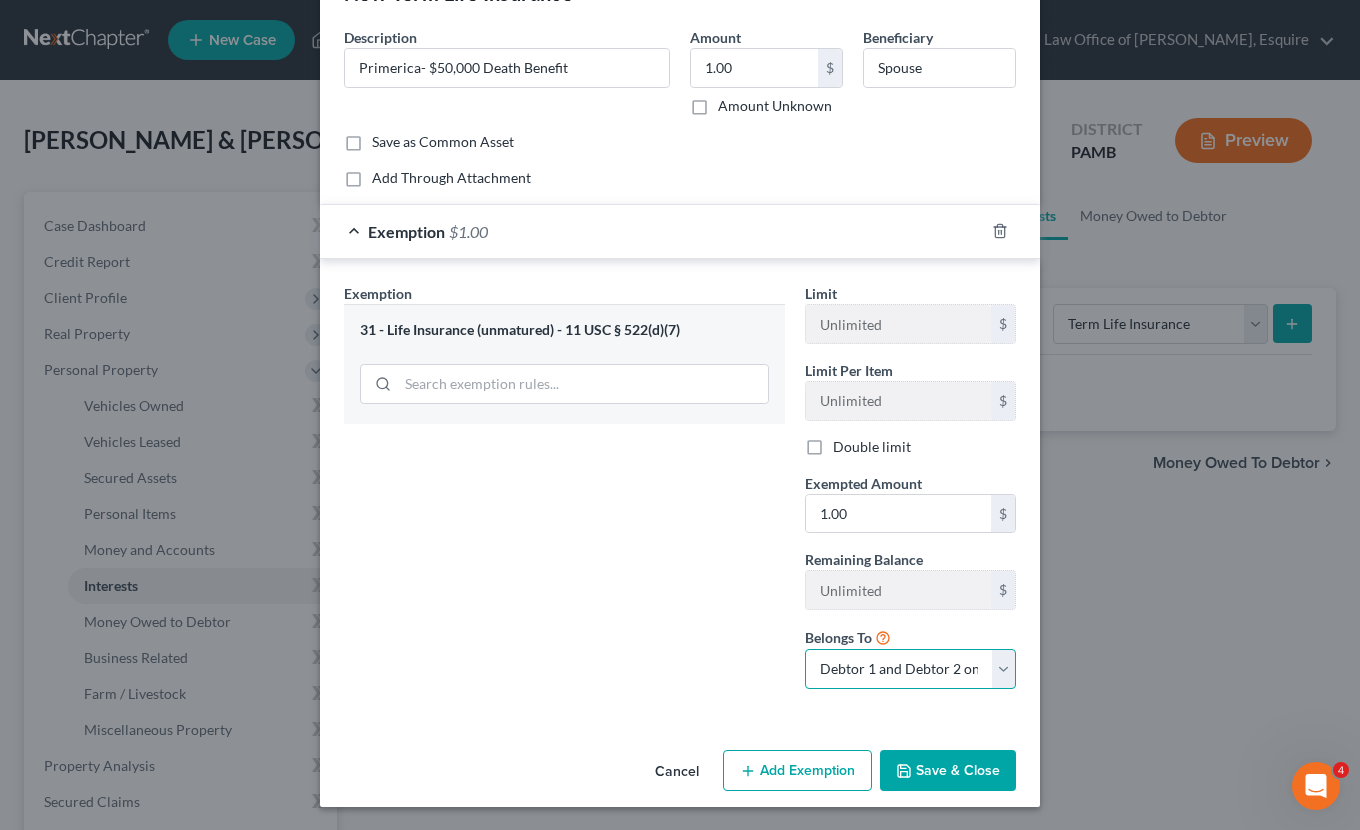 select on "1" 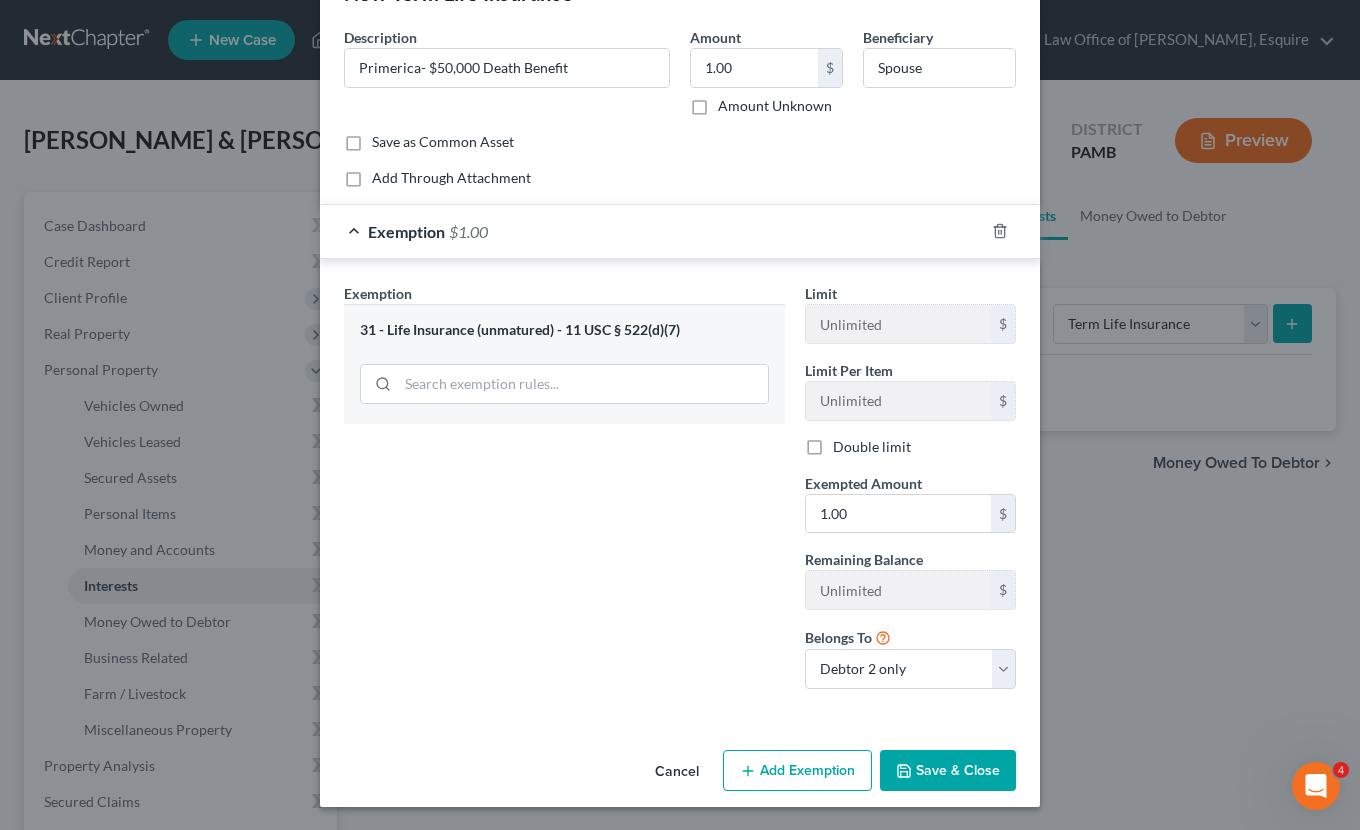 click on "Save & Close" at bounding box center [948, 771] 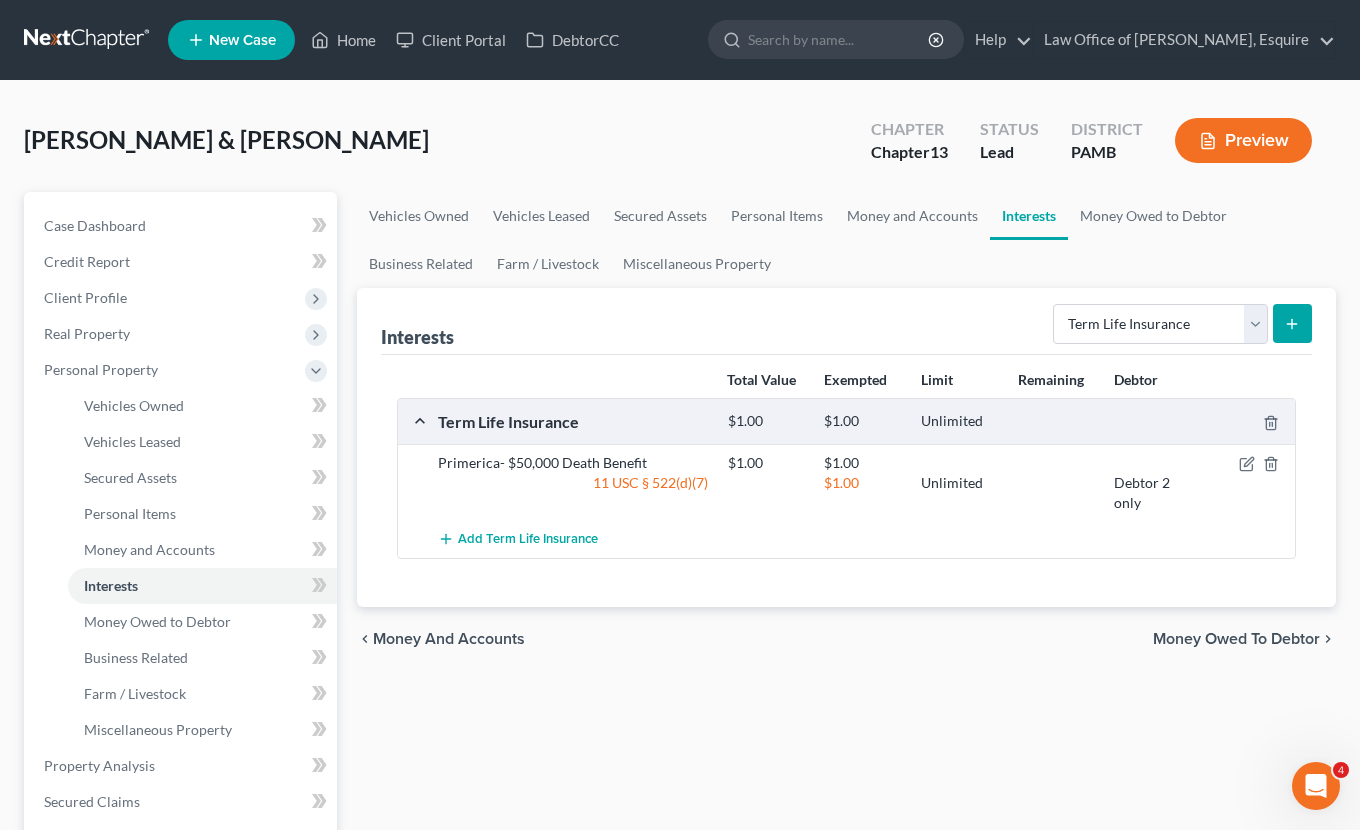 click at bounding box center (1292, 323) 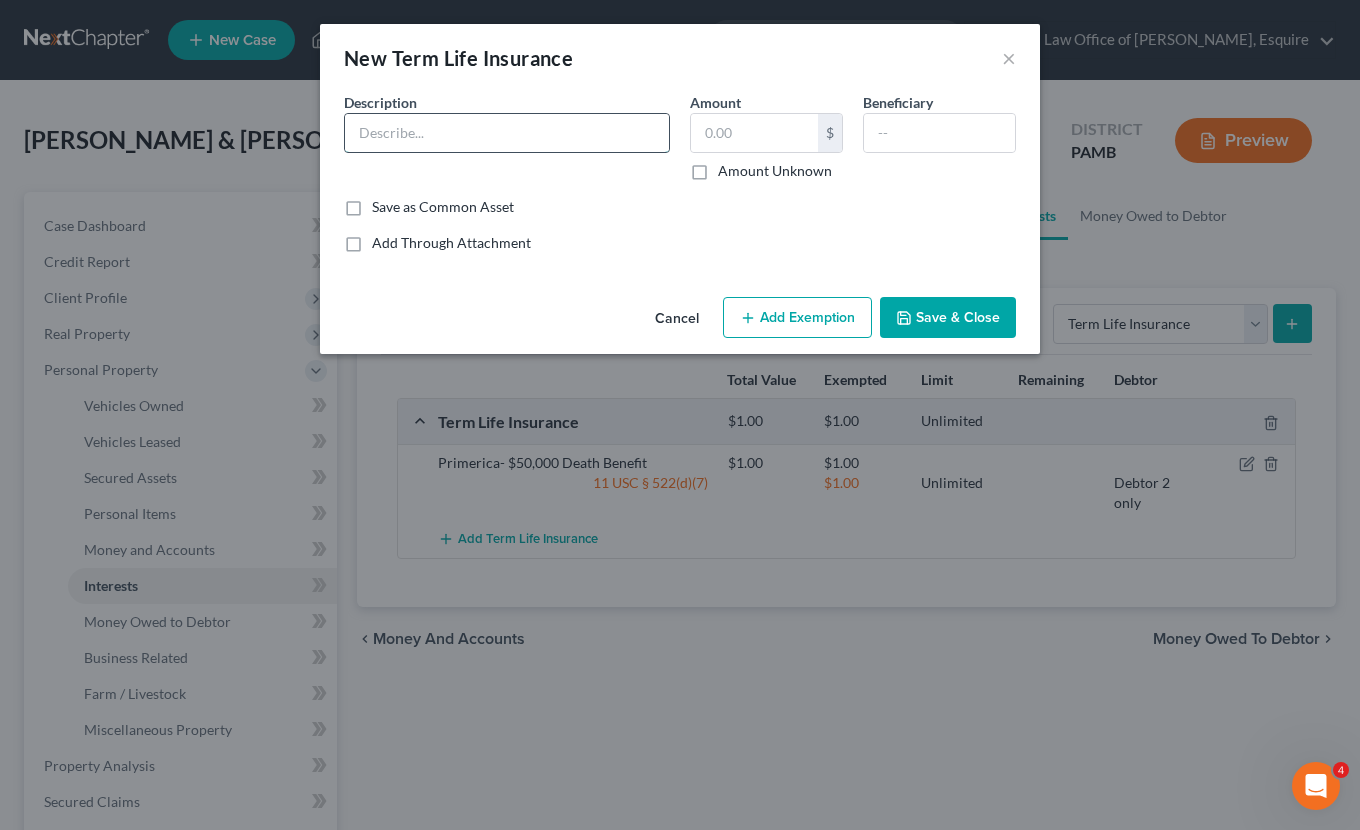 click at bounding box center [507, 133] 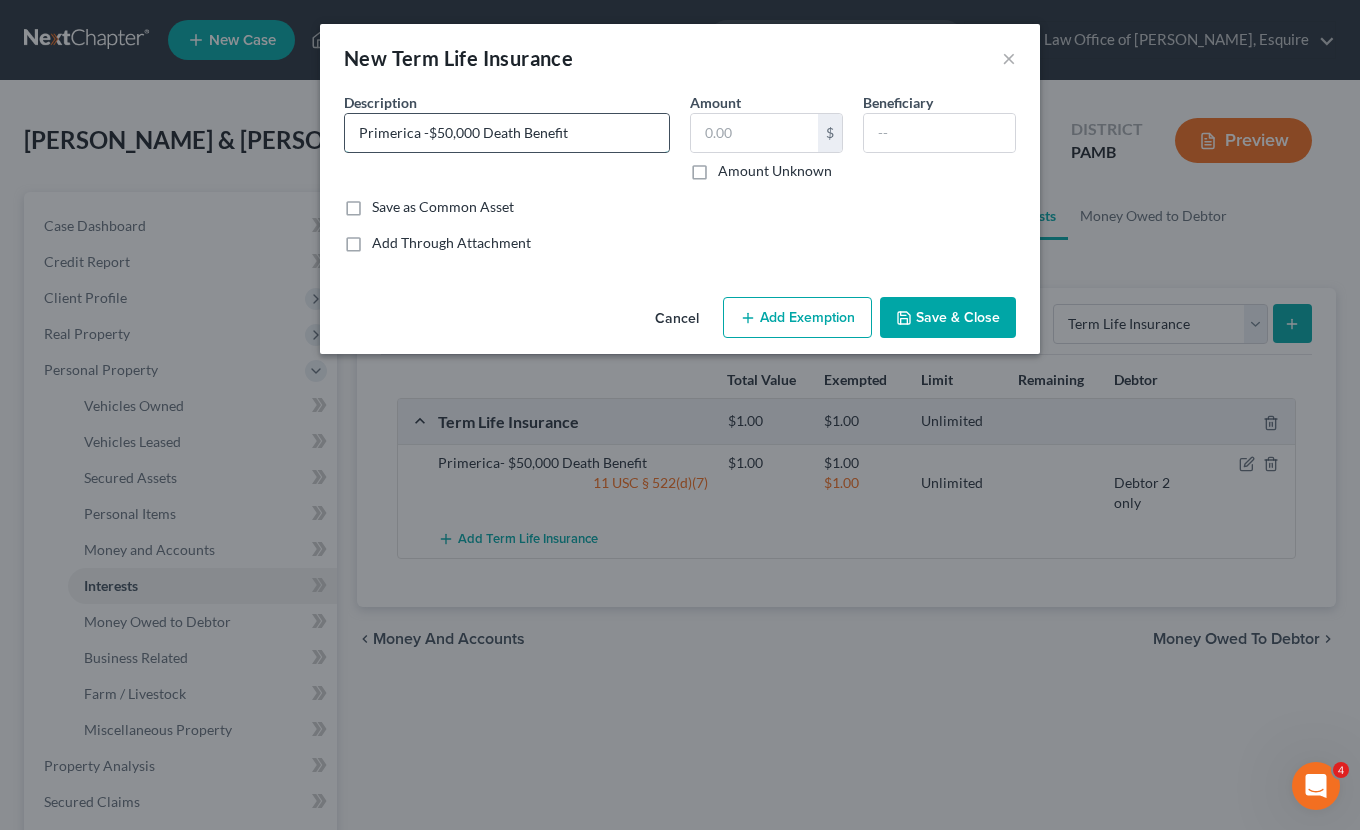 type on "Primerica -$50,000 Death Benefit" 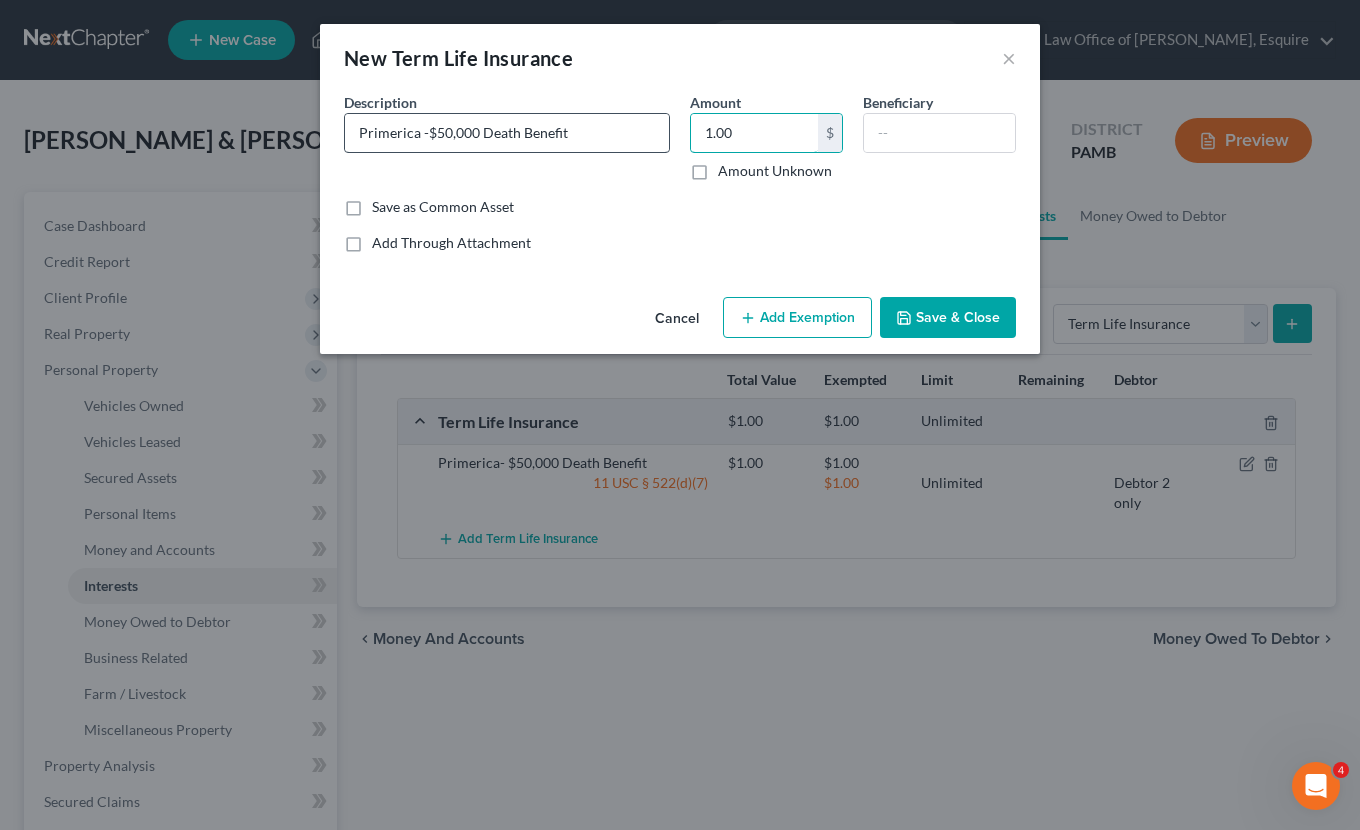 type on "1.00" 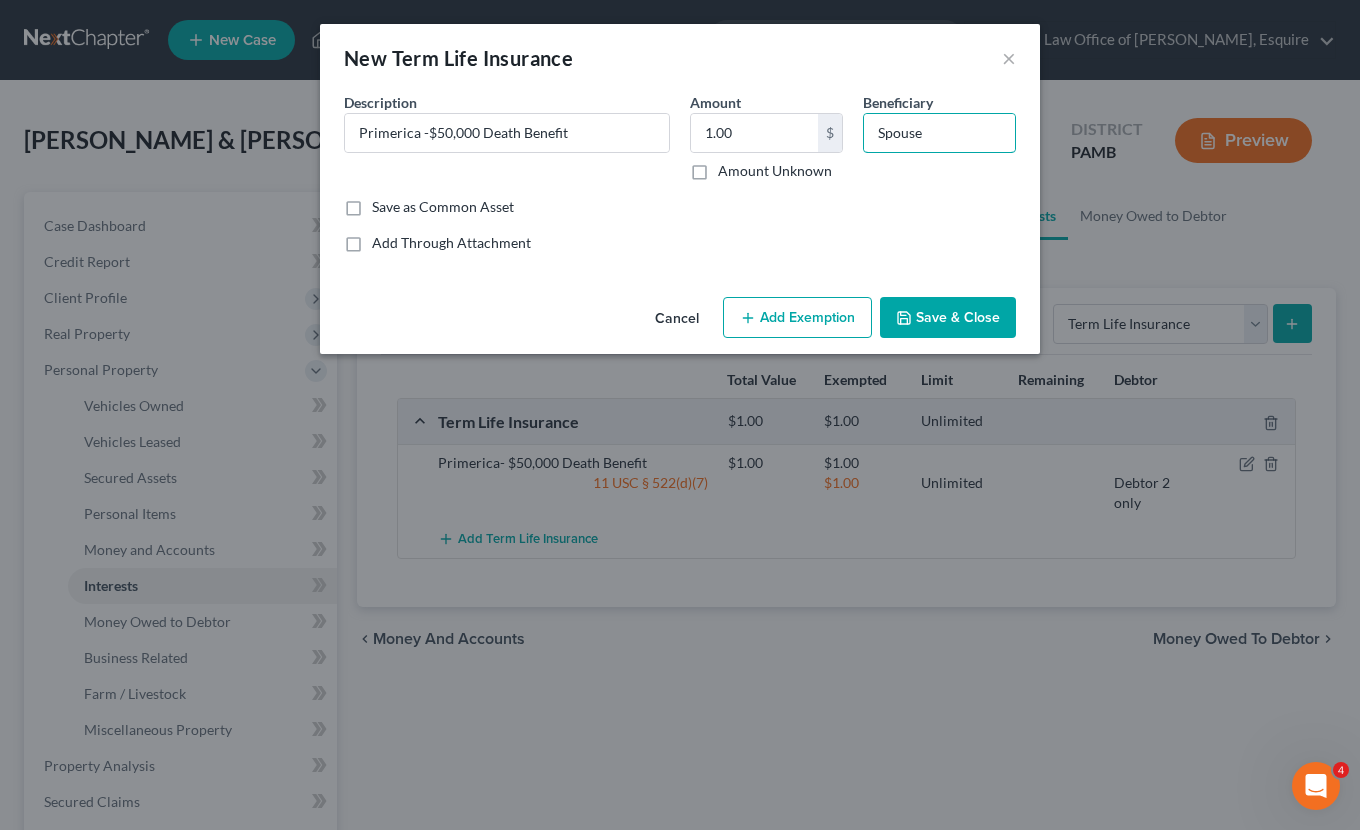 type on "Spouse" 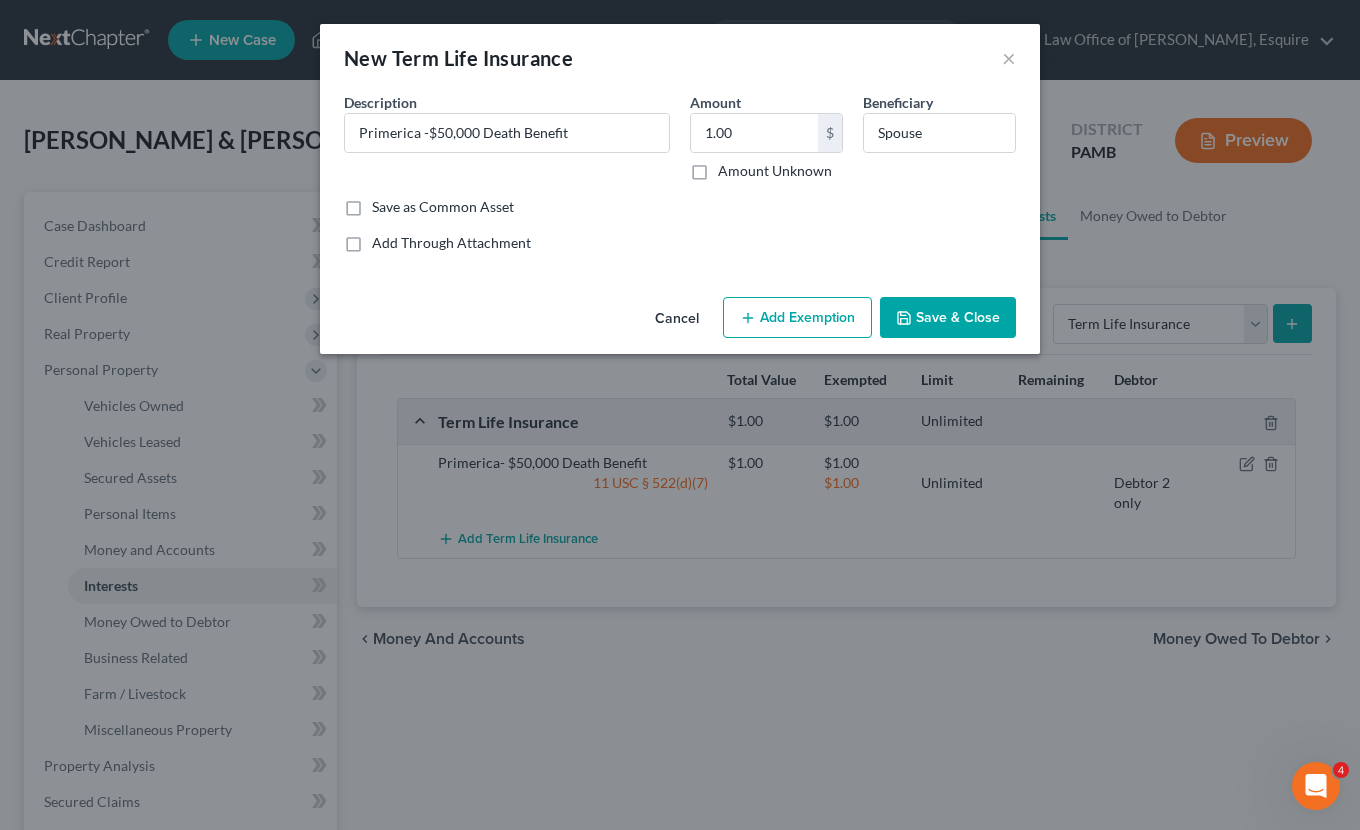 click on "Add Exemption" at bounding box center [797, 318] 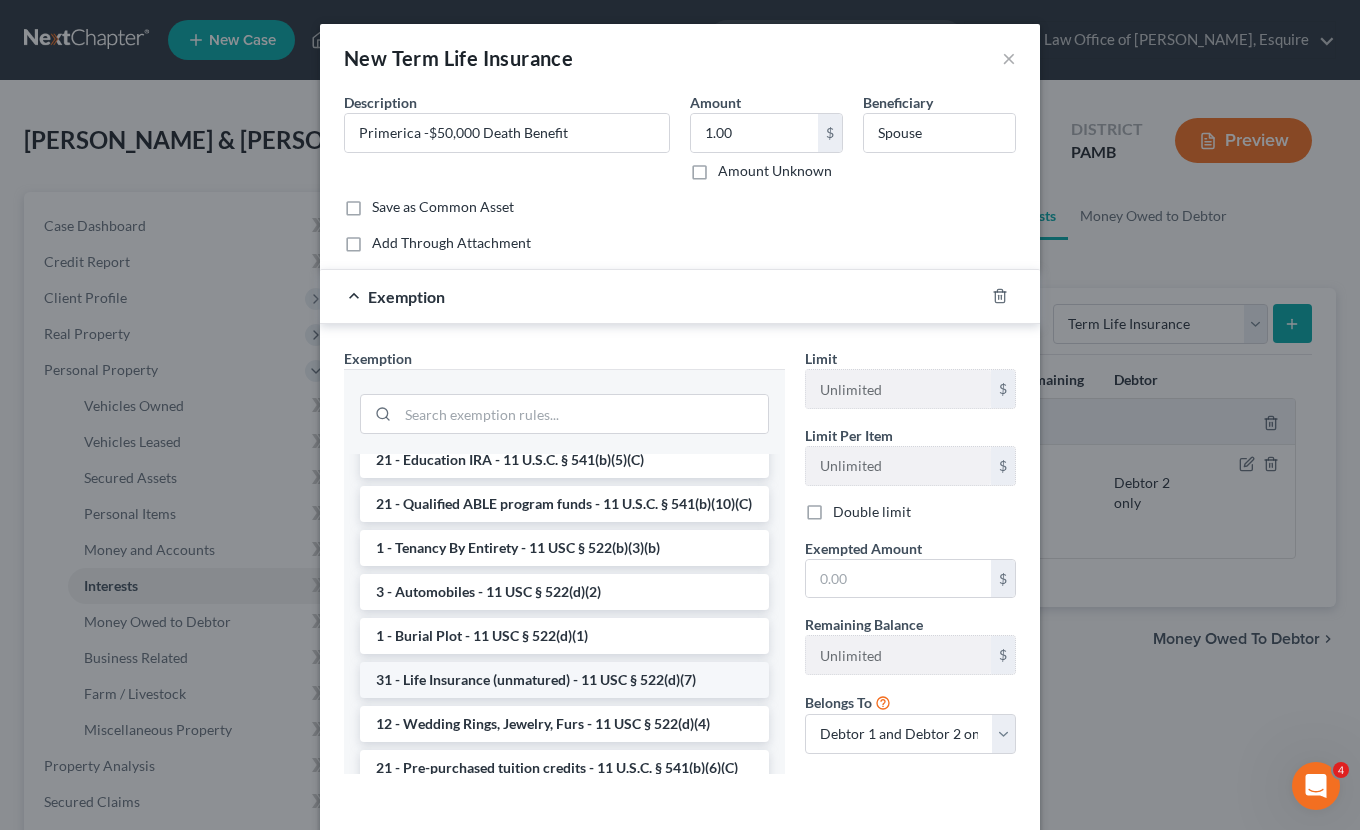 scroll, scrollTop: 295, scrollLeft: 0, axis: vertical 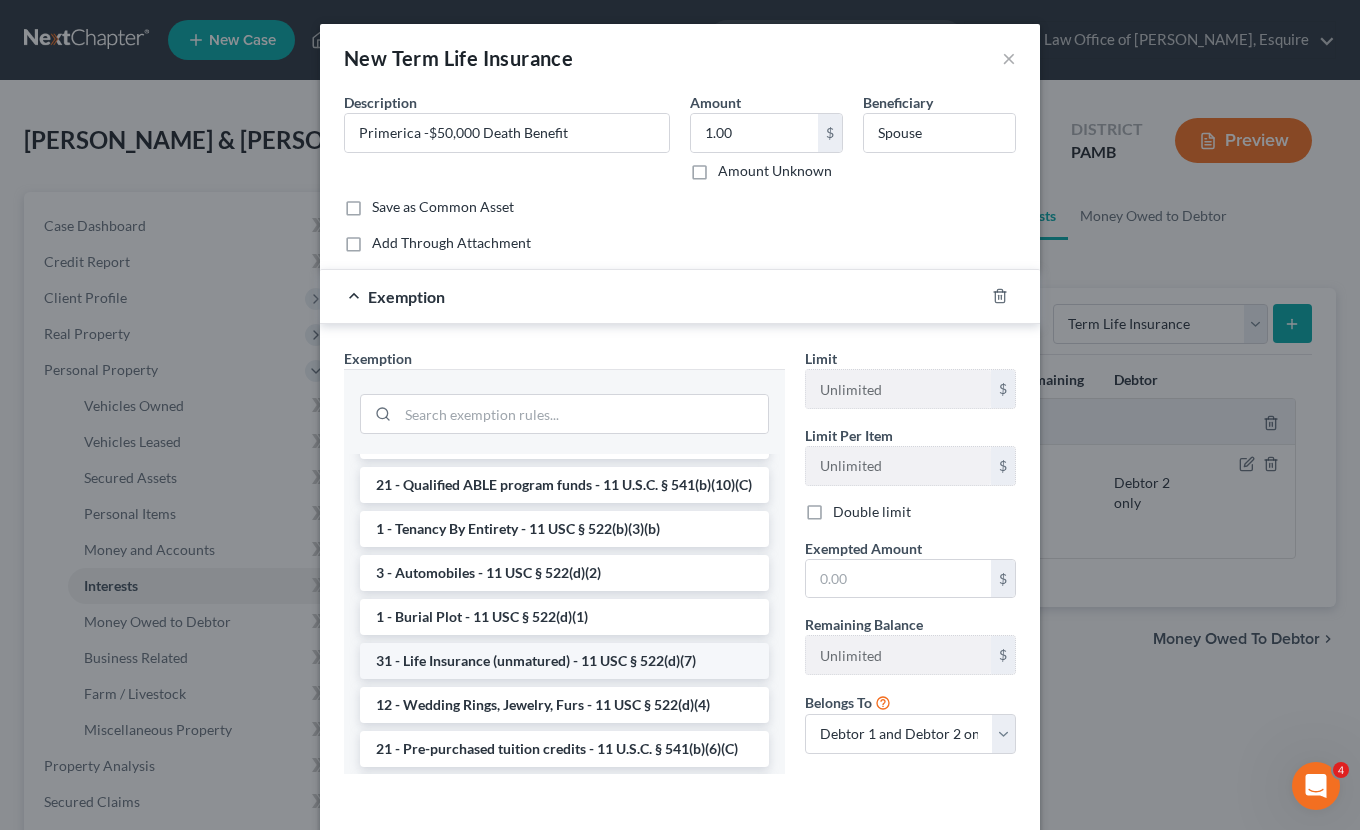 click on "31 - Life Insurance (unmatured) - 11 USC § 522(d)(7)" at bounding box center (564, 661) 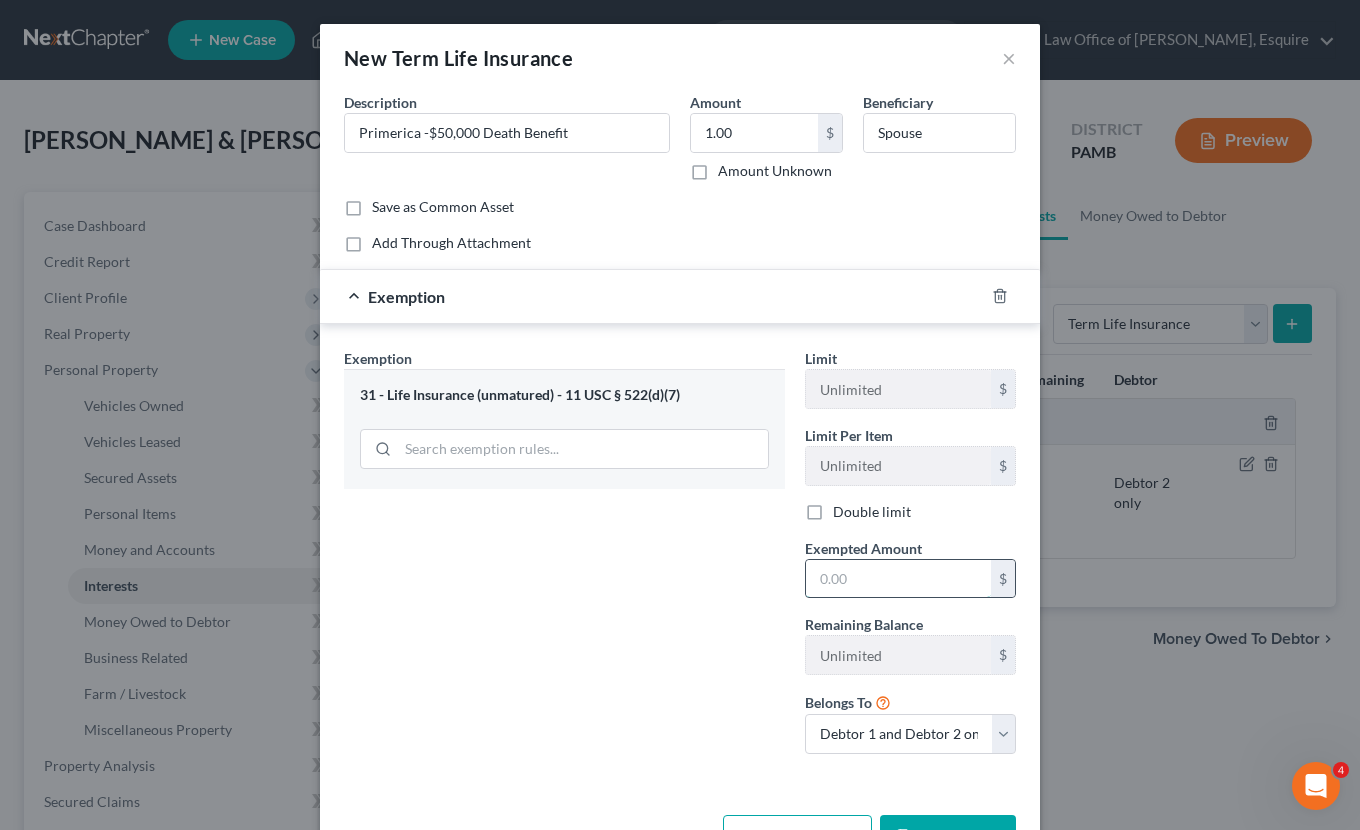 click at bounding box center [898, 579] 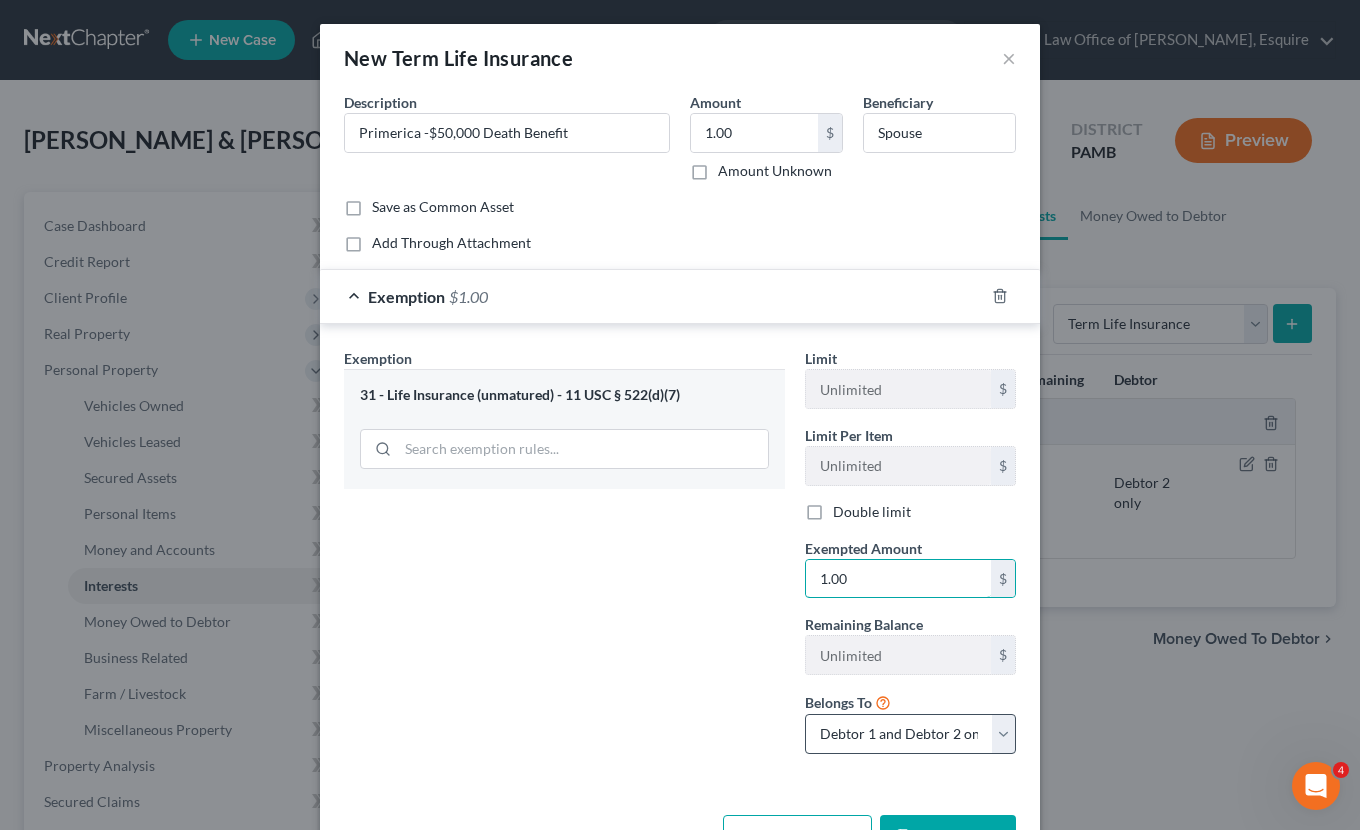 type on "1.00" 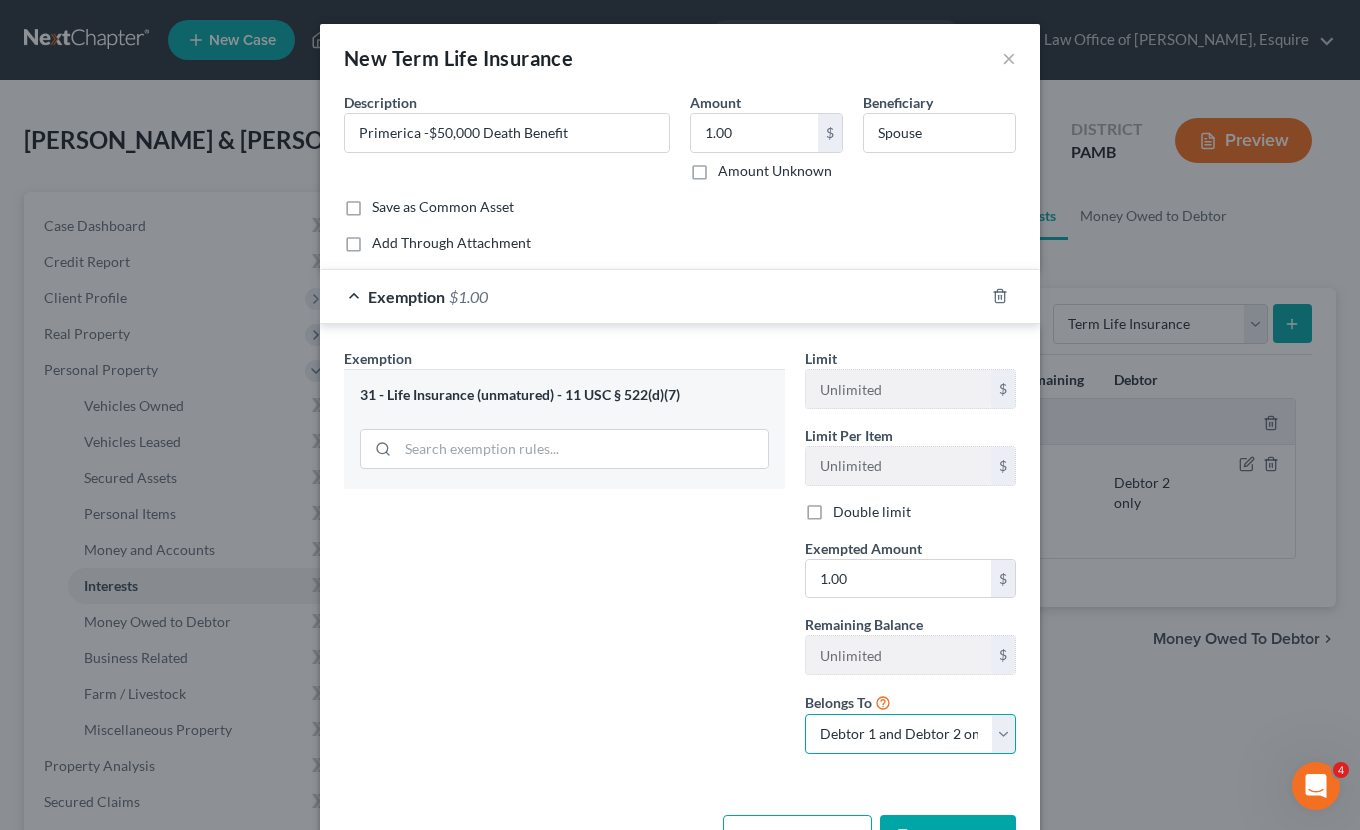 select on "0" 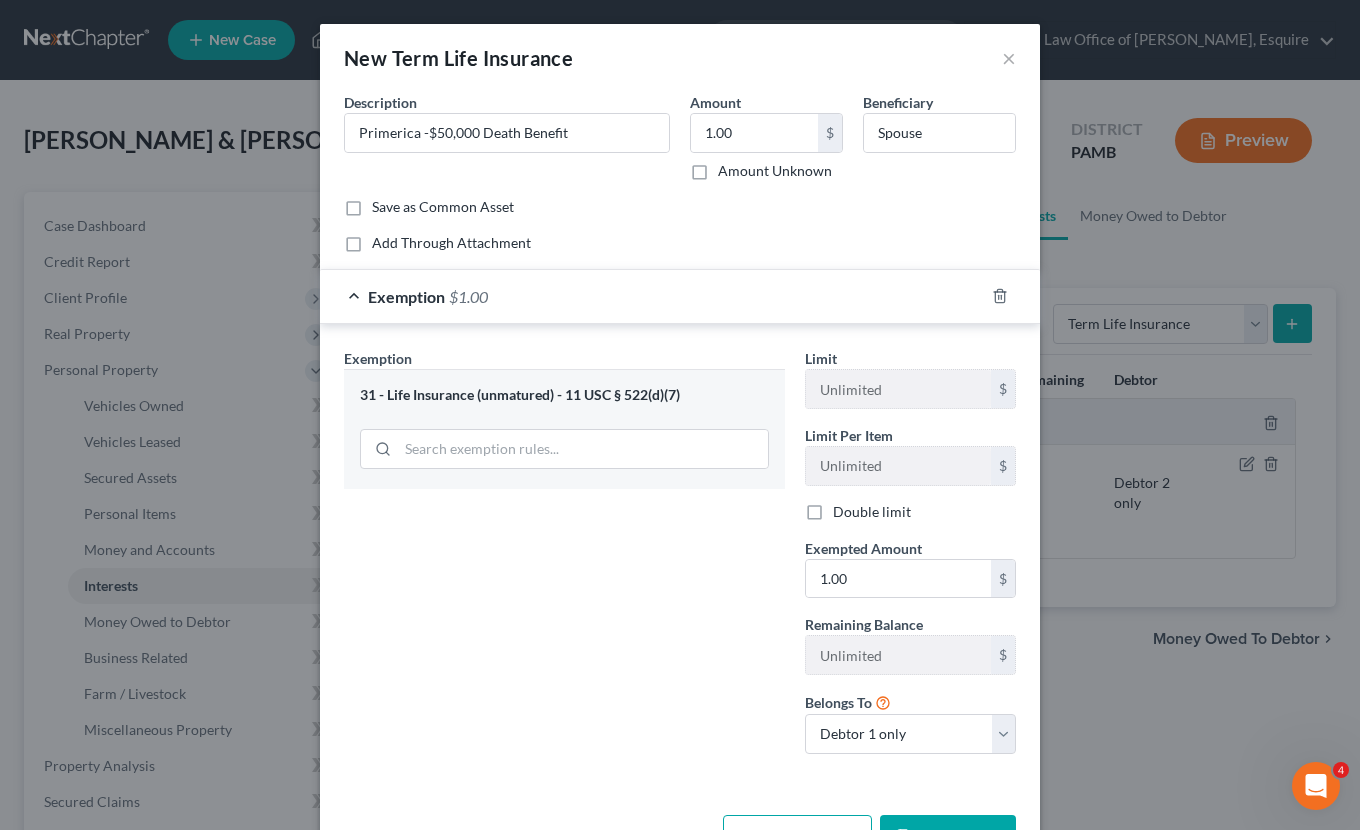 click on "Save & Close" at bounding box center (948, 836) 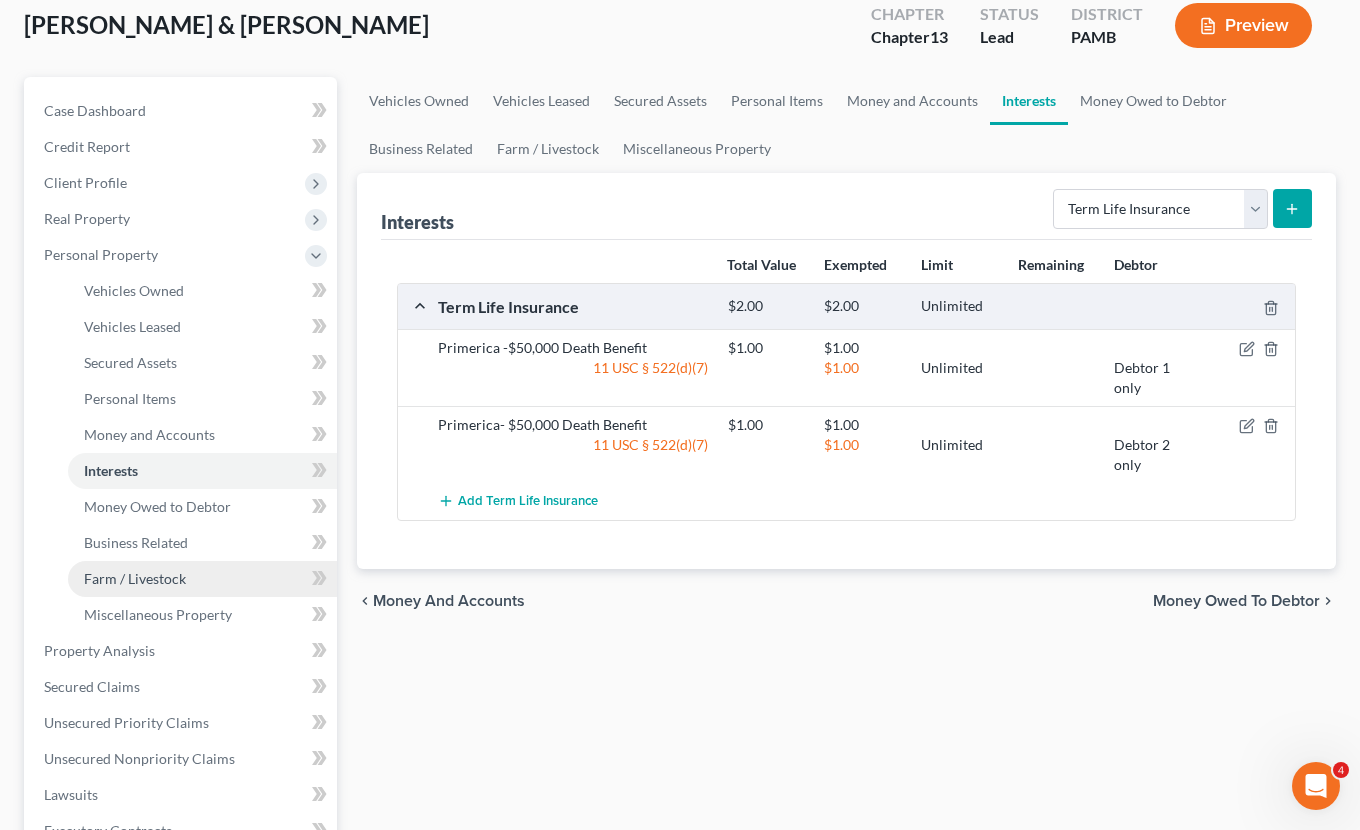 scroll, scrollTop: 129, scrollLeft: 0, axis: vertical 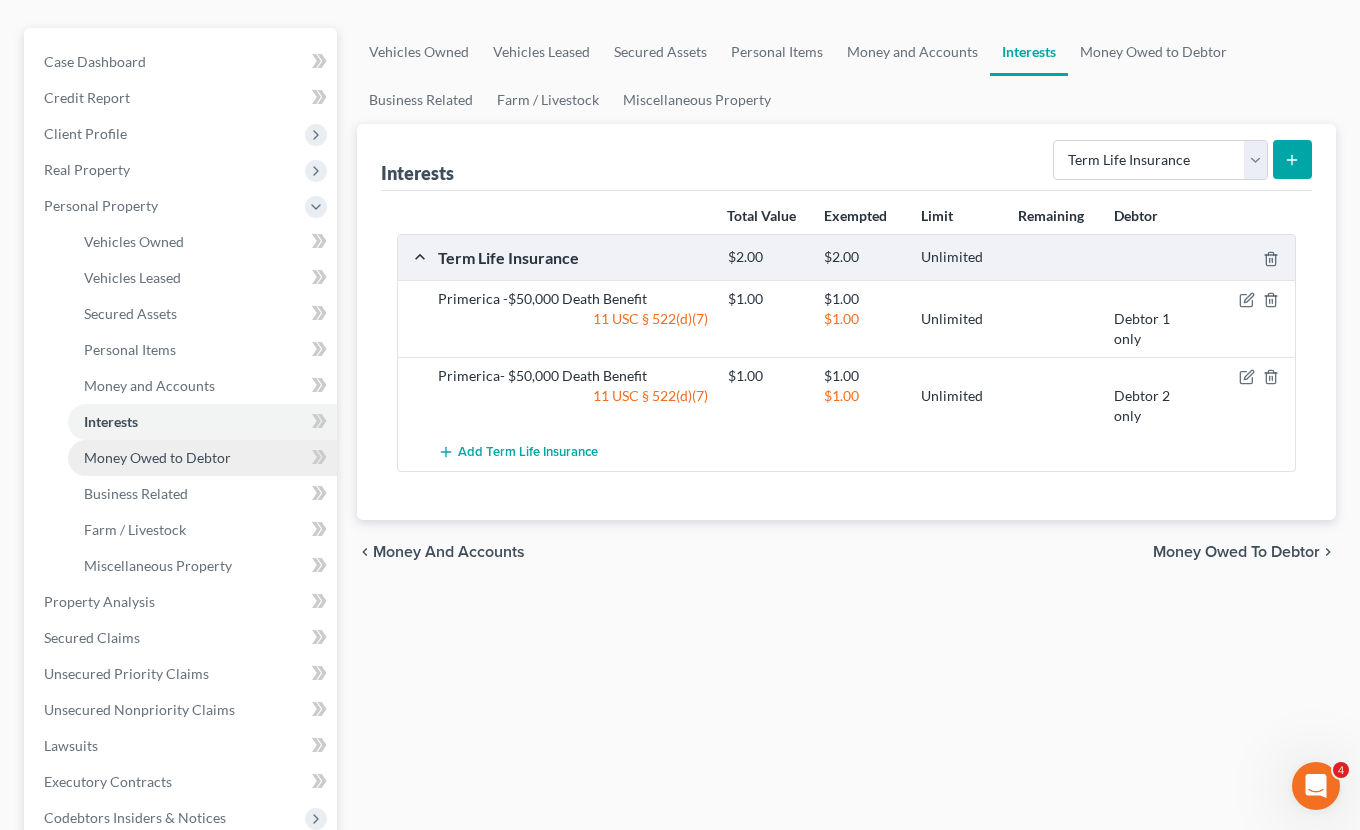 click on "Money Owed to Debtor" at bounding box center [202, 458] 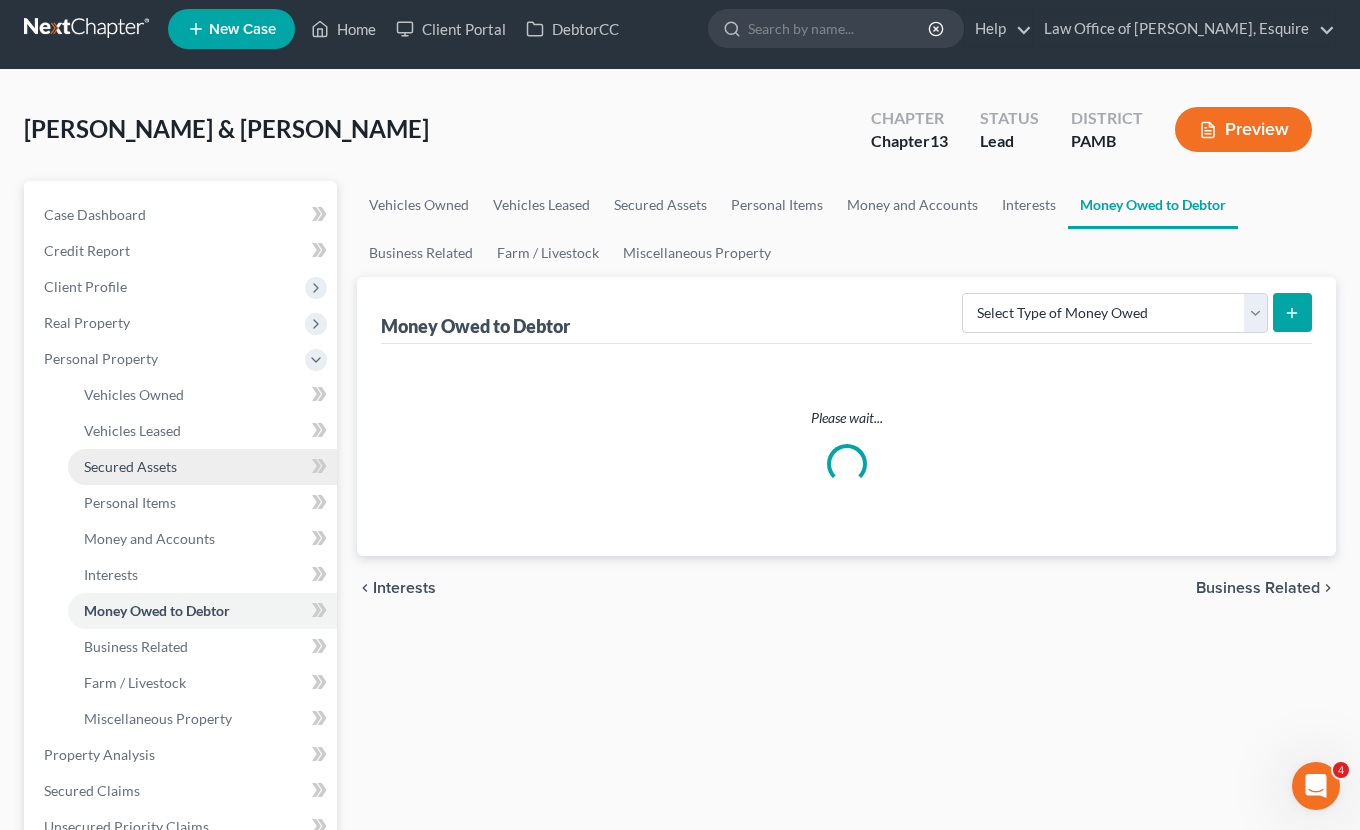 scroll, scrollTop: 0, scrollLeft: 0, axis: both 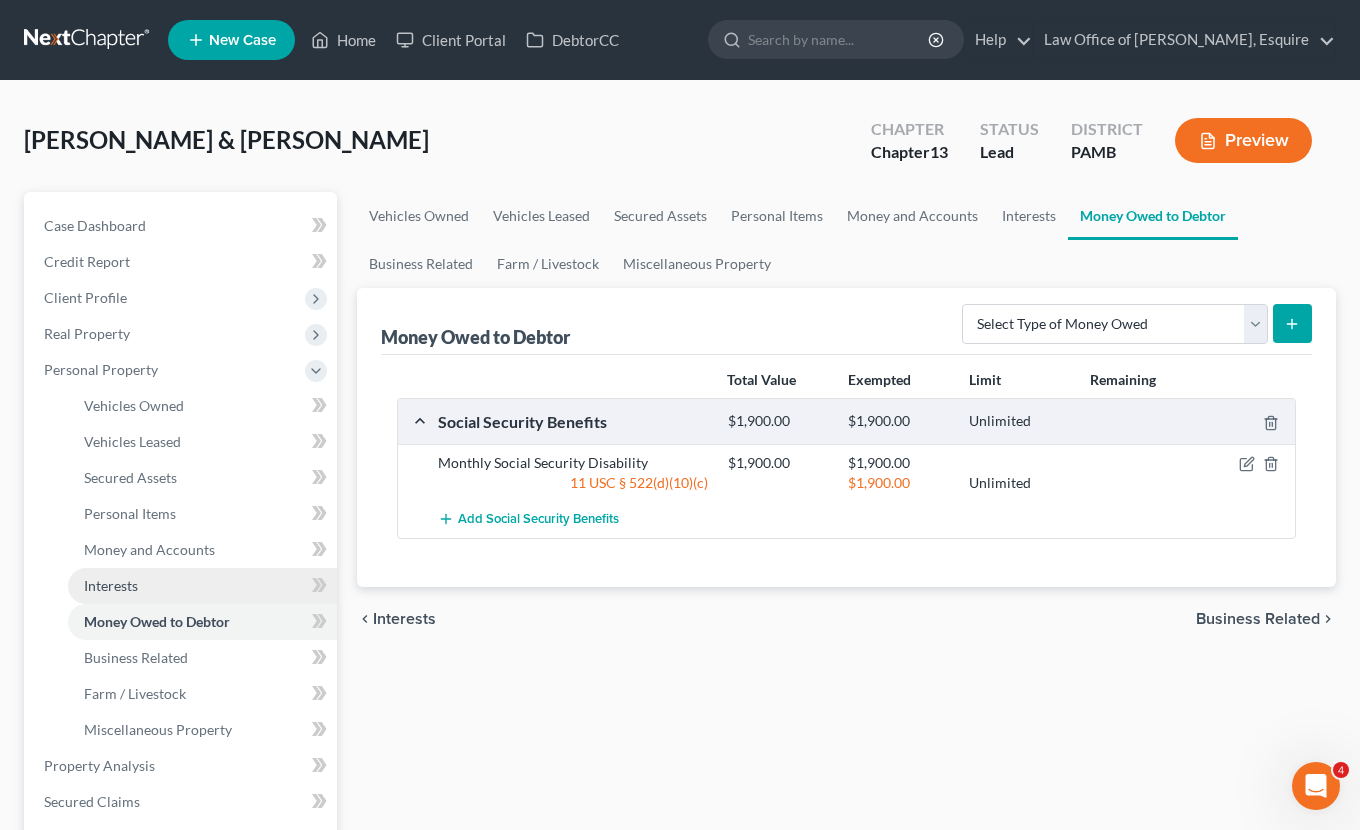 click on "Interests" at bounding box center (202, 586) 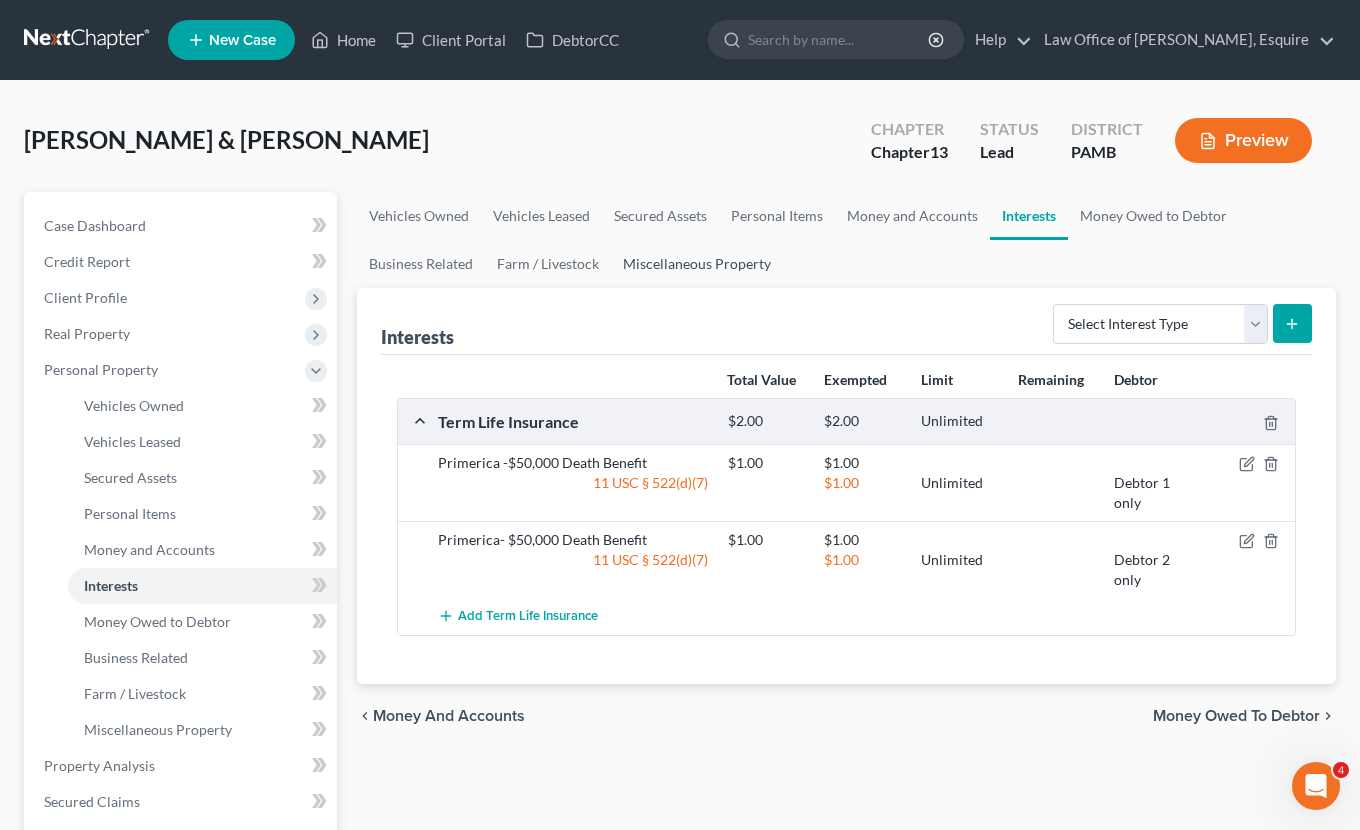 click on "Miscellaneous Property" at bounding box center (697, 264) 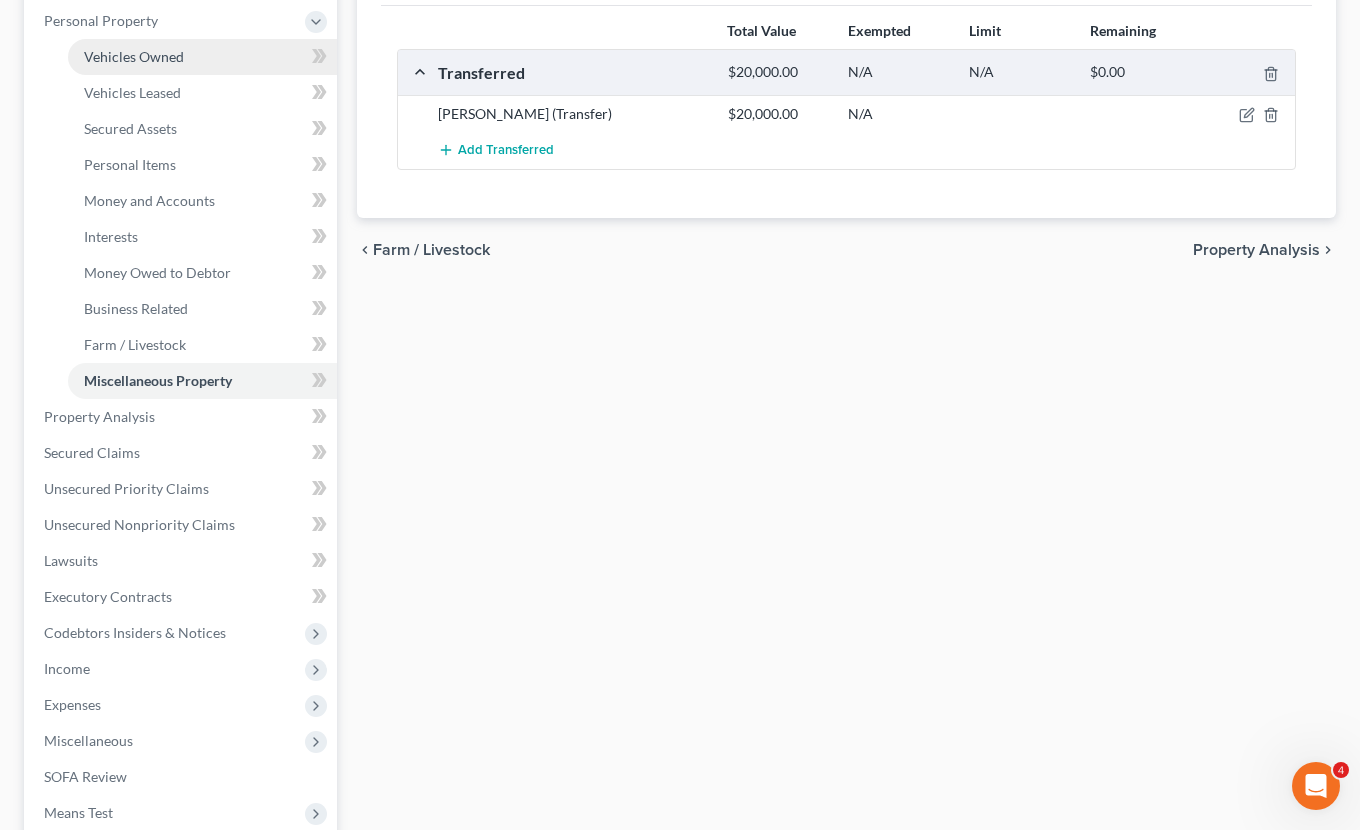 scroll, scrollTop: 351, scrollLeft: 0, axis: vertical 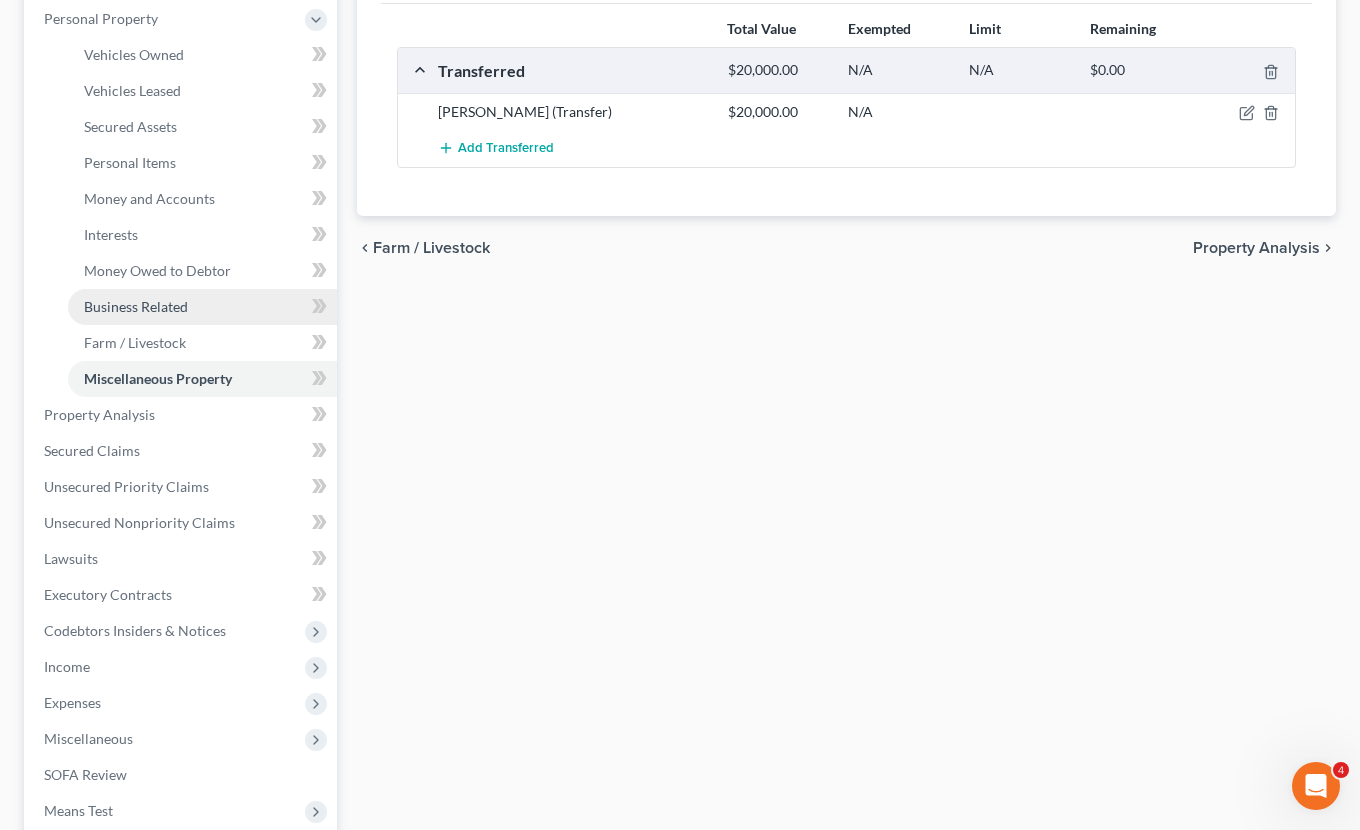 click on "Business Related" at bounding box center (202, 307) 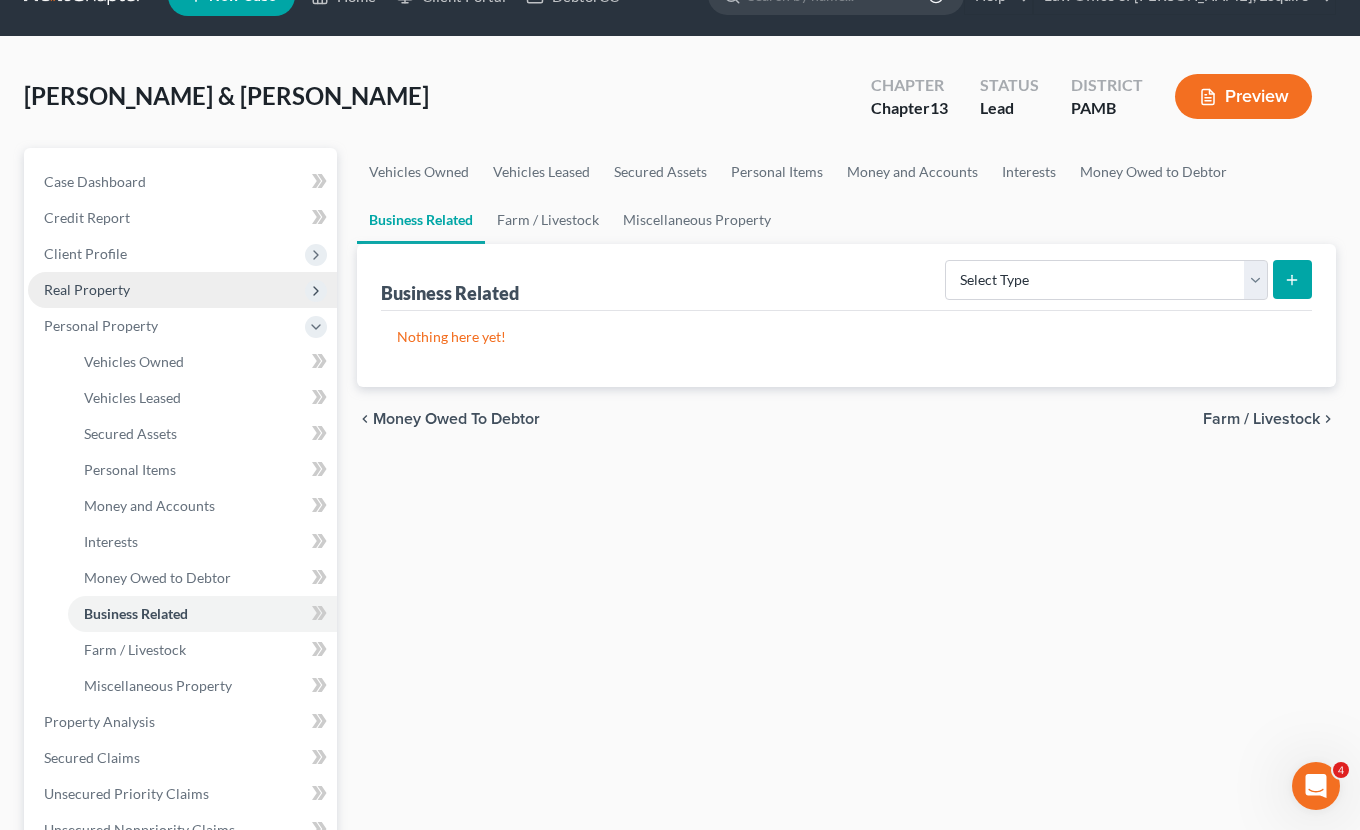 scroll, scrollTop: 0, scrollLeft: 0, axis: both 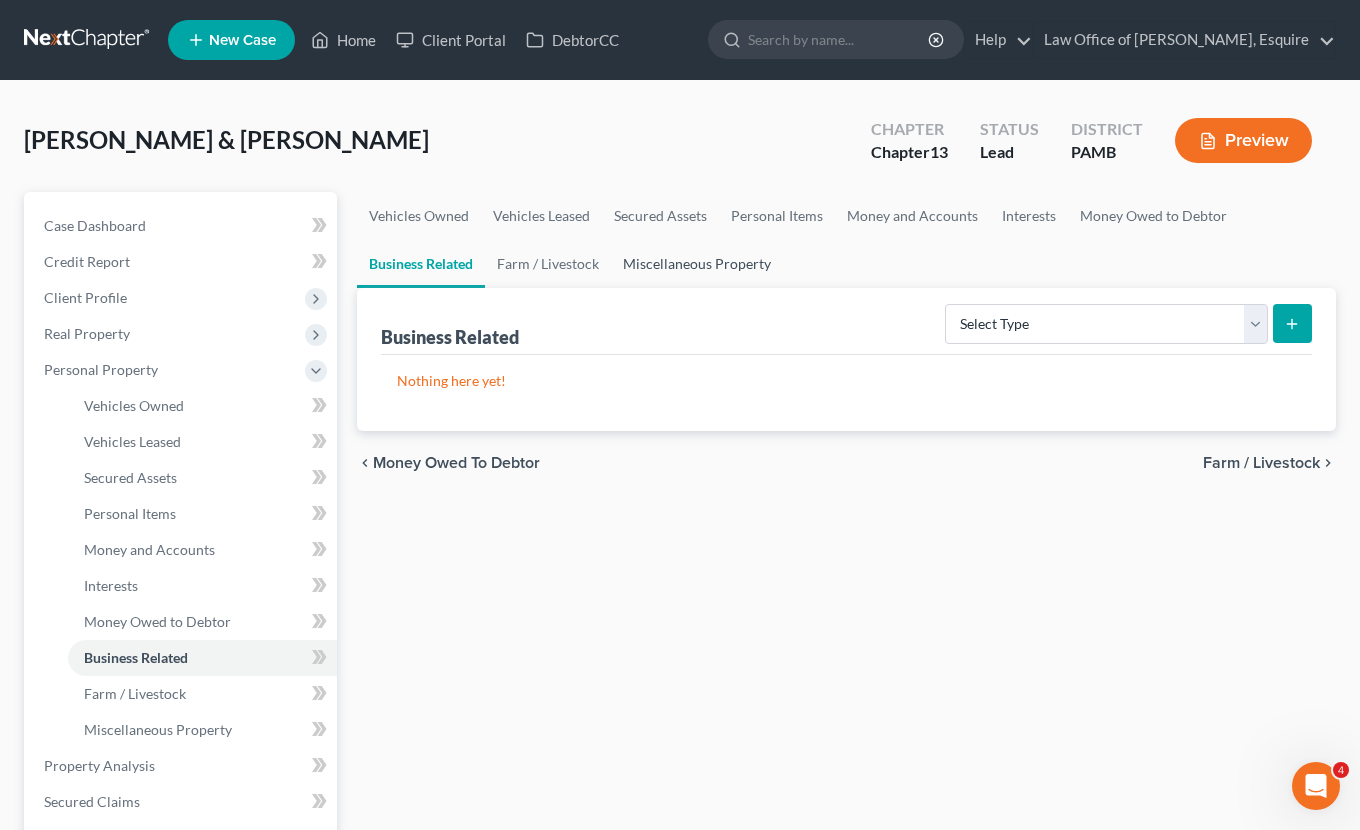 click on "Miscellaneous Property" at bounding box center (697, 264) 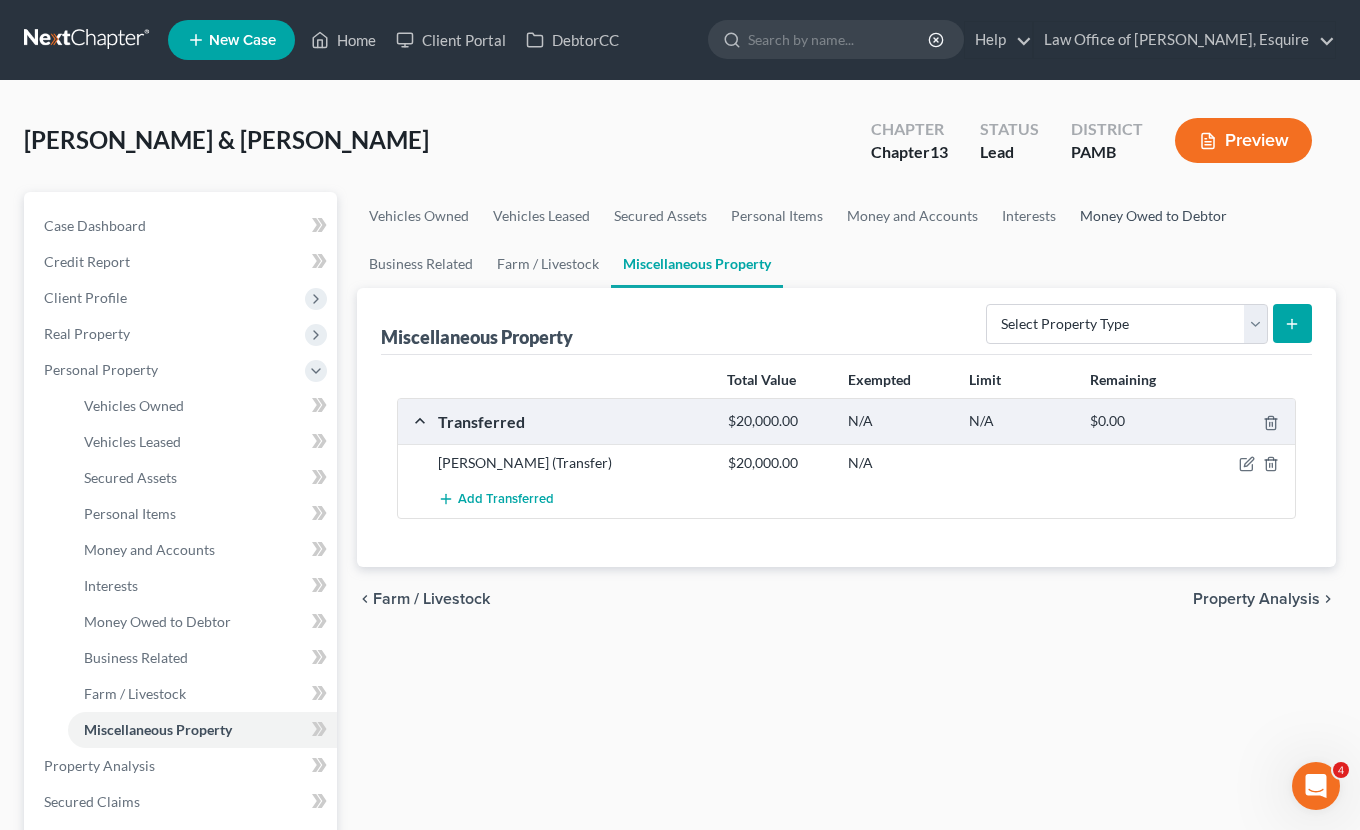click on "Money Owed to Debtor" at bounding box center (1153, 216) 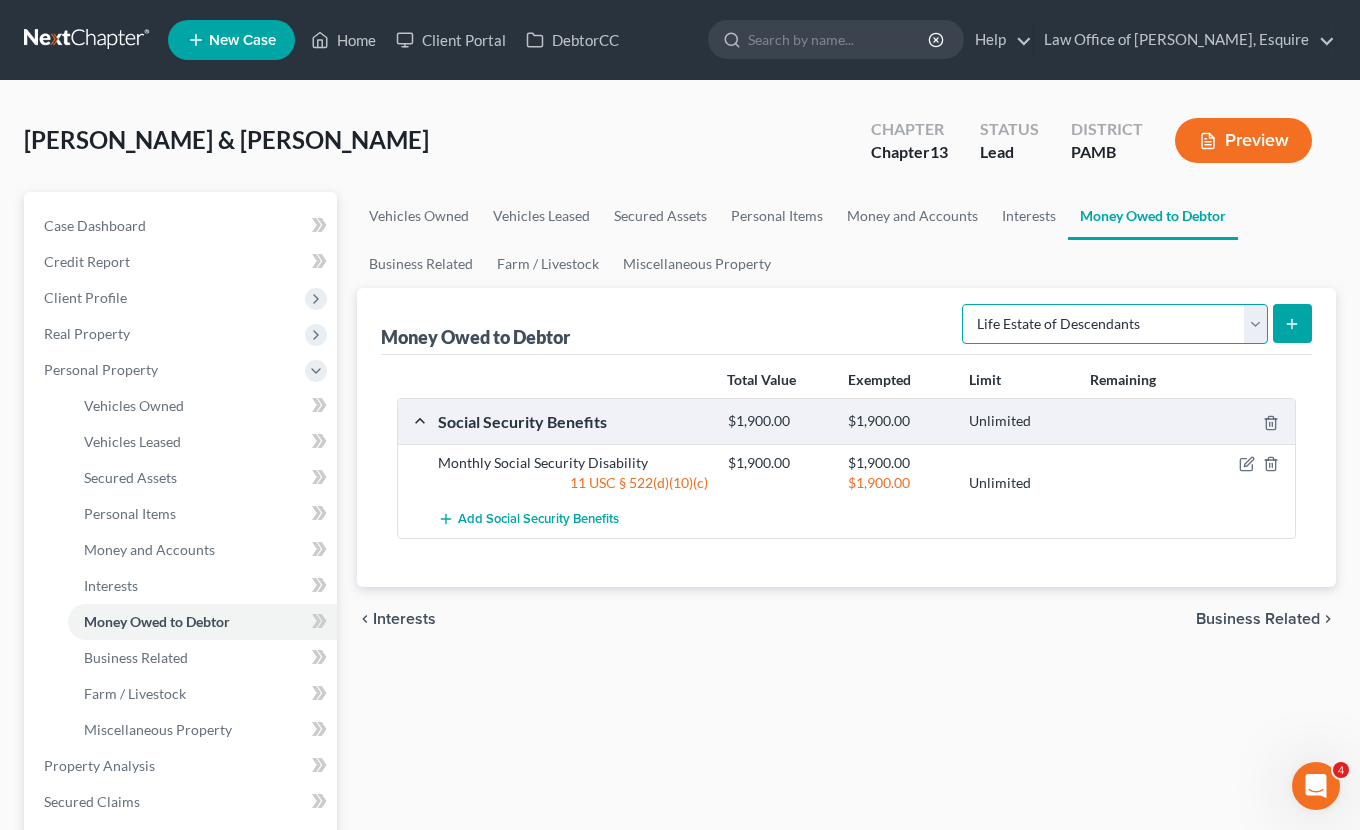 select on "equitable_or_future_interests" 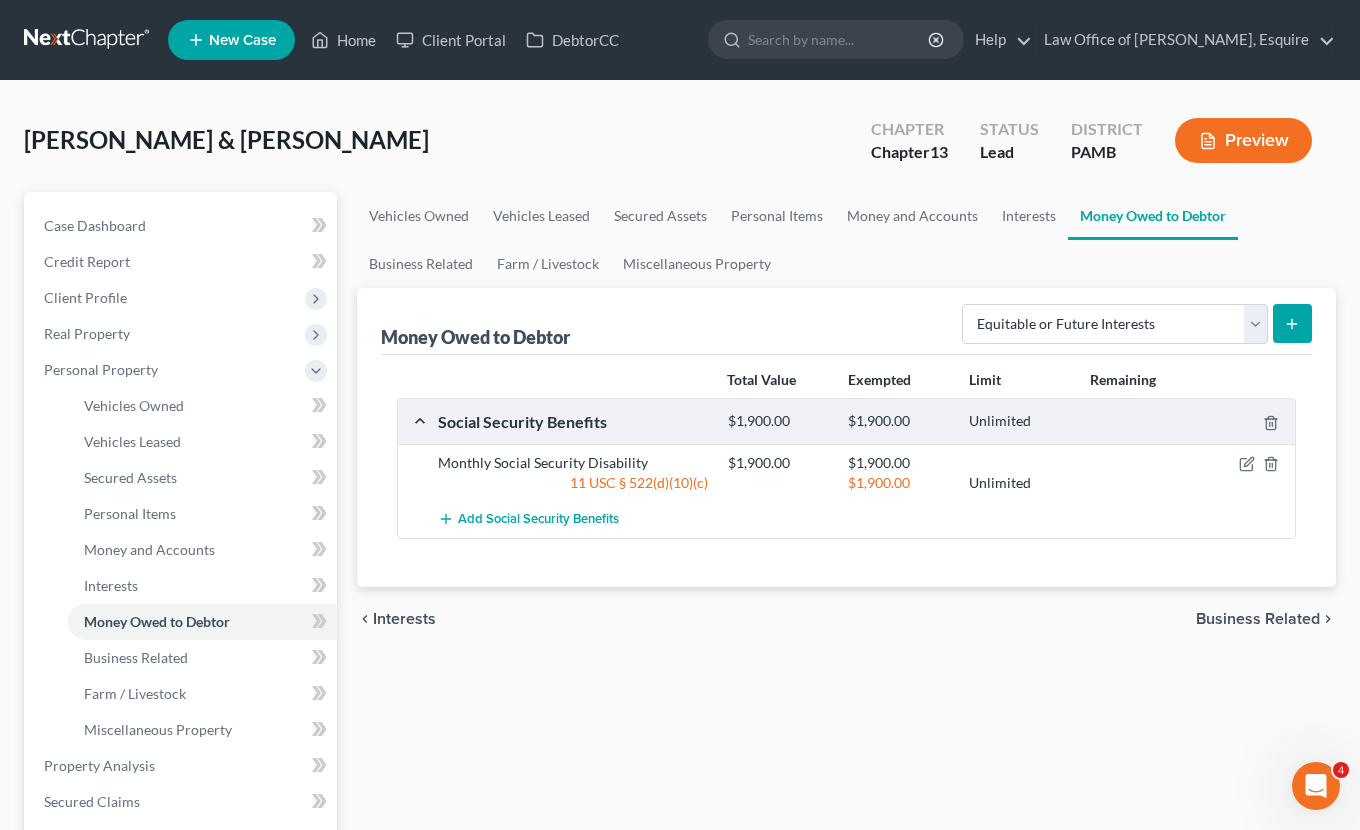 click at bounding box center [1292, 323] 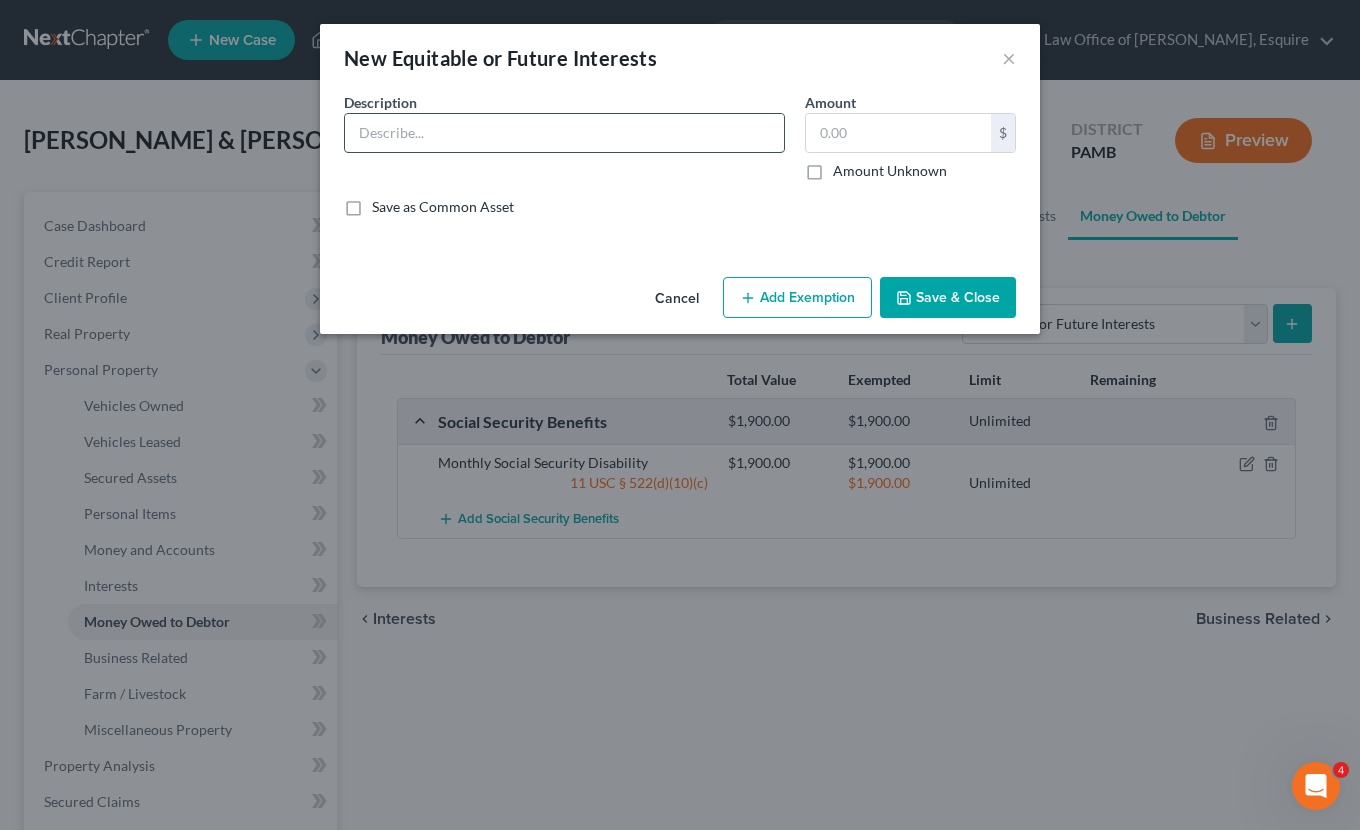 click at bounding box center [564, 133] 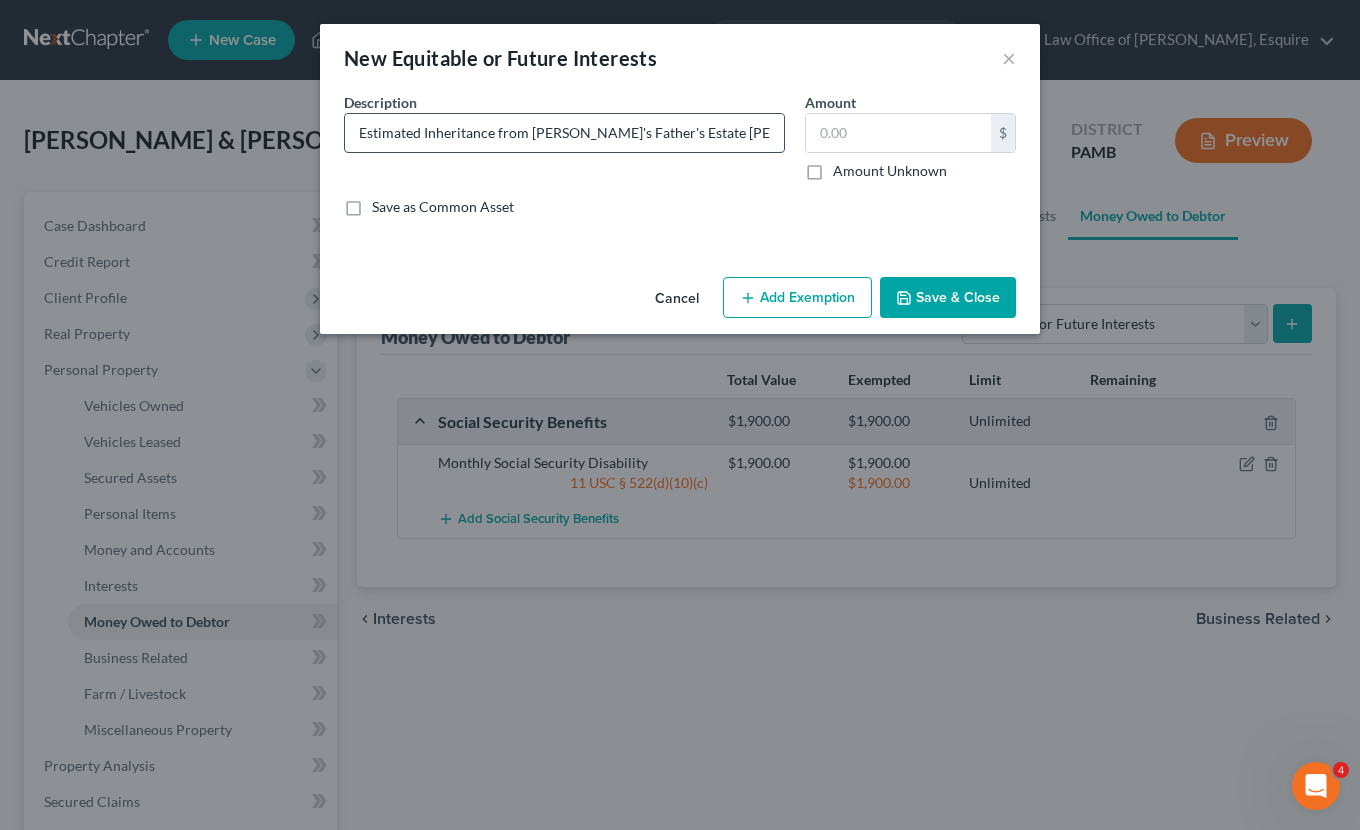 type on "Estimated Inheritance from [PERSON_NAME]'s Father's Estate [PERSON_NAME]" 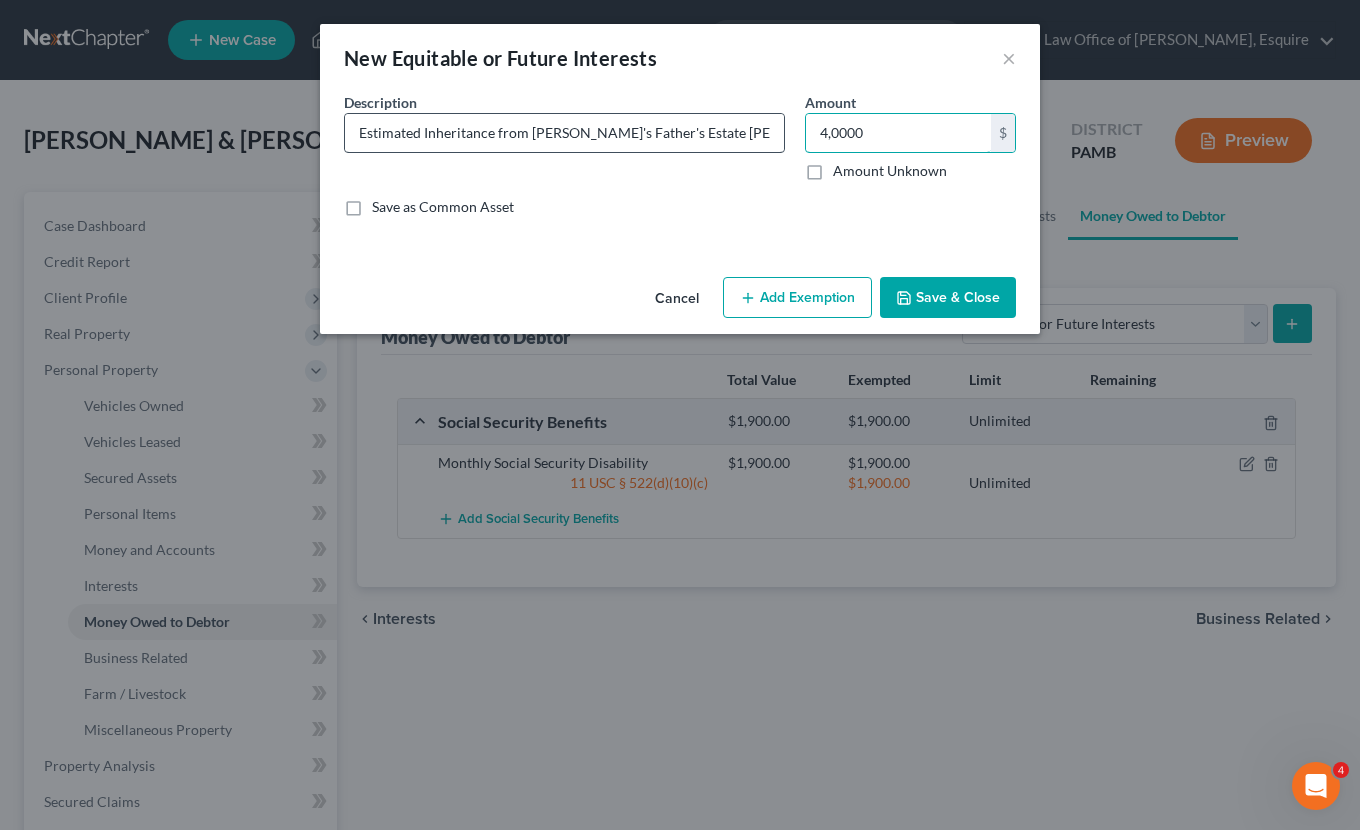 type on "40,000" 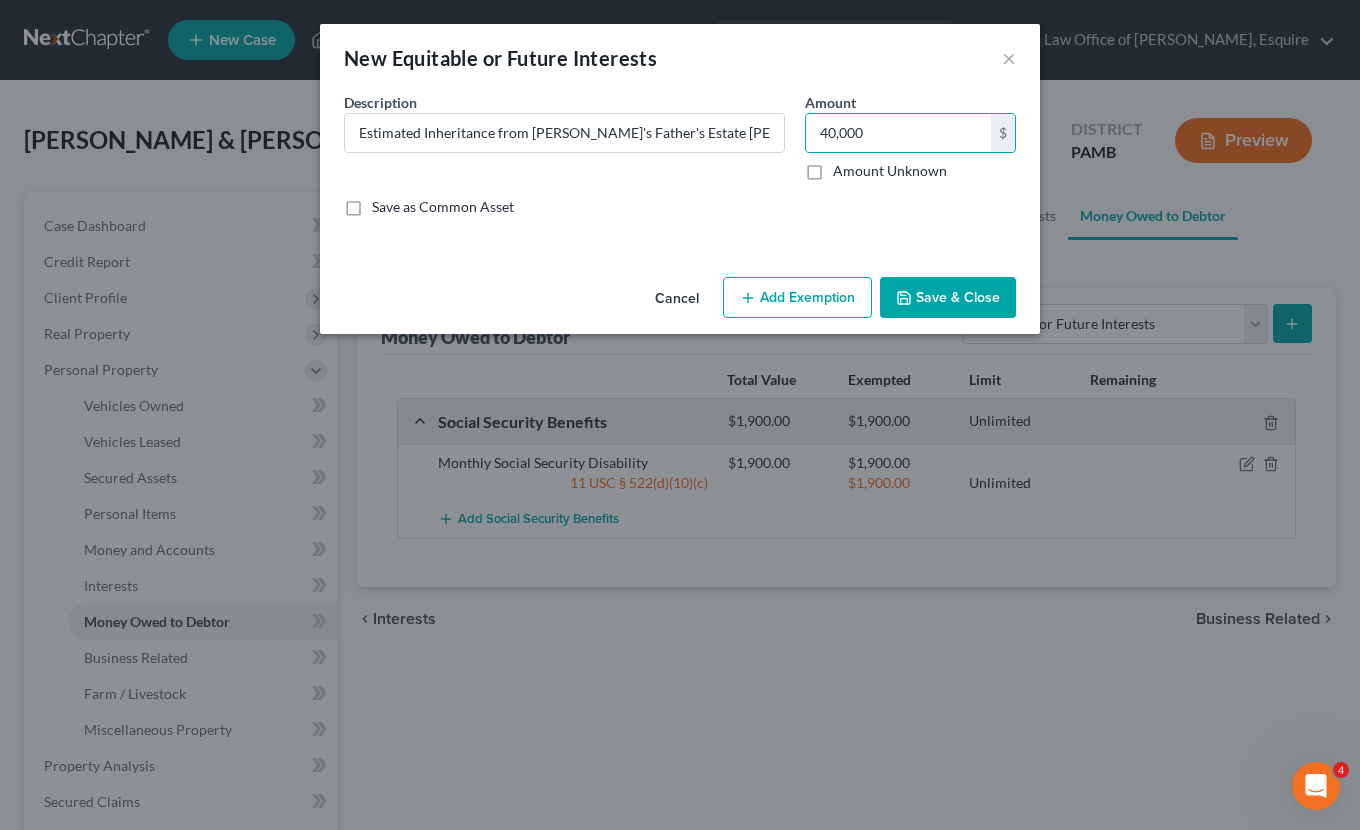 click on "Save & Close" at bounding box center [948, 298] 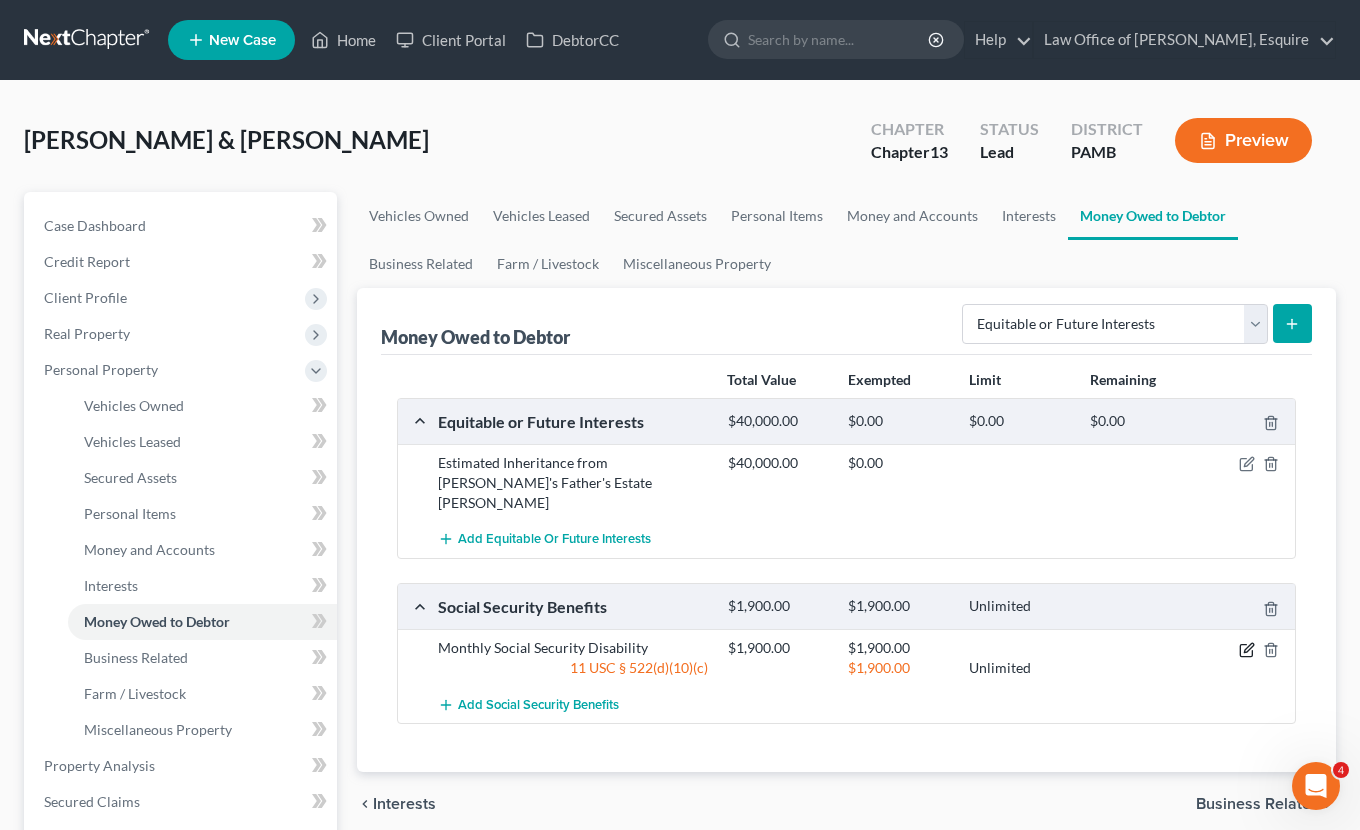 click 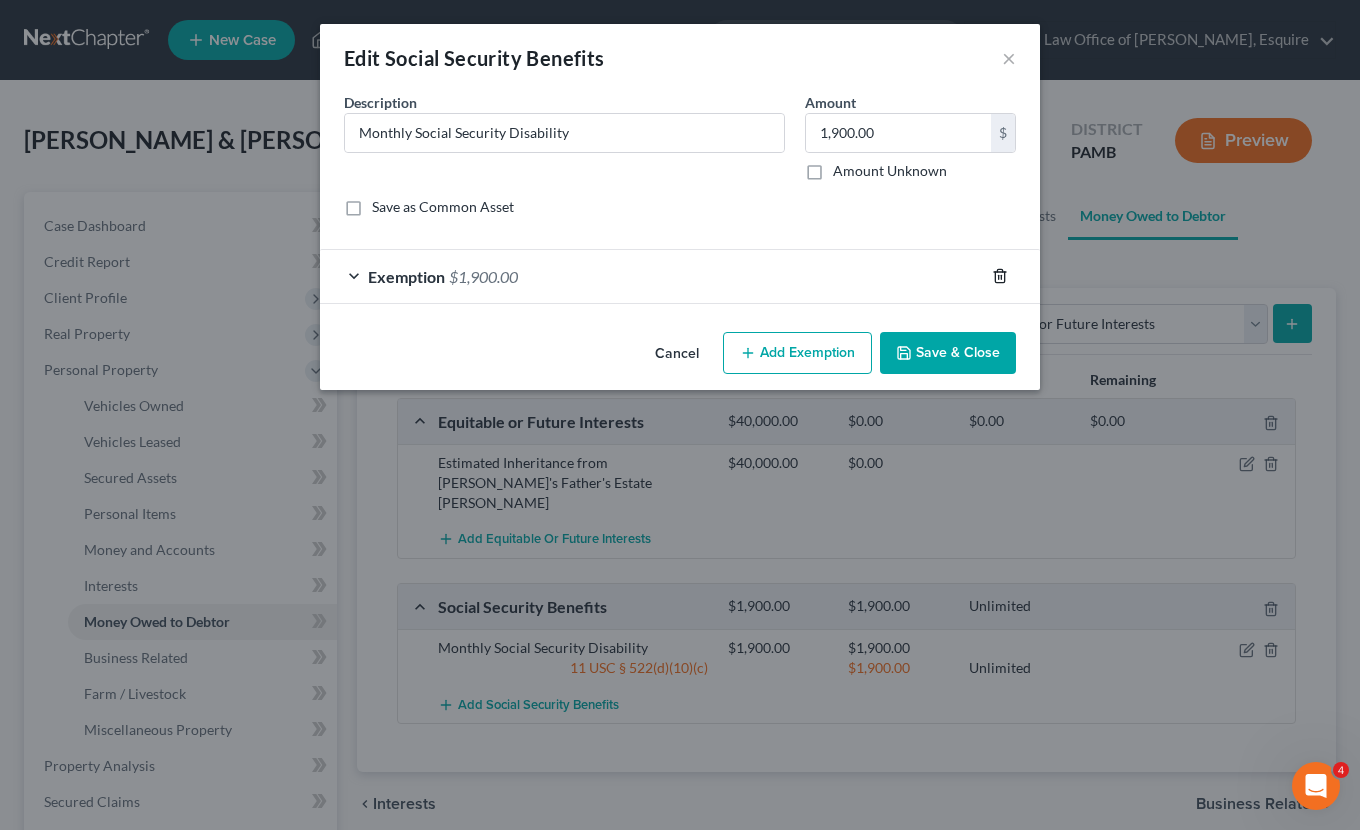 click 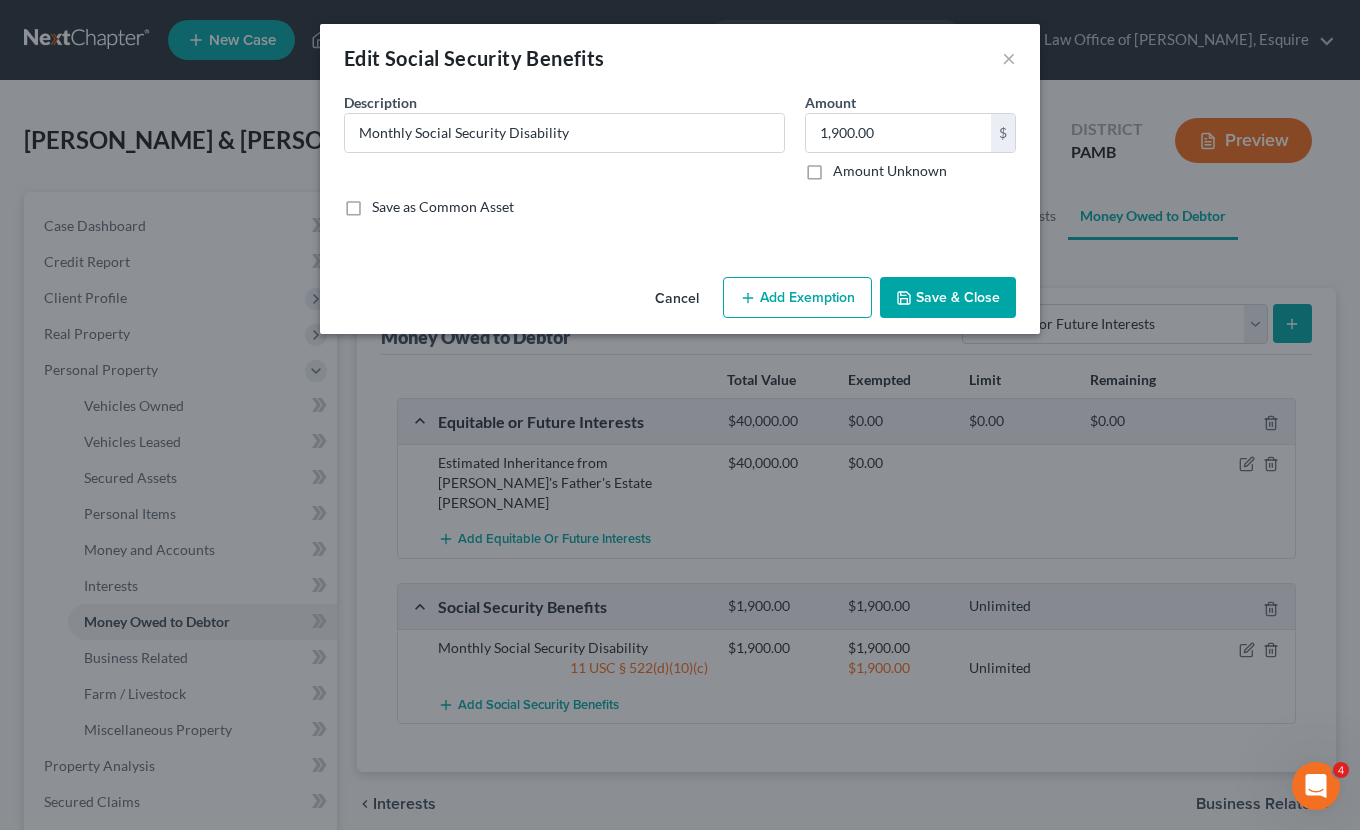 click on "Save & Close" at bounding box center [948, 298] 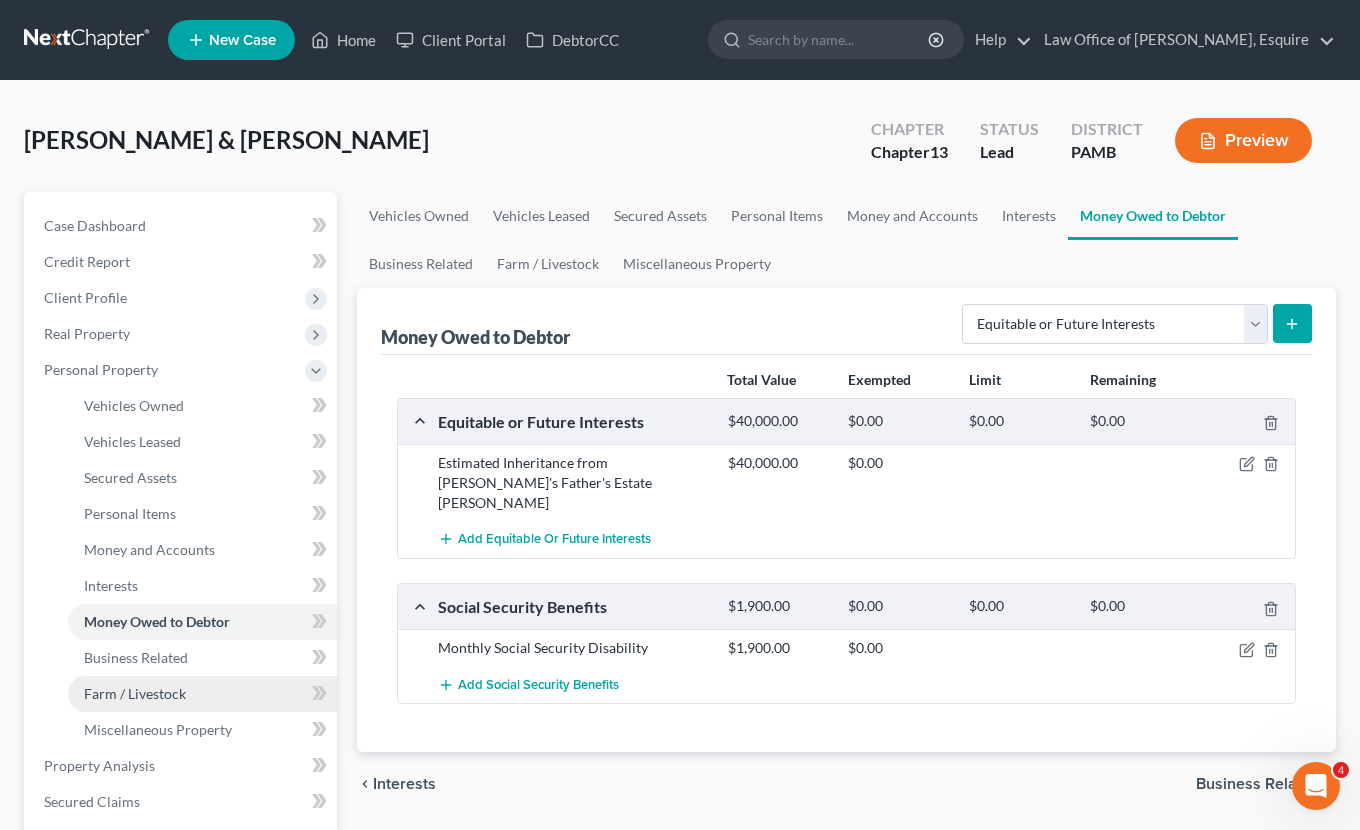 click on "Farm / Livestock" at bounding box center [202, 694] 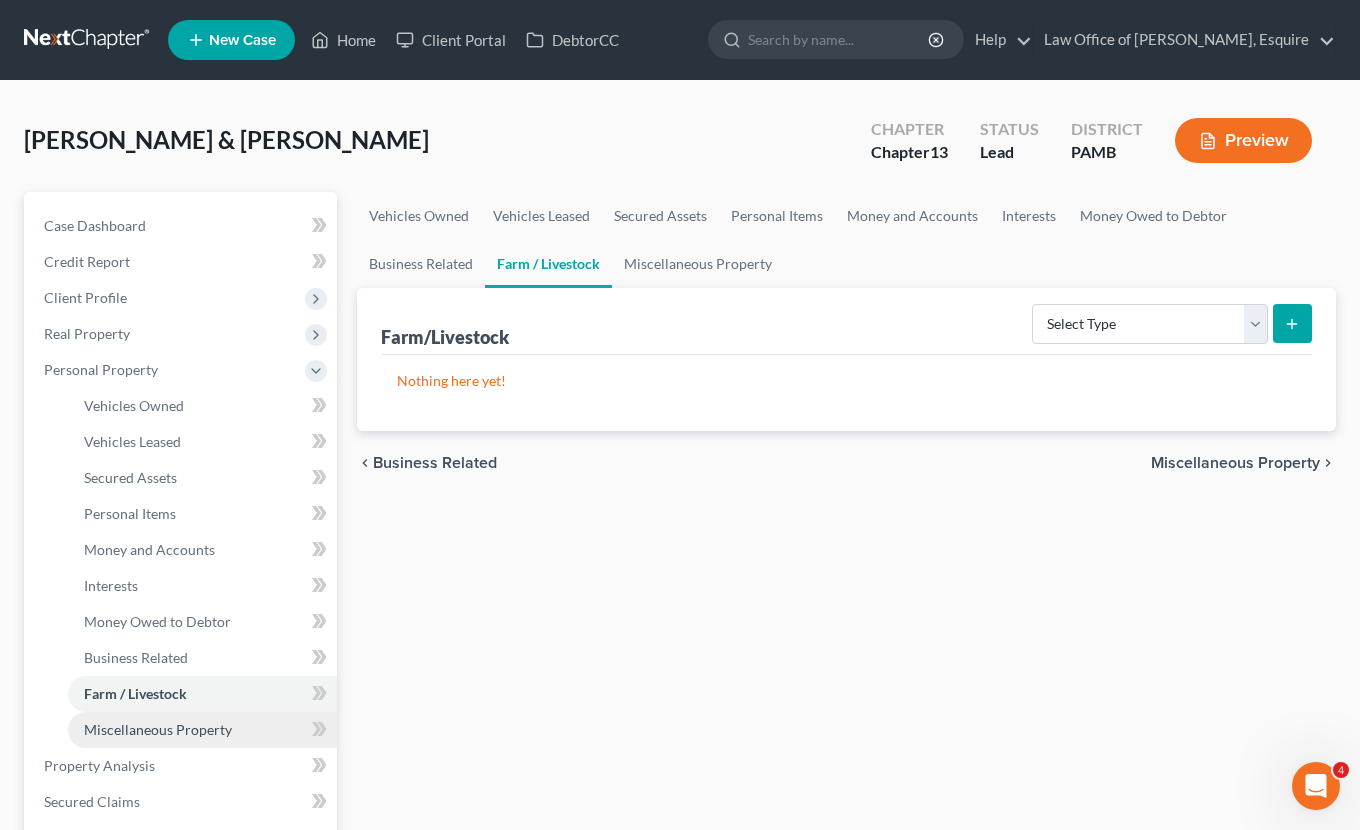 click on "Miscellaneous Property" at bounding box center [158, 729] 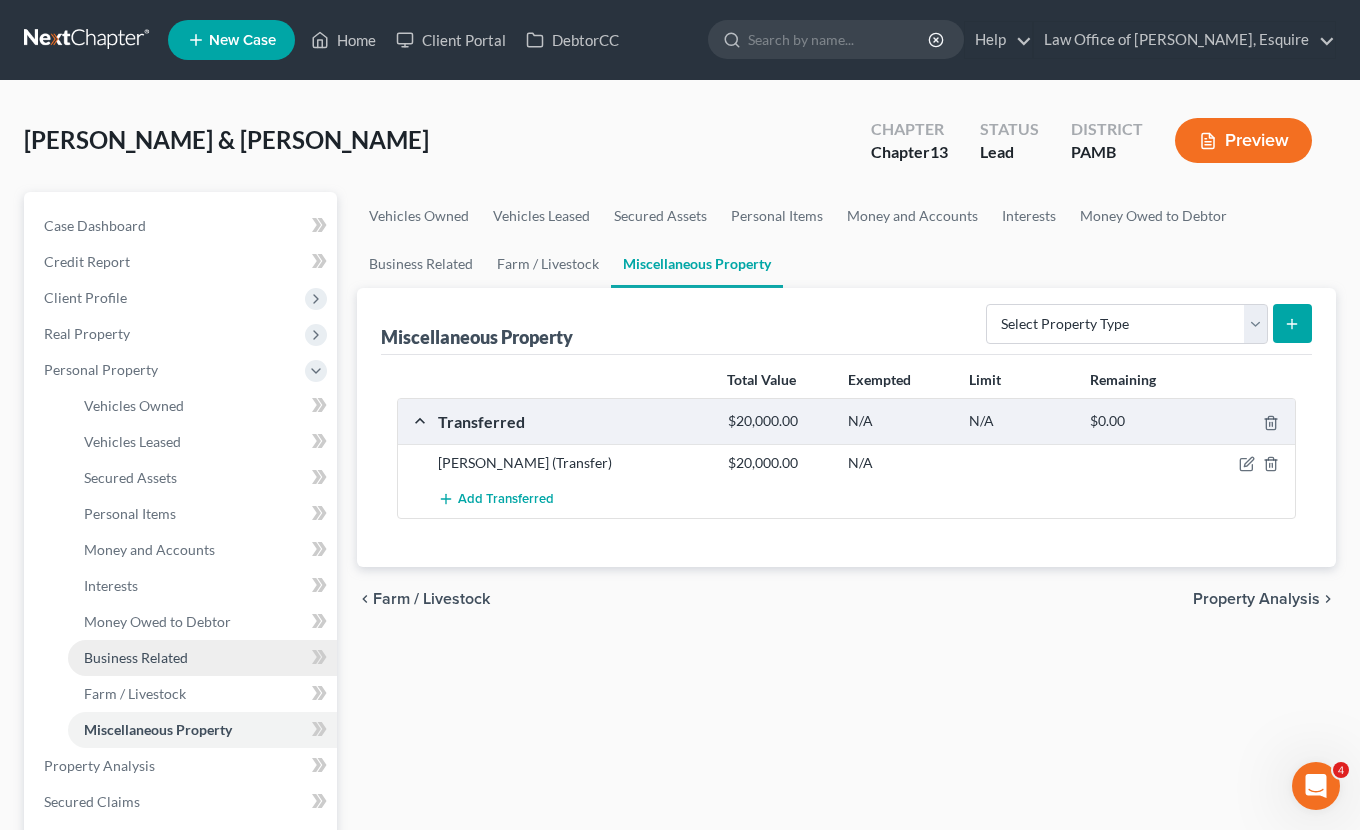 click on "Business Related" at bounding box center [202, 658] 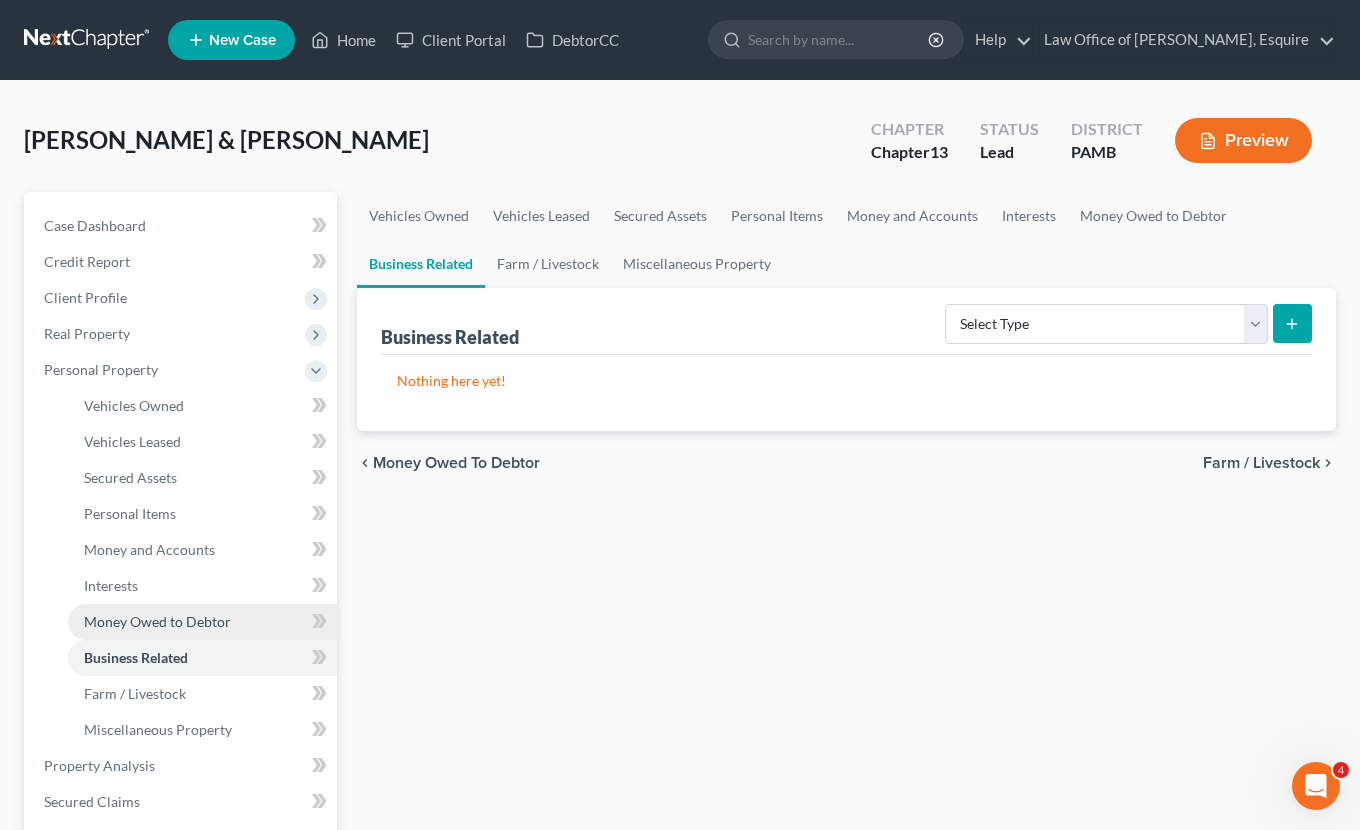 click on "Money Owed to Debtor" at bounding box center (157, 621) 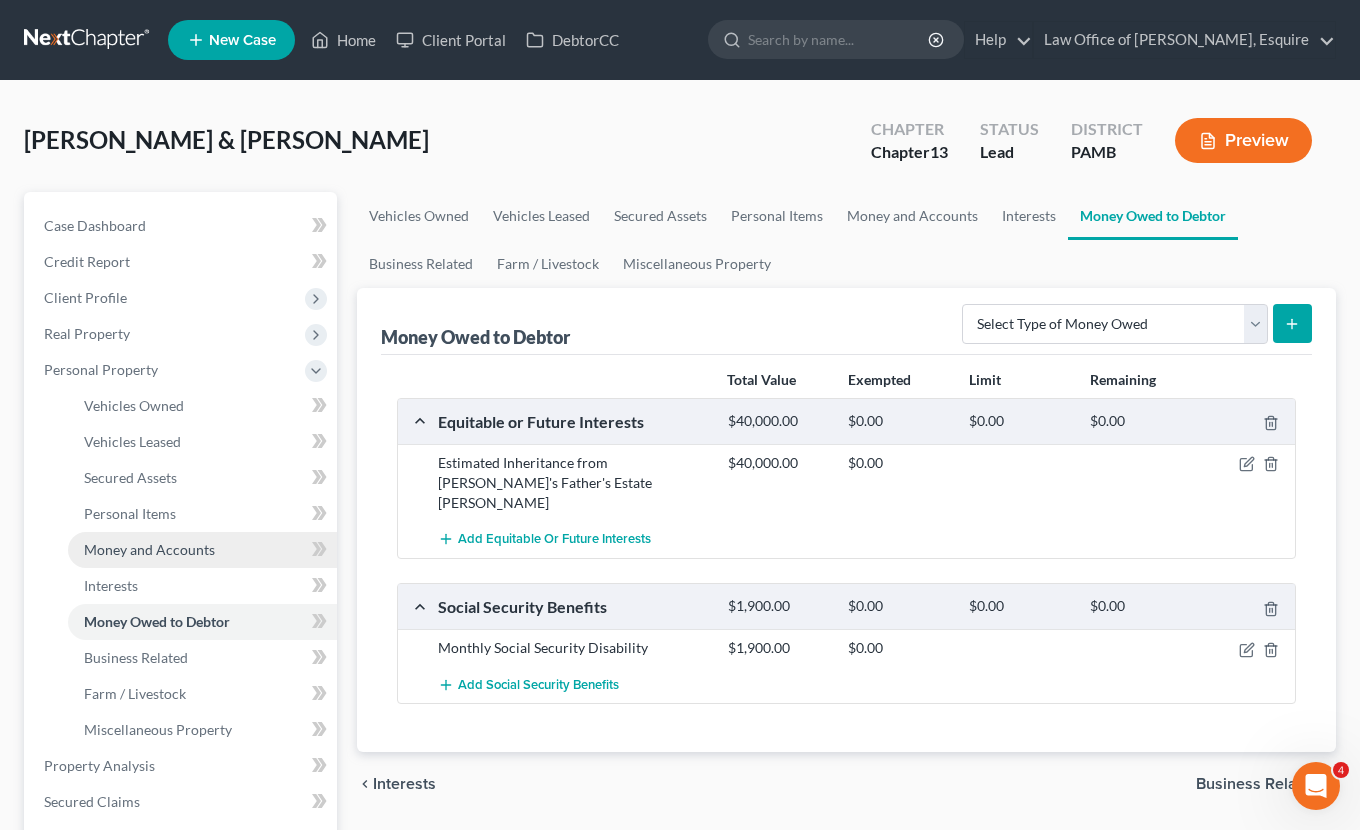 click on "Money and Accounts" at bounding box center (202, 550) 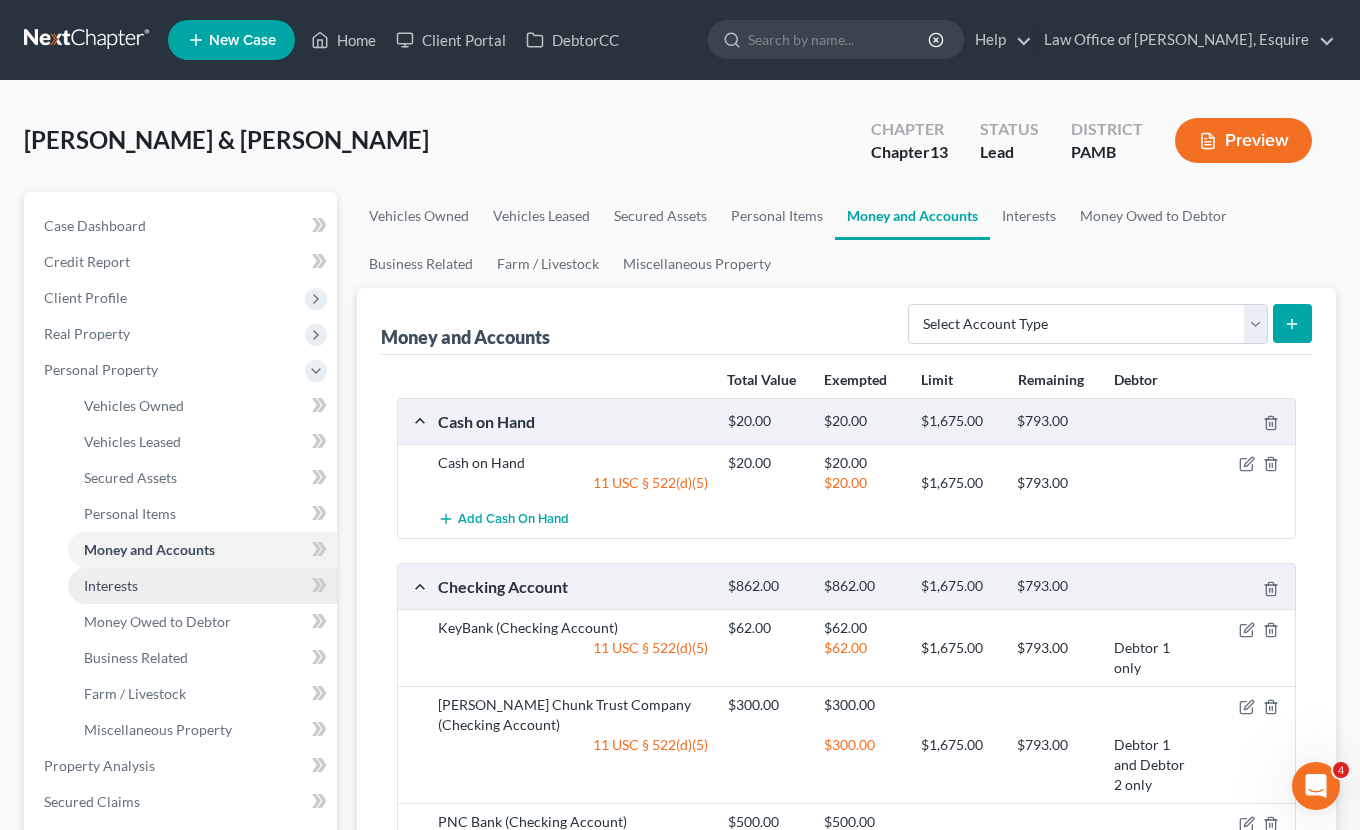 click on "Interests" at bounding box center (111, 585) 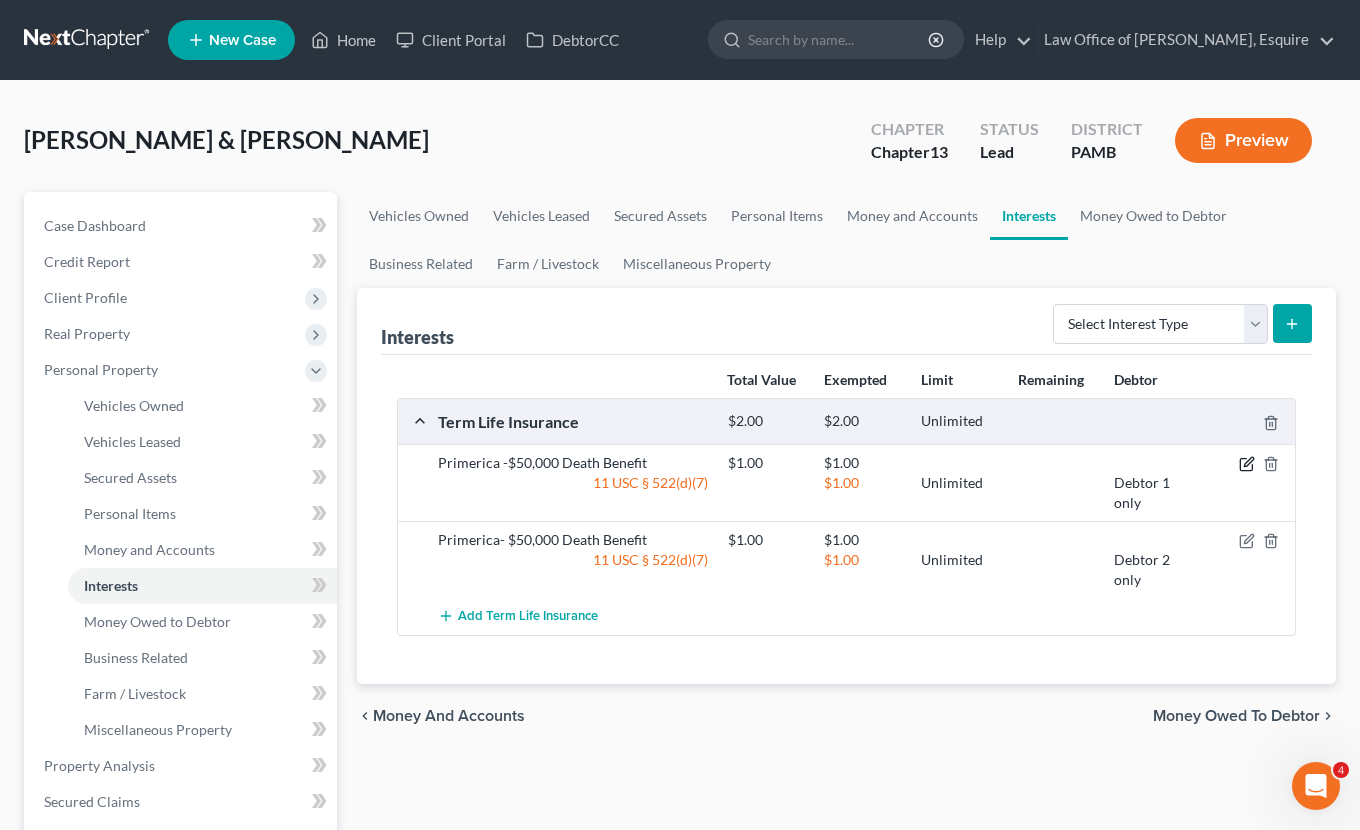 click 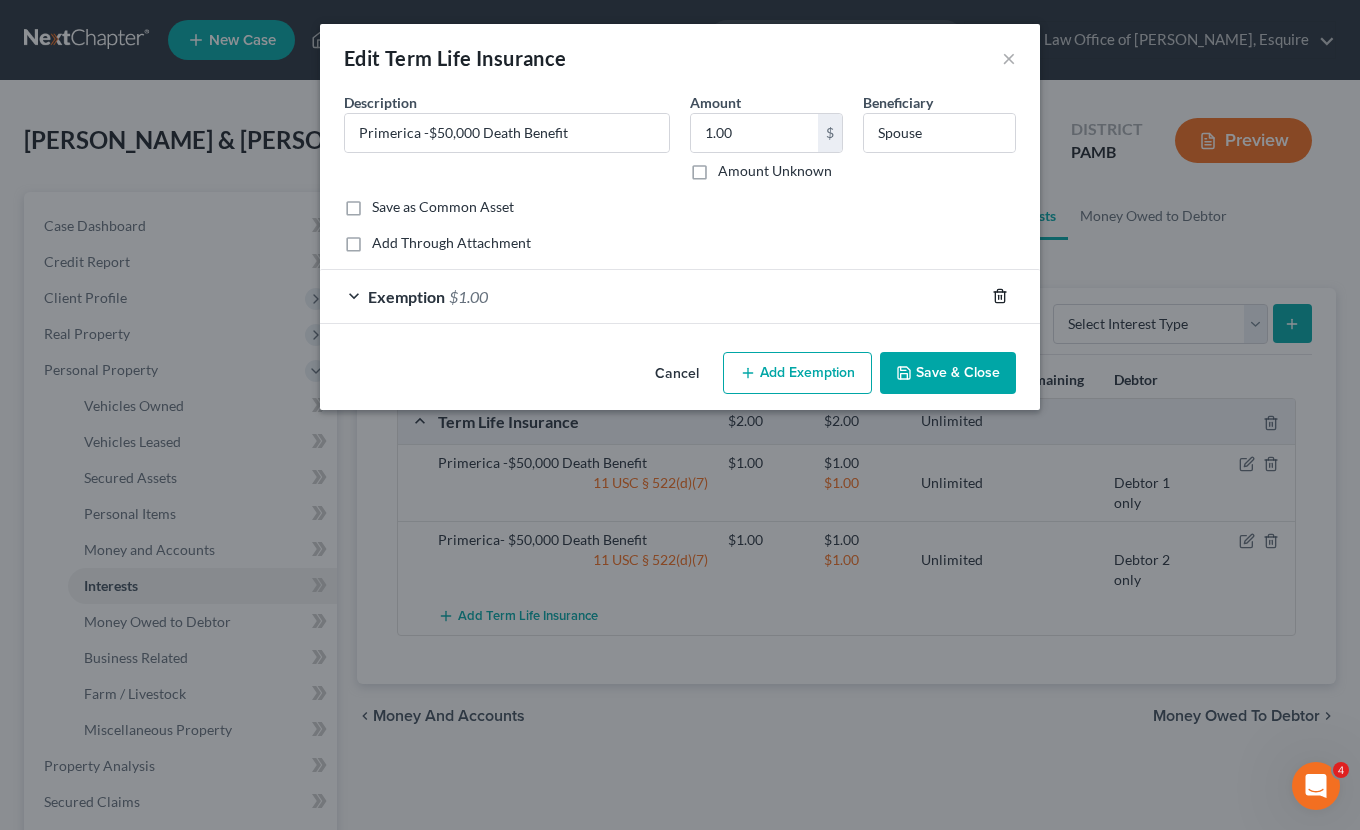 click 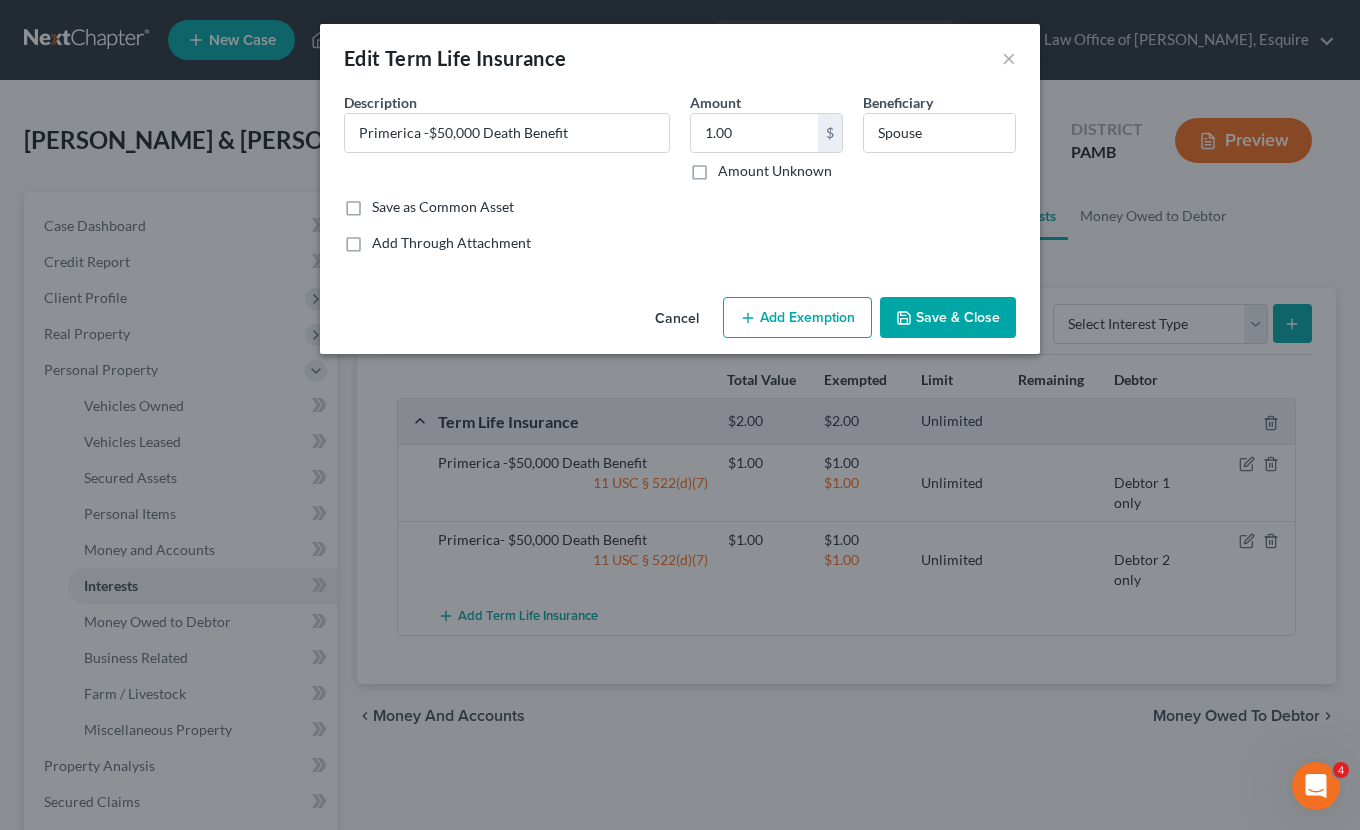 click on "Save & Close" at bounding box center (948, 318) 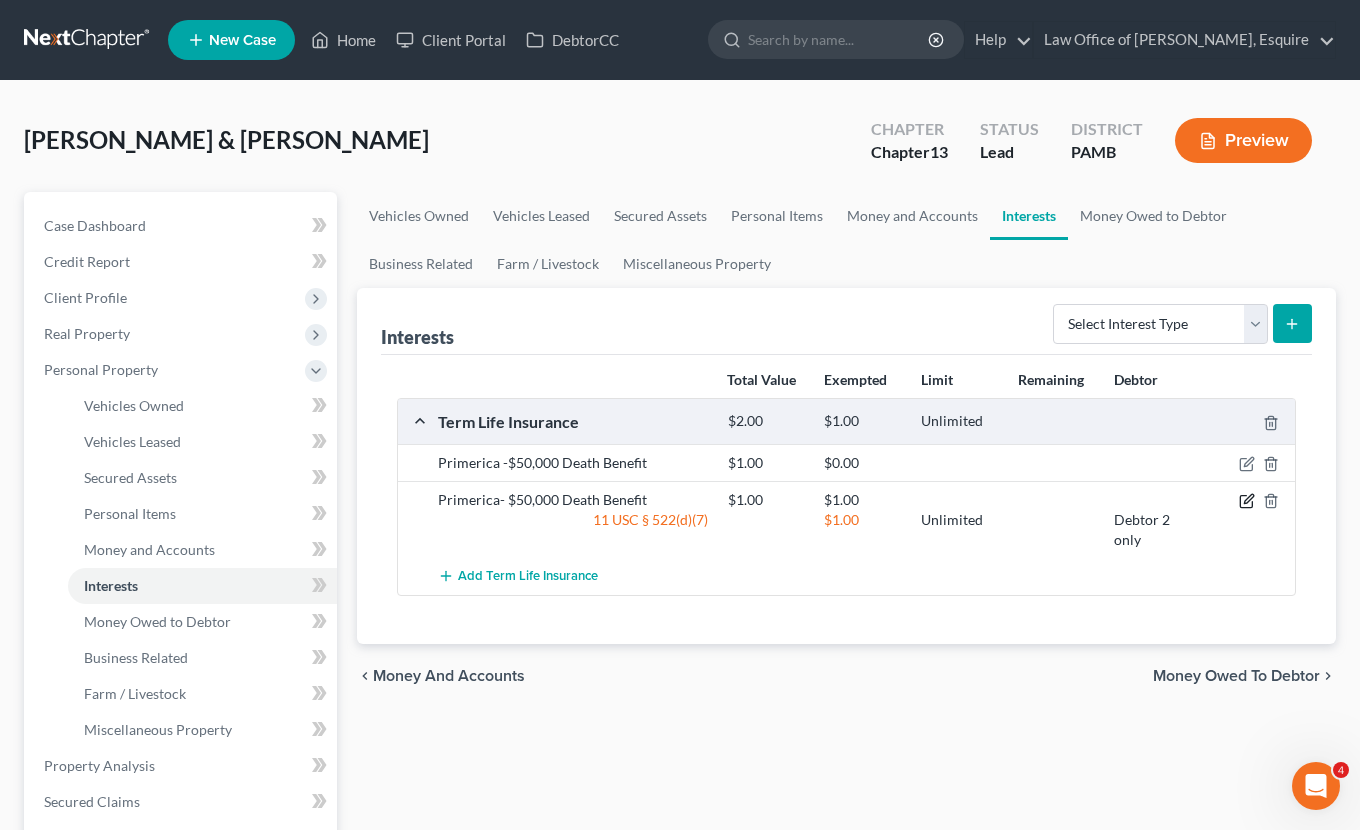 click 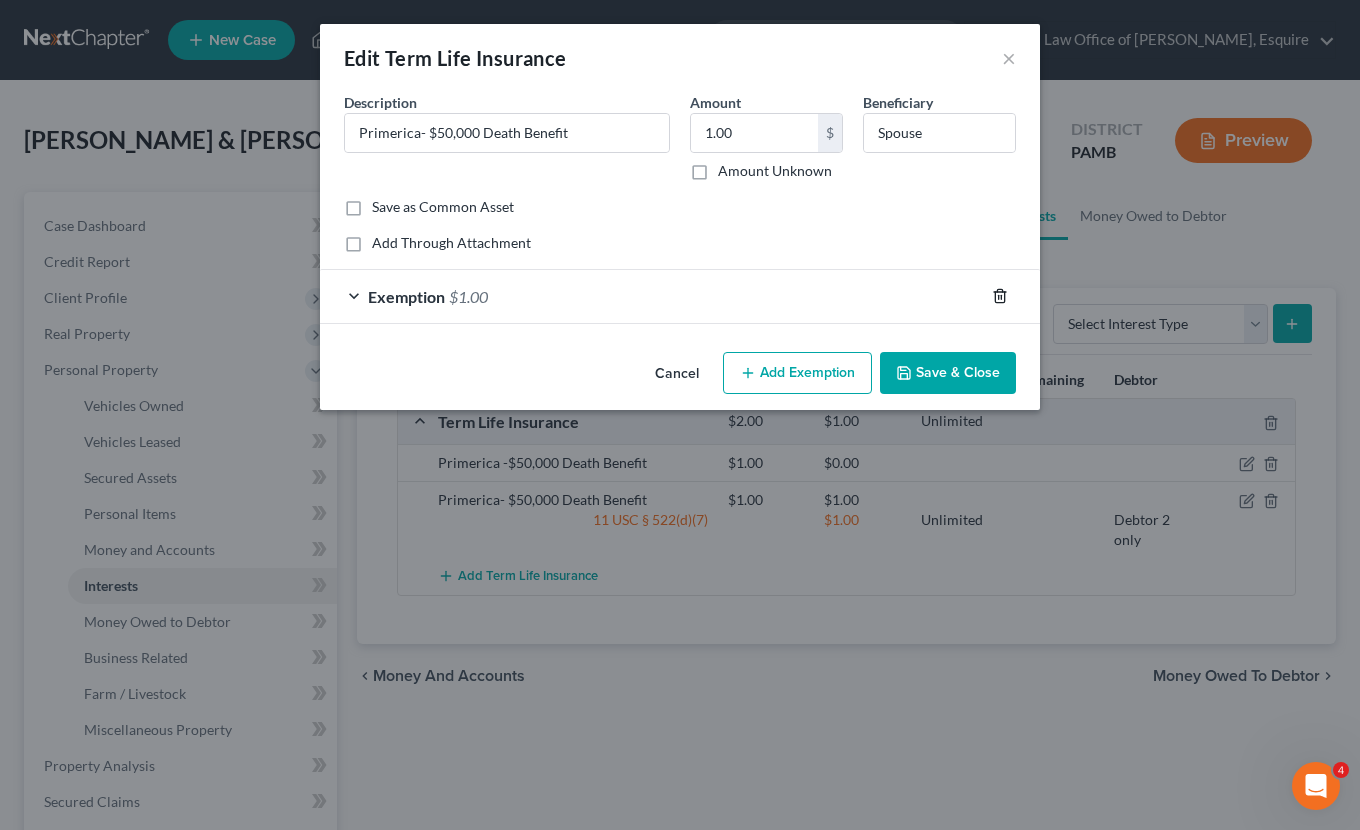 click 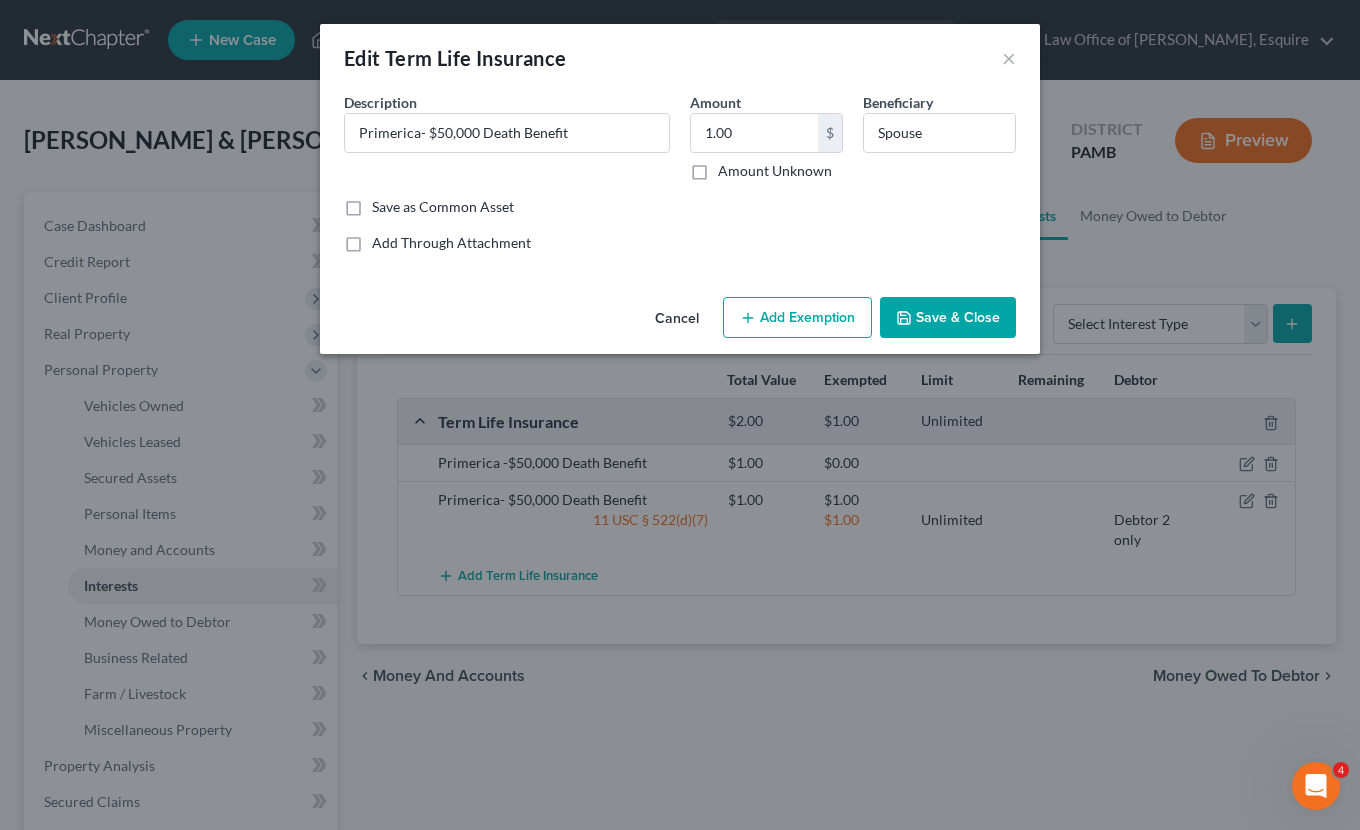click on "Save & Close" at bounding box center (948, 318) 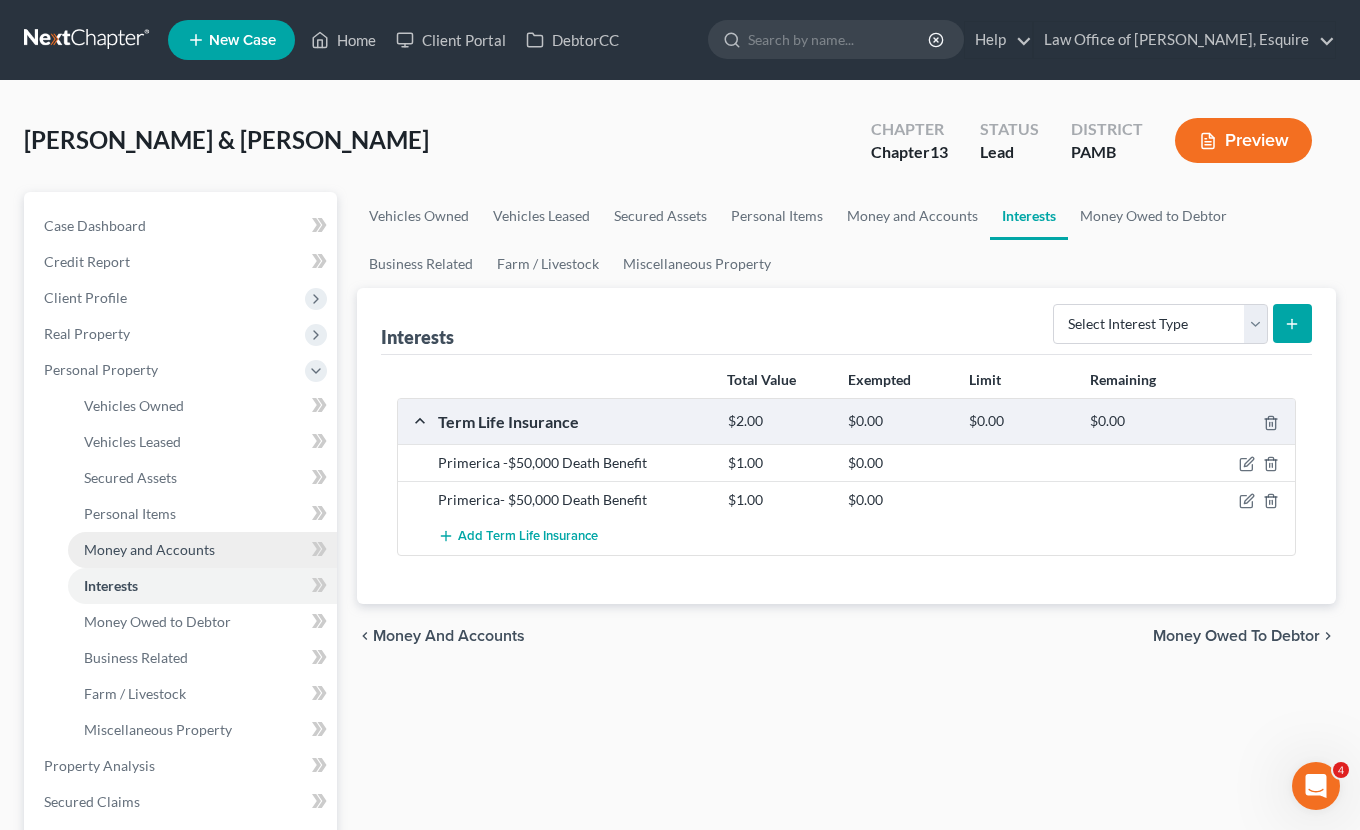 click on "Money and Accounts" at bounding box center [202, 550] 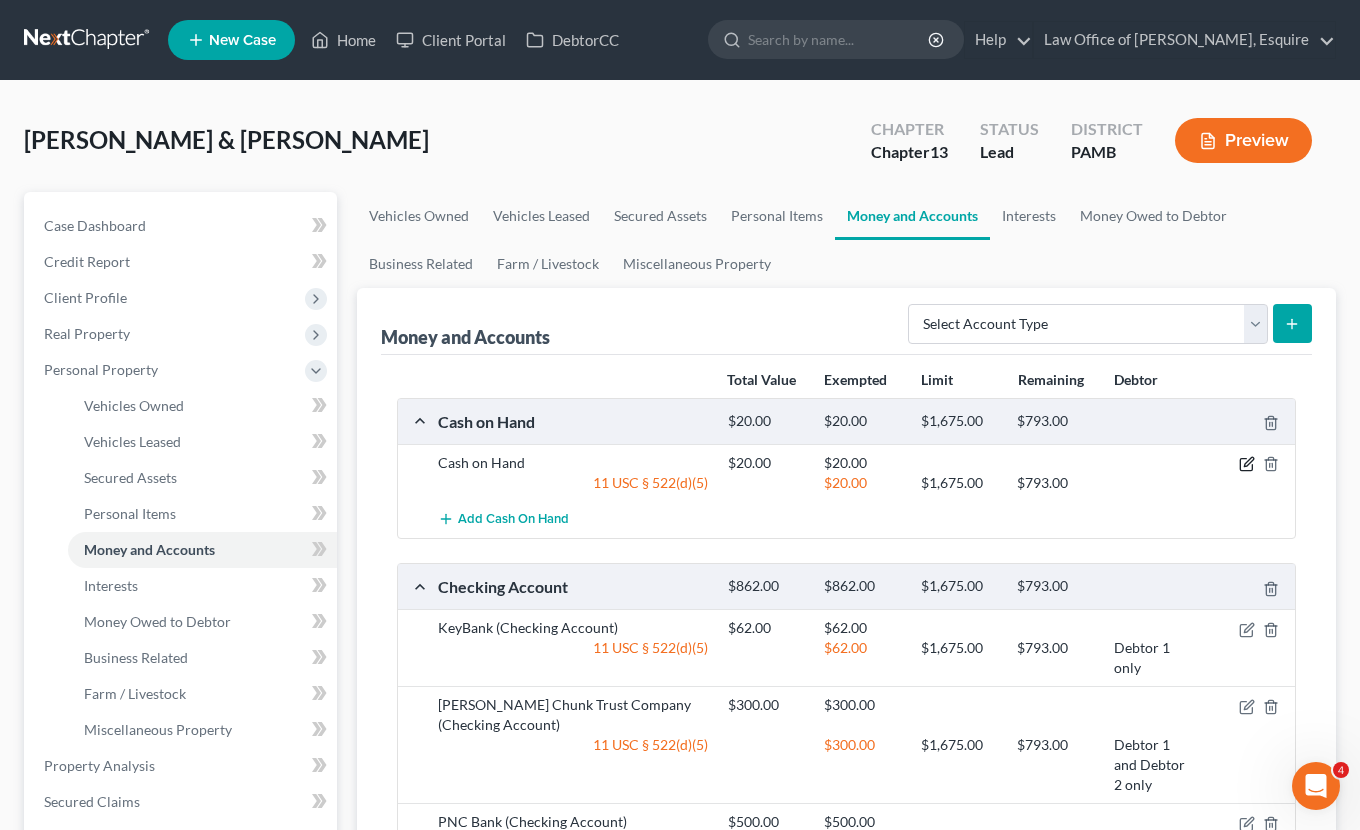 click 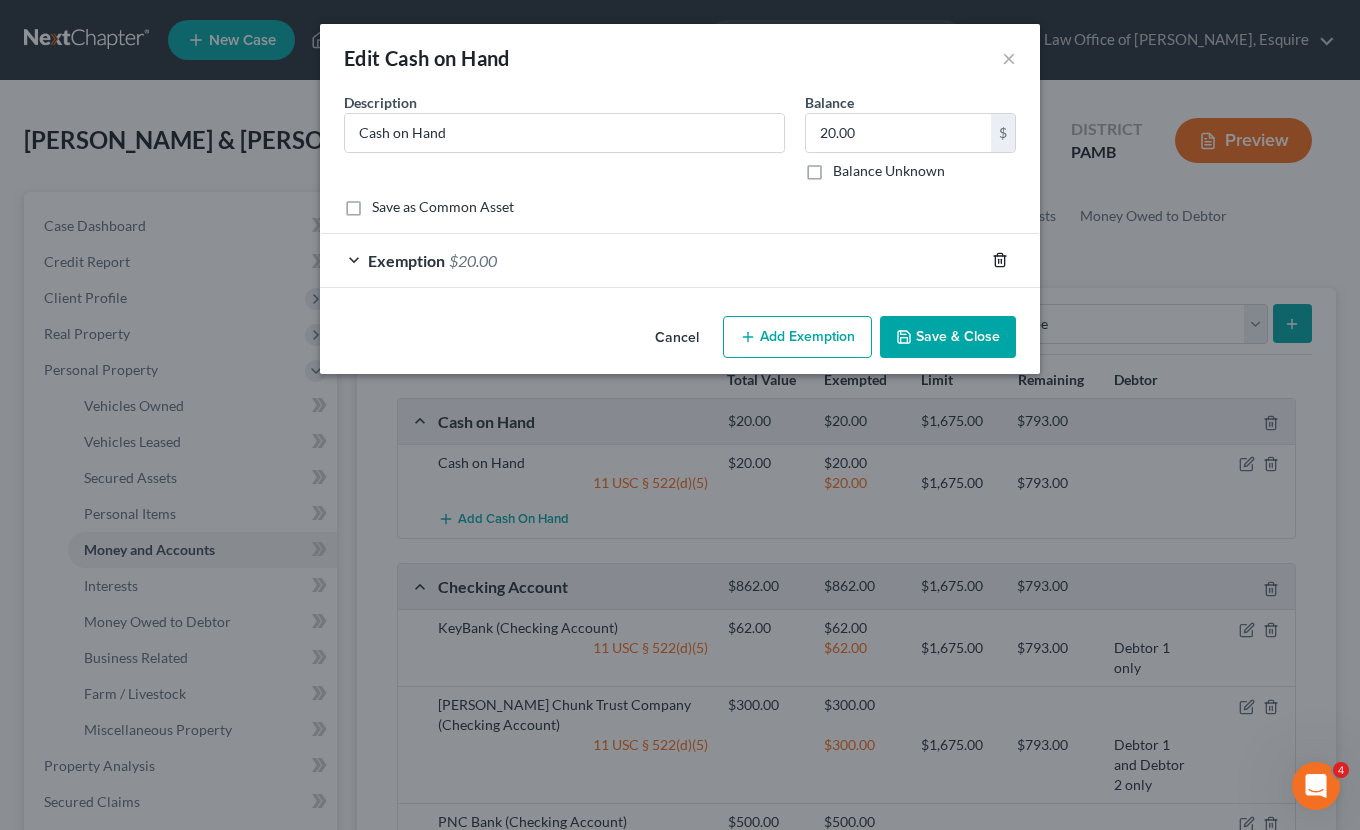 click 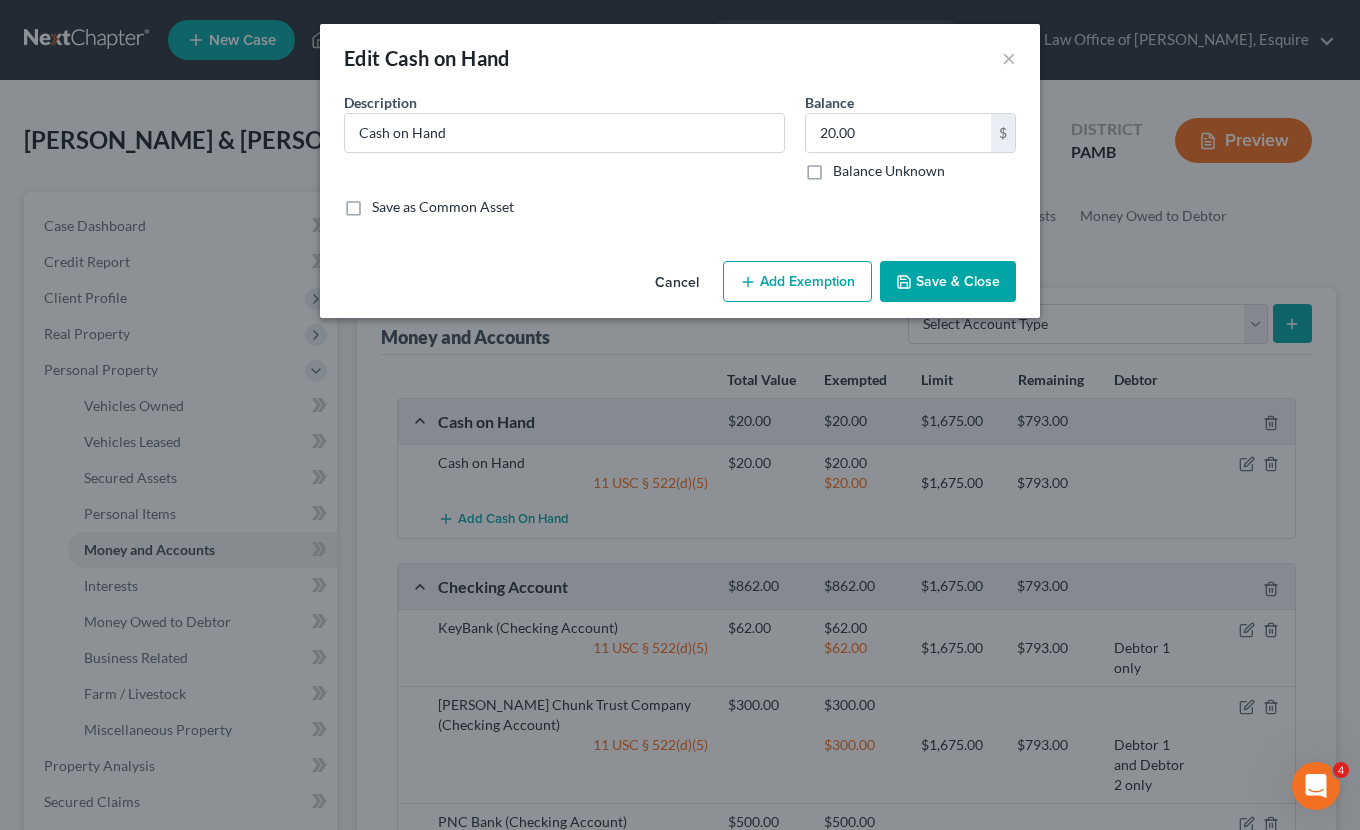 click on "Save & Close" at bounding box center (948, 282) 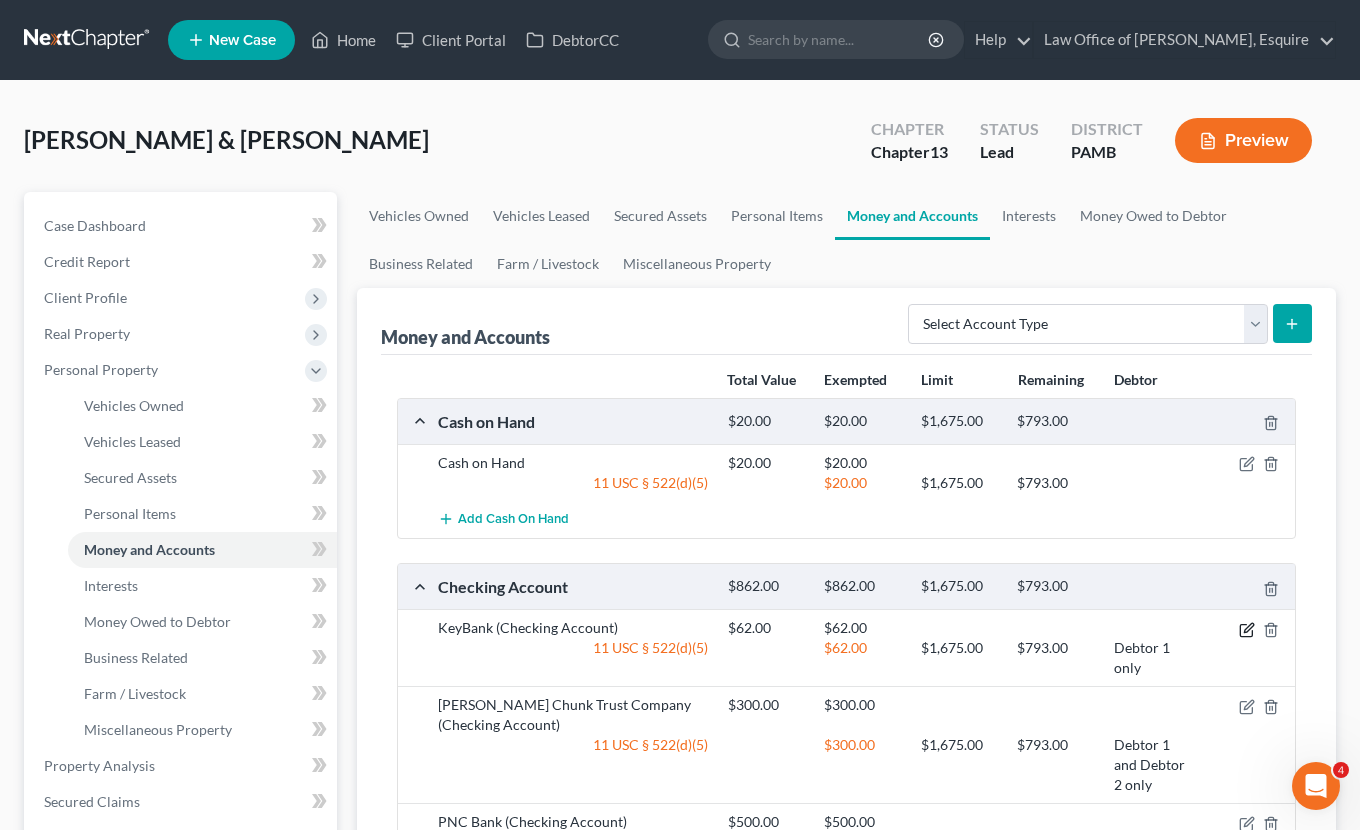 click 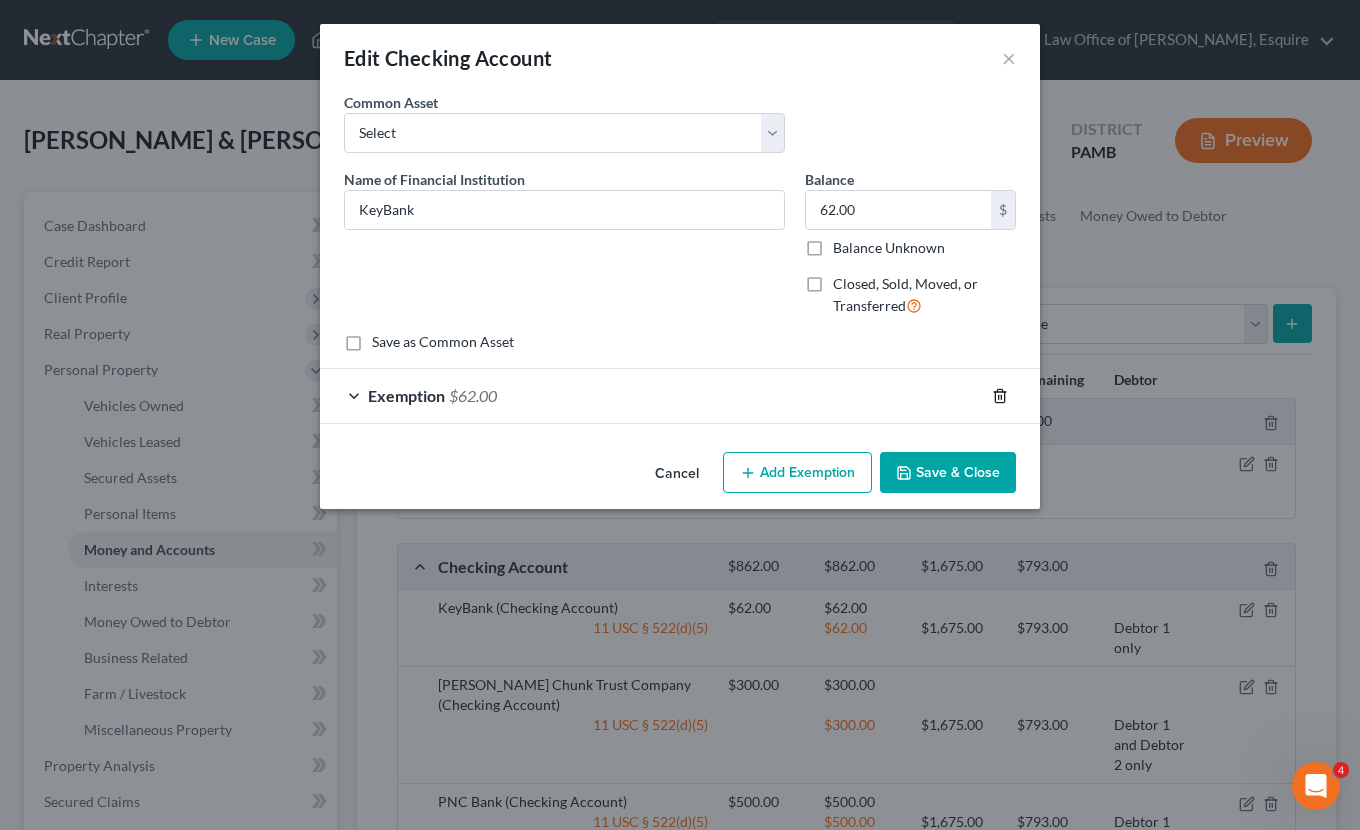 drag, startPoint x: 989, startPoint y: 389, endPoint x: 1001, endPoint y: 389, distance: 12 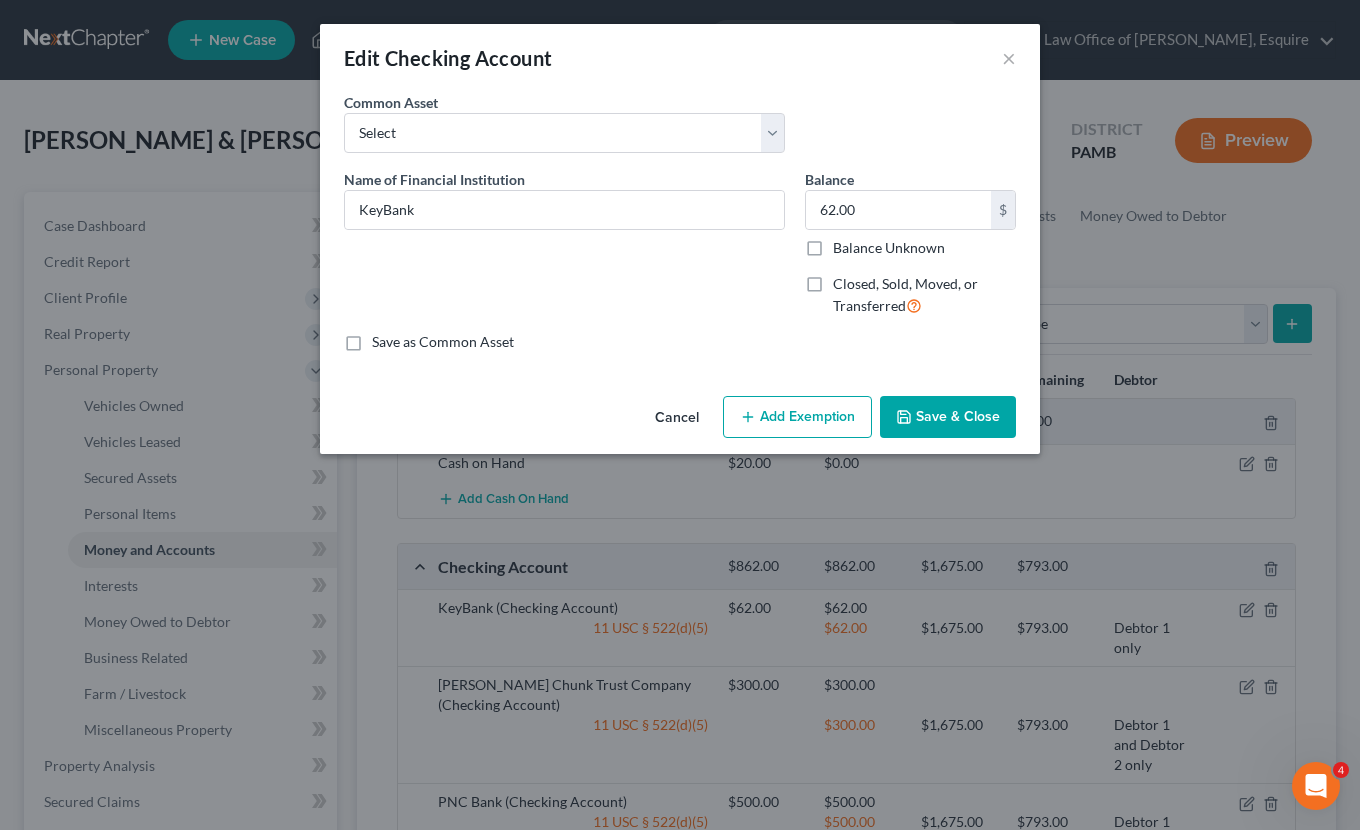 click on "Save & Close" at bounding box center (948, 417) 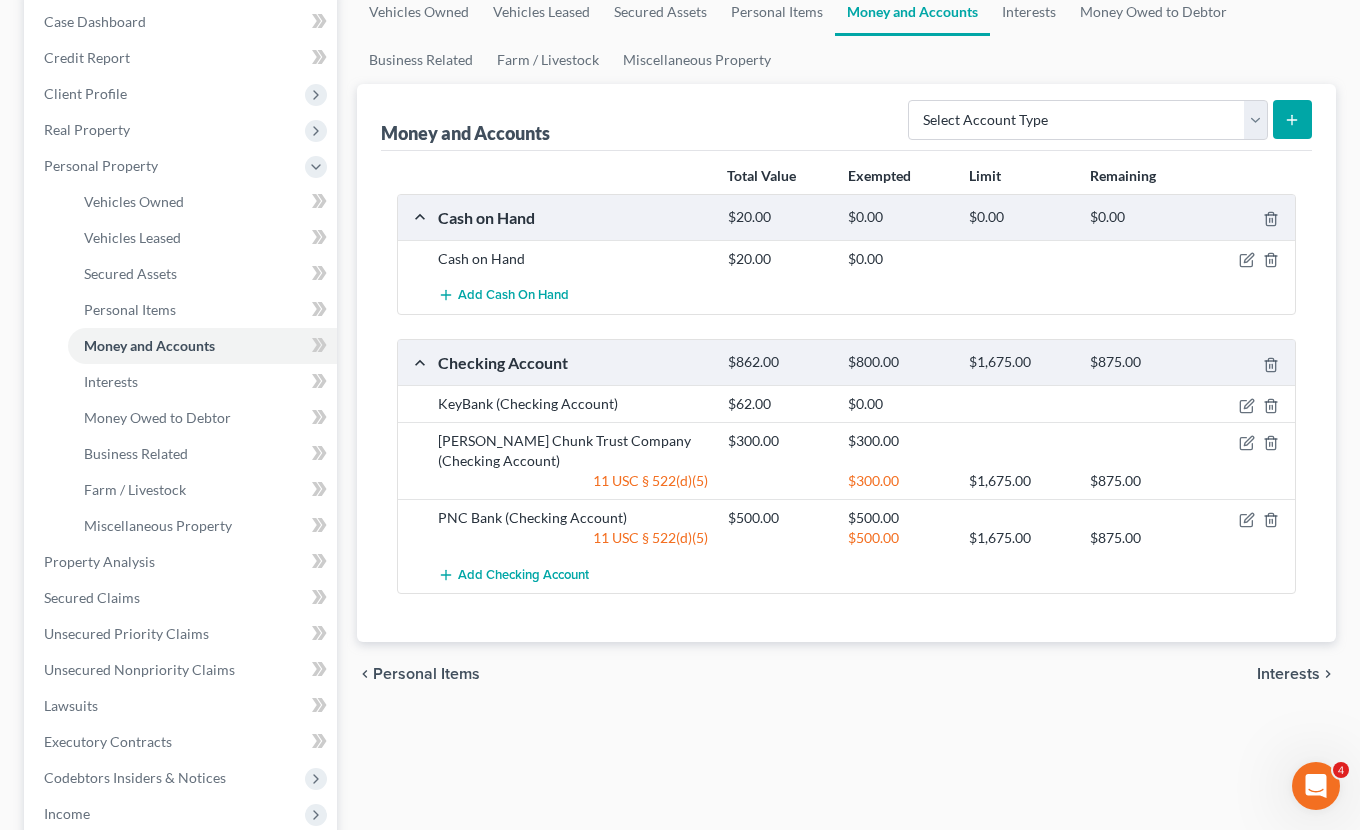 scroll, scrollTop: 206, scrollLeft: 0, axis: vertical 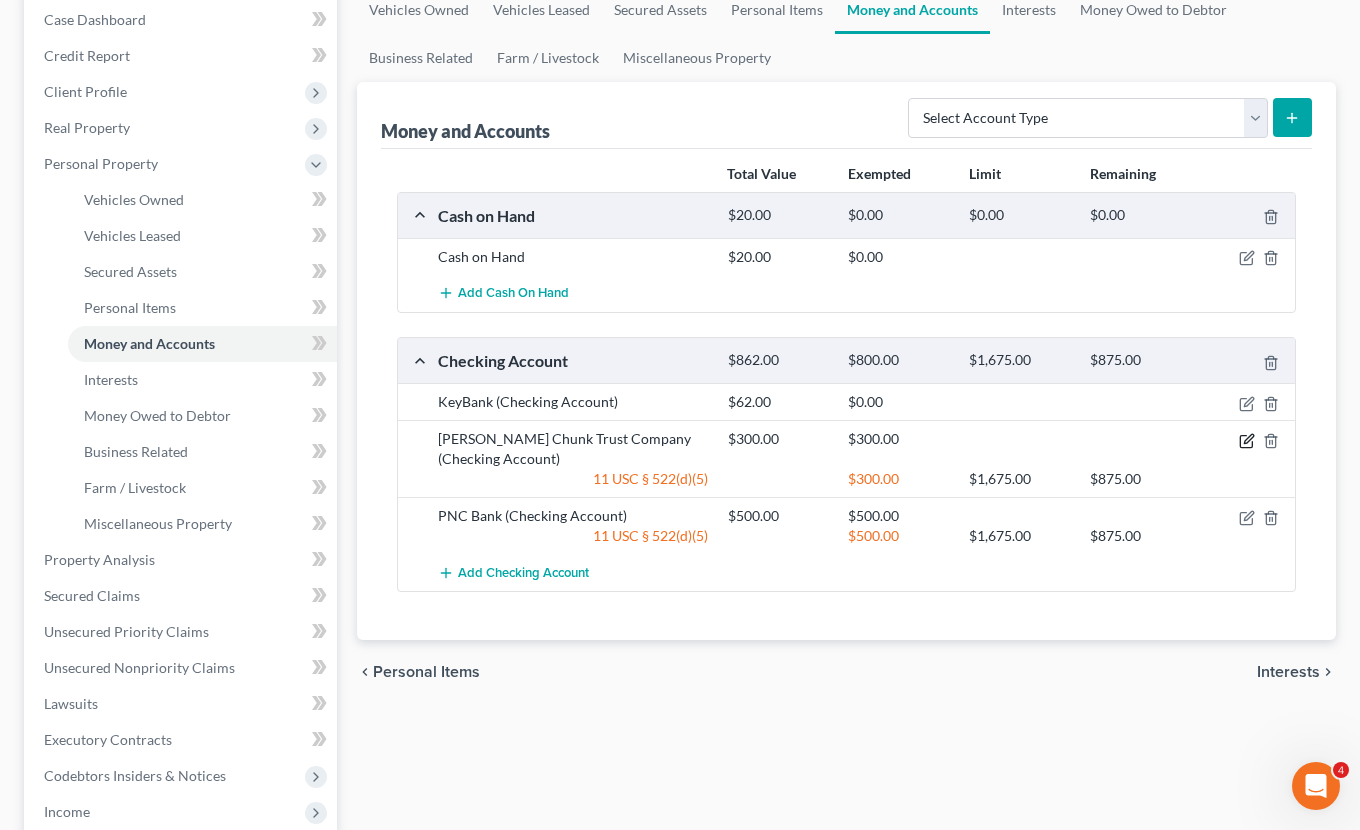 click 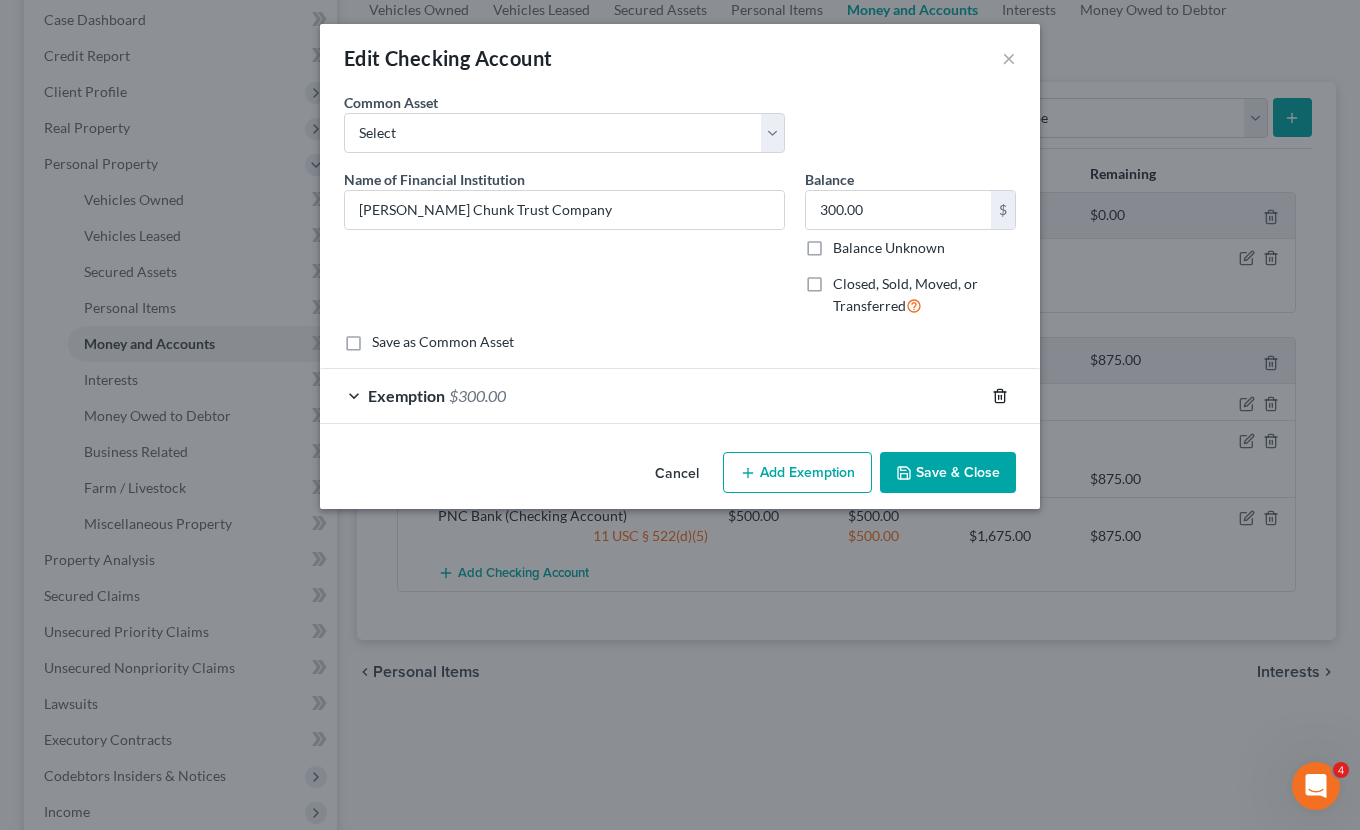 click 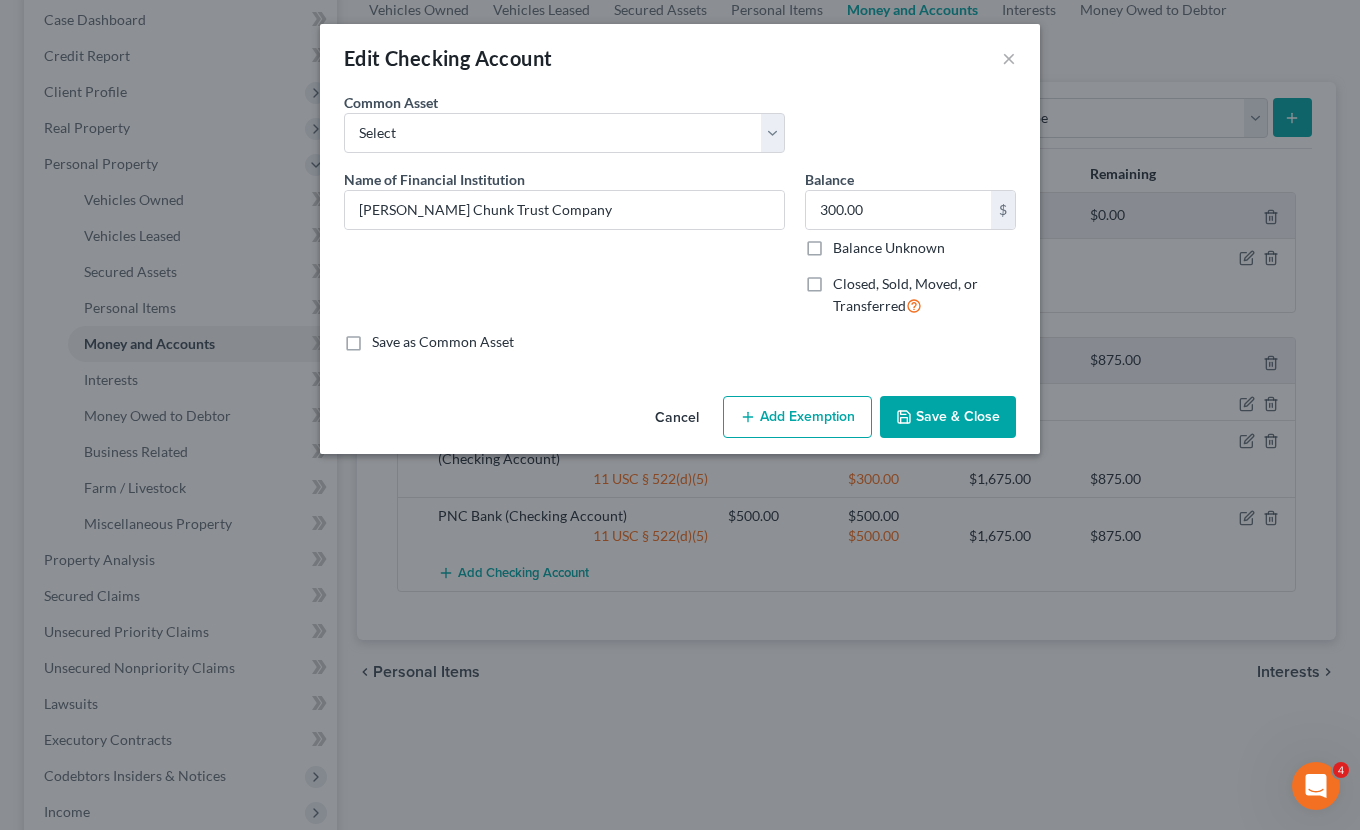 click on "Save & Close" at bounding box center [948, 417] 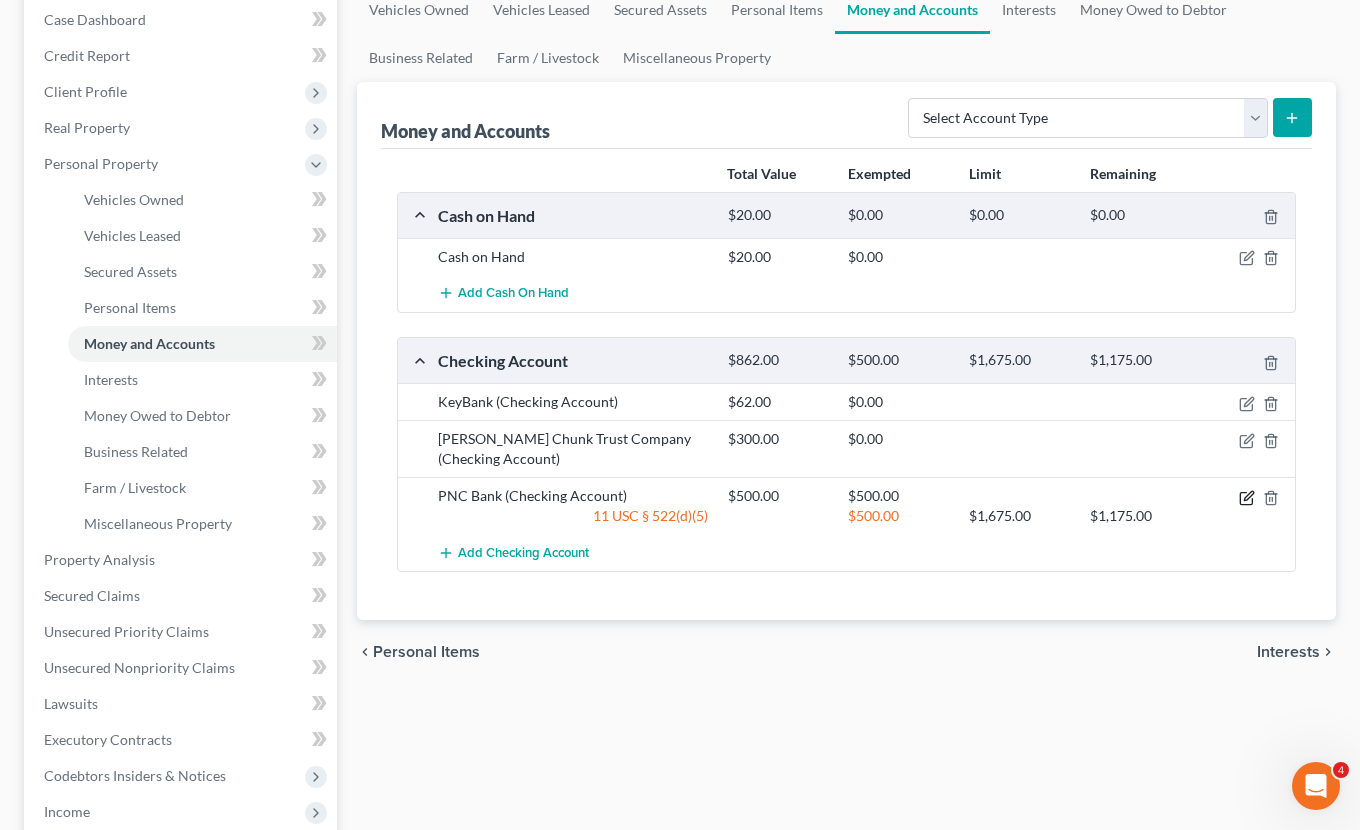 click 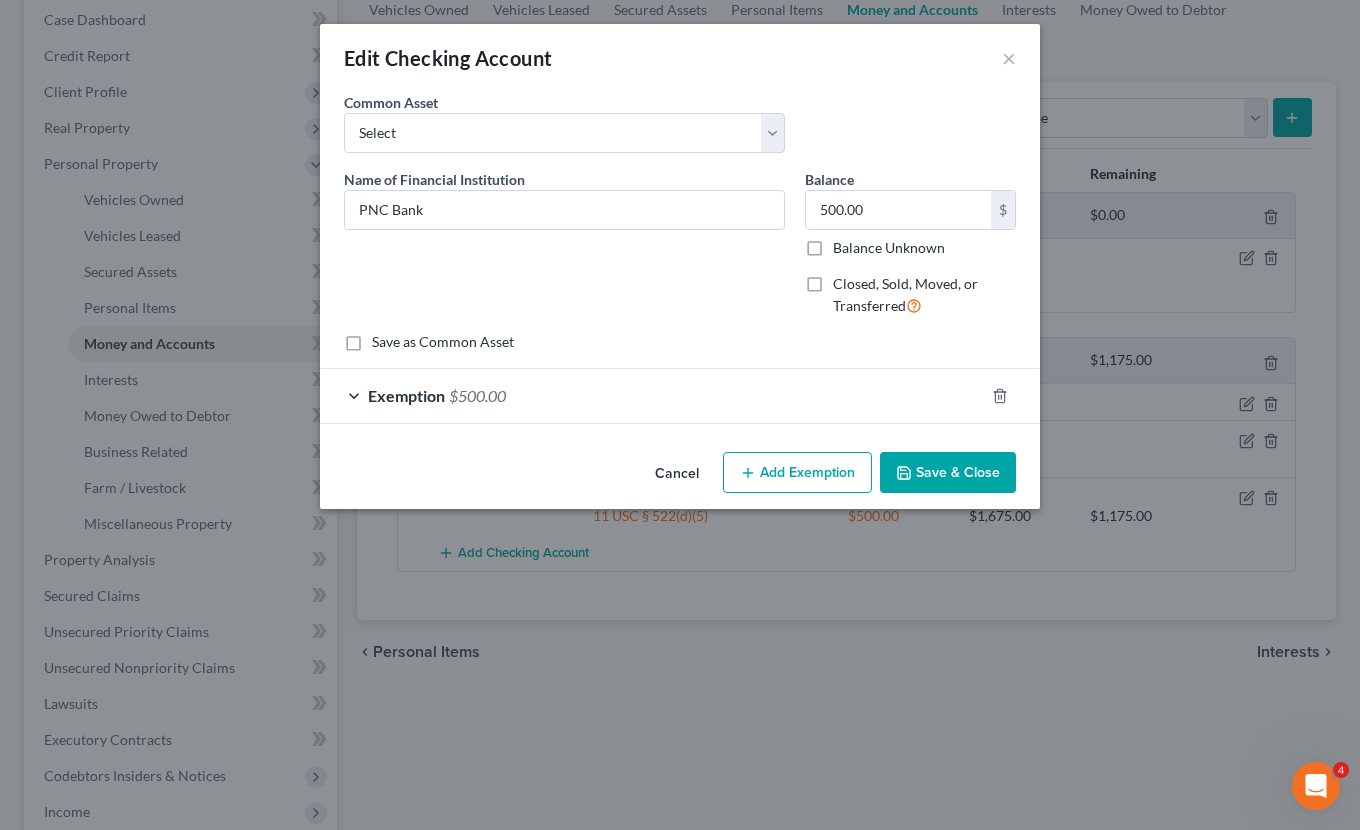 click 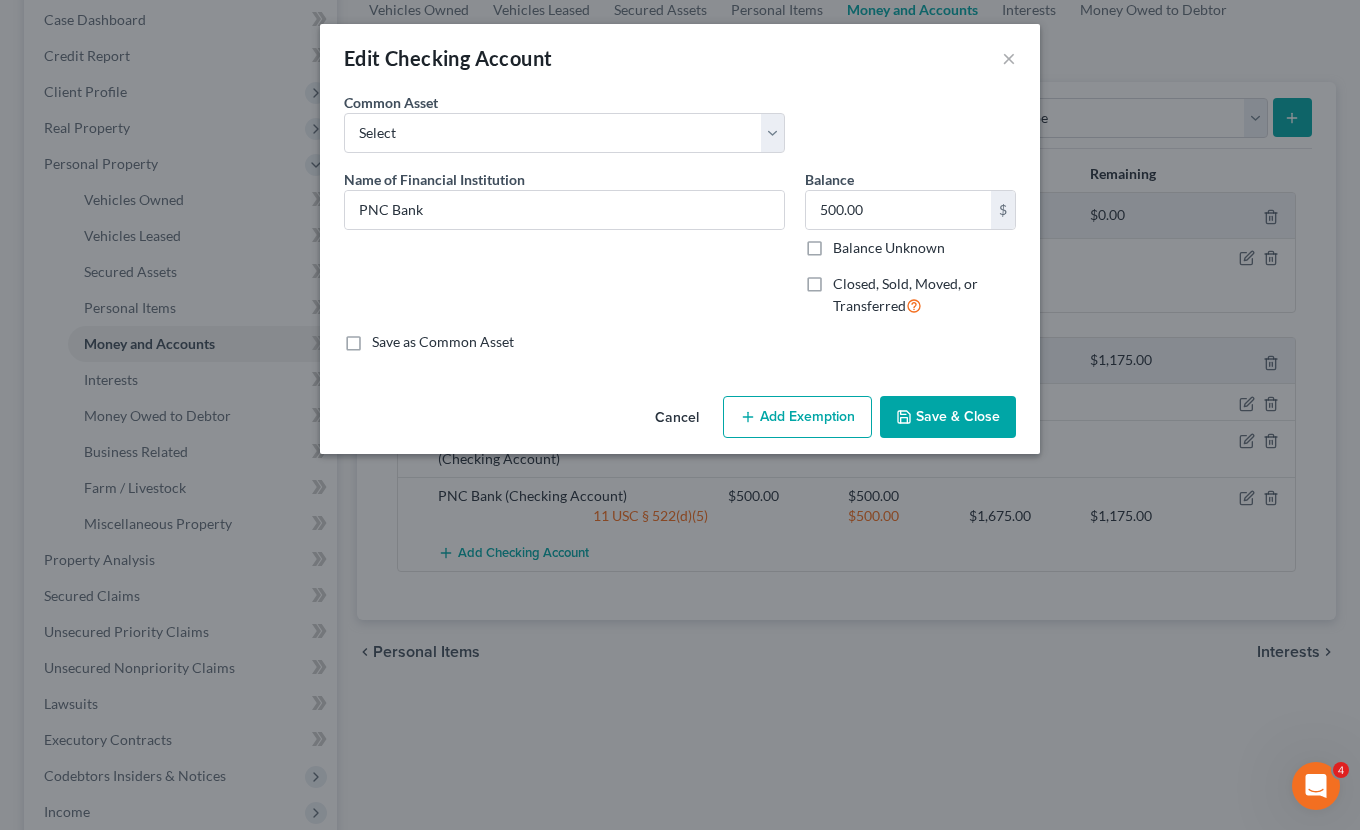click on "Save & Close" at bounding box center (948, 417) 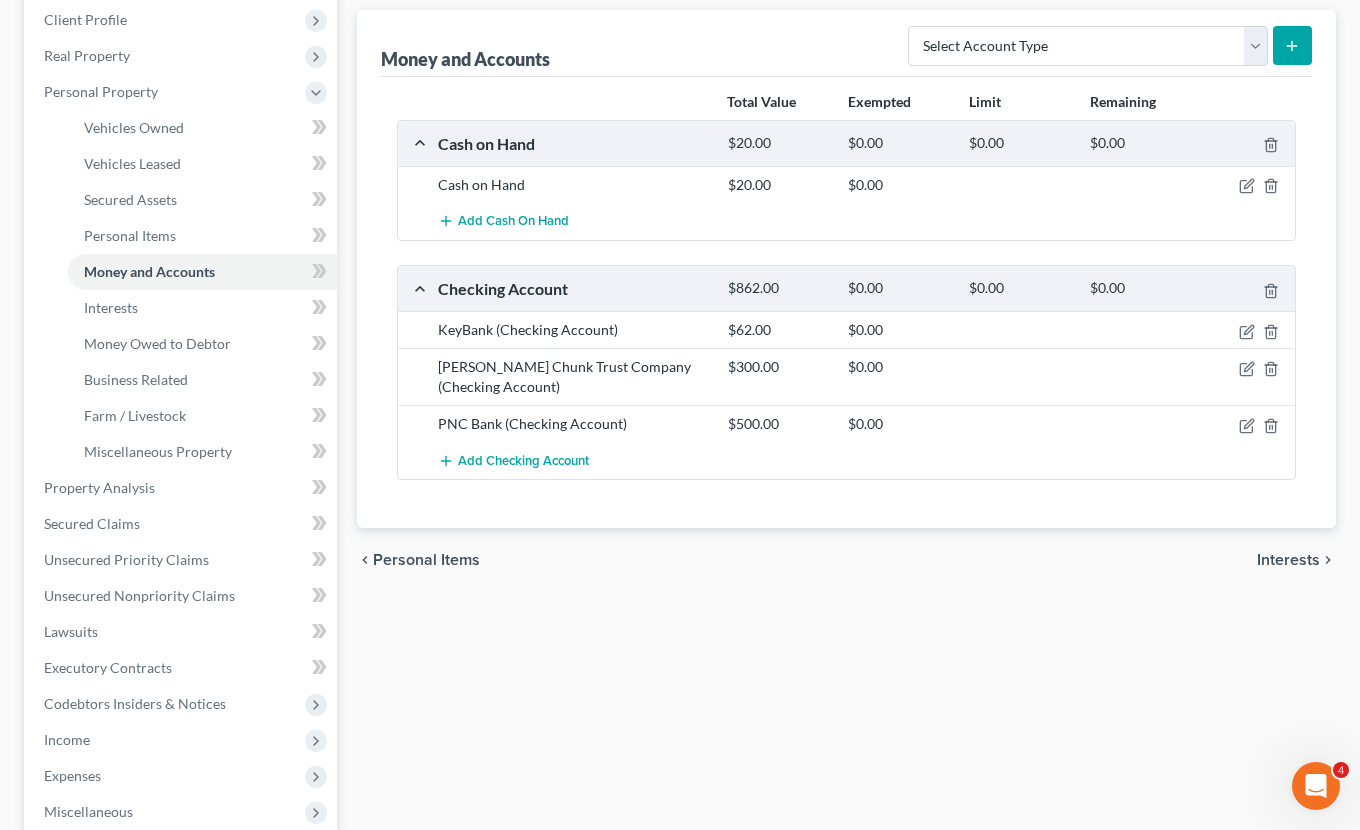 scroll, scrollTop: 287, scrollLeft: 0, axis: vertical 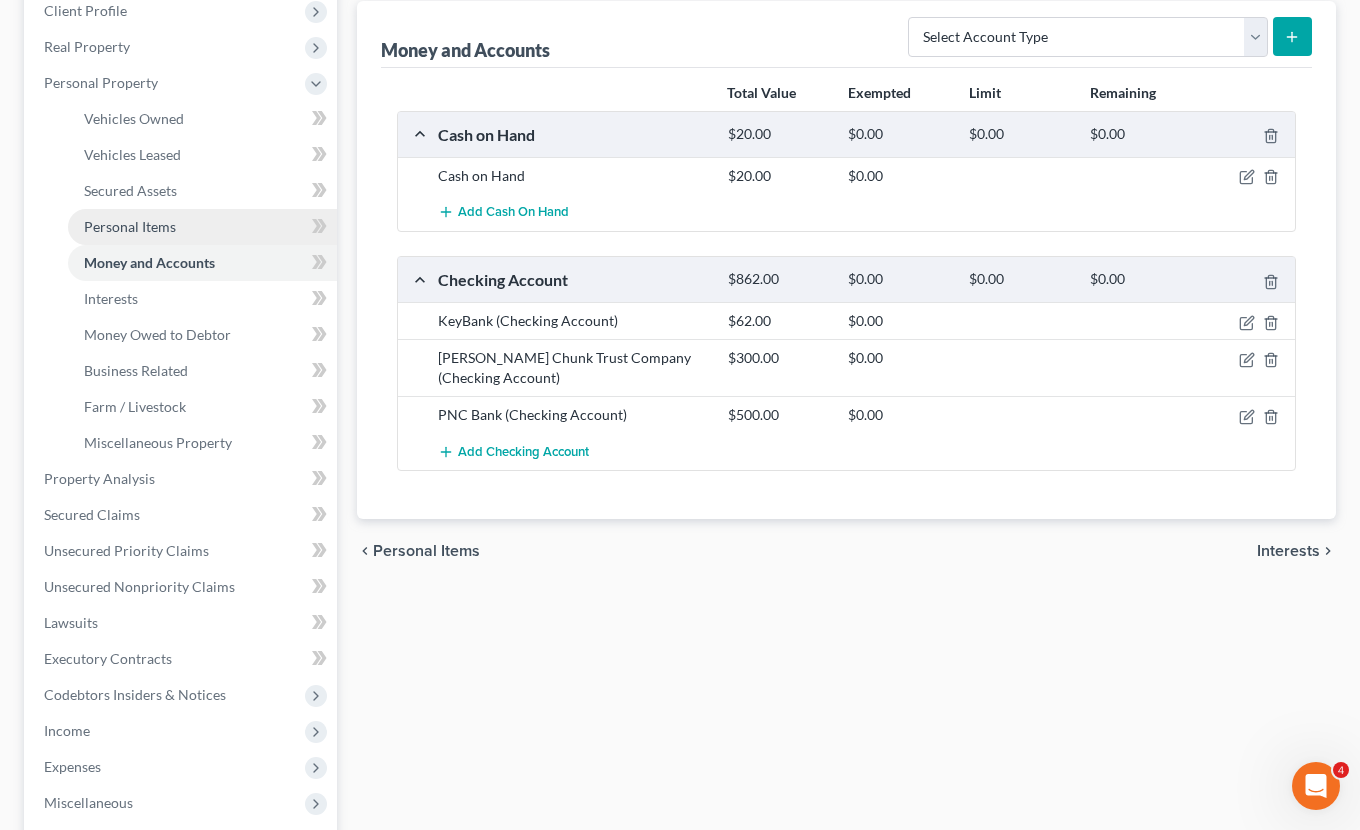 click on "Personal Items" at bounding box center (202, 227) 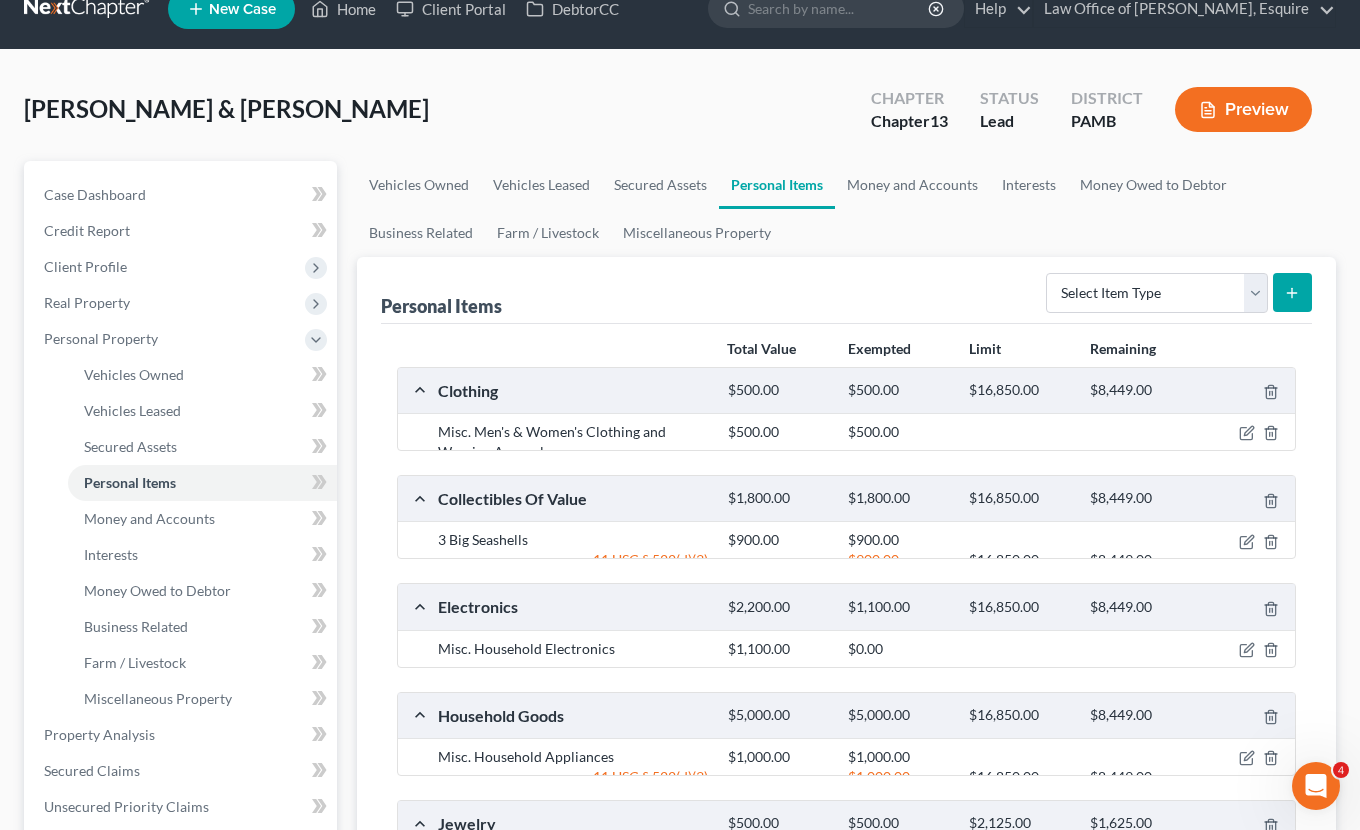 scroll, scrollTop: 0, scrollLeft: 0, axis: both 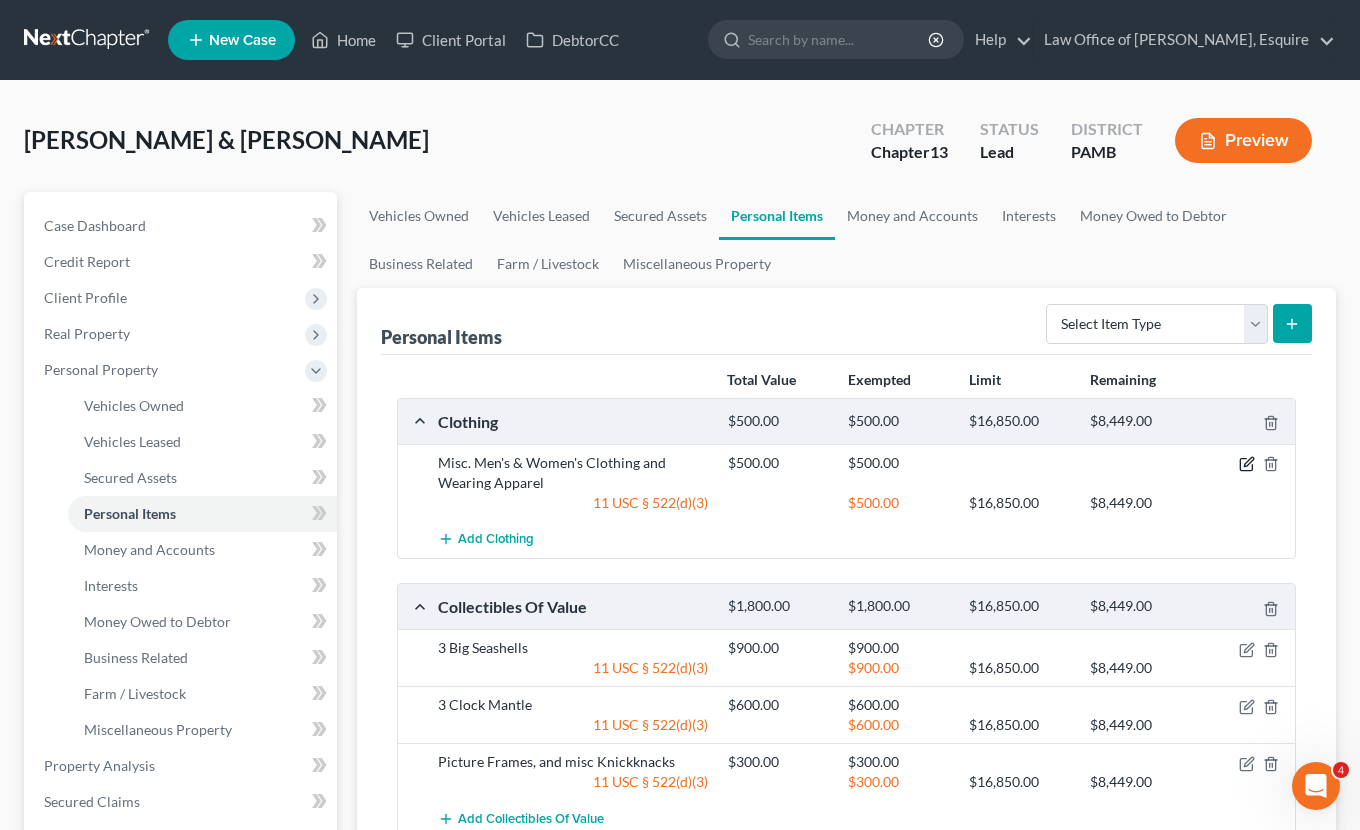 click 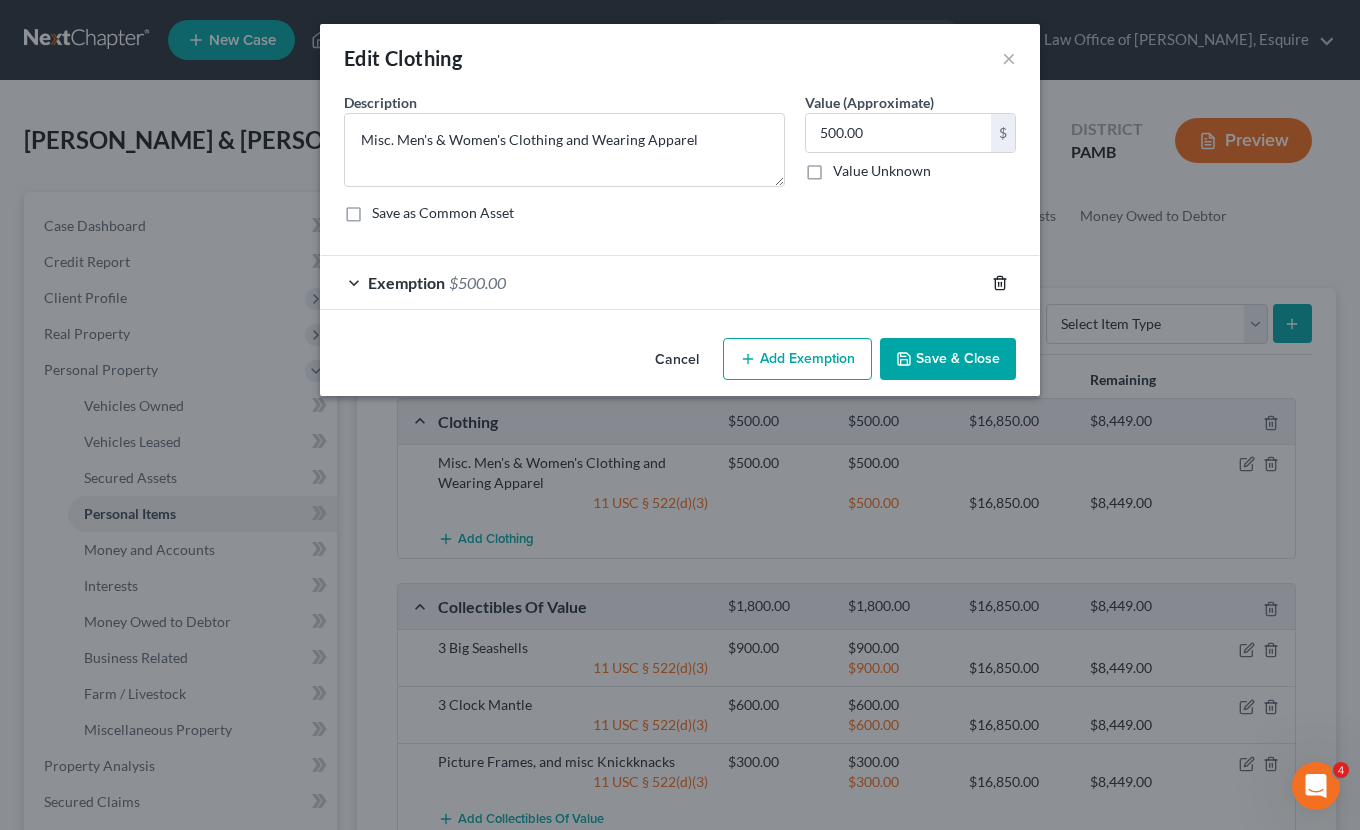 click 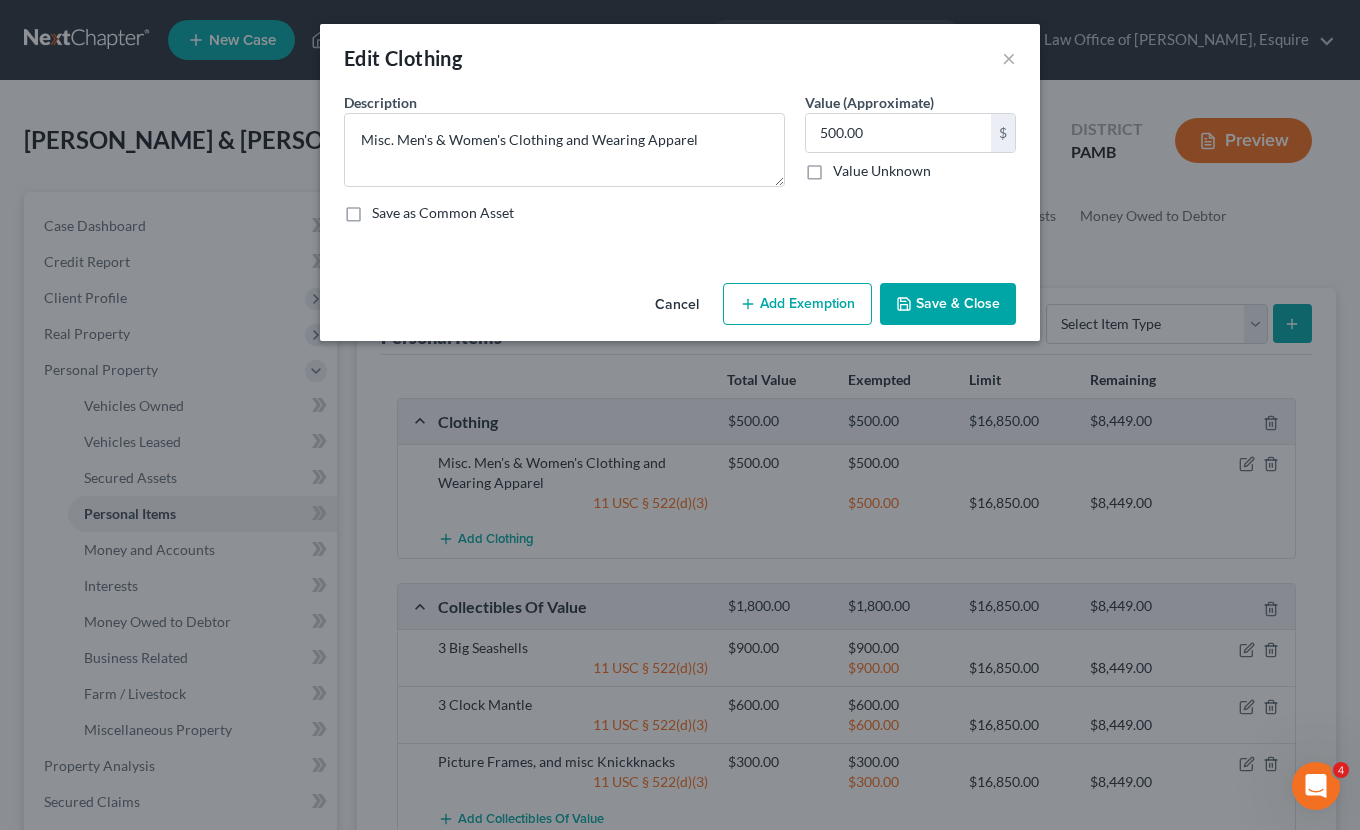 click on "Save & Close" at bounding box center (948, 304) 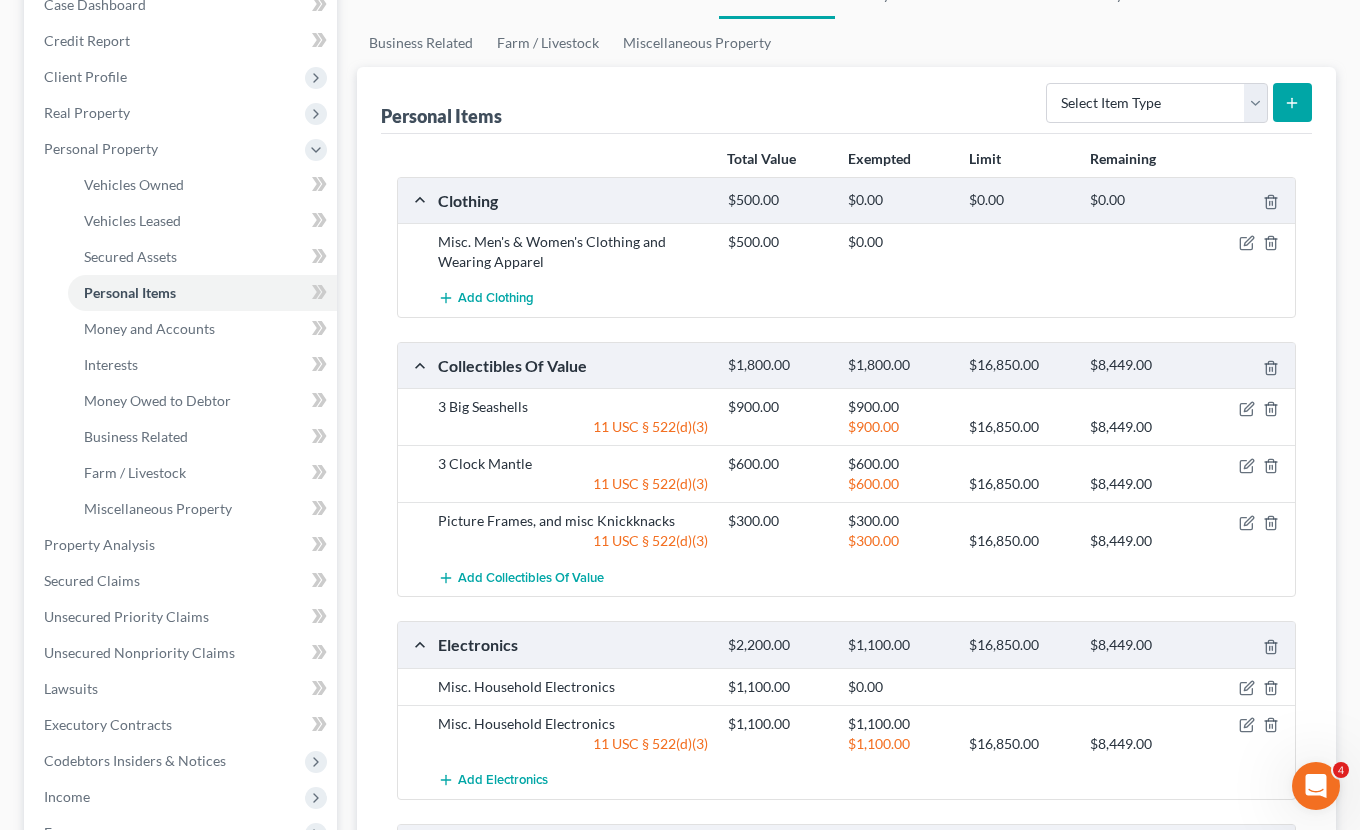 scroll, scrollTop: 223, scrollLeft: 0, axis: vertical 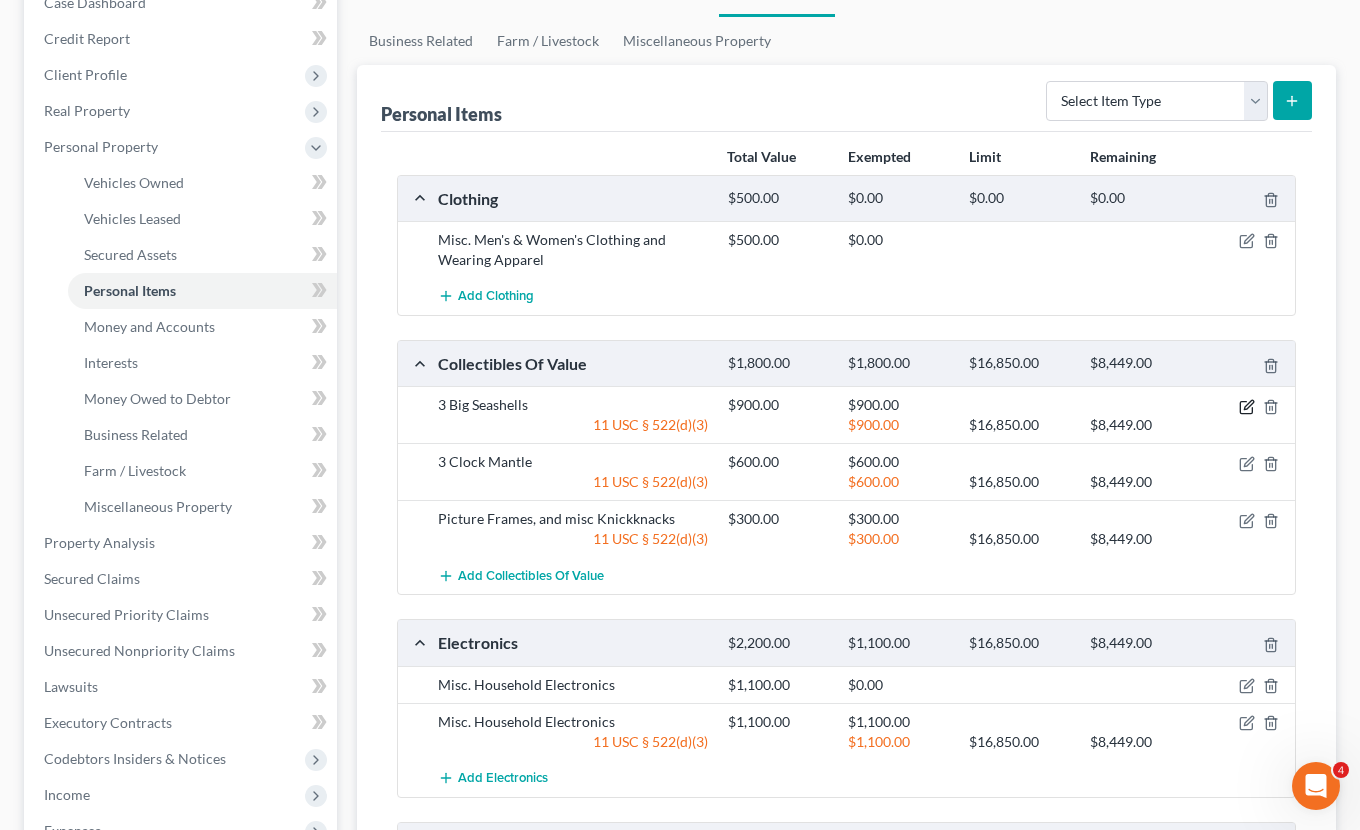 click 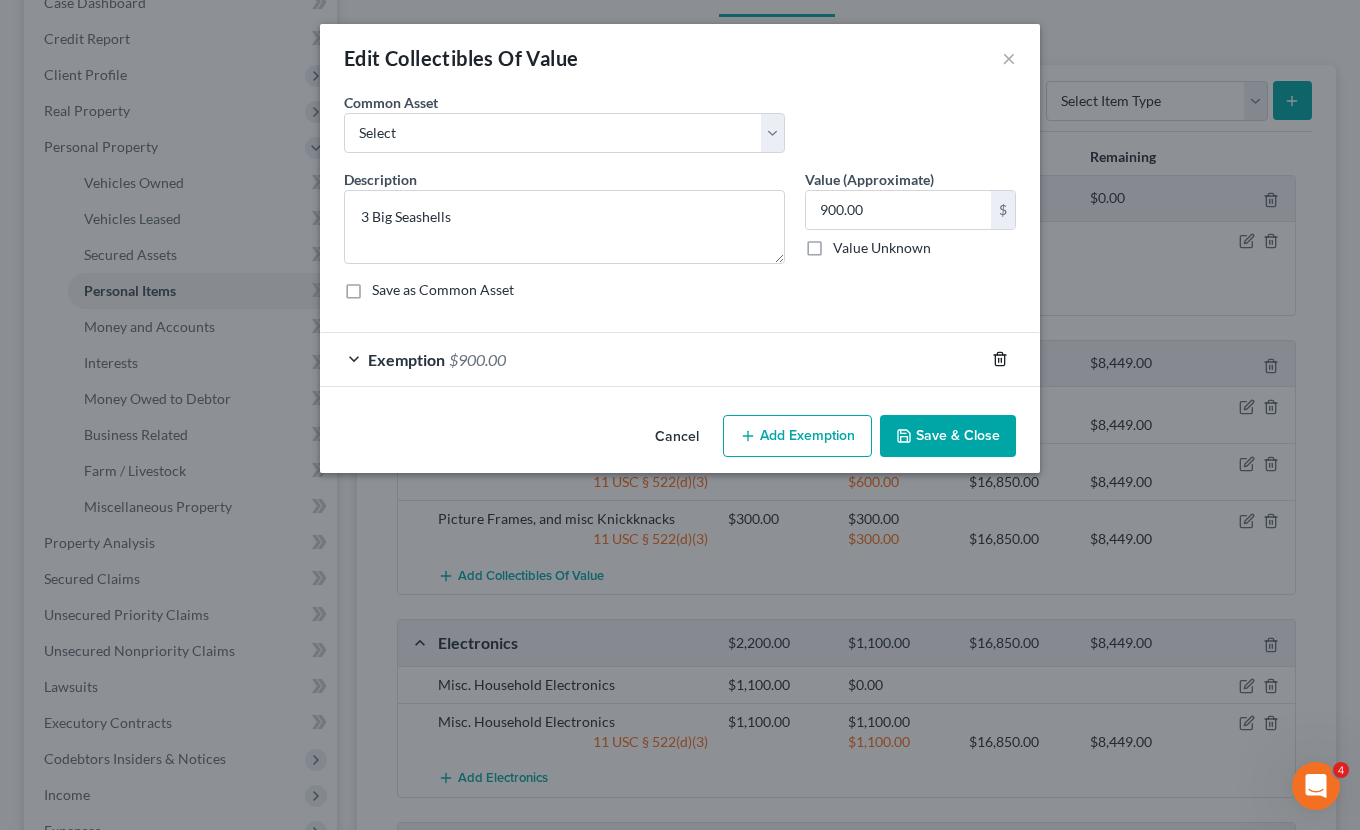 click 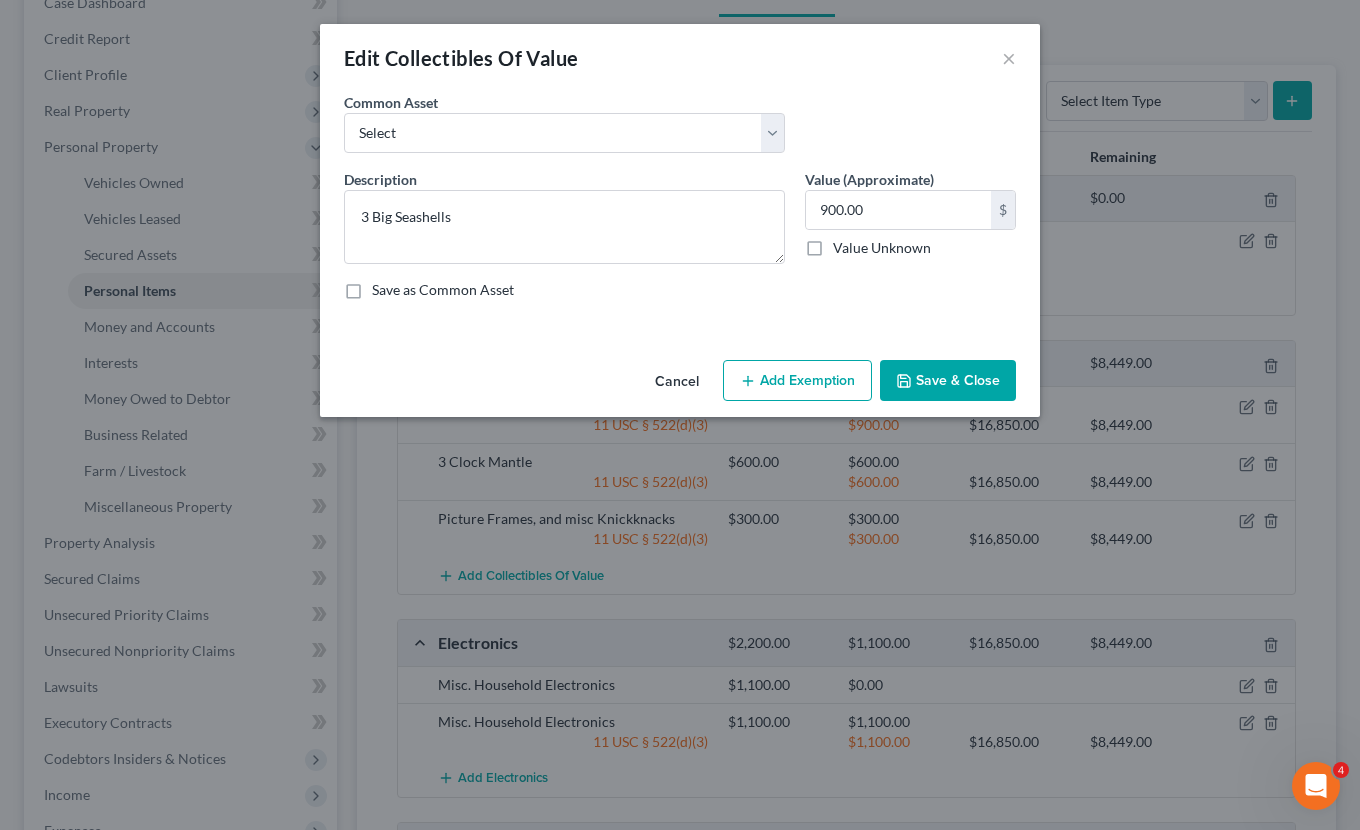 click on "Save & Close" at bounding box center [948, 381] 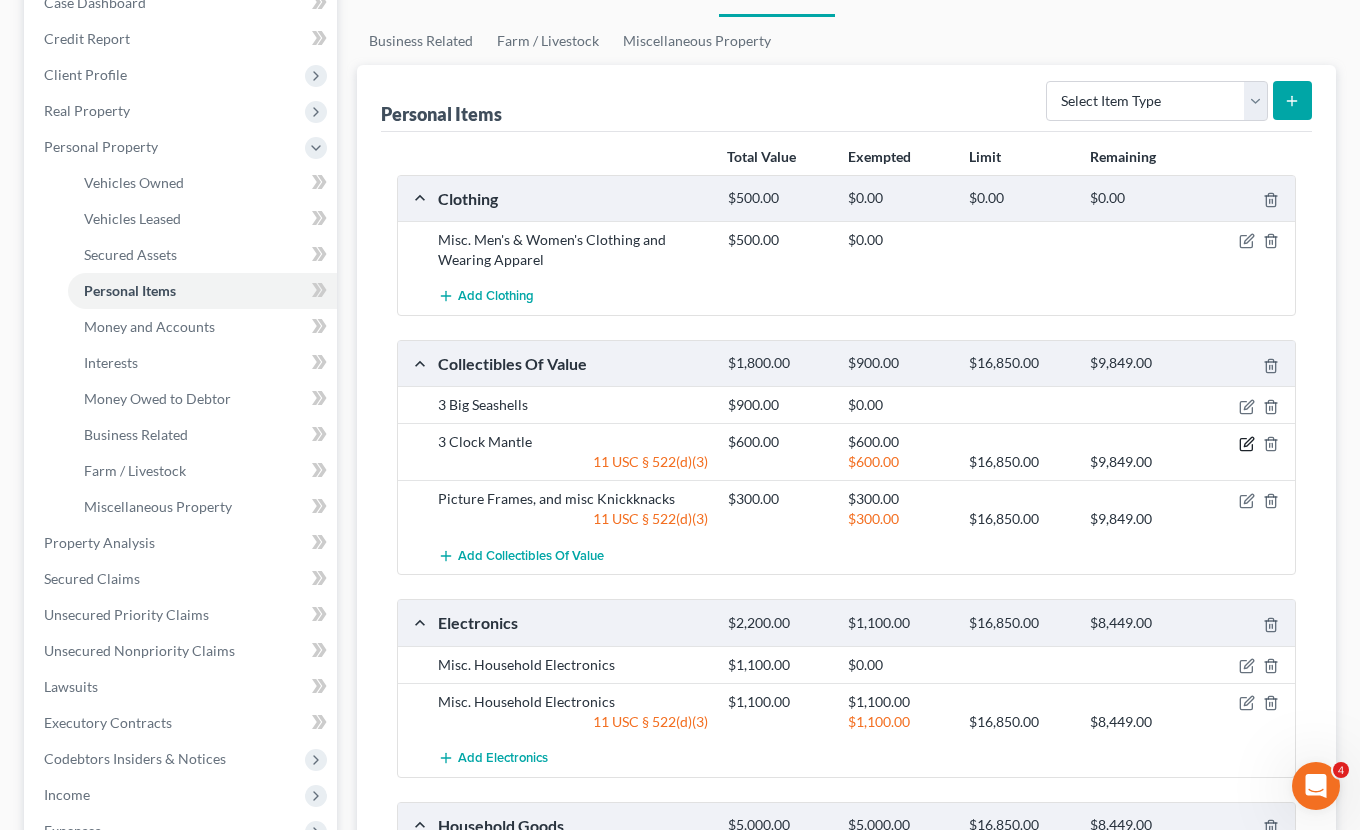 click 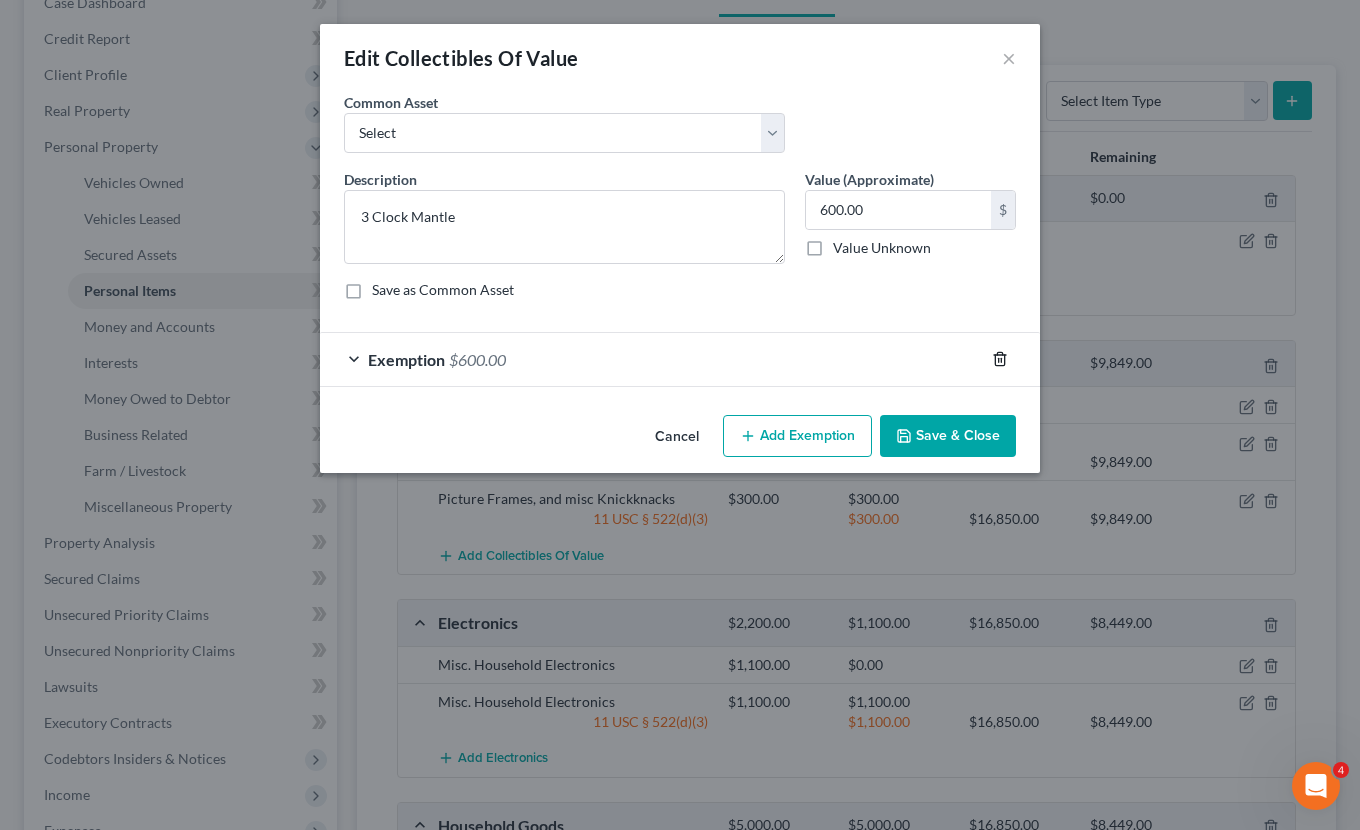 click 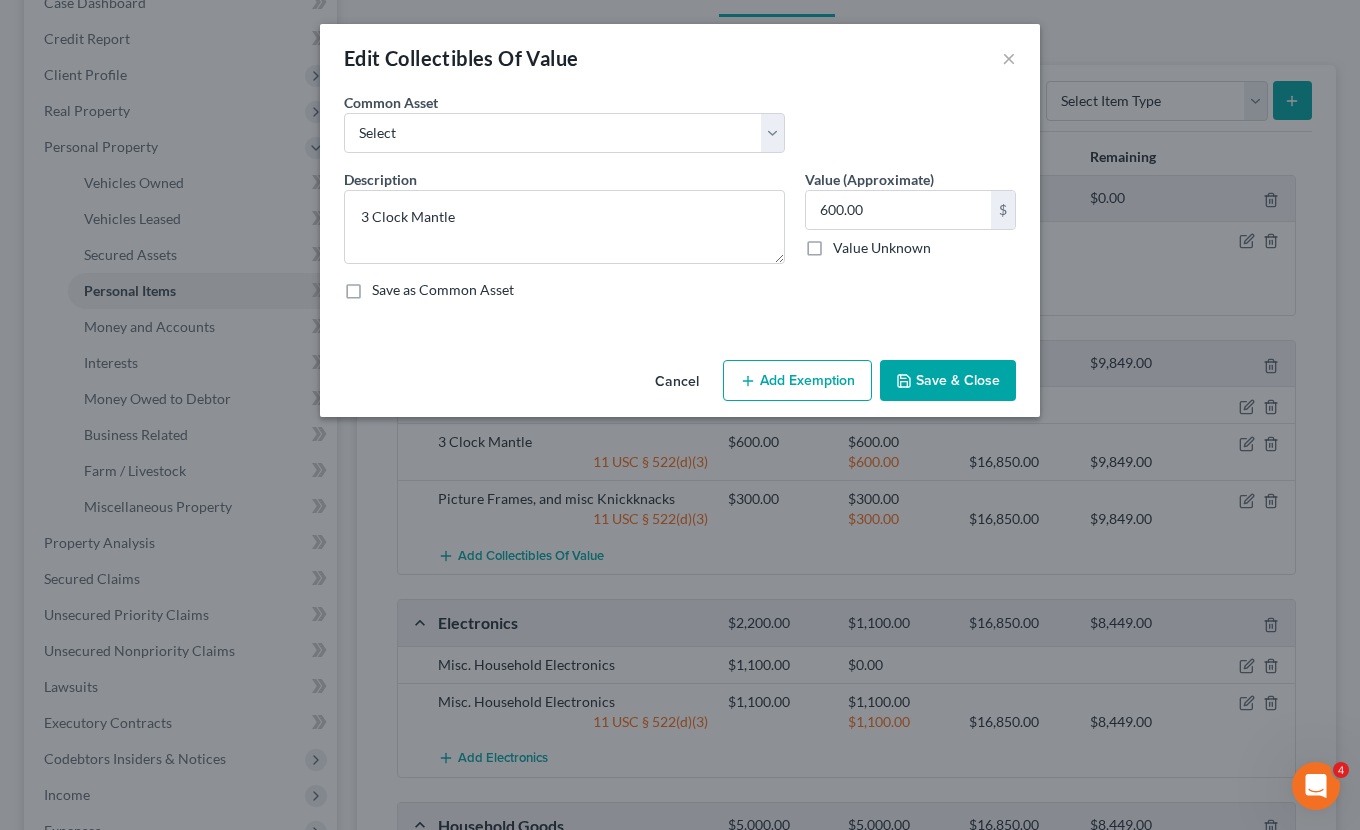 click on "Save & Close" at bounding box center (948, 381) 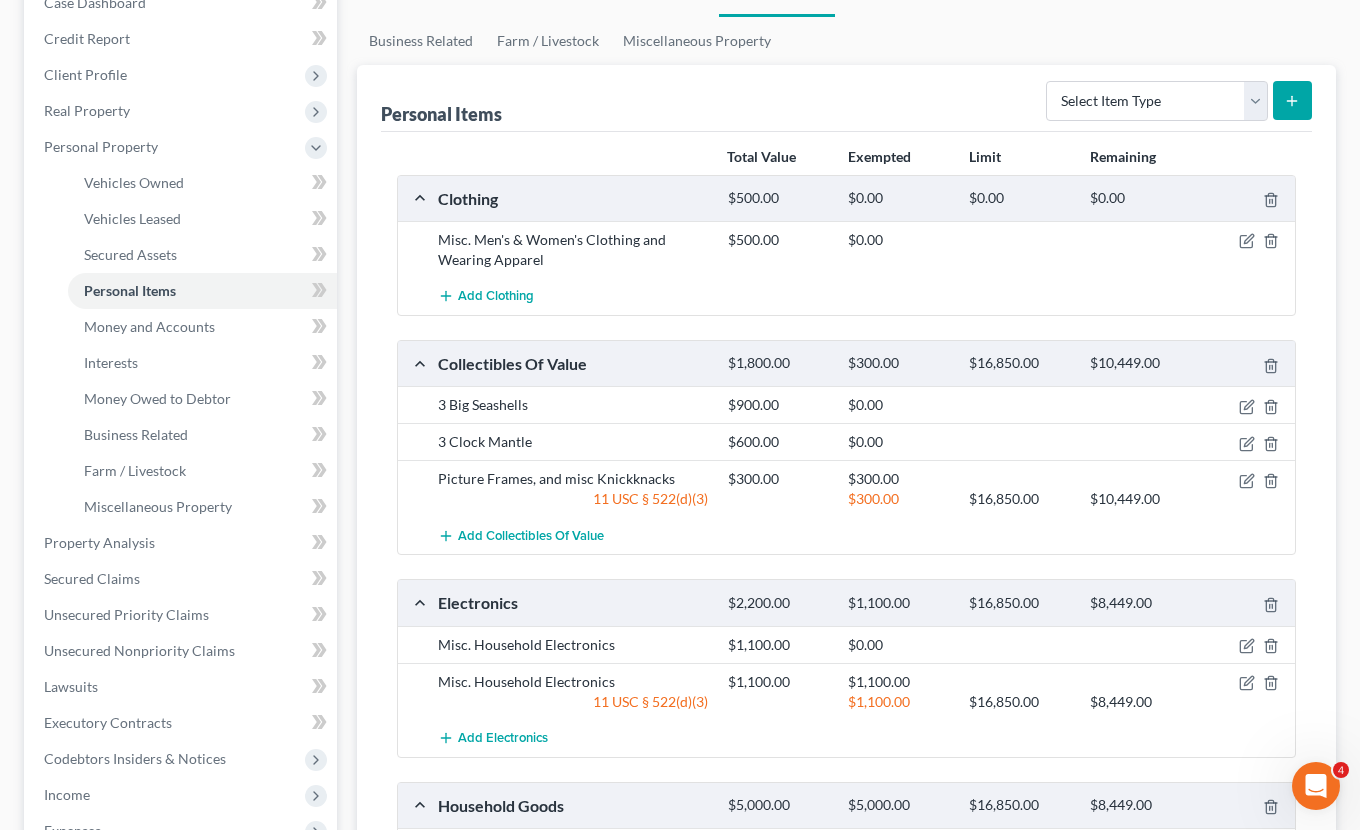 click at bounding box center [1248, 479] 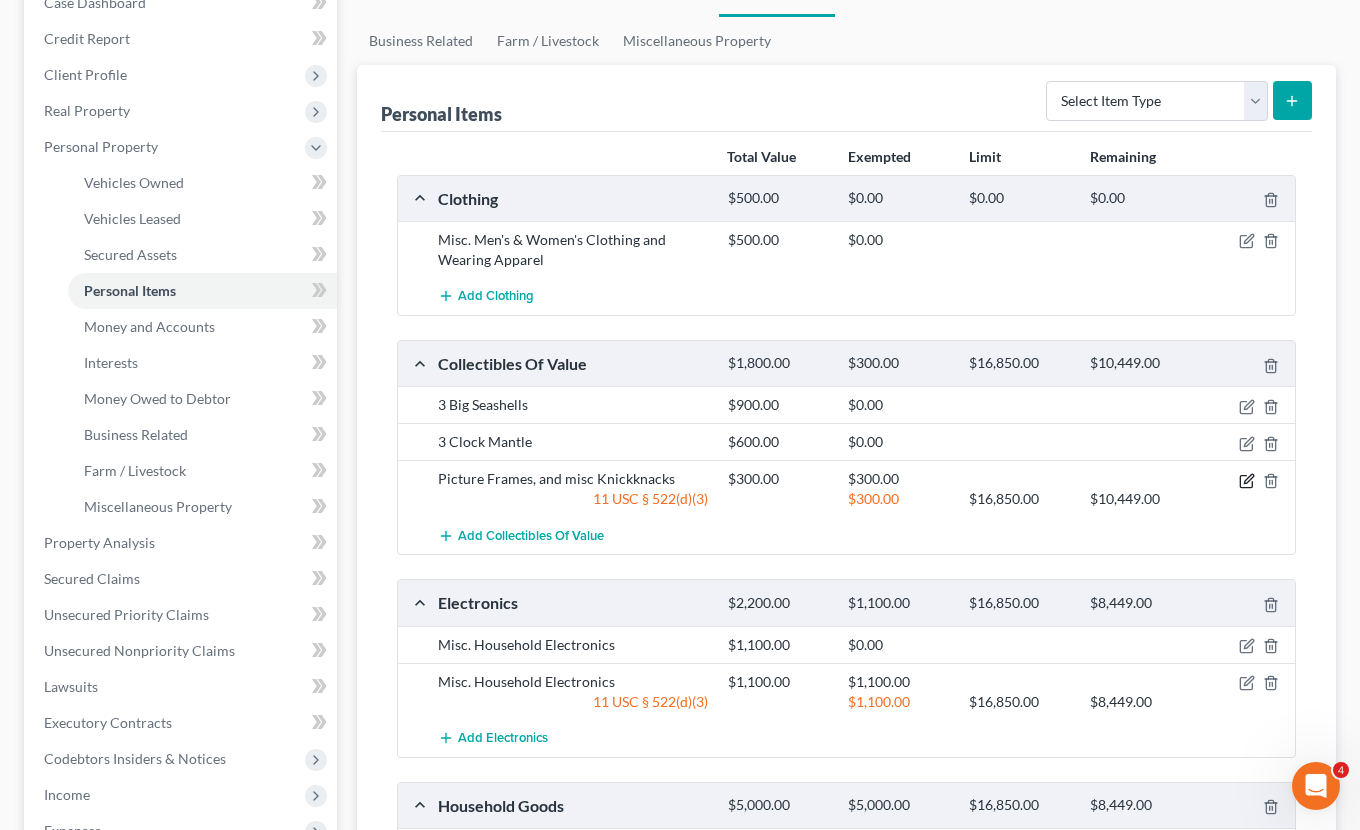 click 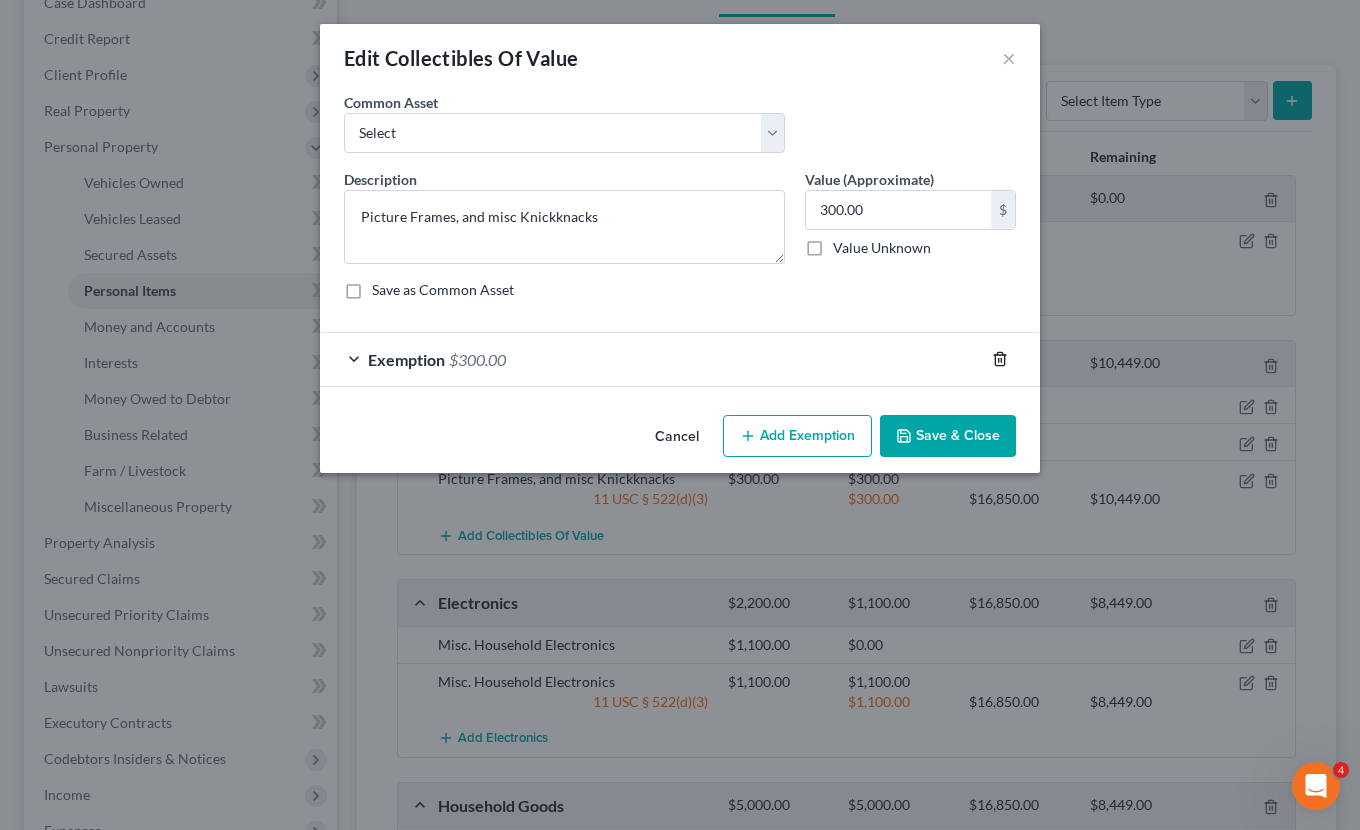 click 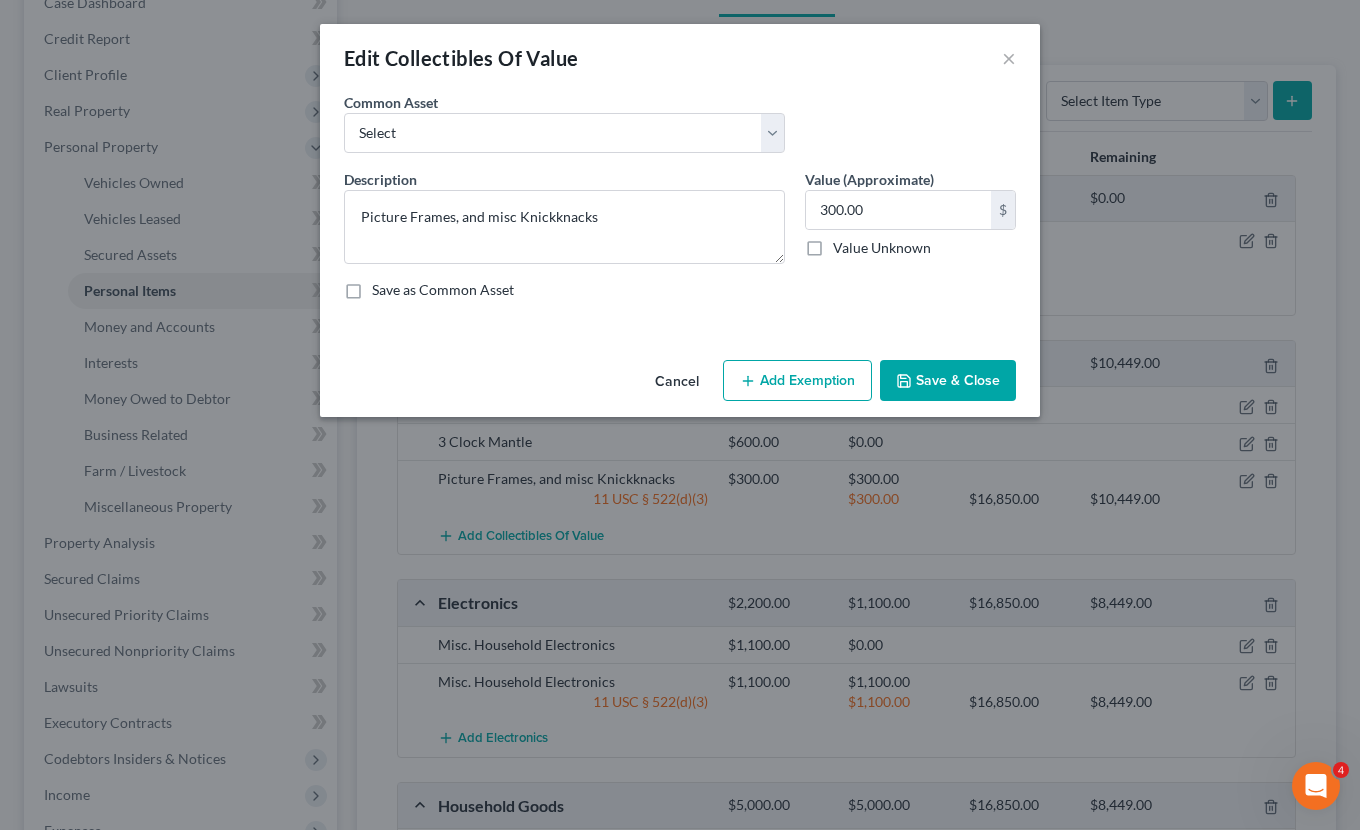 click on "Save & Close" at bounding box center (948, 381) 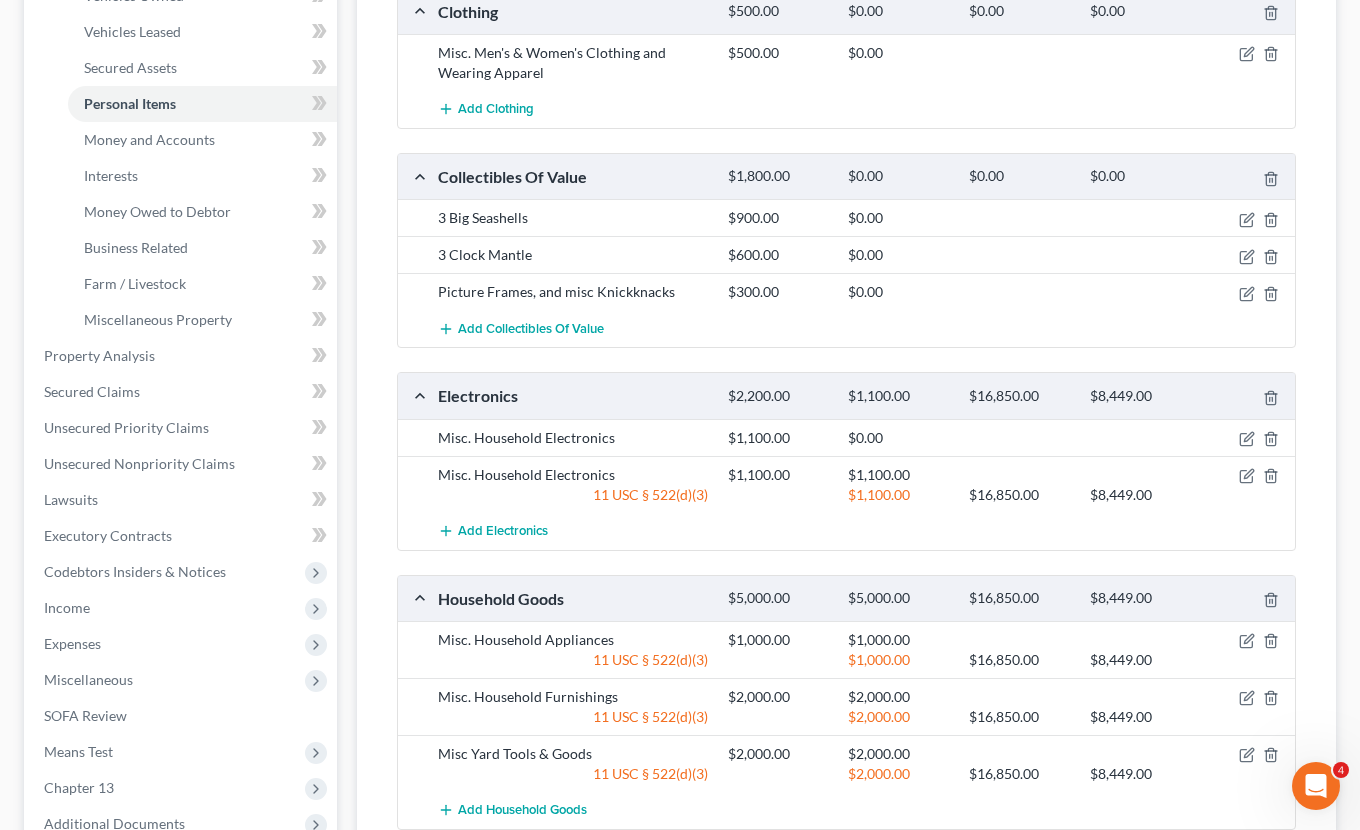 scroll, scrollTop: 426, scrollLeft: 0, axis: vertical 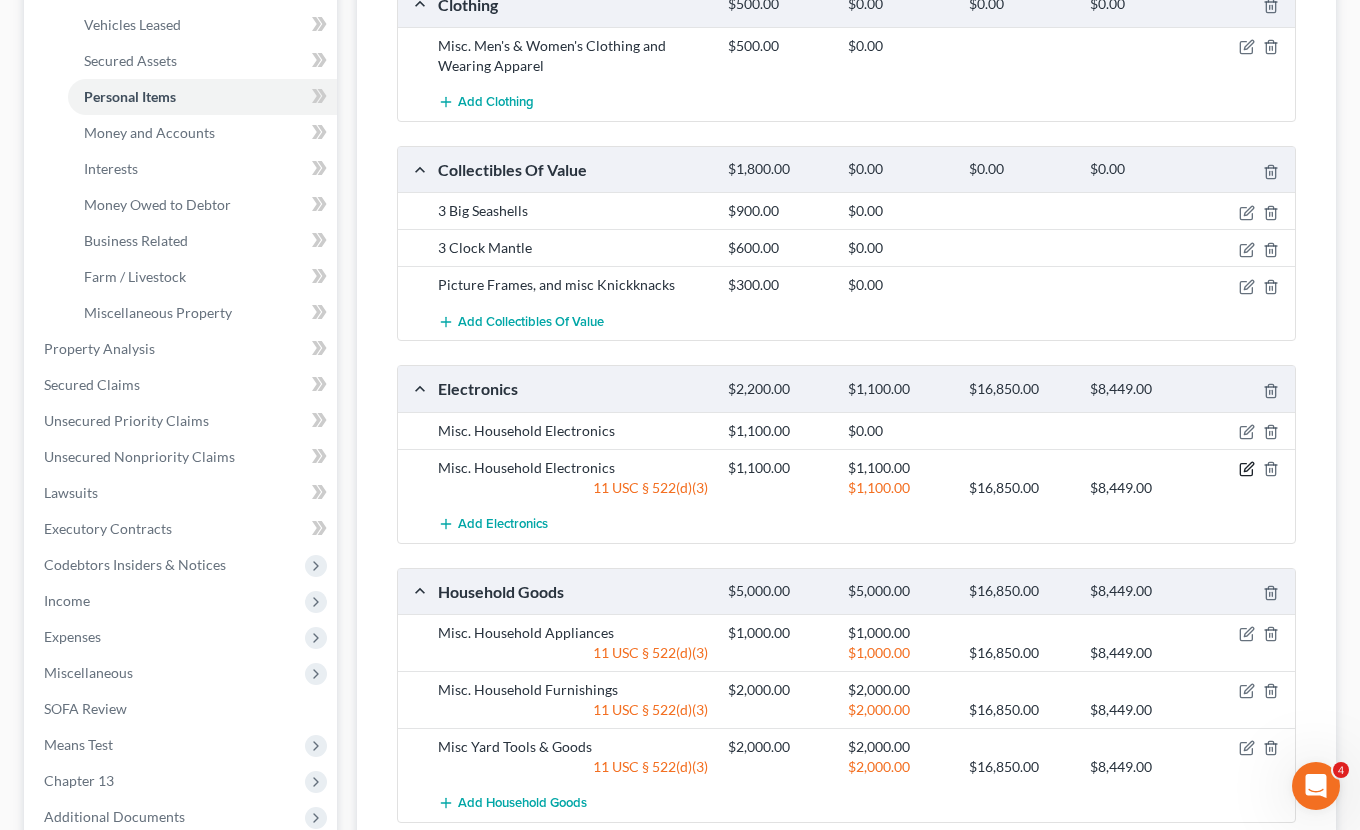 click at bounding box center (1248, 468) 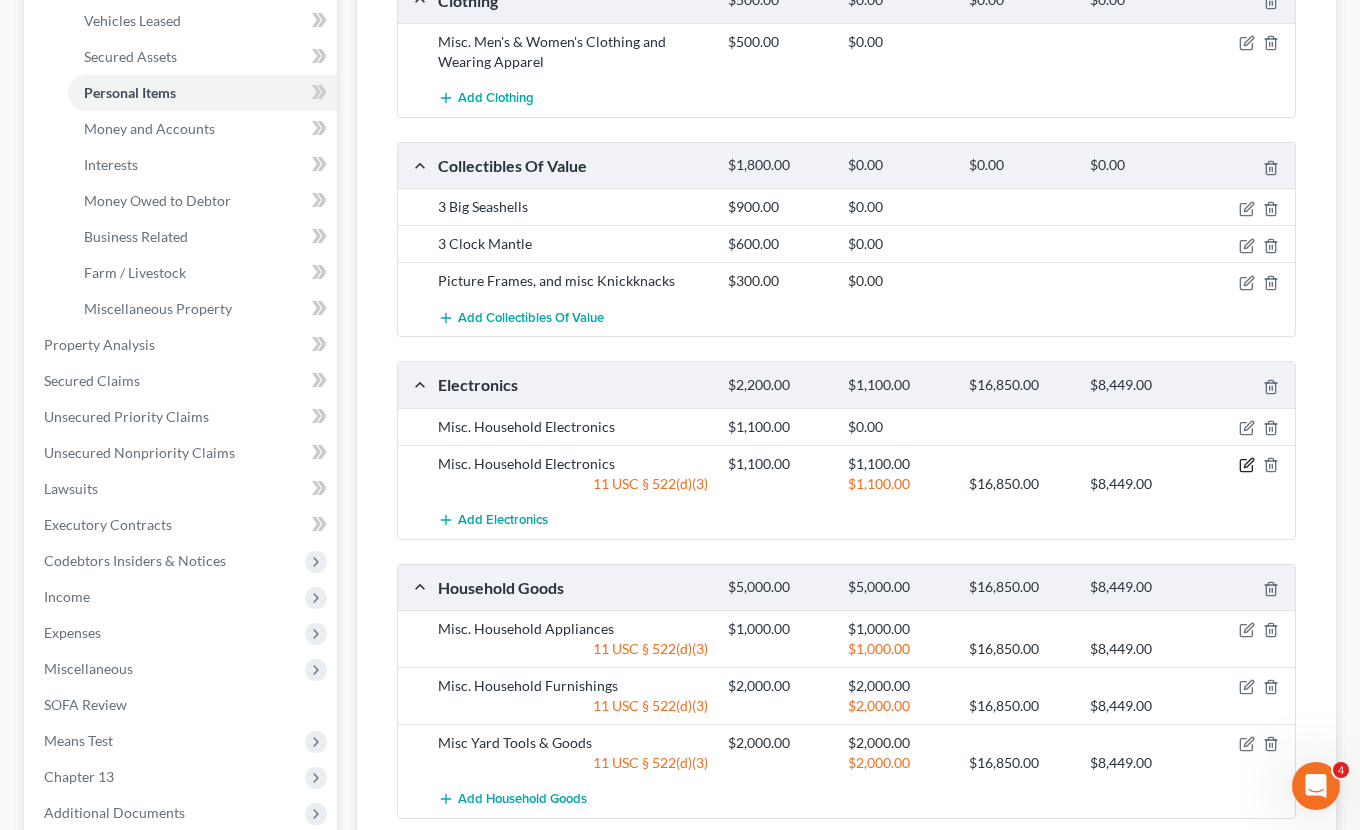 scroll, scrollTop: 421, scrollLeft: 0, axis: vertical 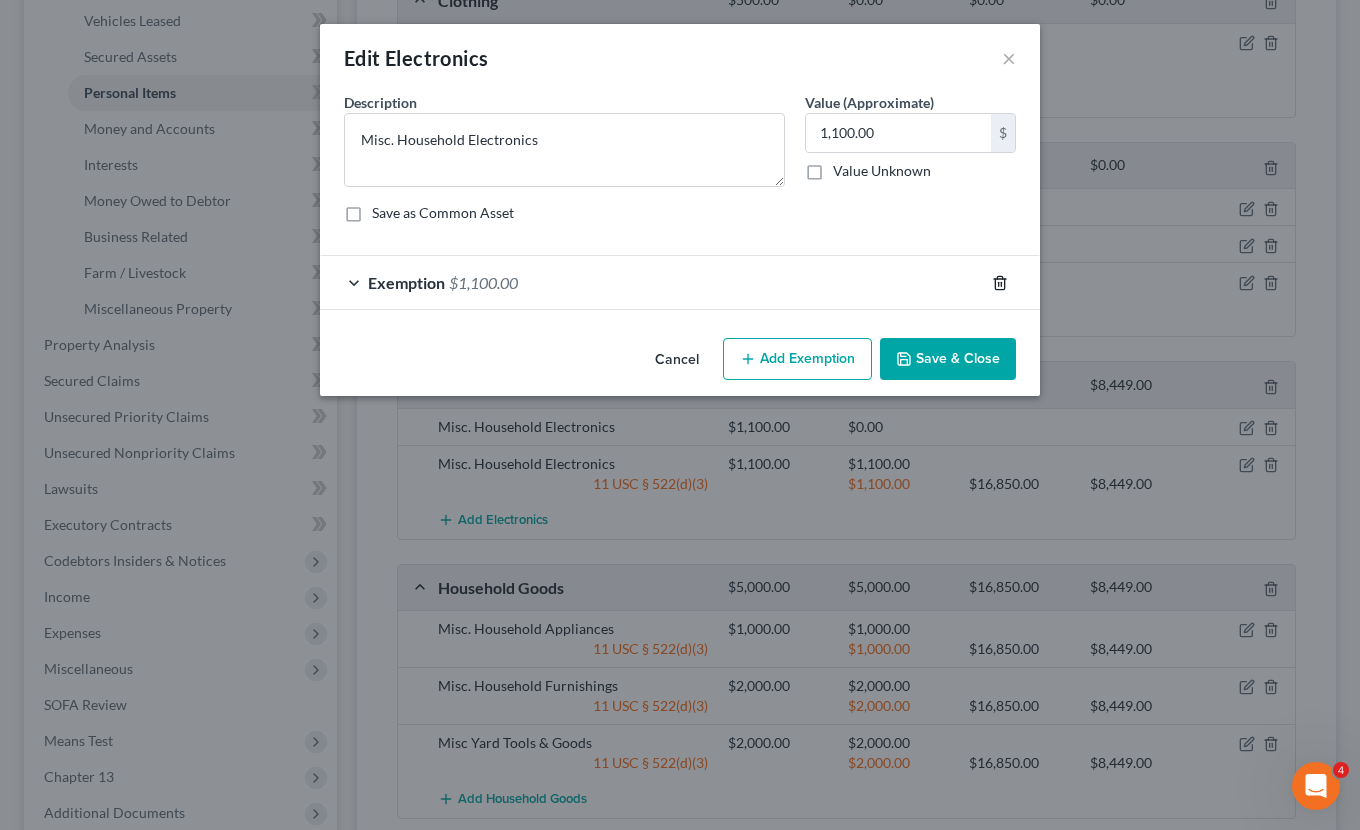 click 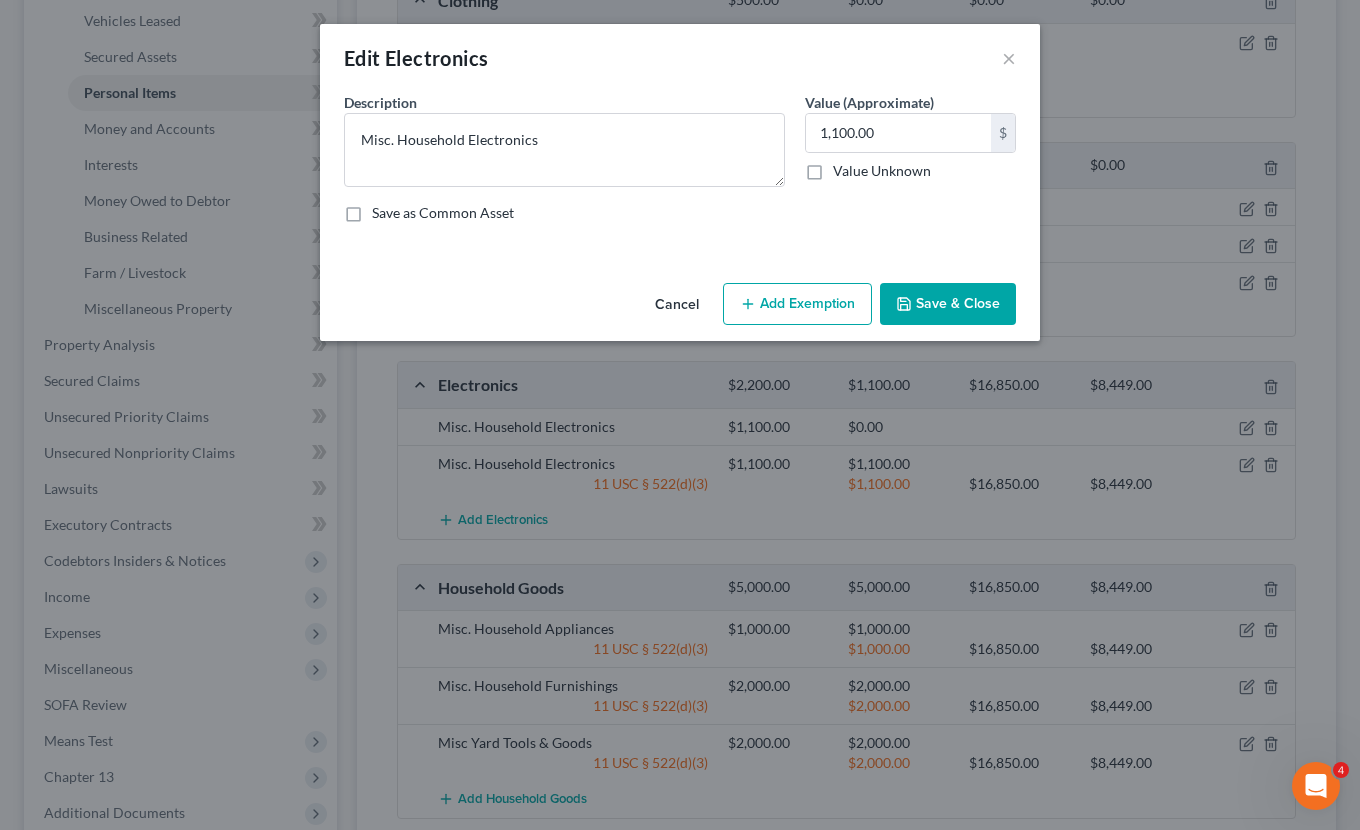 click on "Save & Close" at bounding box center (948, 304) 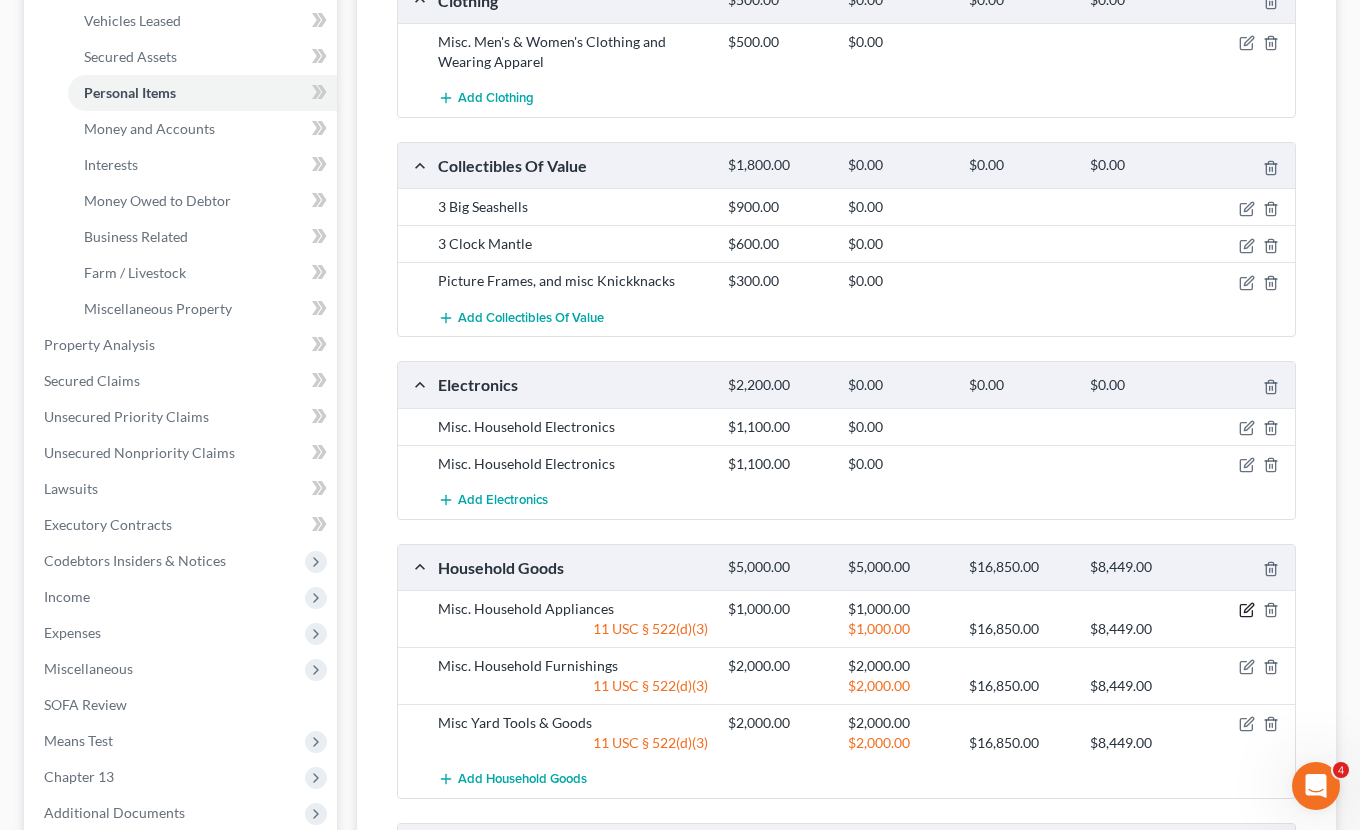 click 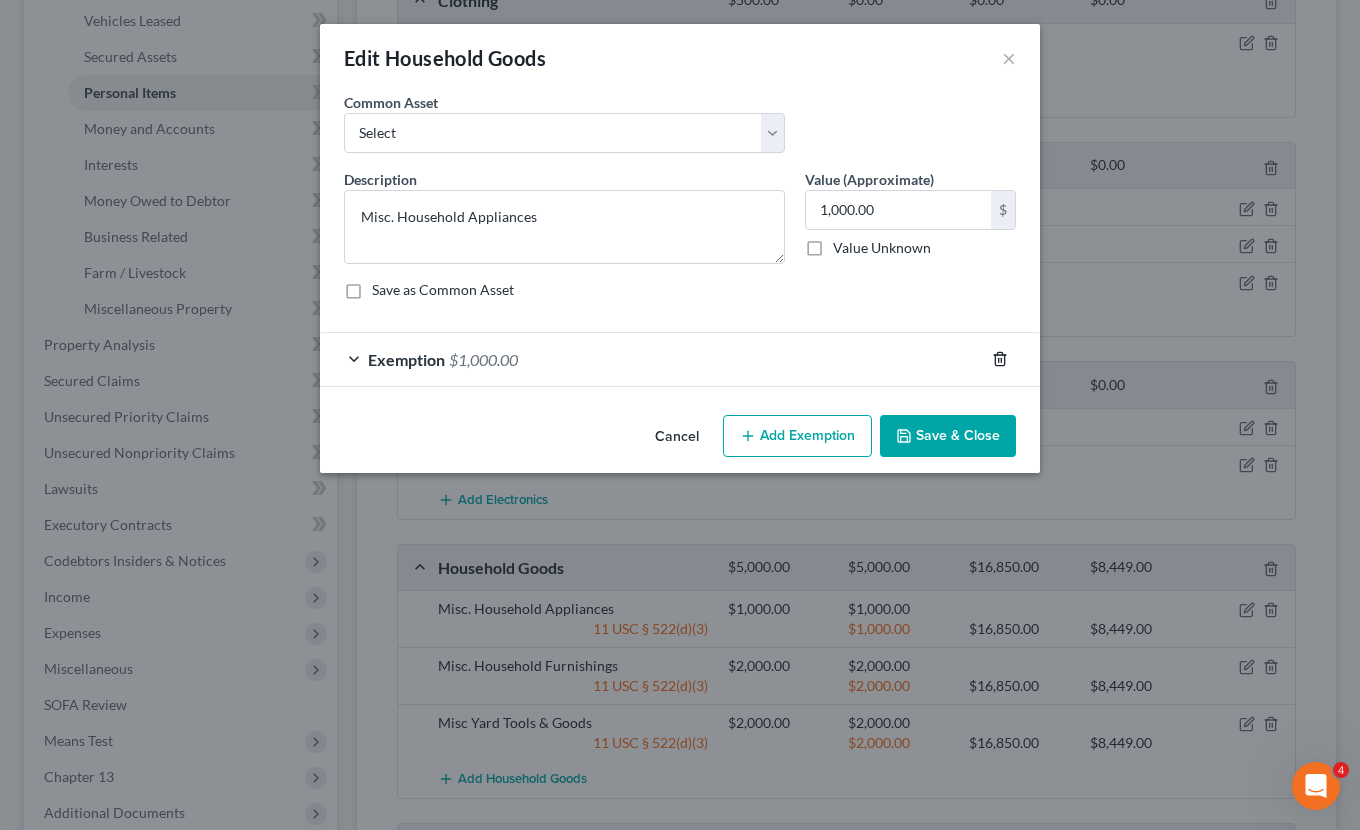 click 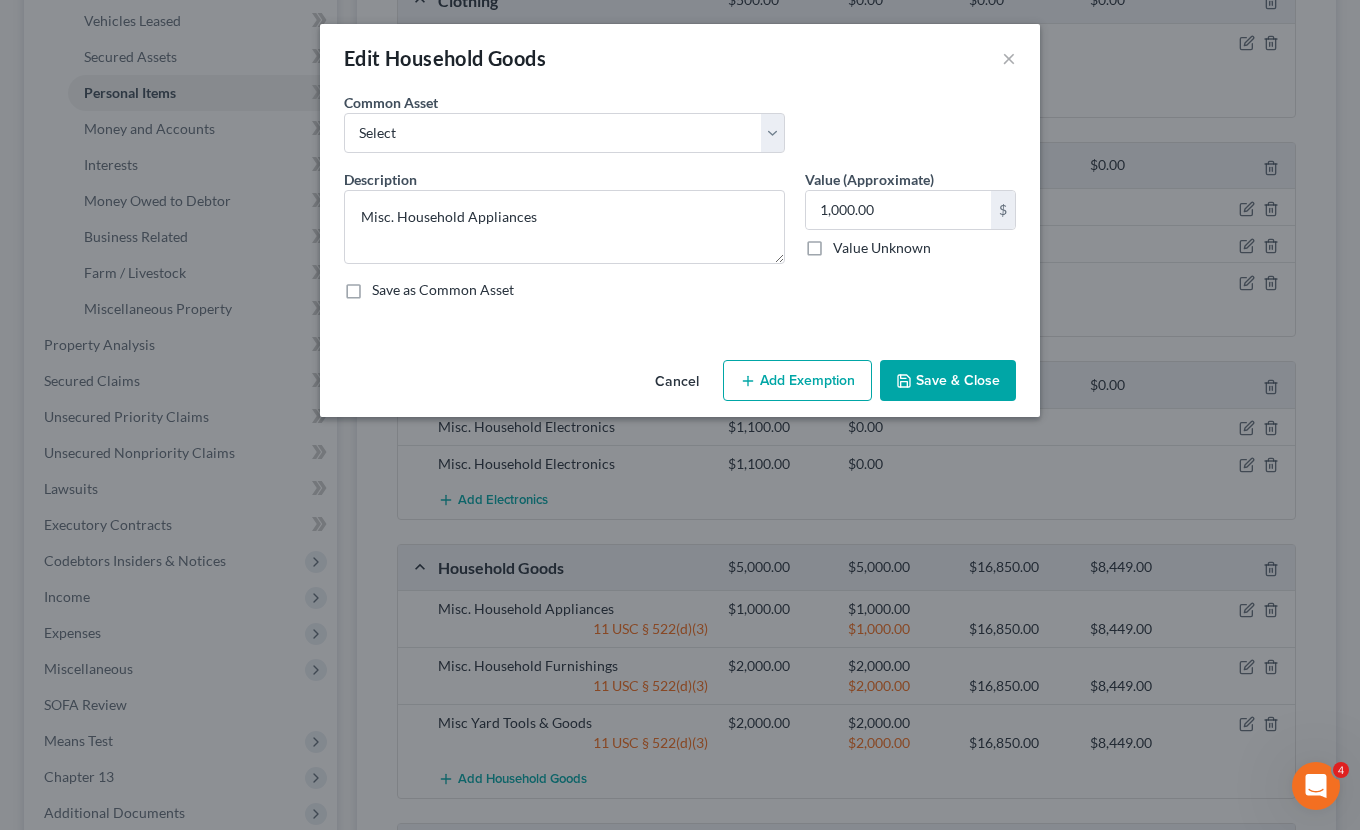 click on "Save & Close" at bounding box center (948, 381) 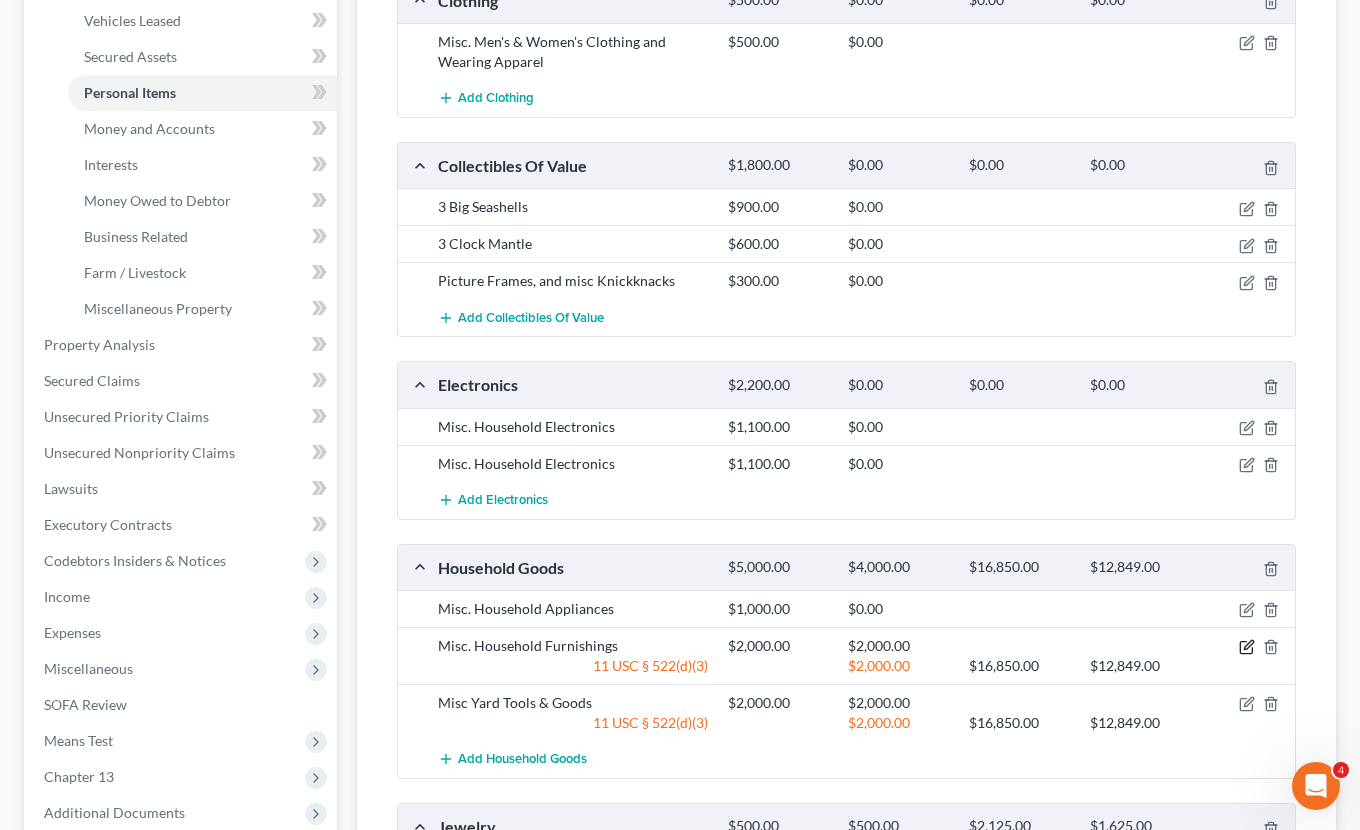 click at bounding box center [1248, 646] 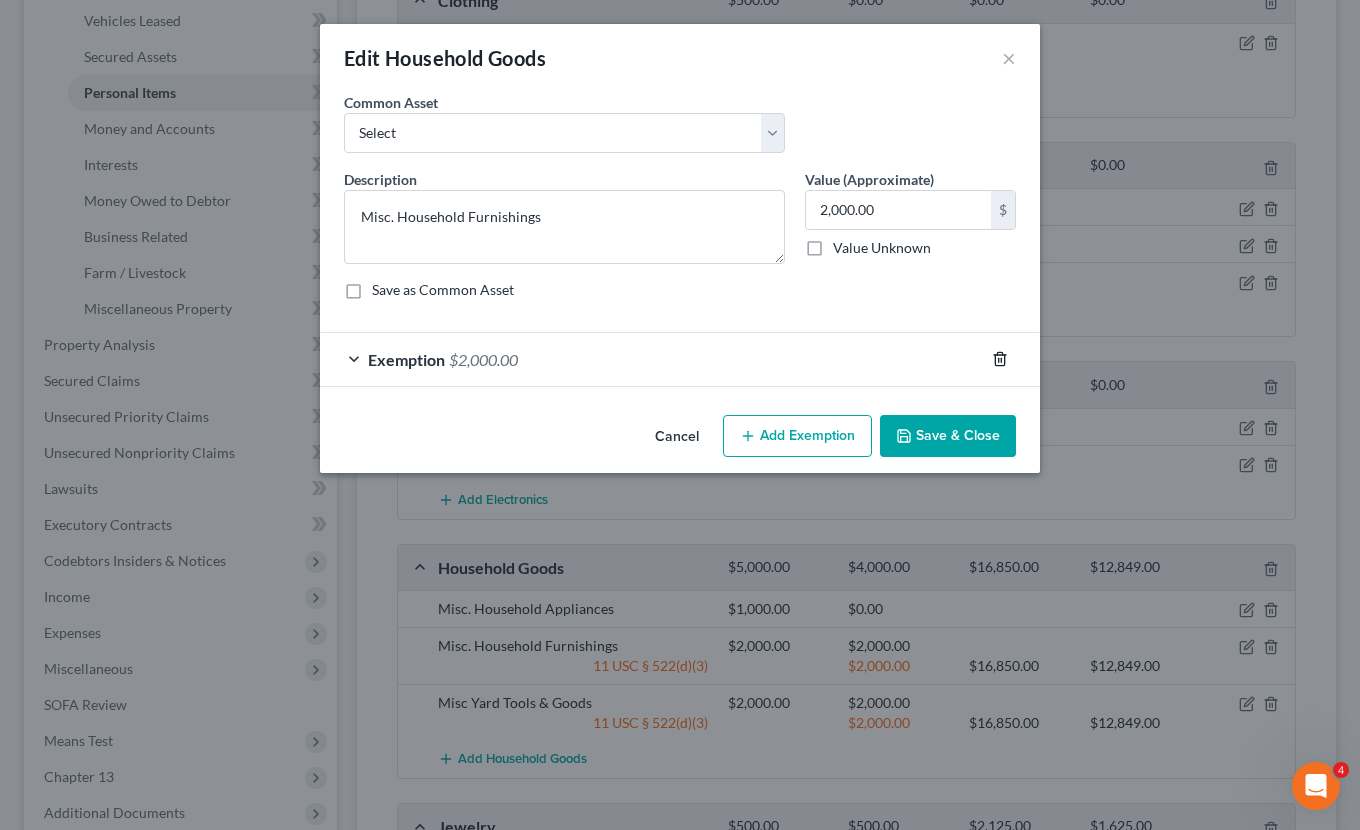 click 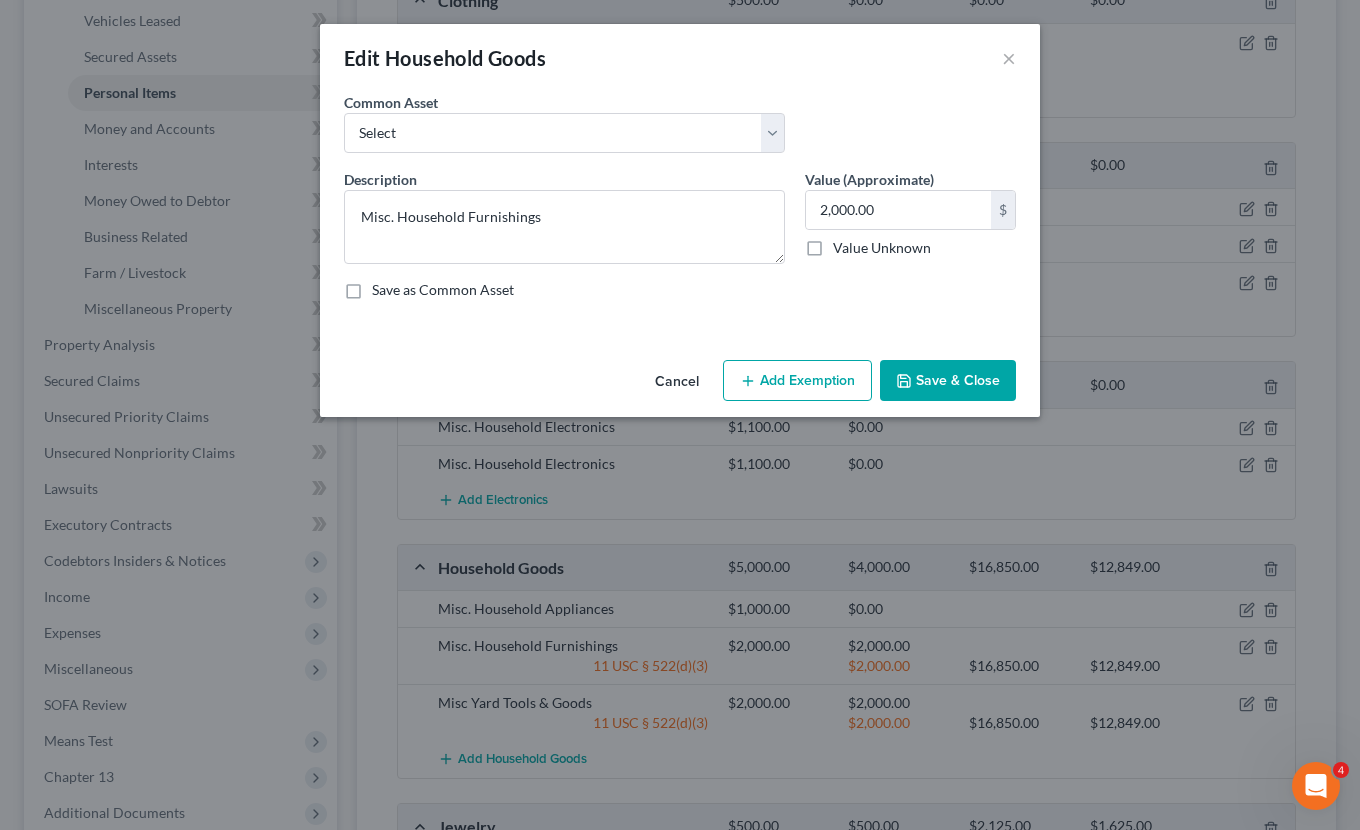 click on "Save & Close" at bounding box center [948, 381] 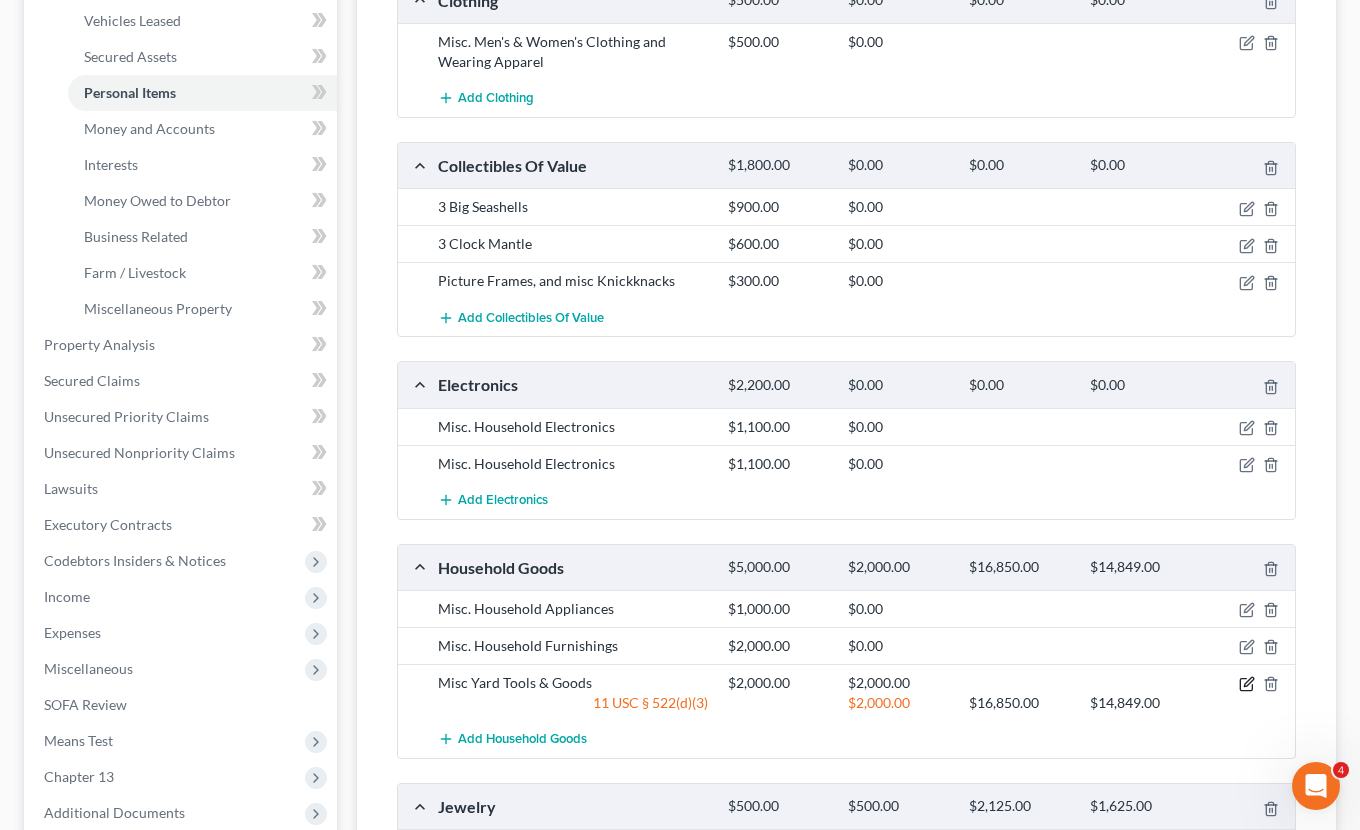 click 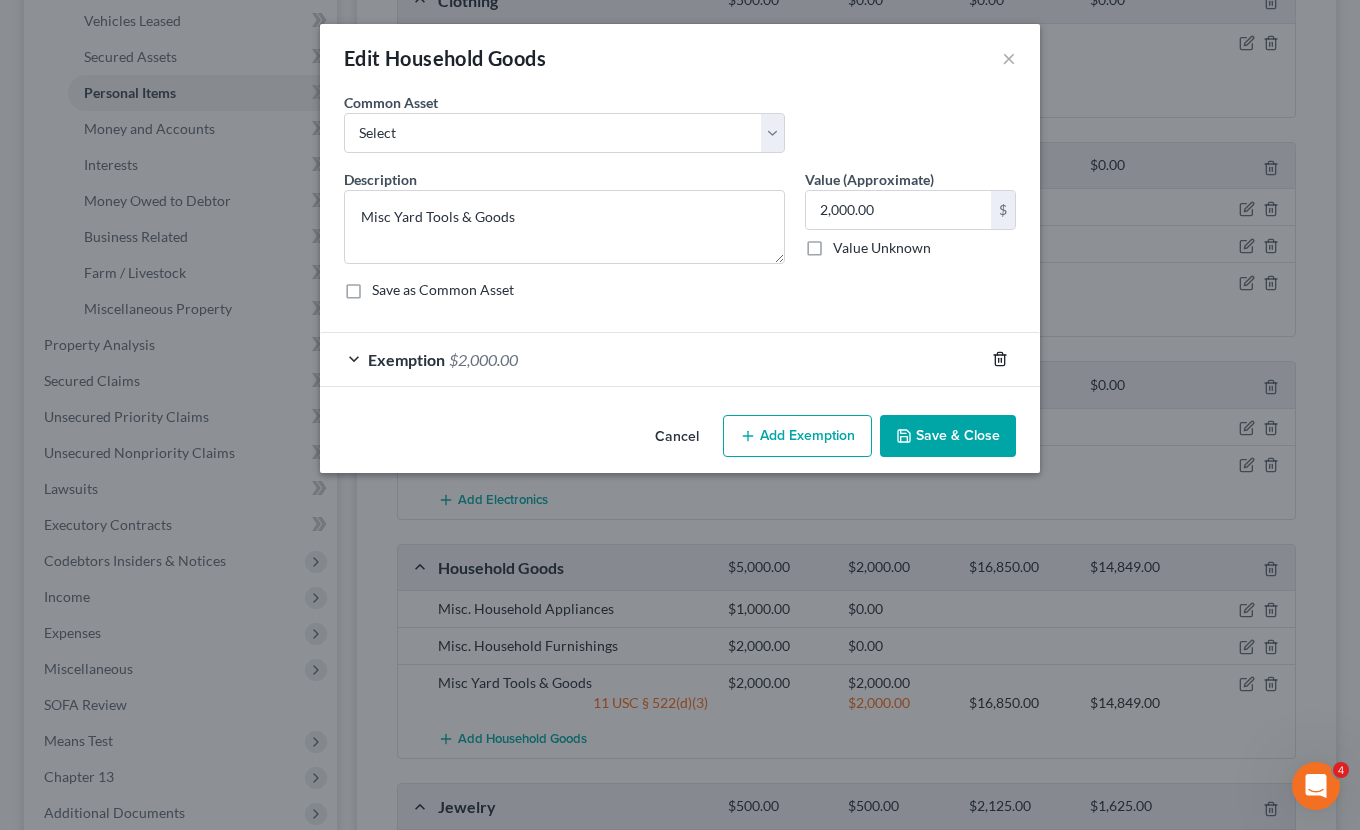 click 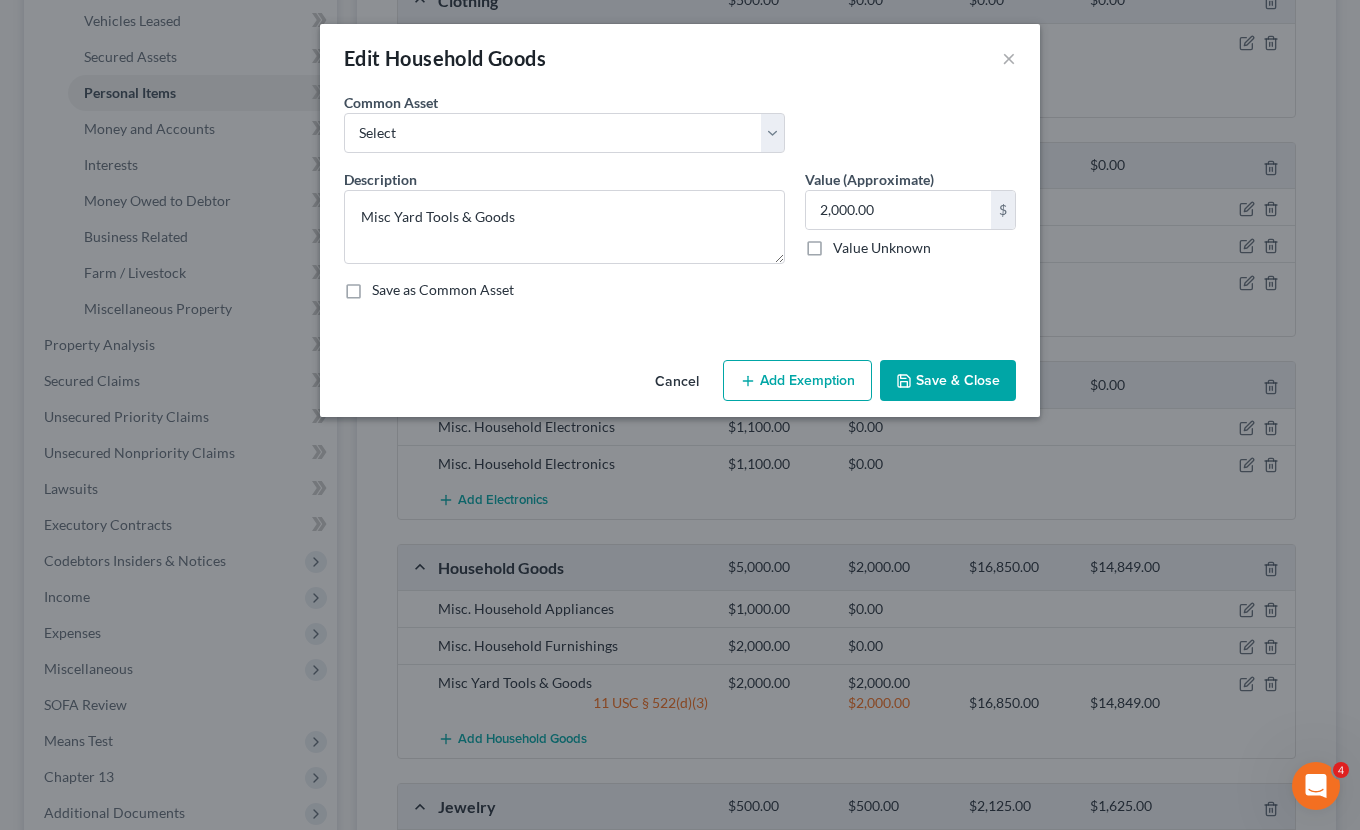 click on "Save & Close" at bounding box center [948, 381] 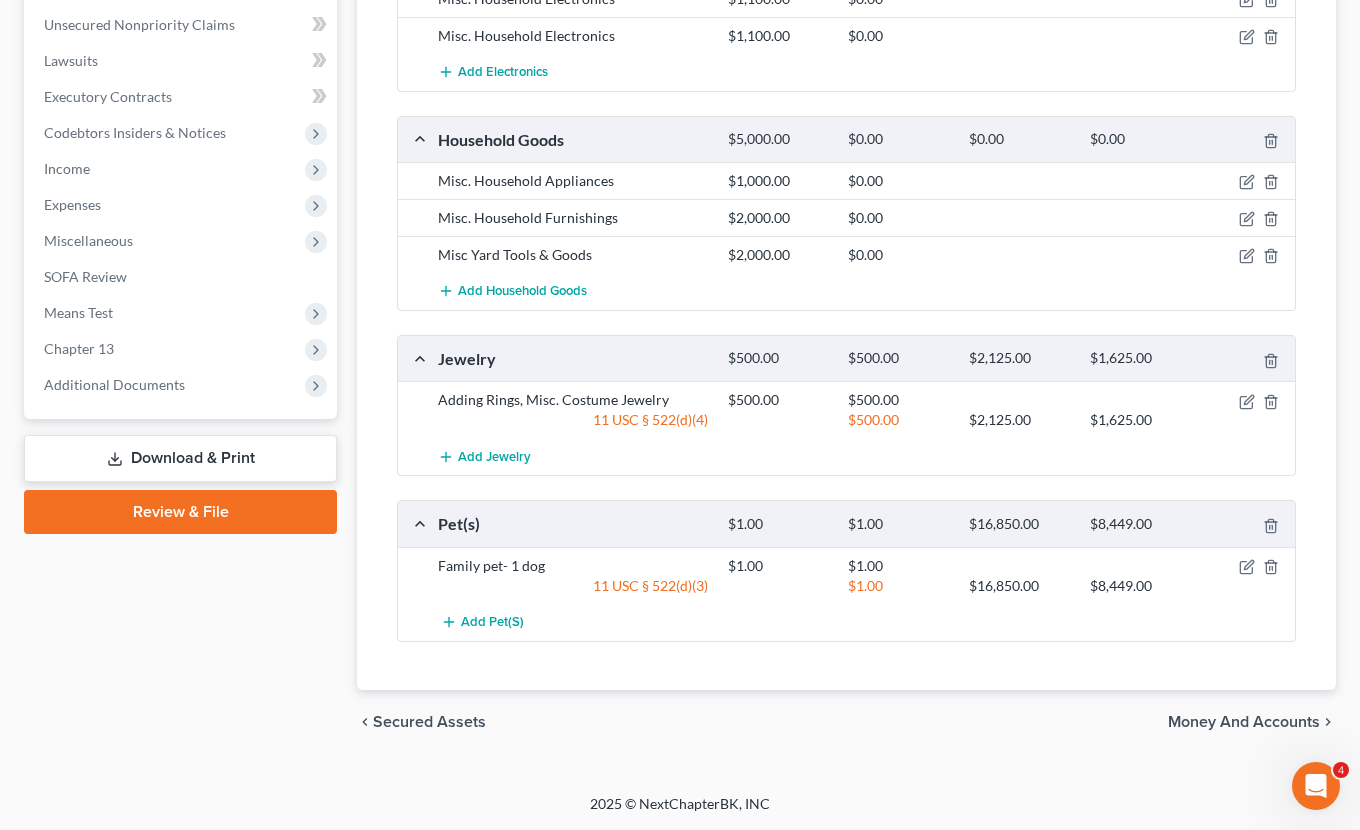 scroll, scrollTop: 847, scrollLeft: 0, axis: vertical 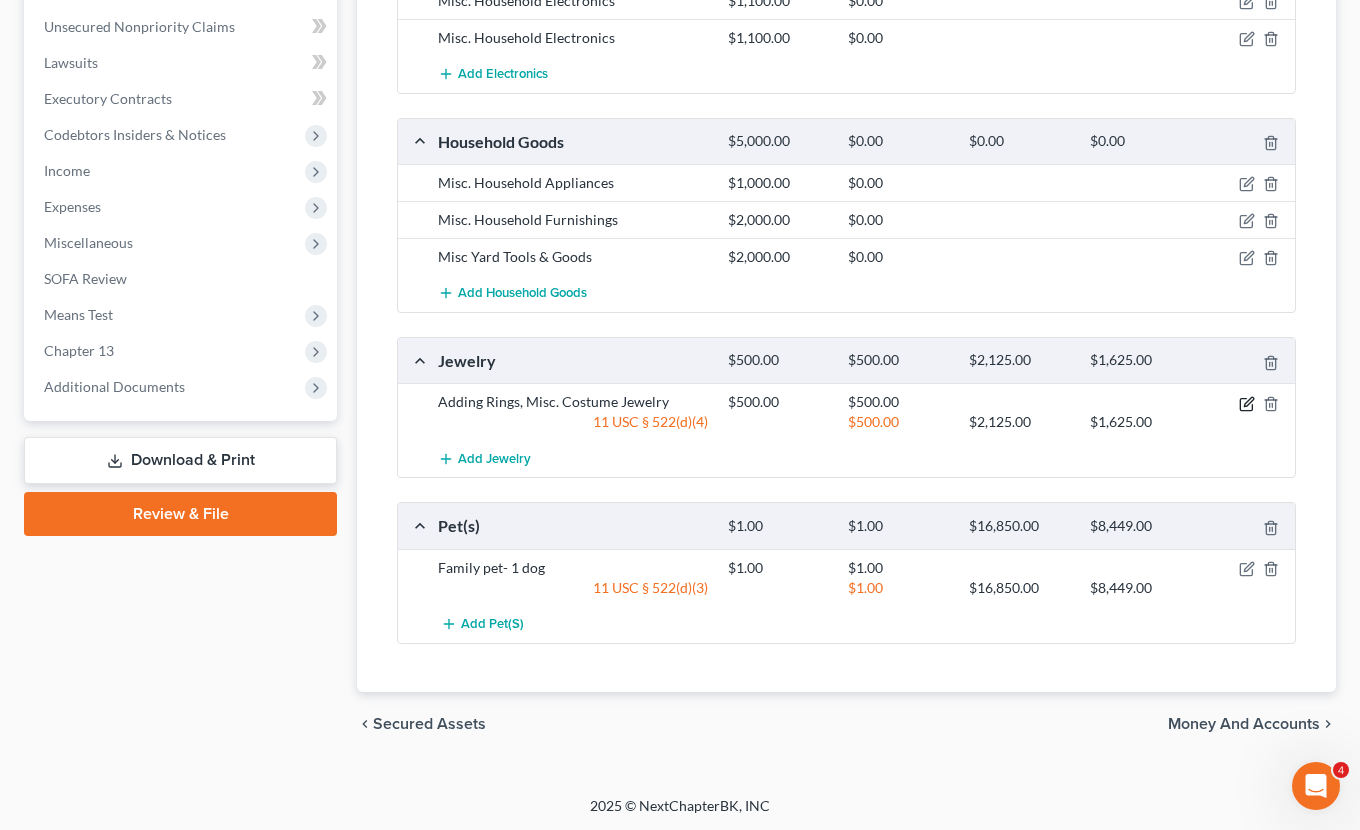 click 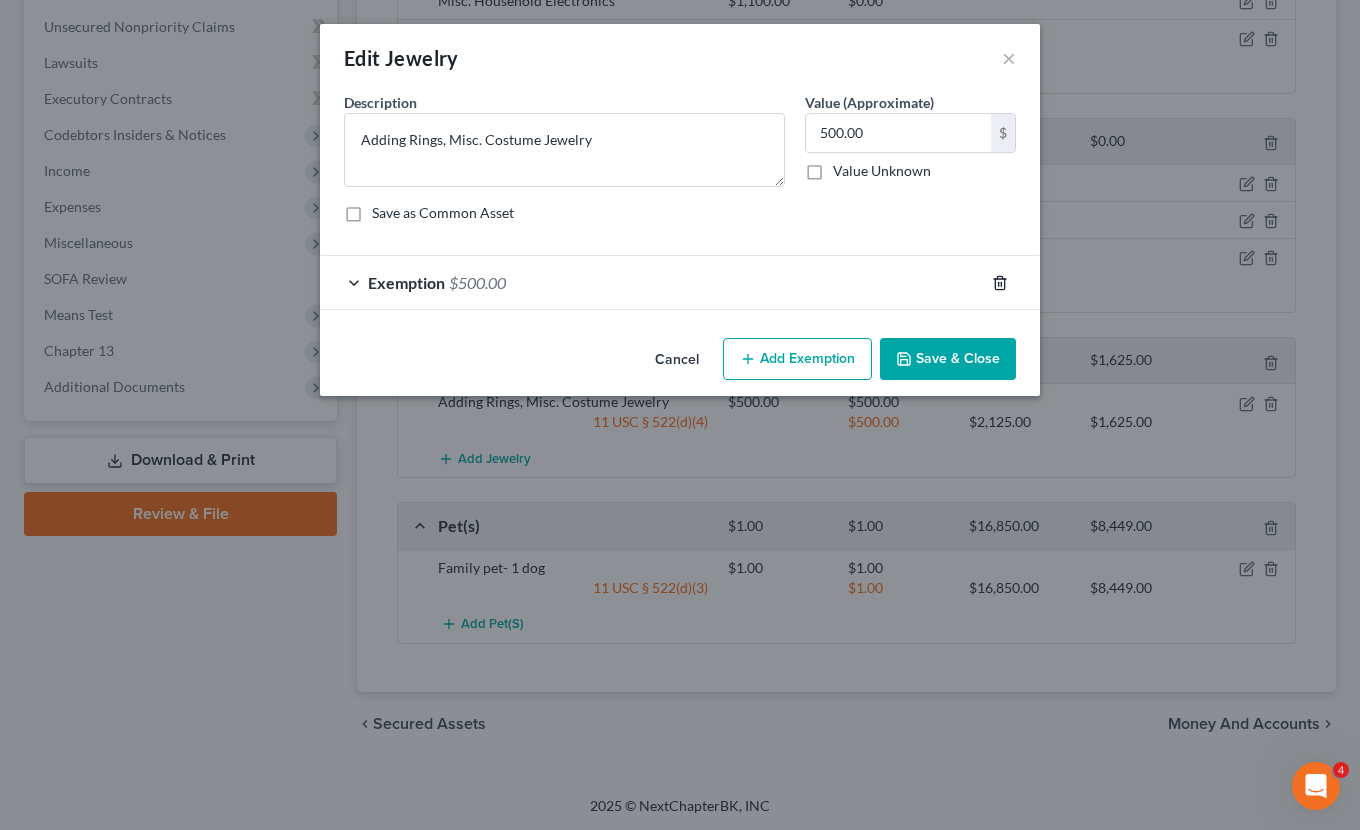 click 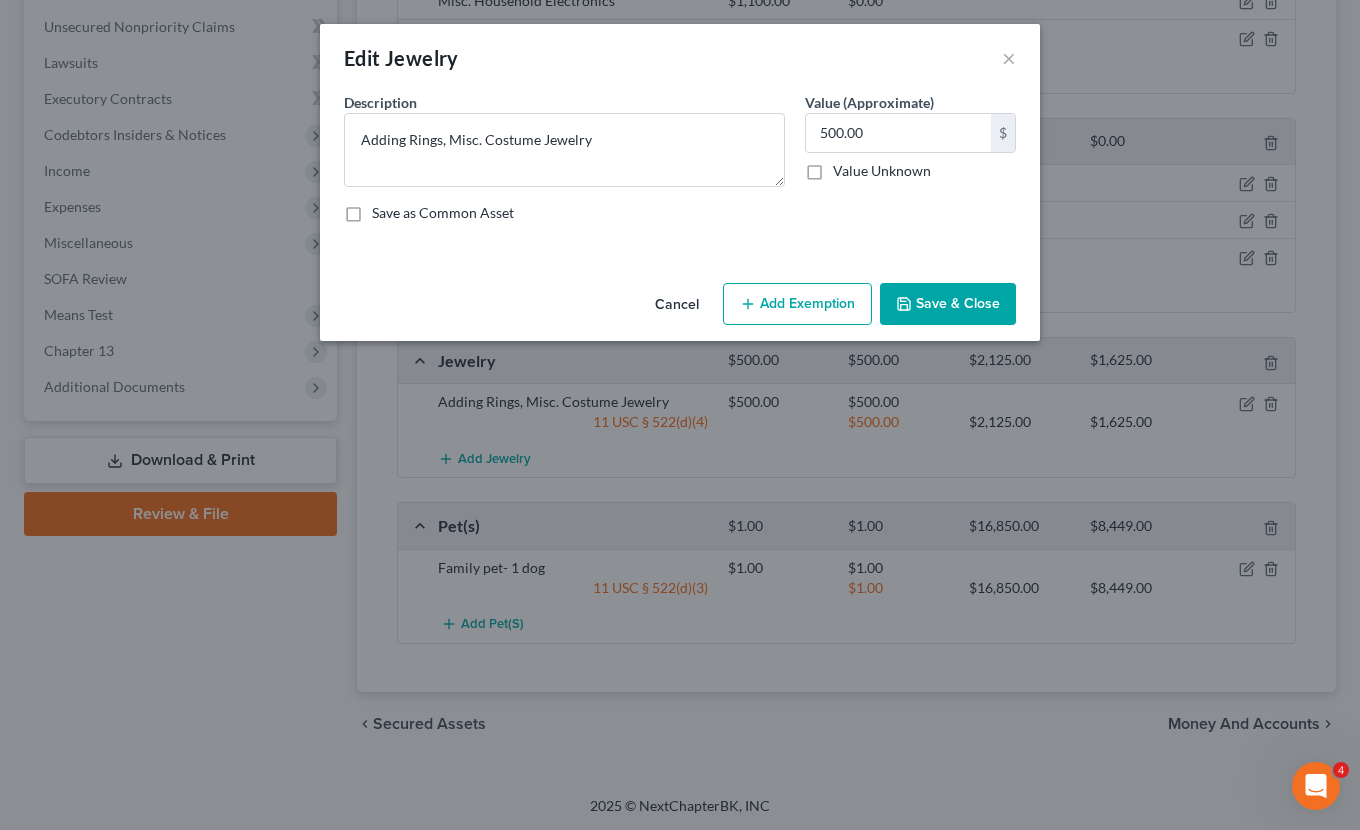 click on "Save & Close" at bounding box center [948, 304] 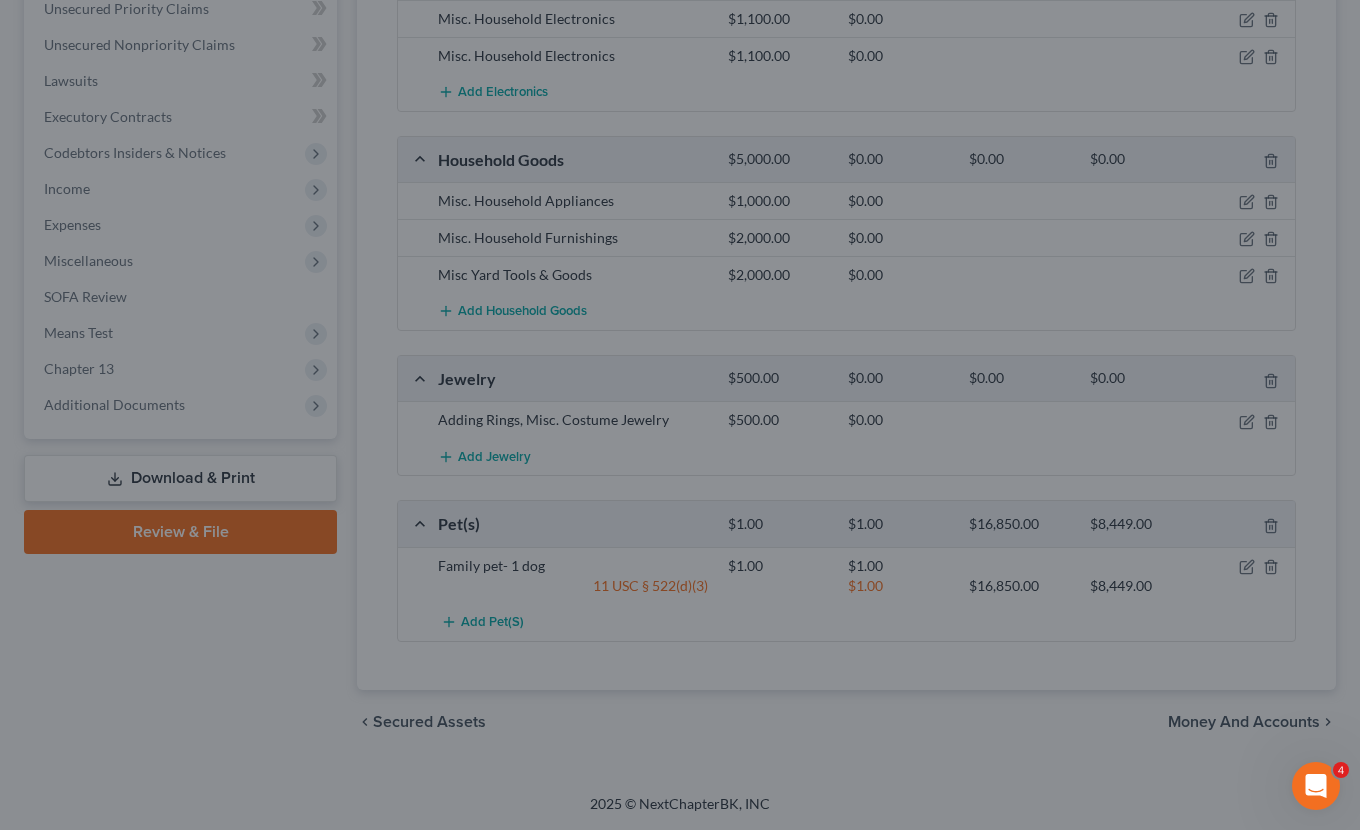 scroll, scrollTop: 827, scrollLeft: 0, axis: vertical 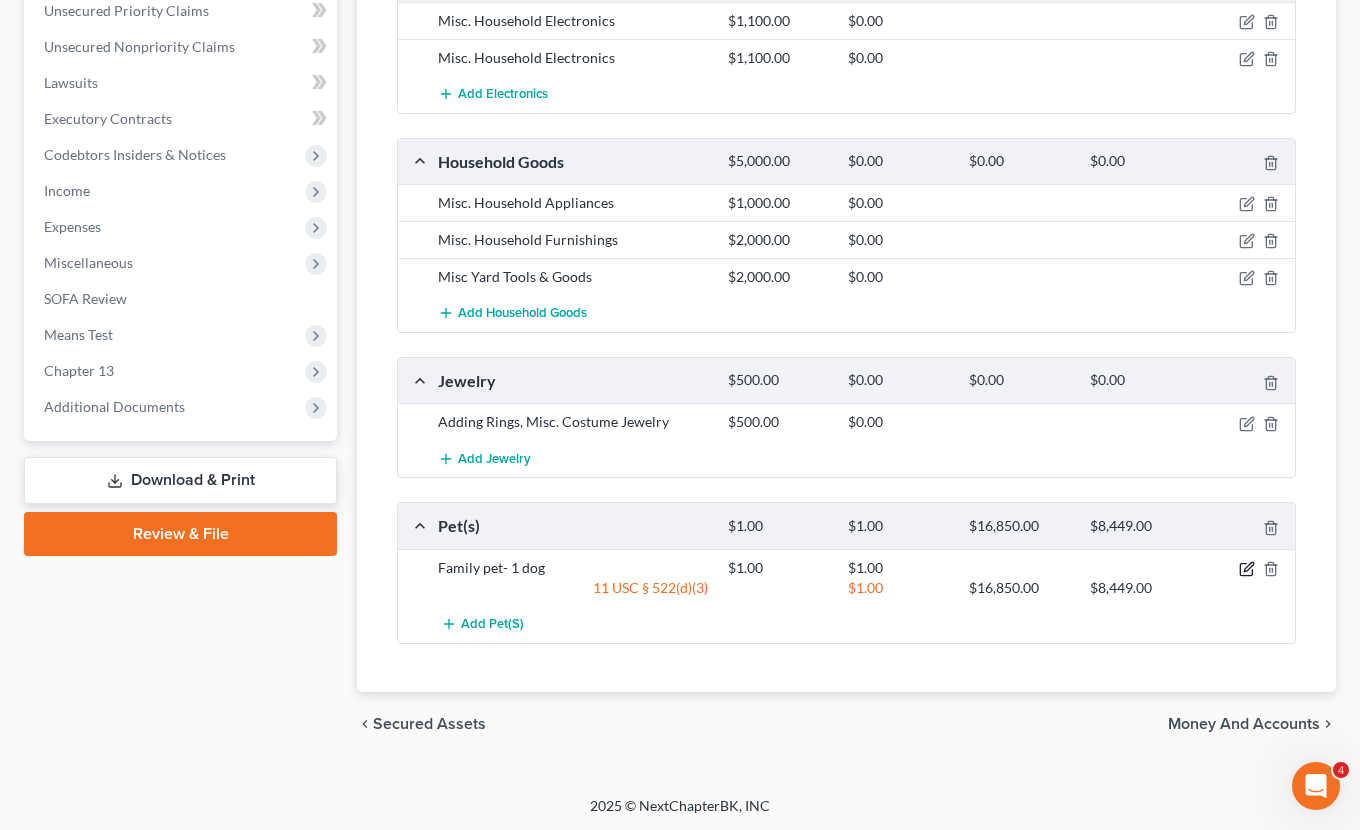 click 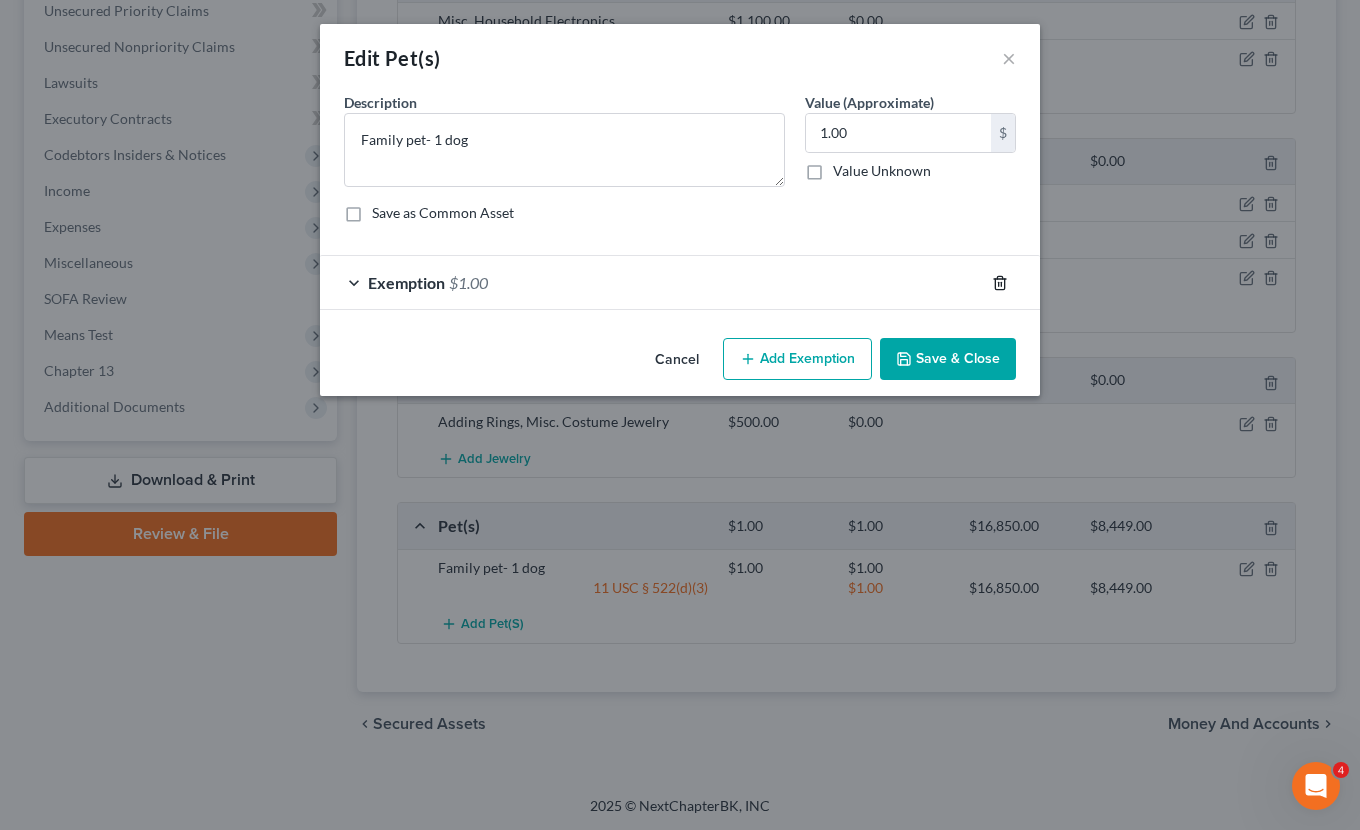 click 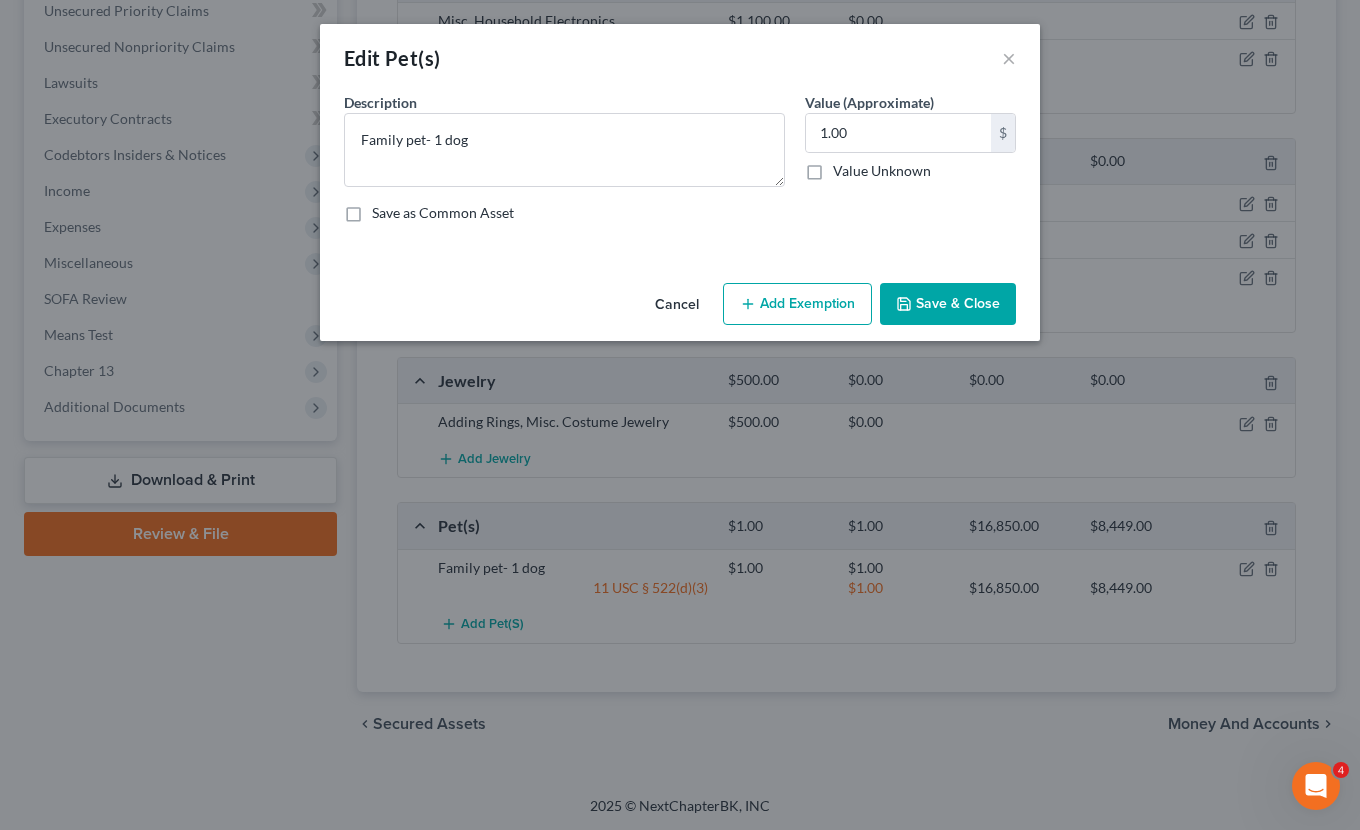 click on "Save & Close" at bounding box center (948, 304) 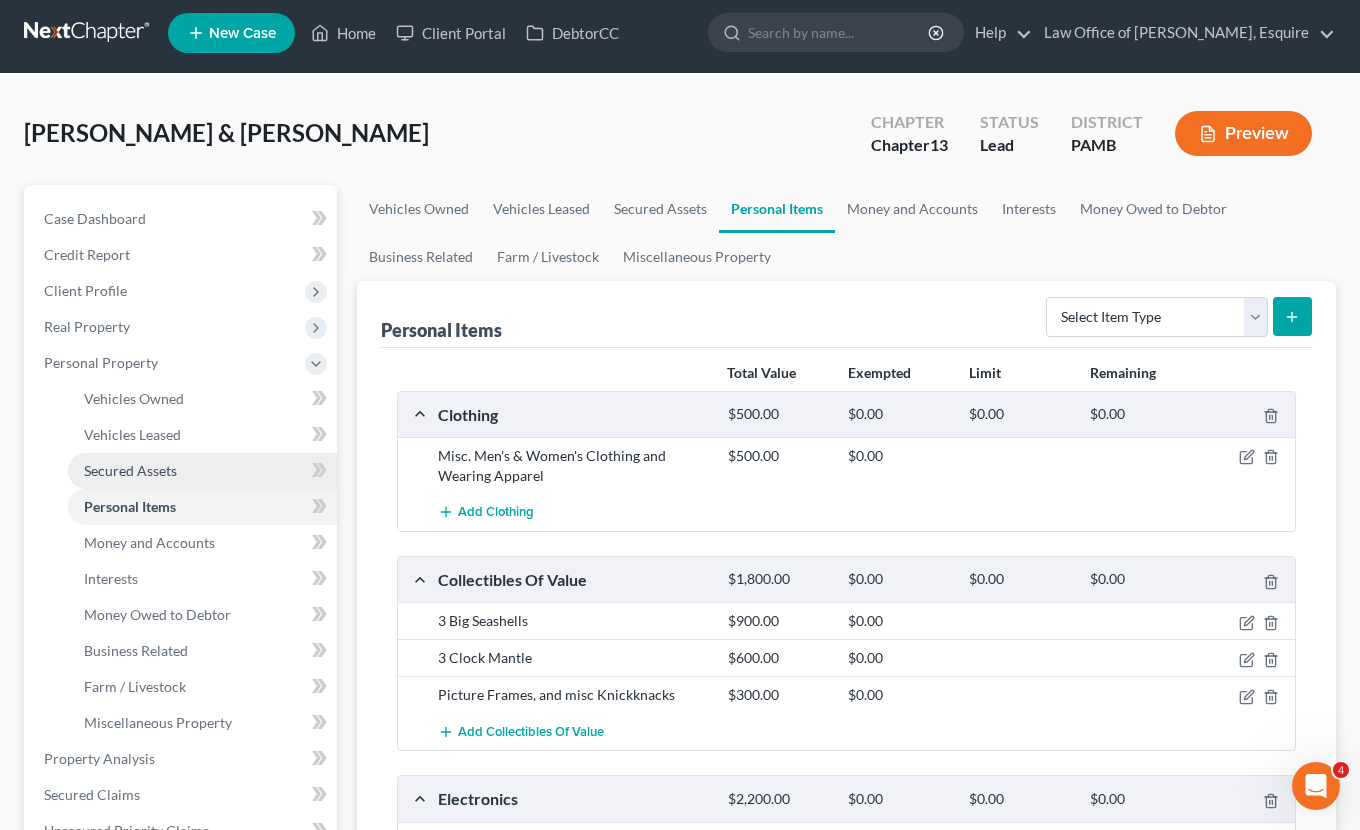 scroll, scrollTop: 8, scrollLeft: 0, axis: vertical 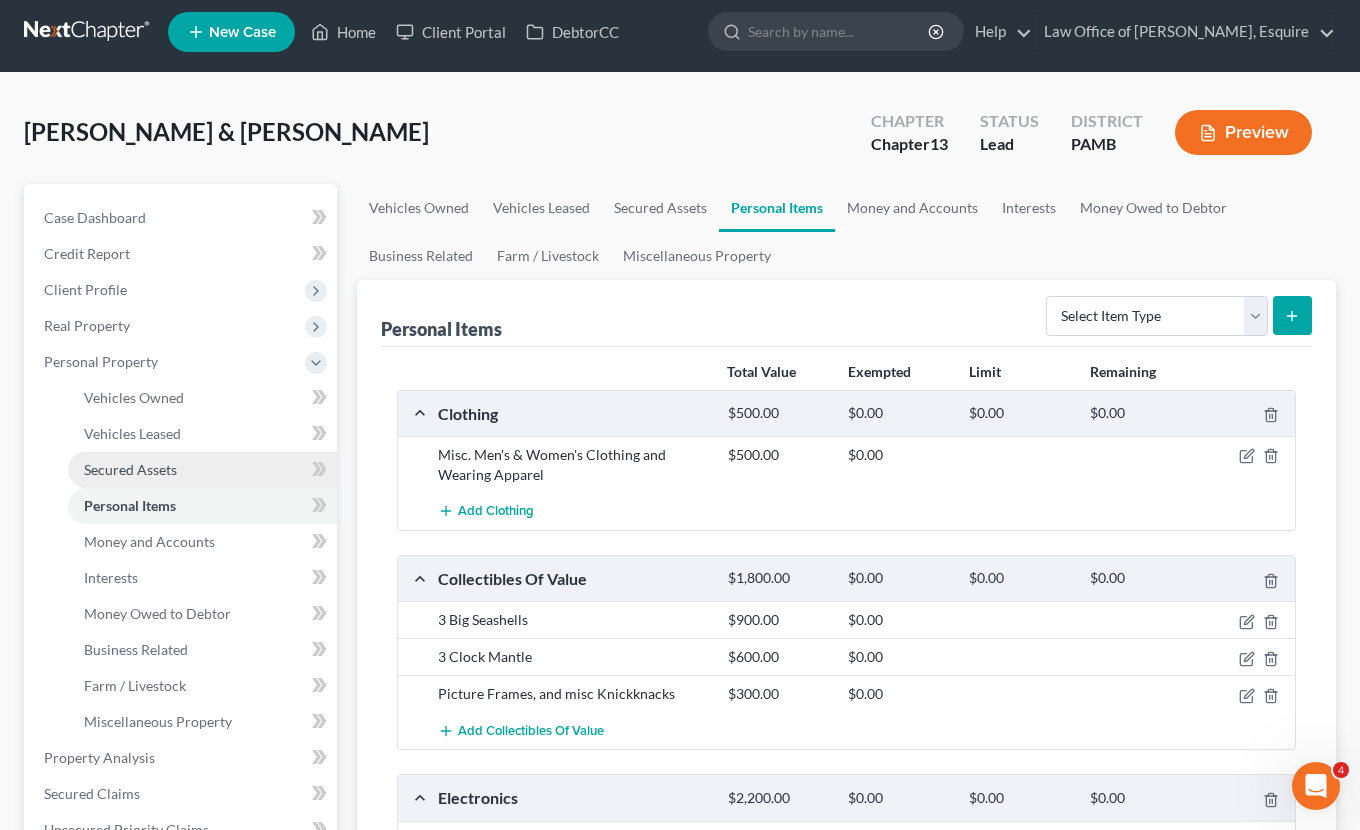 click on "Secured Assets" at bounding box center (130, 469) 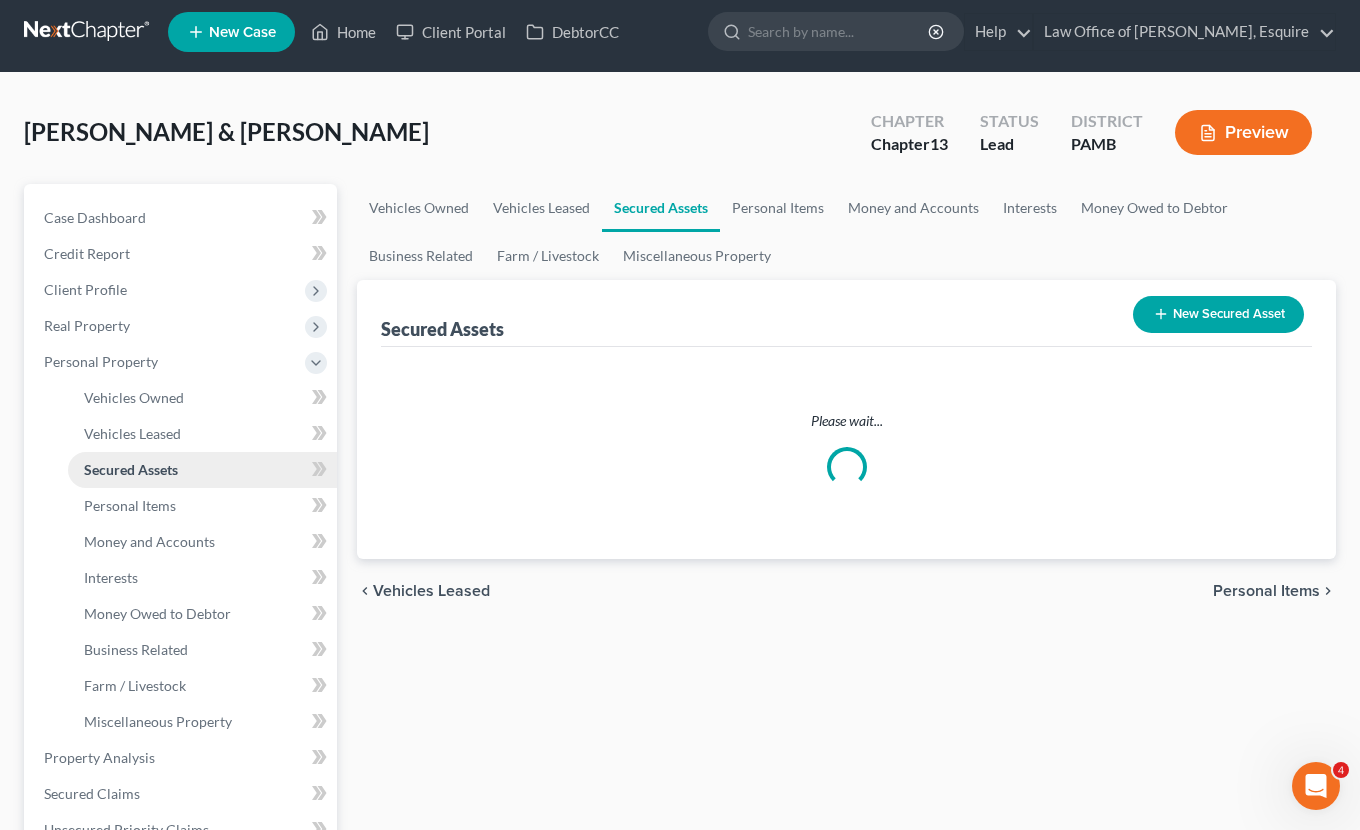 scroll, scrollTop: 0, scrollLeft: 0, axis: both 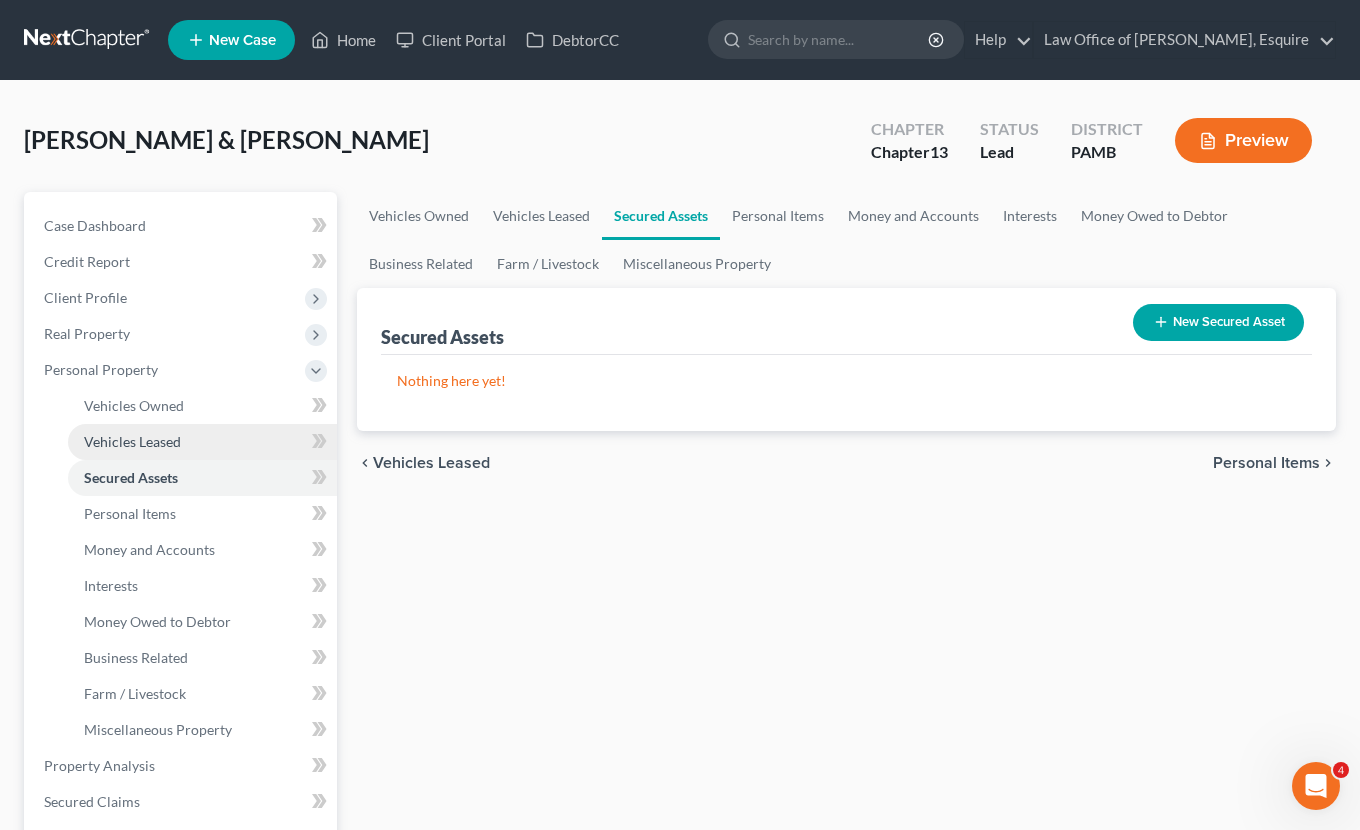 click on "Vehicles Leased" at bounding box center (132, 441) 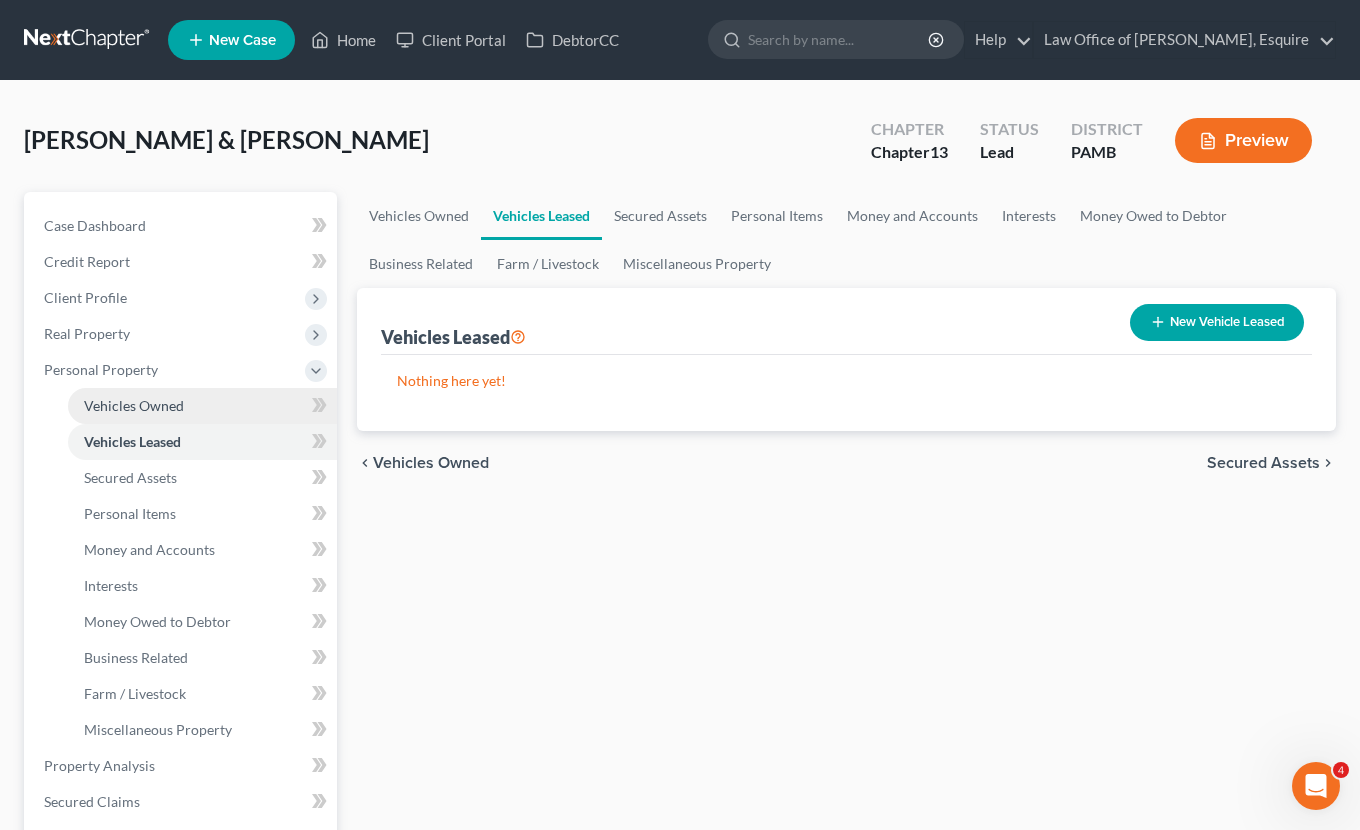 click on "Vehicles Owned" at bounding box center [134, 405] 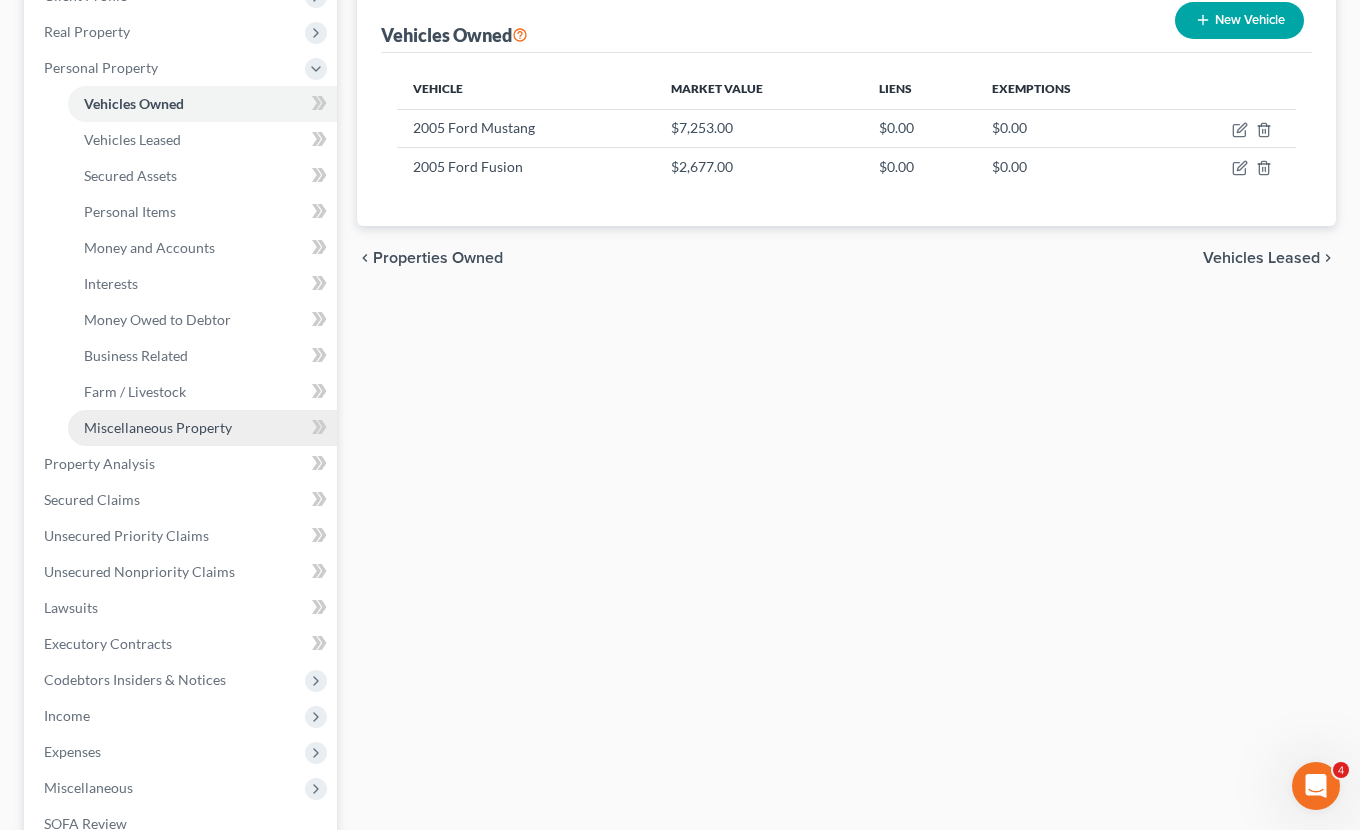 scroll, scrollTop: 291, scrollLeft: 0, axis: vertical 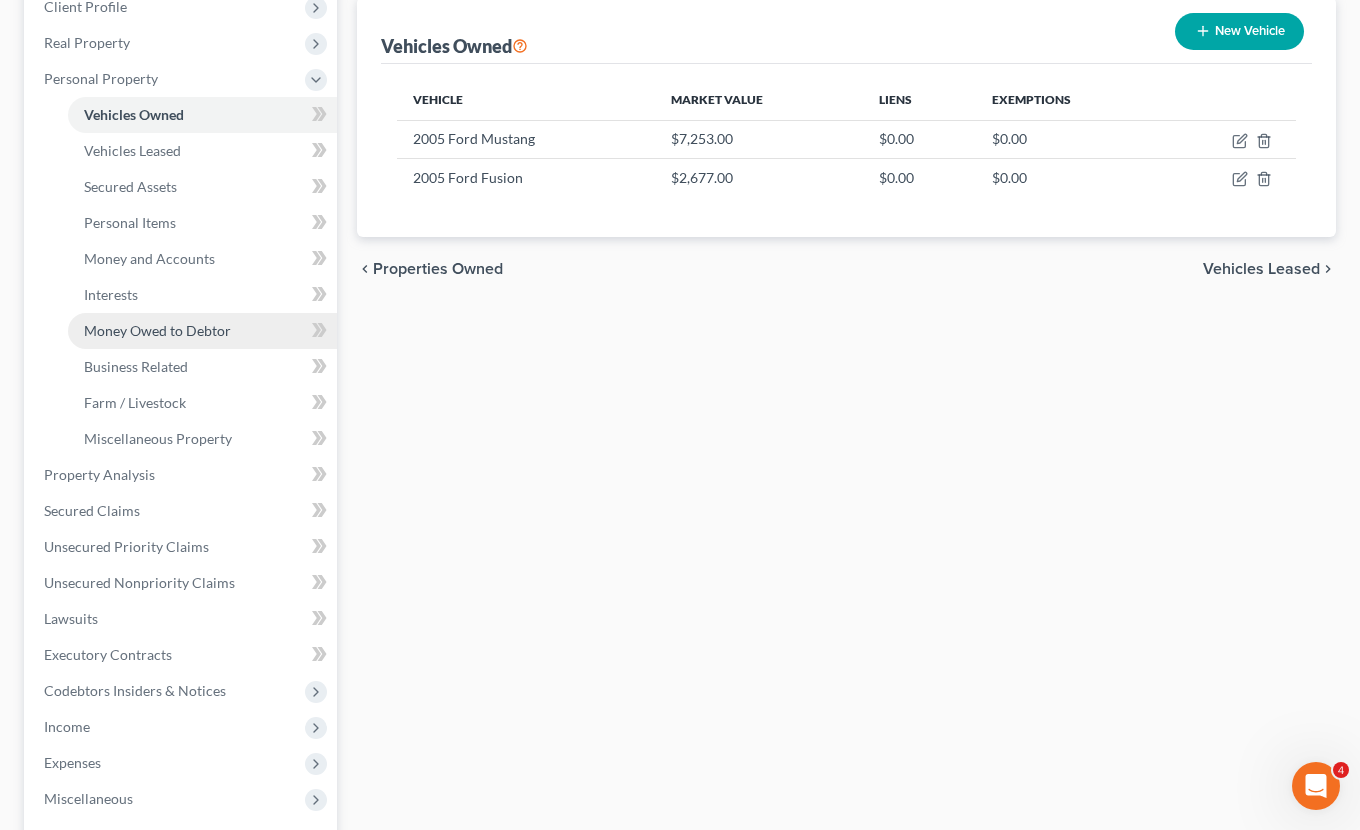 click on "Money Owed to Debtor" at bounding box center (202, 331) 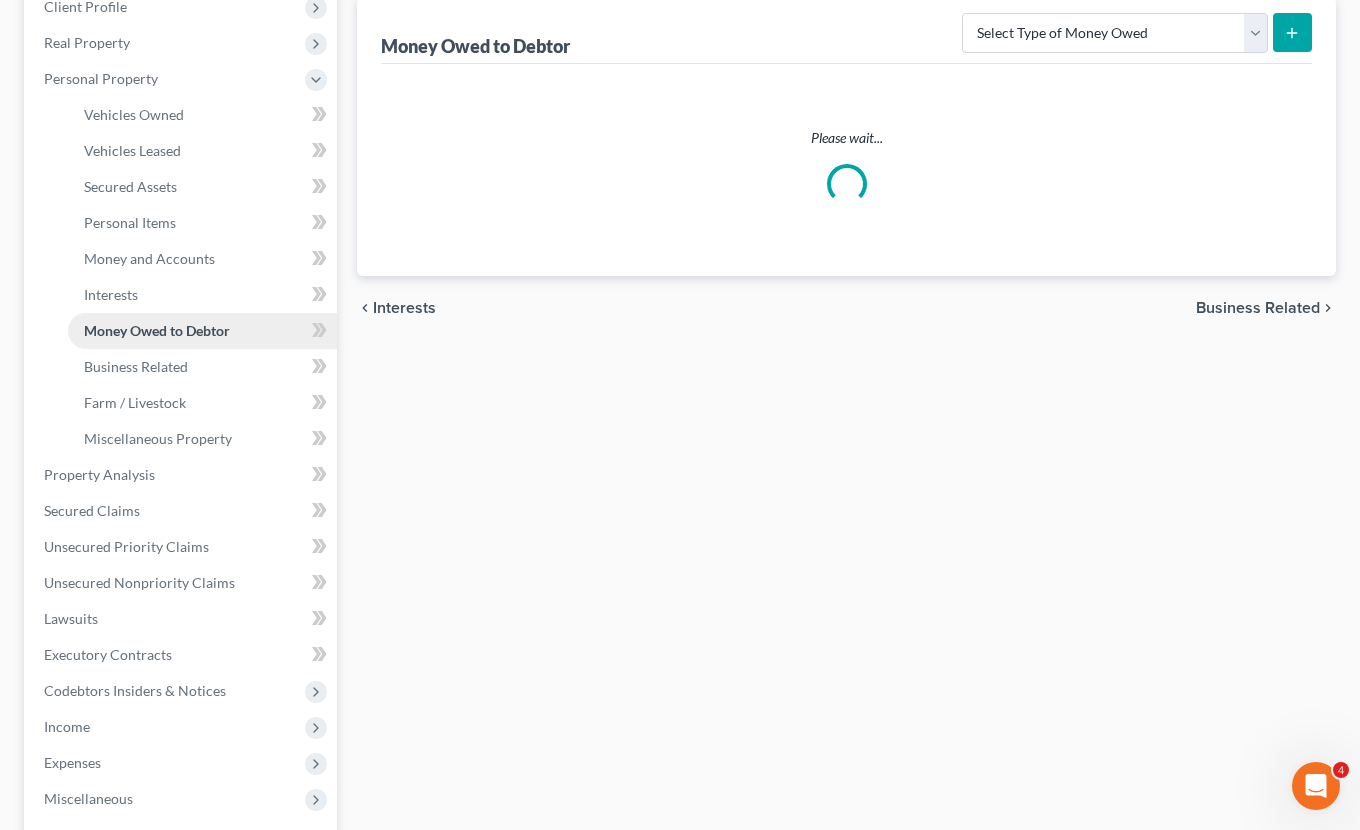 scroll, scrollTop: 0, scrollLeft: 0, axis: both 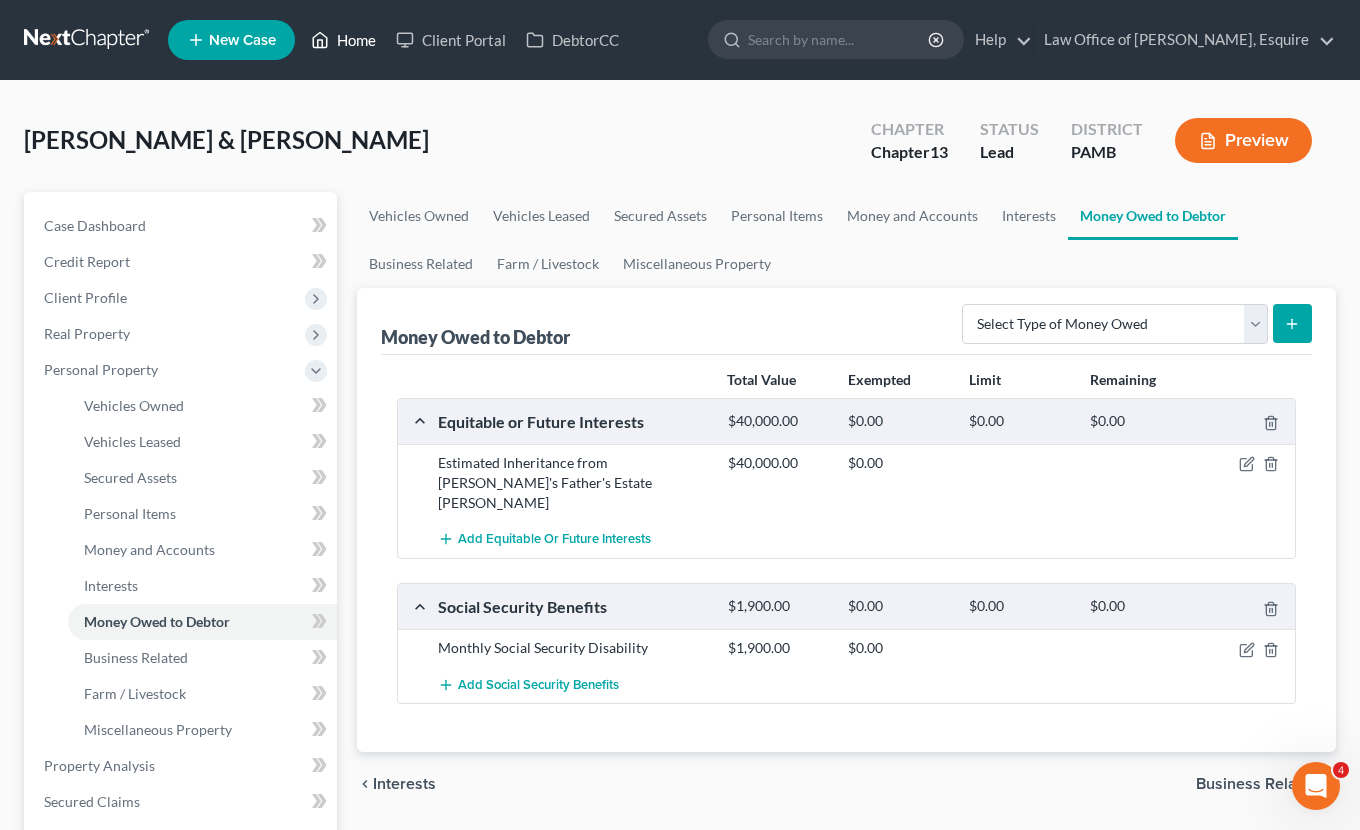 click on "Home" at bounding box center (343, 40) 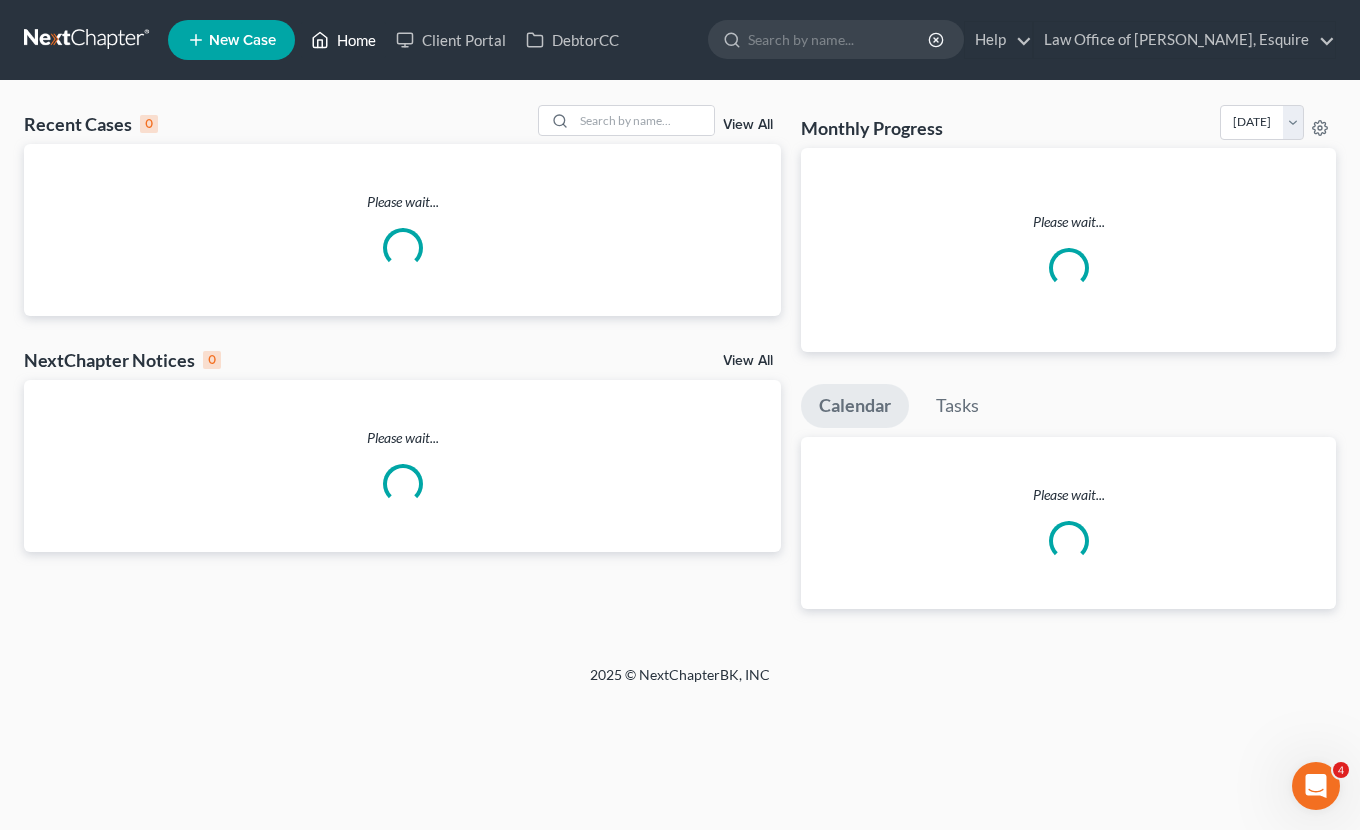click on "Home" at bounding box center [343, 40] 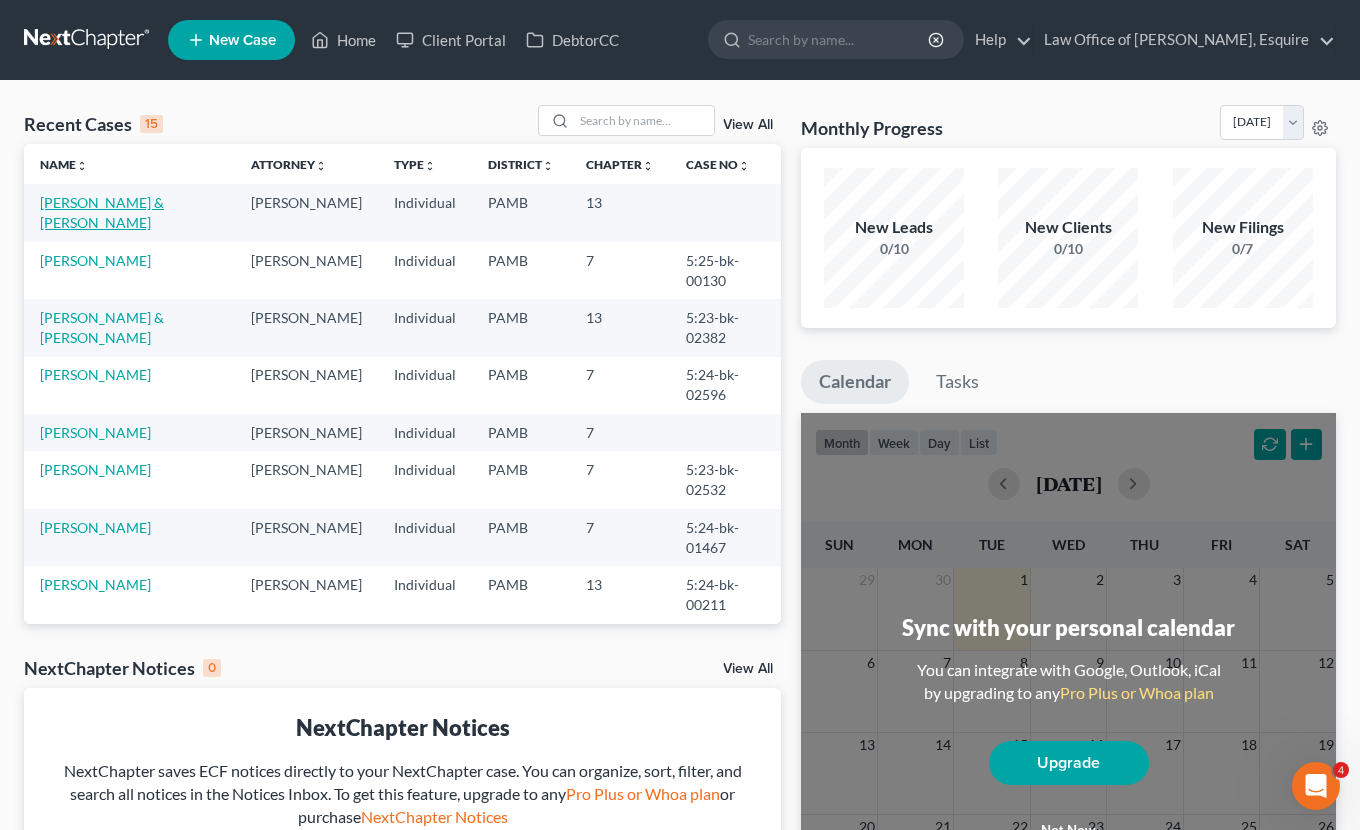 click on "[PERSON_NAME] & [PERSON_NAME]" at bounding box center [102, 212] 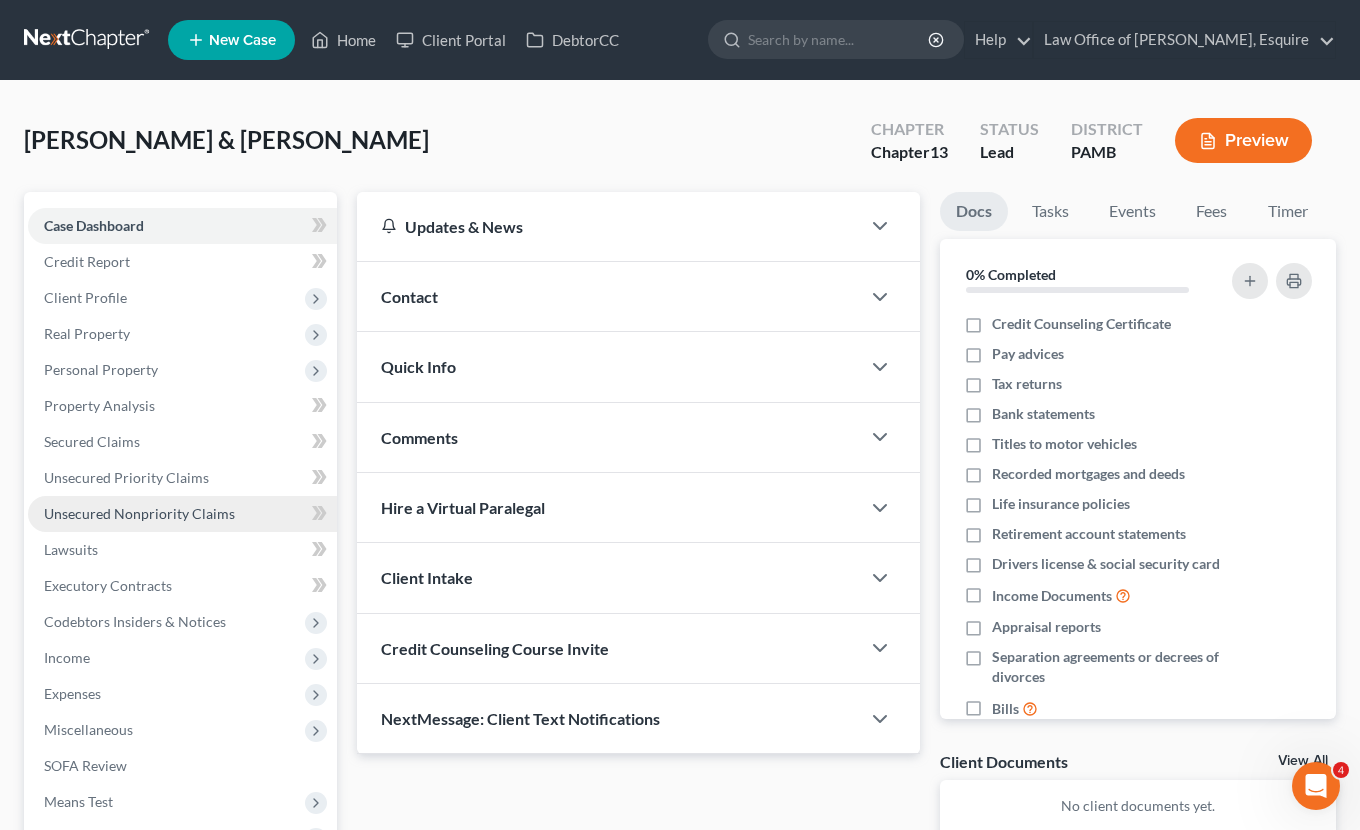 click on "Unsecured Nonpriority Claims" at bounding box center (139, 513) 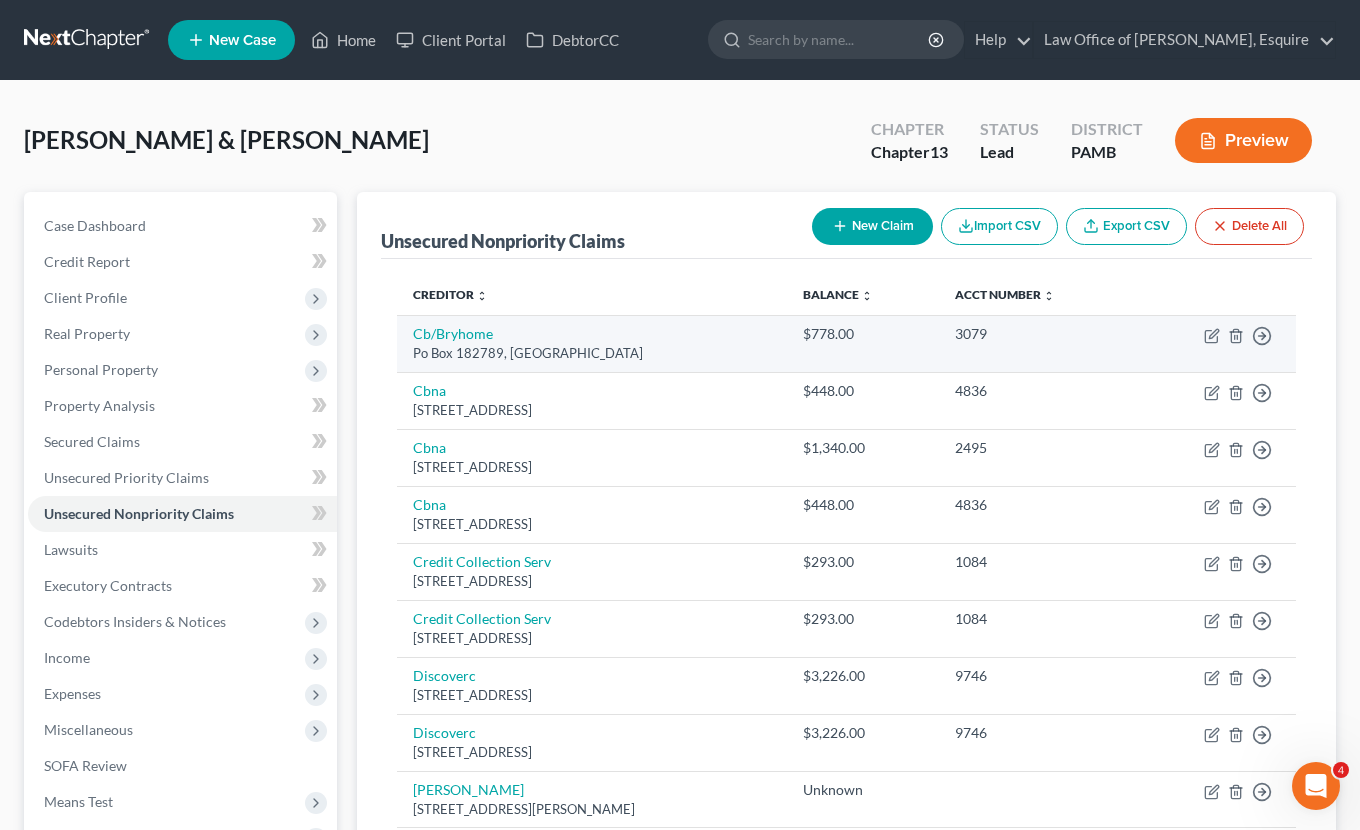 scroll, scrollTop: 53, scrollLeft: 0, axis: vertical 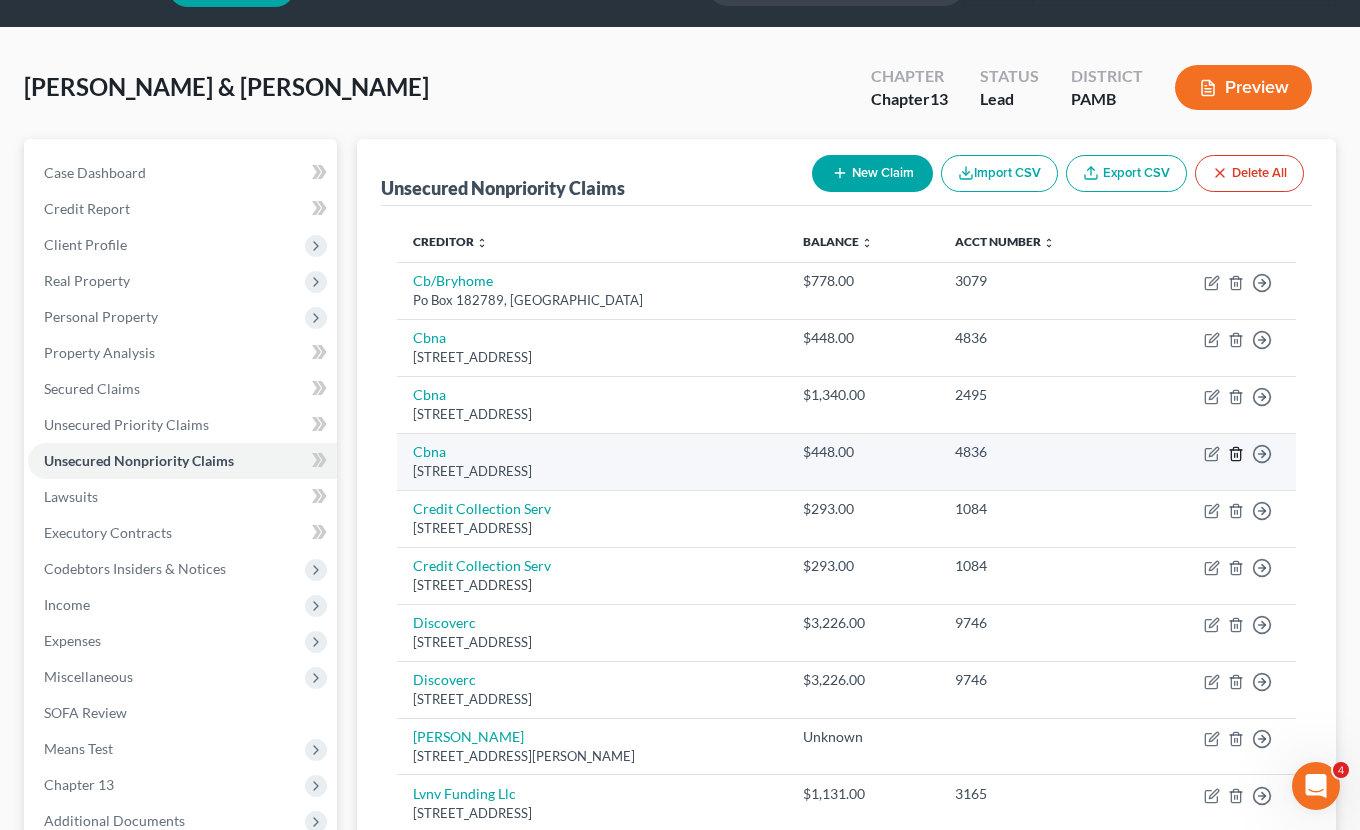 click 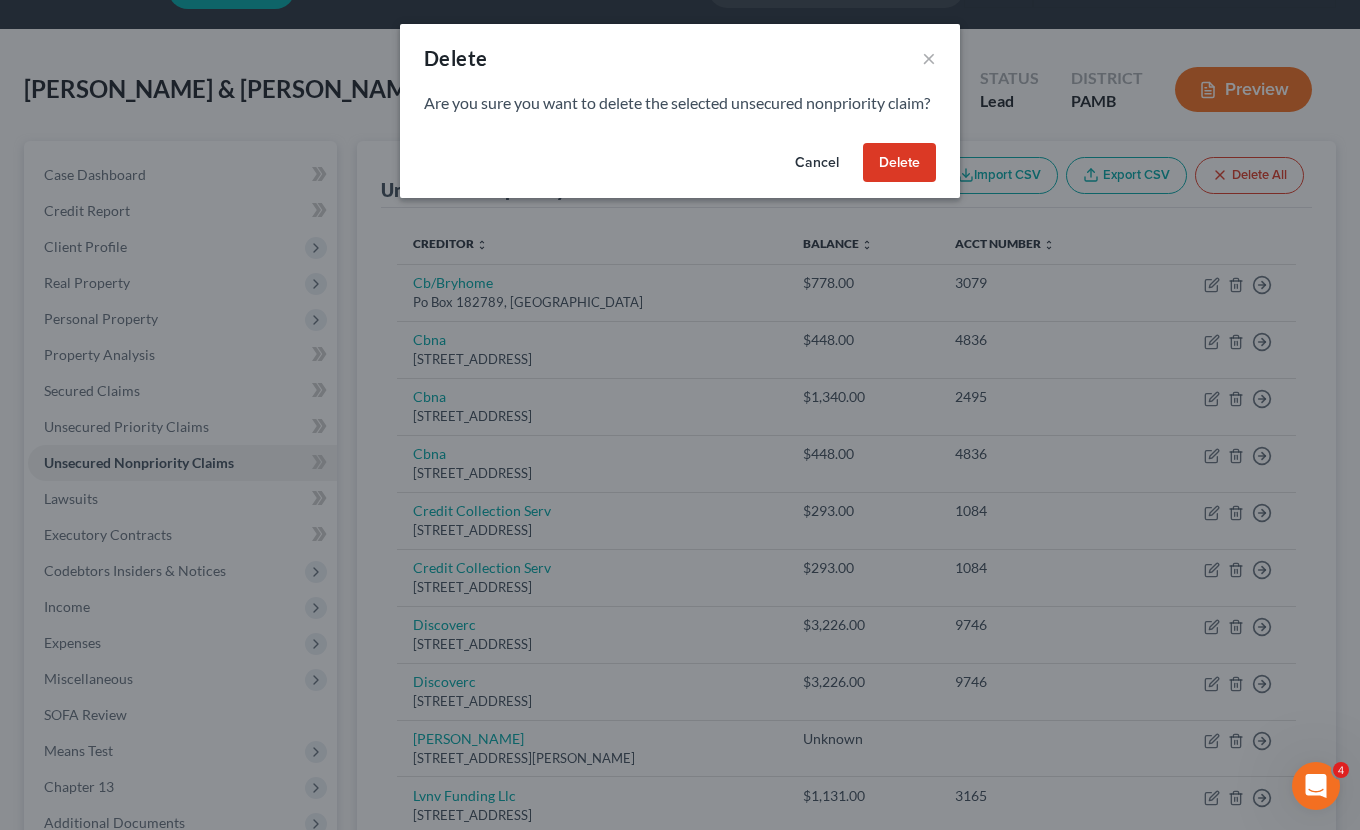 click on "Delete" at bounding box center [899, 163] 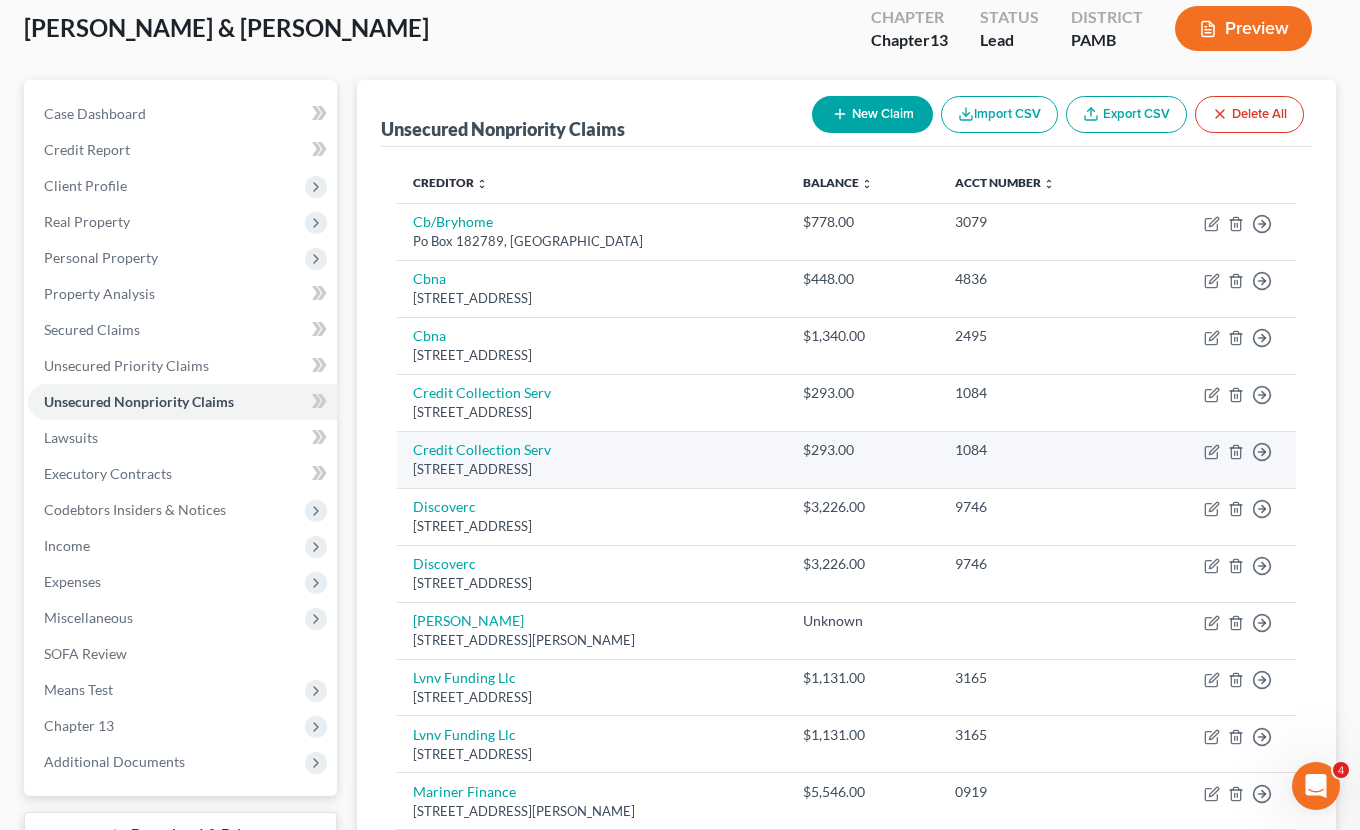 scroll, scrollTop: 113, scrollLeft: 0, axis: vertical 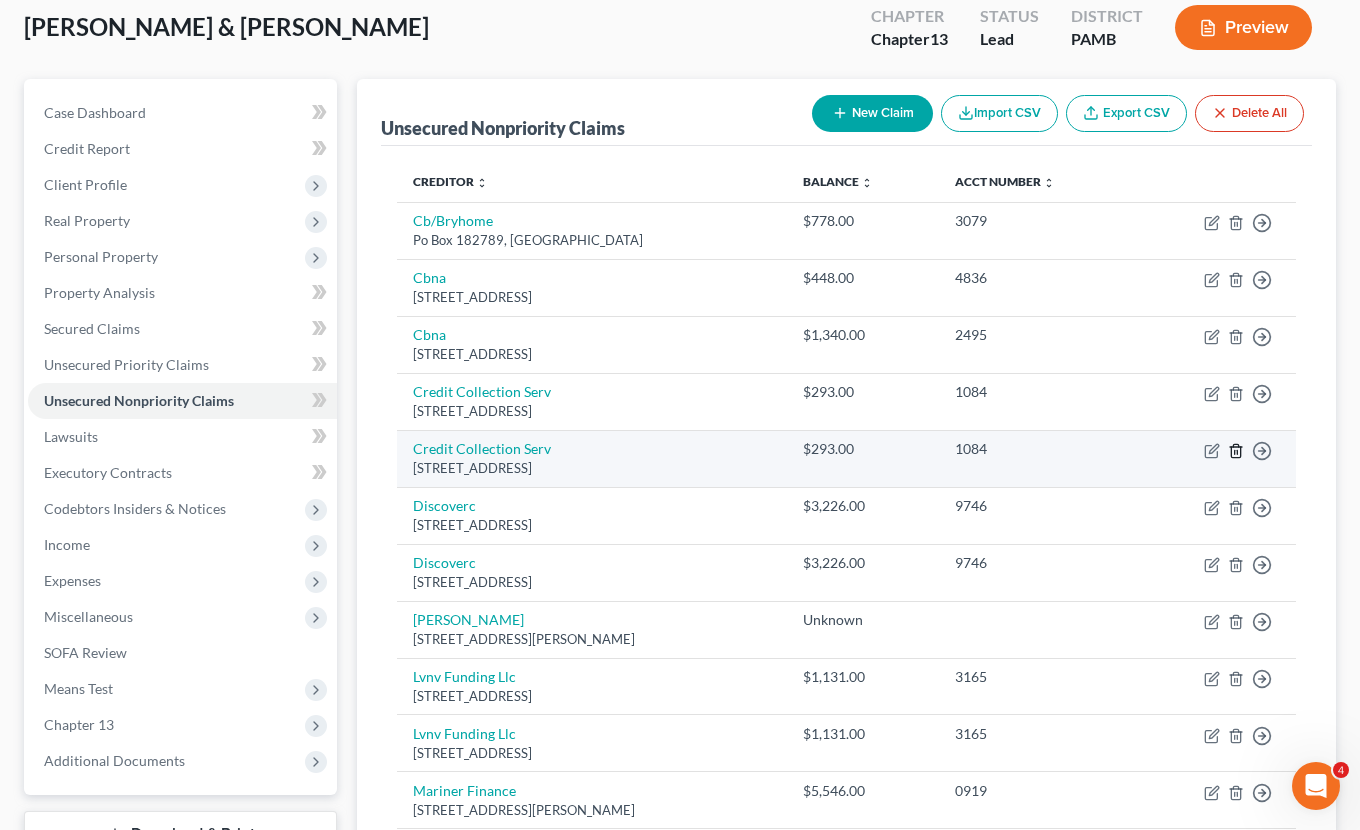 click 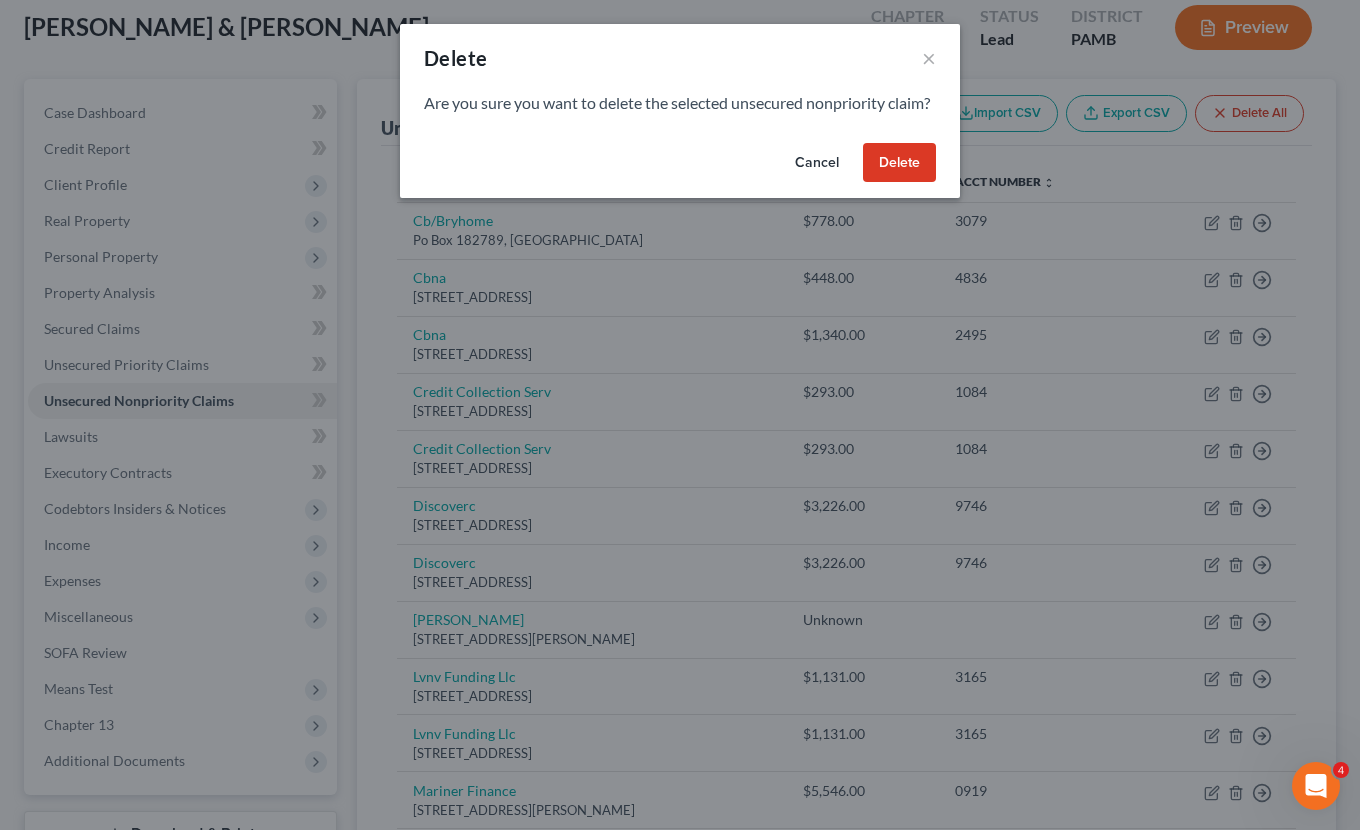 click on "Delete" at bounding box center (899, 163) 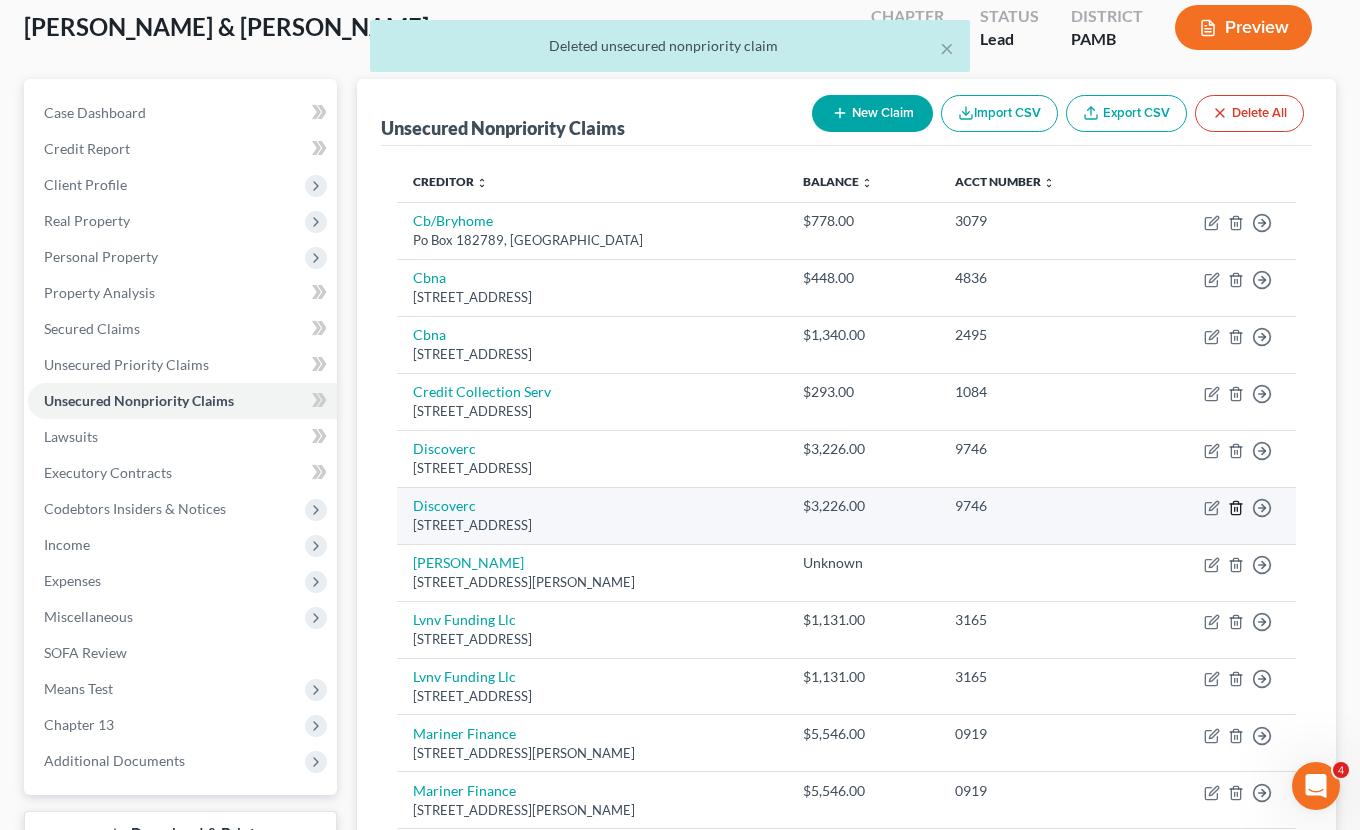 click 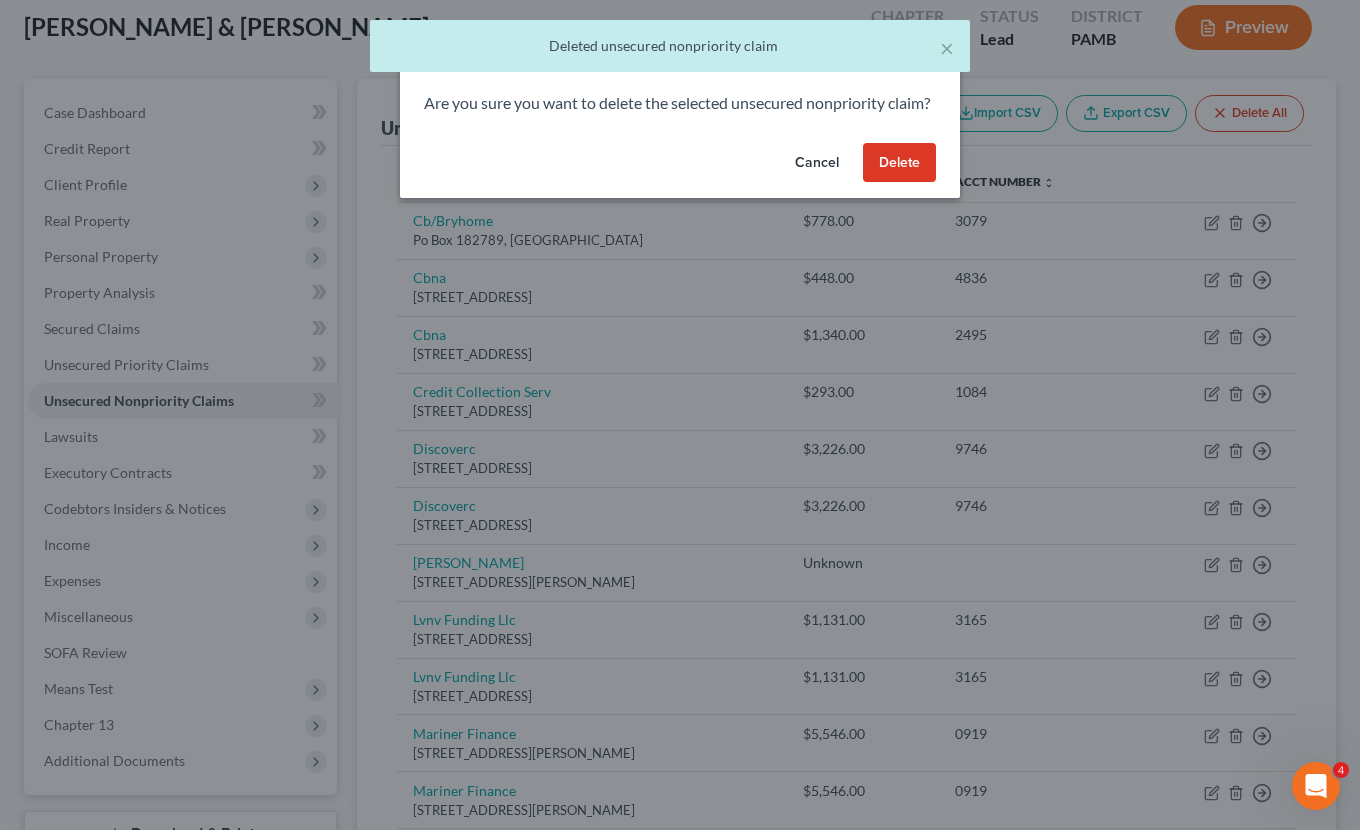 click on "Delete" at bounding box center (899, 163) 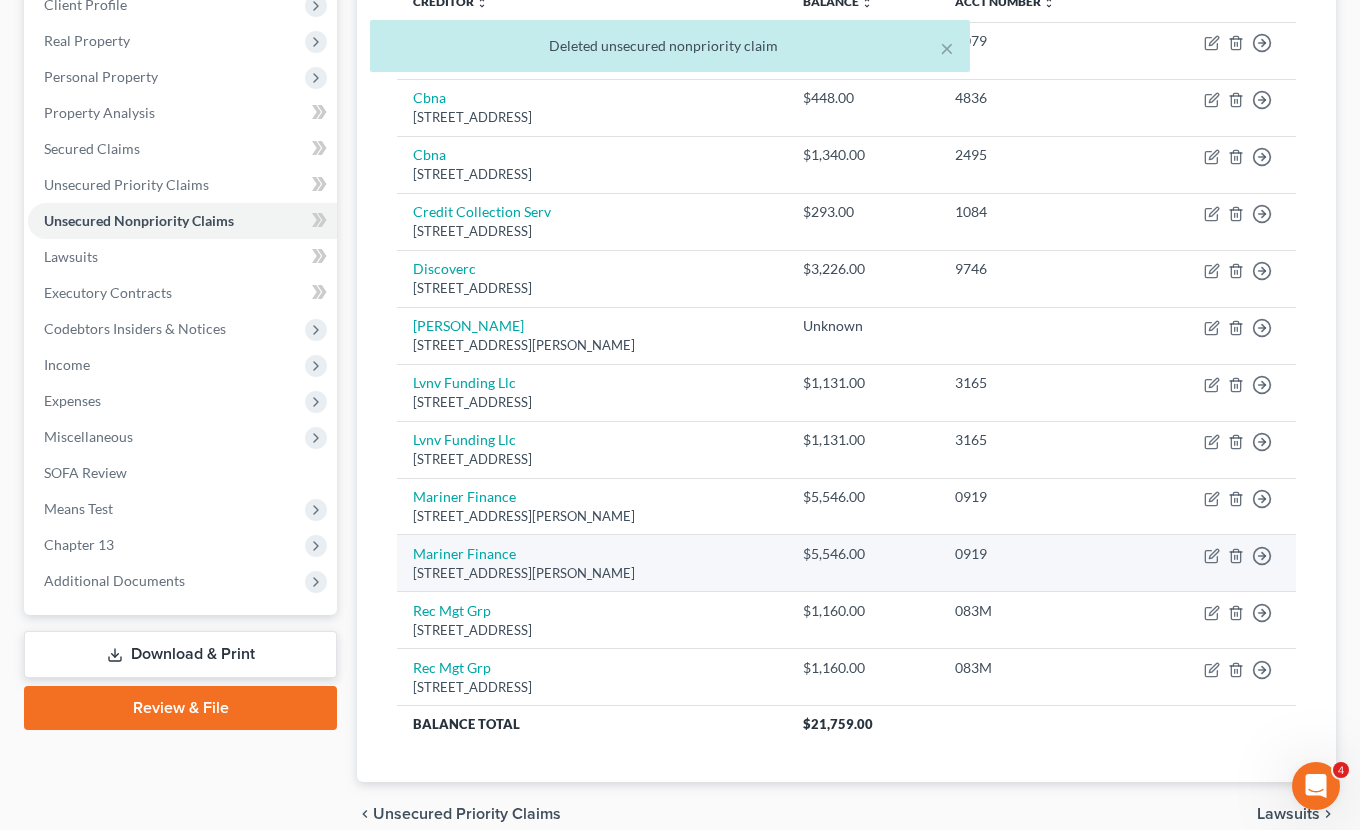 scroll, scrollTop: 295, scrollLeft: 0, axis: vertical 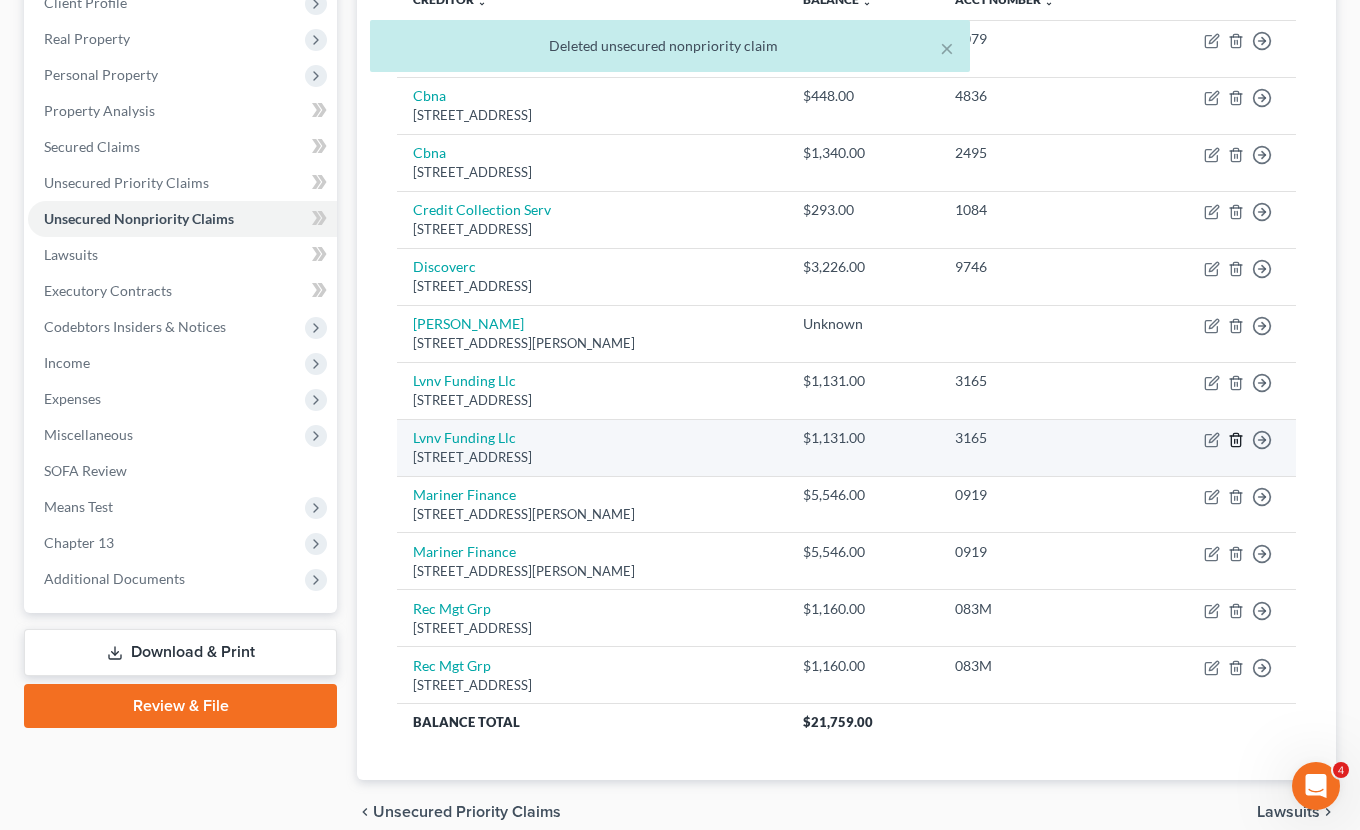 click 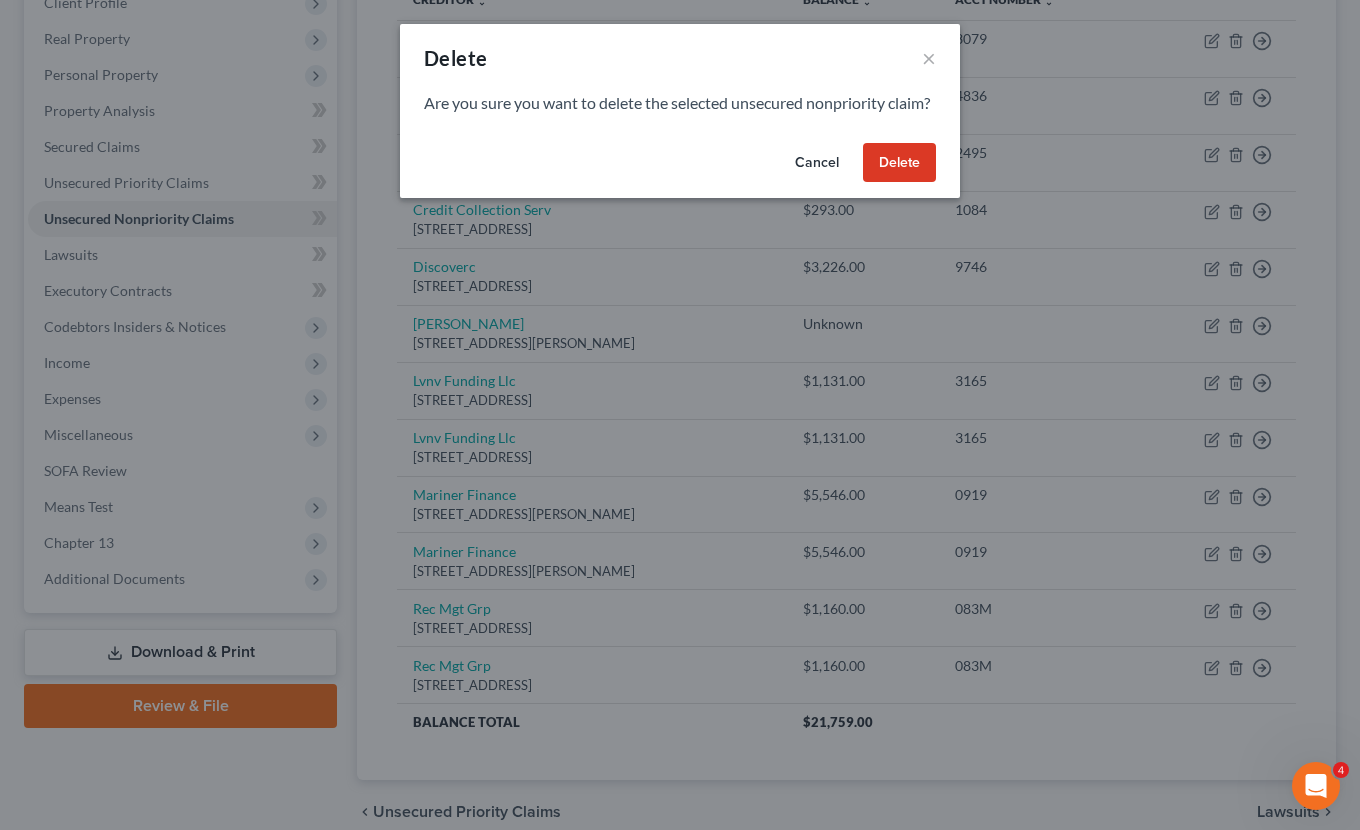 click on "Delete" at bounding box center (899, 163) 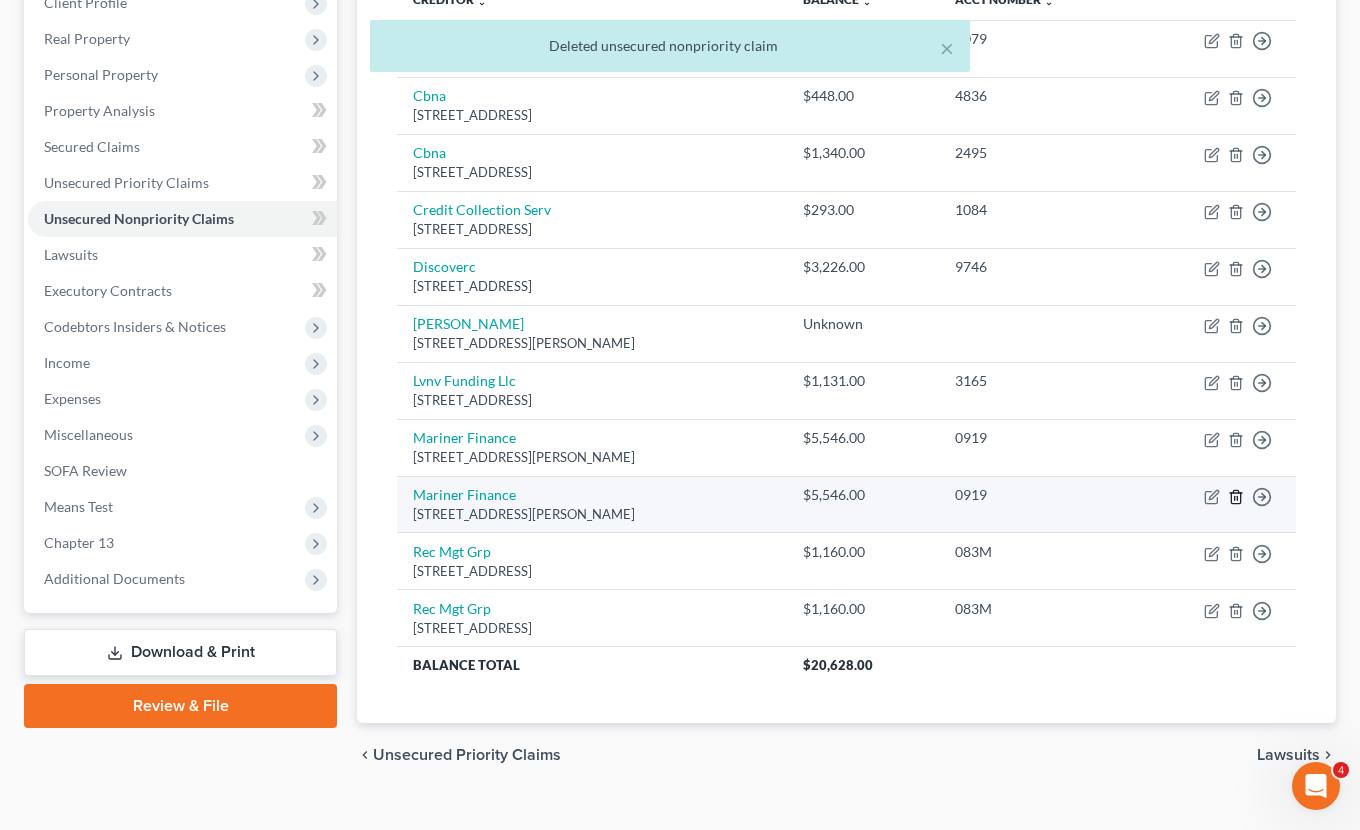 click 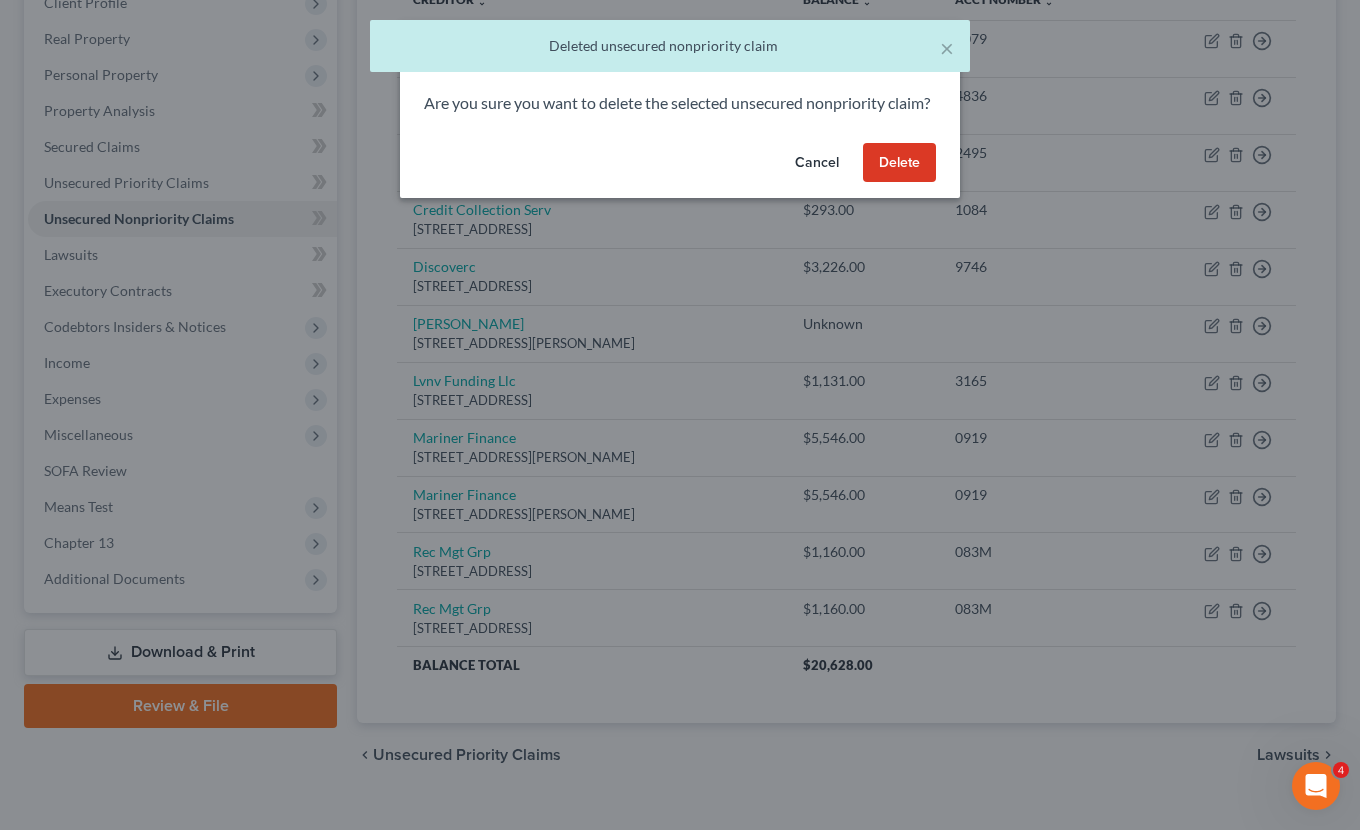click on "Delete" at bounding box center [899, 163] 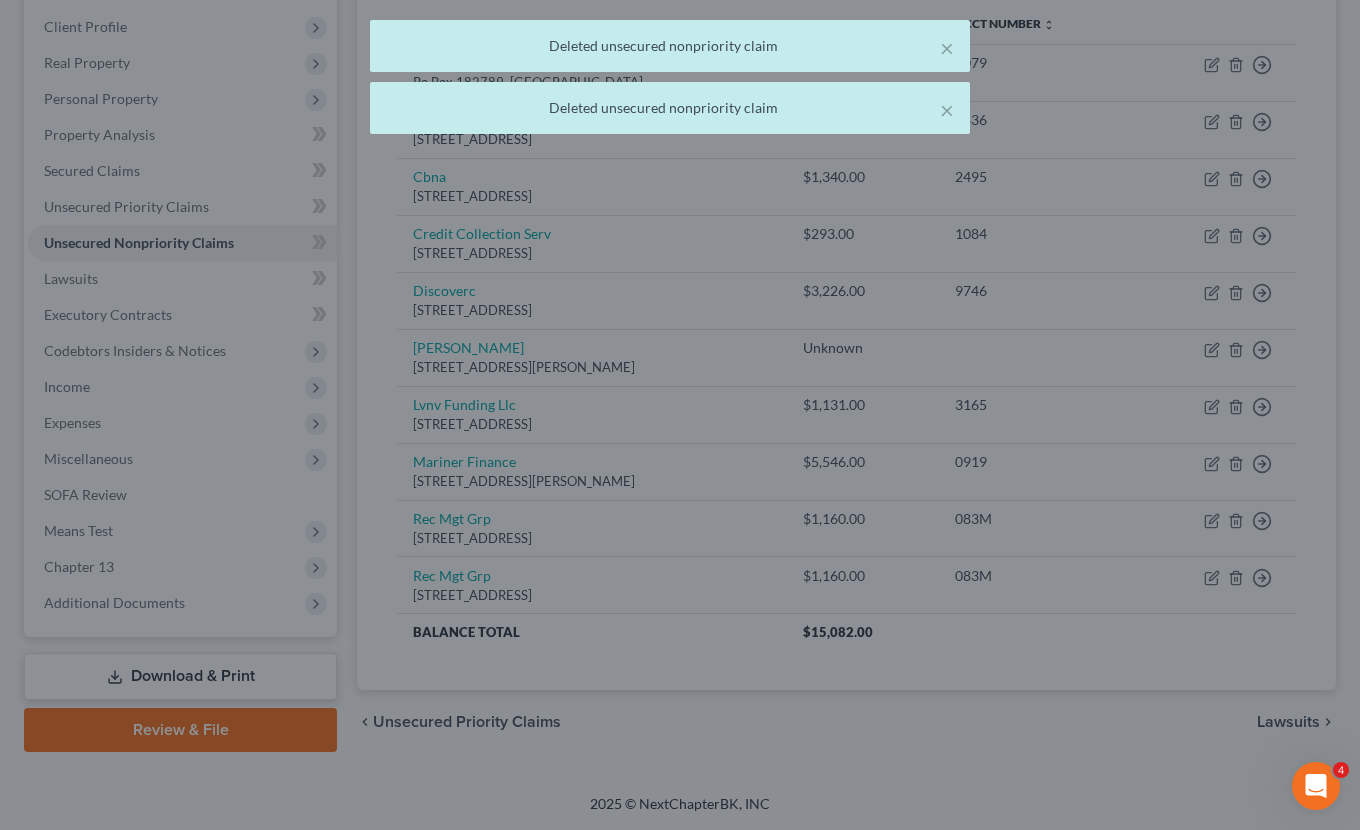 scroll, scrollTop: 269, scrollLeft: 0, axis: vertical 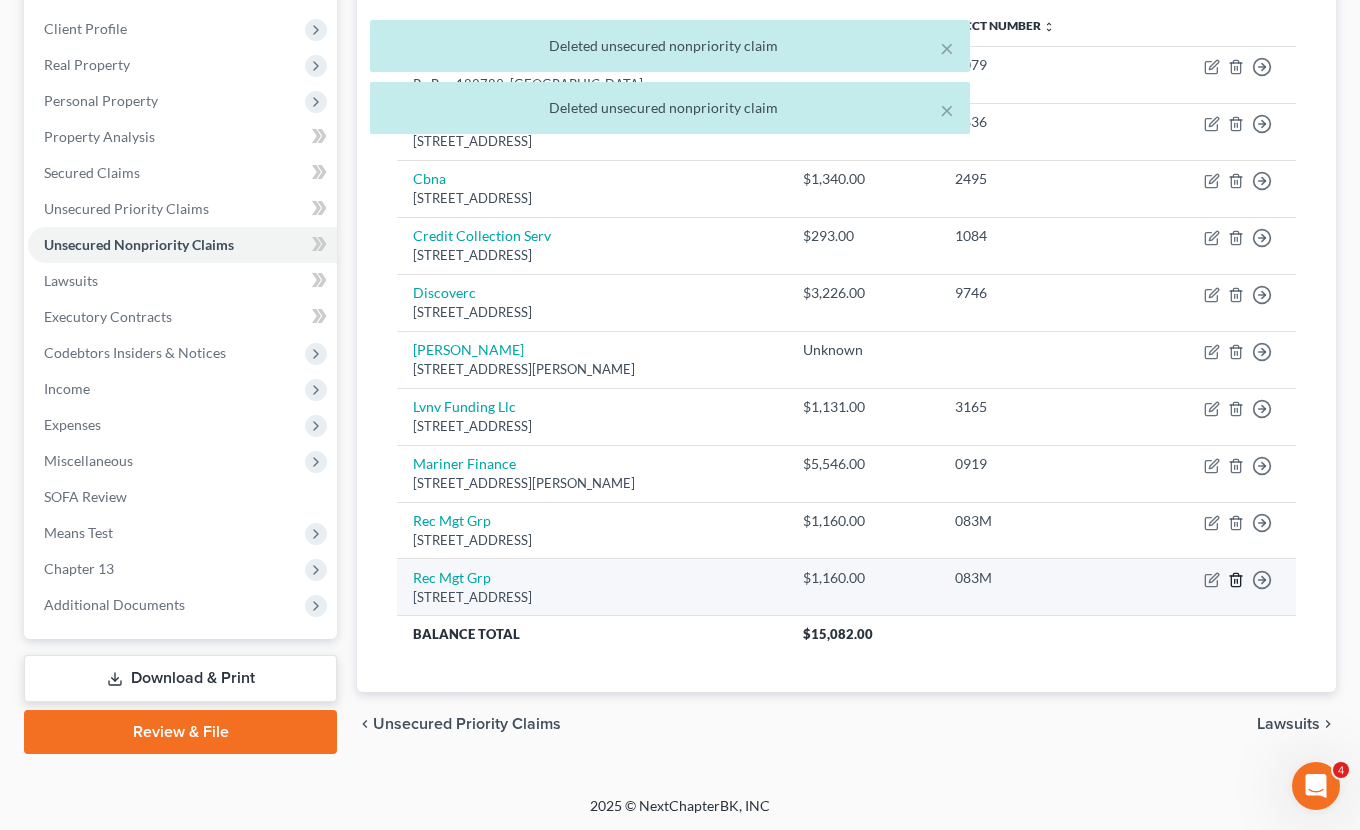 click 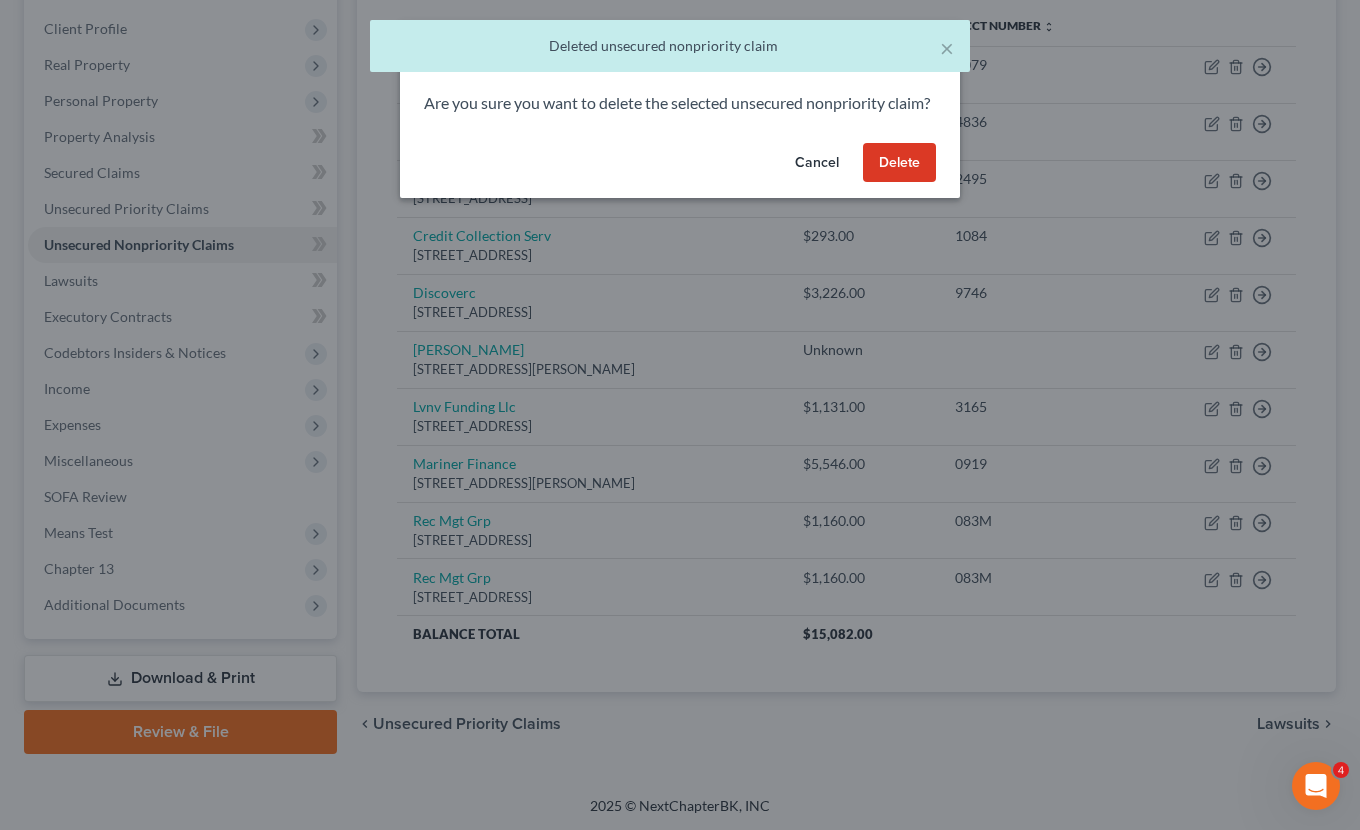 click on "Delete" at bounding box center (899, 163) 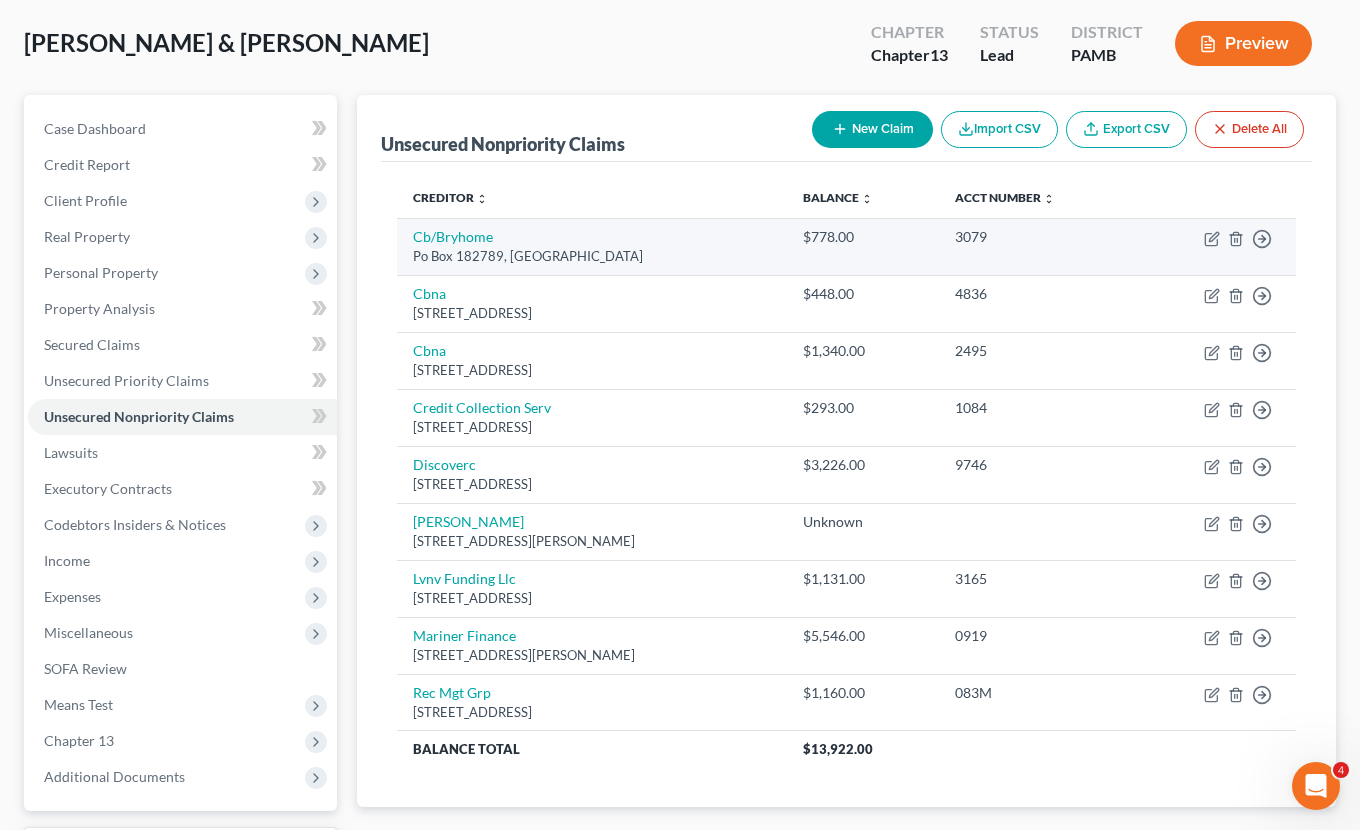 scroll, scrollTop: 244, scrollLeft: 1, axis: both 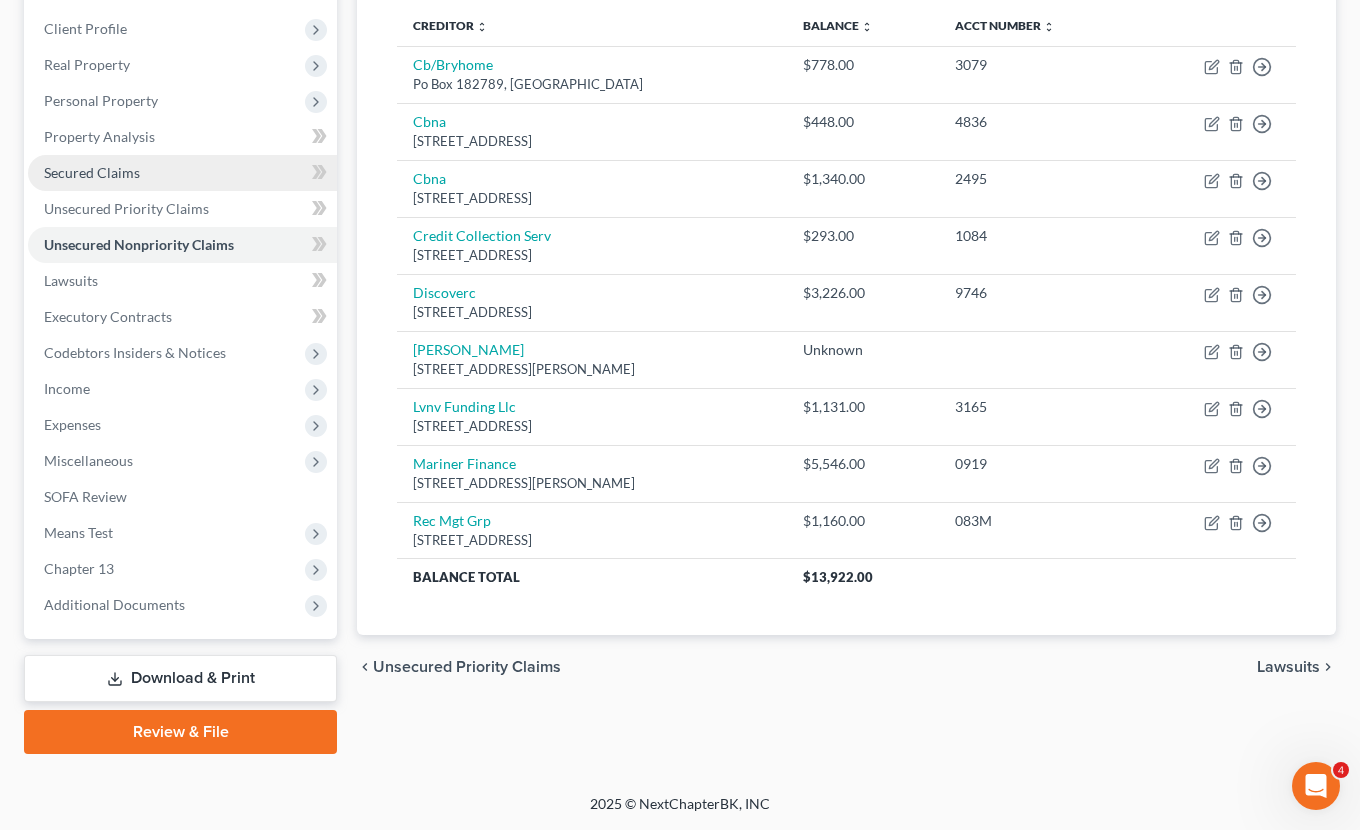 click on "Secured Claims" at bounding box center (182, 173) 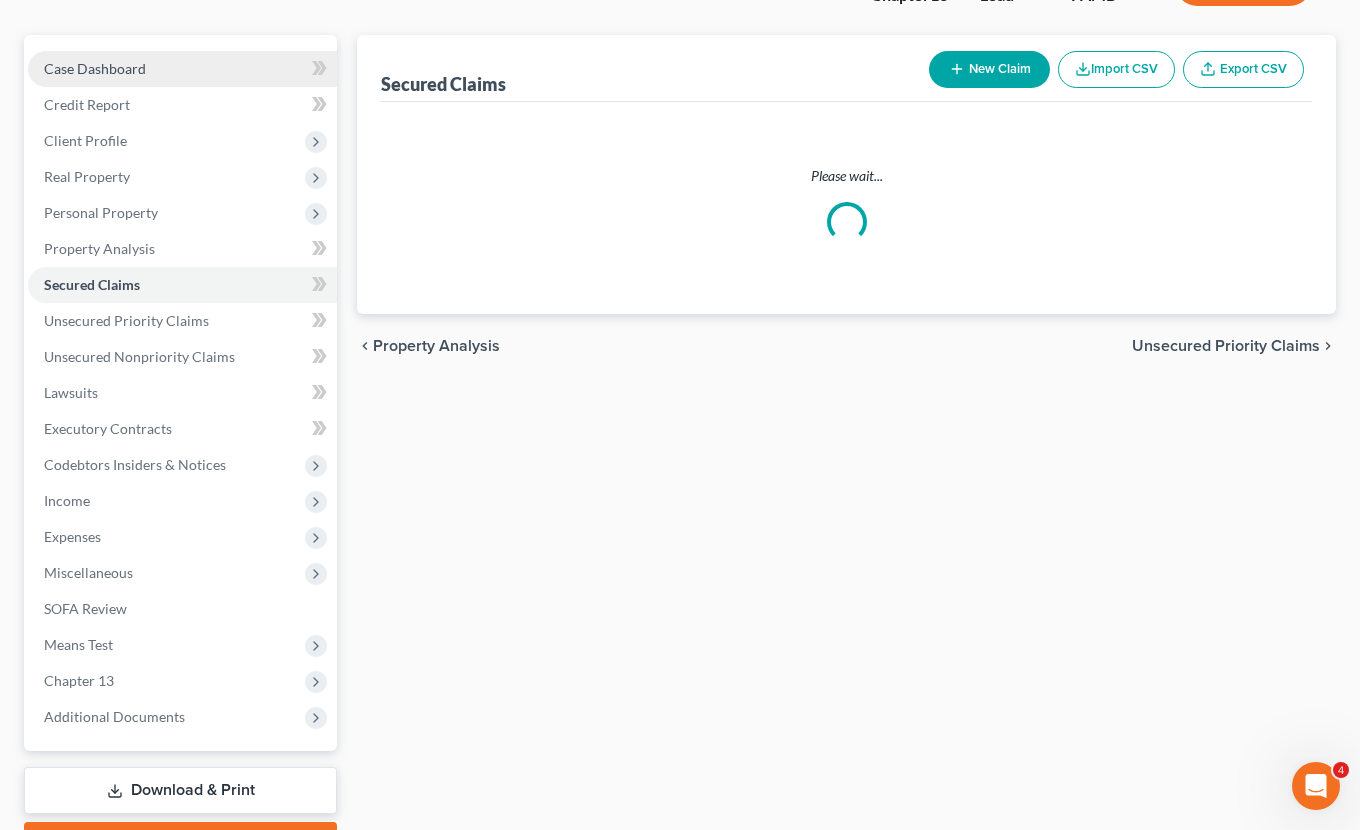 scroll, scrollTop: 0, scrollLeft: 0, axis: both 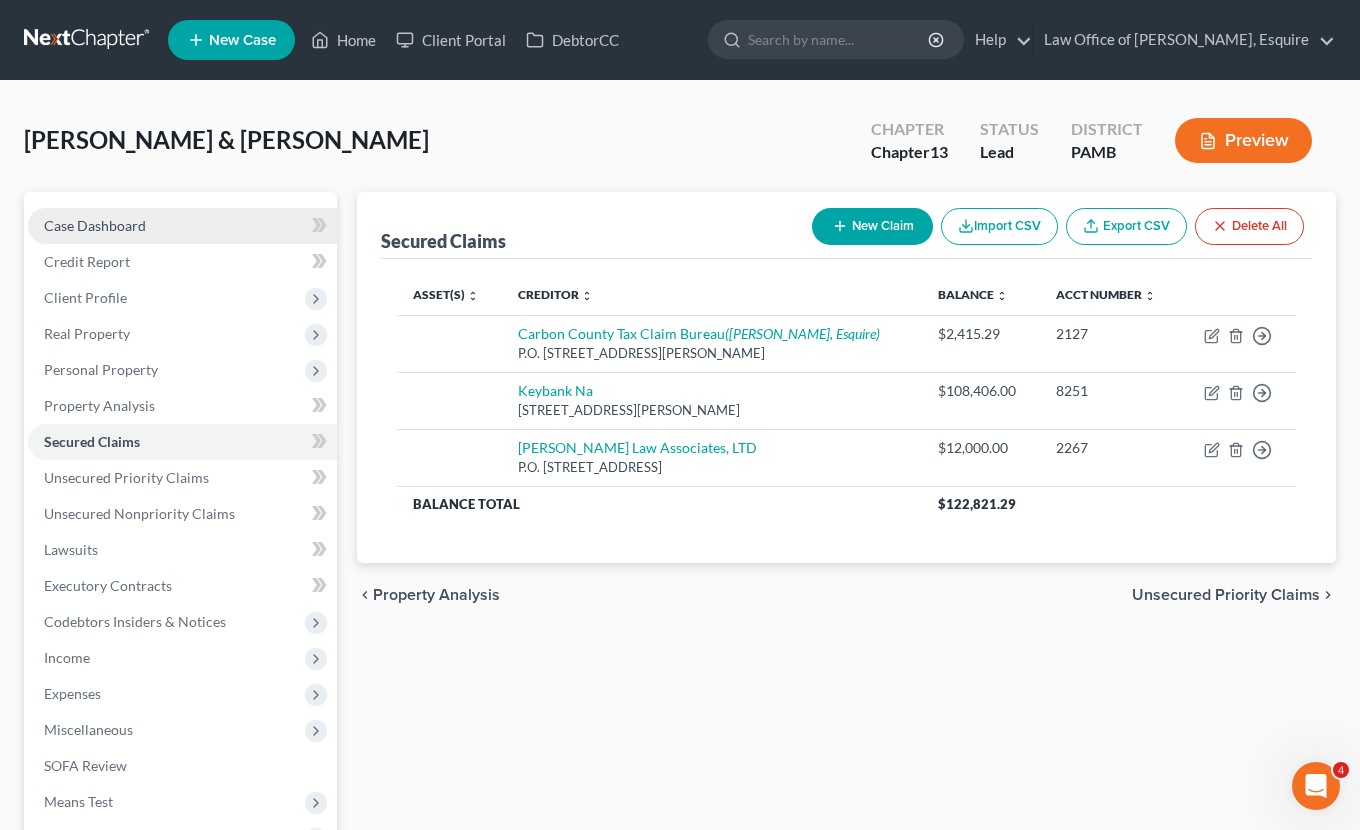 click on "Case Dashboard" at bounding box center (182, 226) 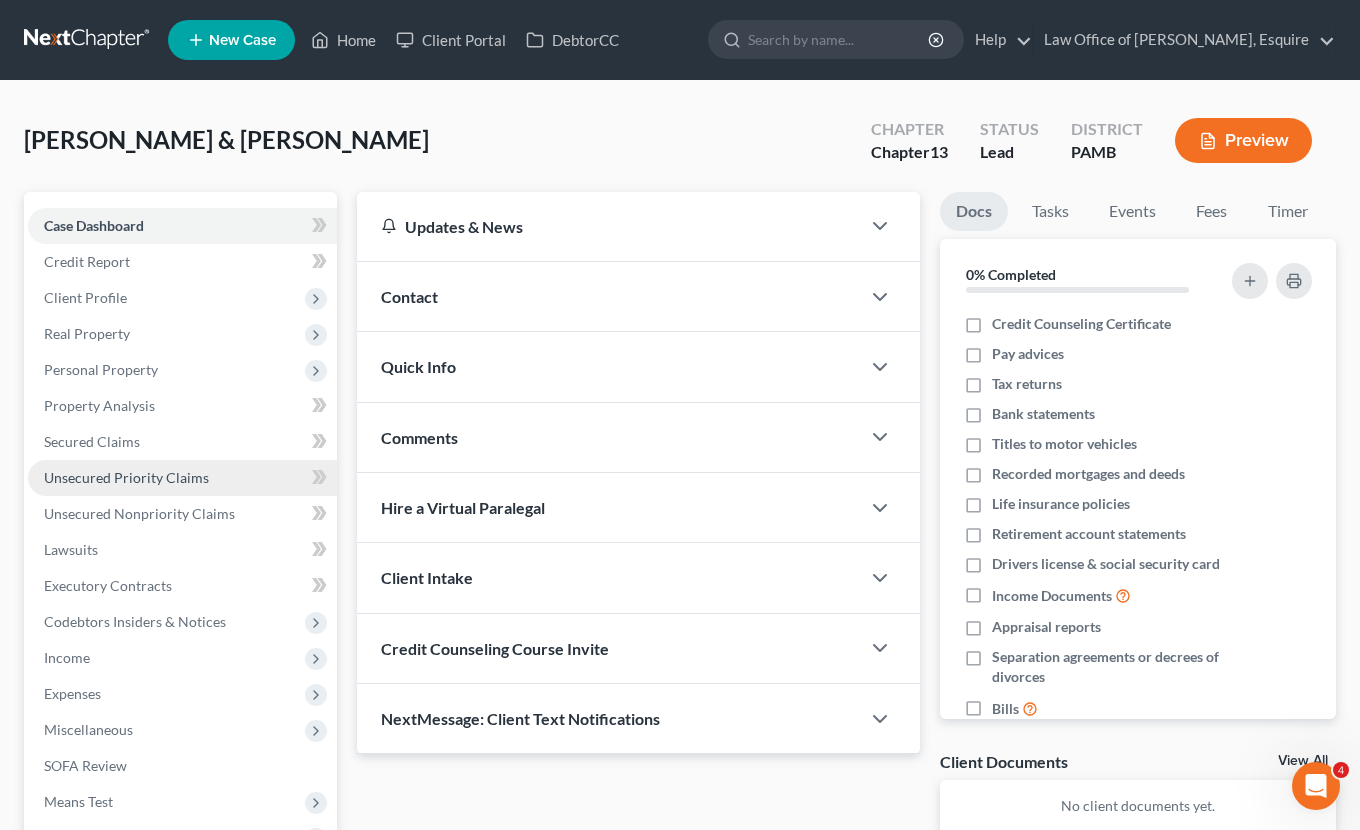 click on "Unsecured Priority Claims" at bounding box center (126, 477) 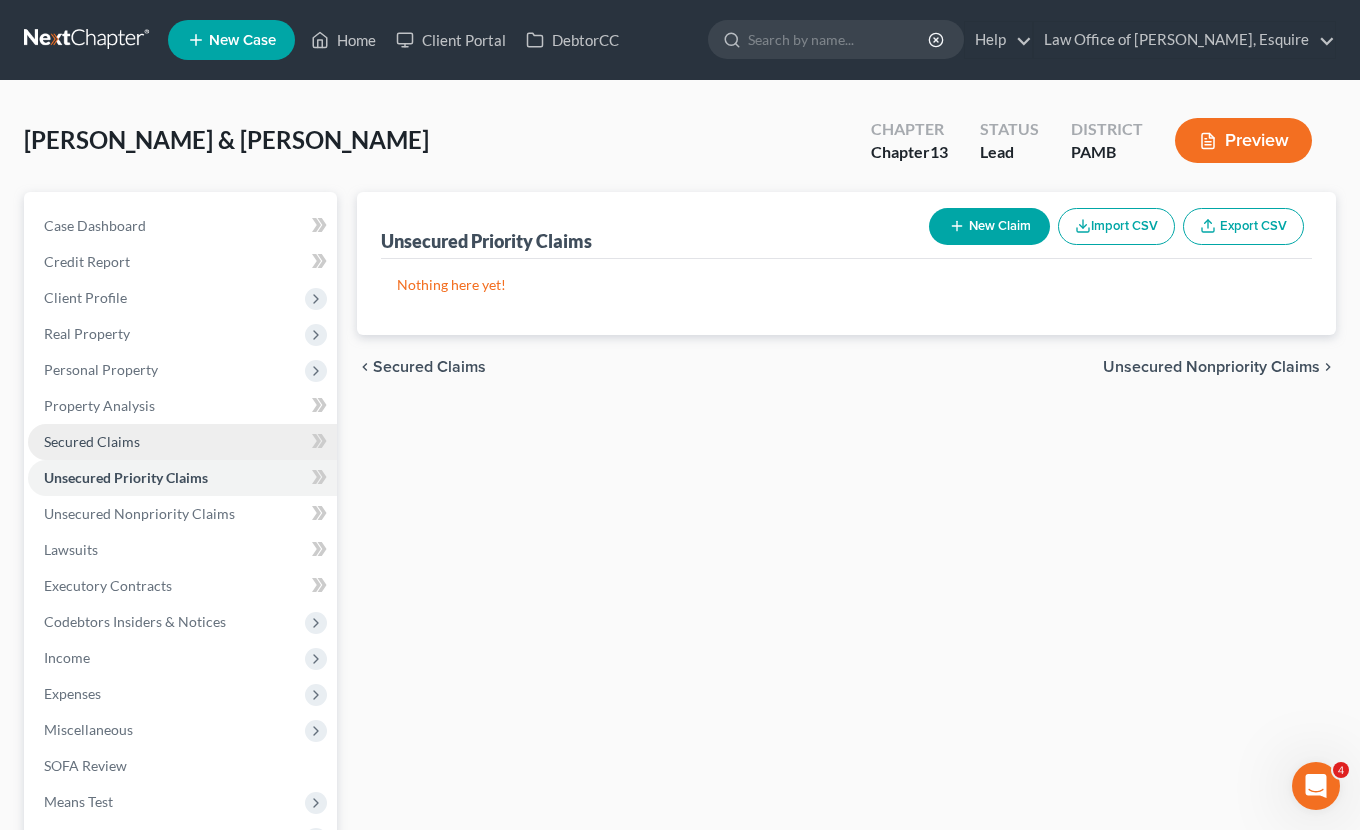 click on "Secured Claims" at bounding box center [182, 442] 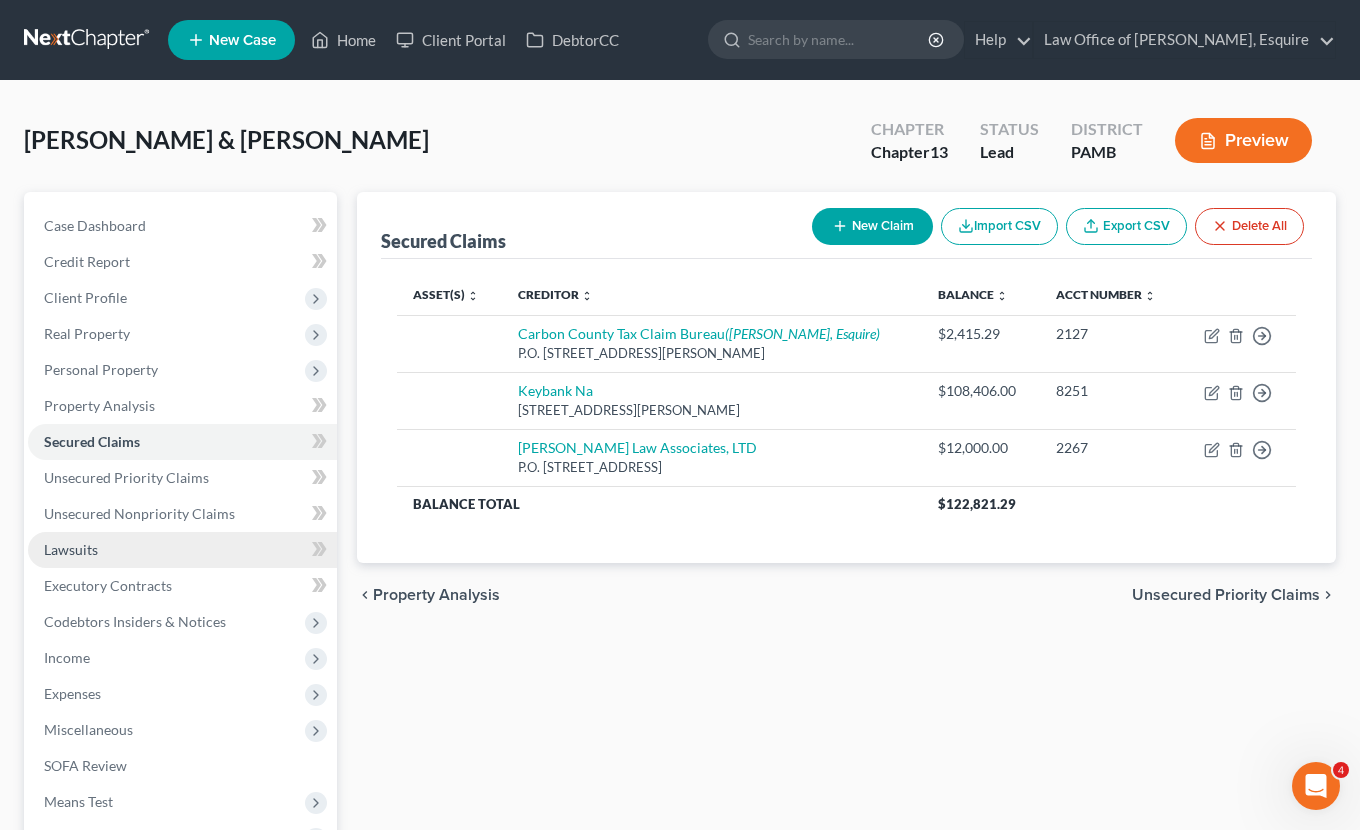 click on "Lawsuits" at bounding box center [182, 550] 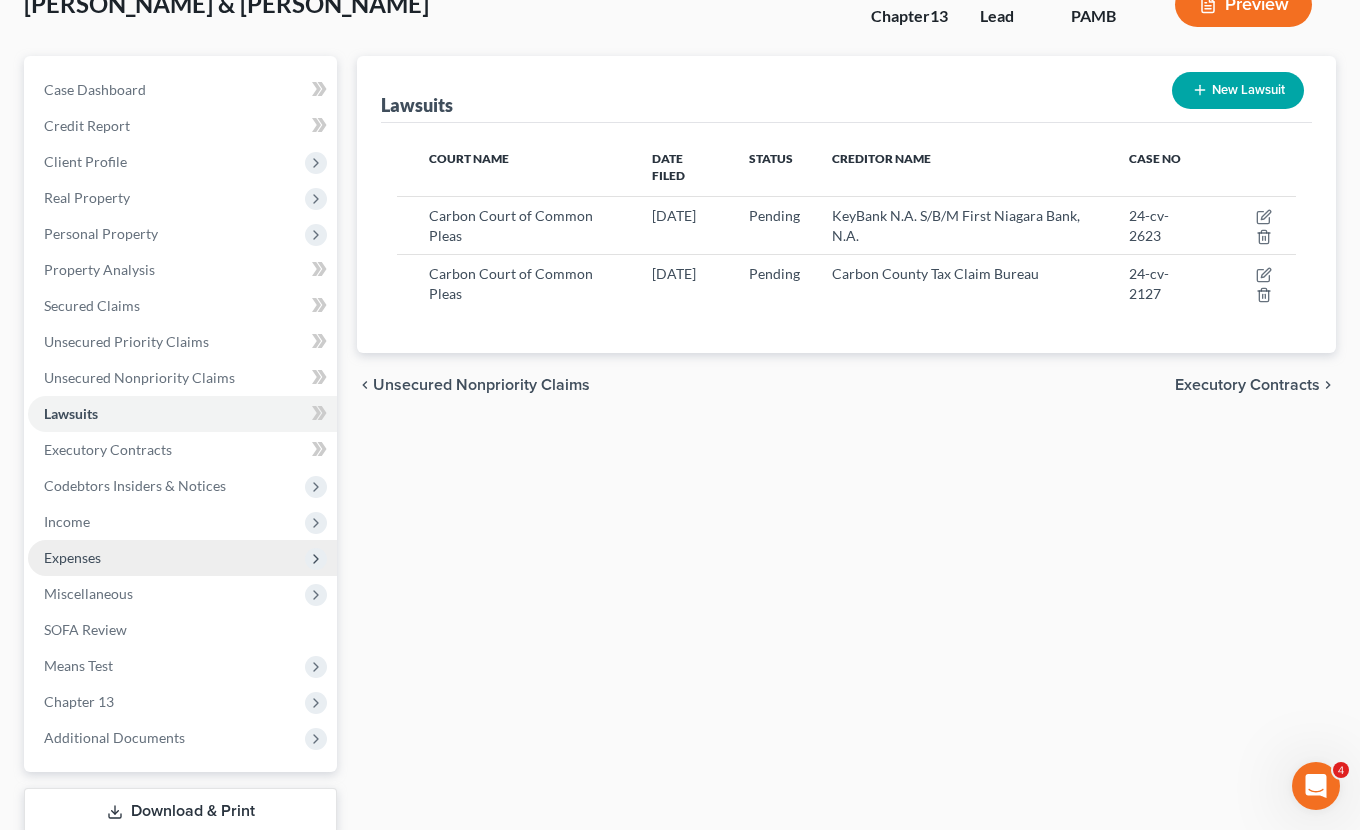 scroll, scrollTop: 162, scrollLeft: 0, axis: vertical 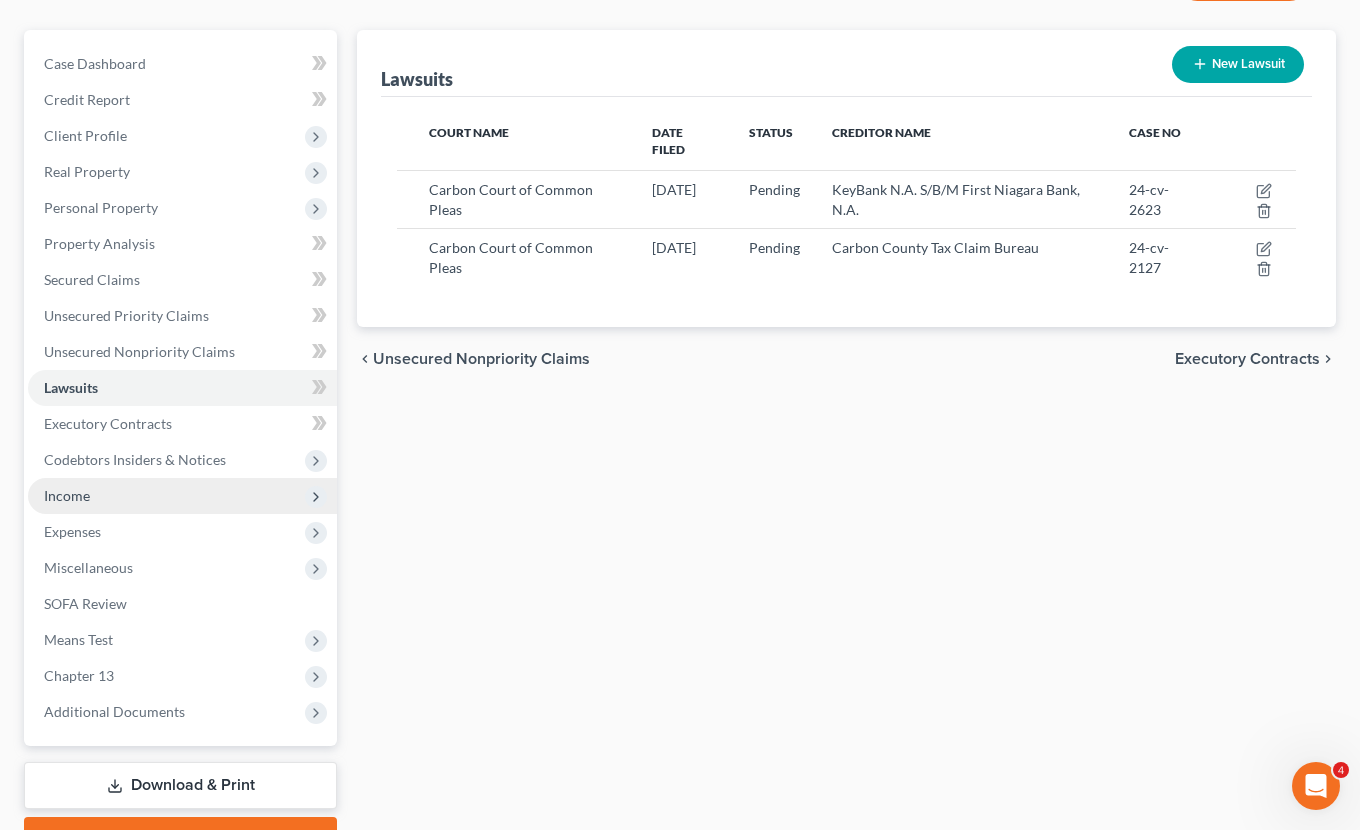 drag, startPoint x: 145, startPoint y: 524, endPoint x: 135, endPoint y: 505, distance: 21.470911 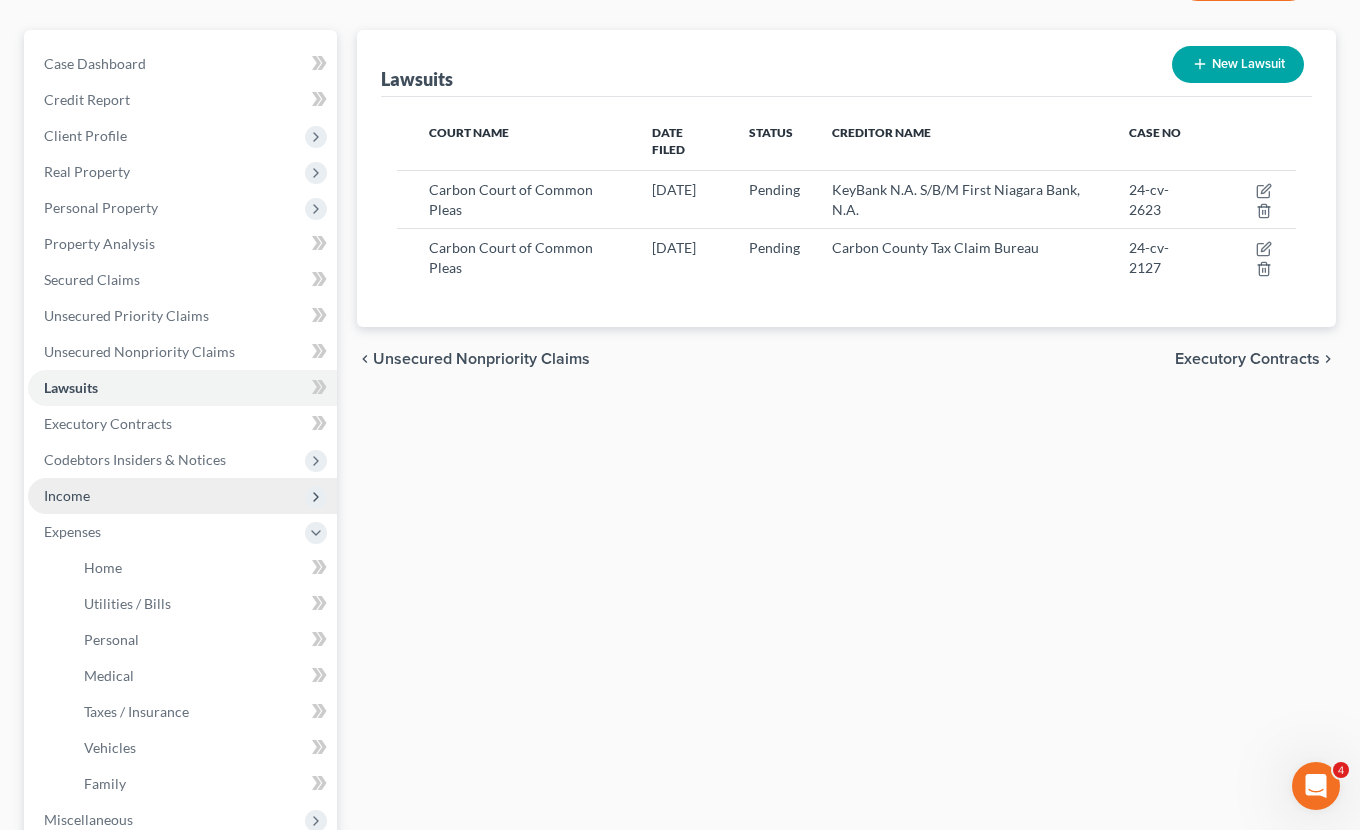 click on "Income" at bounding box center (182, 496) 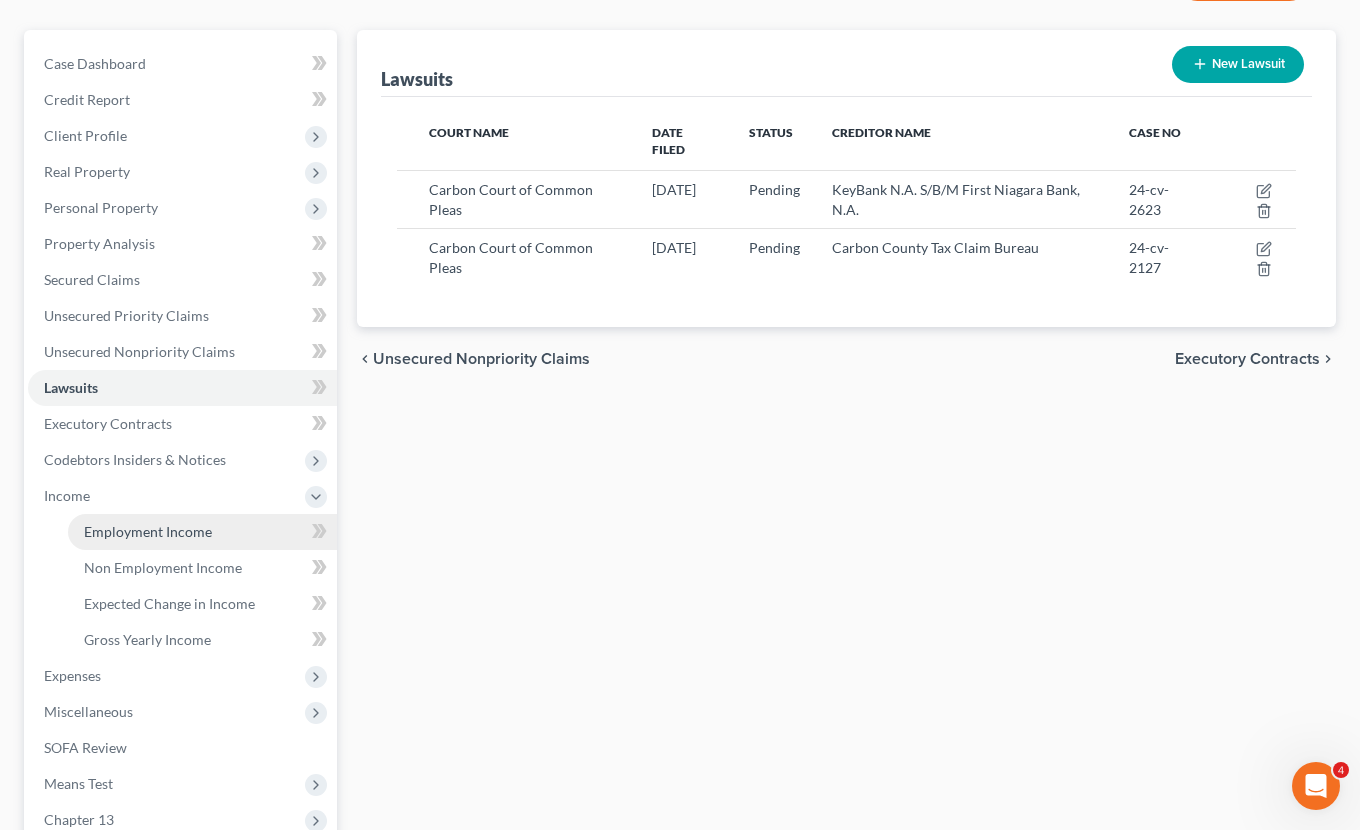 click on "Employment Income" at bounding box center [148, 531] 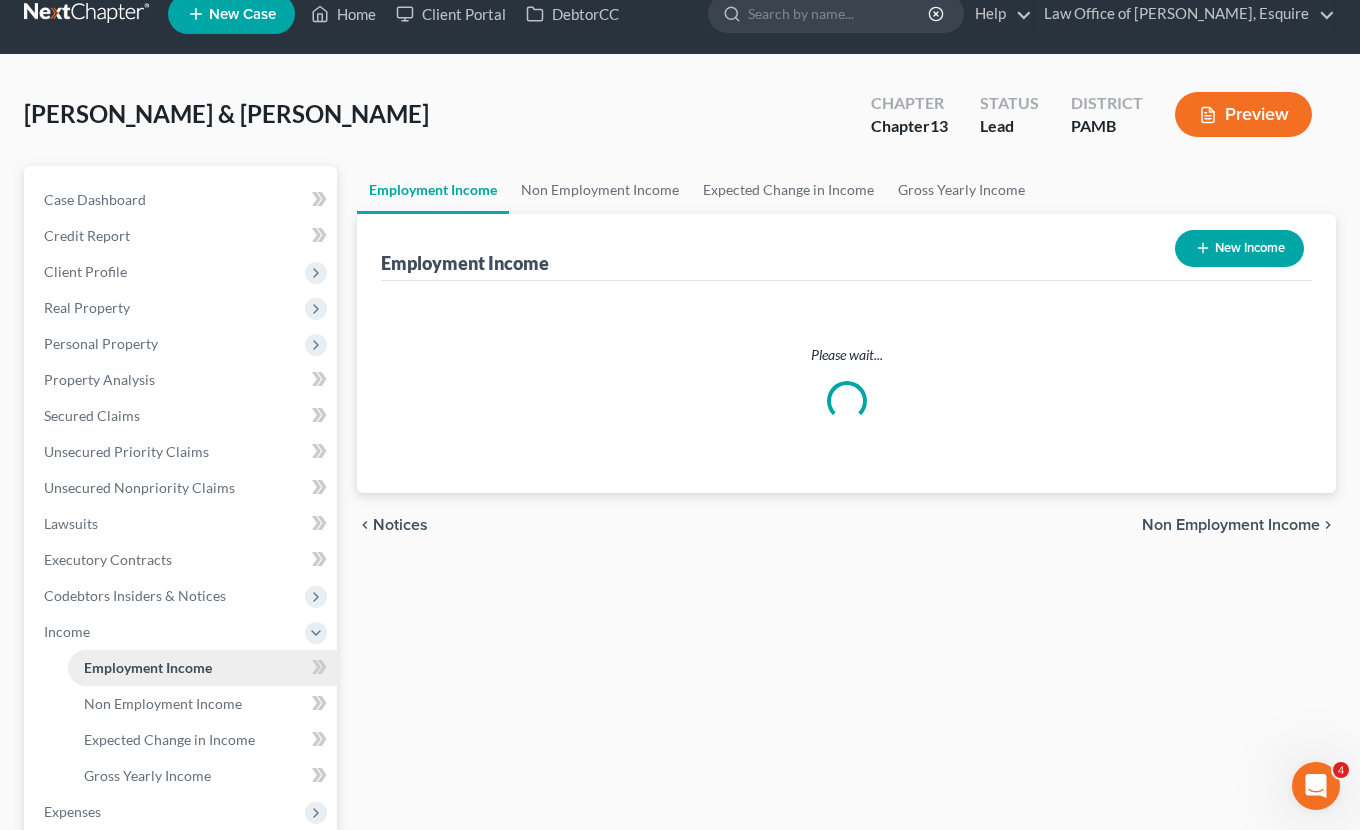 scroll, scrollTop: 0, scrollLeft: 0, axis: both 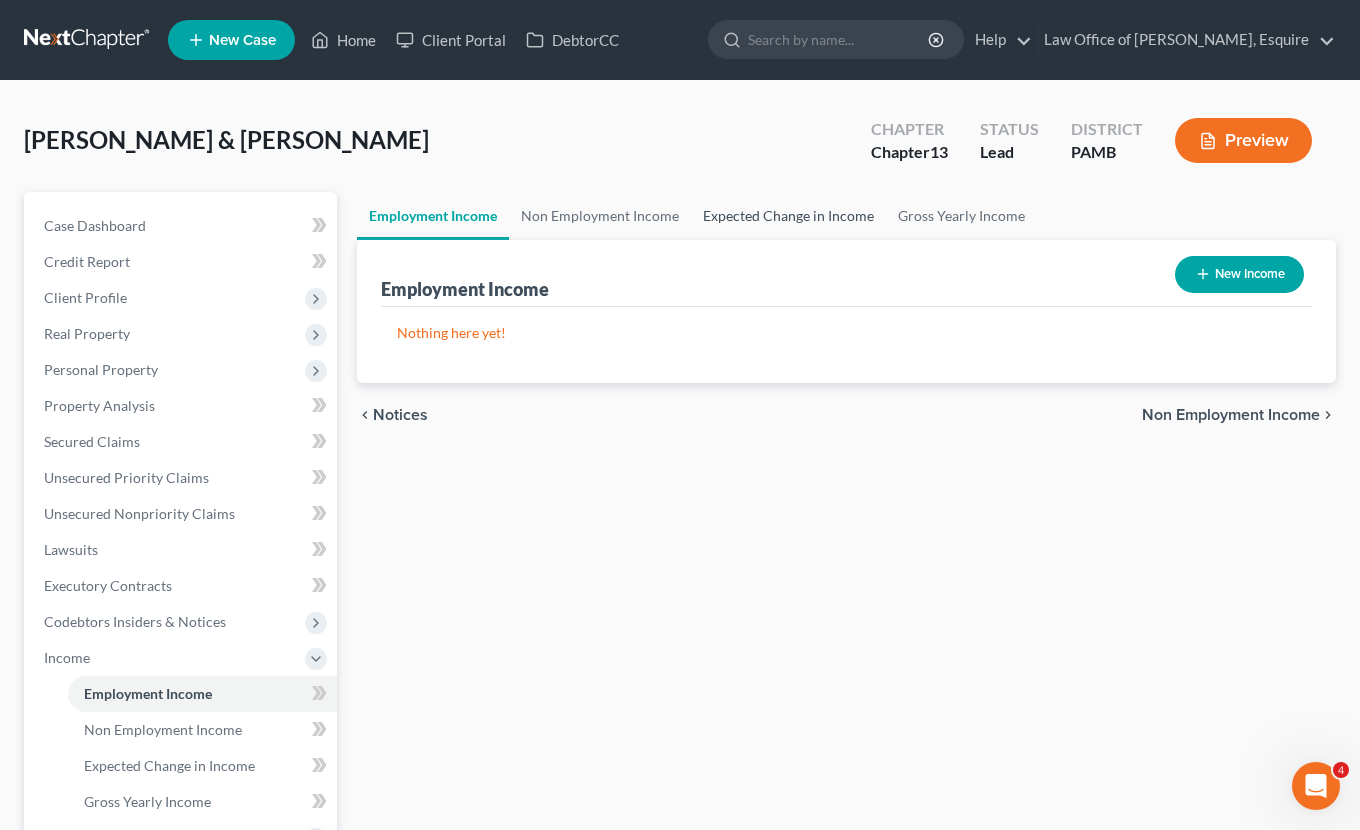 click on "Expected Change in Income" at bounding box center (788, 216) 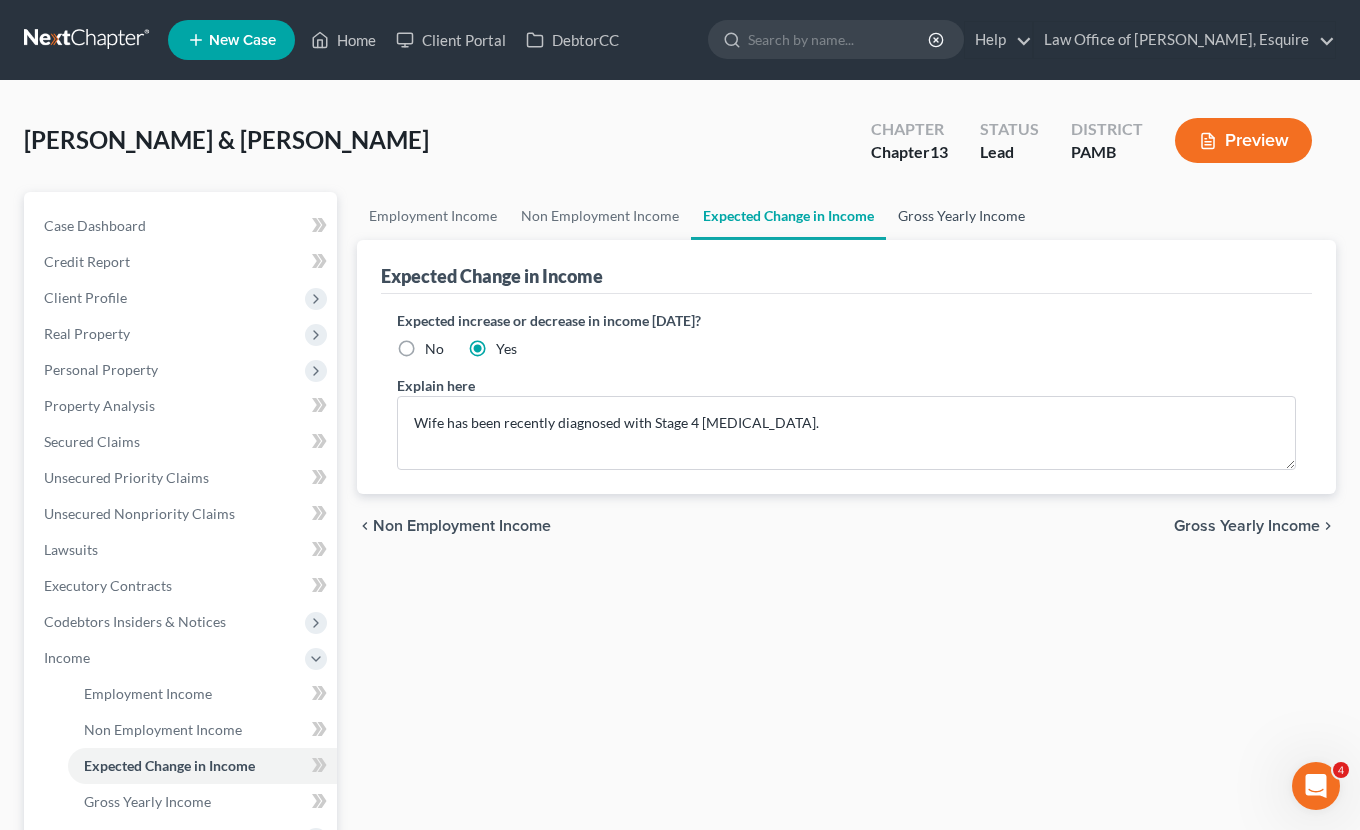 click on "Gross Yearly Income" at bounding box center [961, 216] 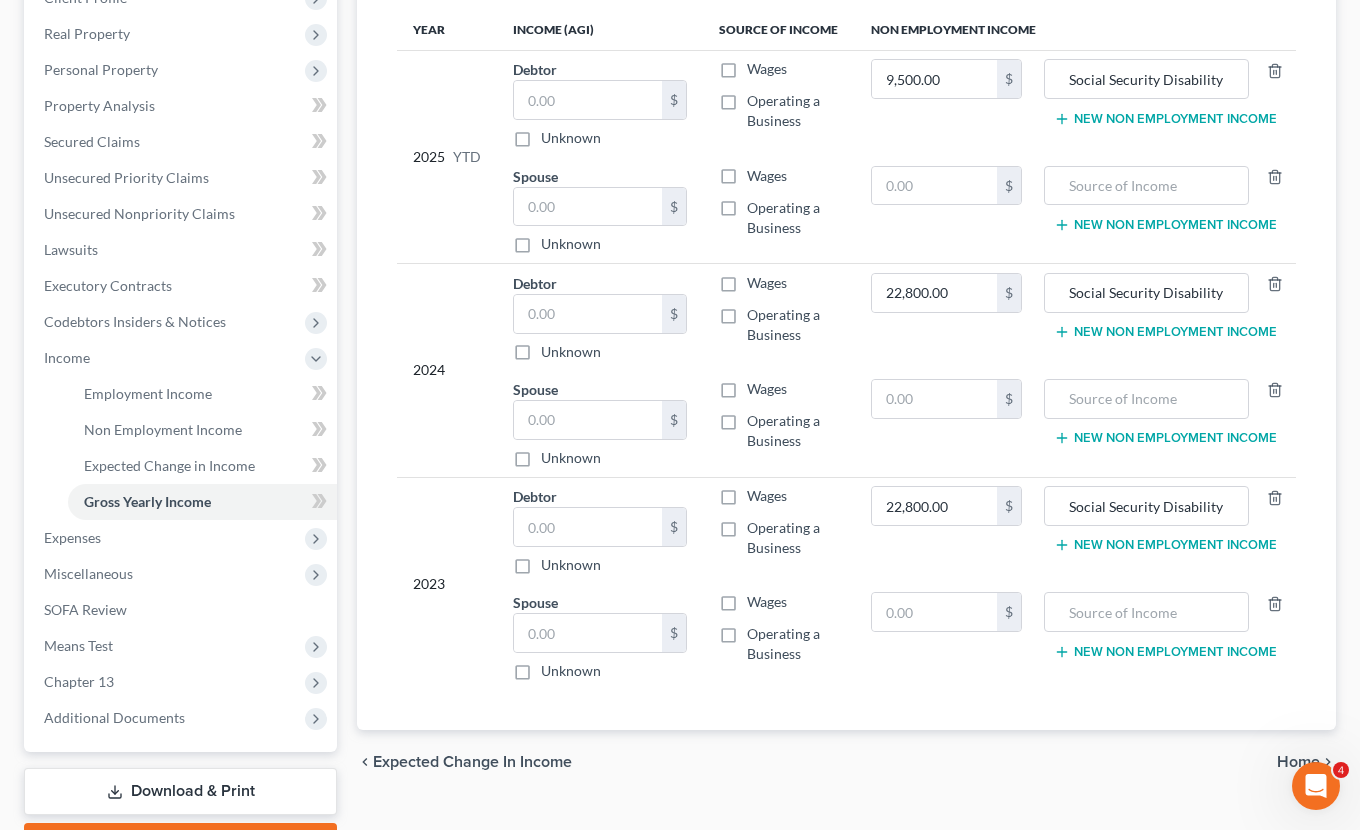 scroll, scrollTop: 303, scrollLeft: 0, axis: vertical 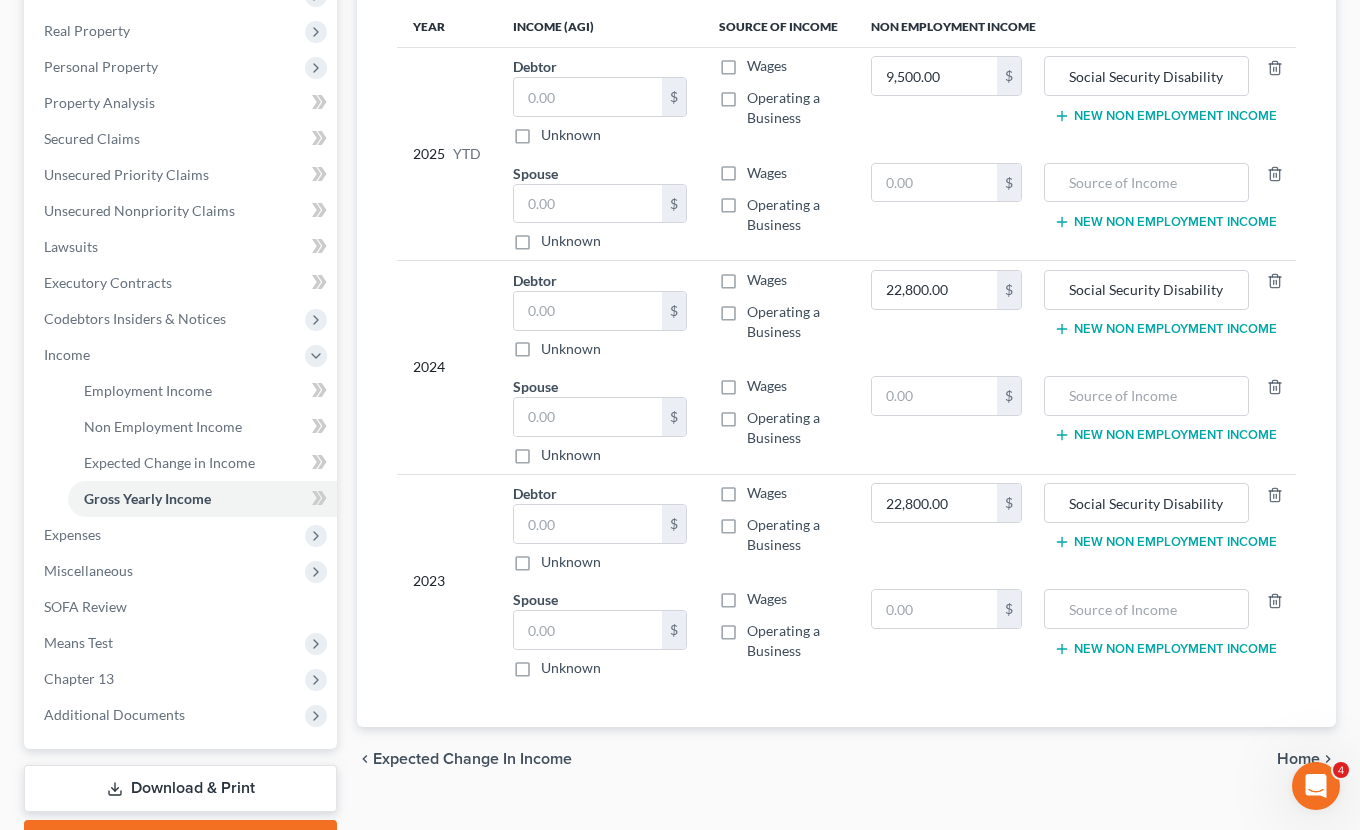 click on "New Non Employment Income" at bounding box center [1165, 116] 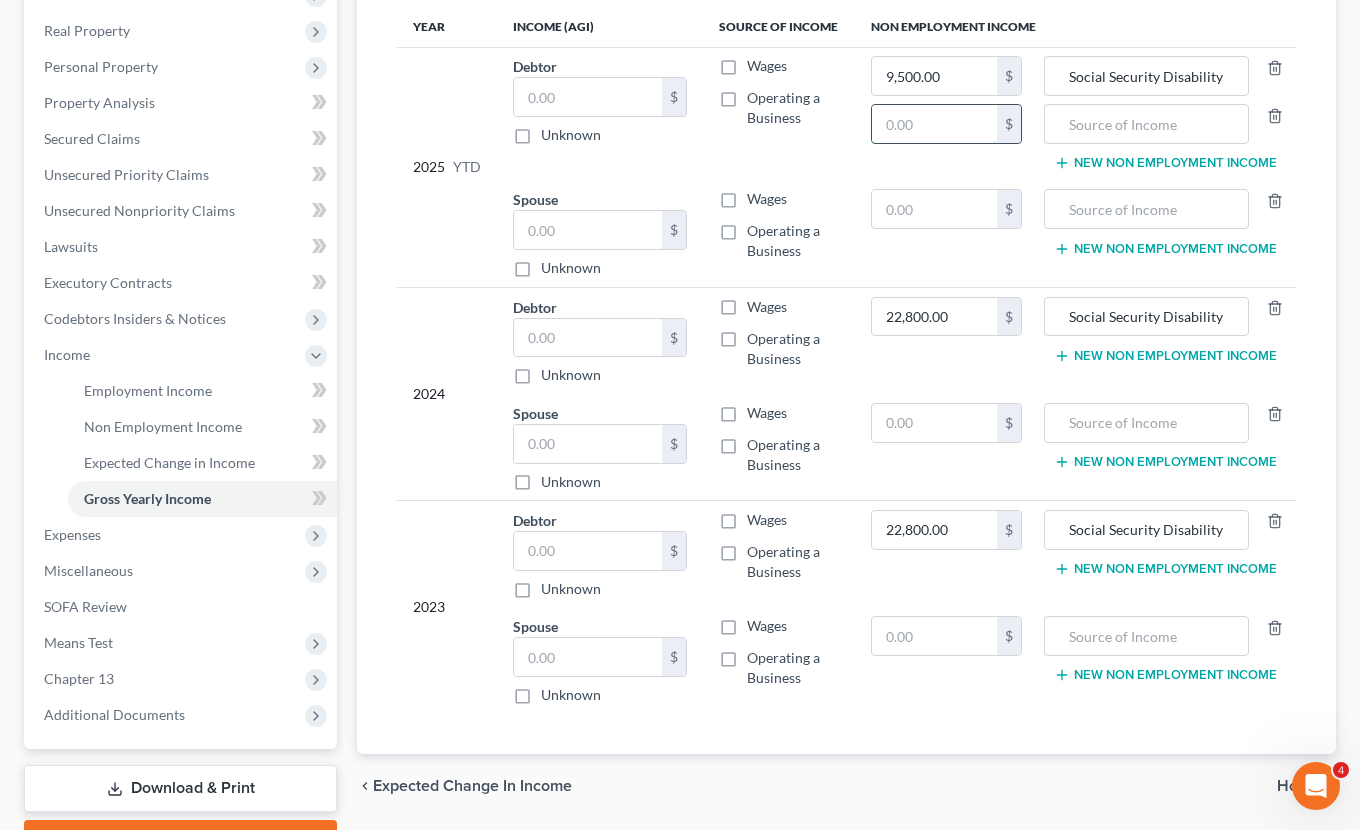 click at bounding box center (934, 124) 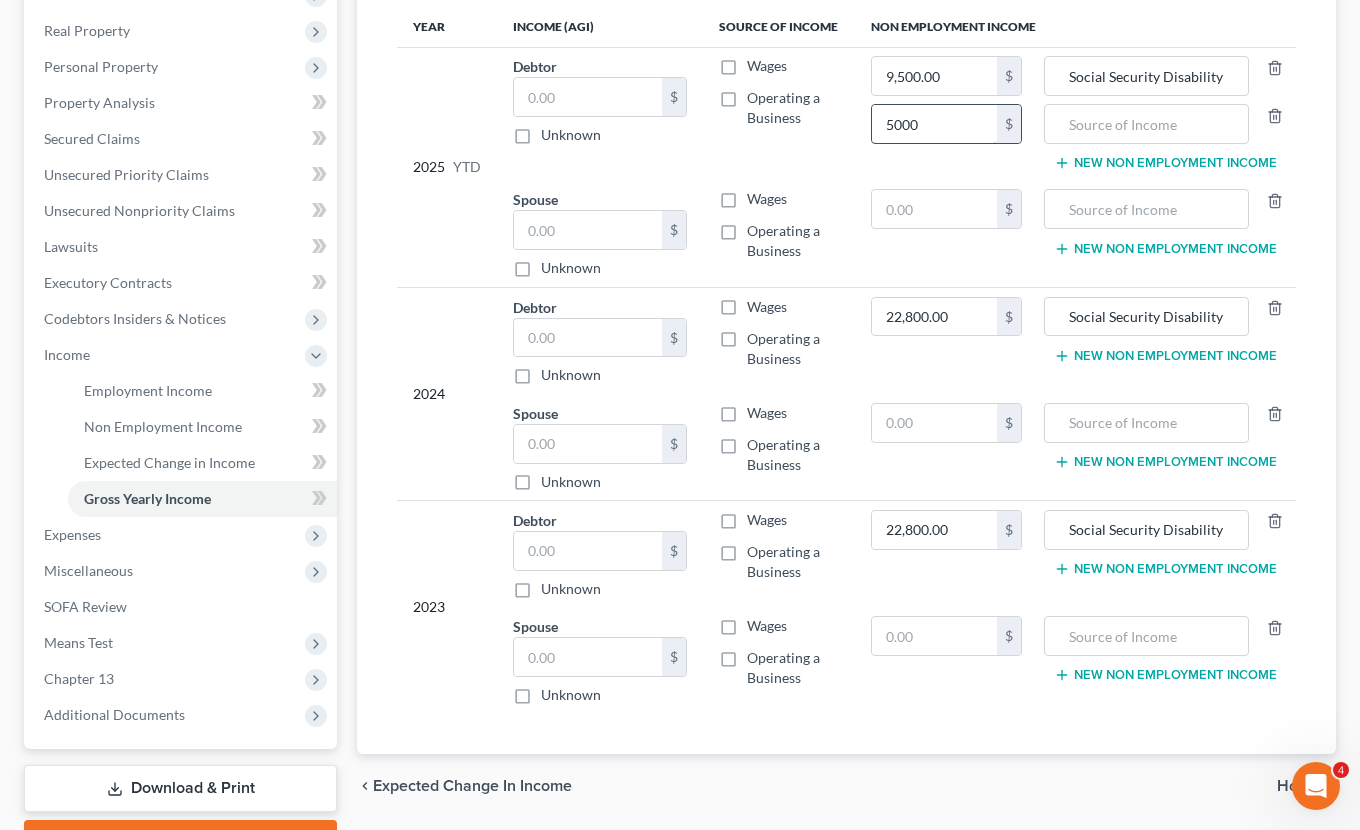 type on "5,000" 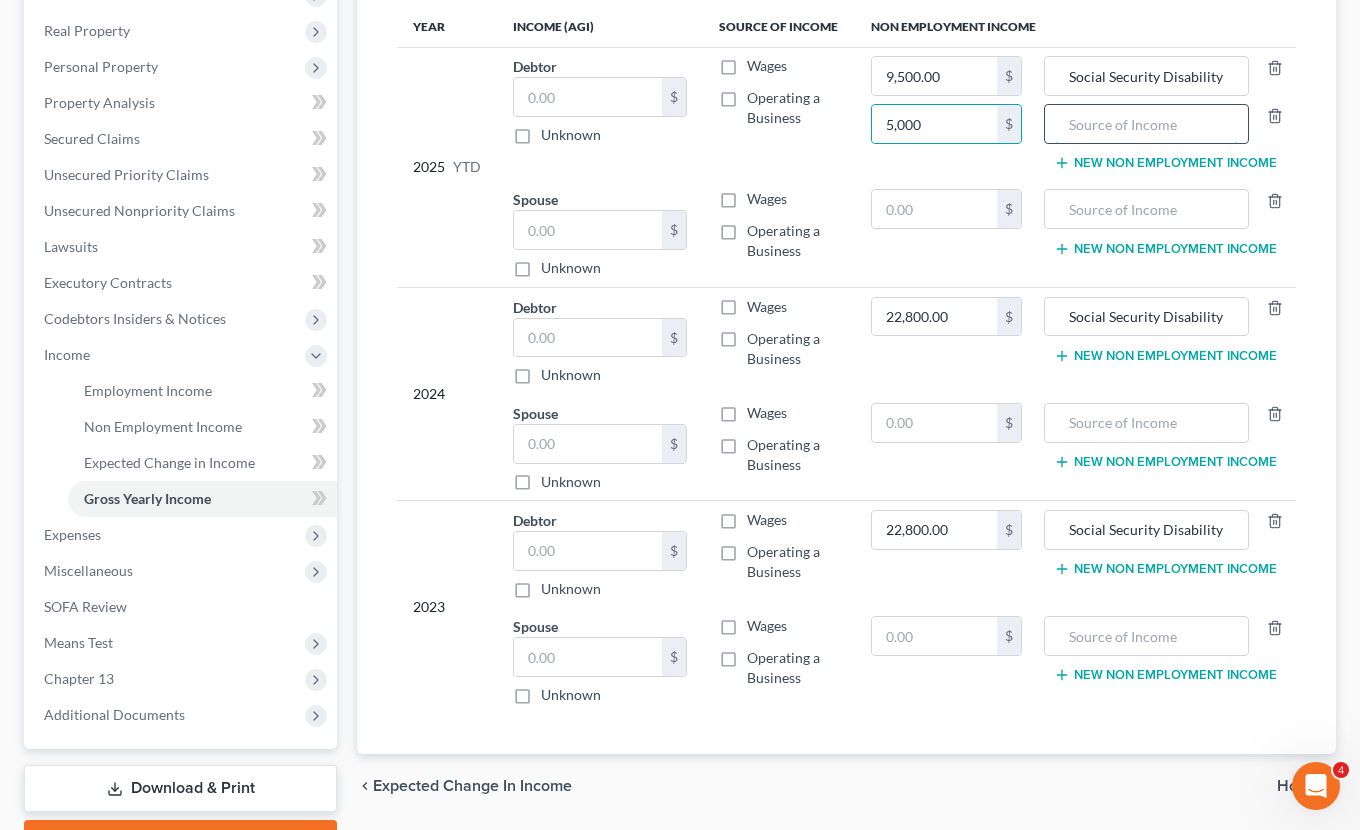 click at bounding box center (1146, 124) 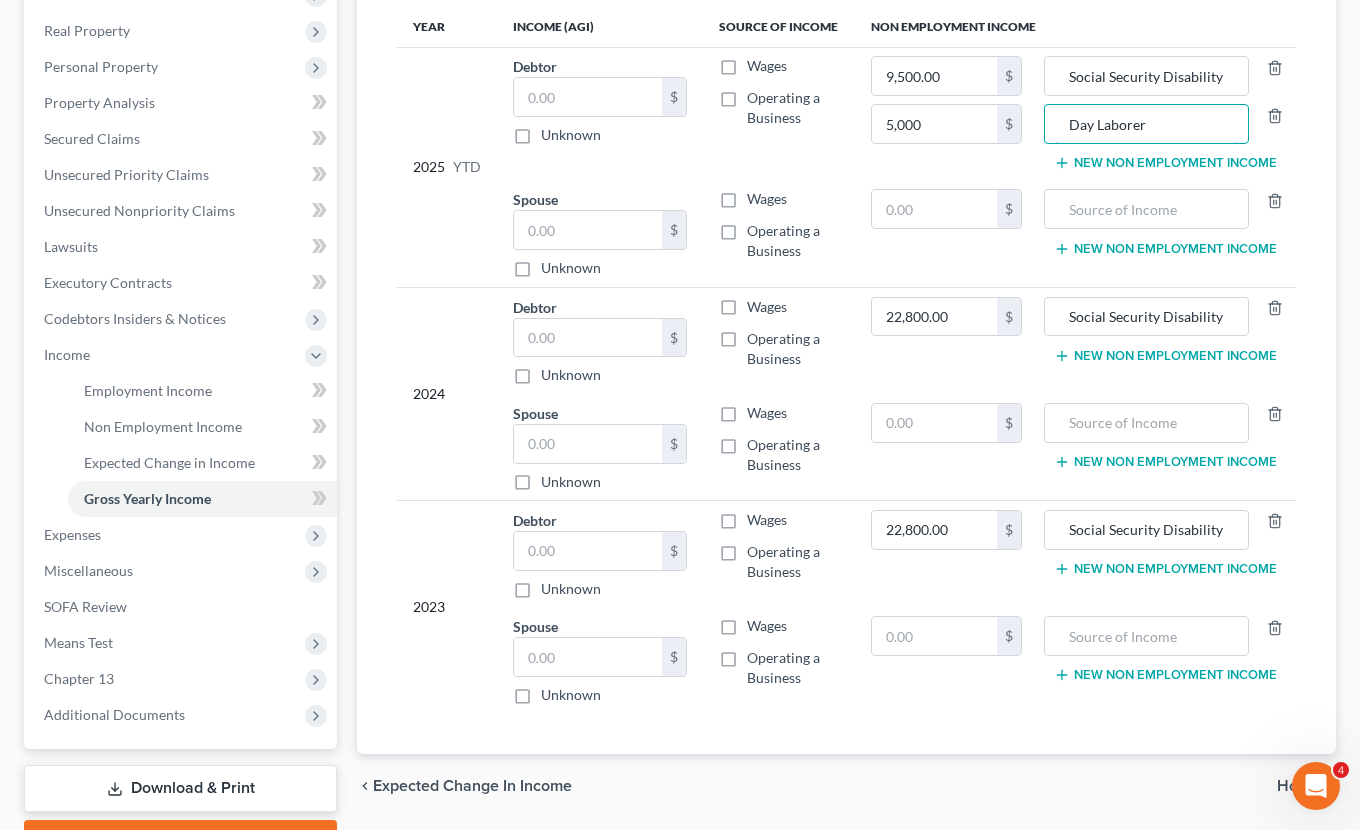 type on "Day Laborer" 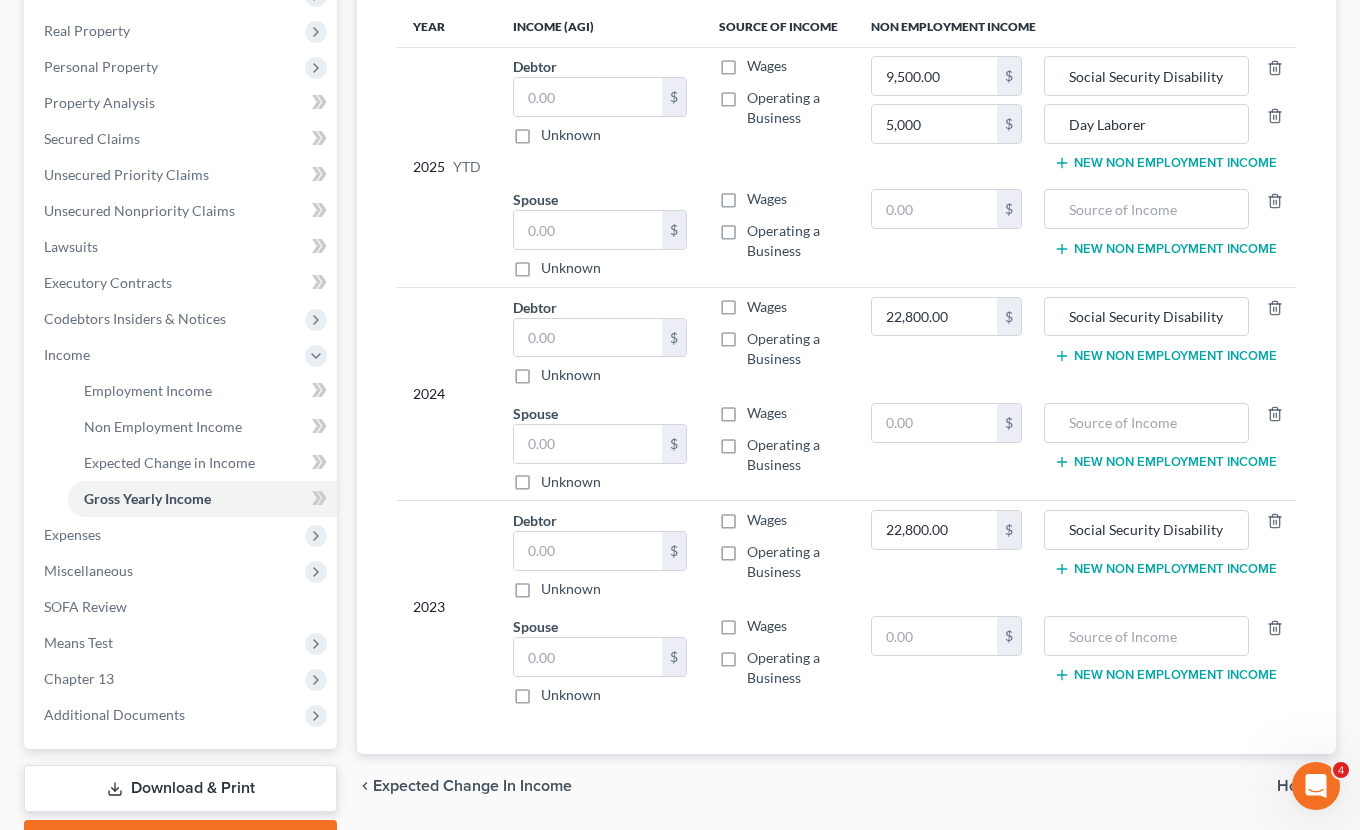 click on "New Non Employment Income" at bounding box center [1165, 356] 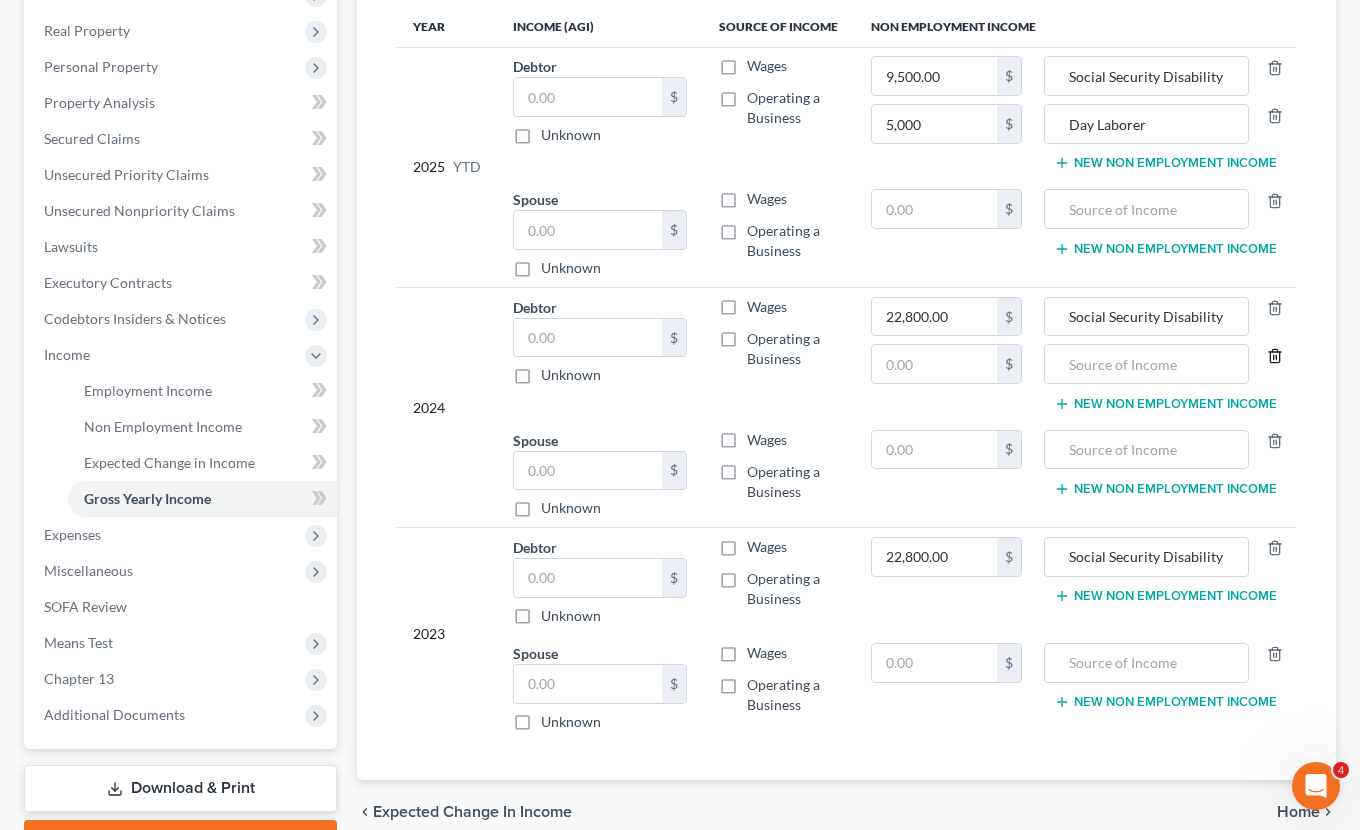 click 